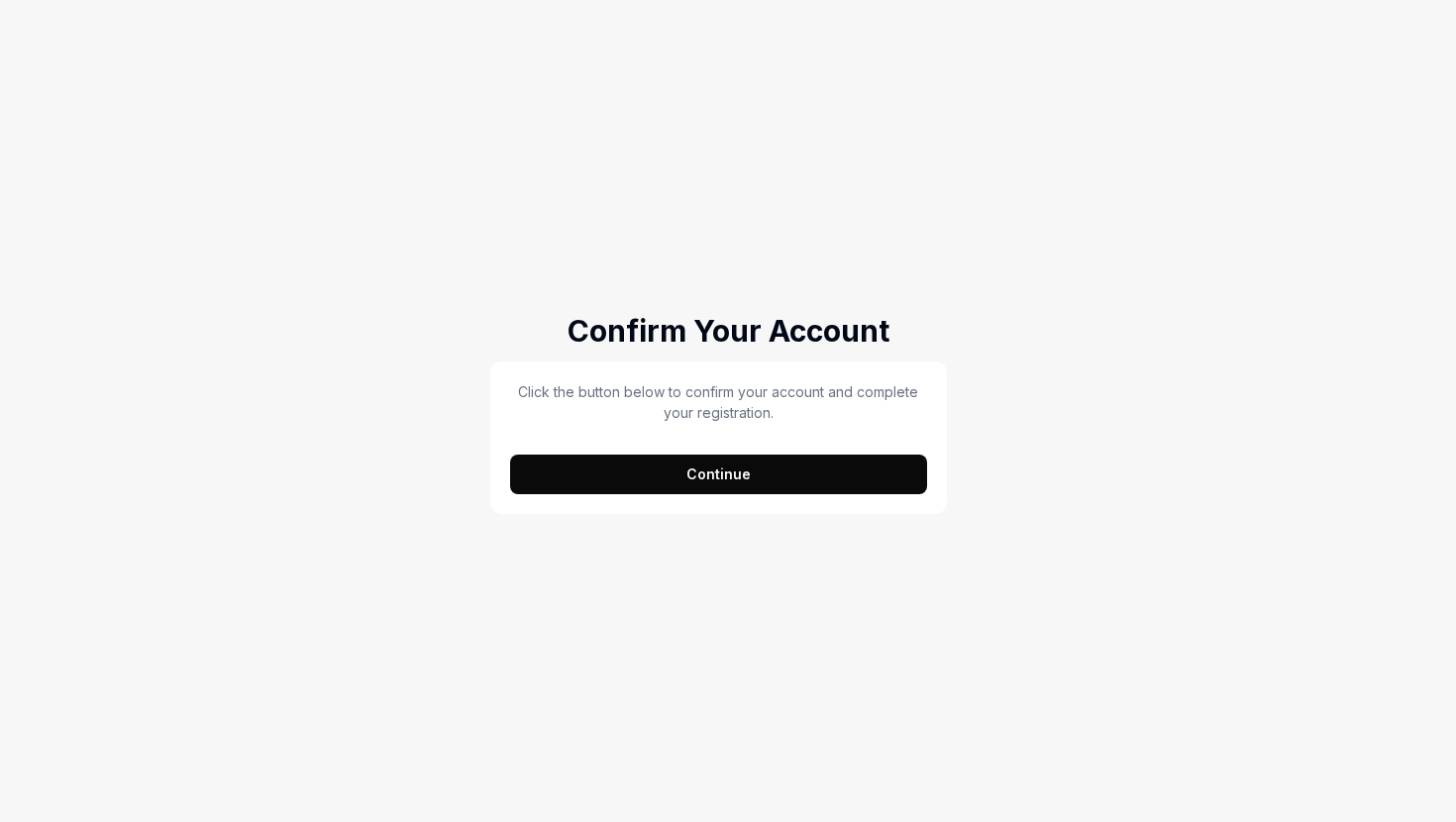scroll, scrollTop: 0, scrollLeft: 0, axis: both 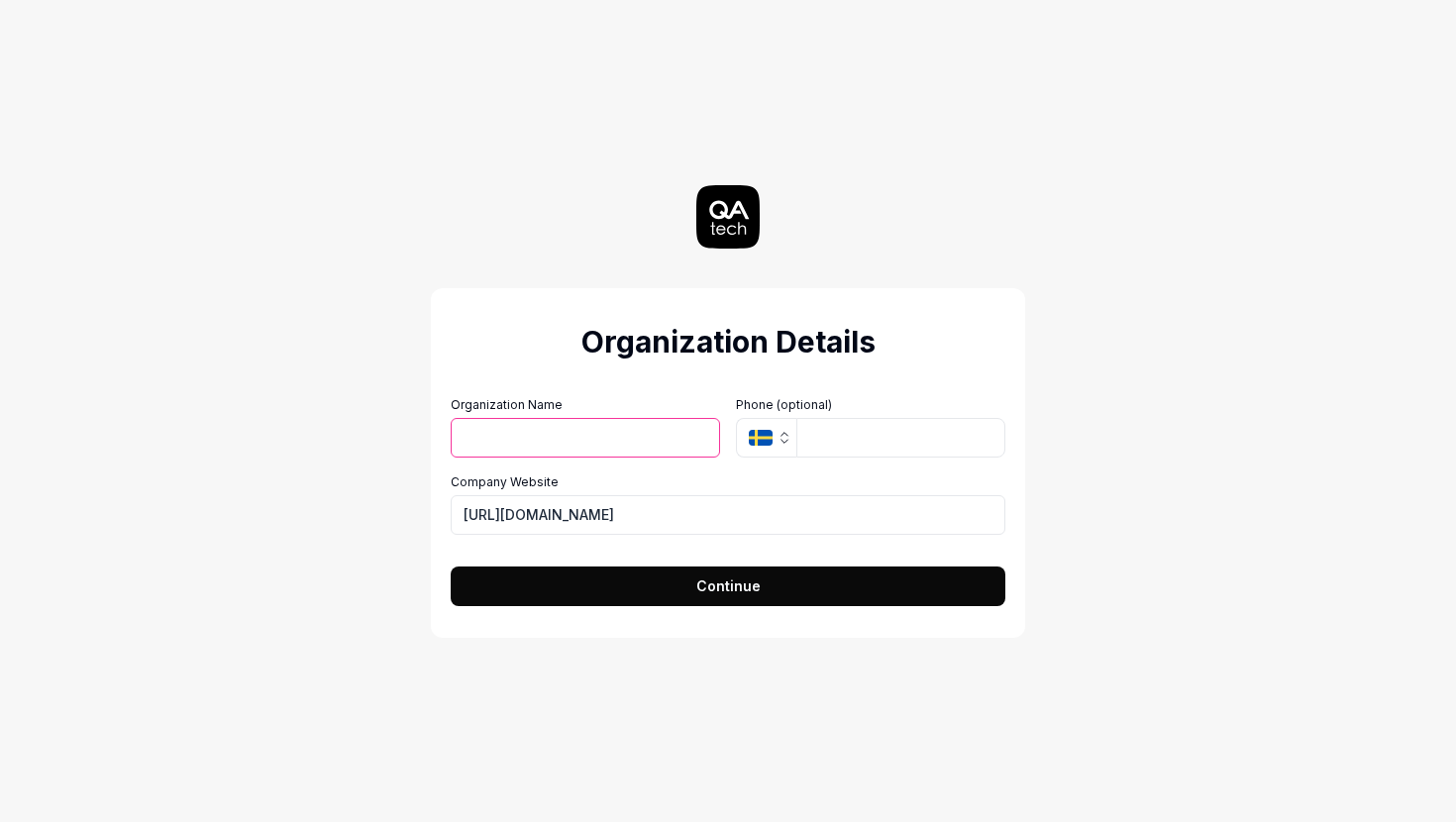 click on "Organization Name" at bounding box center (585, 438) 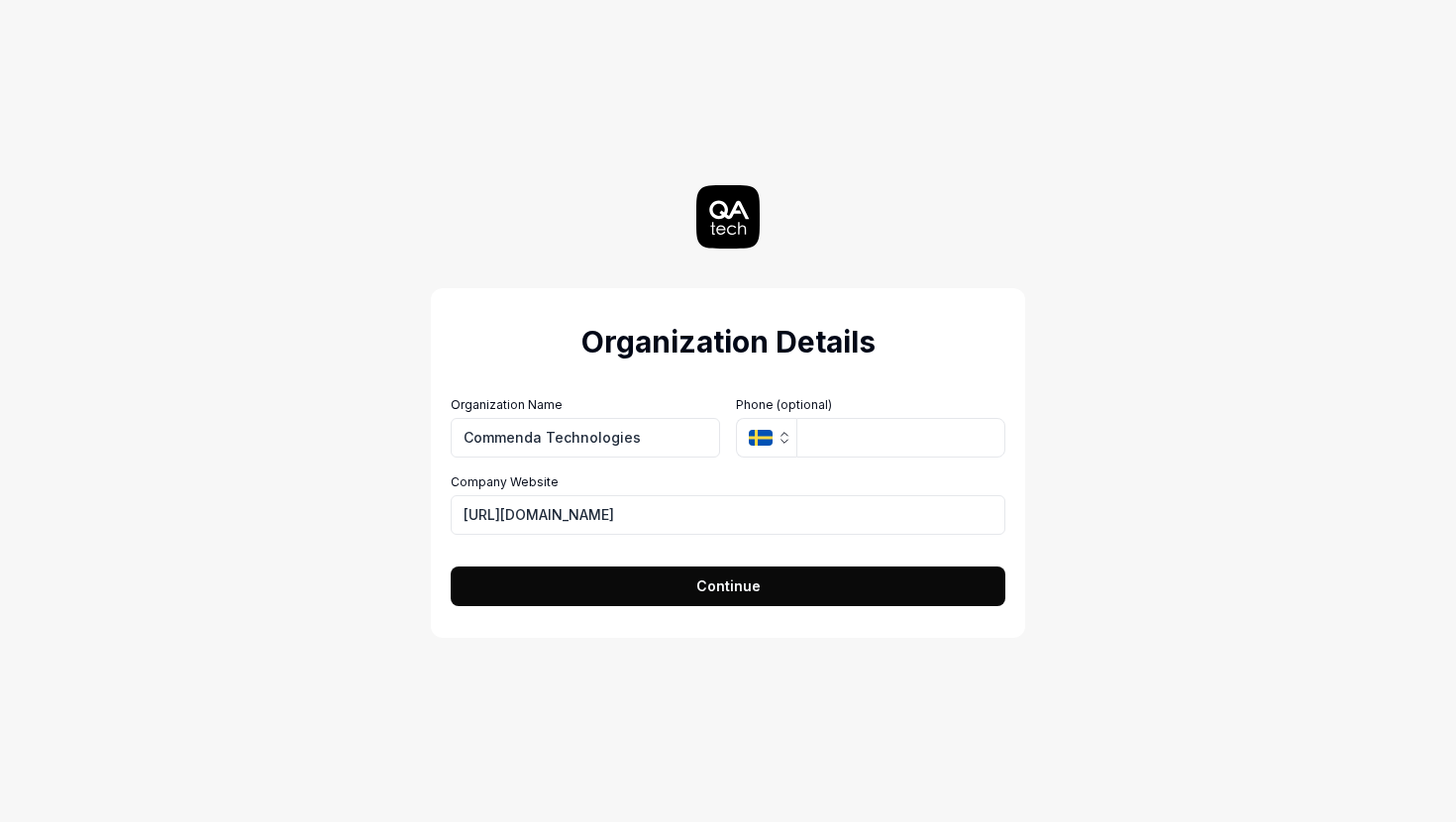 type on "Commenda Technologies" 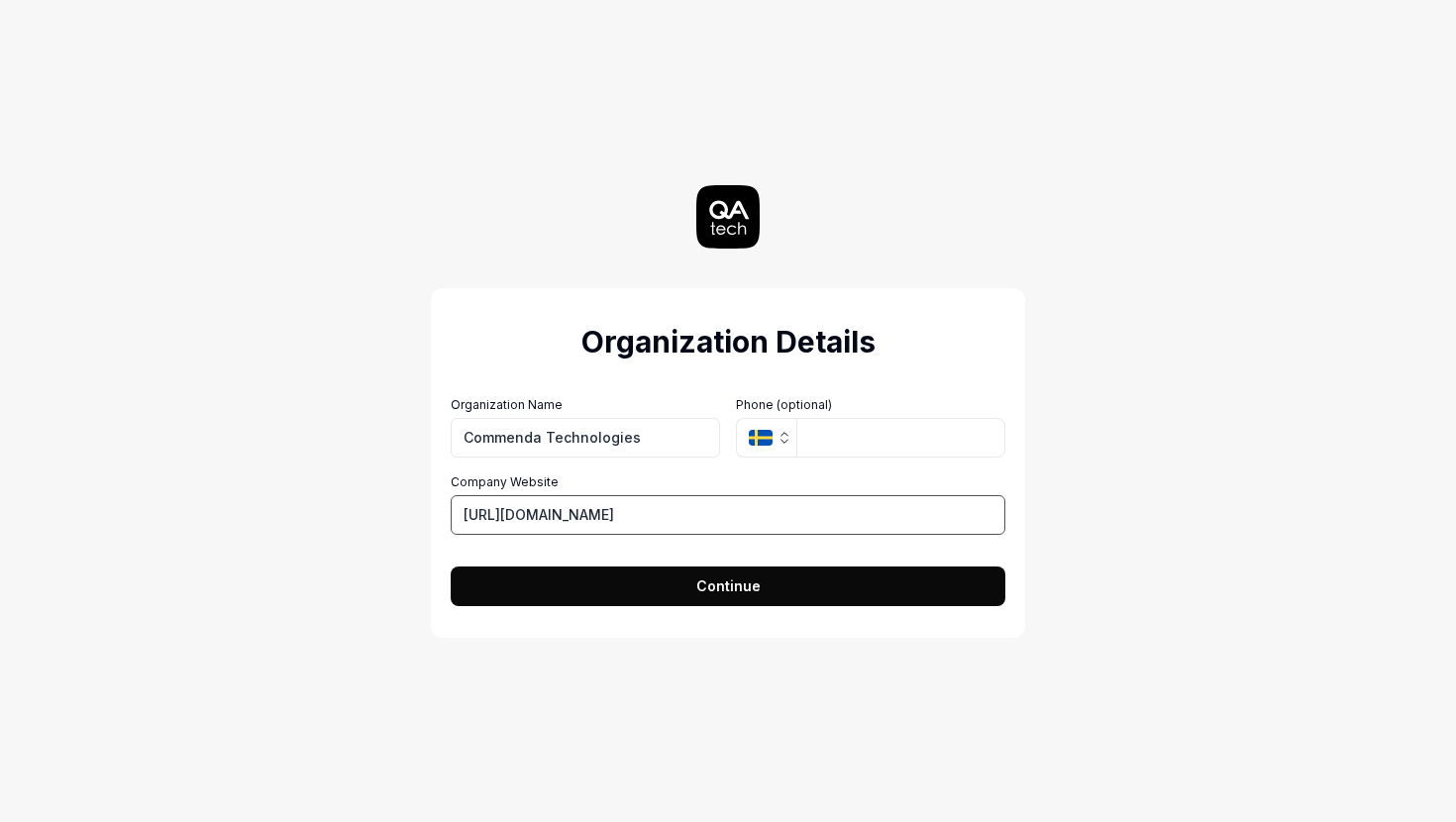 click on "[URL][DOMAIN_NAME]" at bounding box center [728, 515] 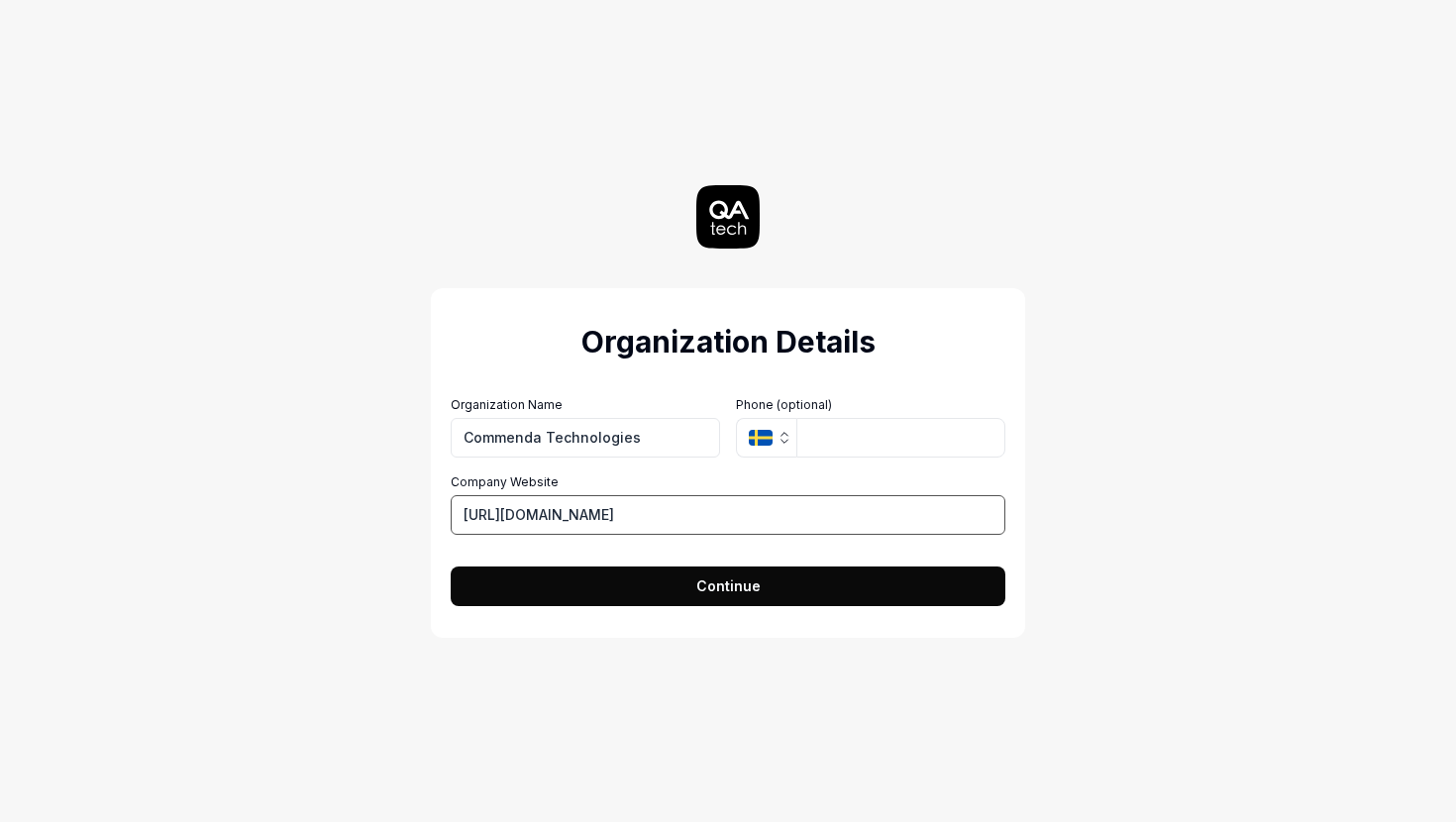 click on "[URL][DOMAIN_NAME]" at bounding box center (728, 515) 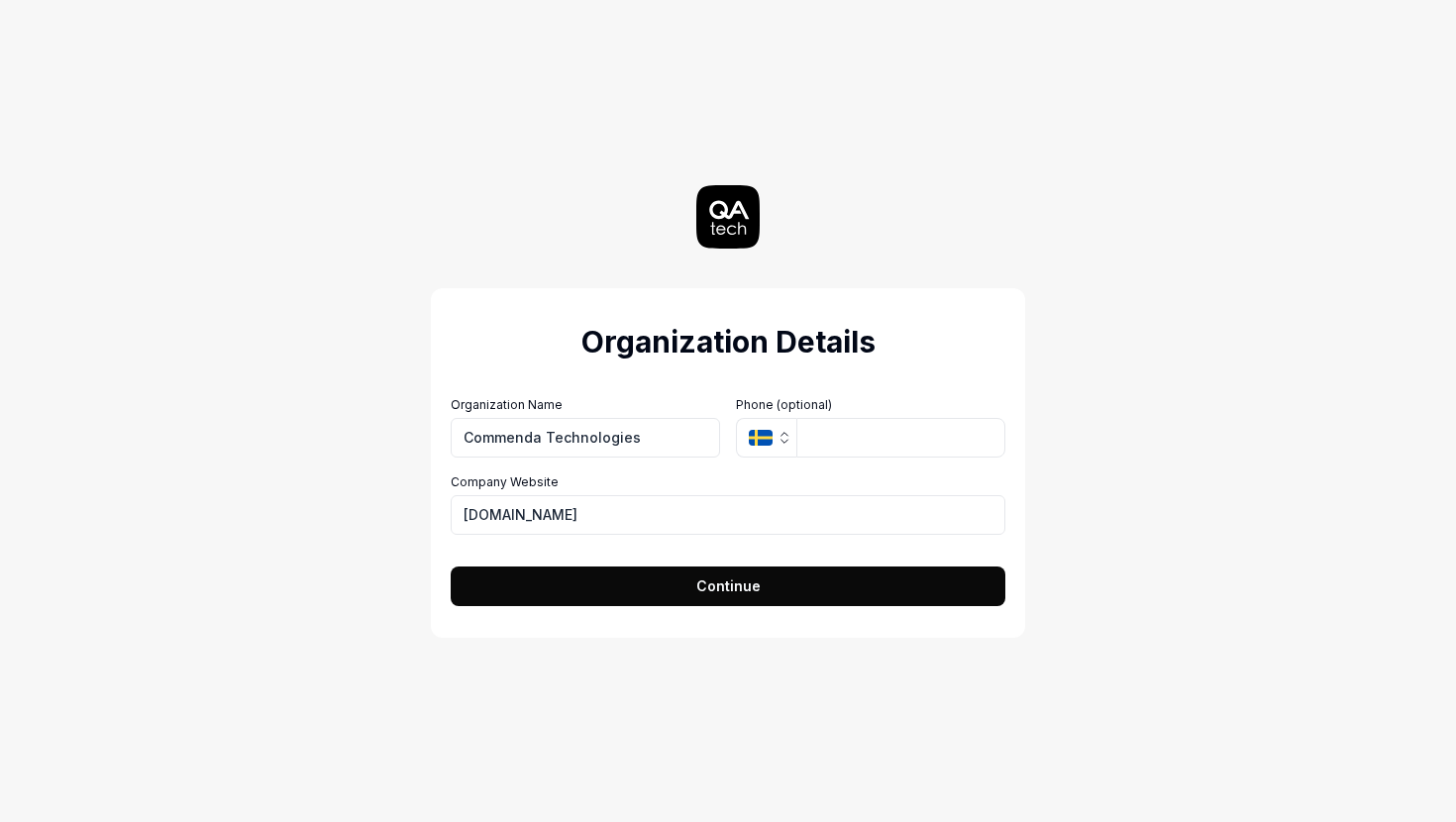 type on "[URL][DOMAIN_NAME]" 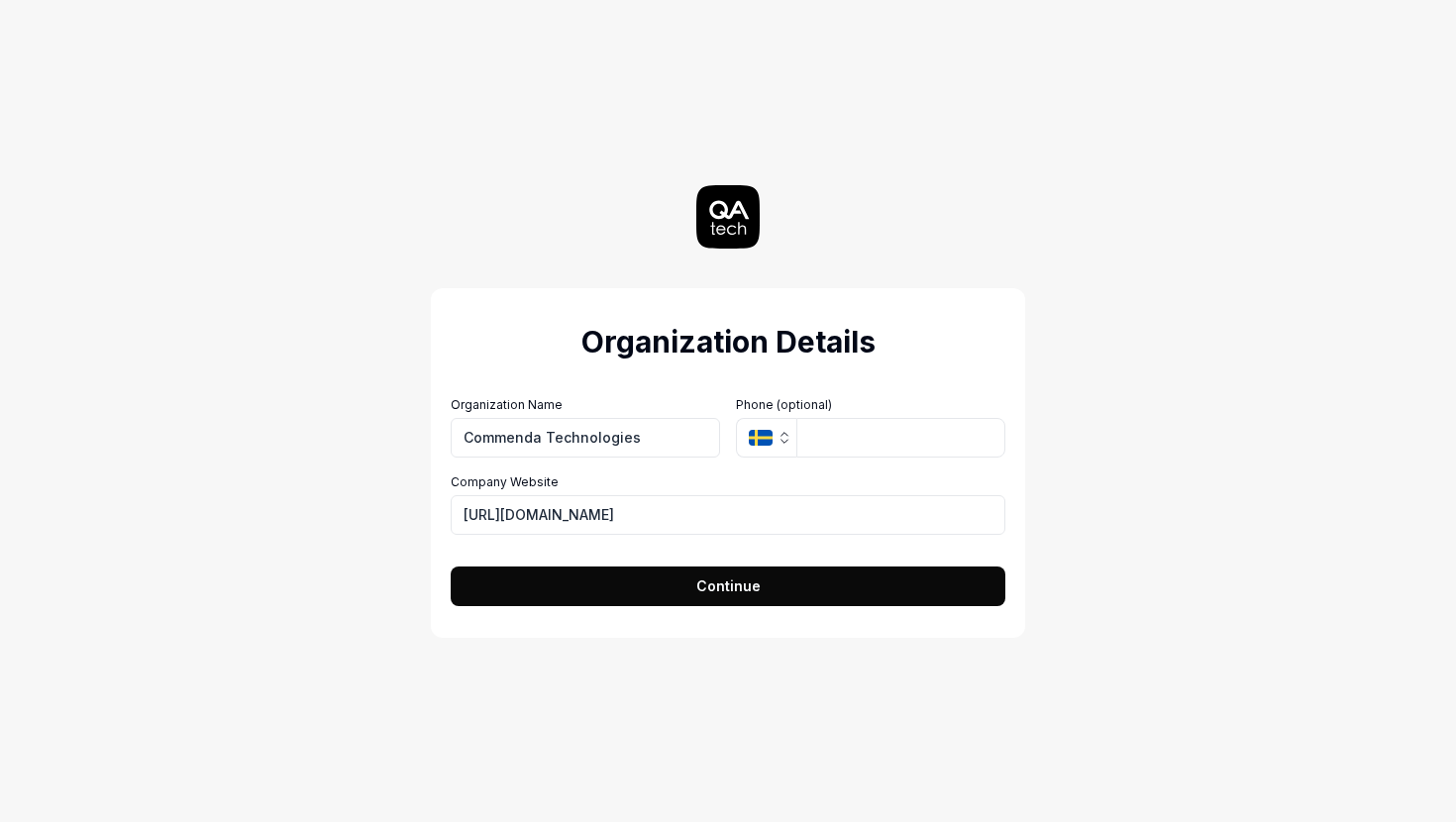 click on "Continue" at bounding box center (728, 586) 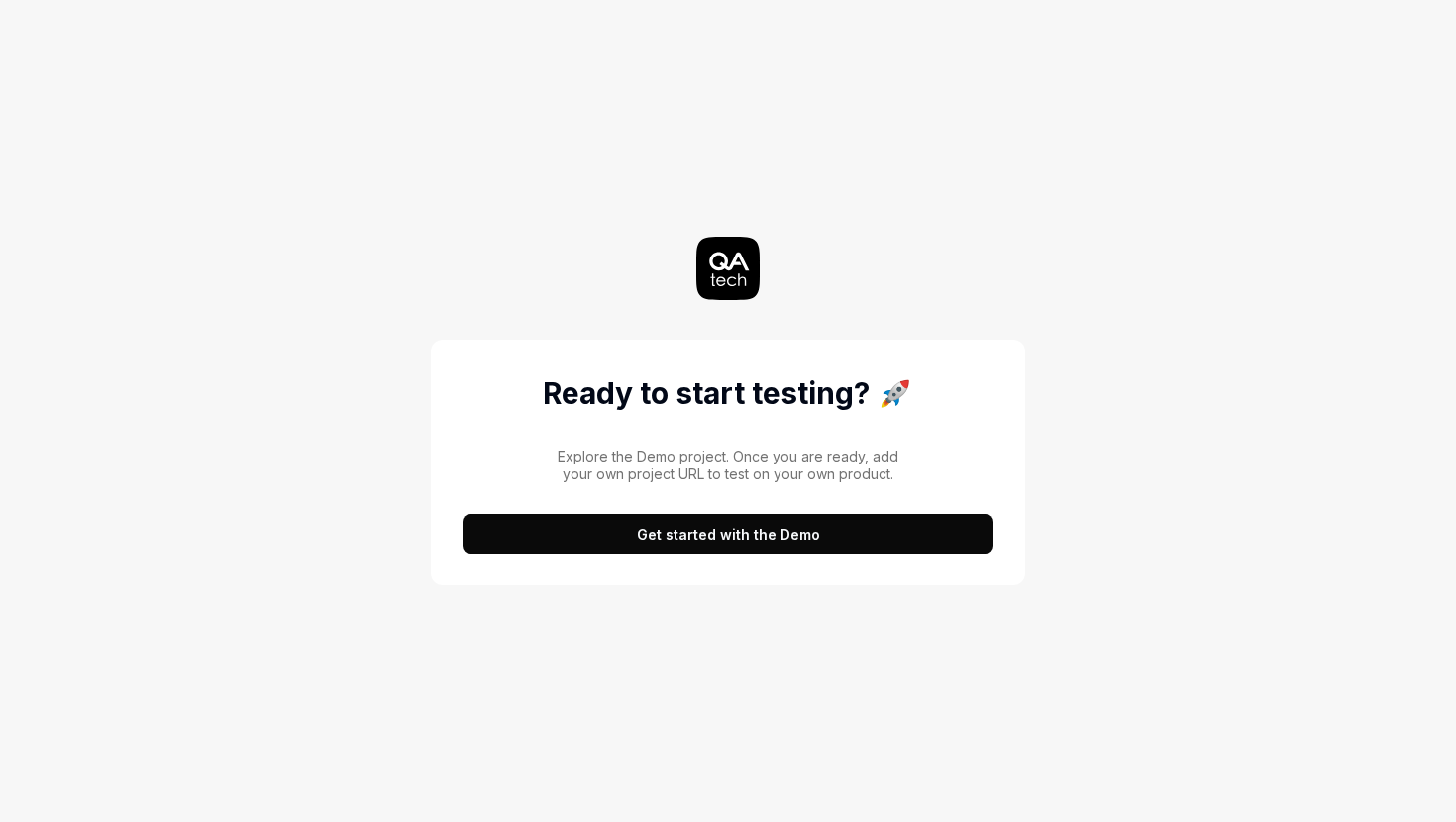 click on "Get started with the Demo" at bounding box center (728, 534) 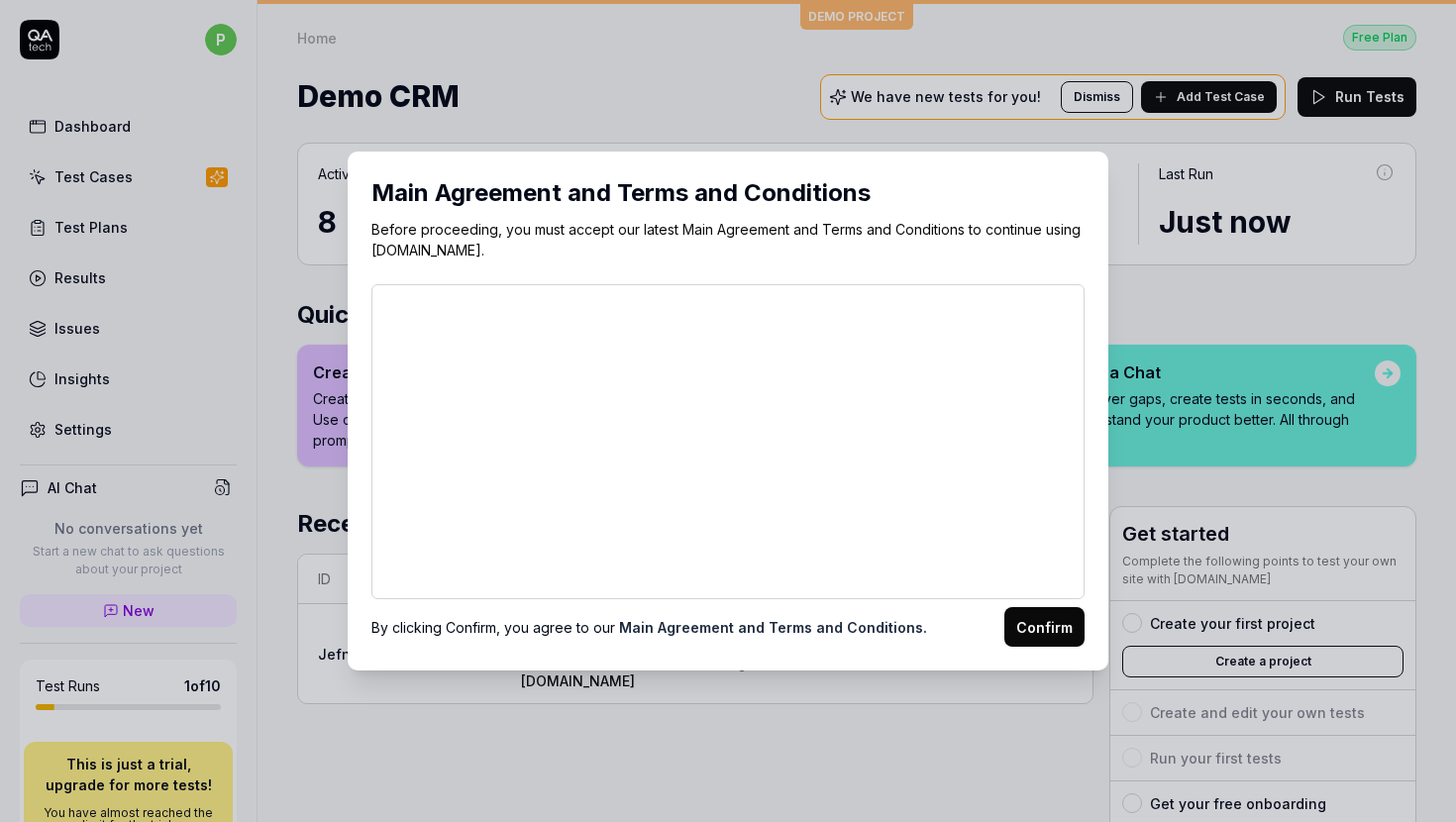 click on "Confirm" at bounding box center [1044, 627] 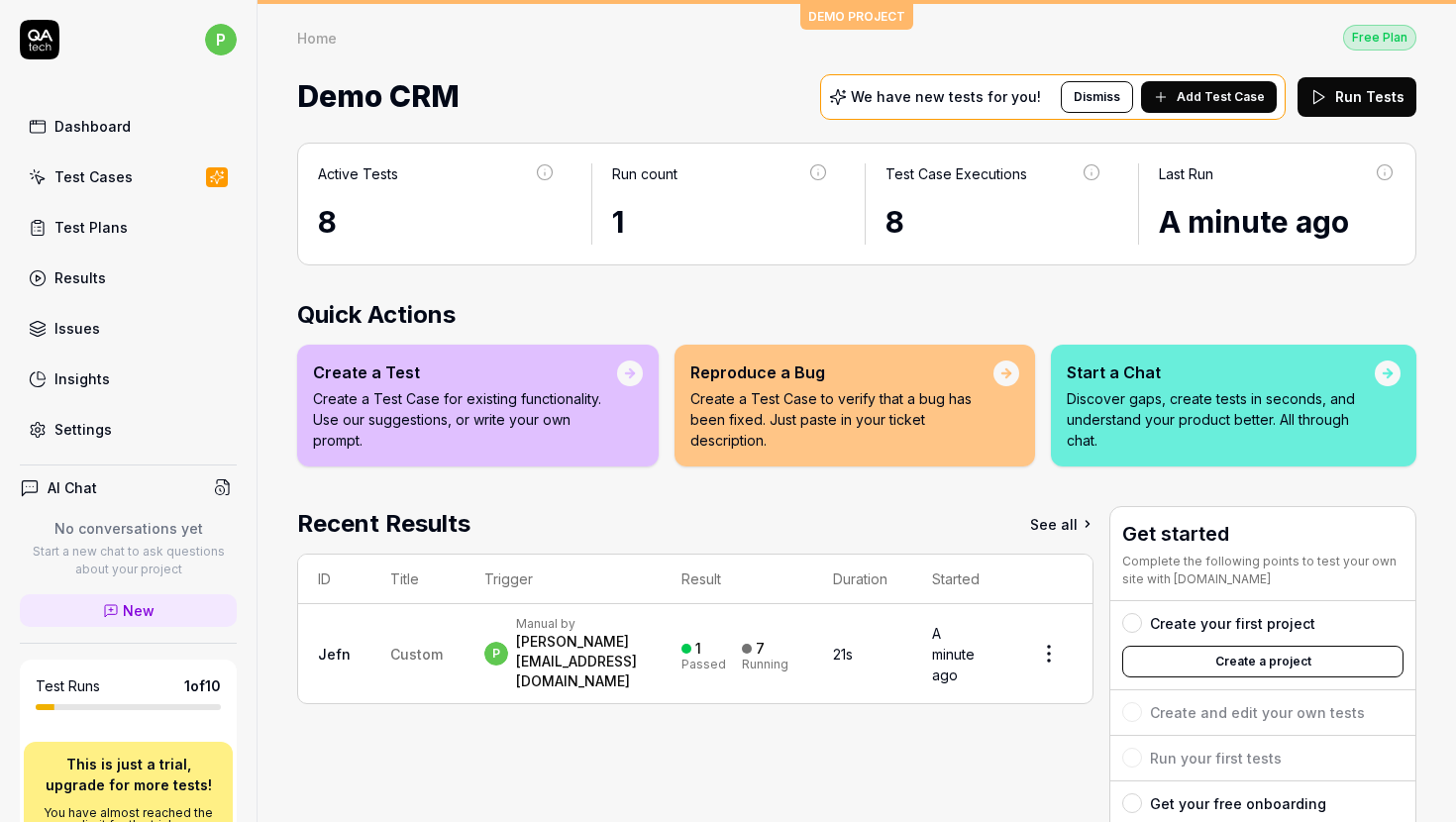 click on "Test Cases" at bounding box center [128, 176] 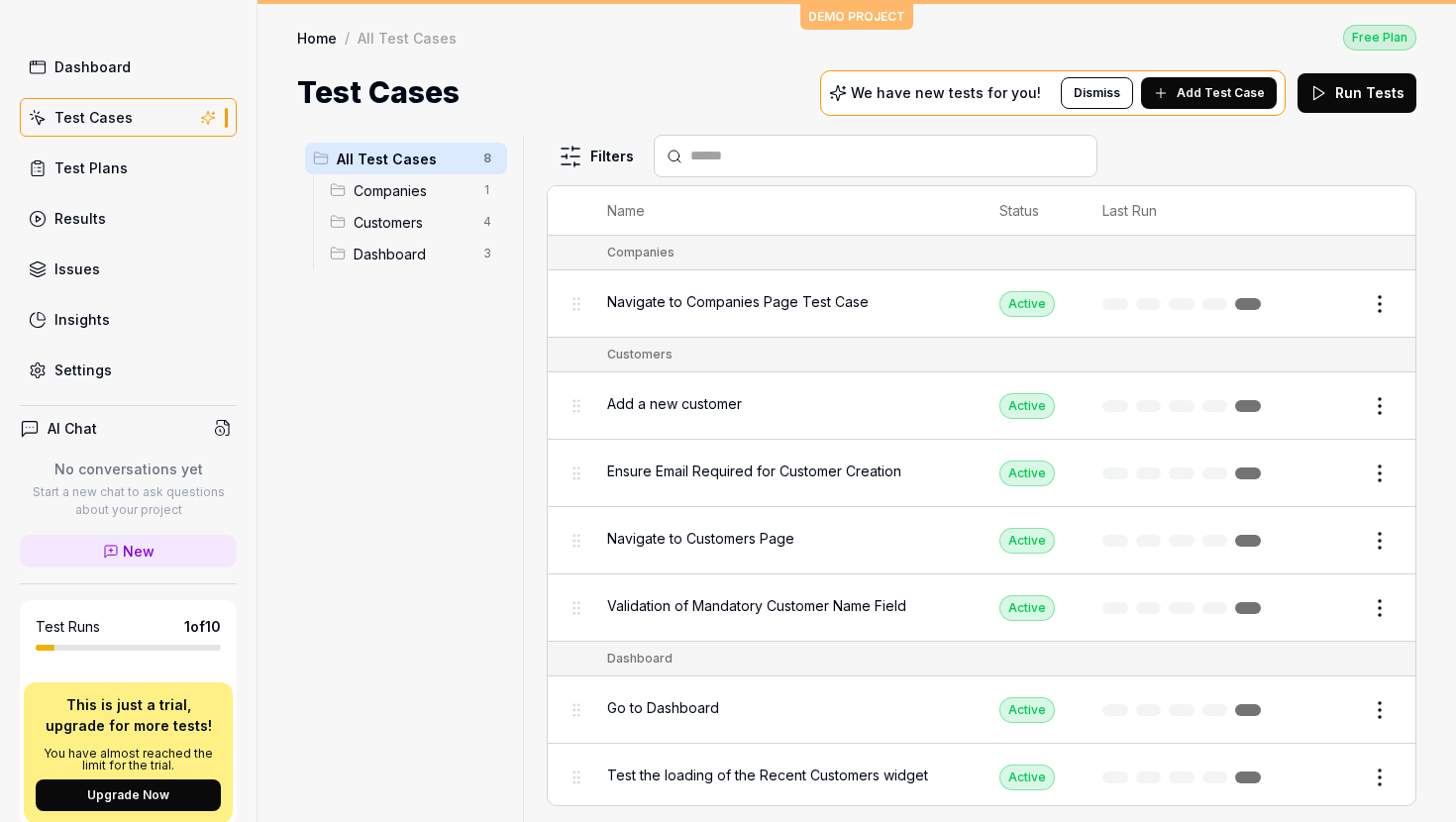 scroll, scrollTop: 0, scrollLeft: 0, axis: both 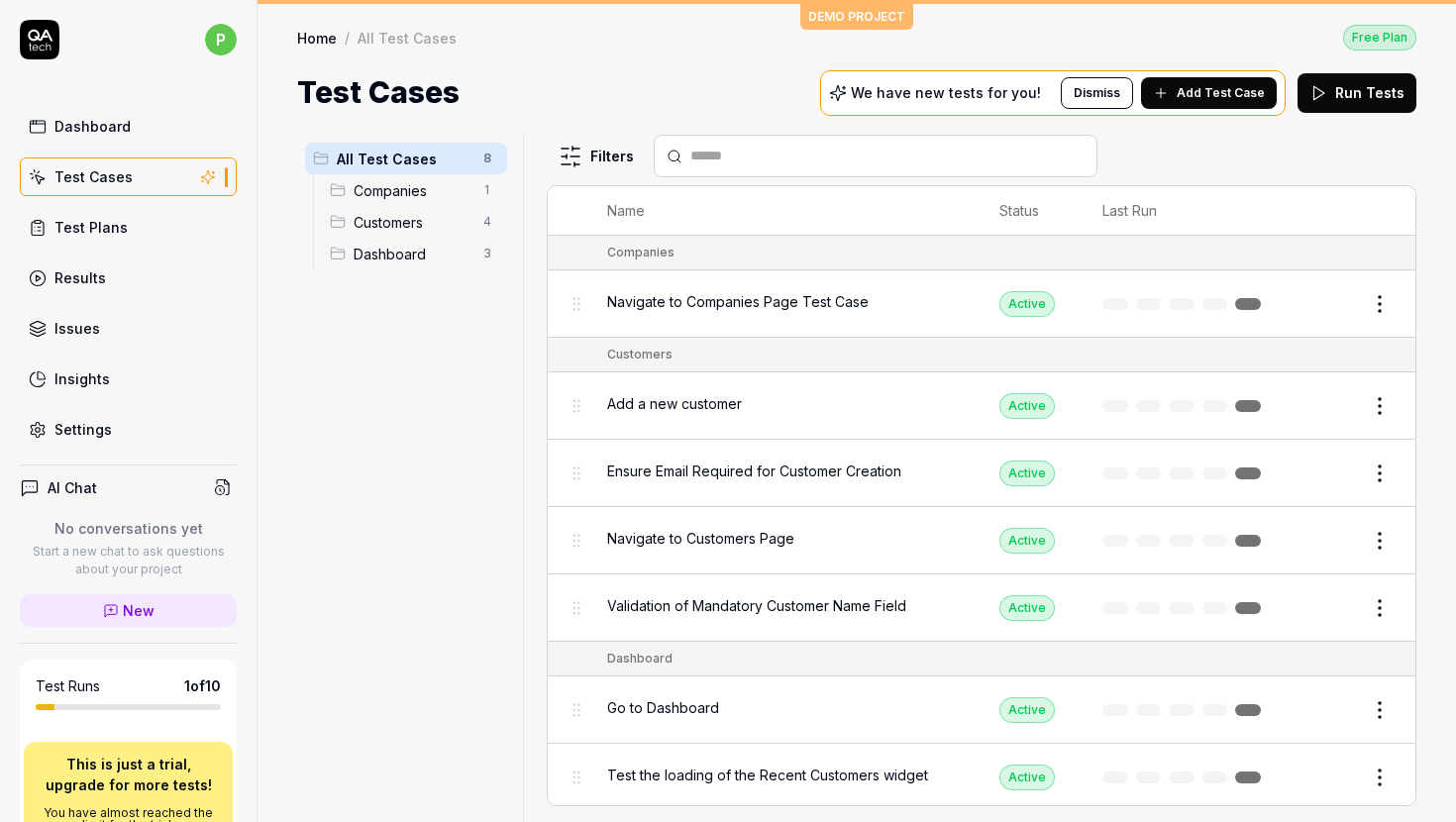 click on "Dashboard Test Cases Test Plans Results Issues Insights Settings" at bounding box center [128, 277] 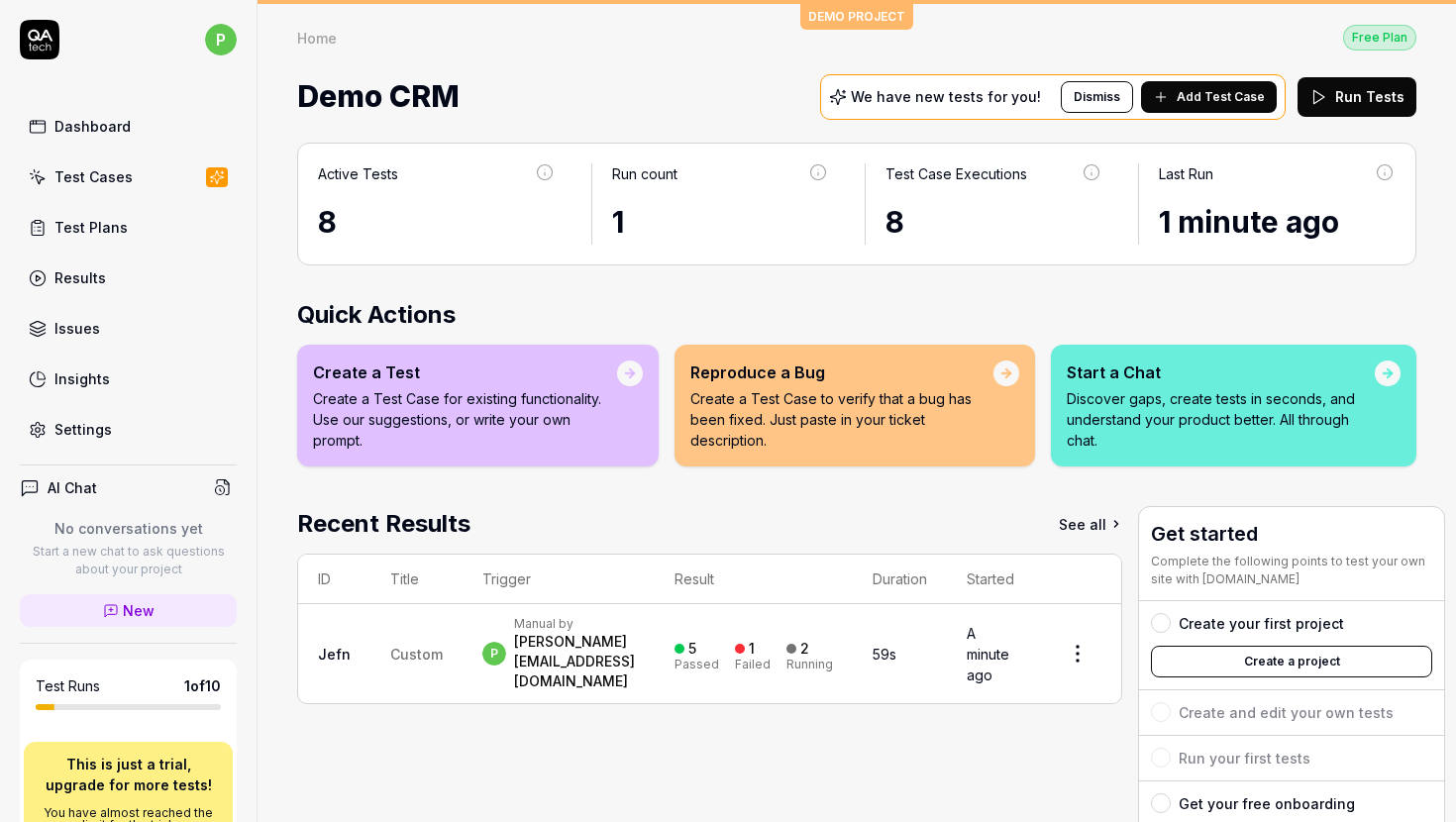 click on "Create a Test" at bounding box center (465, 372) 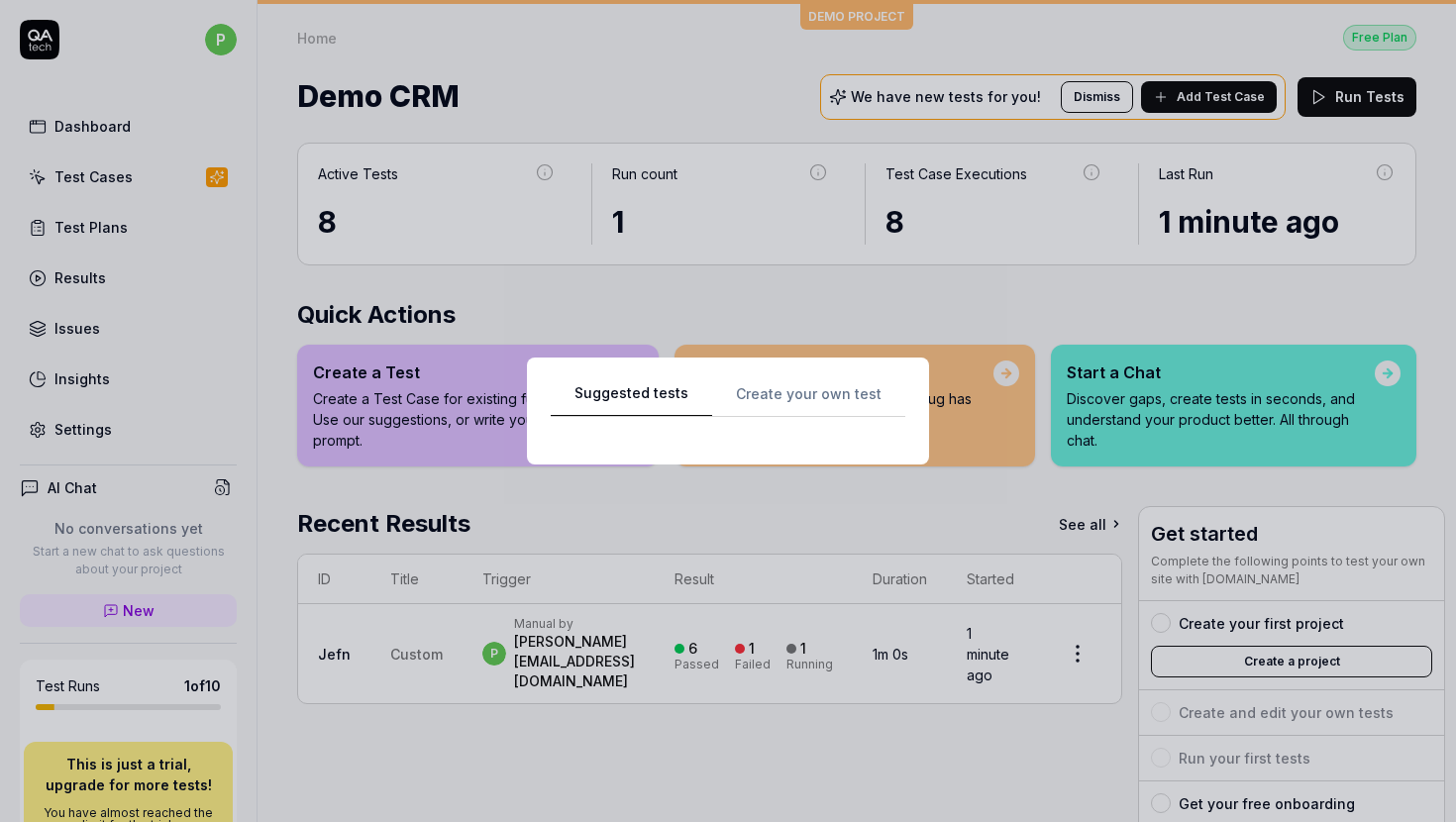 scroll, scrollTop: 0, scrollLeft: 0, axis: both 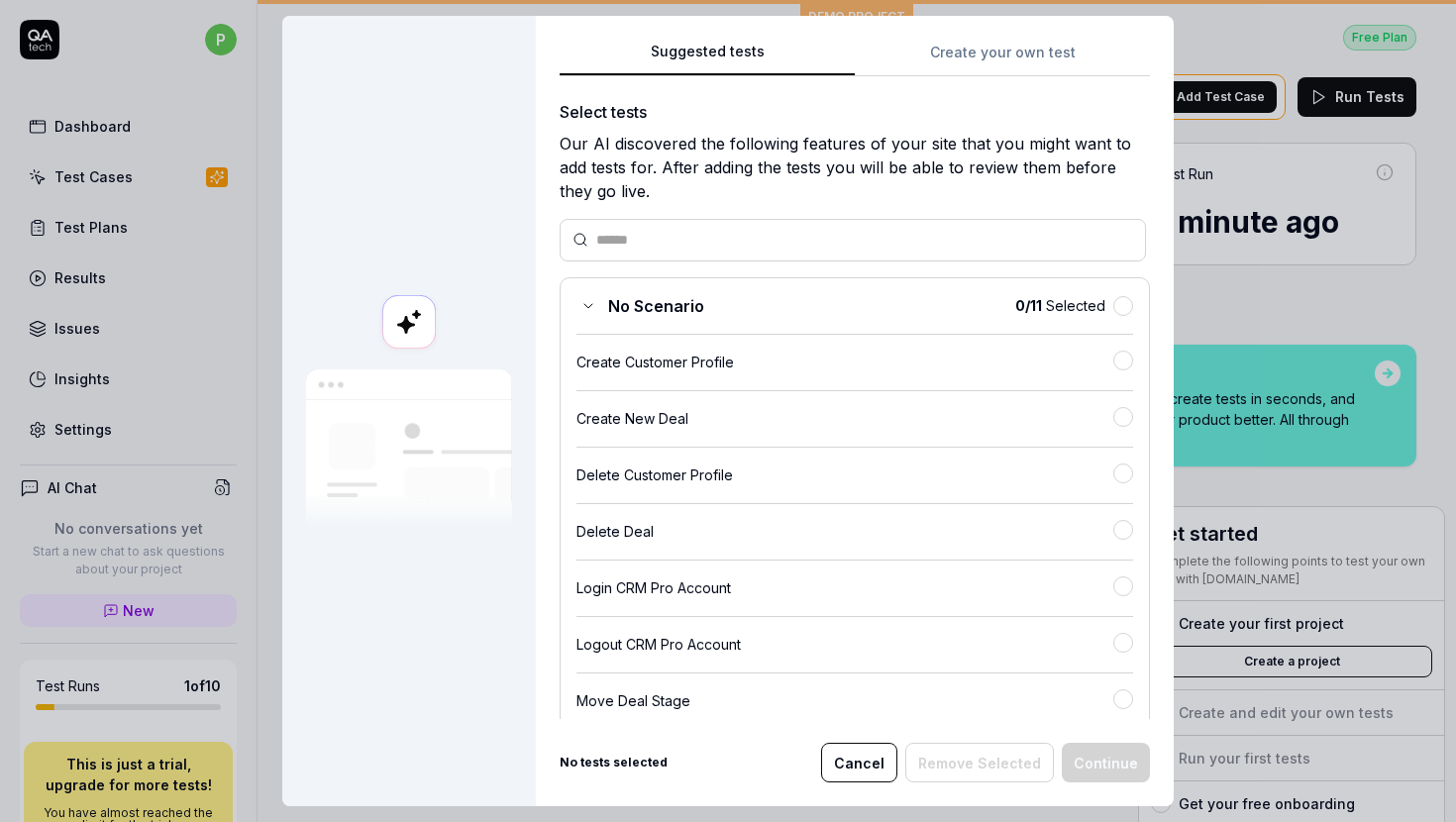 click at bounding box center [853, 240] 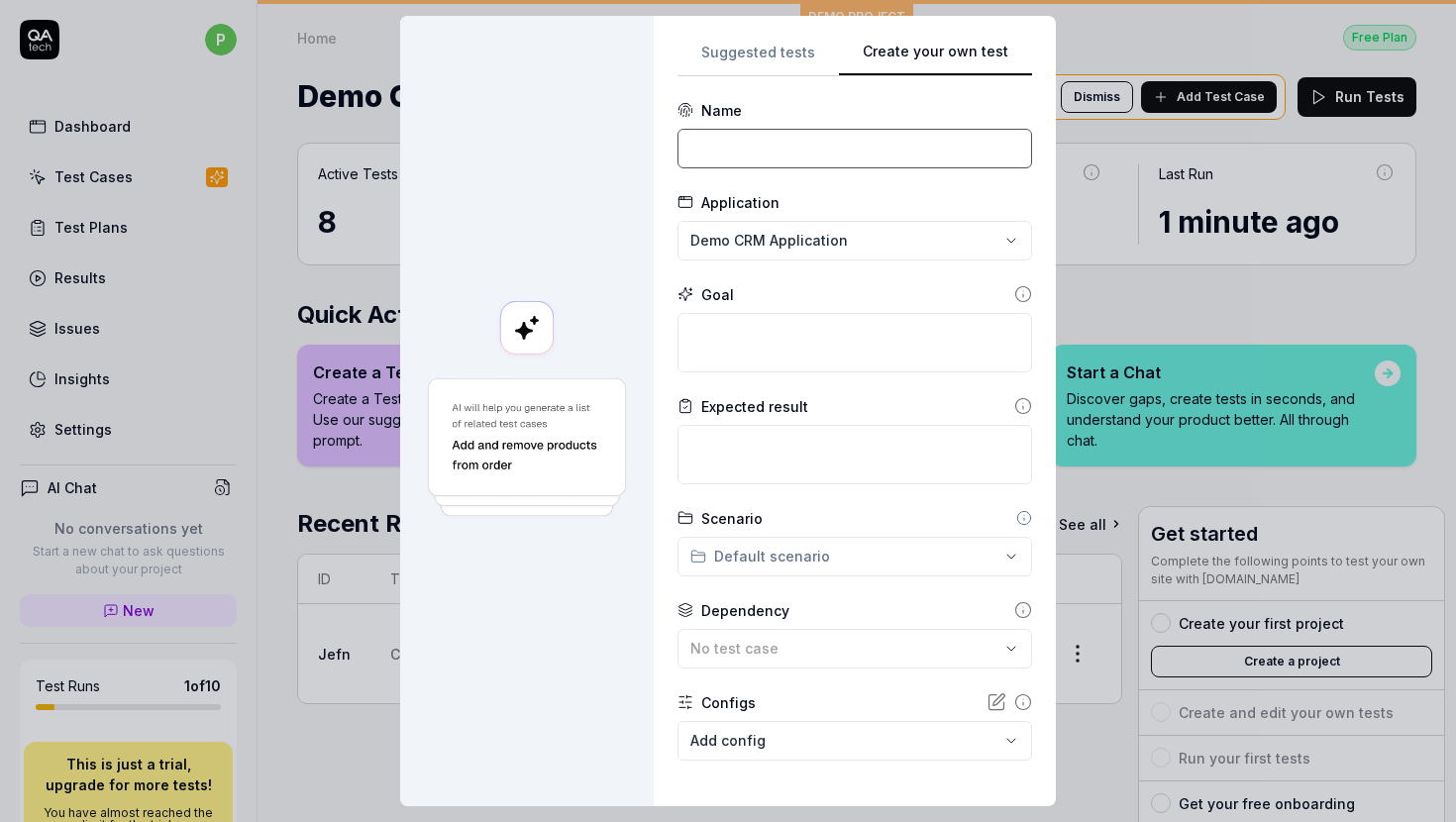click at bounding box center (855, 149) 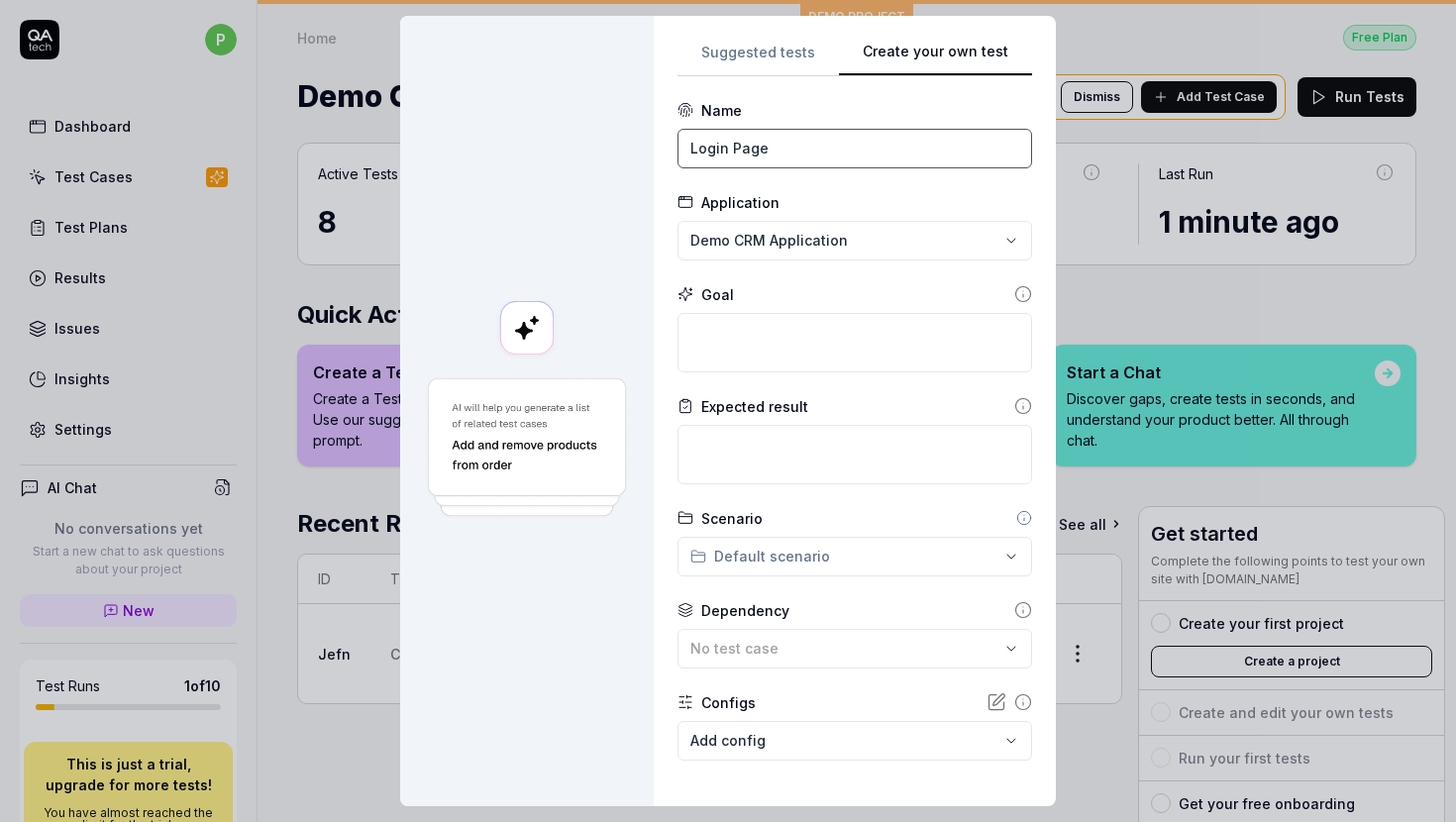 type on "Login Page" 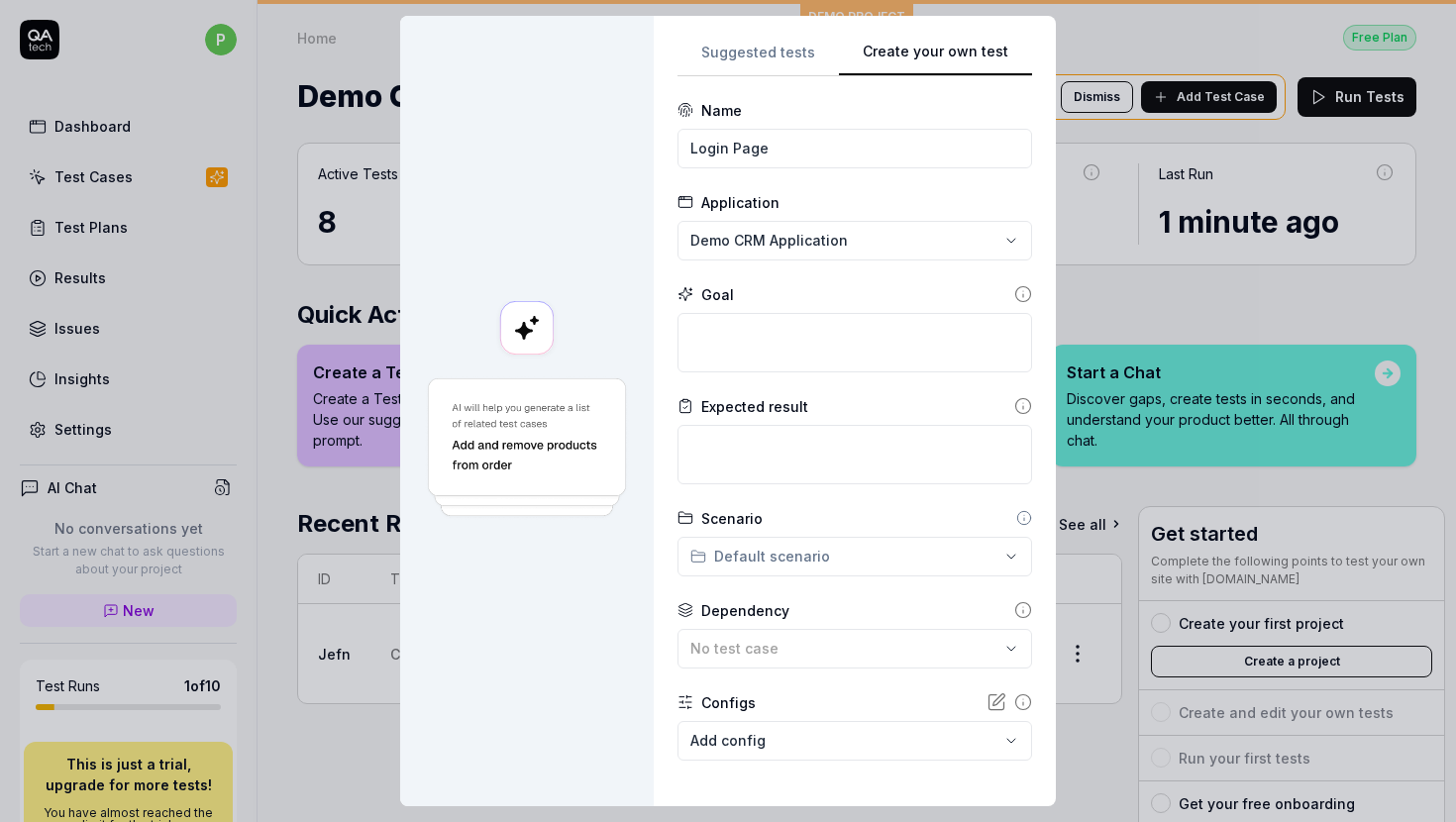 click on "**********" at bounding box center (728, 411) 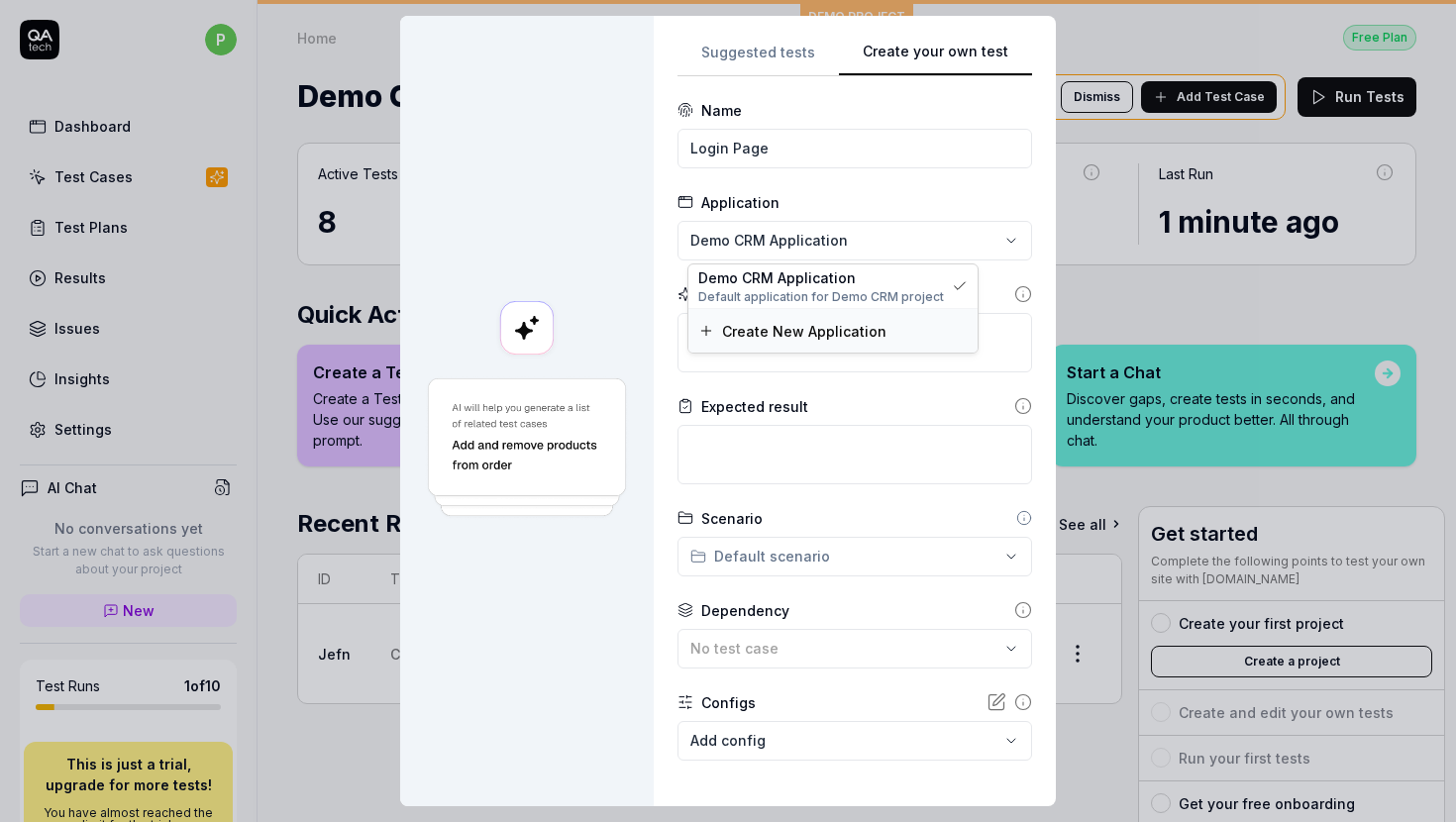 click on "Create New Application" at bounding box center [804, 331] 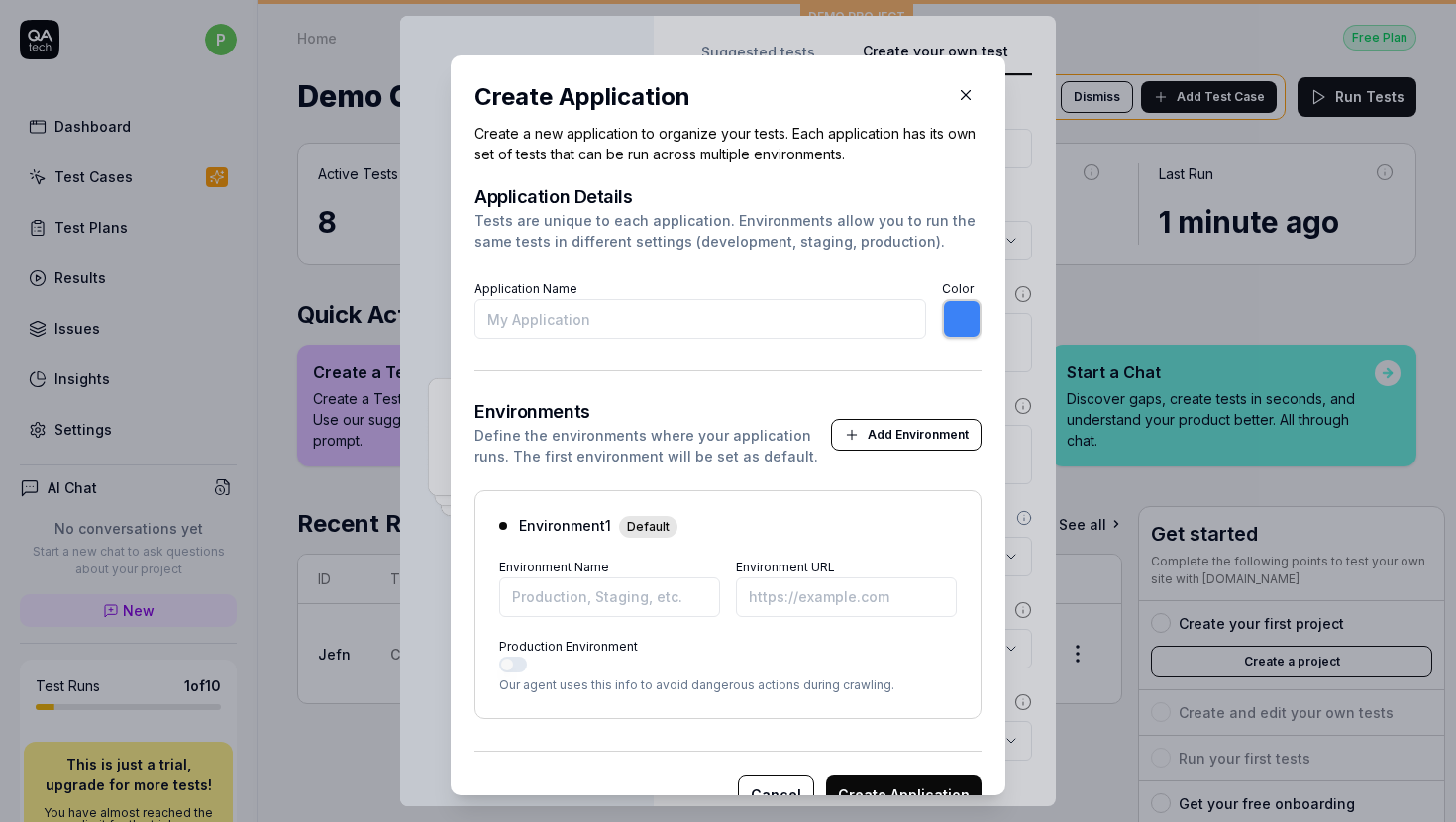 click on "Application Name" at bounding box center [700, 319] 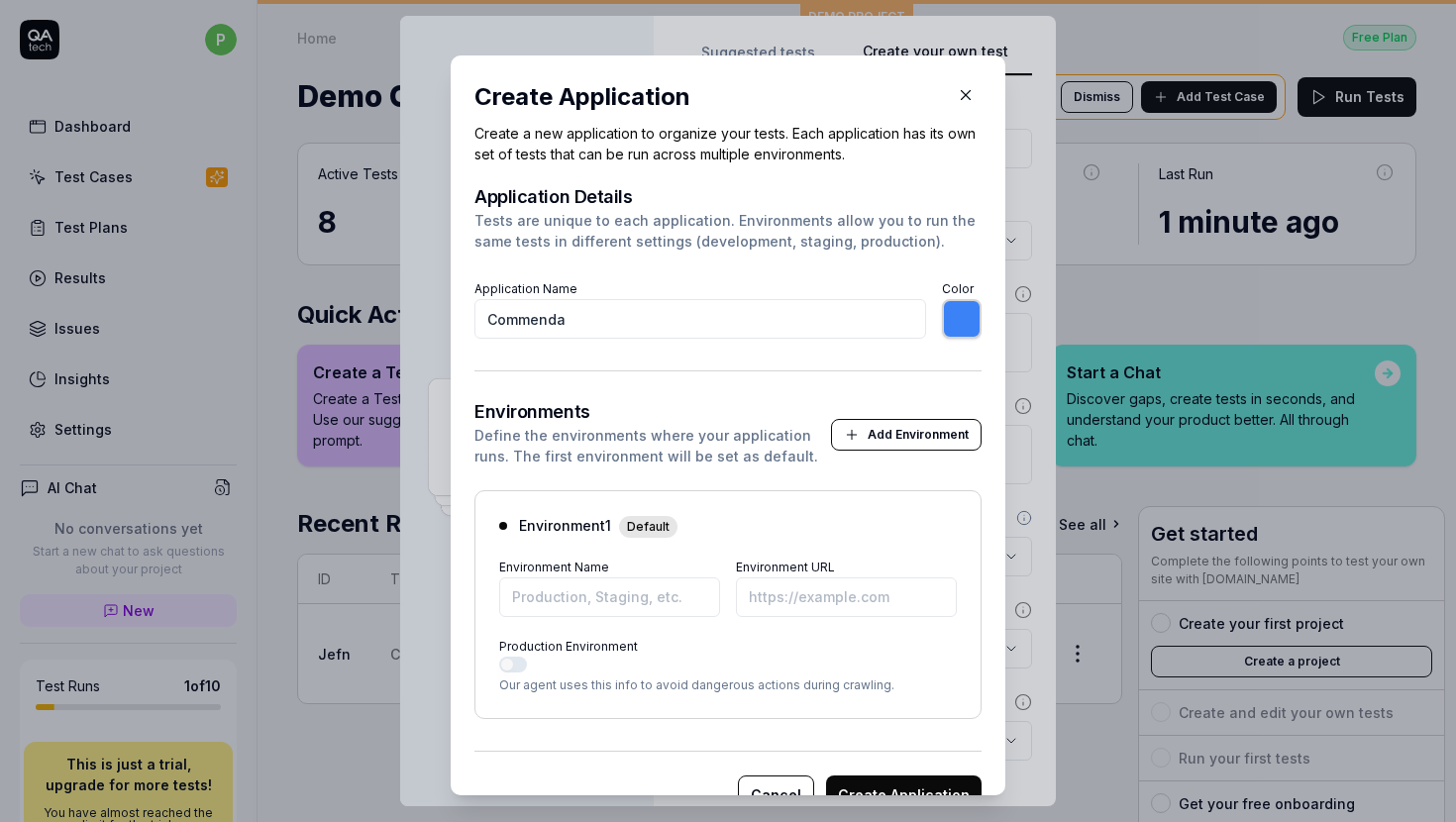 type on "Commenda" 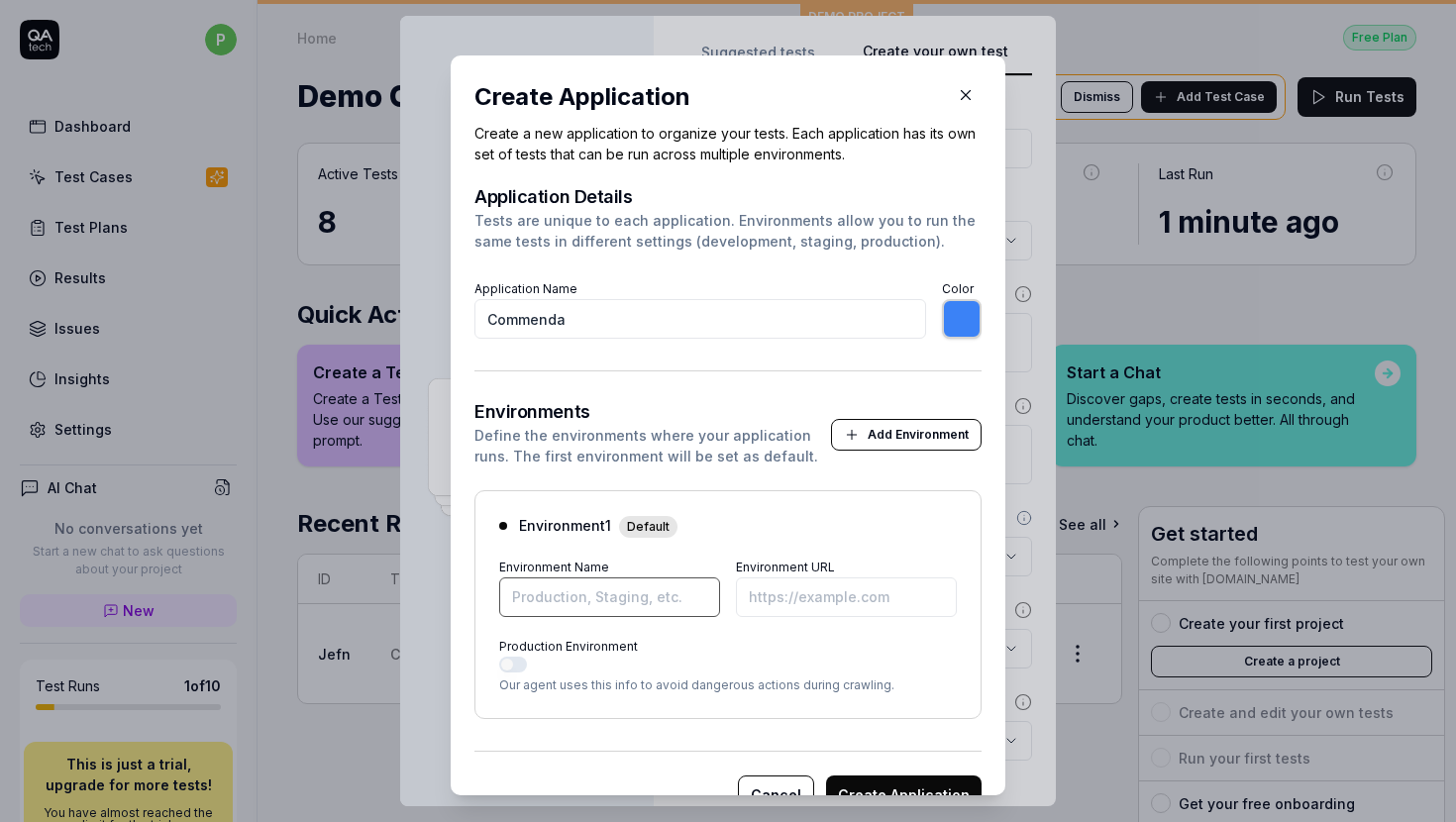 click on "Environment Name" at bounding box center (609, 597) 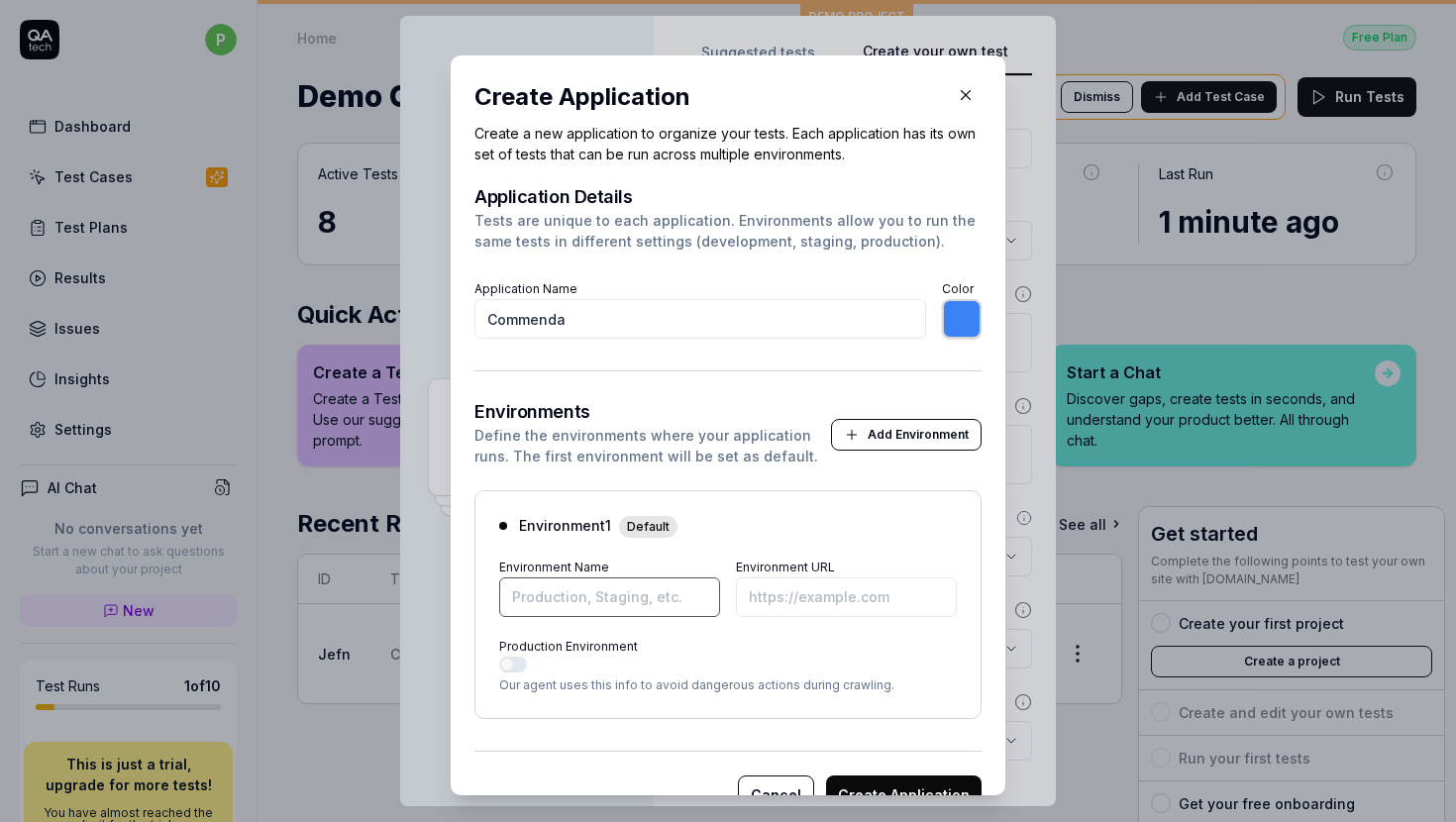 click on "Environment Name" at bounding box center (609, 597) 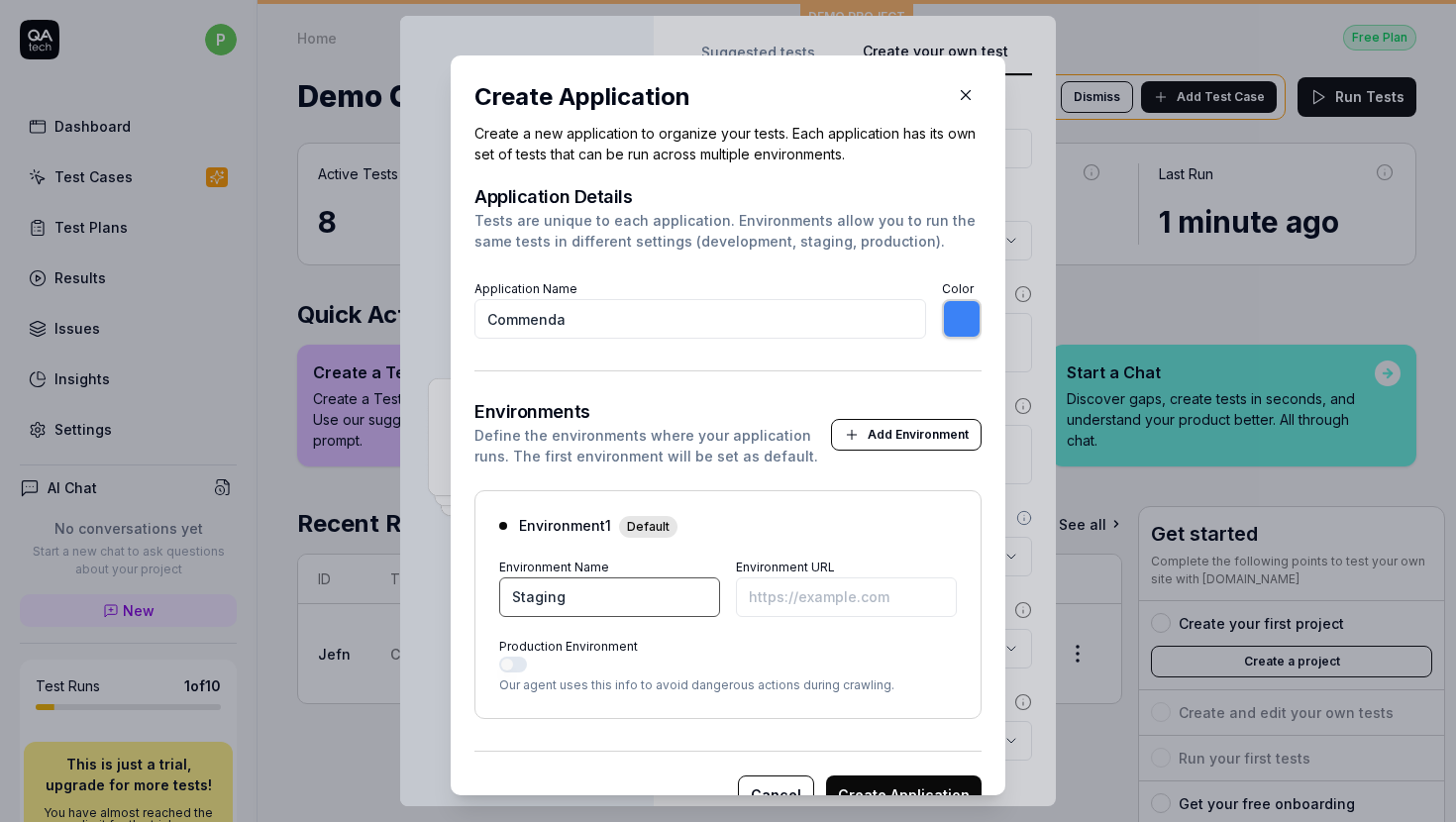 type on "Staging" 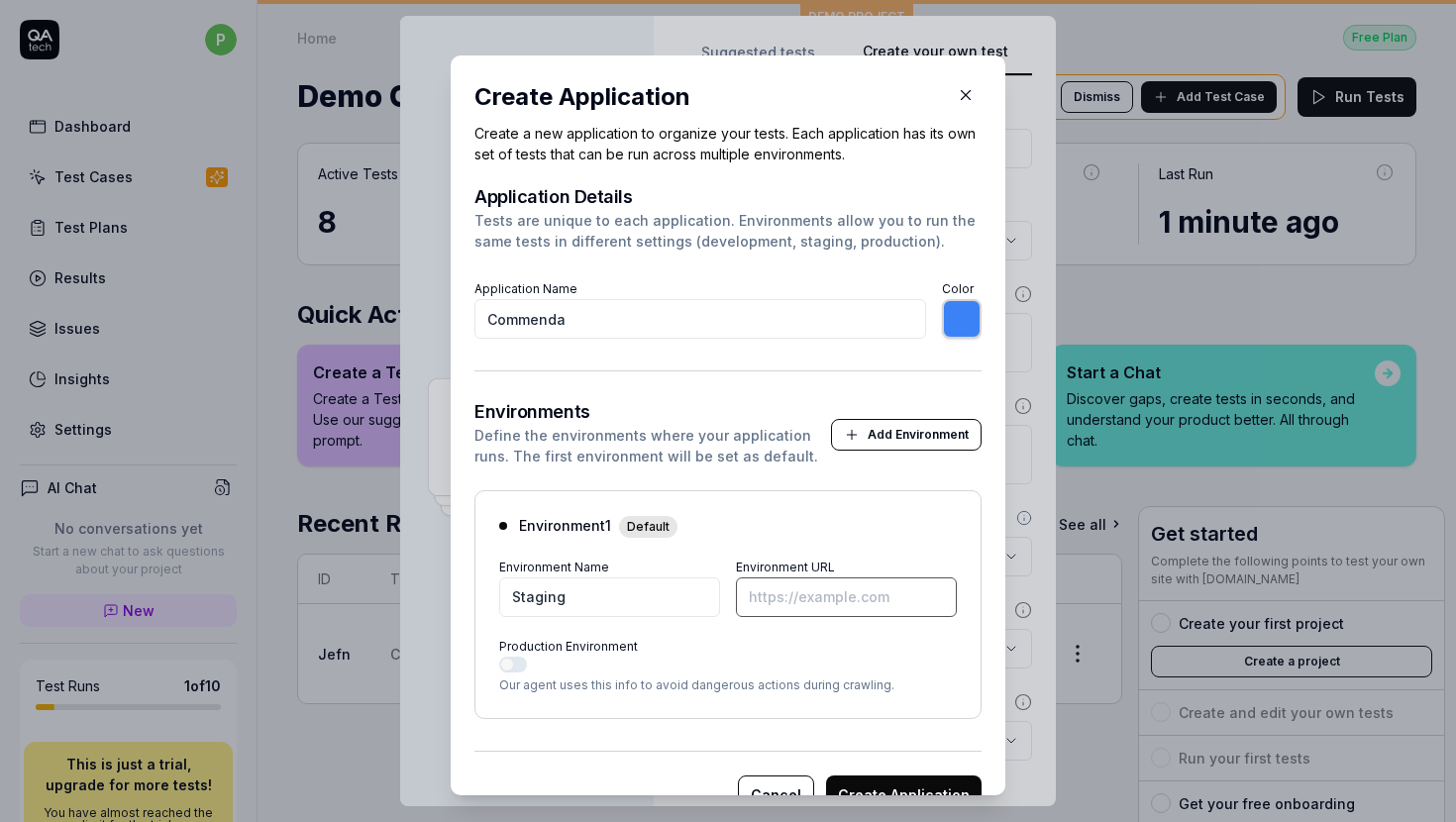 click on "Environment URL" at bounding box center [846, 597] 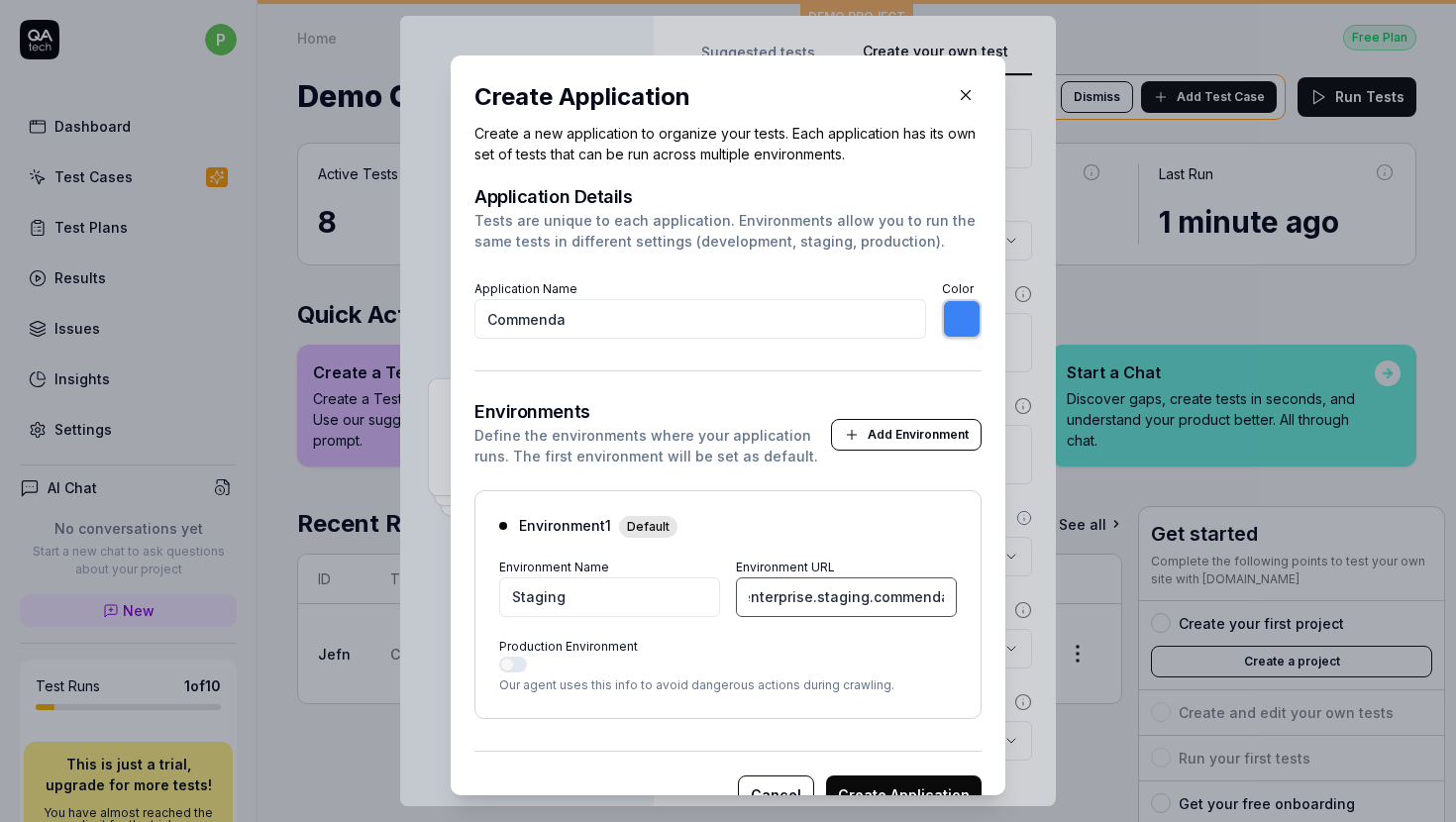 scroll, scrollTop: 0, scrollLeft: 19, axis: horizontal 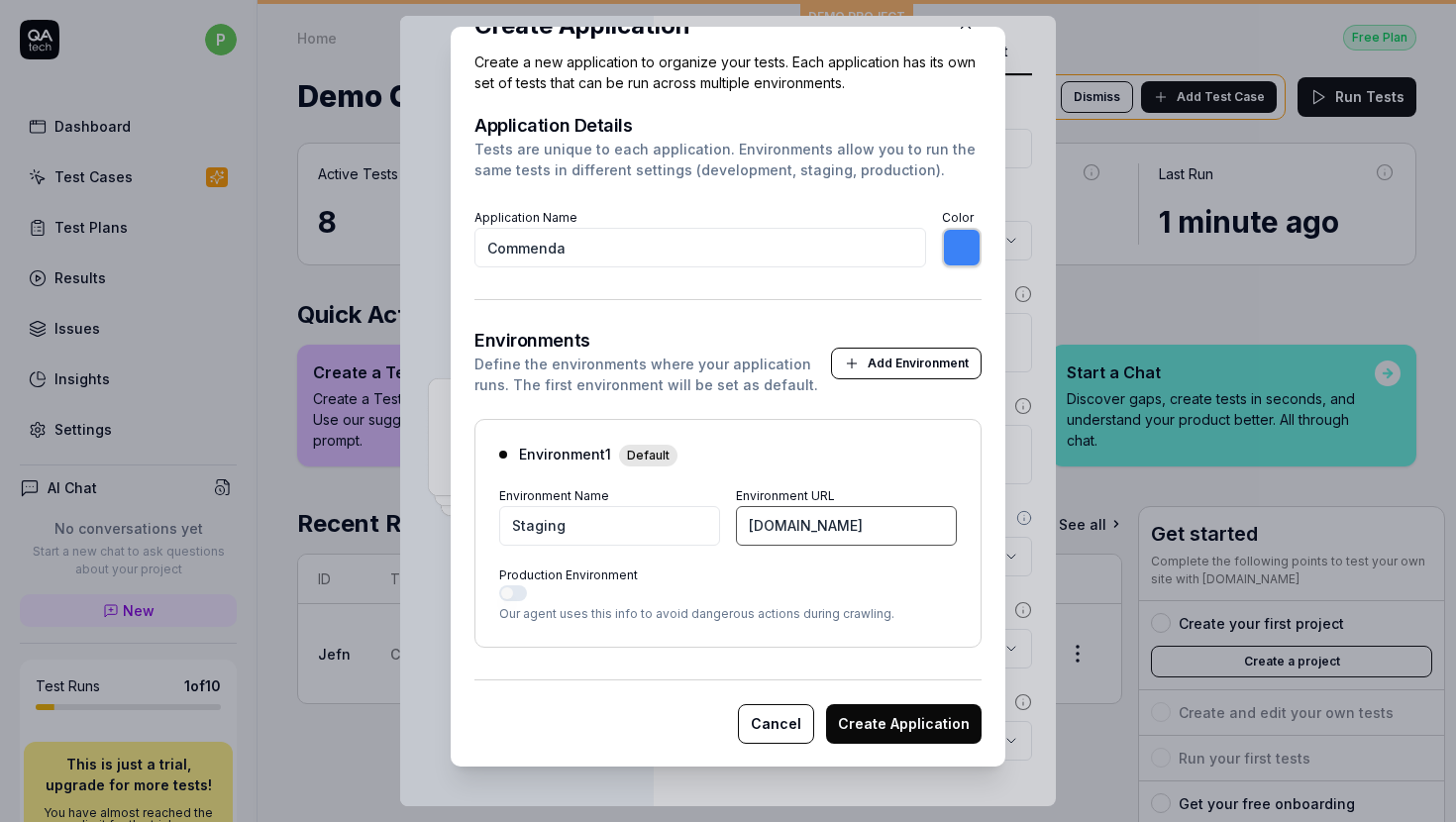 click on "[DOMAIN_NAME]" at bounding box center [846, 526] 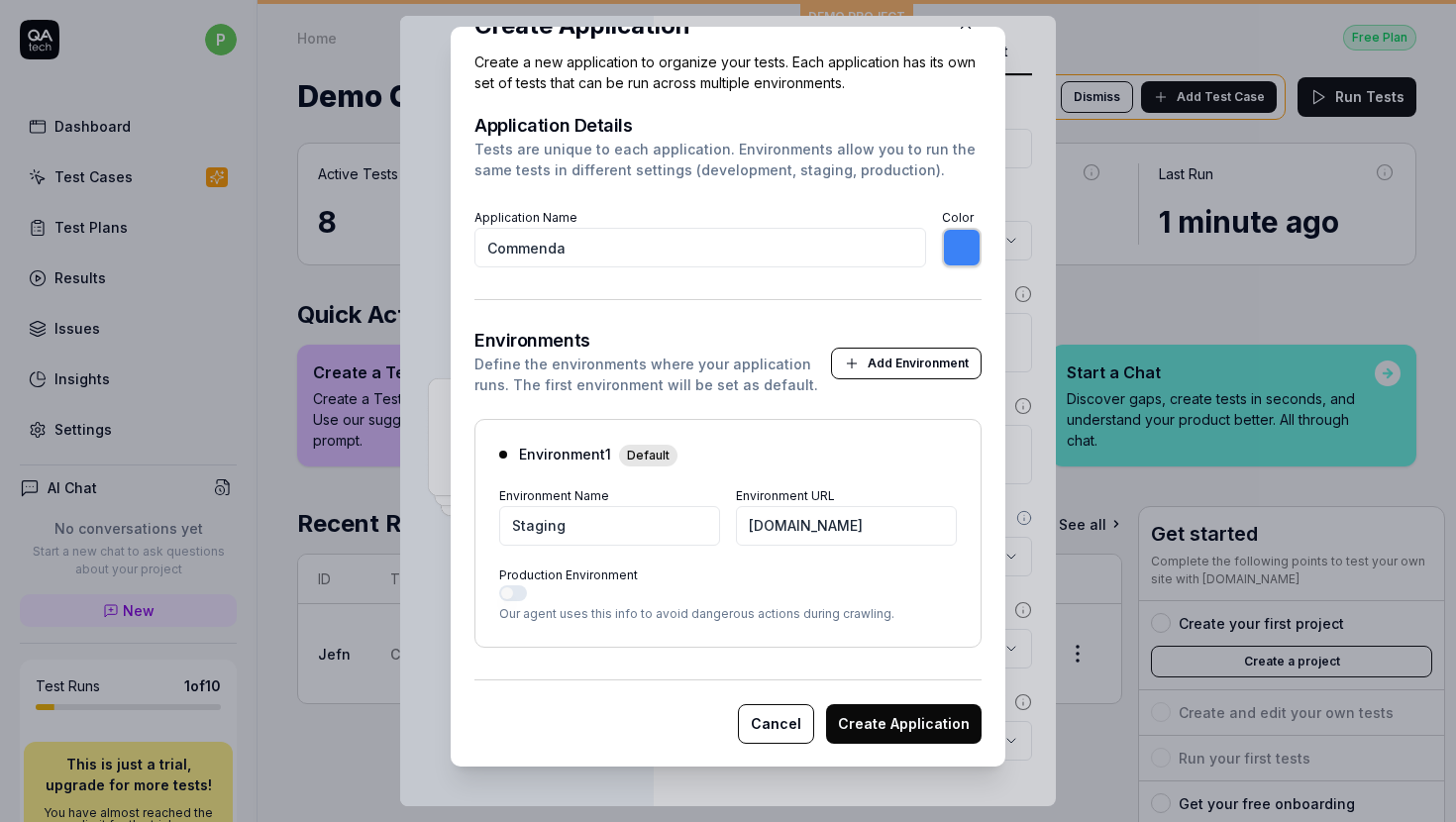 click on "Create Application" at bounding box center [903, 724] 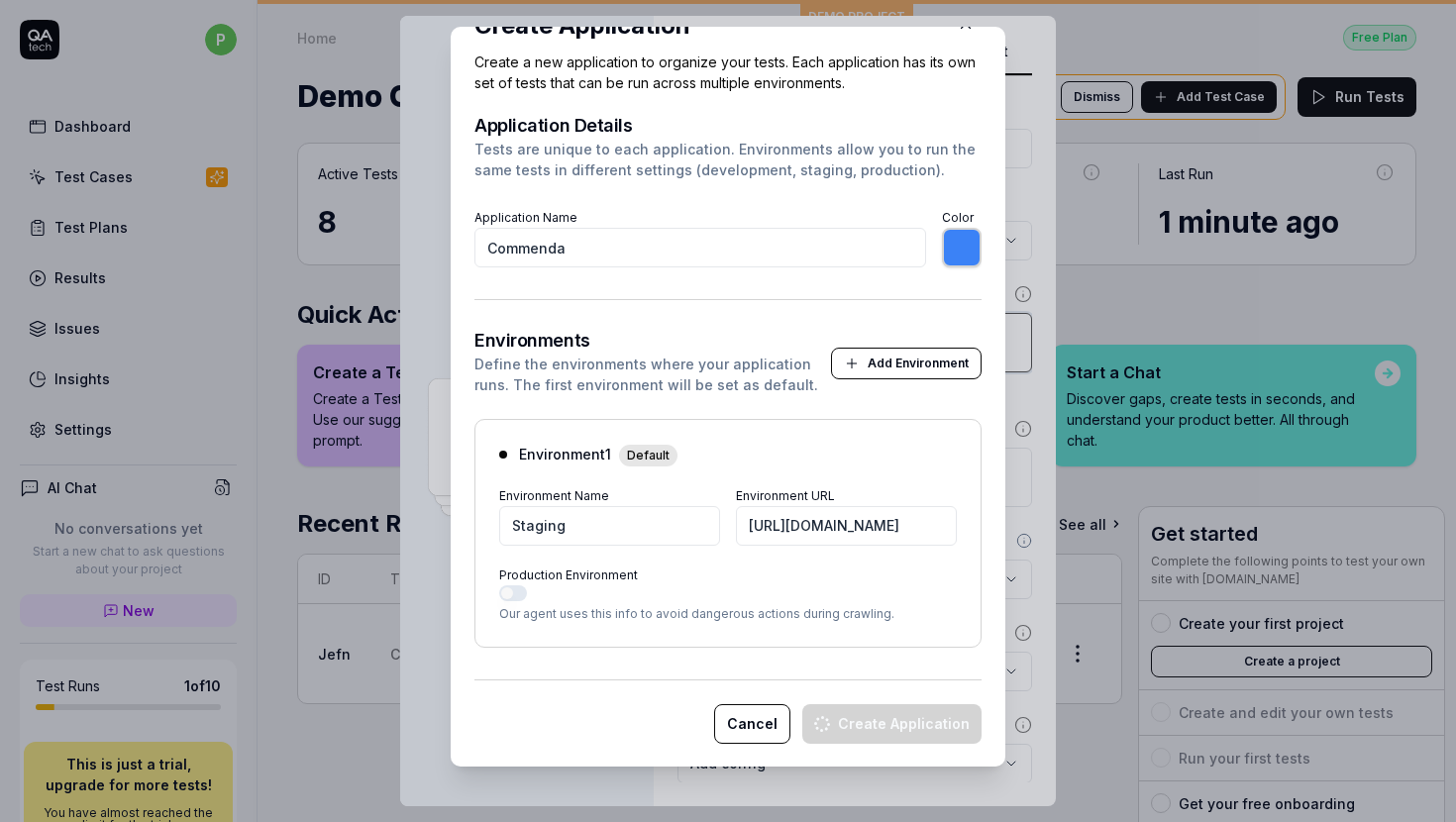 scroll, scrollTop: 0, scrollLeft: 0, axis: both 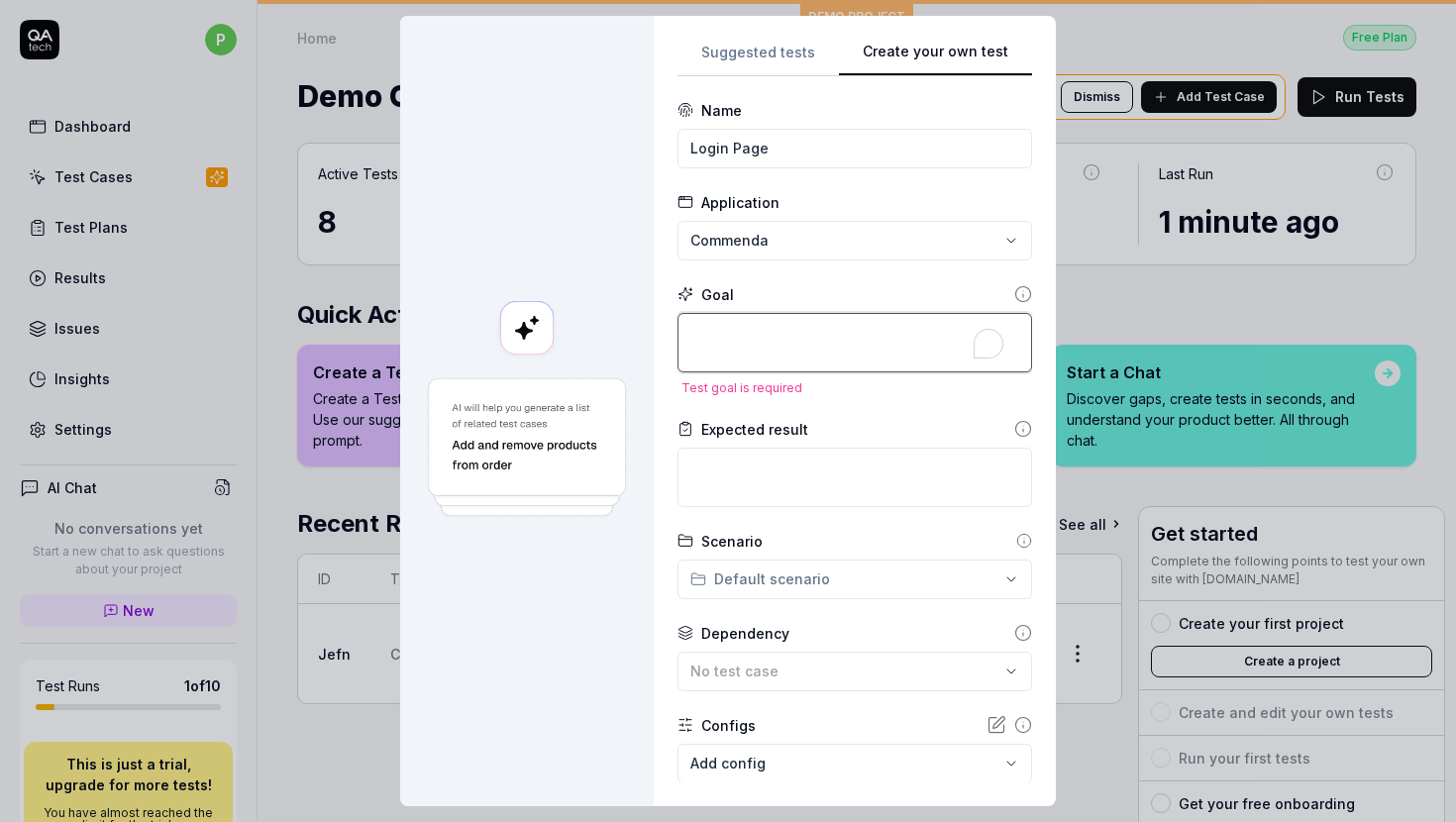 click at bounding box center [855, 343] 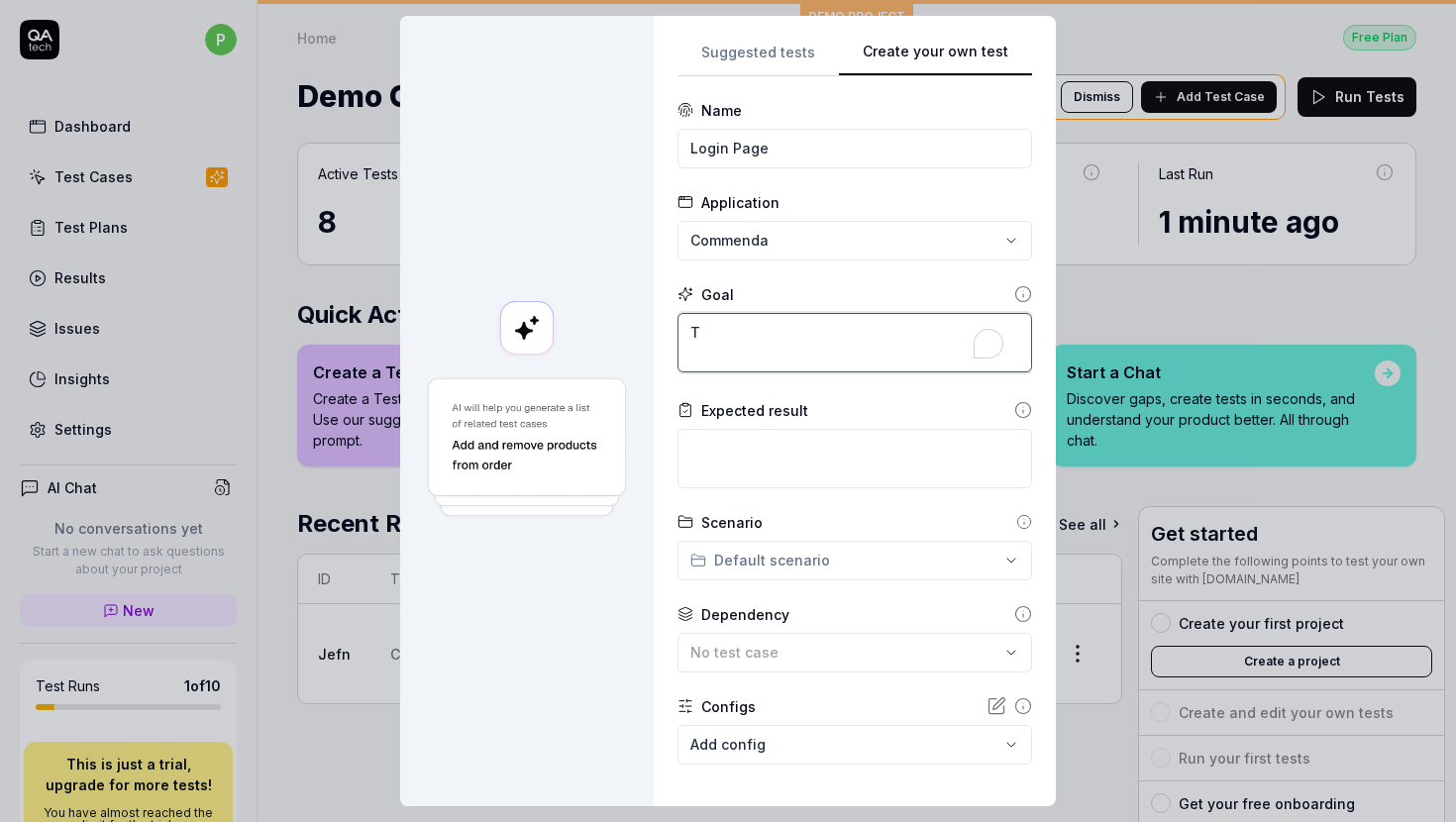 type on "*" 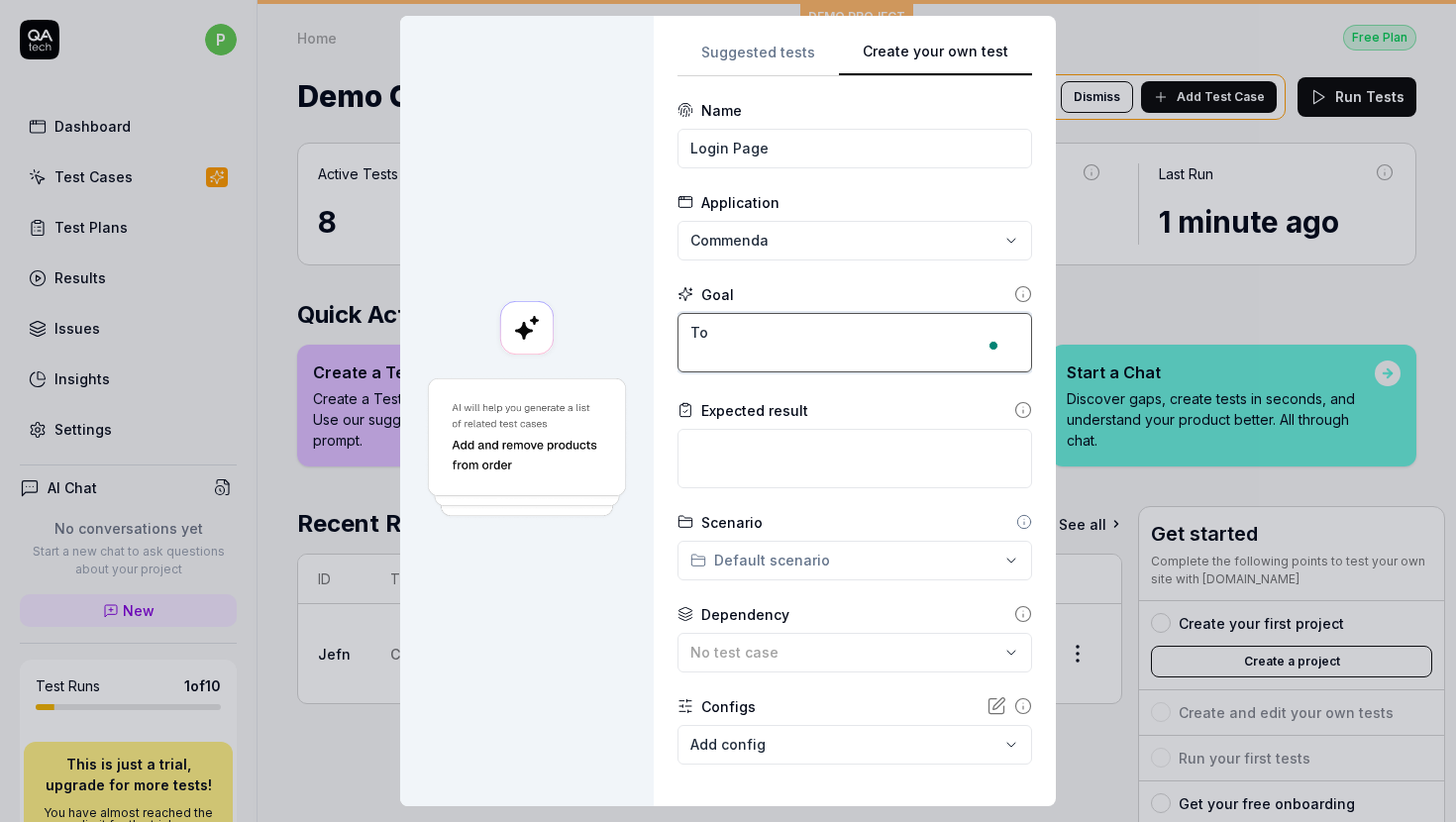 type on "*" 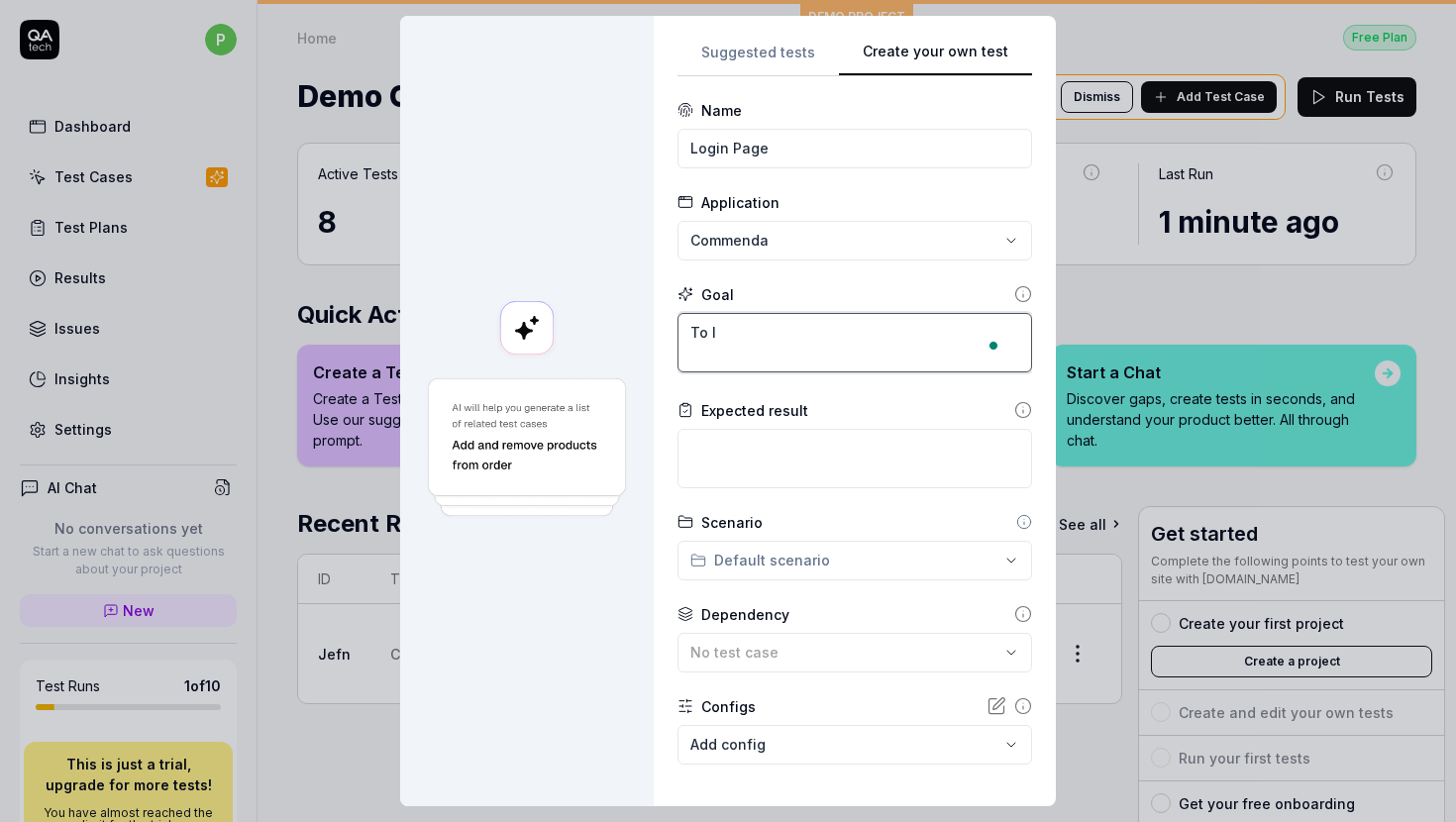 type on "*" 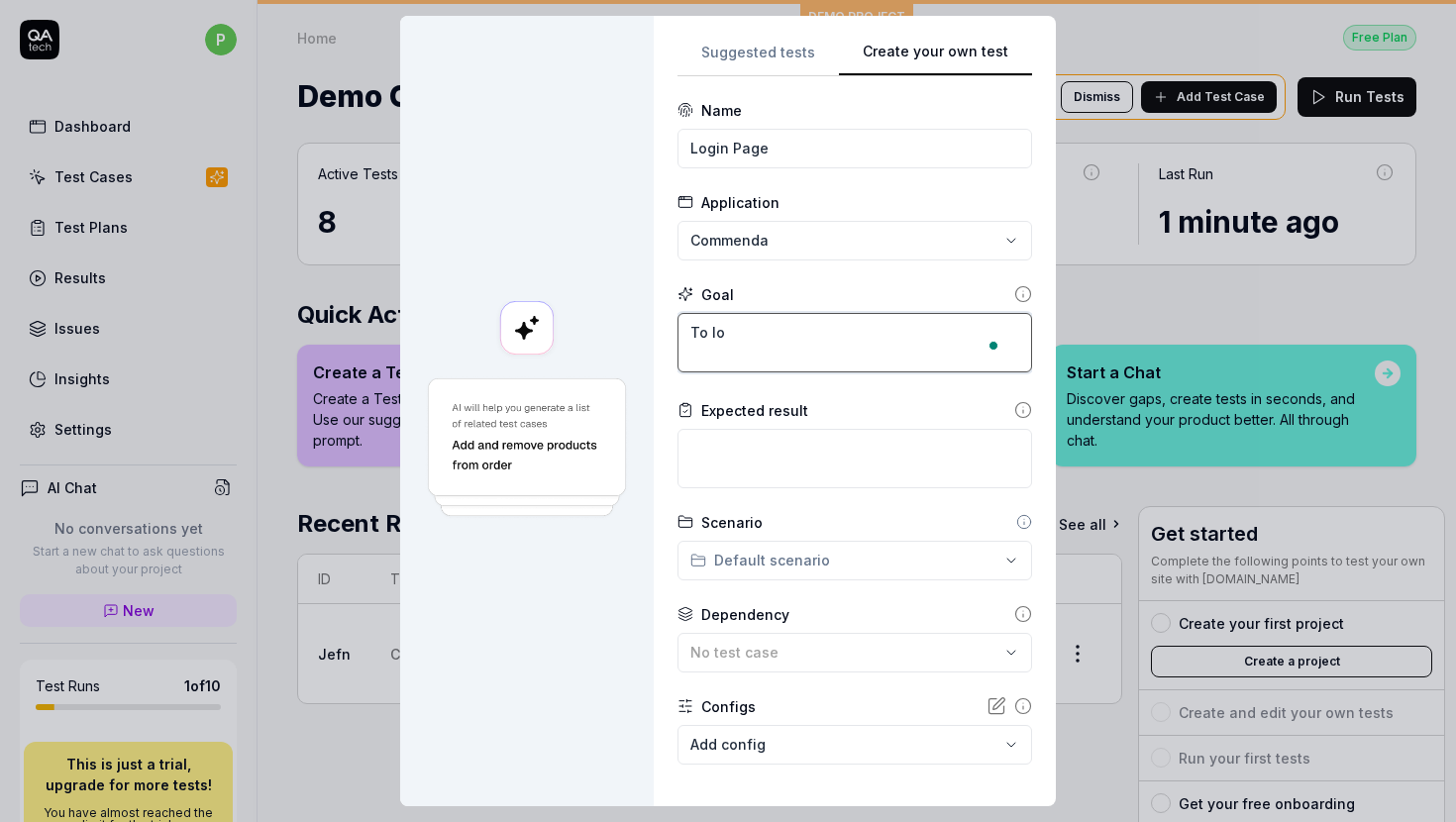 type on "To loh" 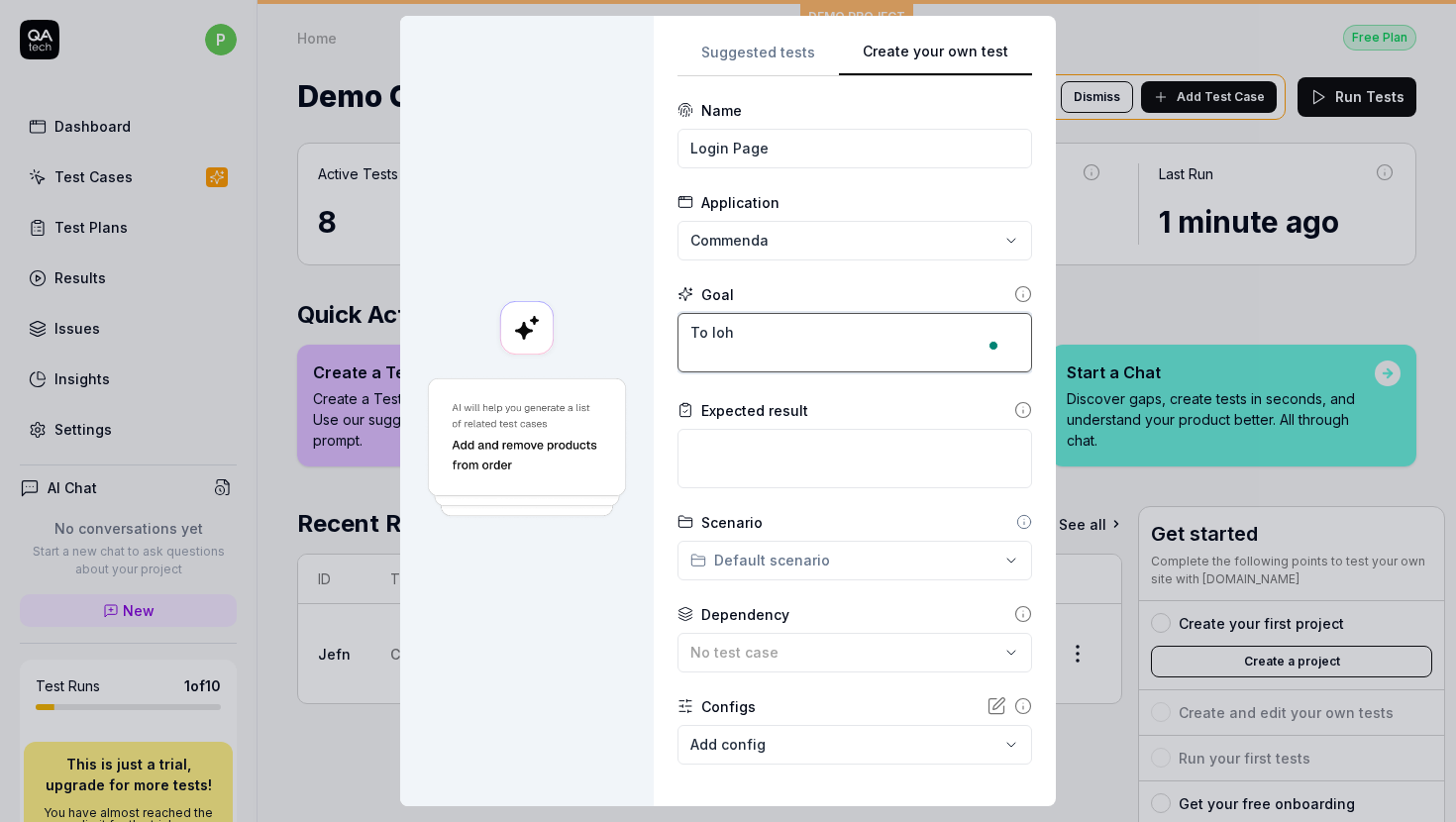 type on "*" 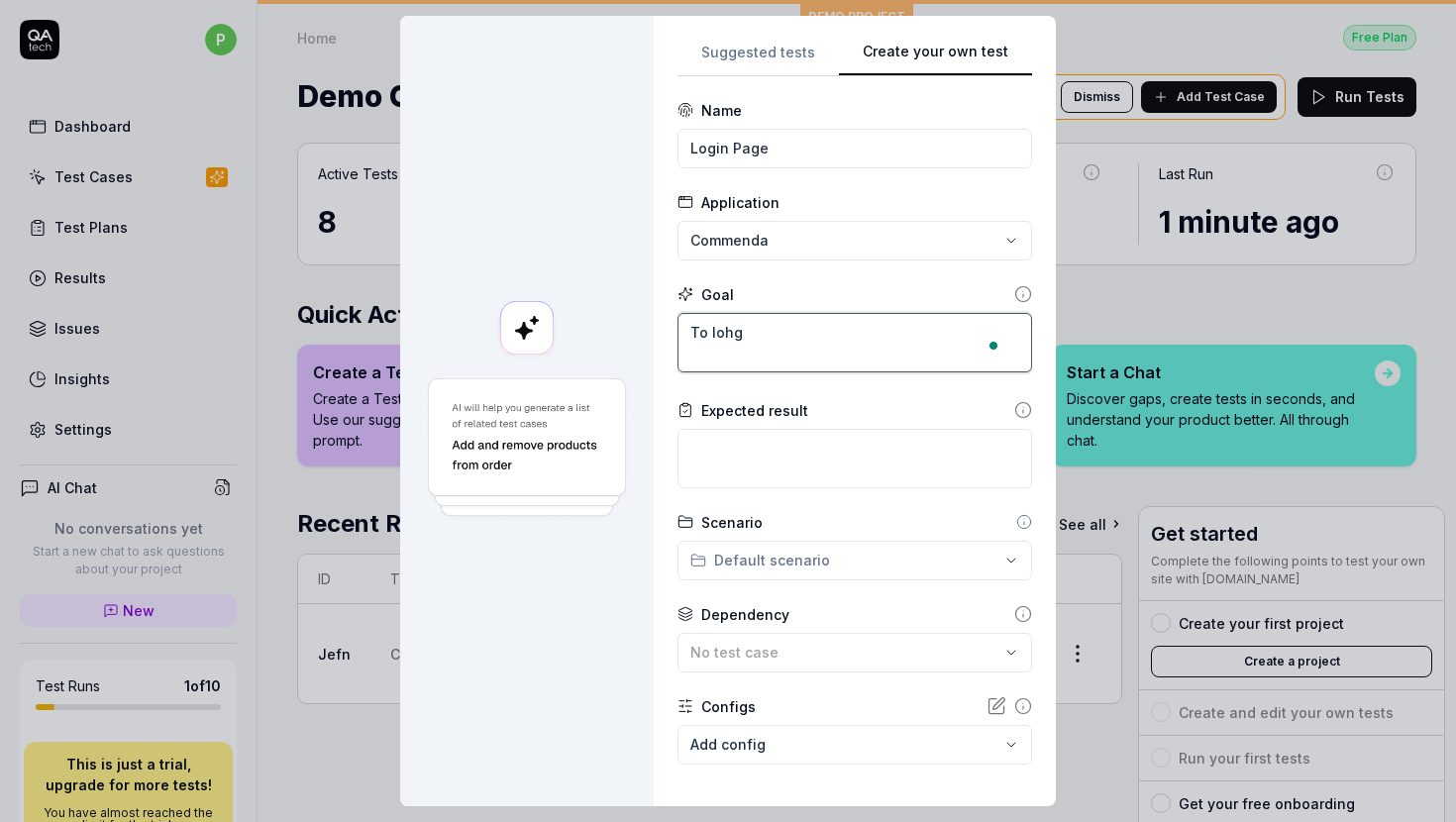 type on "*" 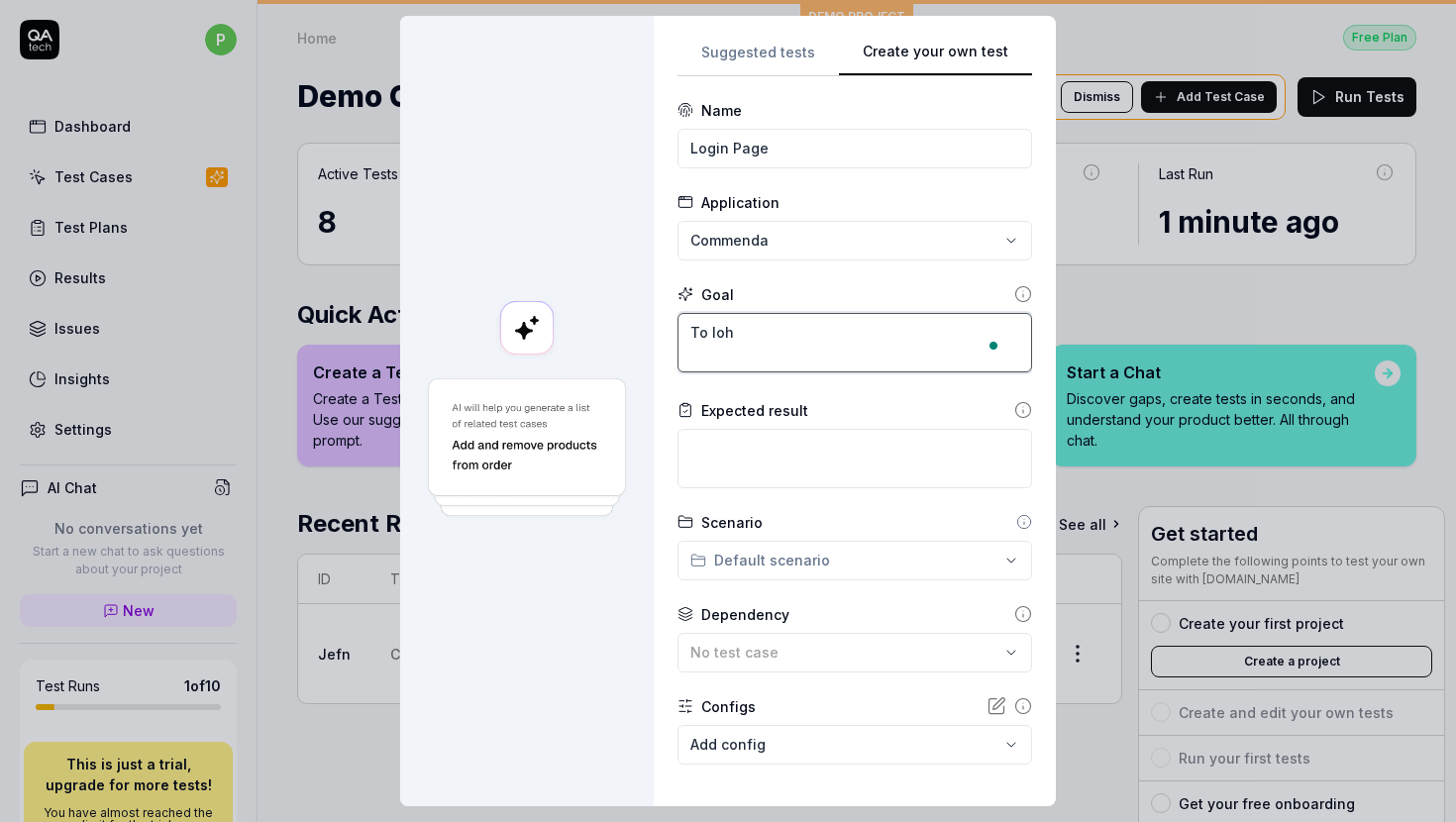 type on "*" 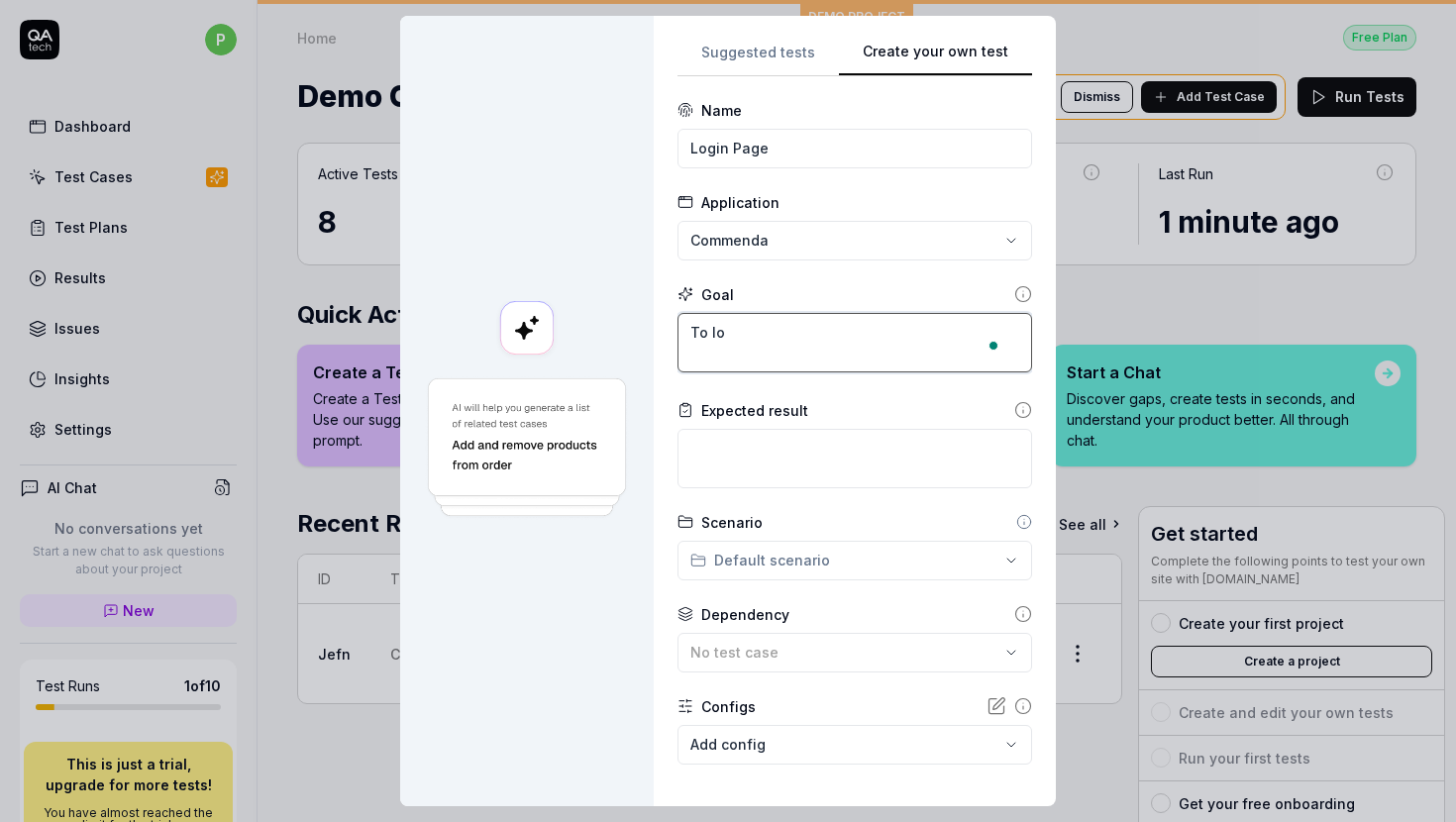 type on "*" 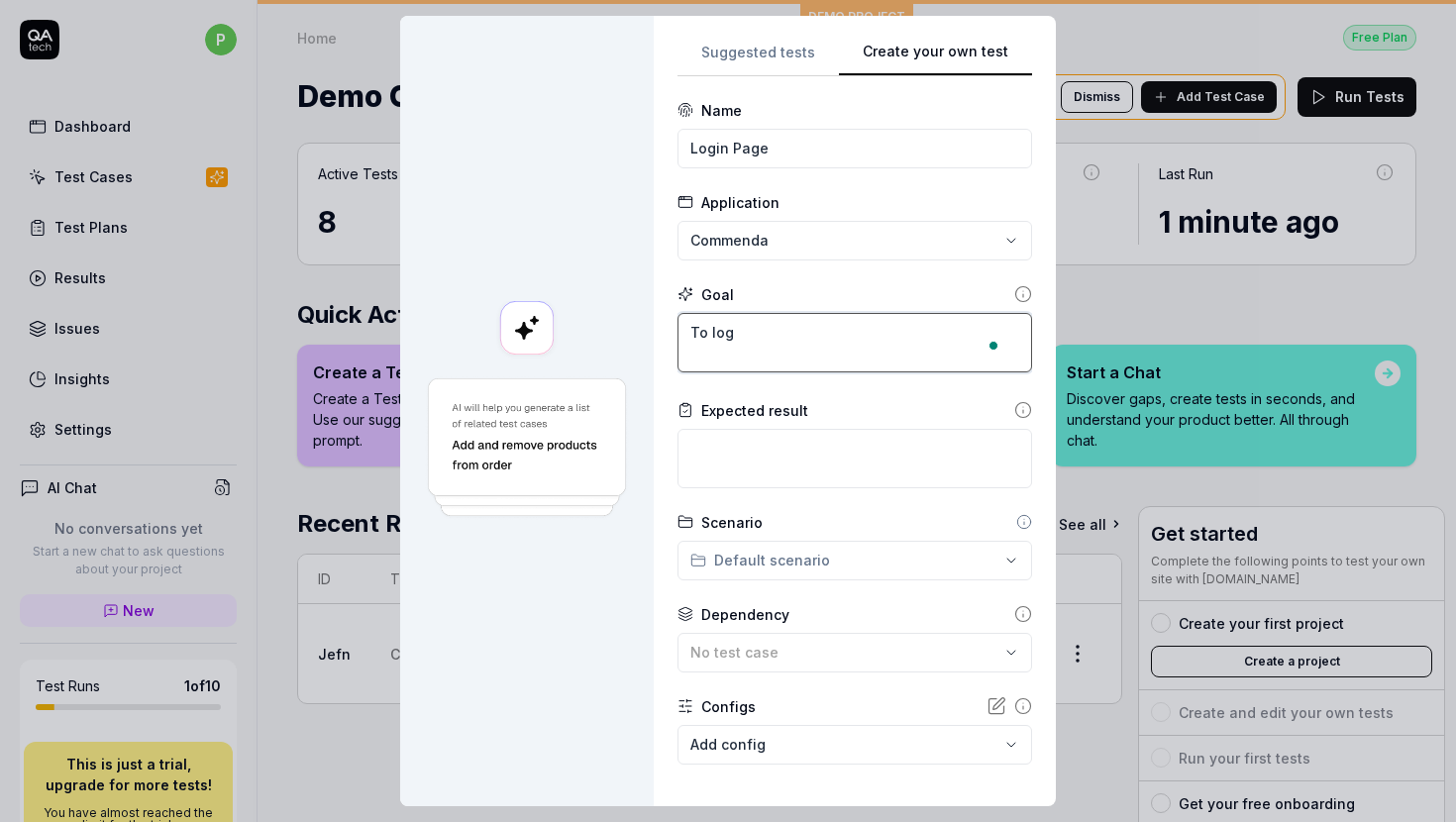 type on "*" 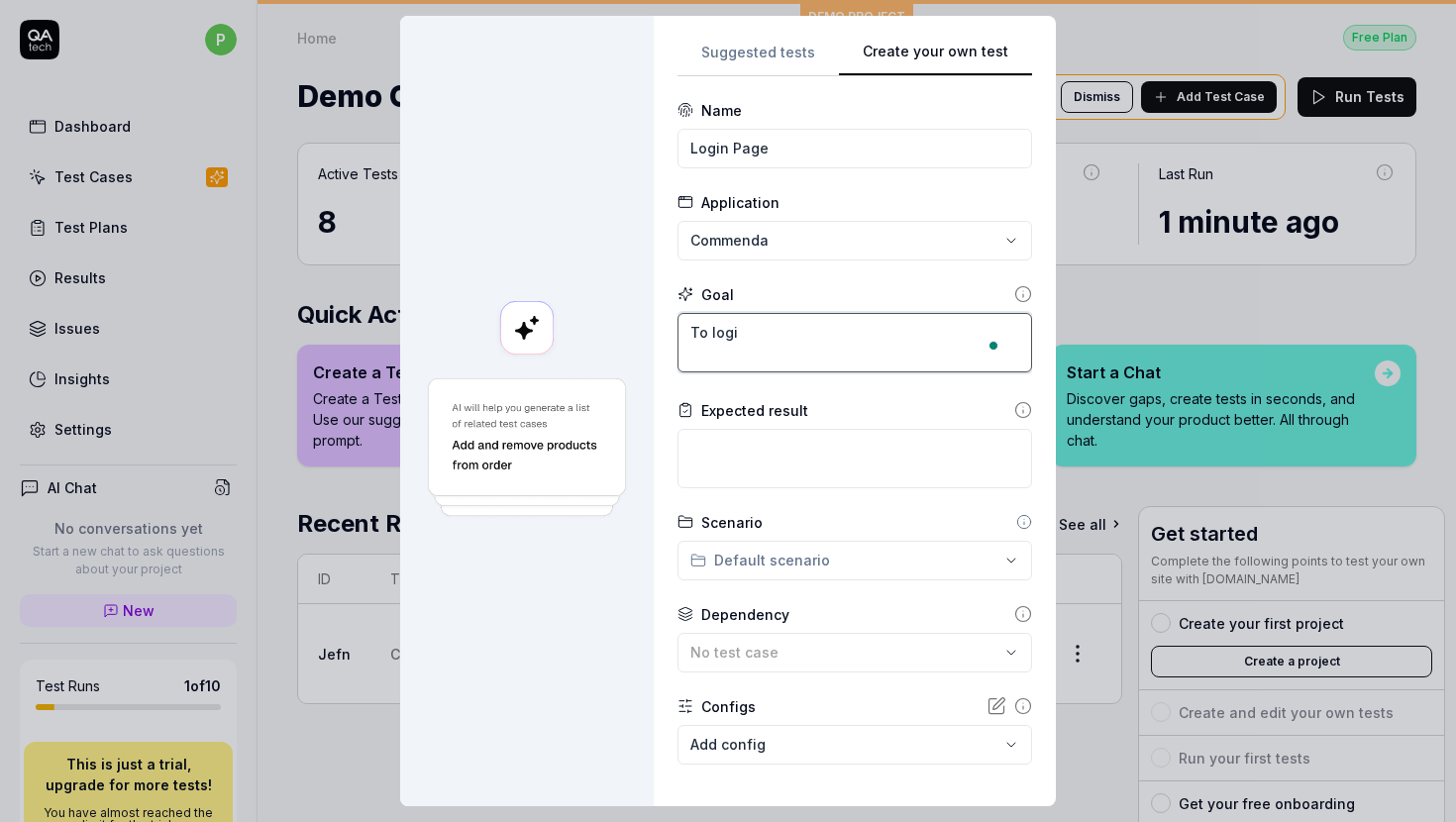 type on "*" 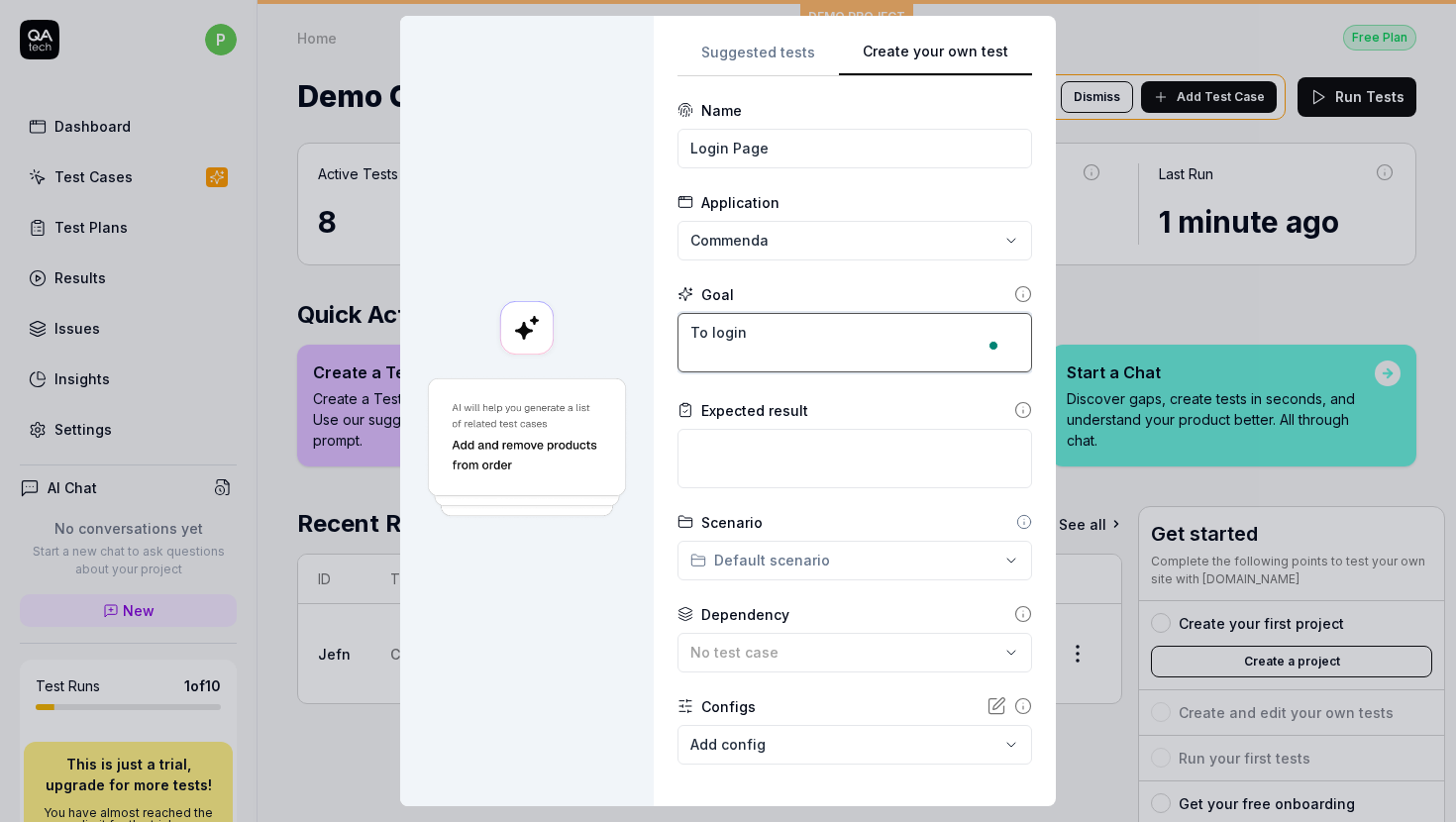 type on "*" 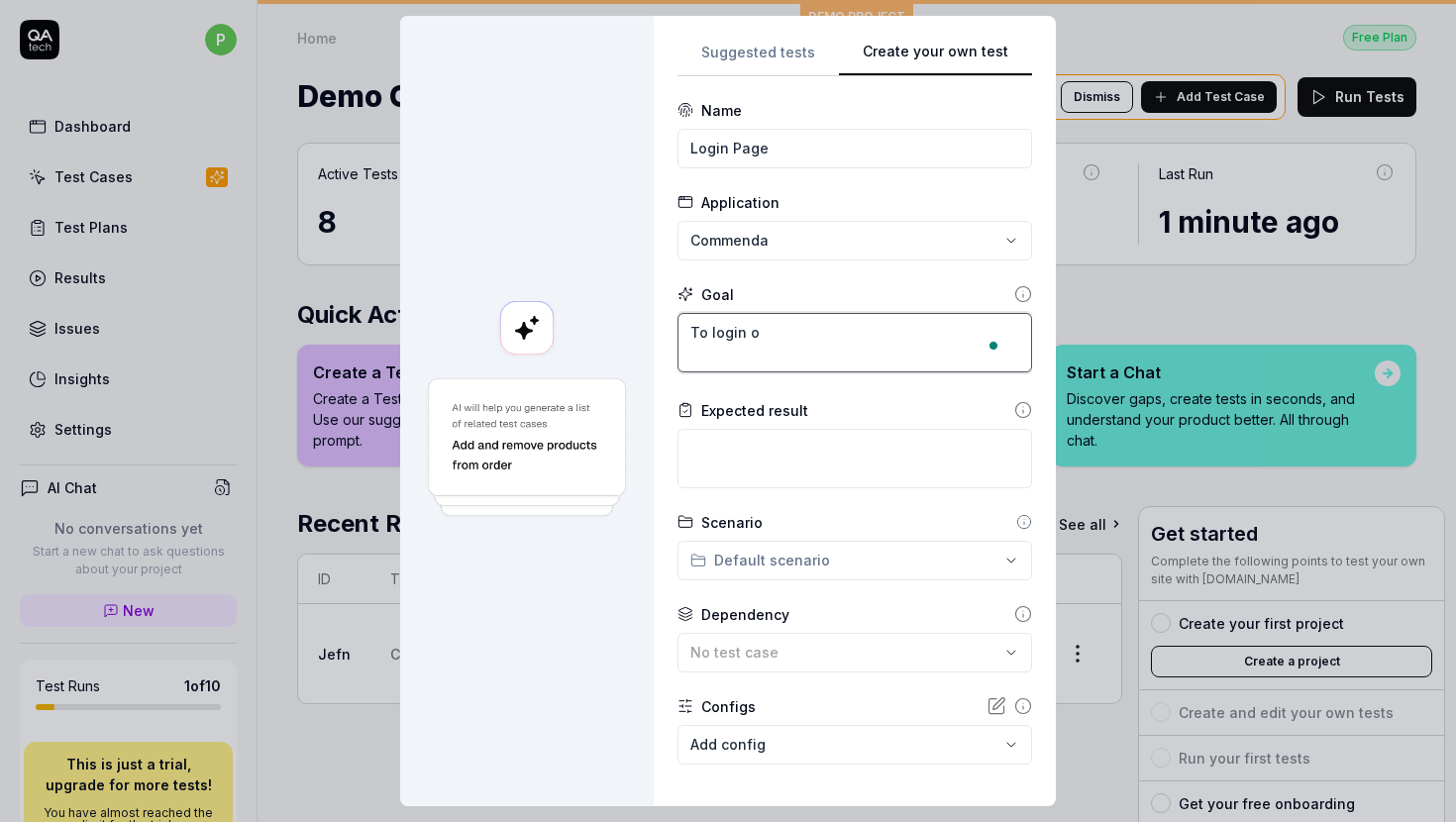 type on "*" 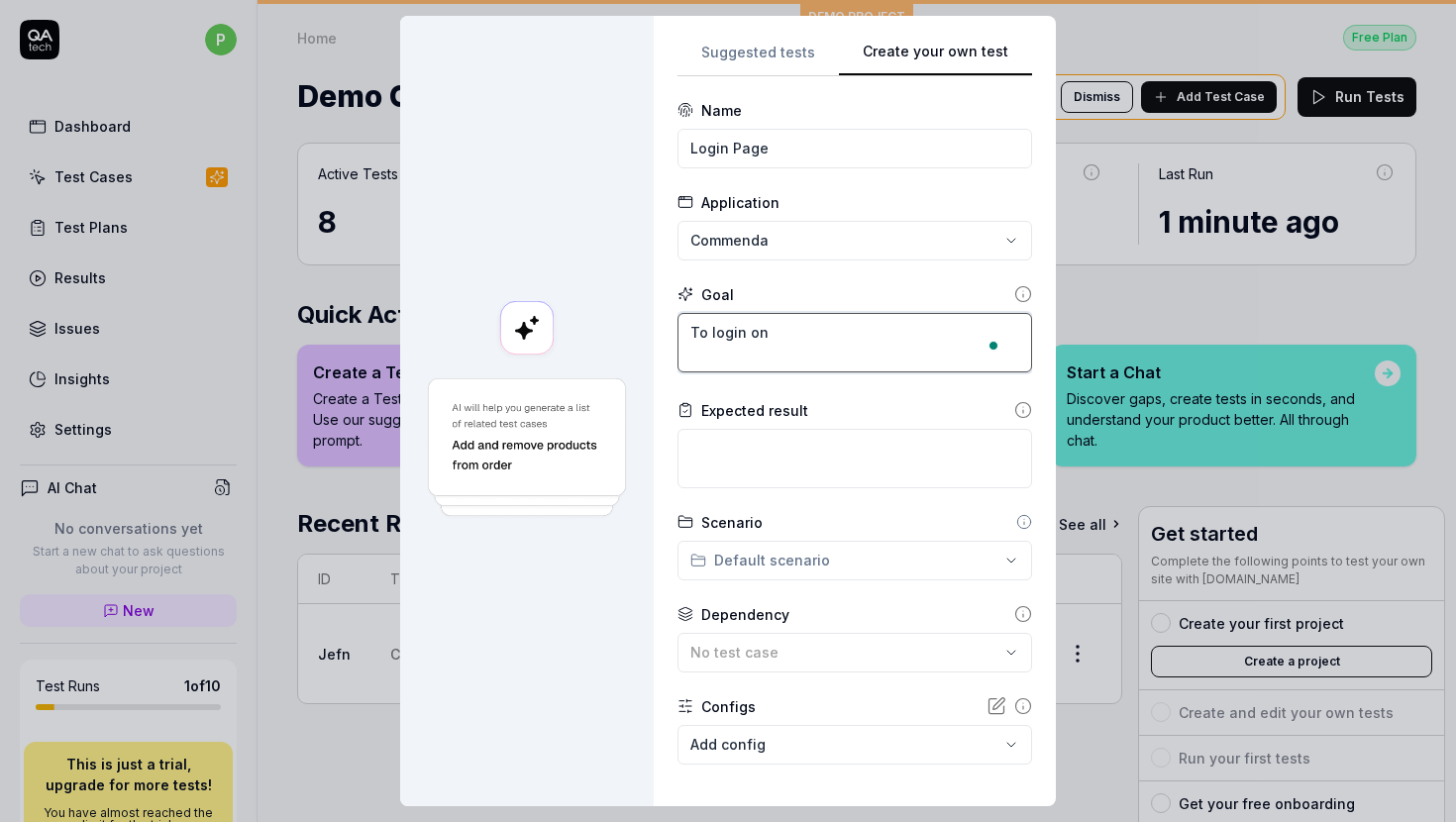 type on "*" 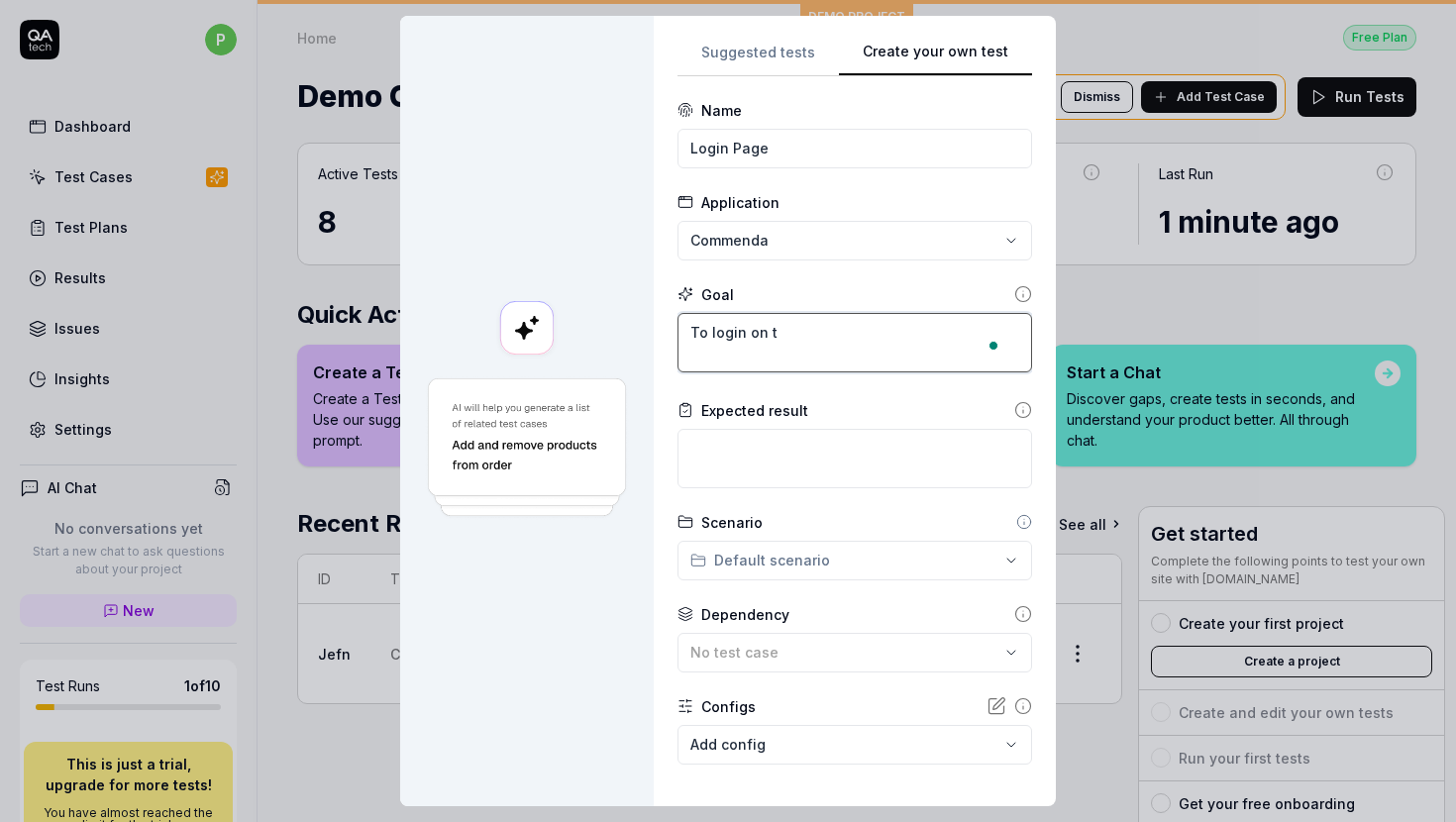 type on "*" 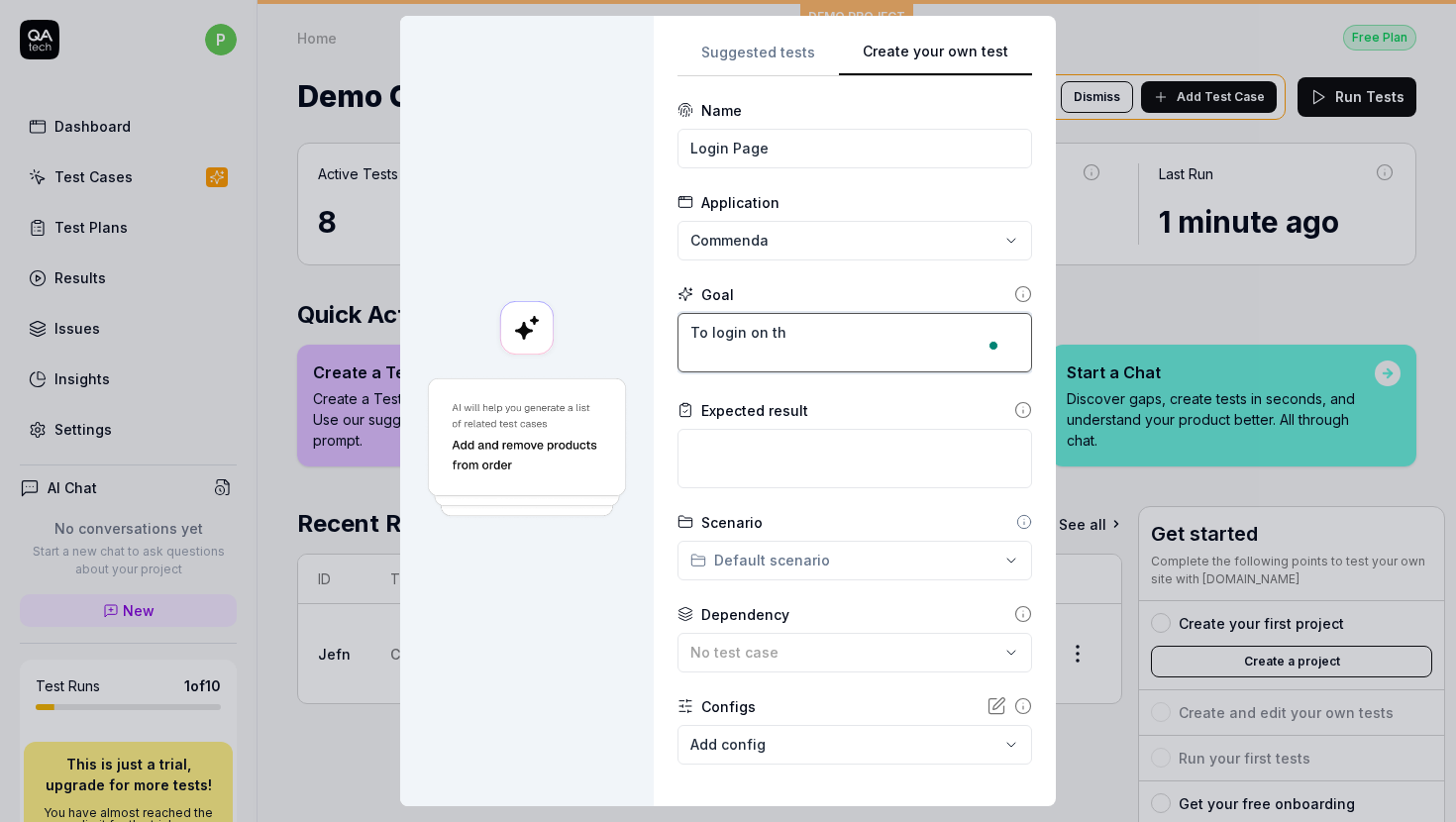 type on "*" 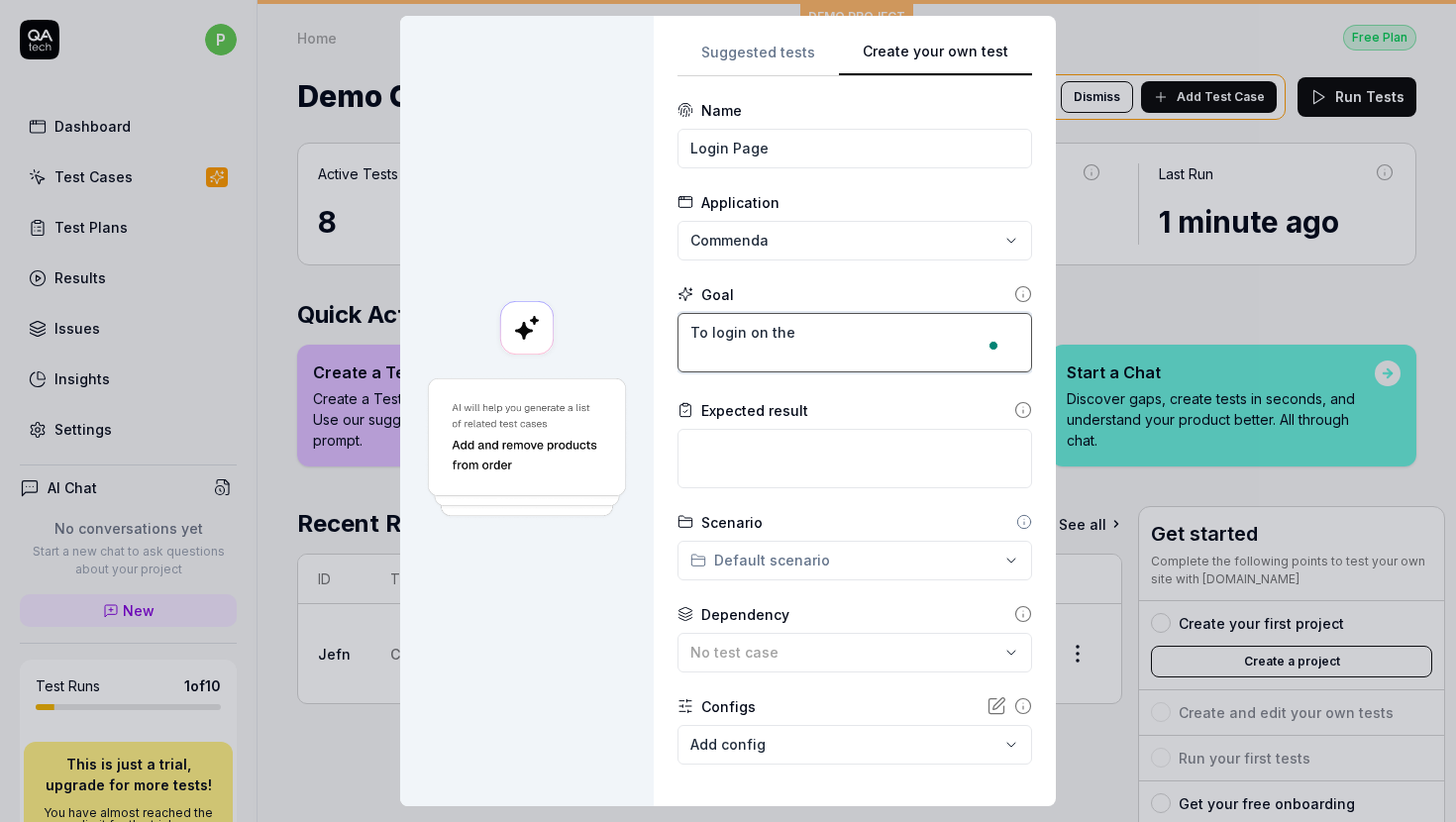 type on "*" 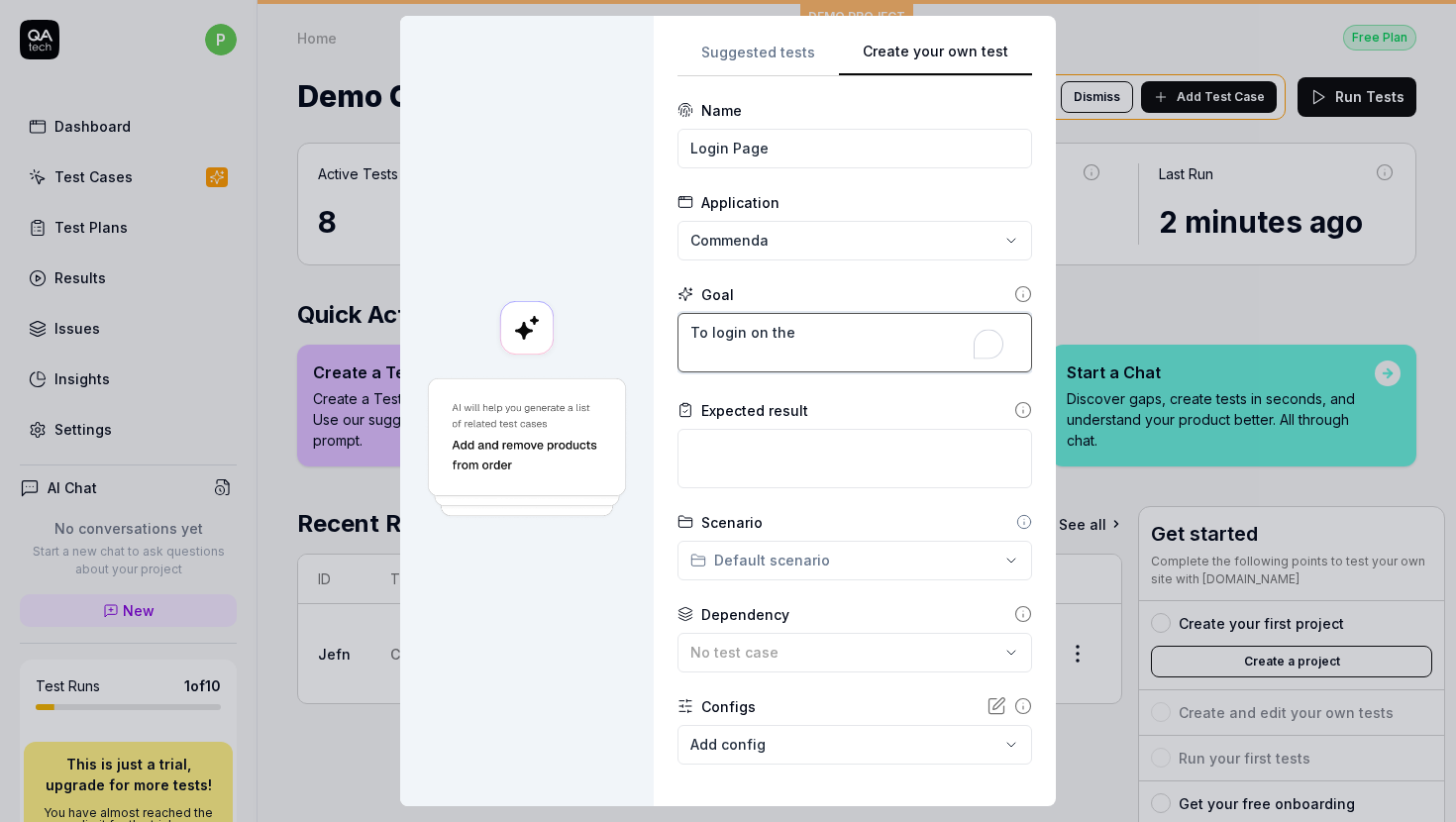type on "*" 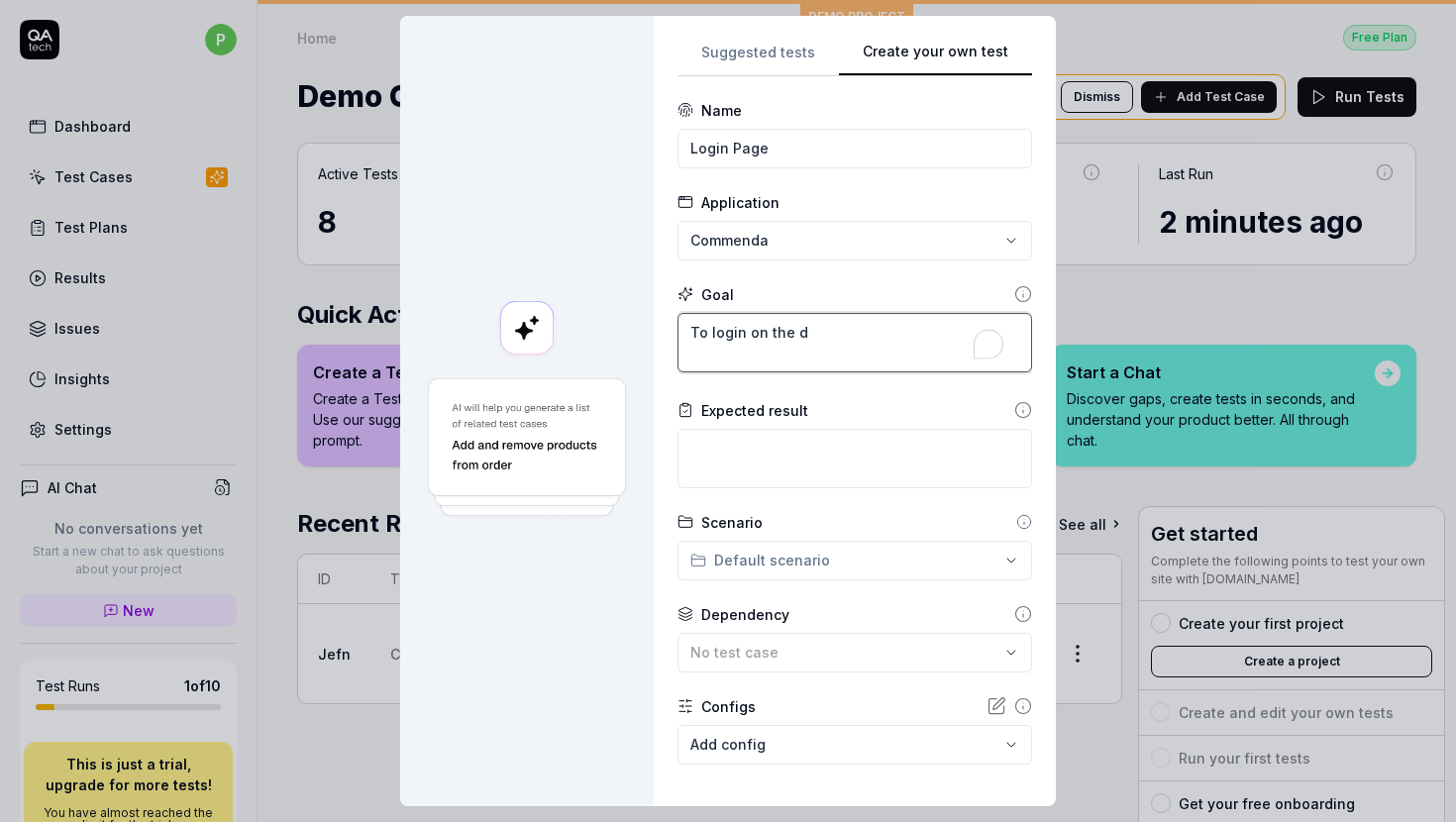type on "*" 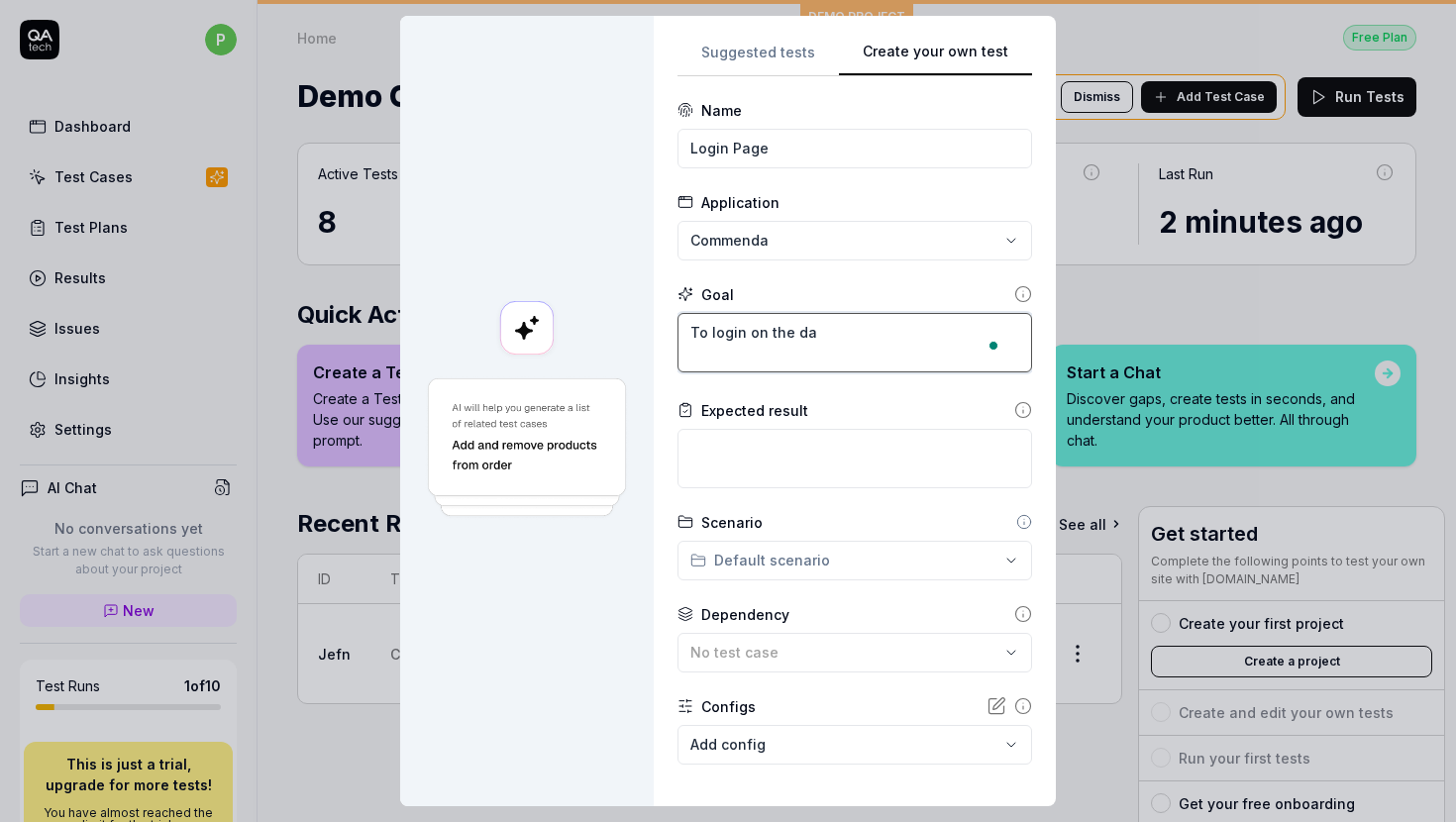 type on "*" 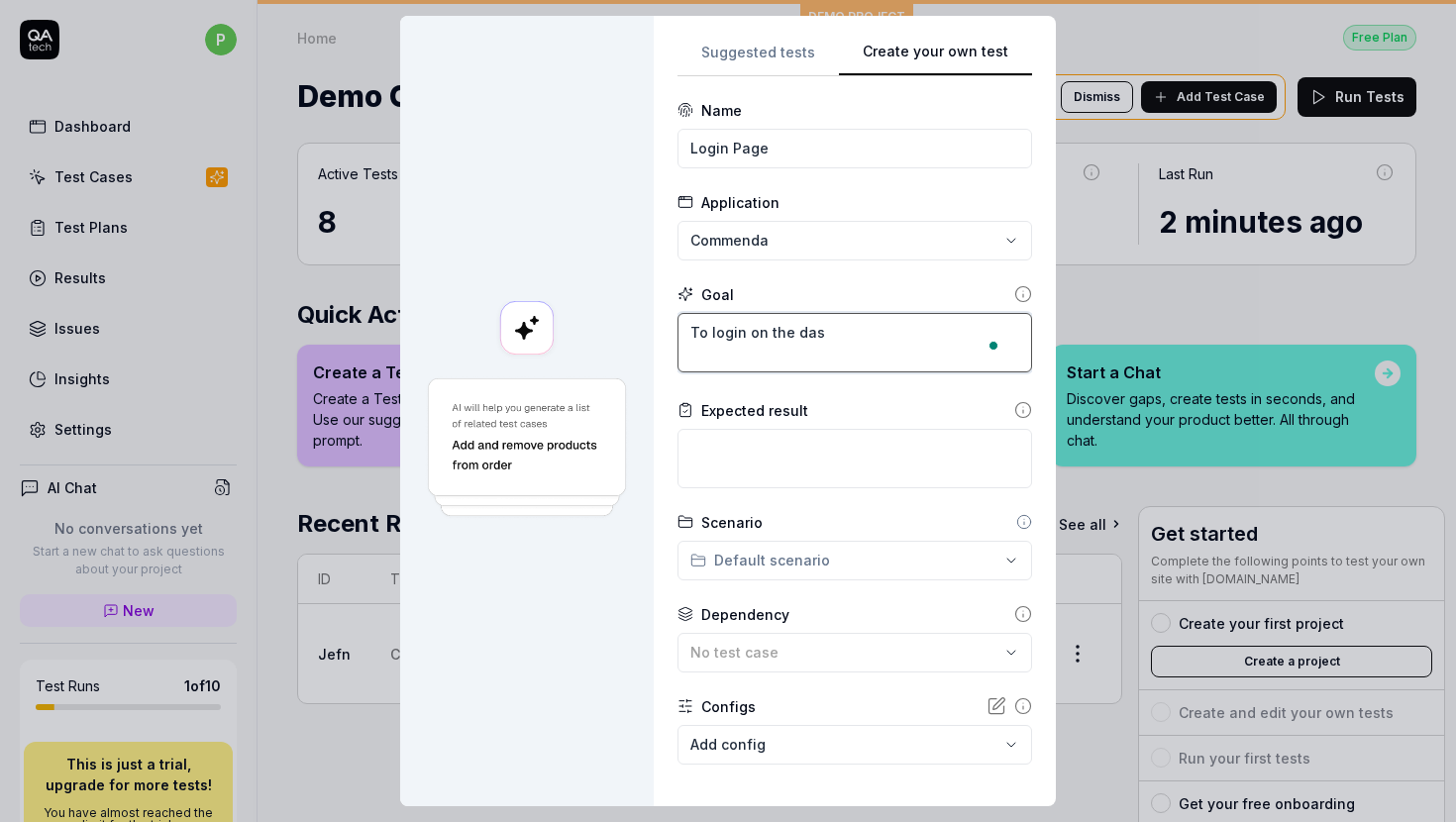 type on "*" 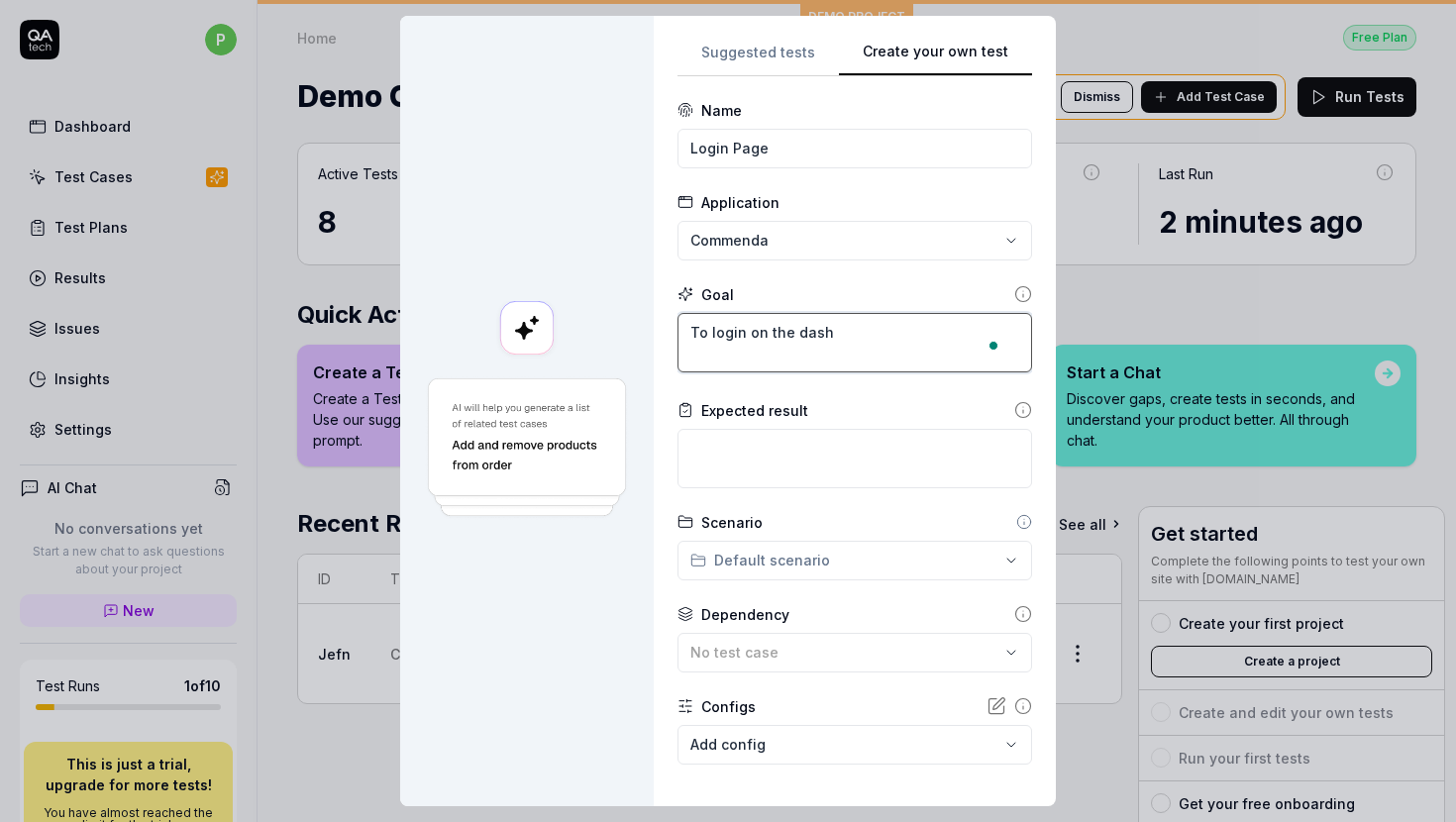 type on "*" 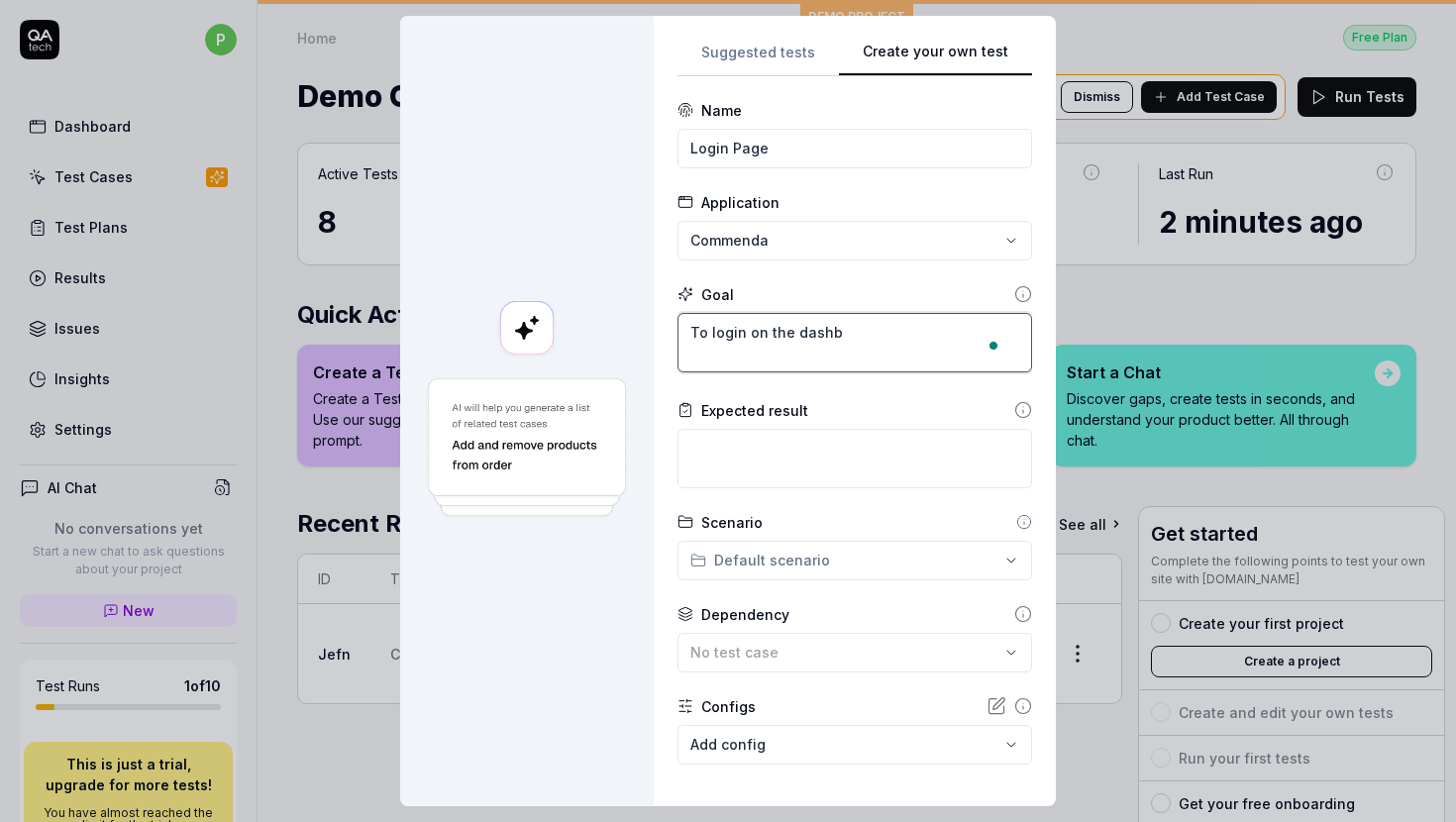 type on "*" 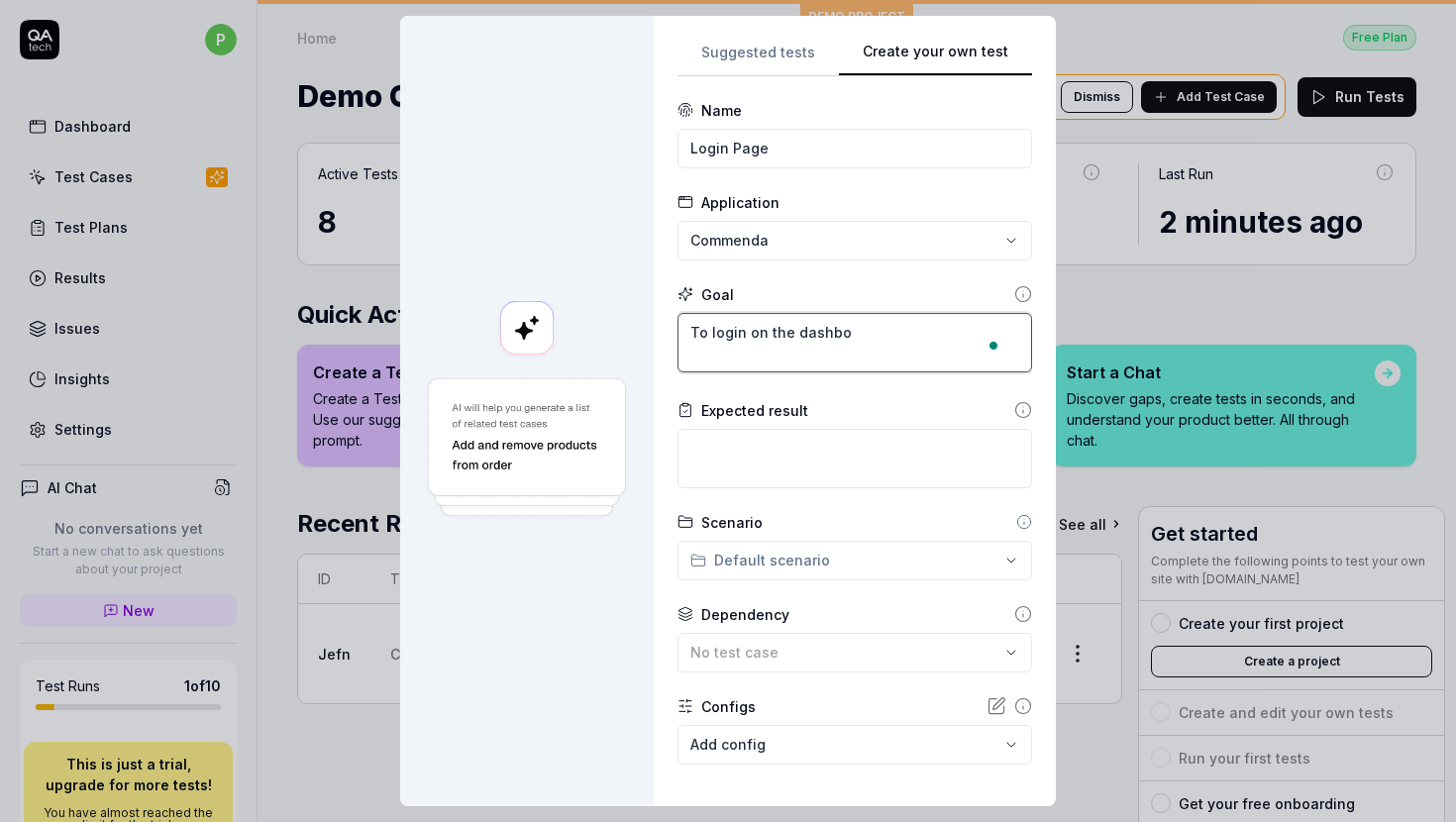 type on "*" 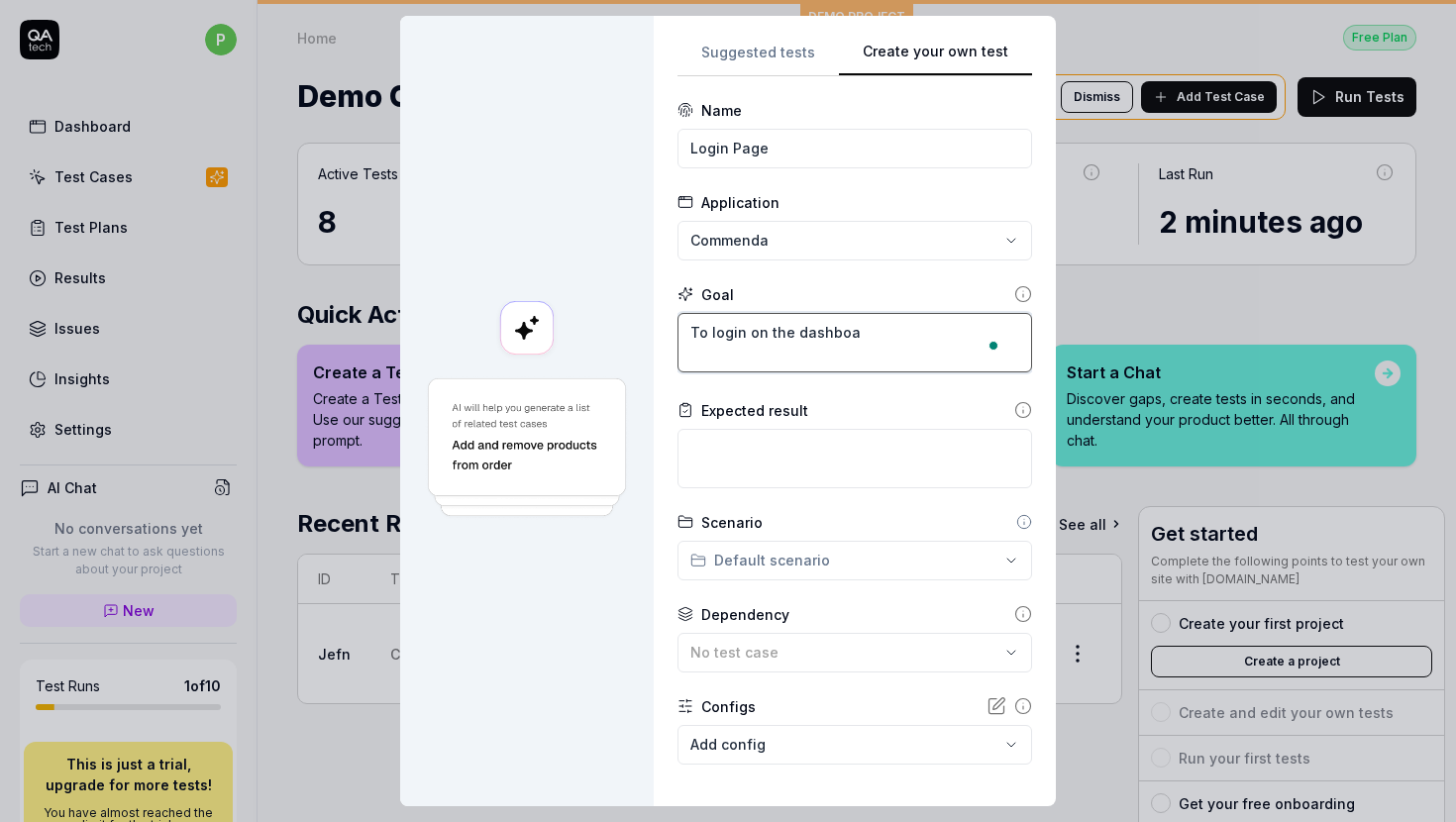 type on "*" 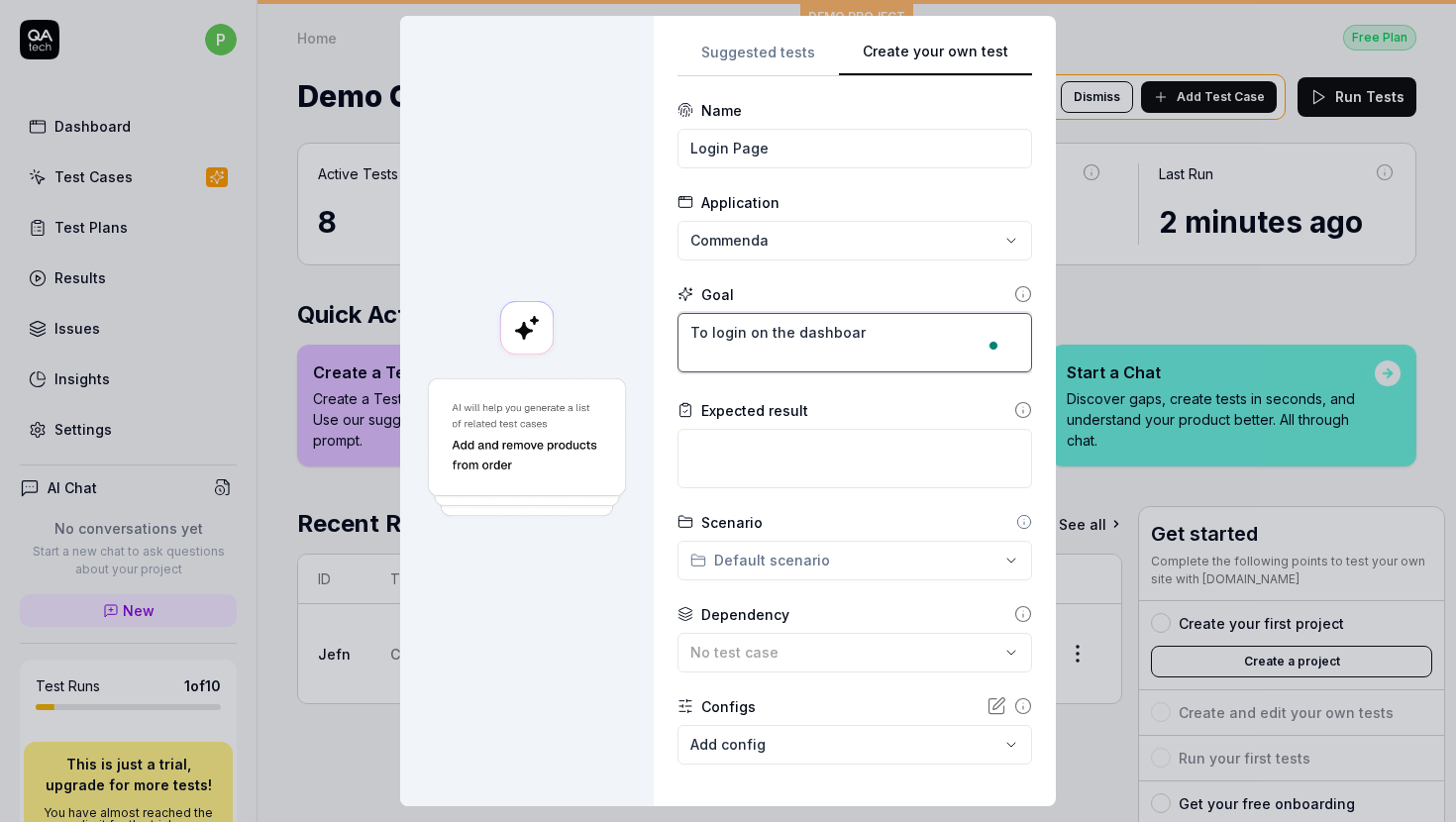 type on "*" 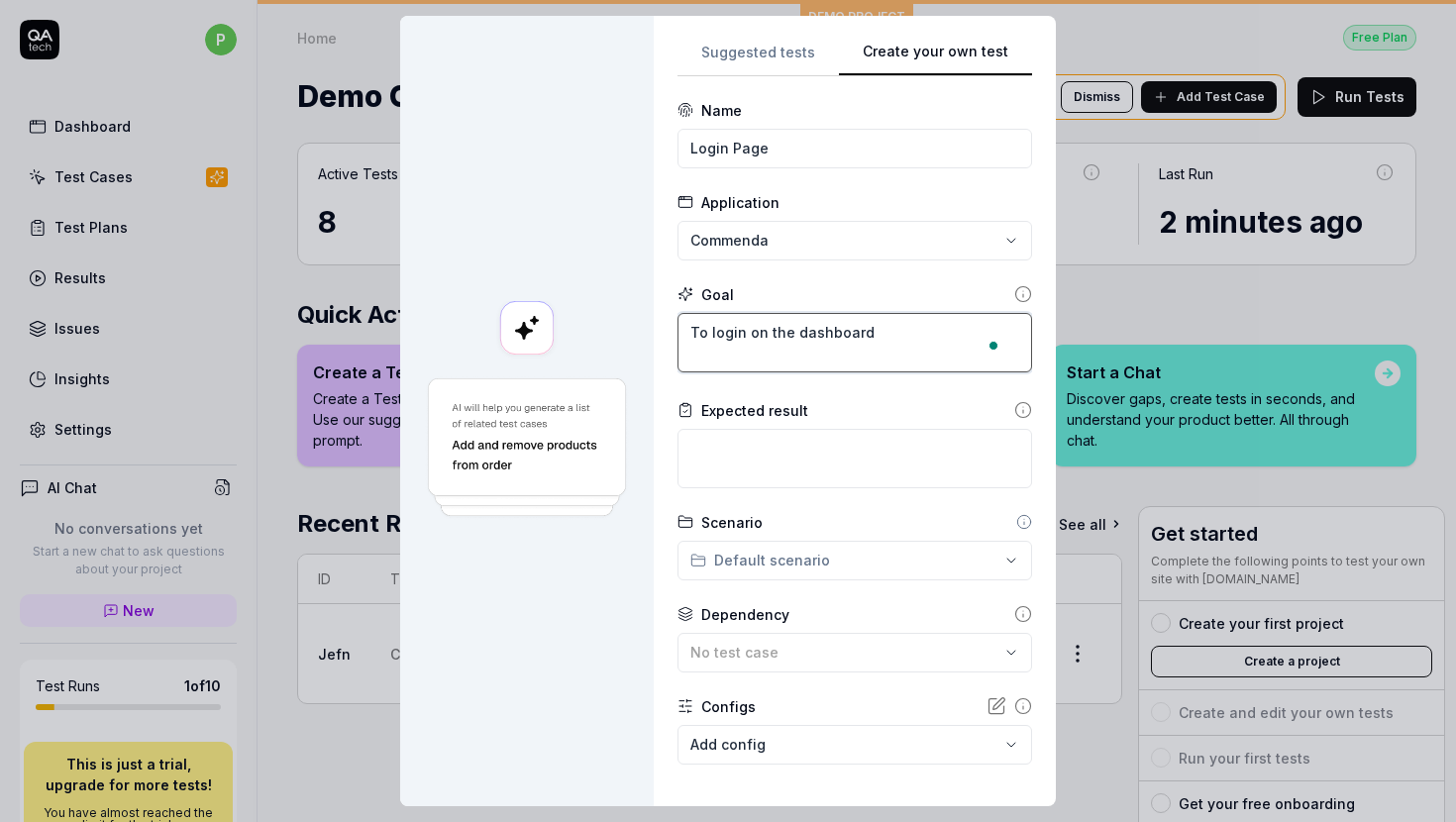 type on "*" 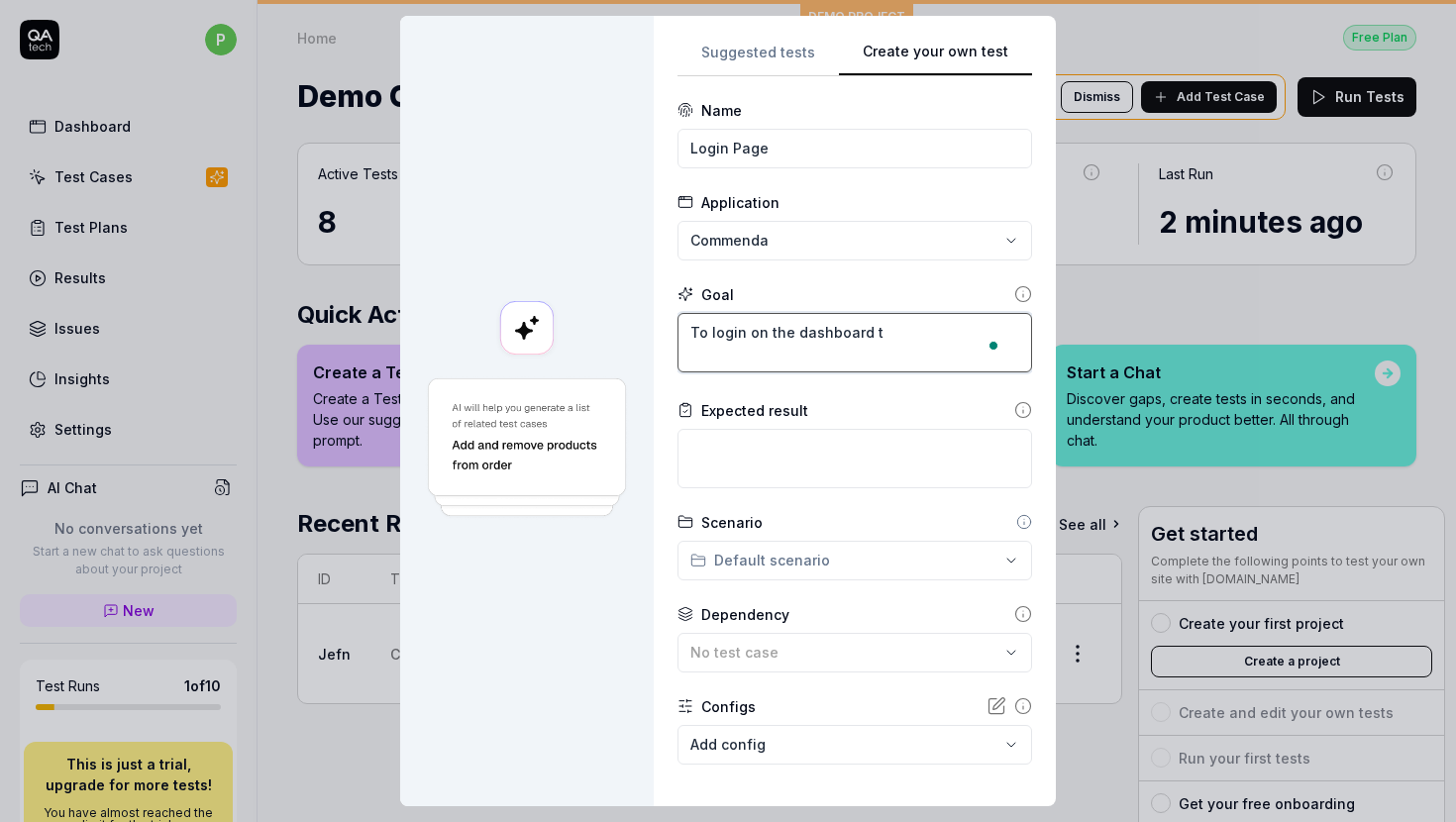 type on "*" 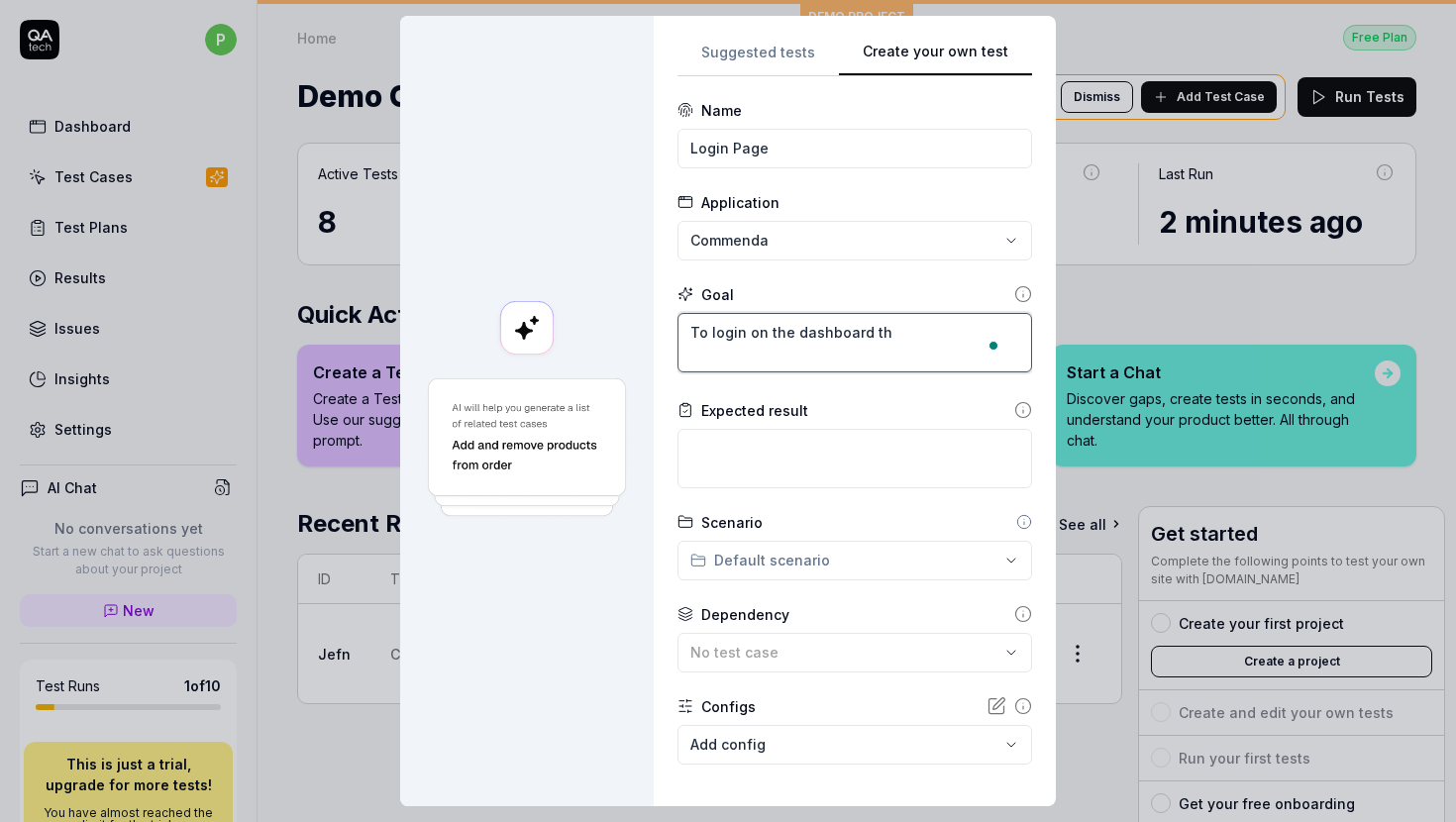 type on "*" 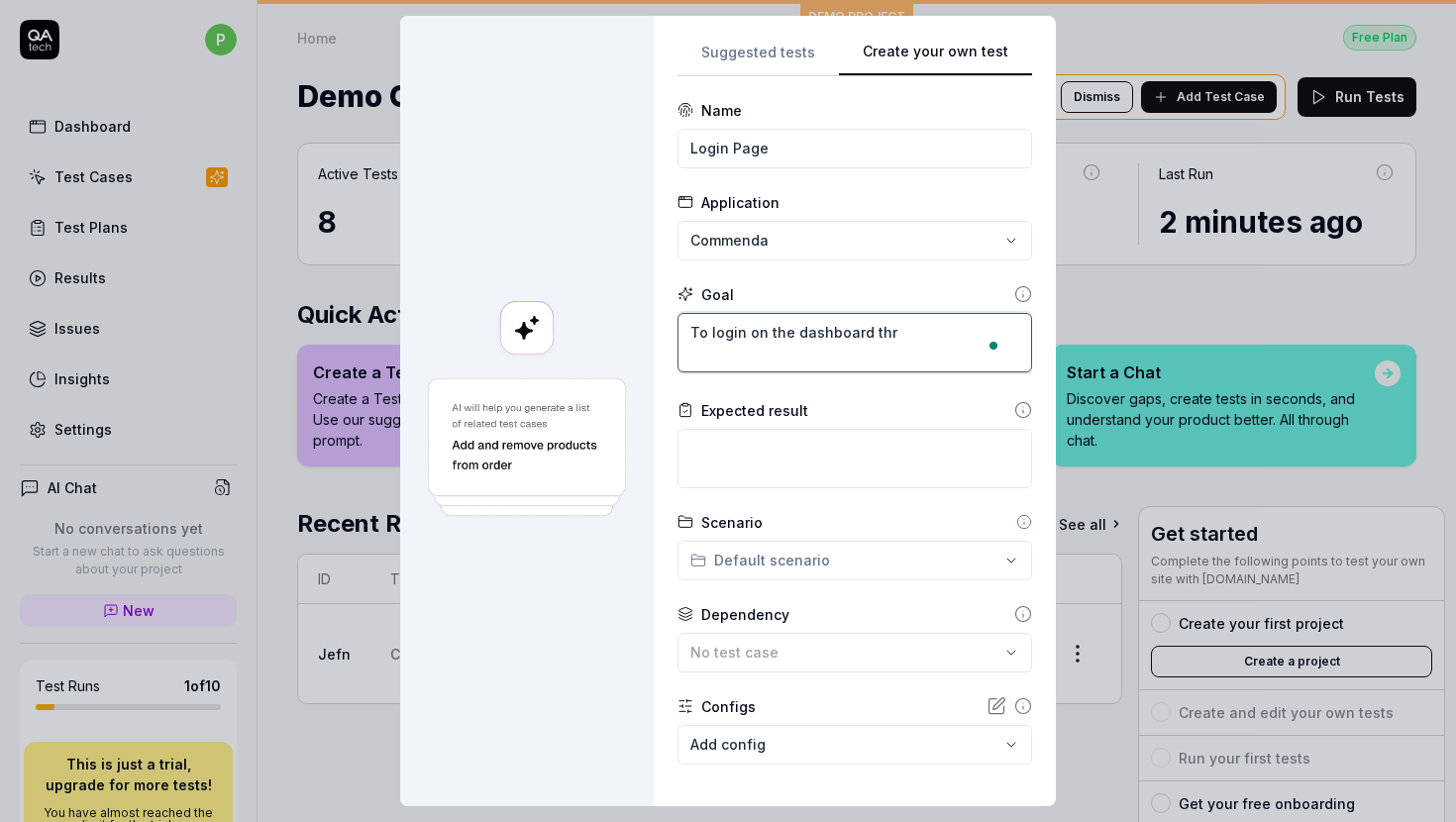 type on "*" 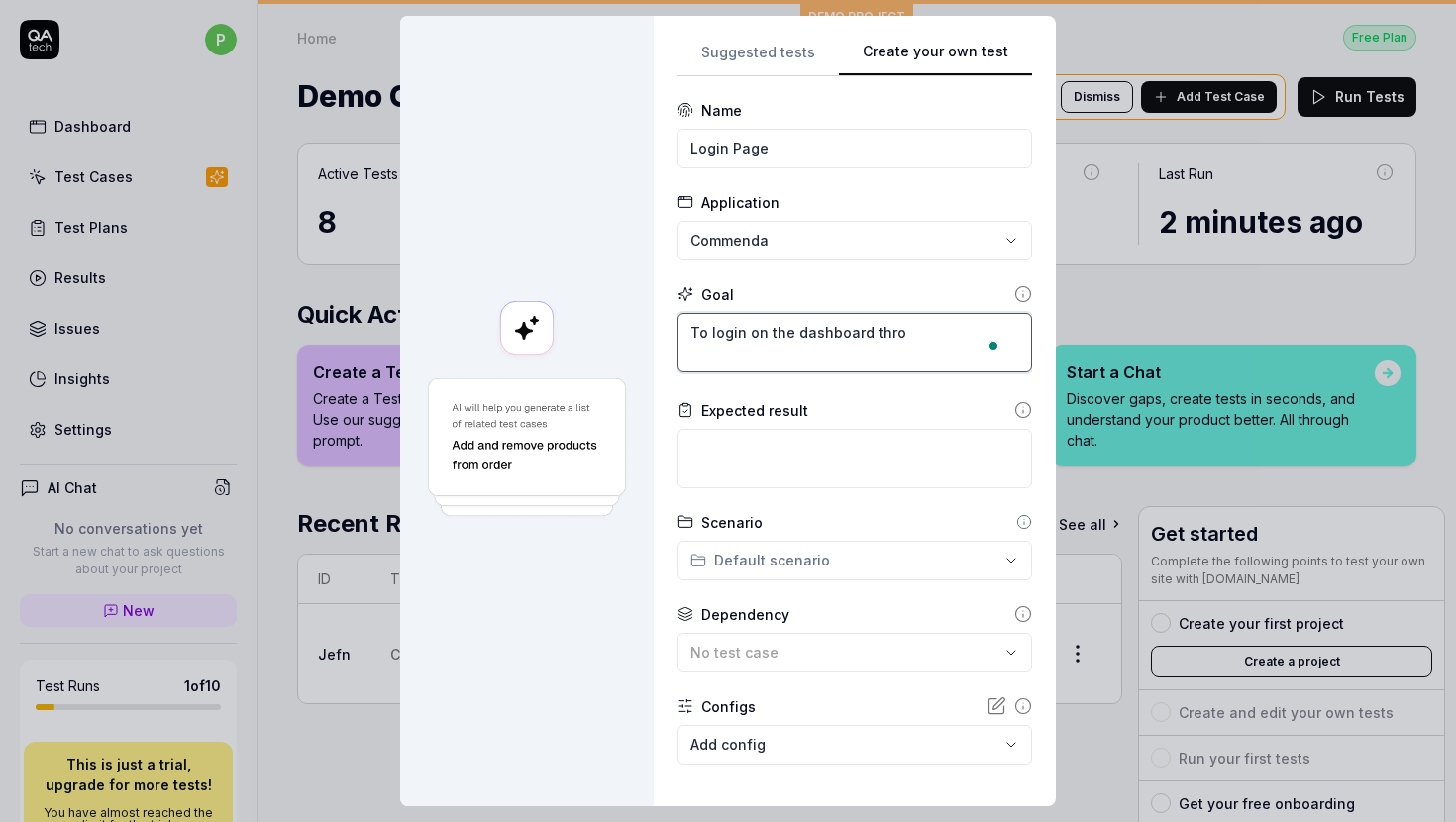 type on "*" 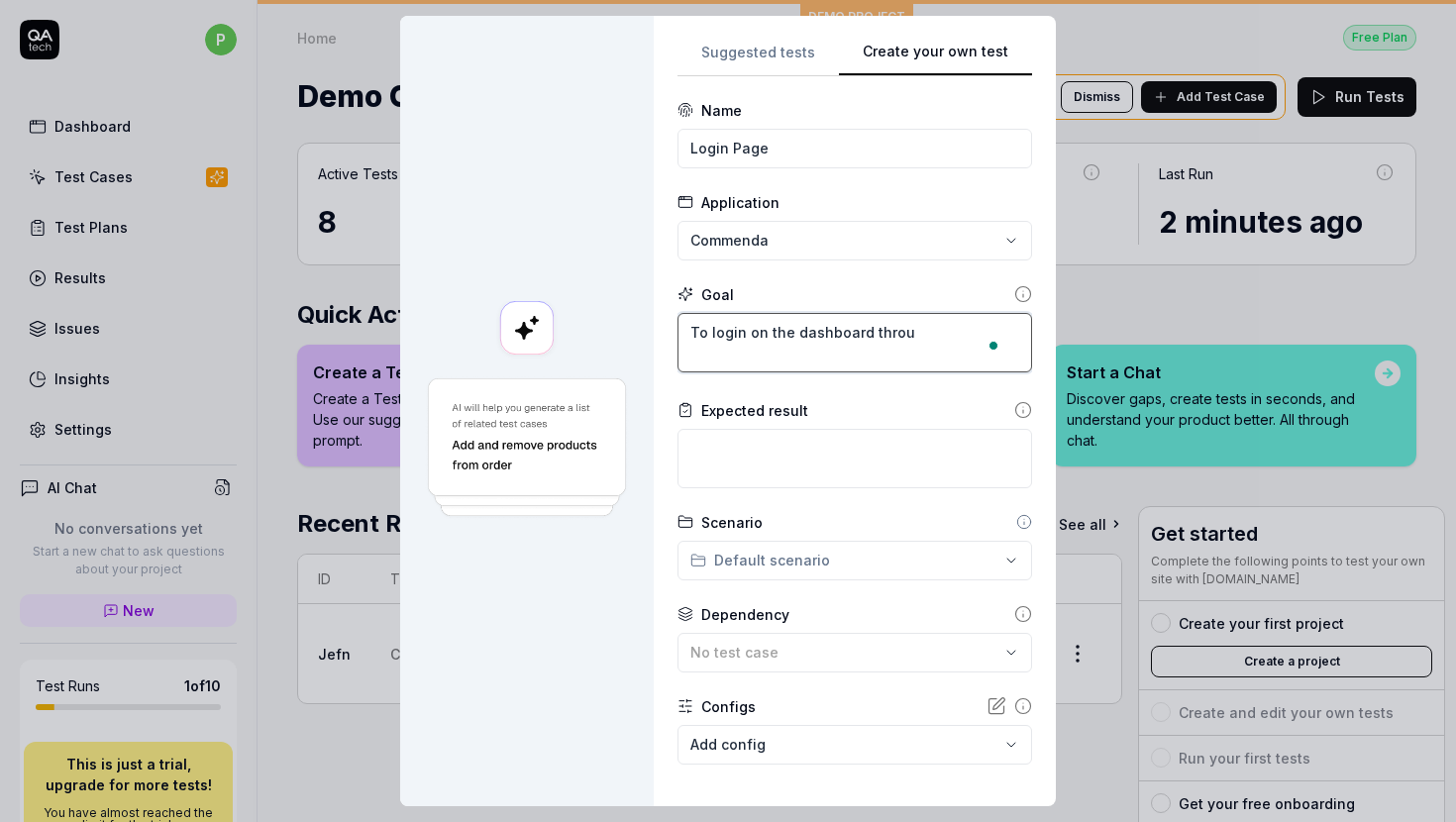 type on "*" 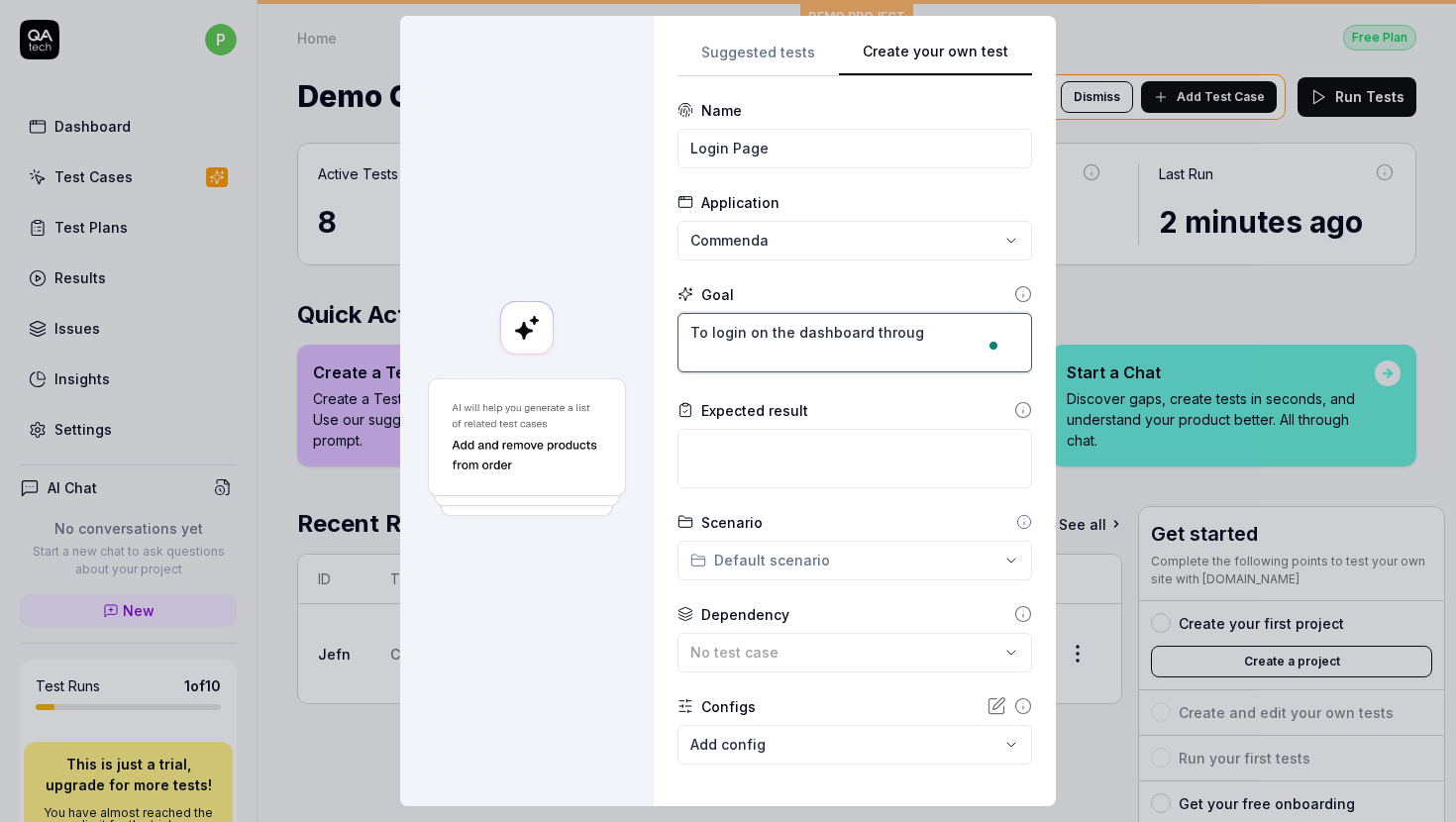 type on "*" 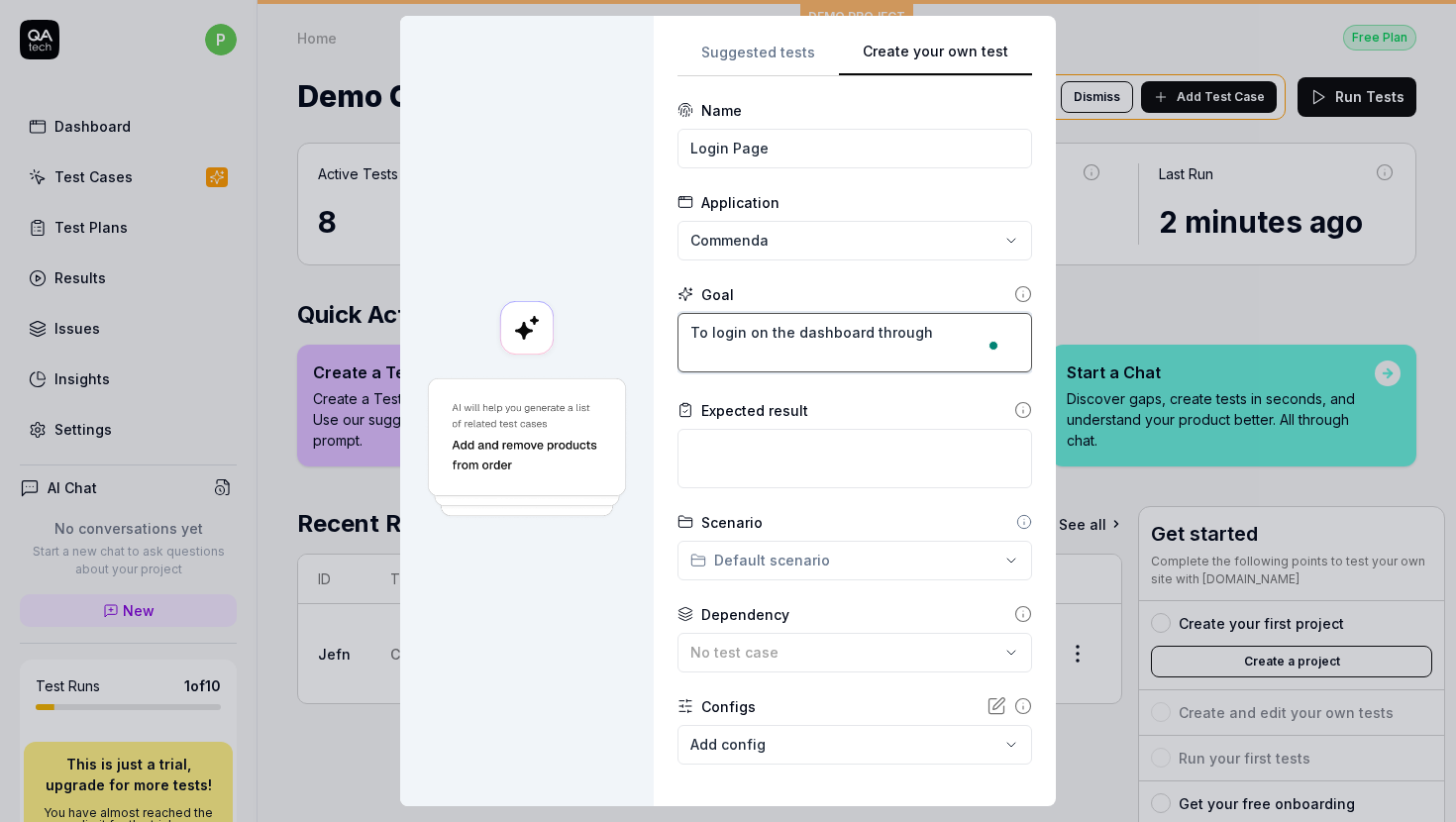 type on "*" 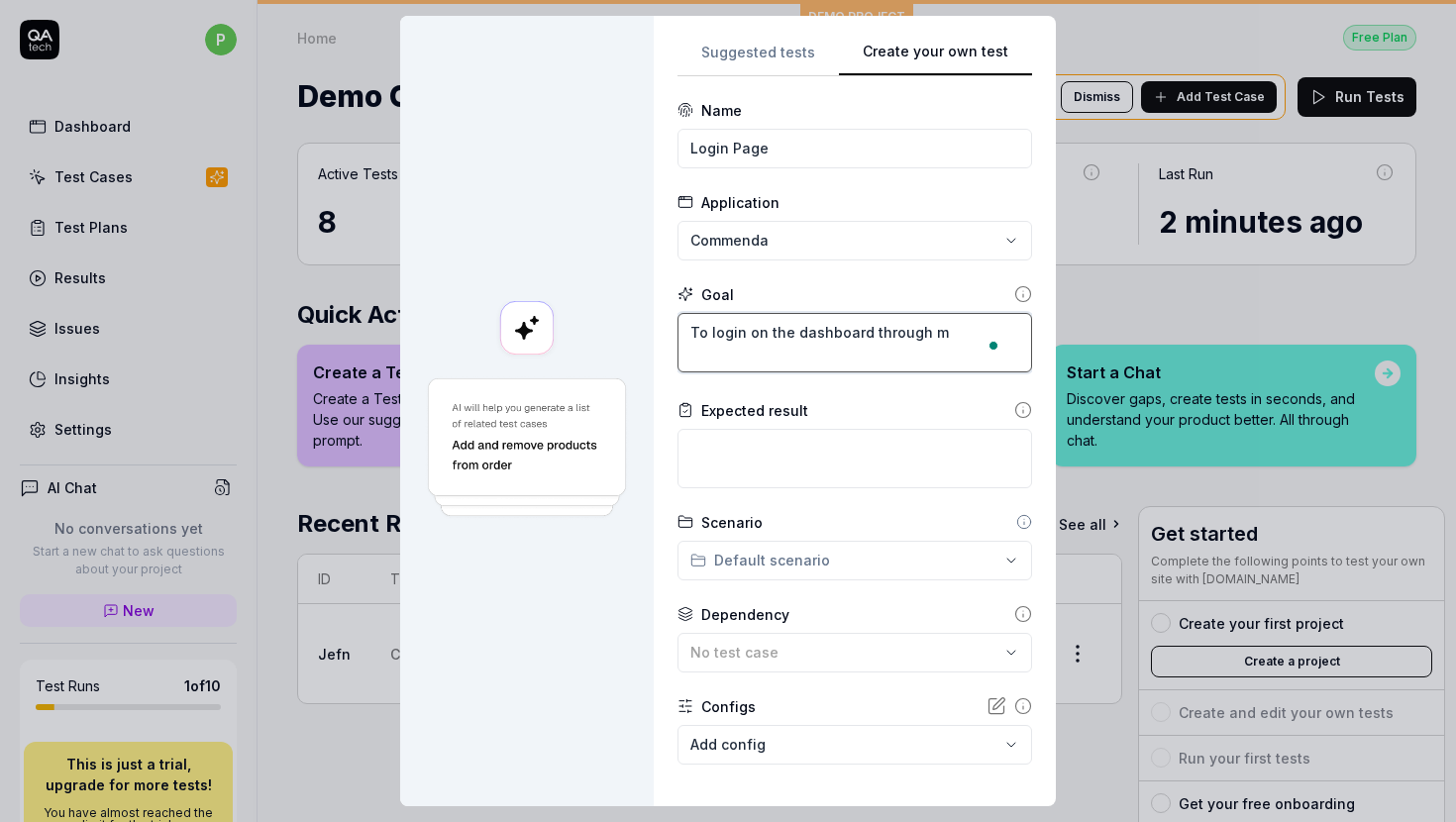 type on "*" 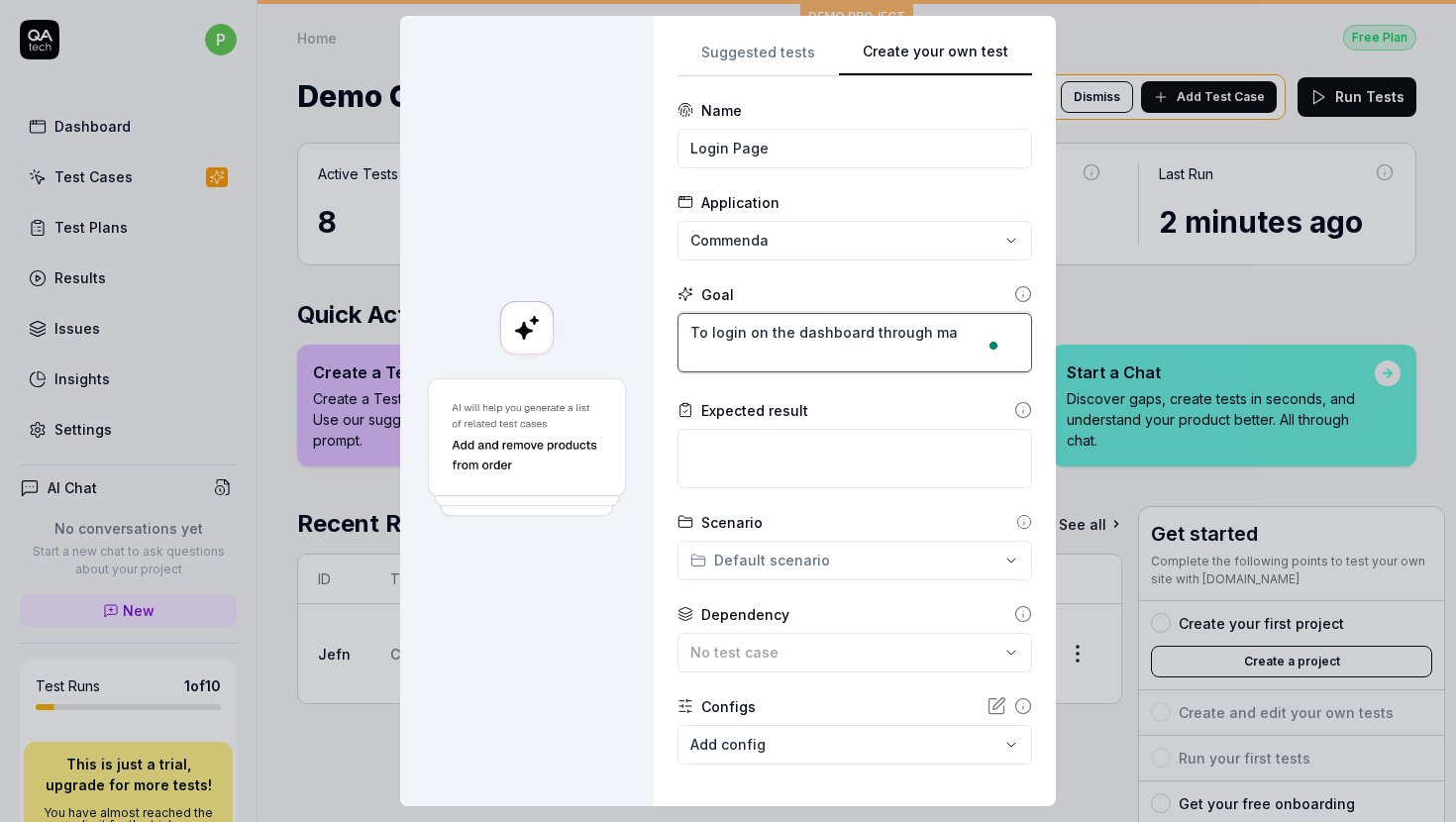 type on "*" 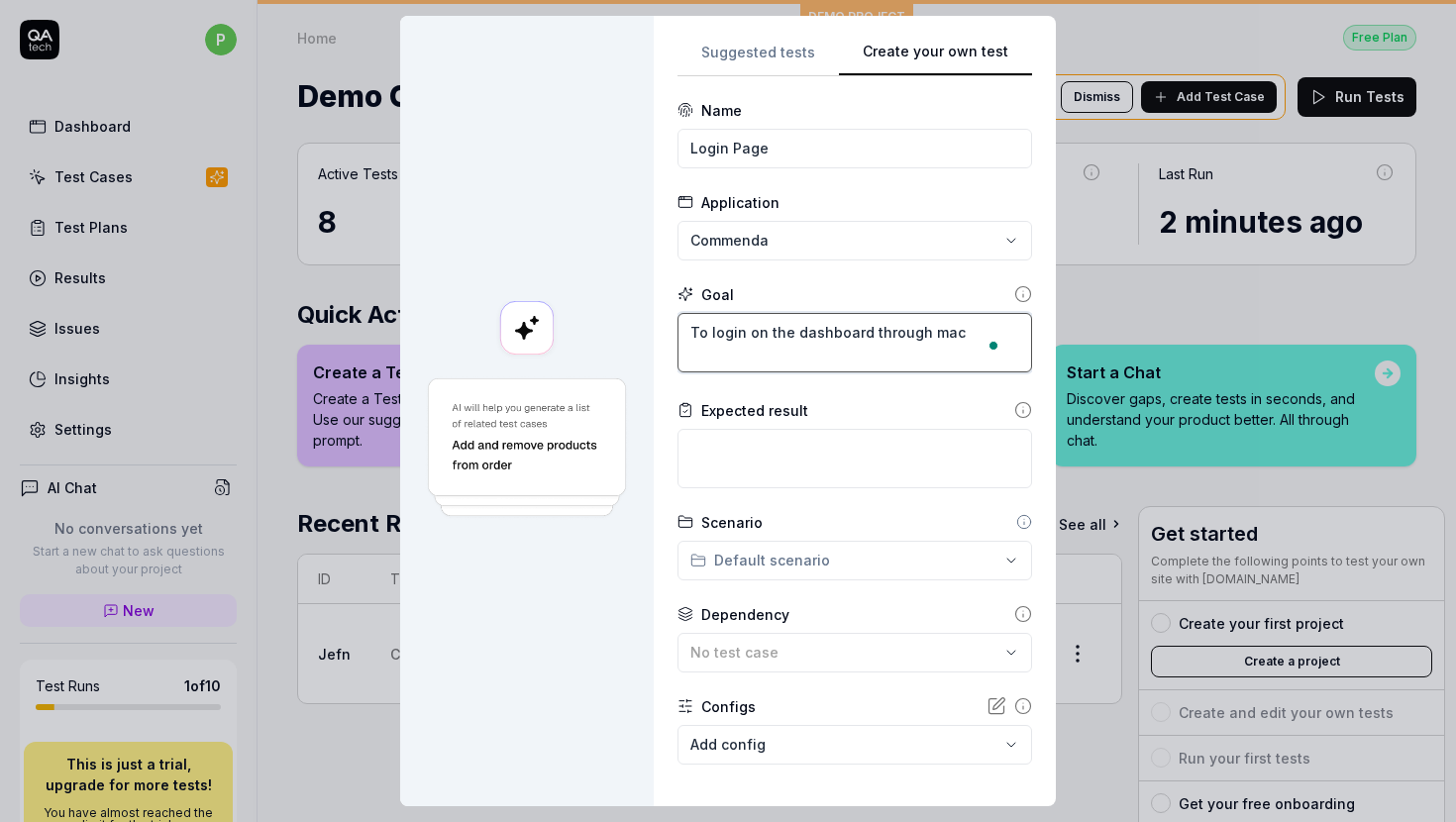 type on "*" 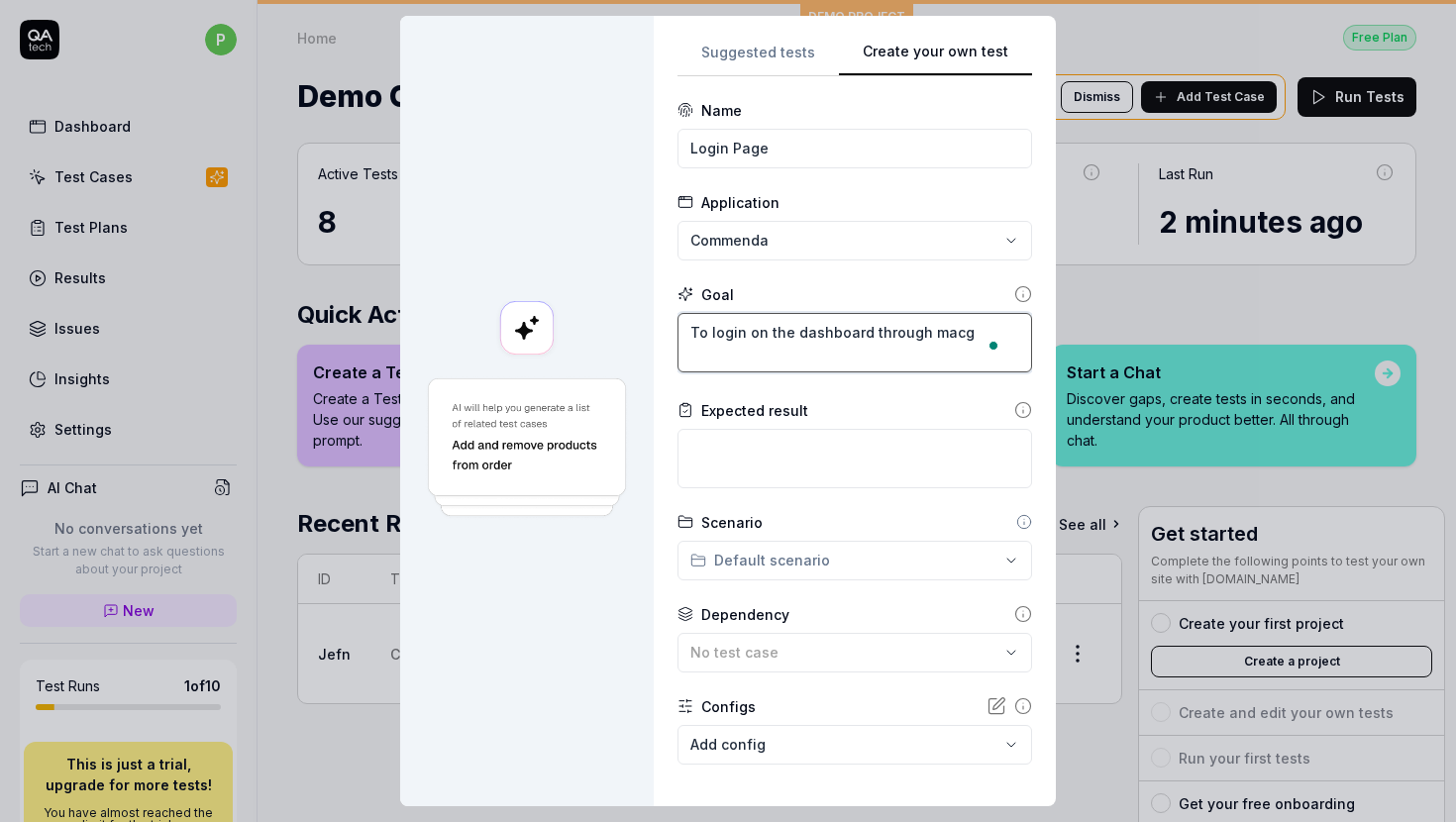 type on "*" 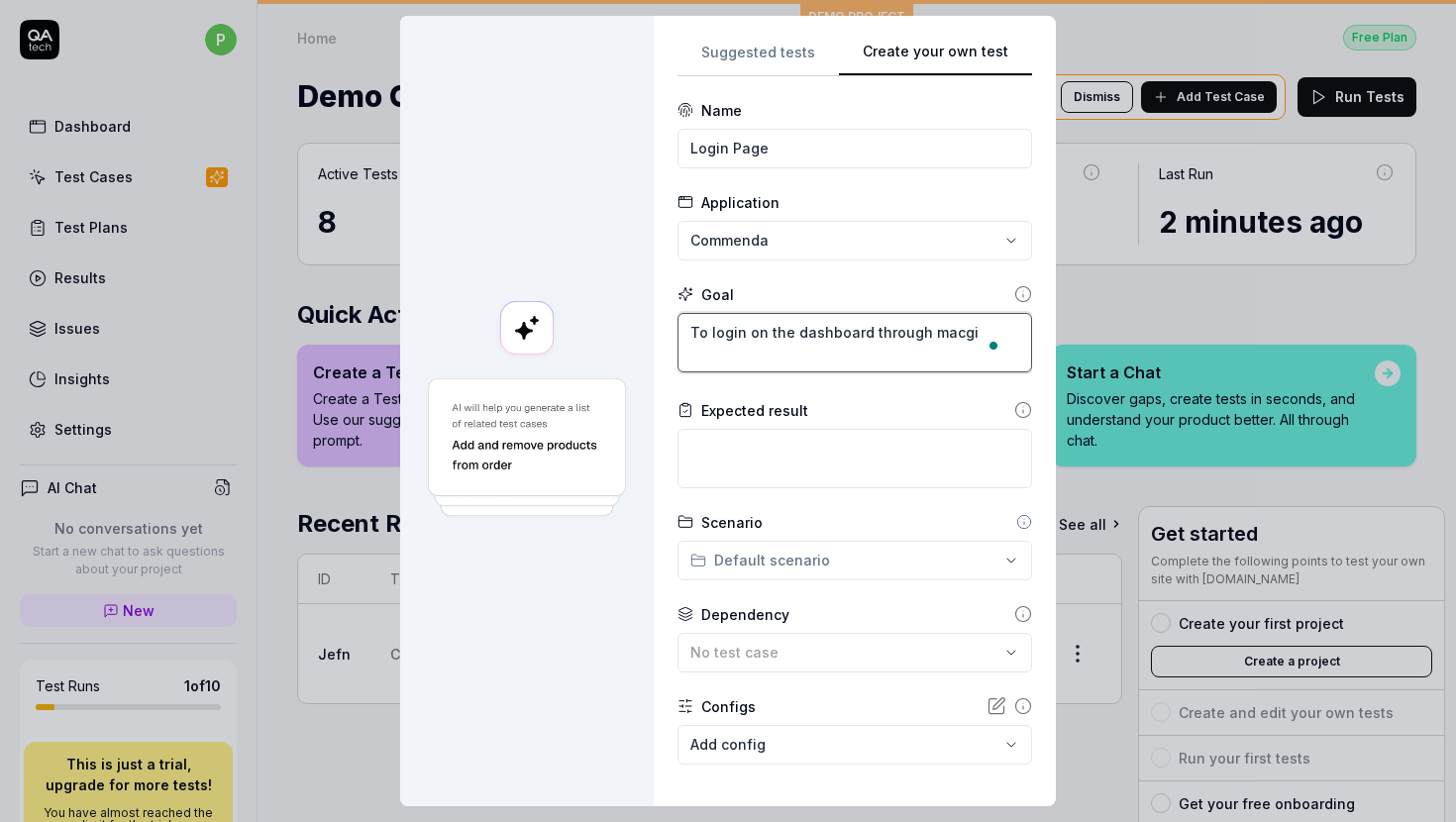 type on "*" 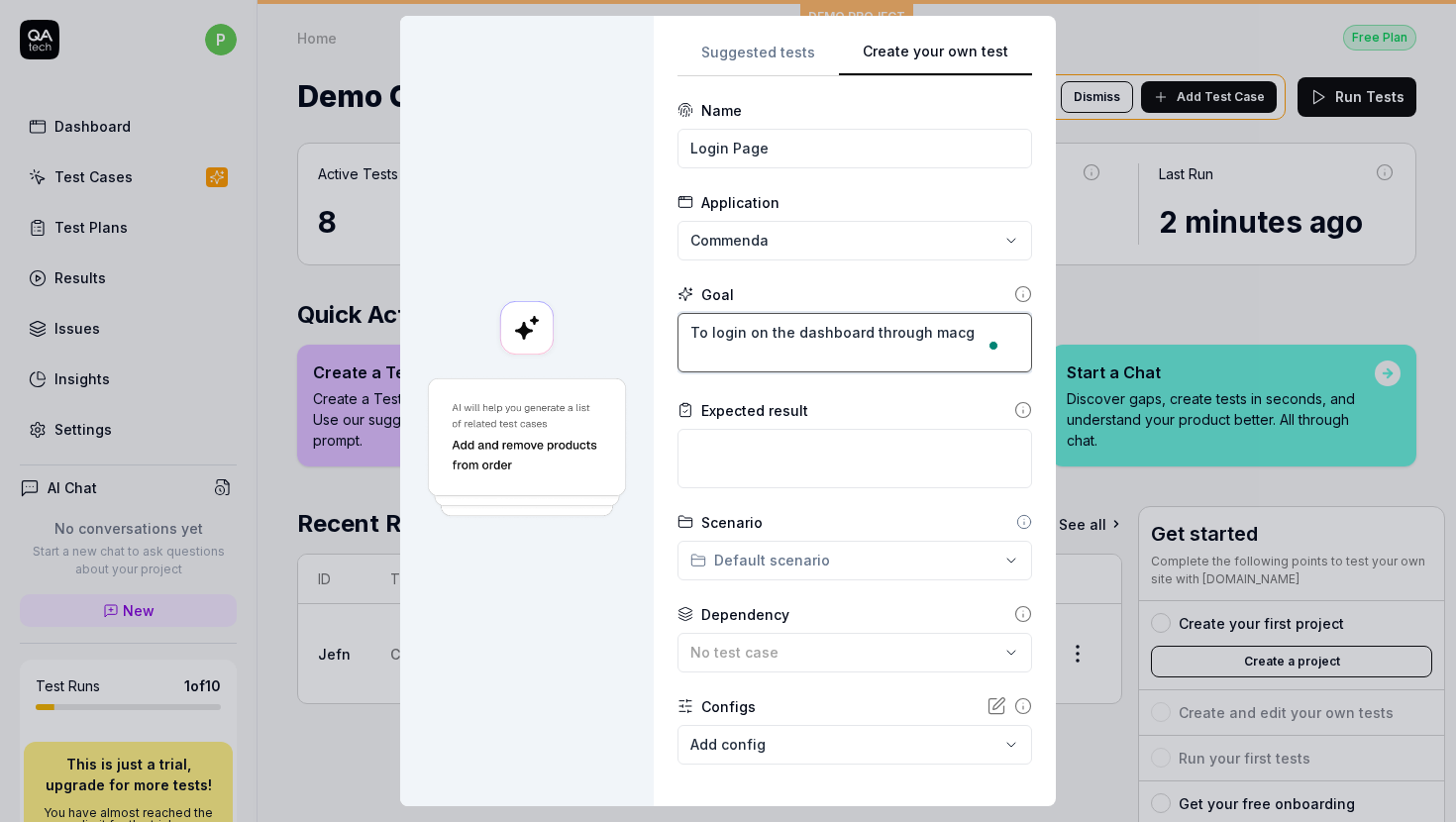 type on "*" 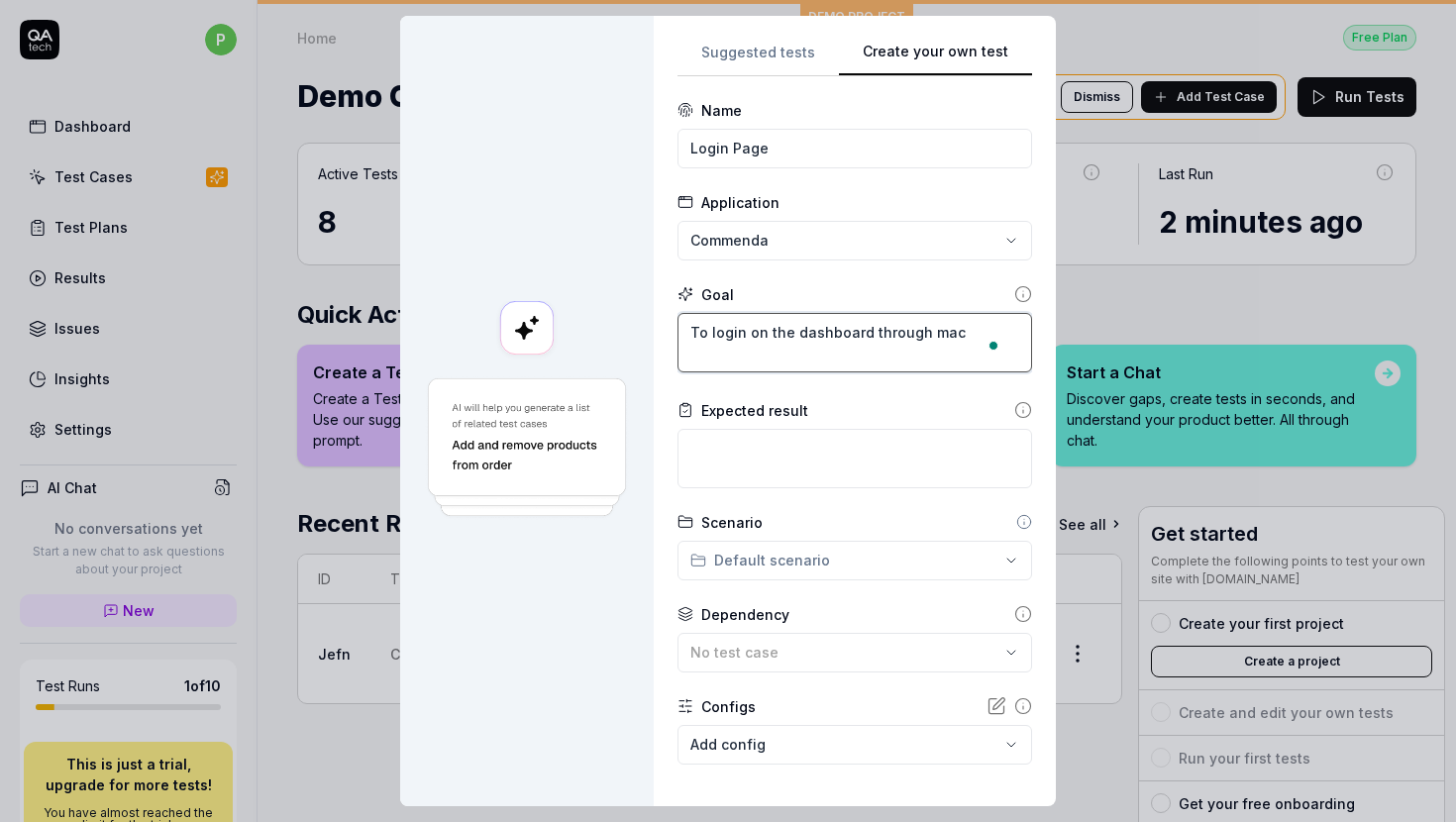 type on "*" 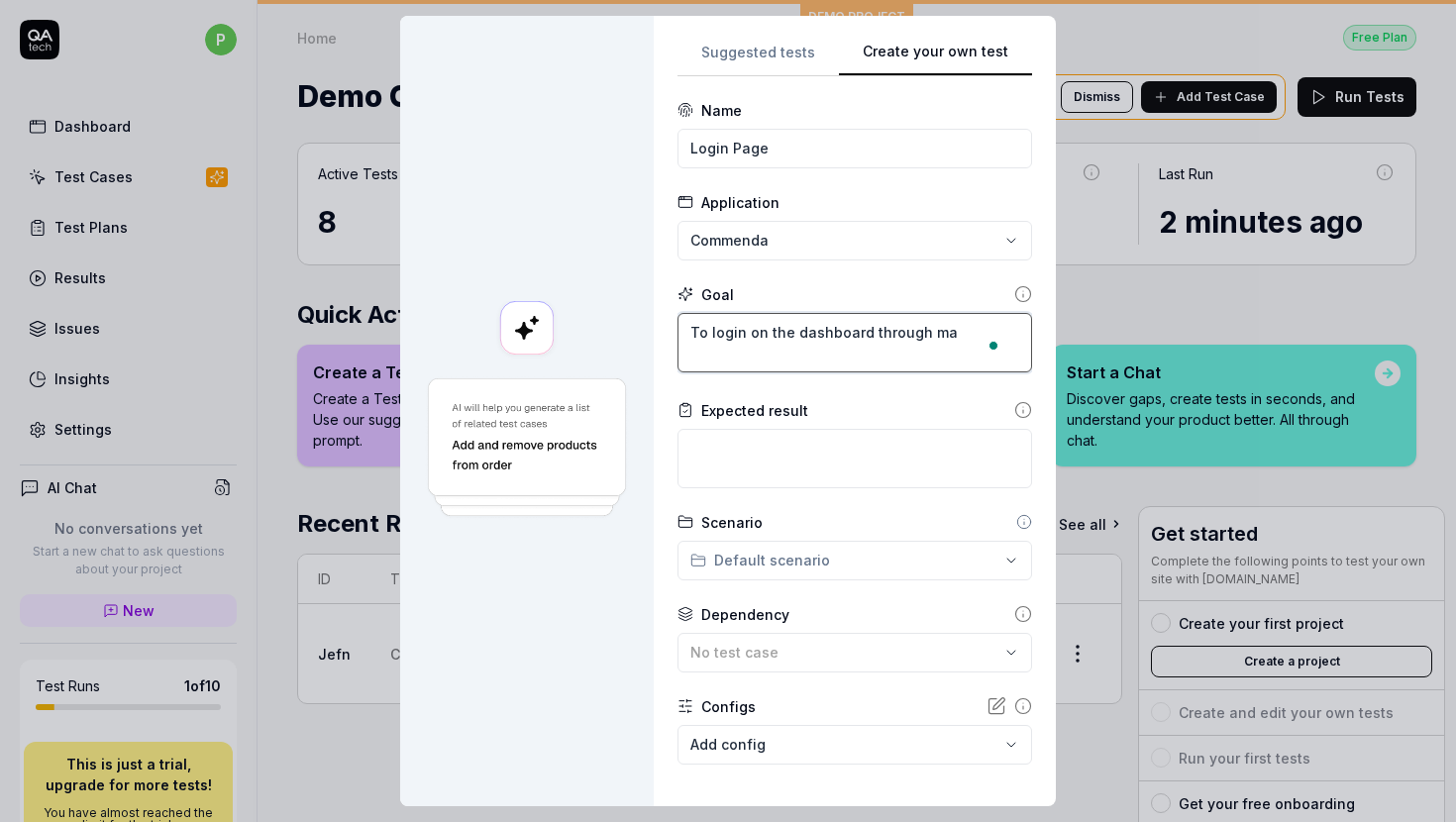 type on "*" 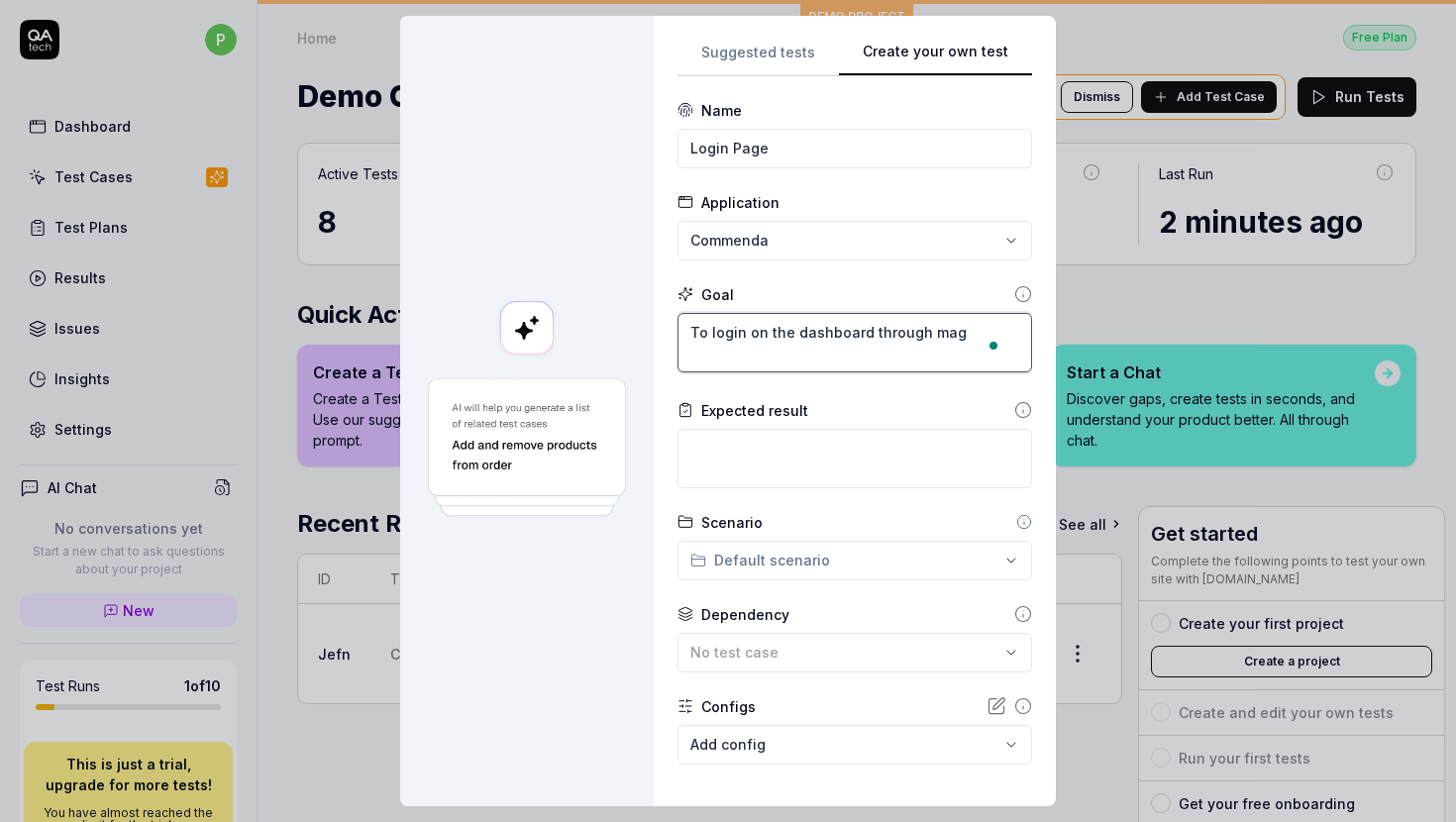 type on "*" 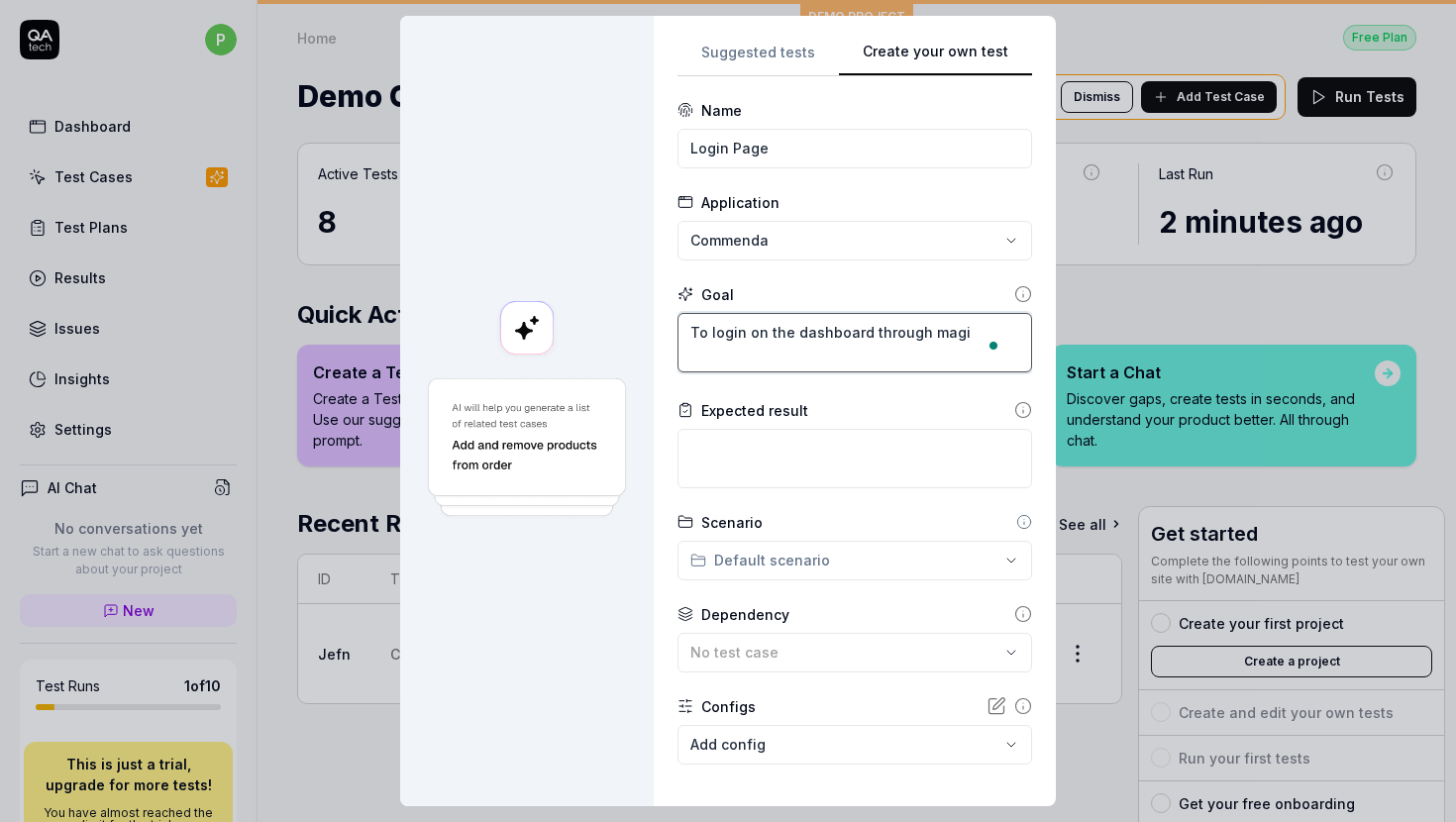 type on "*" 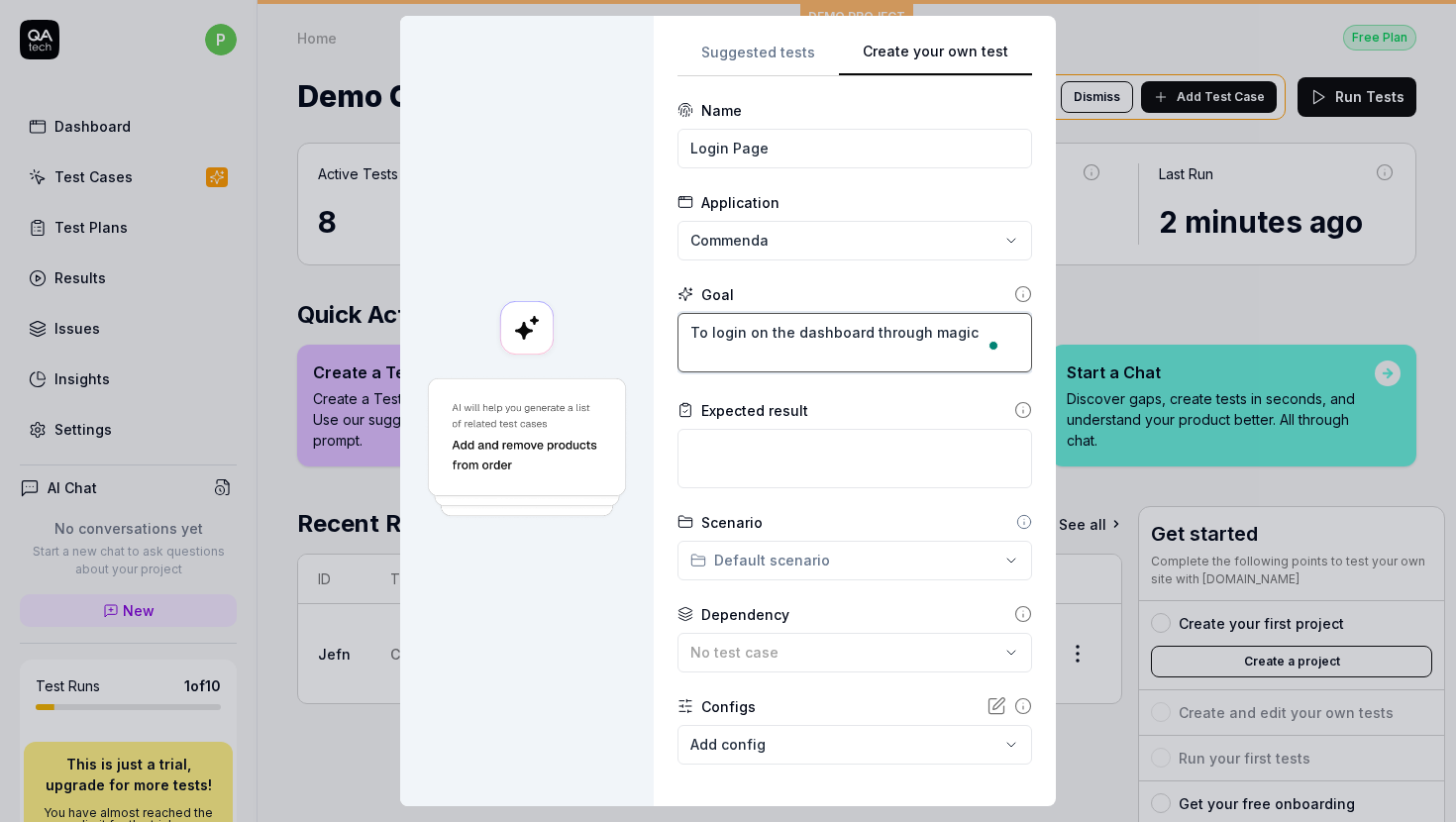 type on "*" 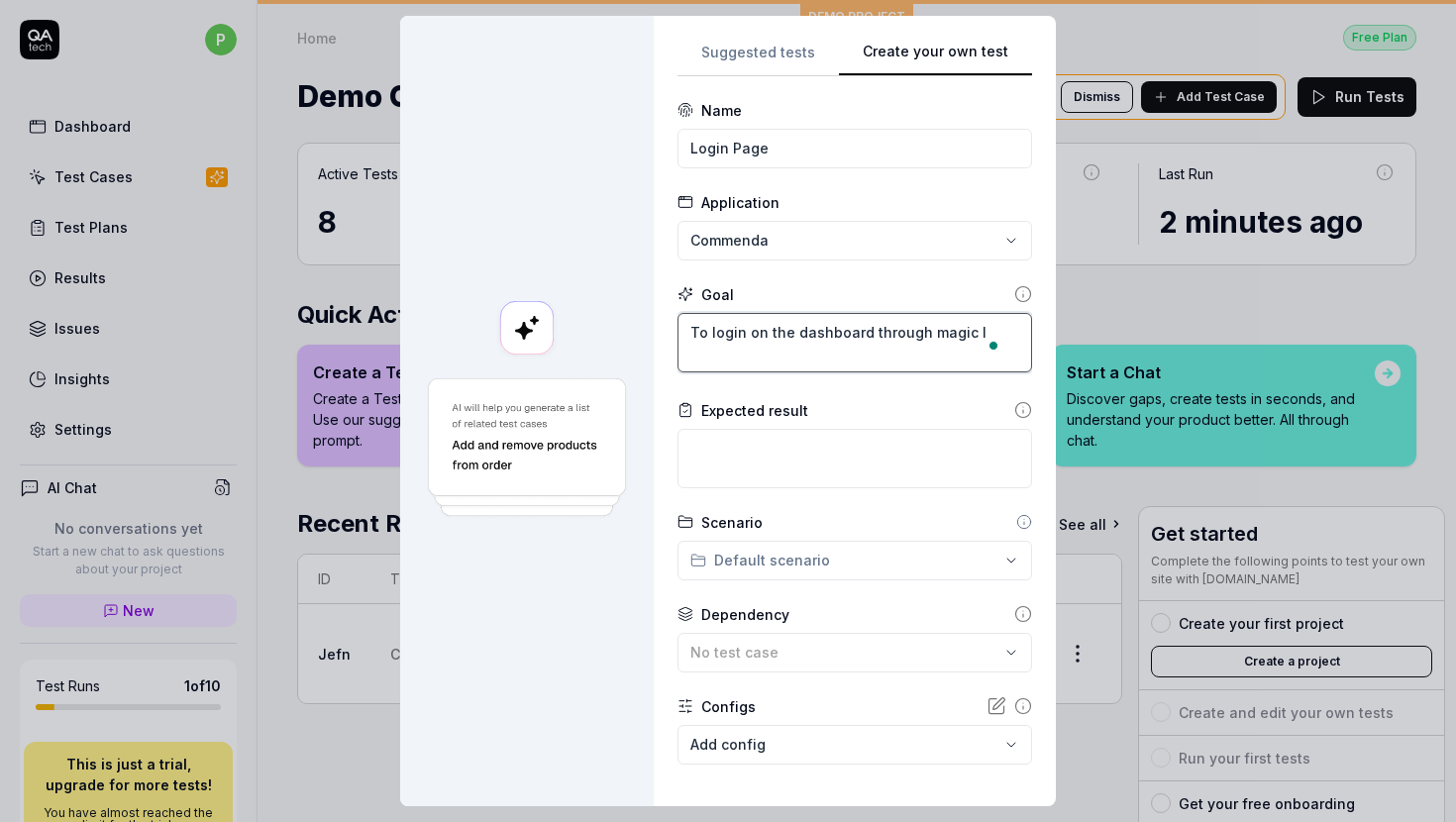 type on "*" 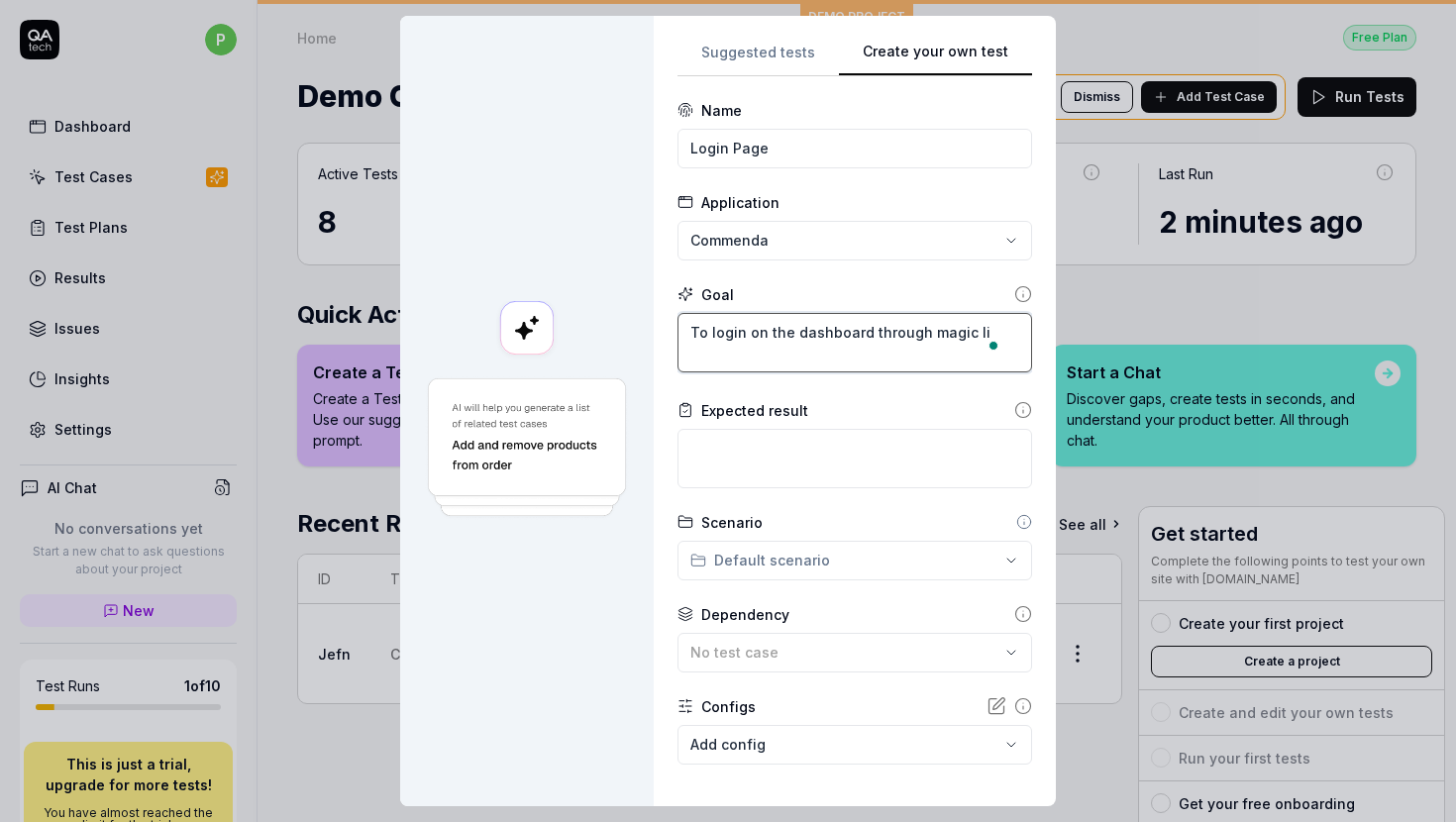 type on "*" 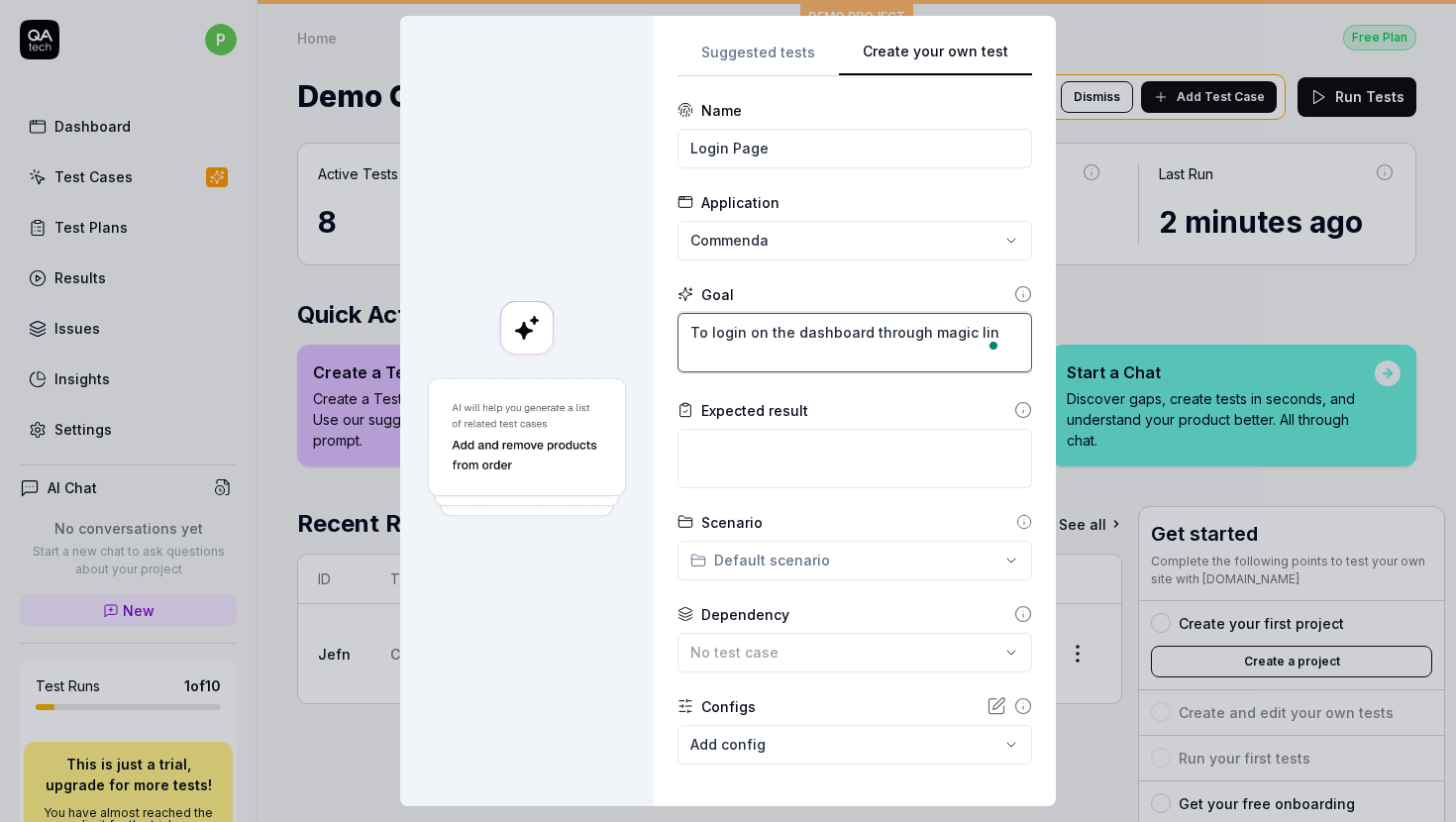 type on "*" 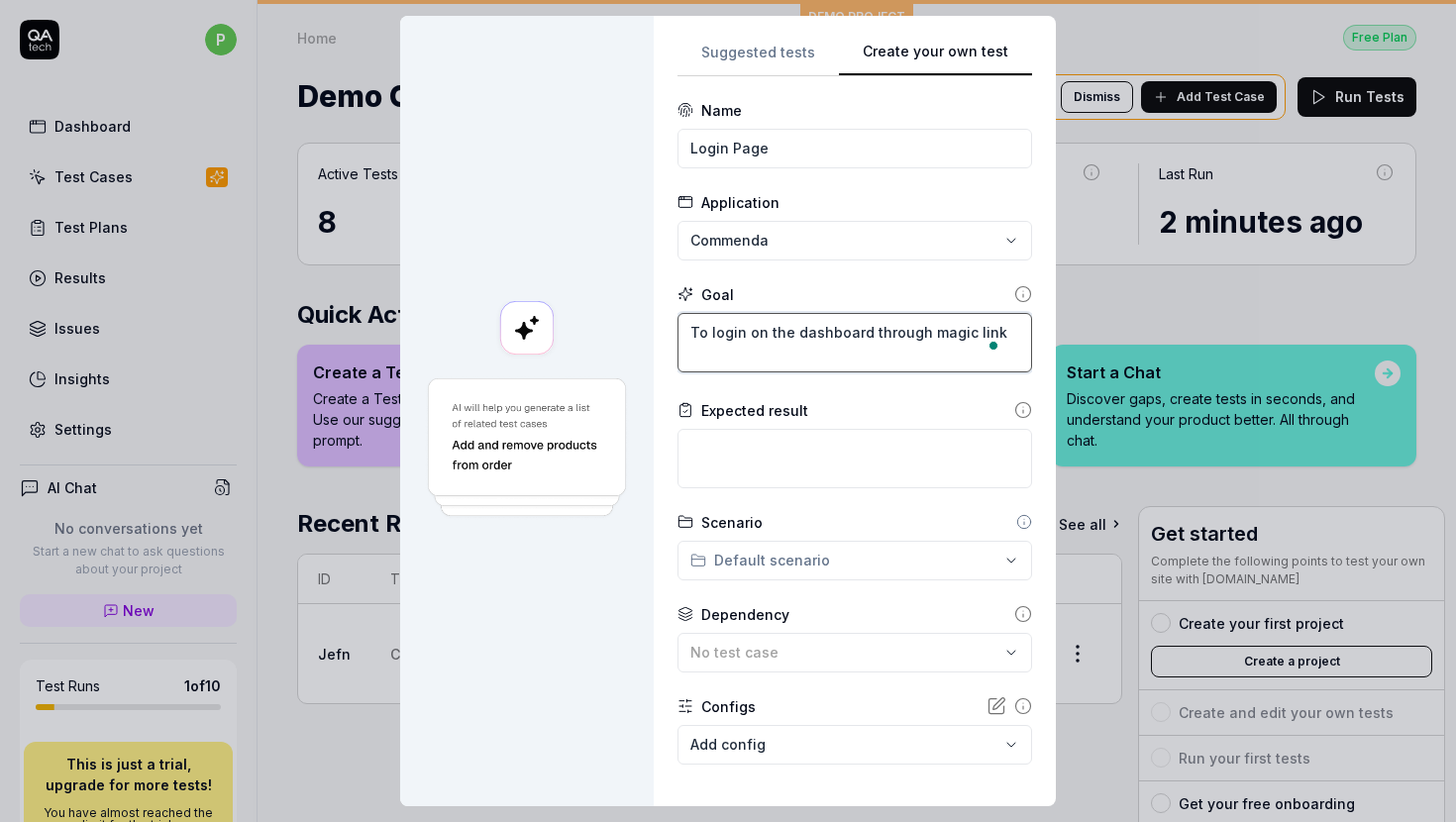 type on "*" 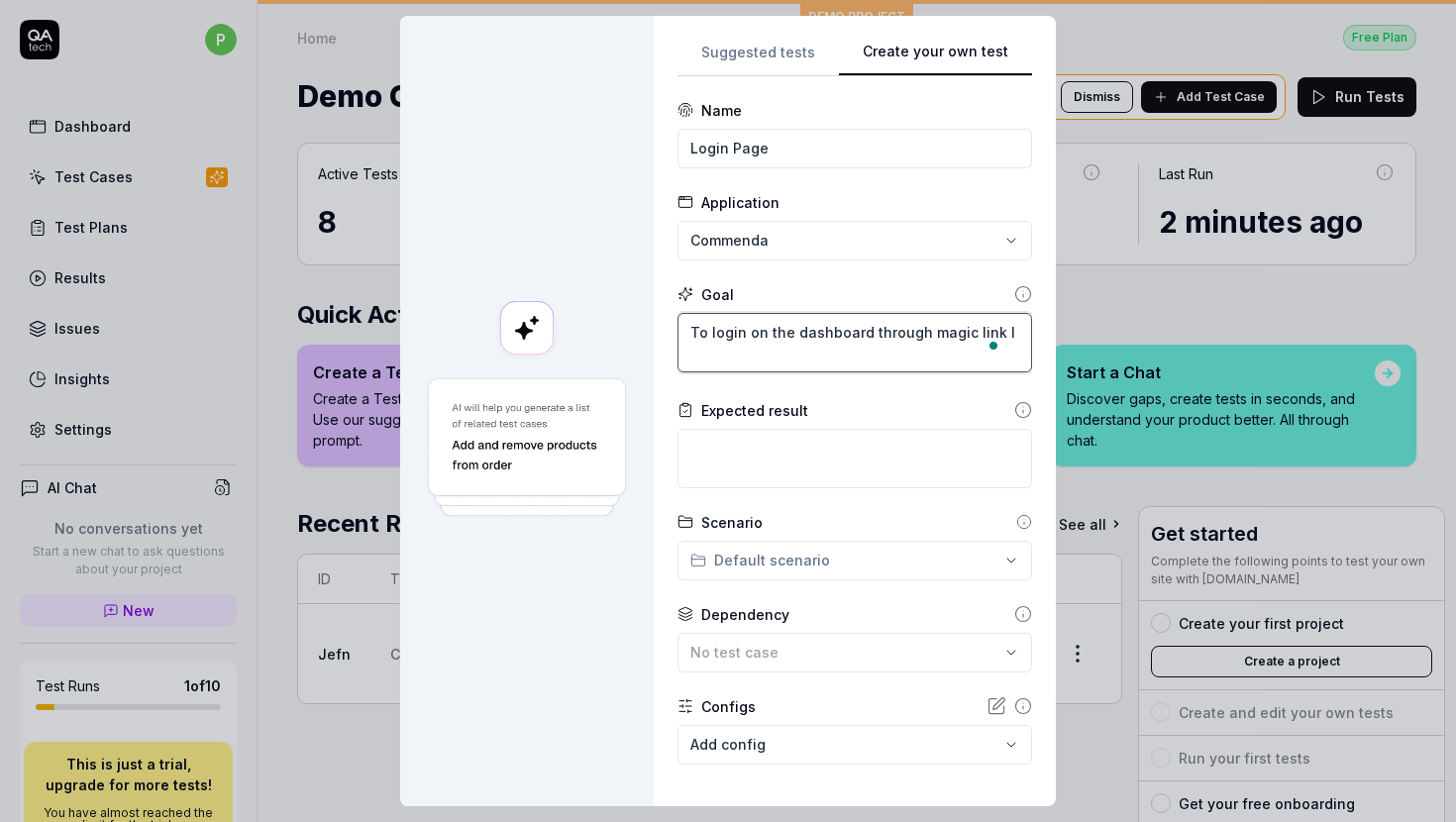 type on "*" 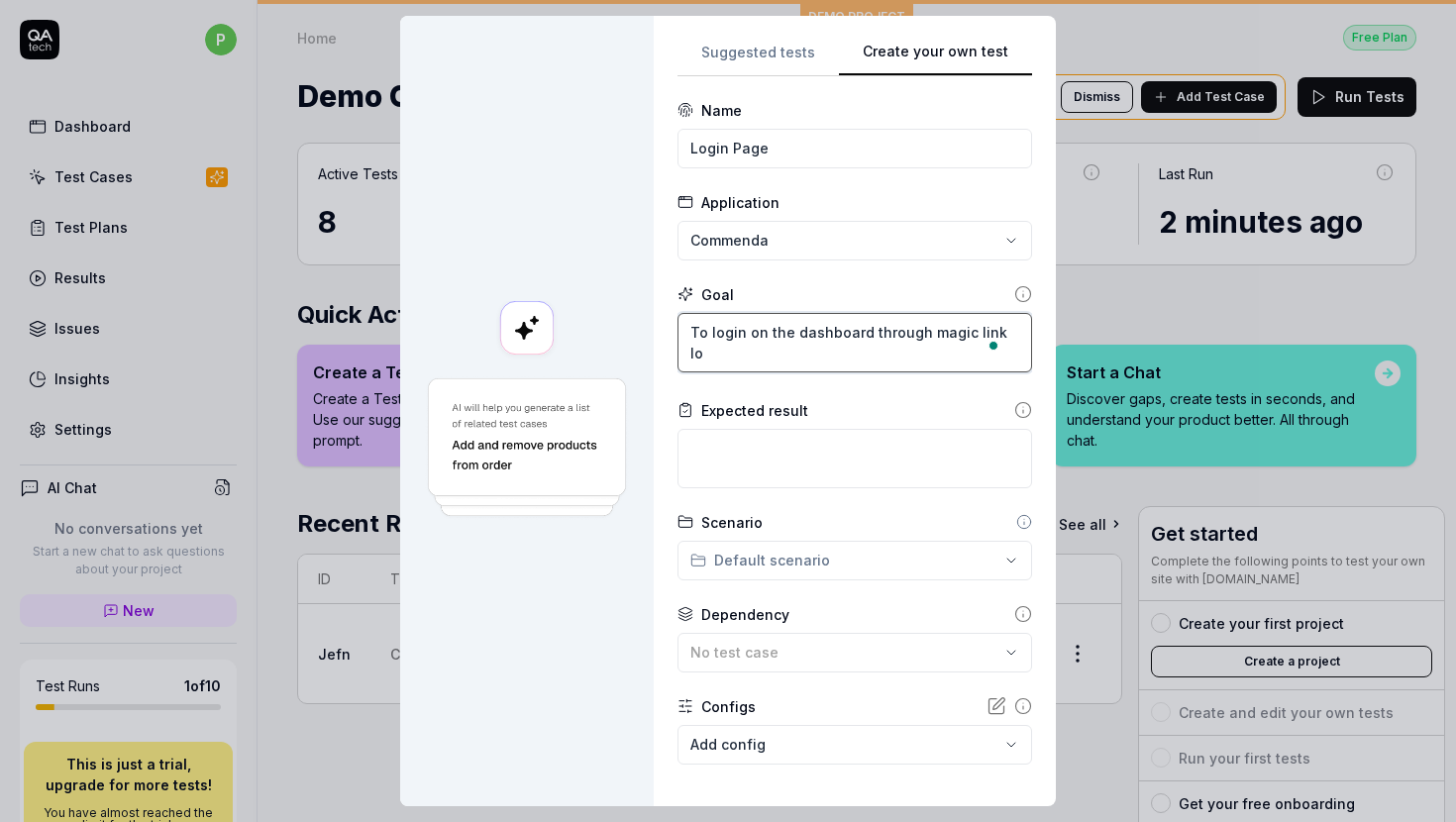 type on "*" 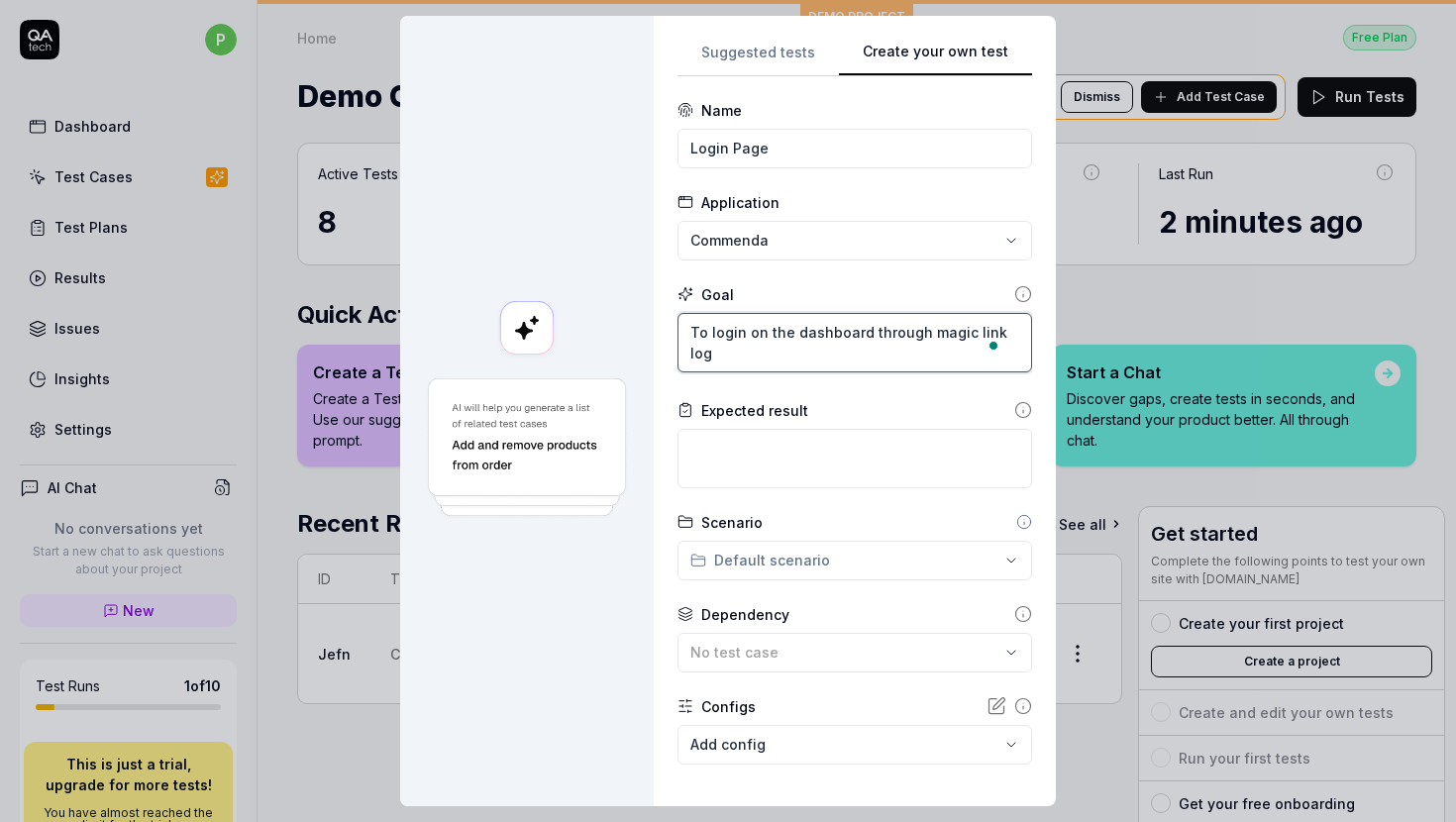 type on "*" 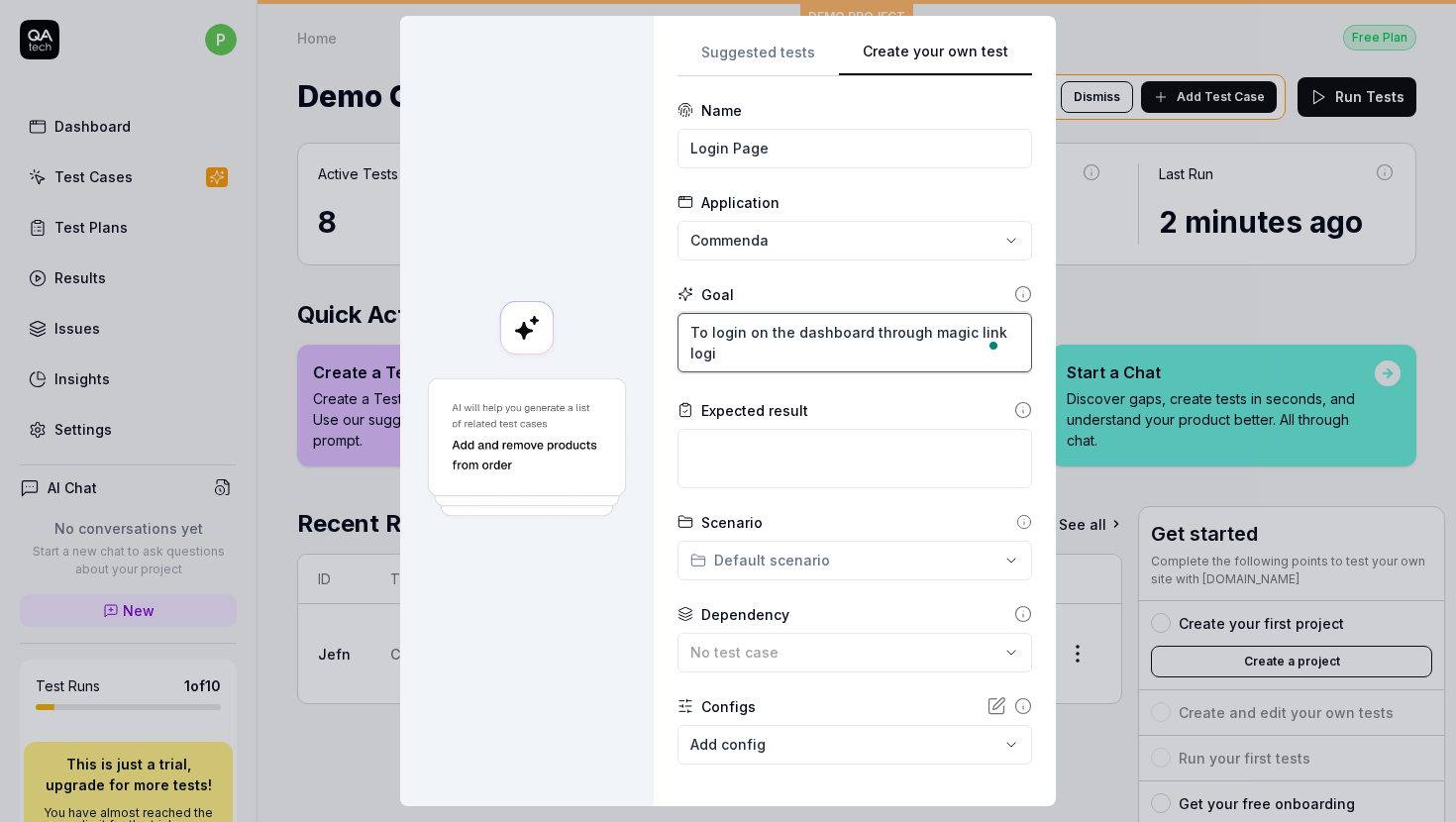 type on "*" 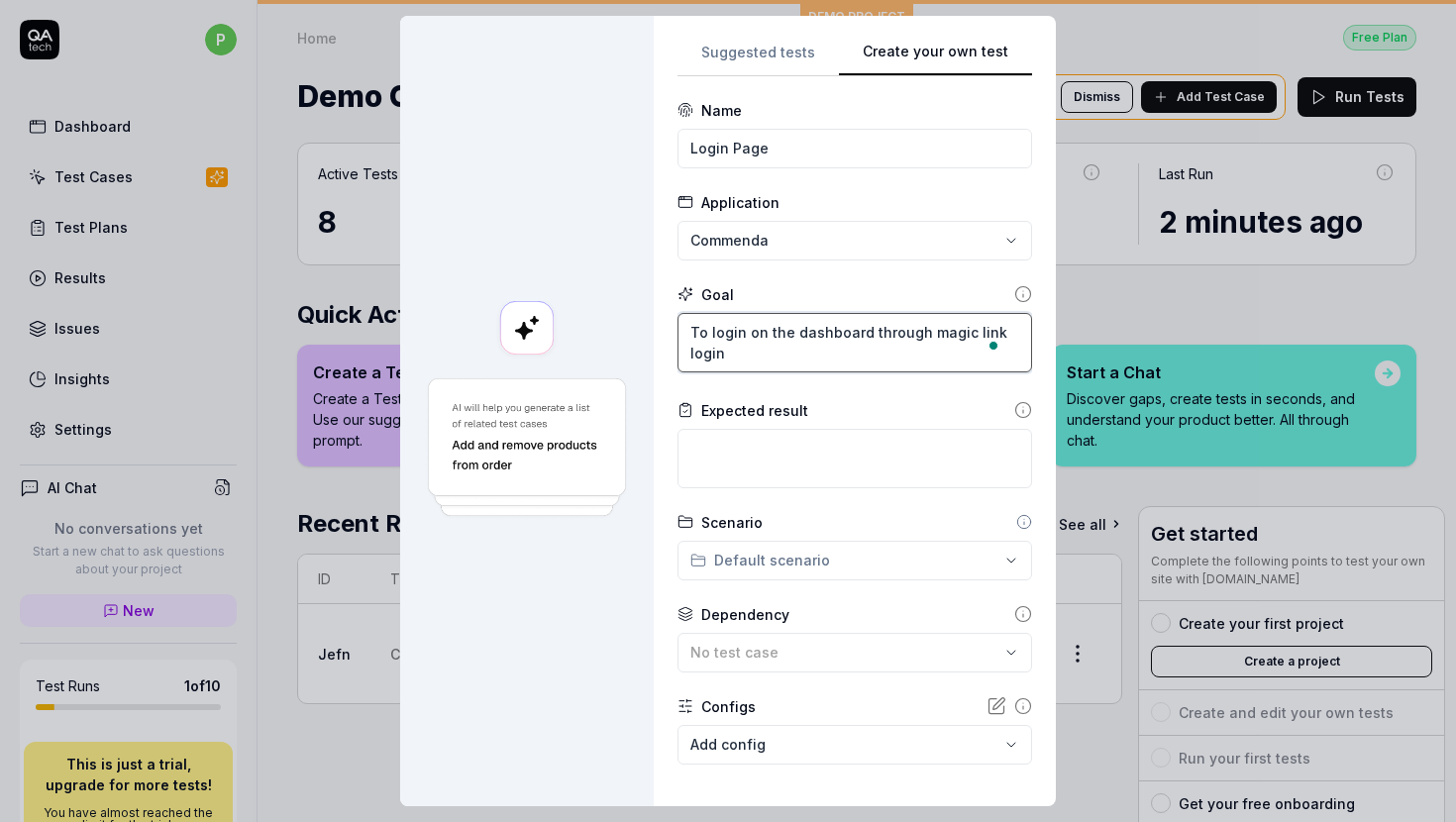 type on "To login on the dashboard through magic link login" 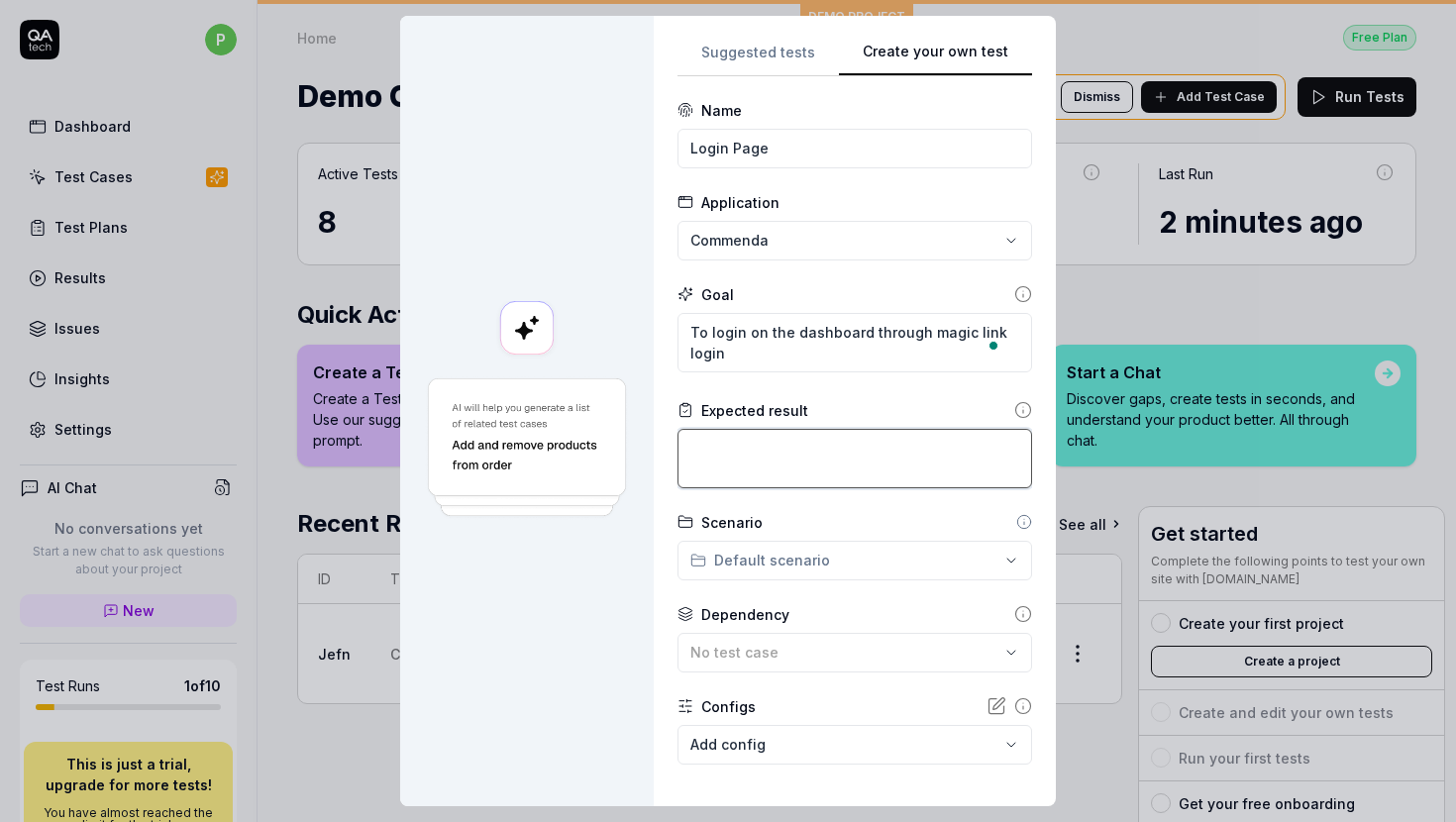 click at bounding box center (855, 459) 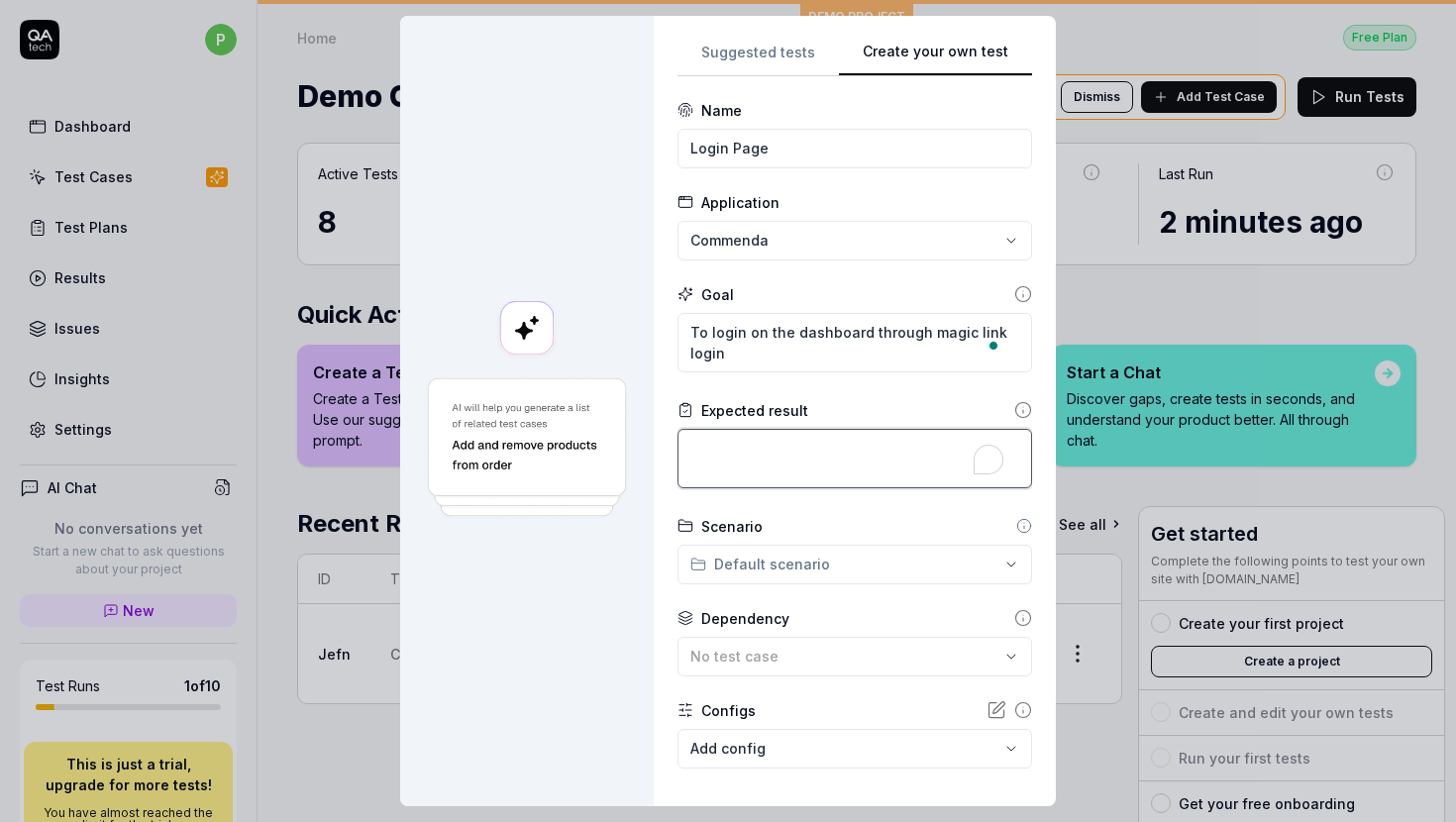 type on "*" 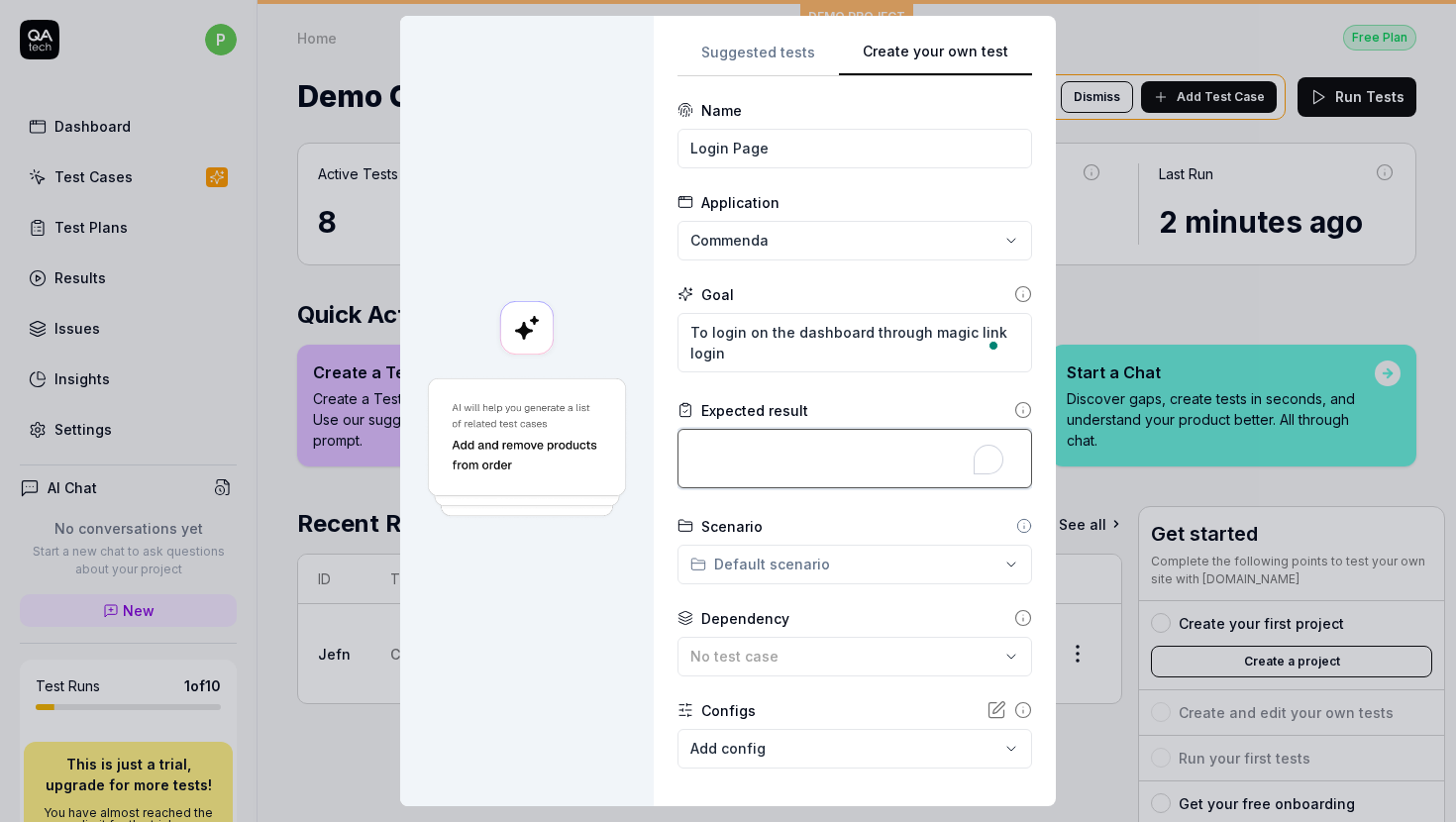type on "o" 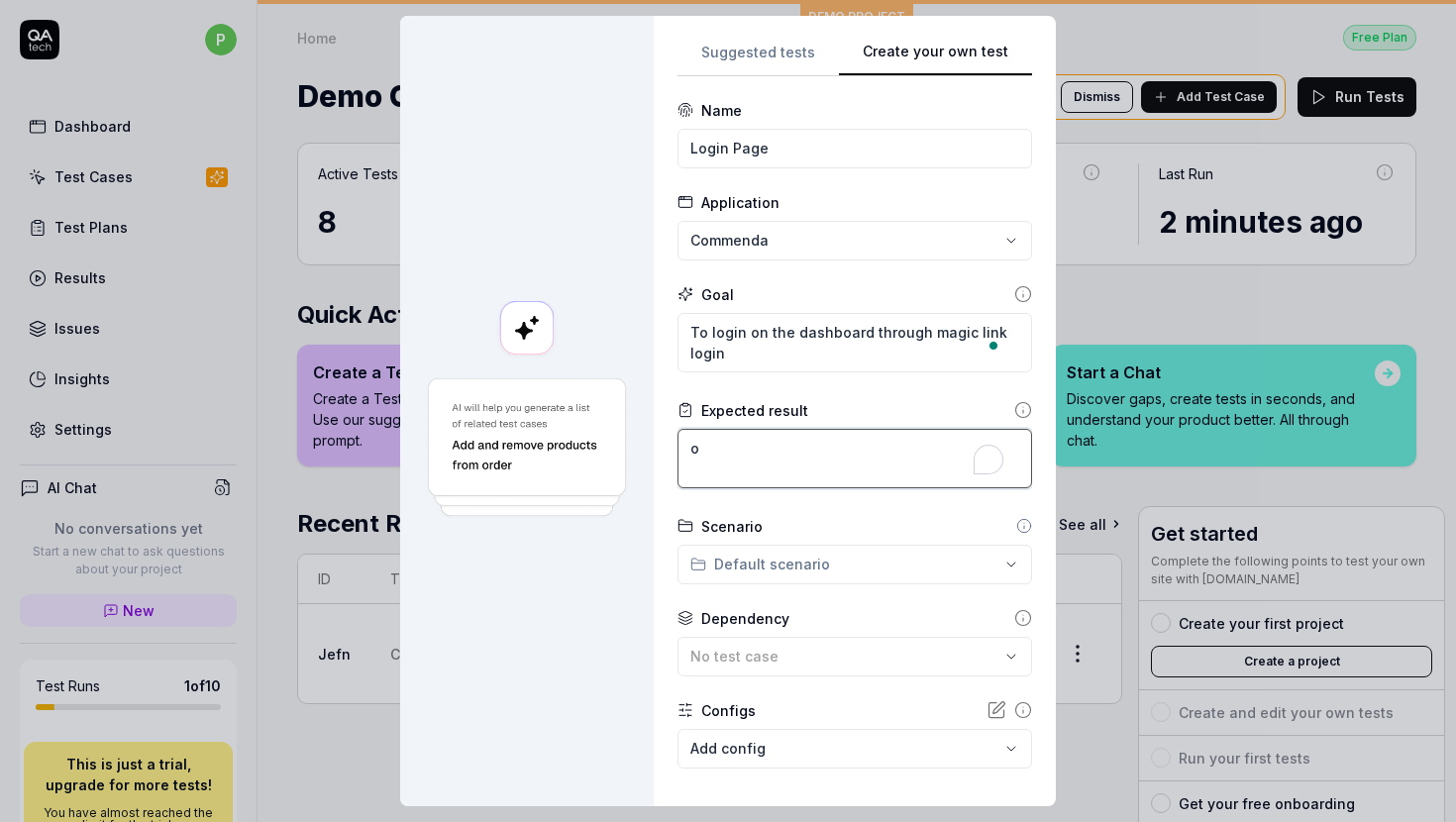 type on "*" 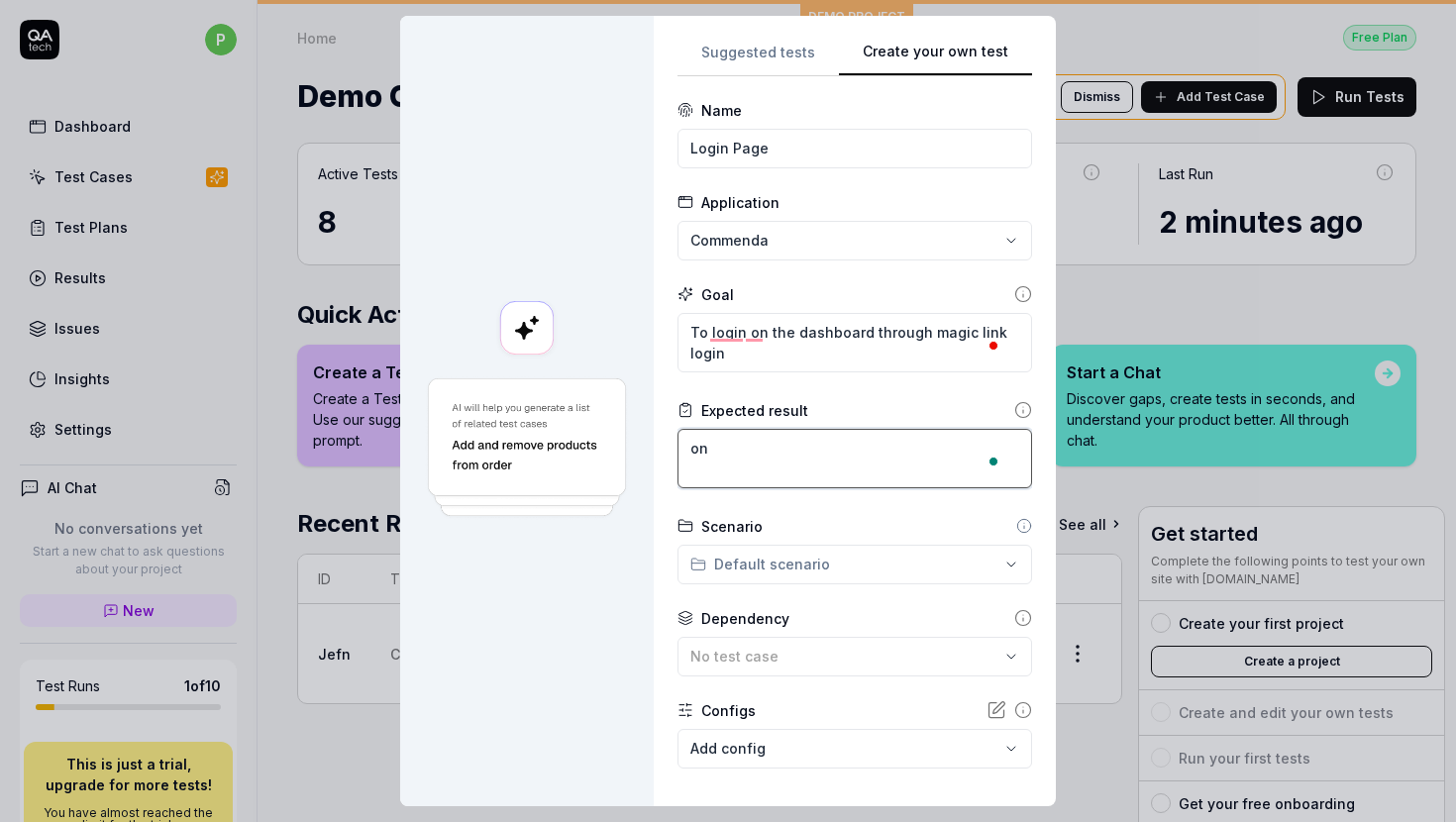 type on "*" 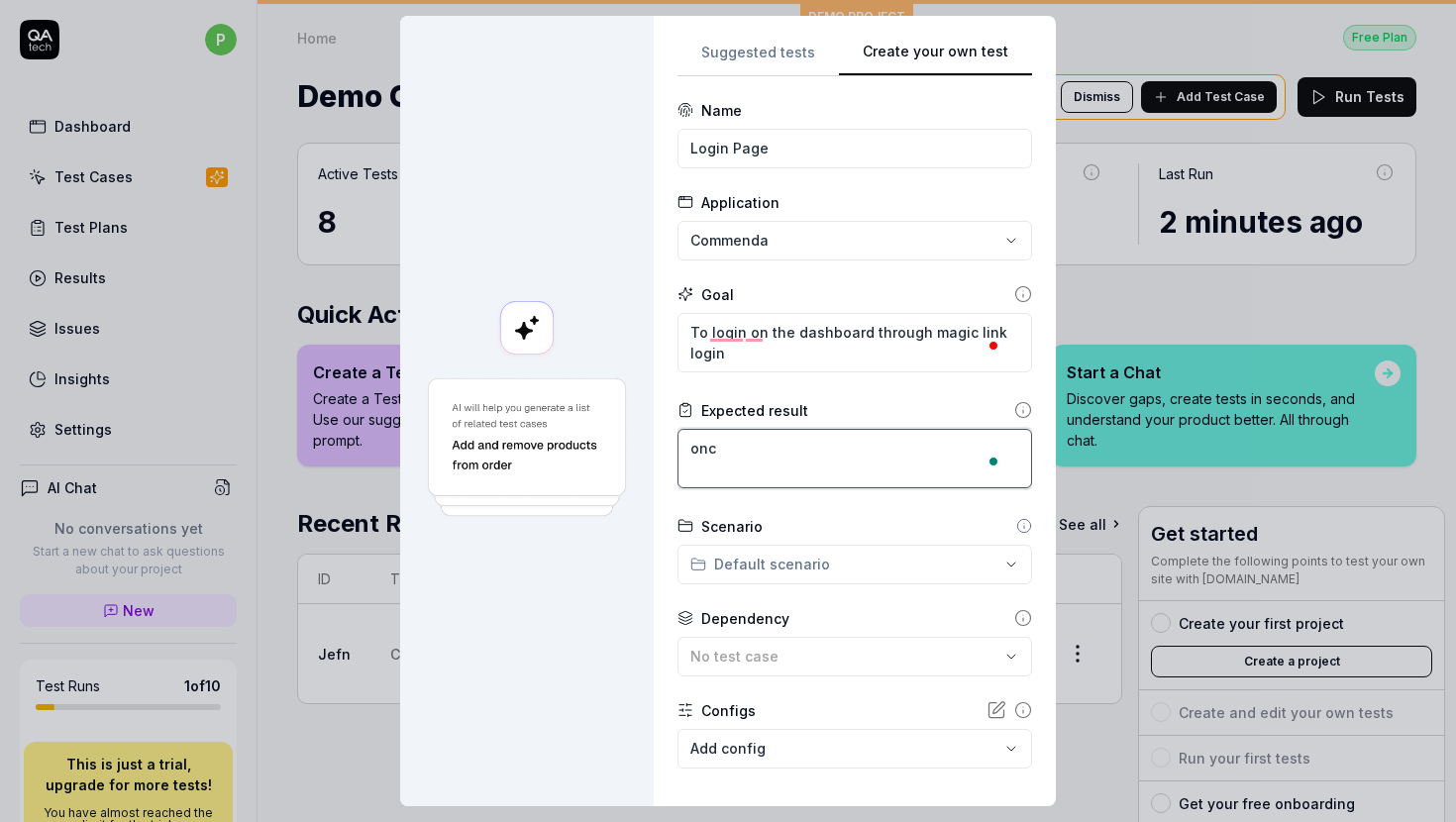 type on "*" 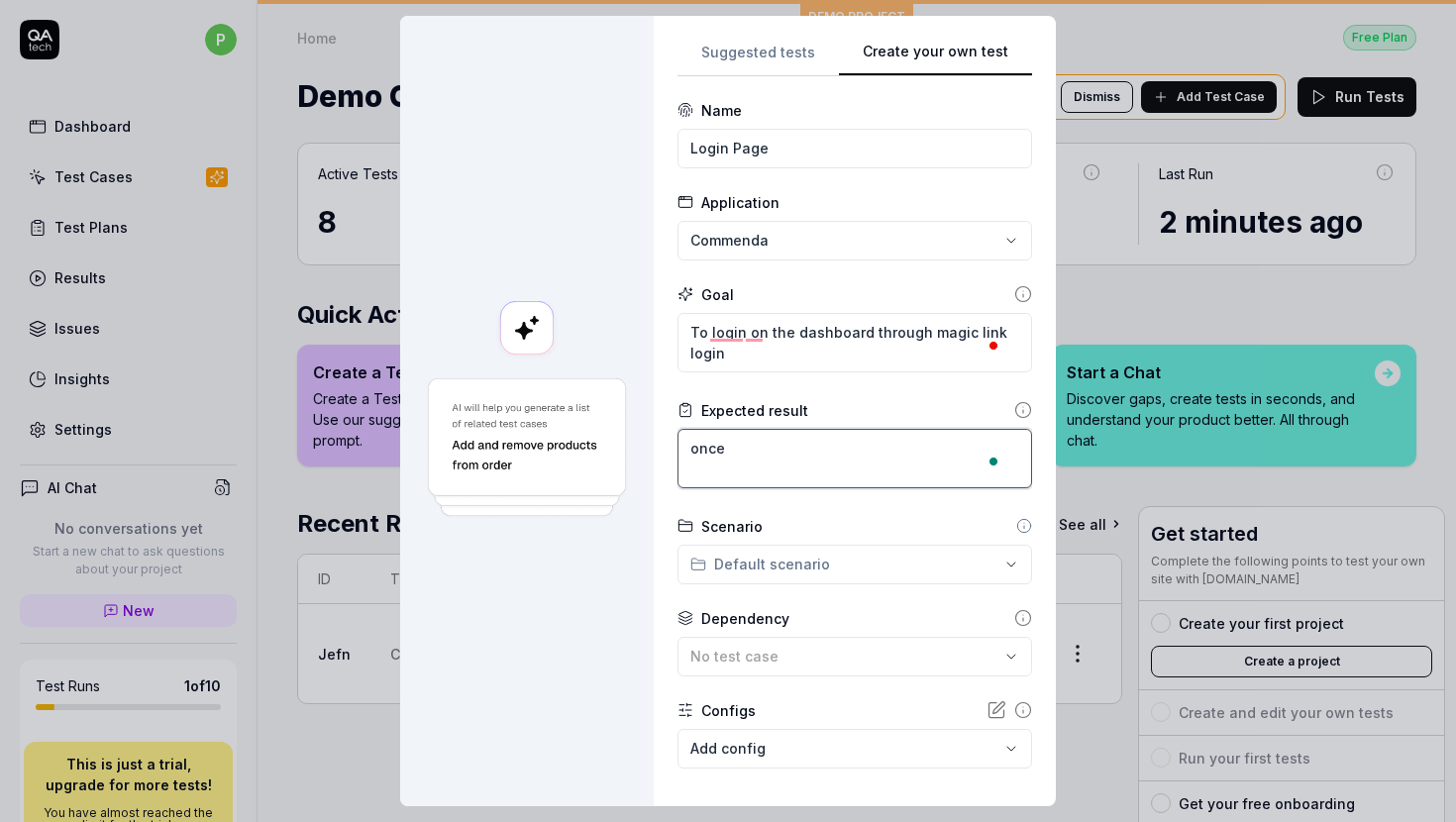 type on "*" 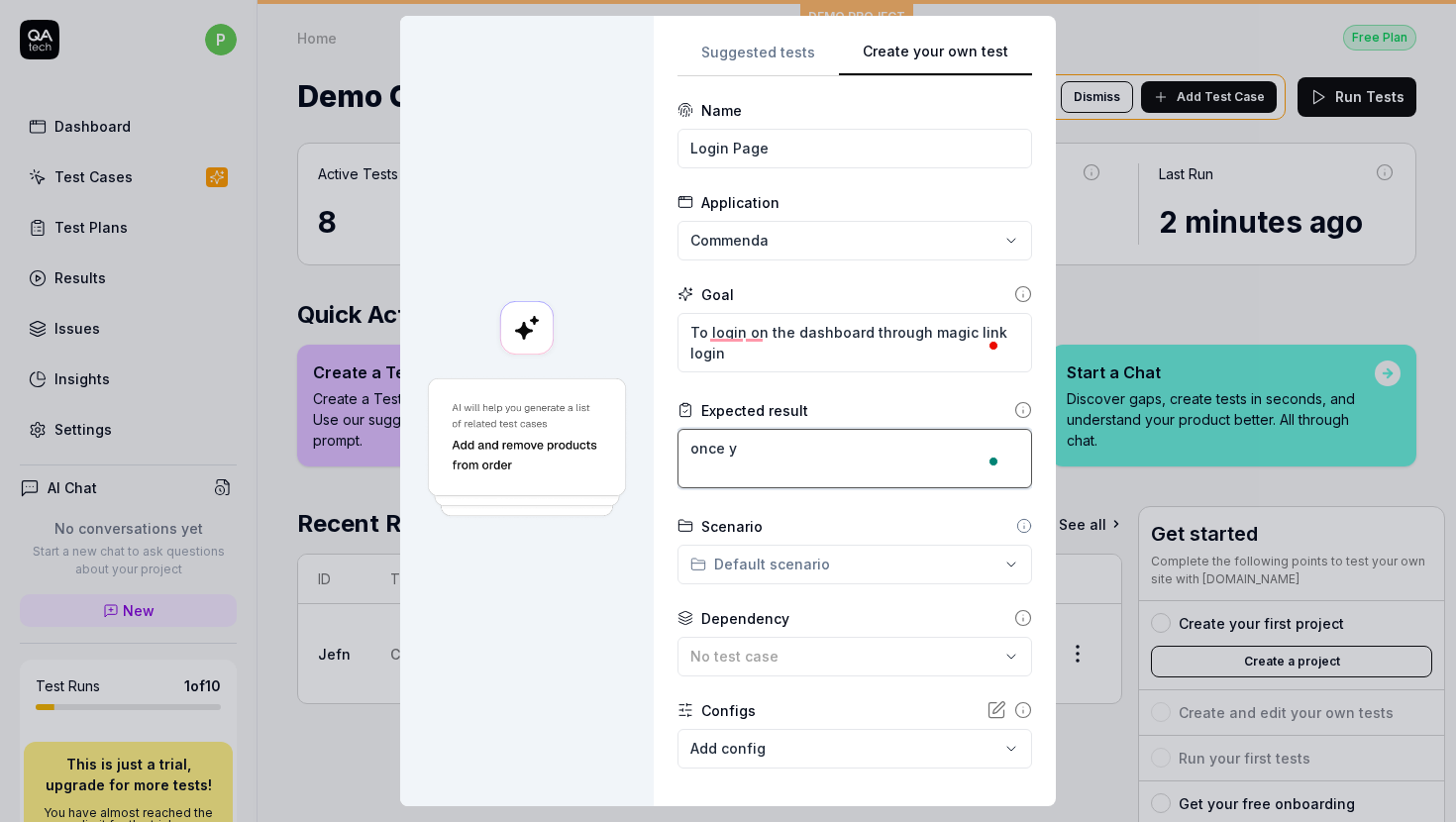 type on "*" 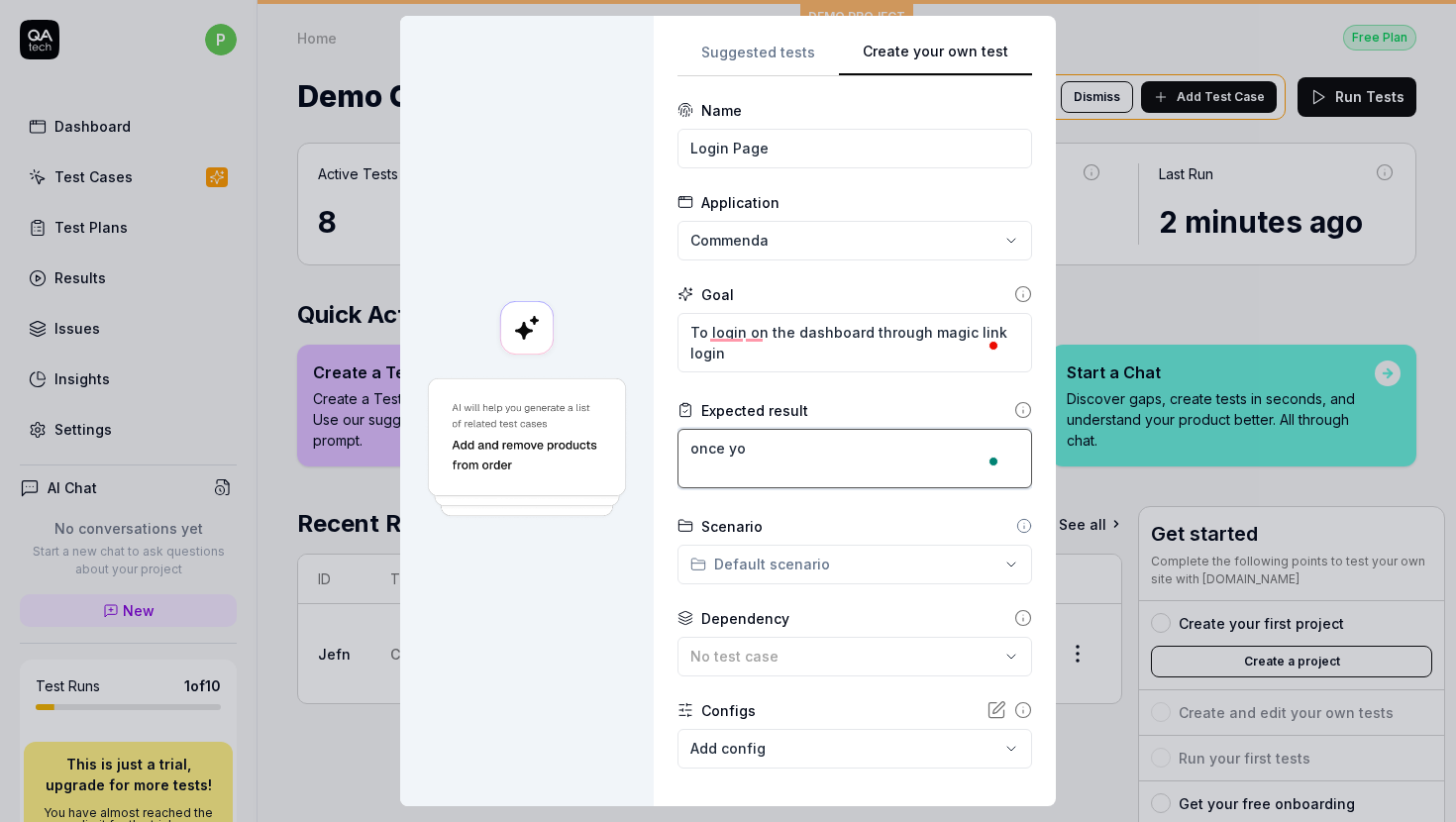 type on "*" 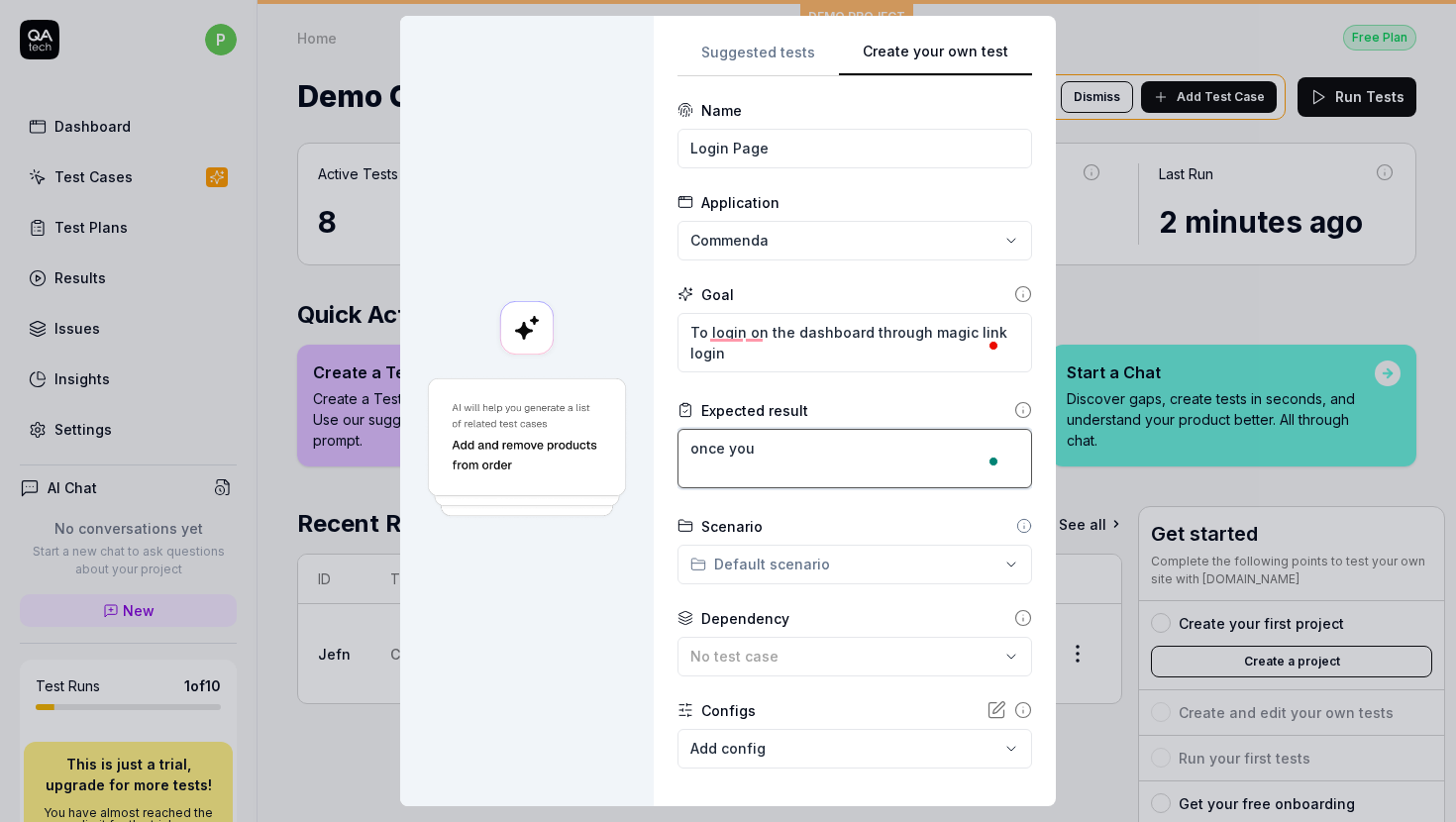 type on "*" 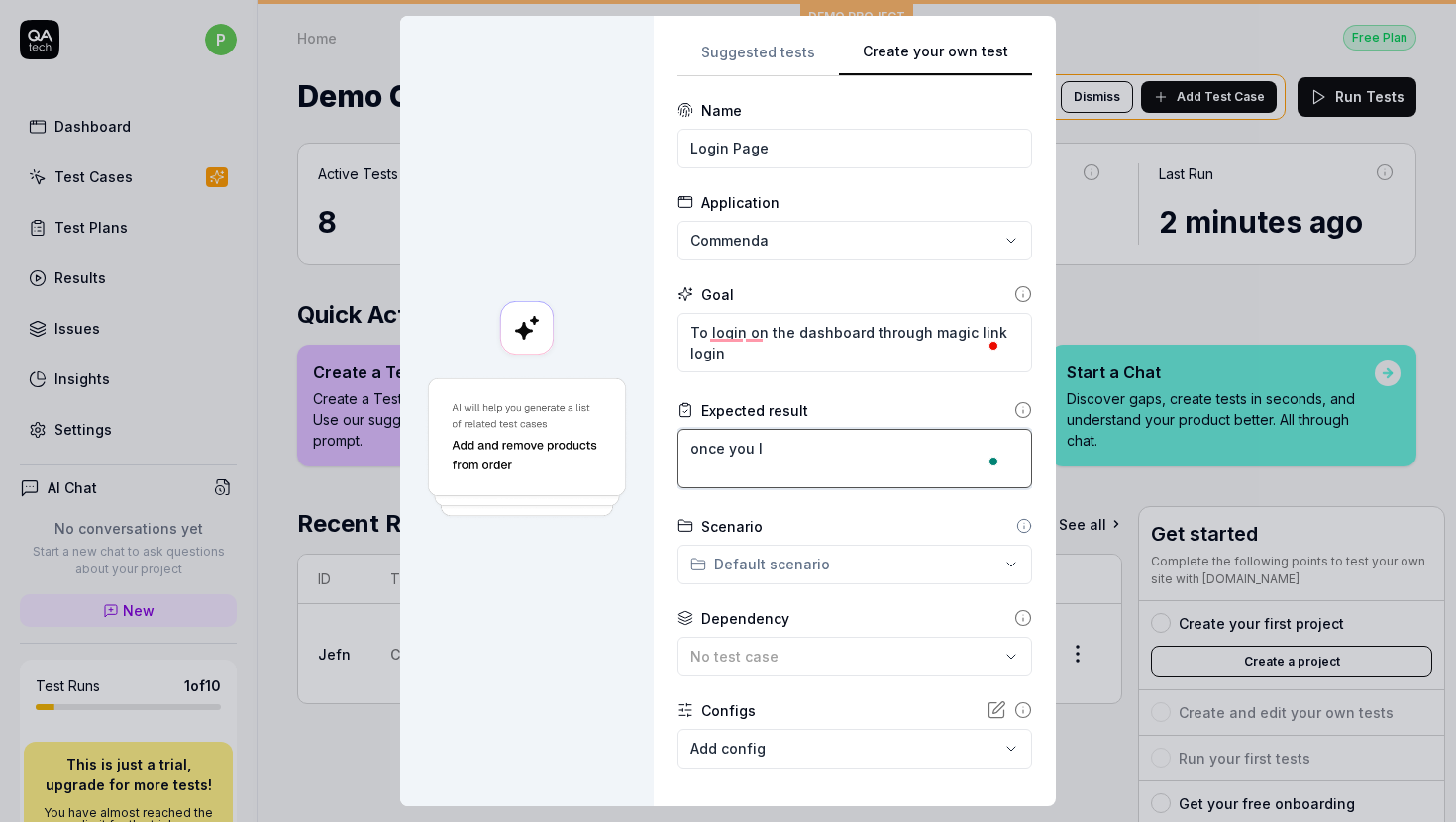 type on "*" 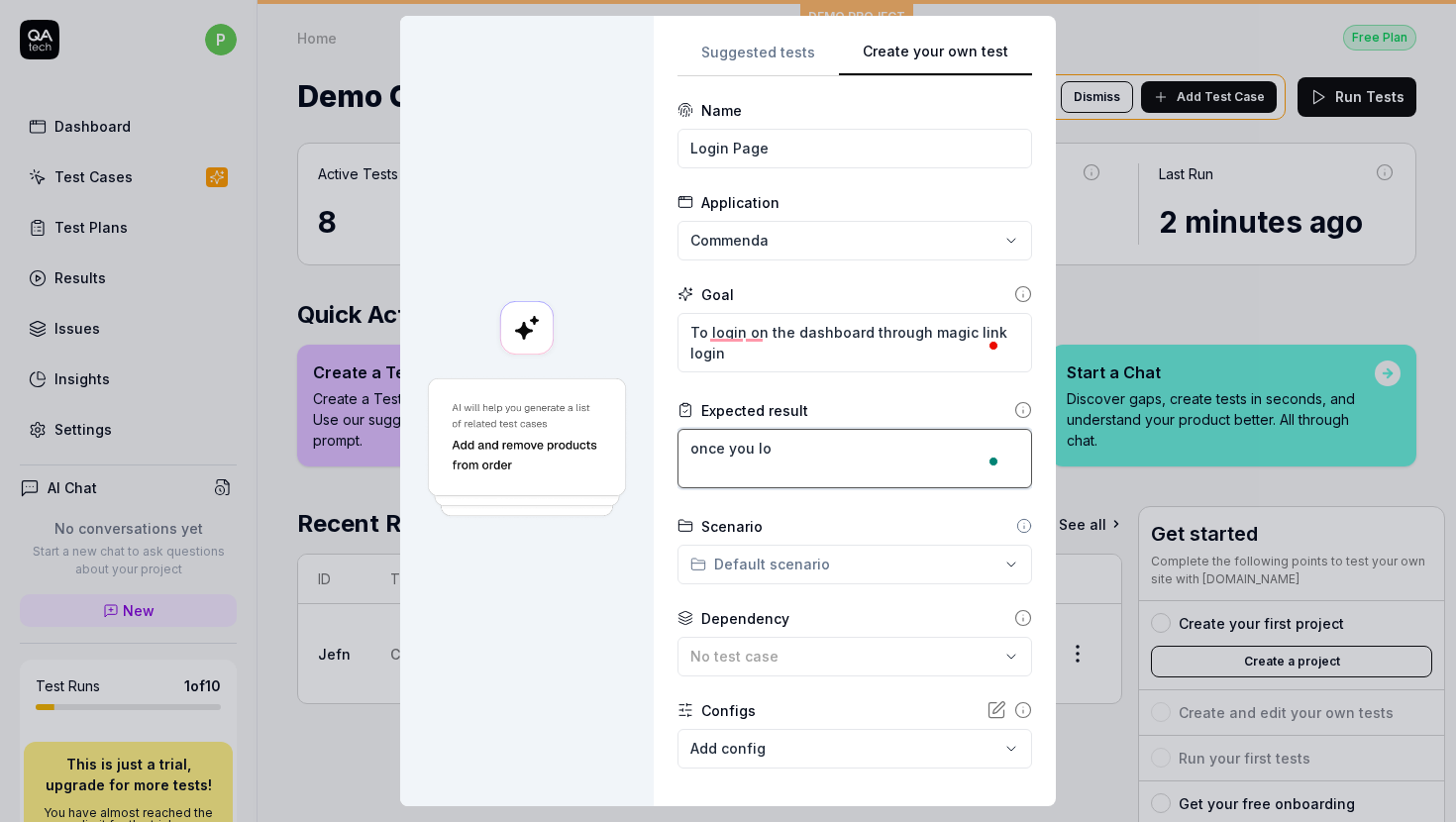 type on "*" 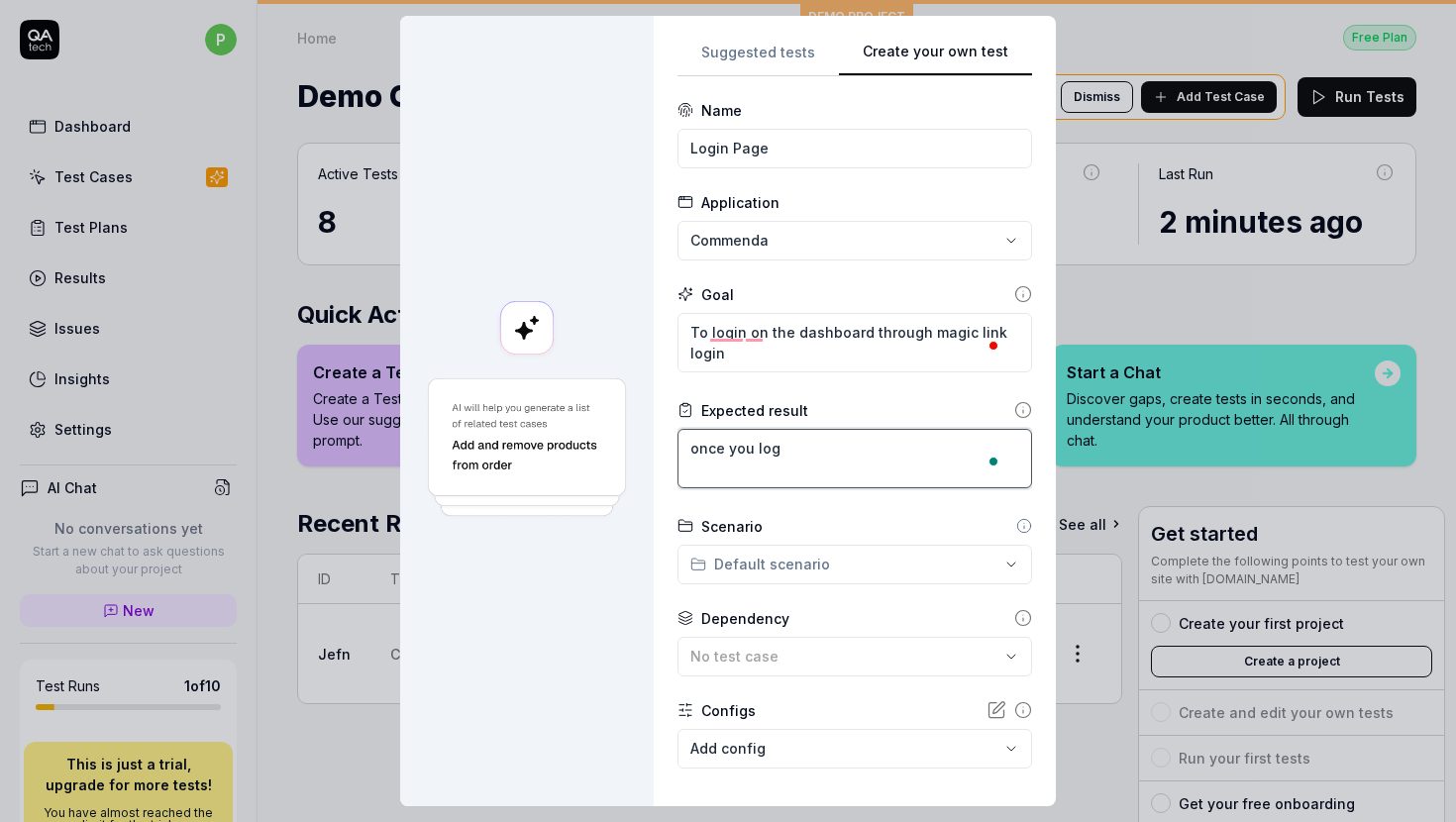 type on "*" 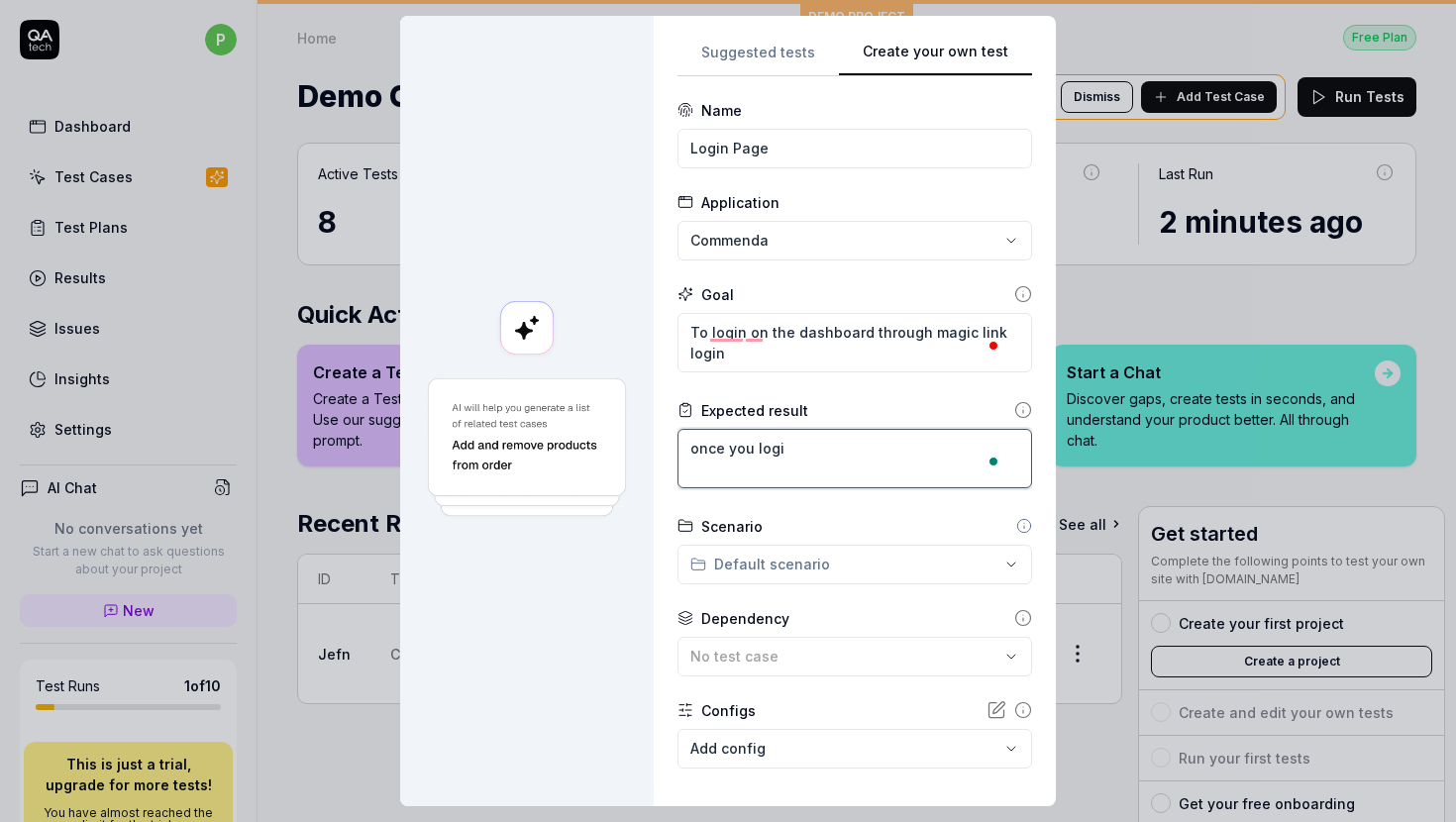 type on "*" 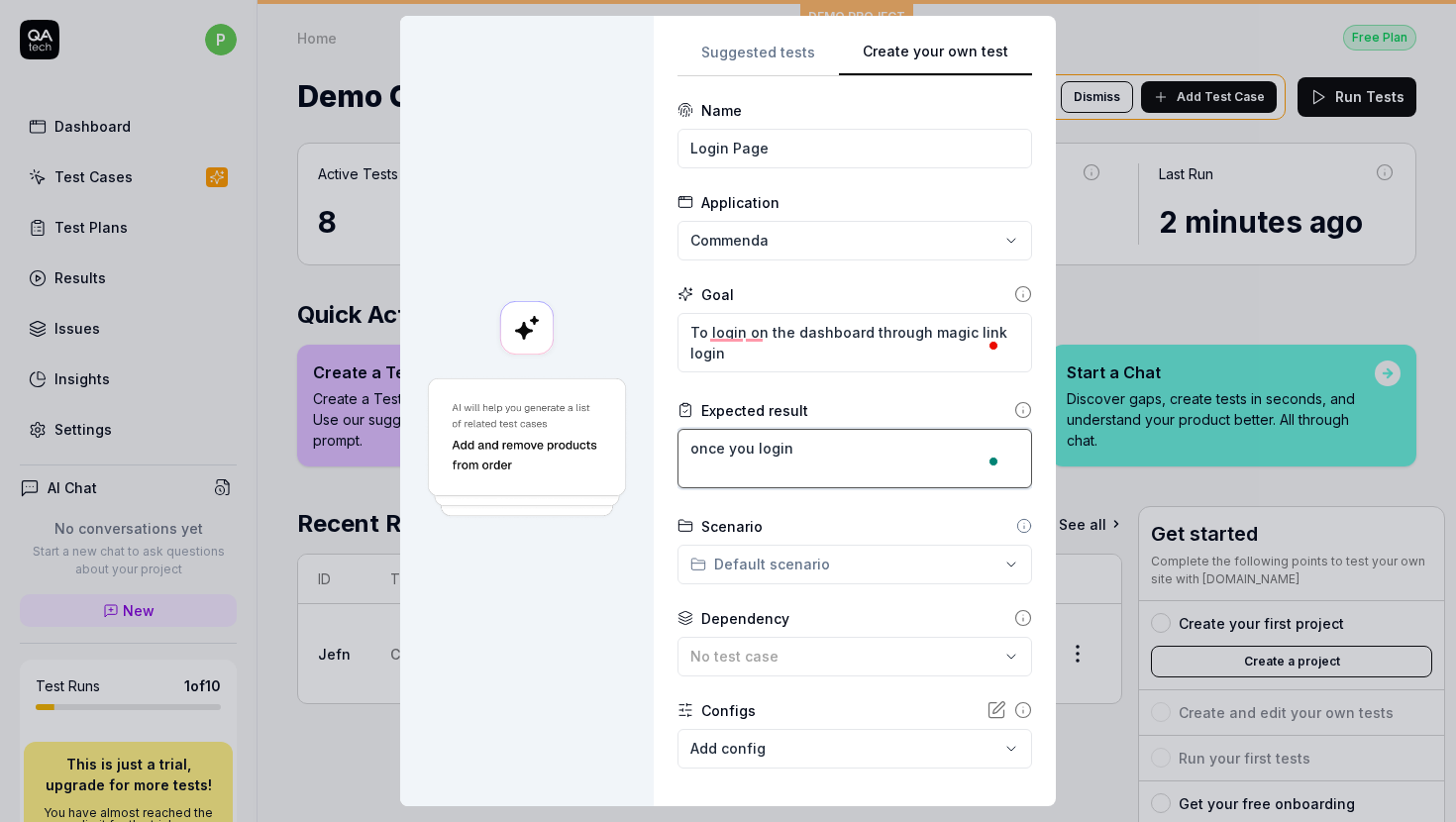 type on "*" 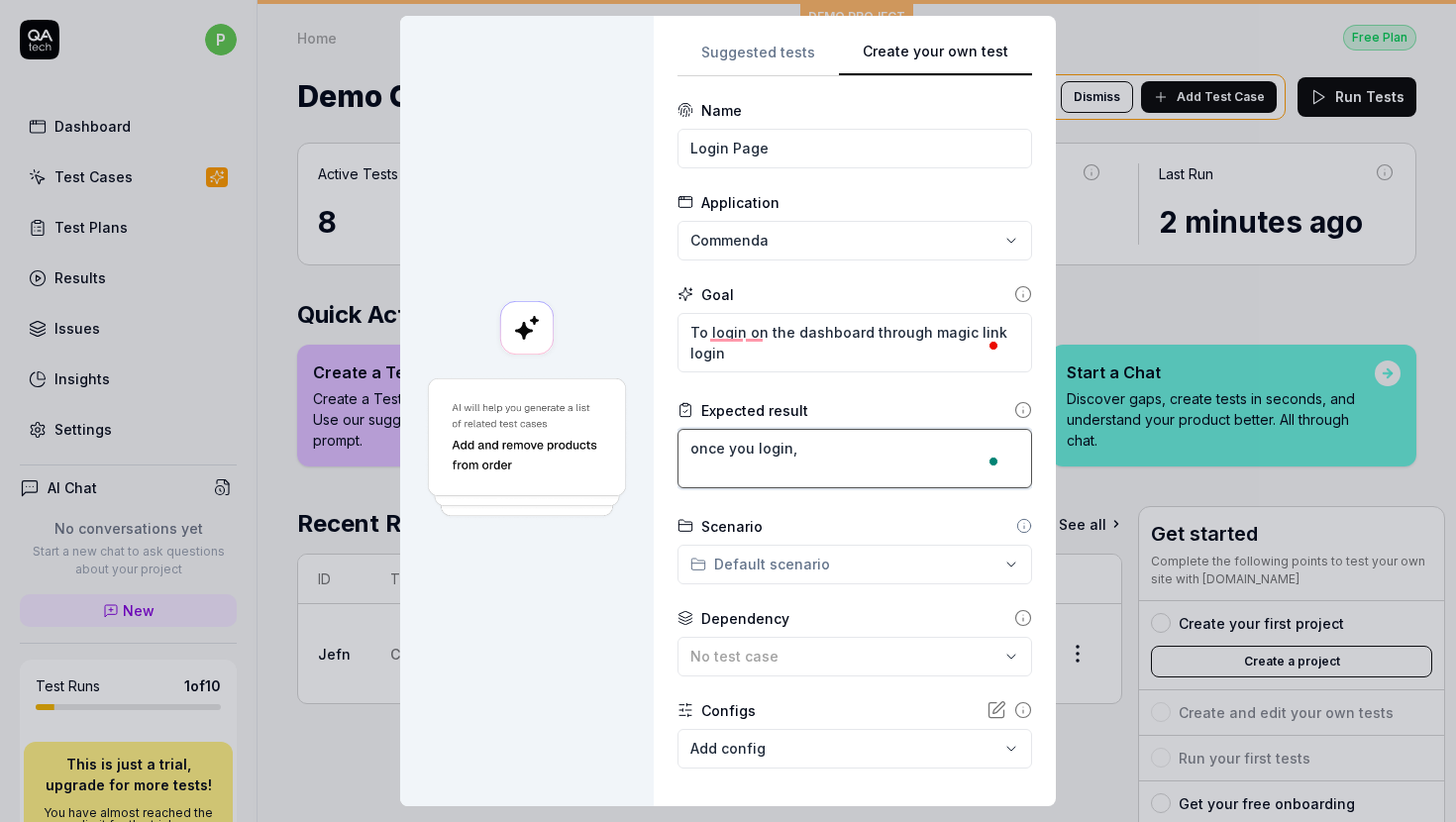 type on "*" 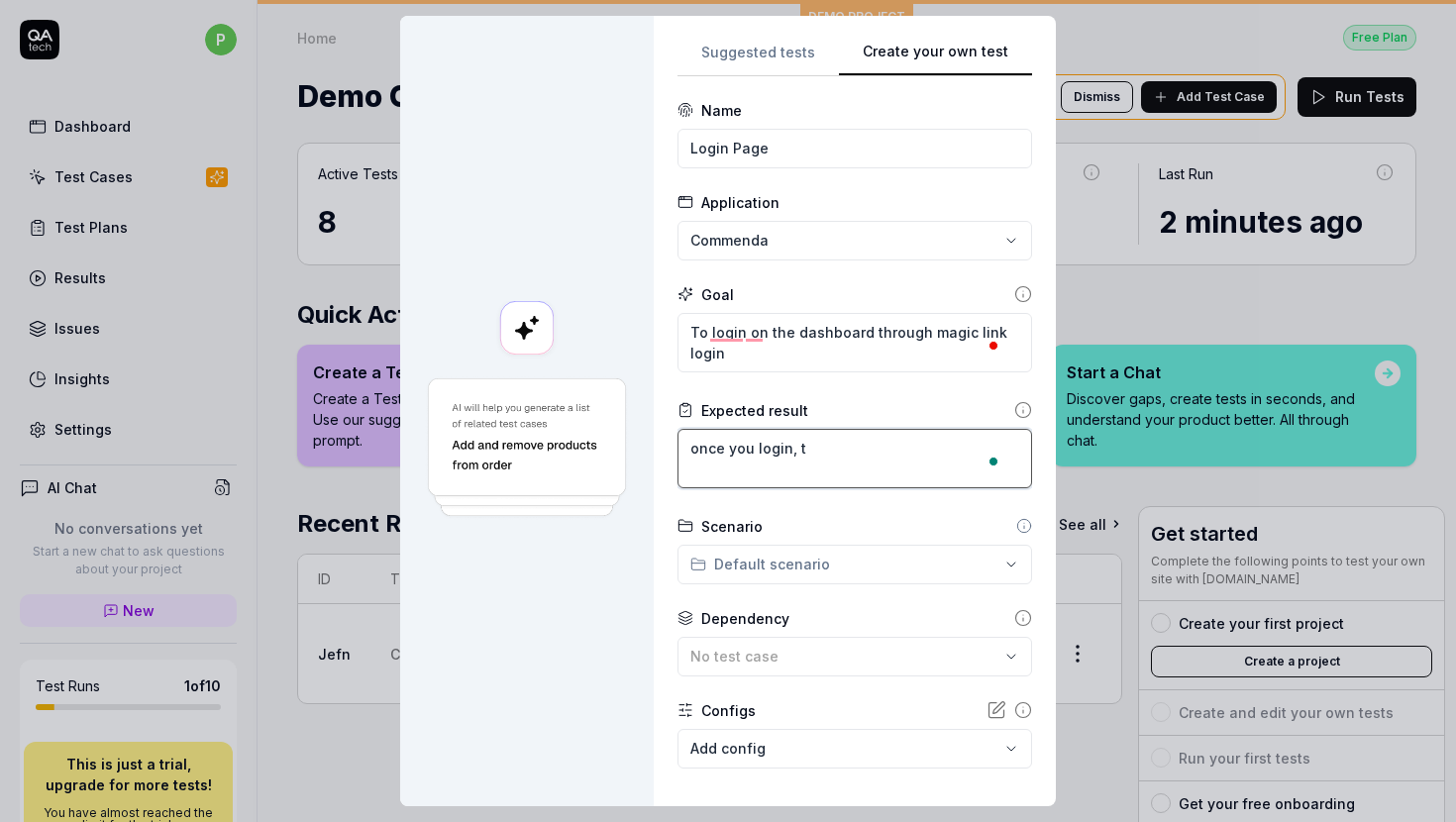 type on "*" 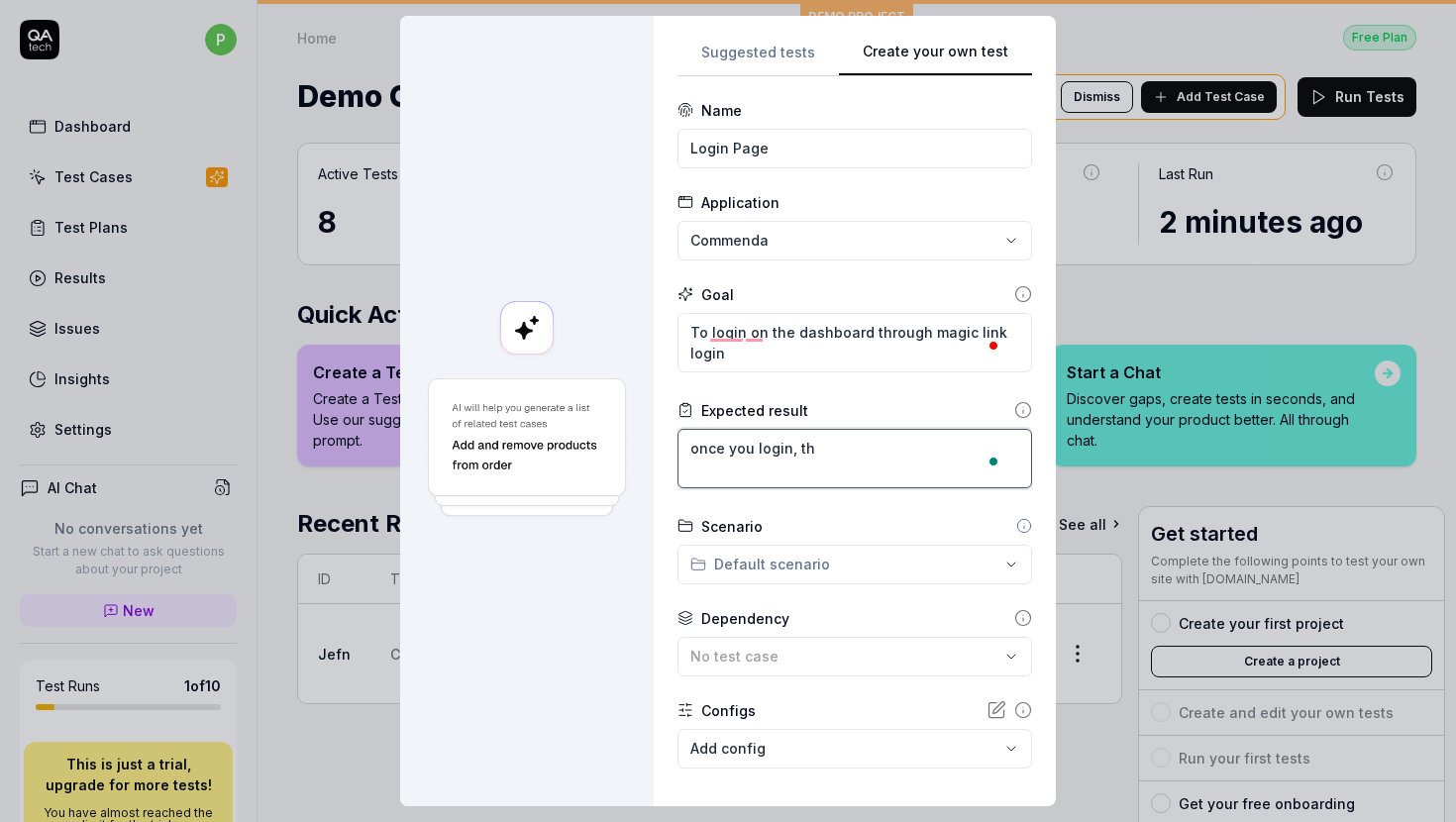 type on "*" 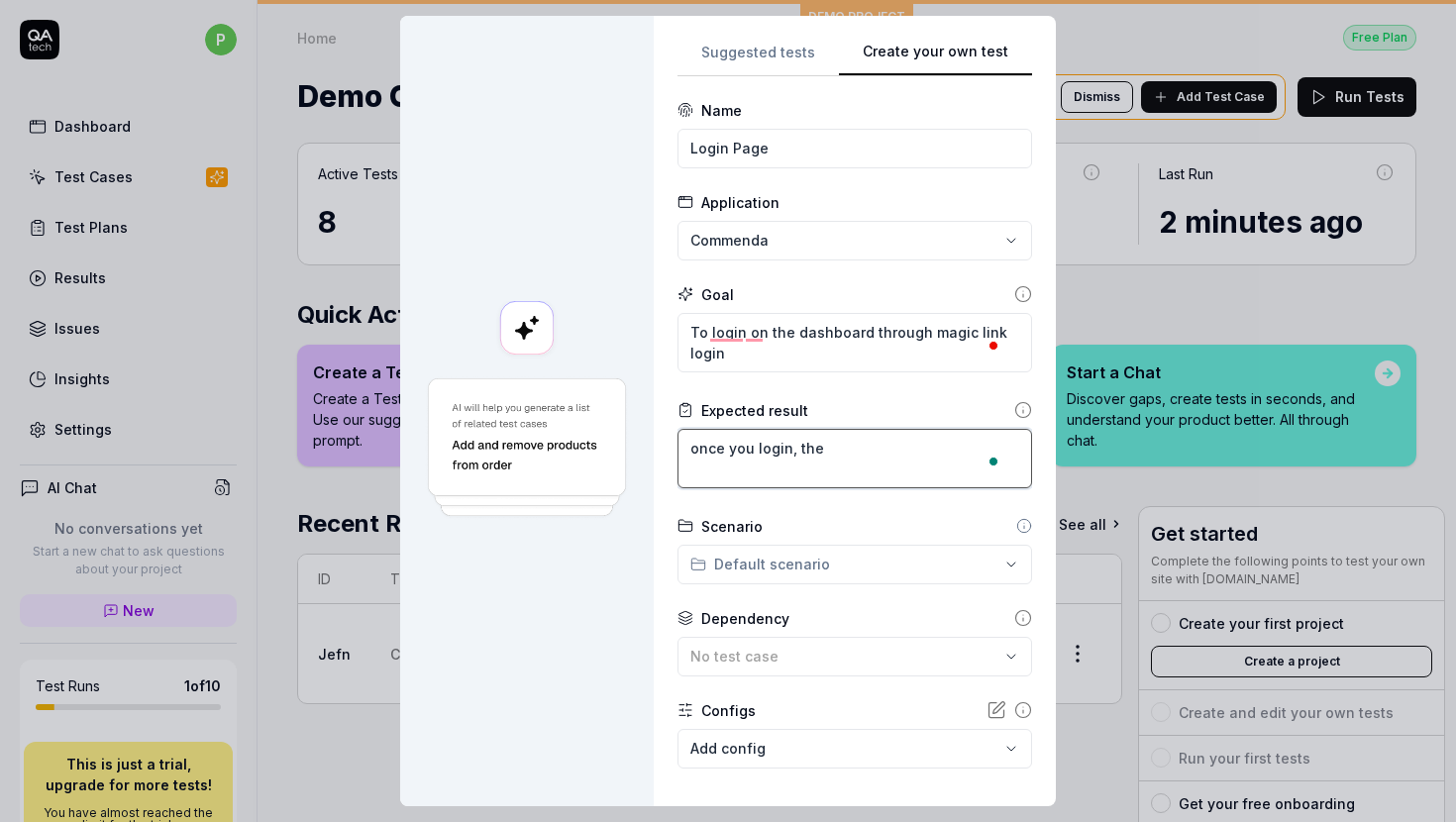 type on "*" 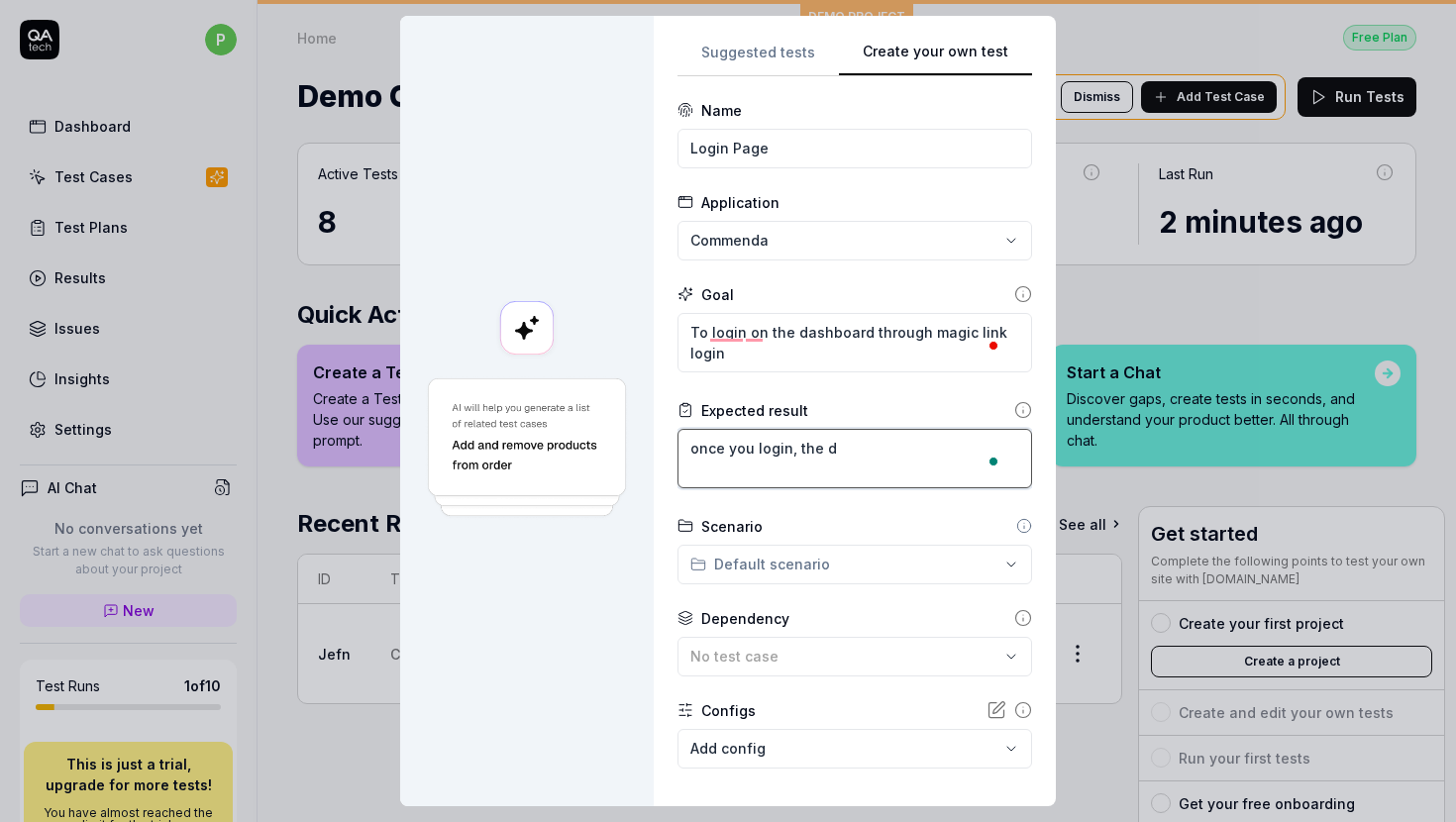 type on "*" 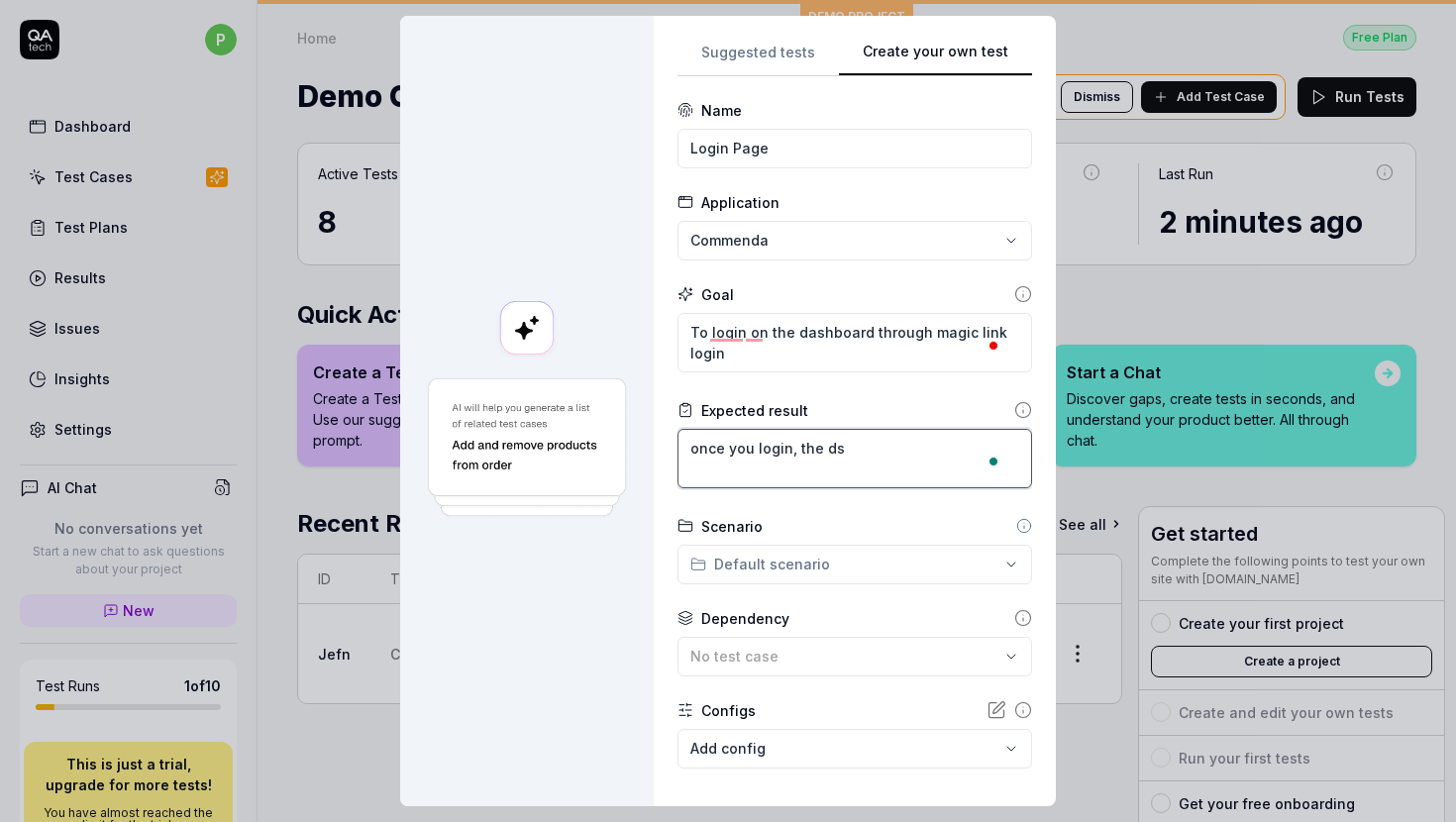 type on "once you login, the dsh" 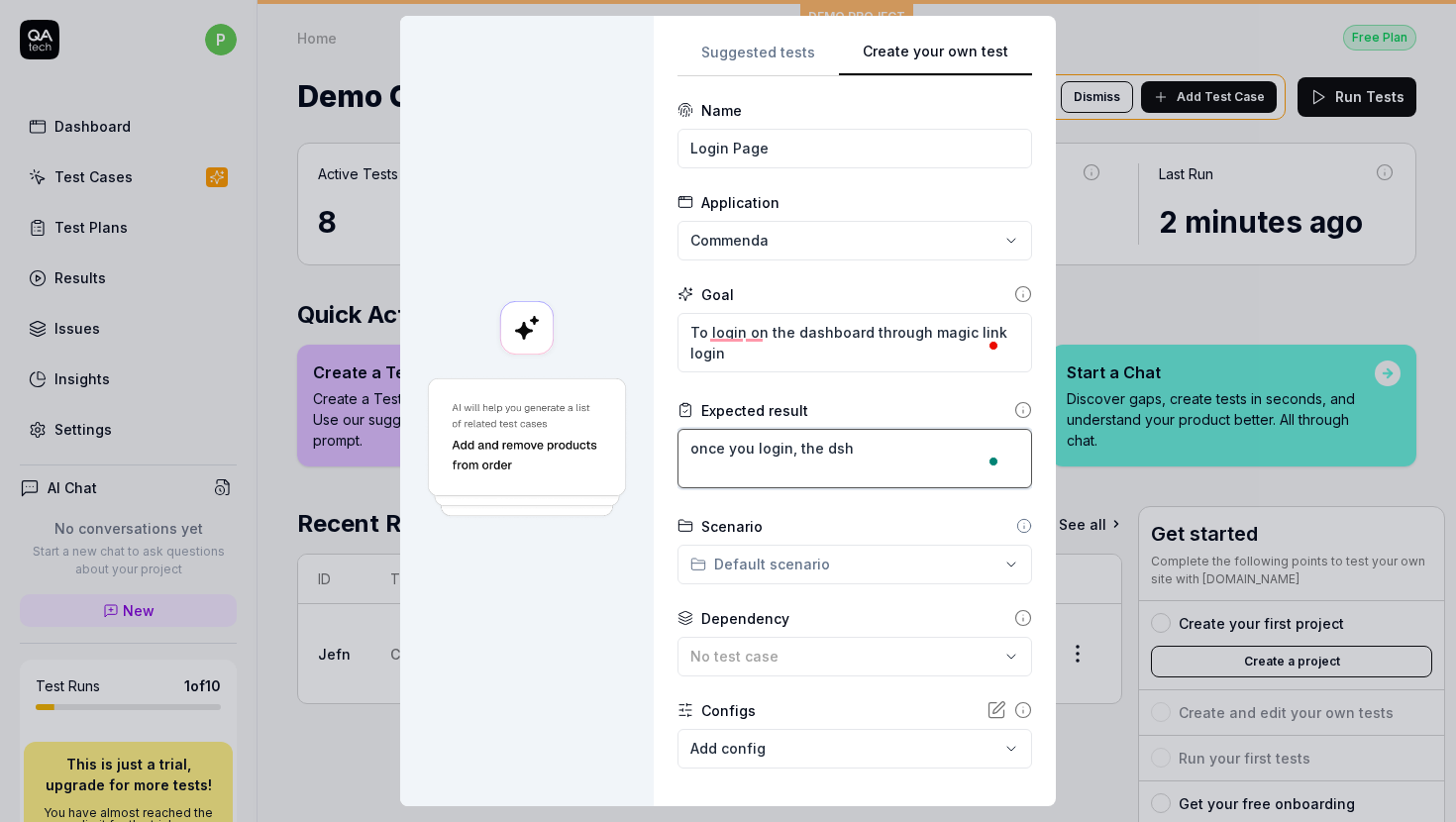 type on "*" 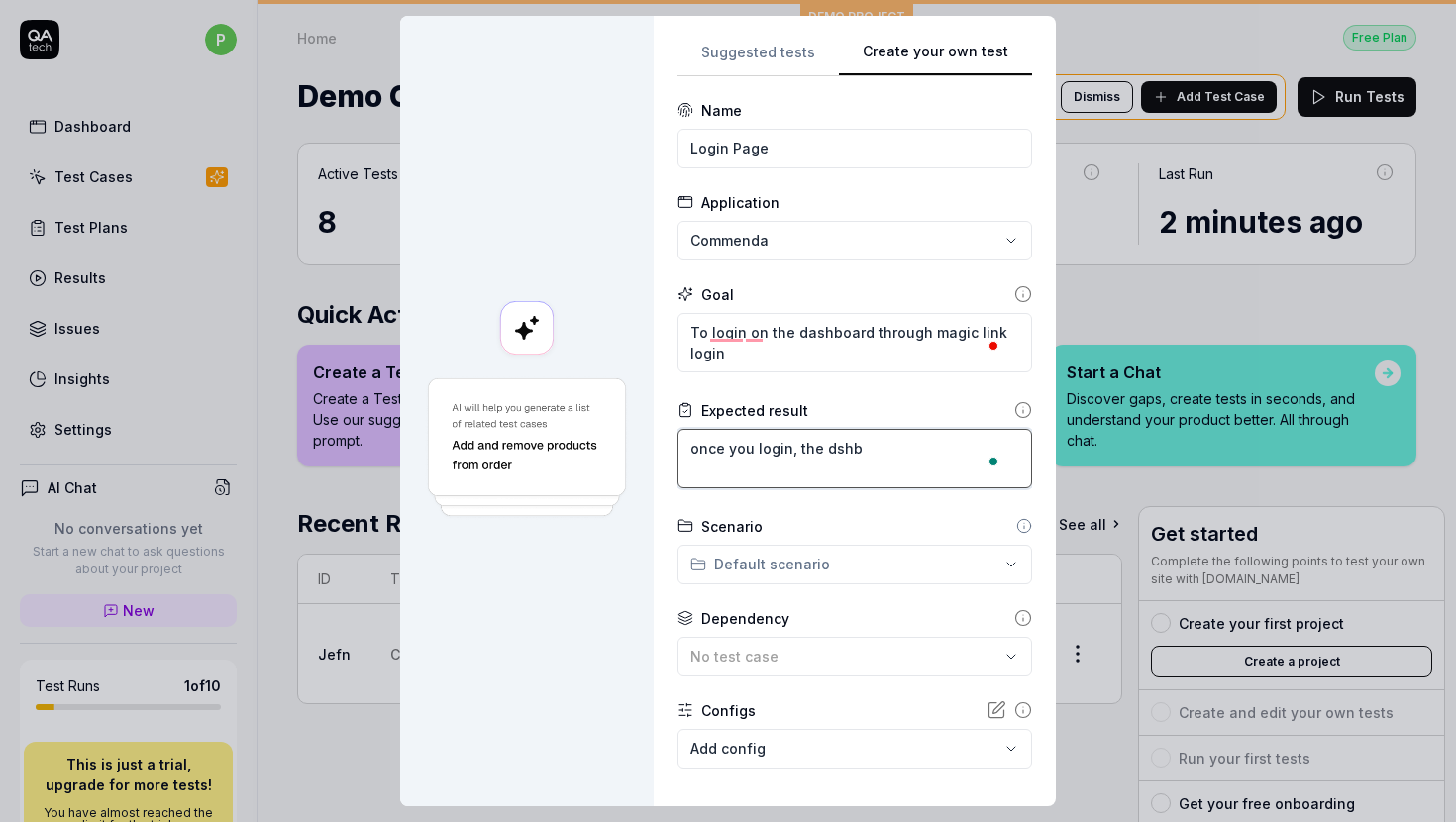 type on "*" 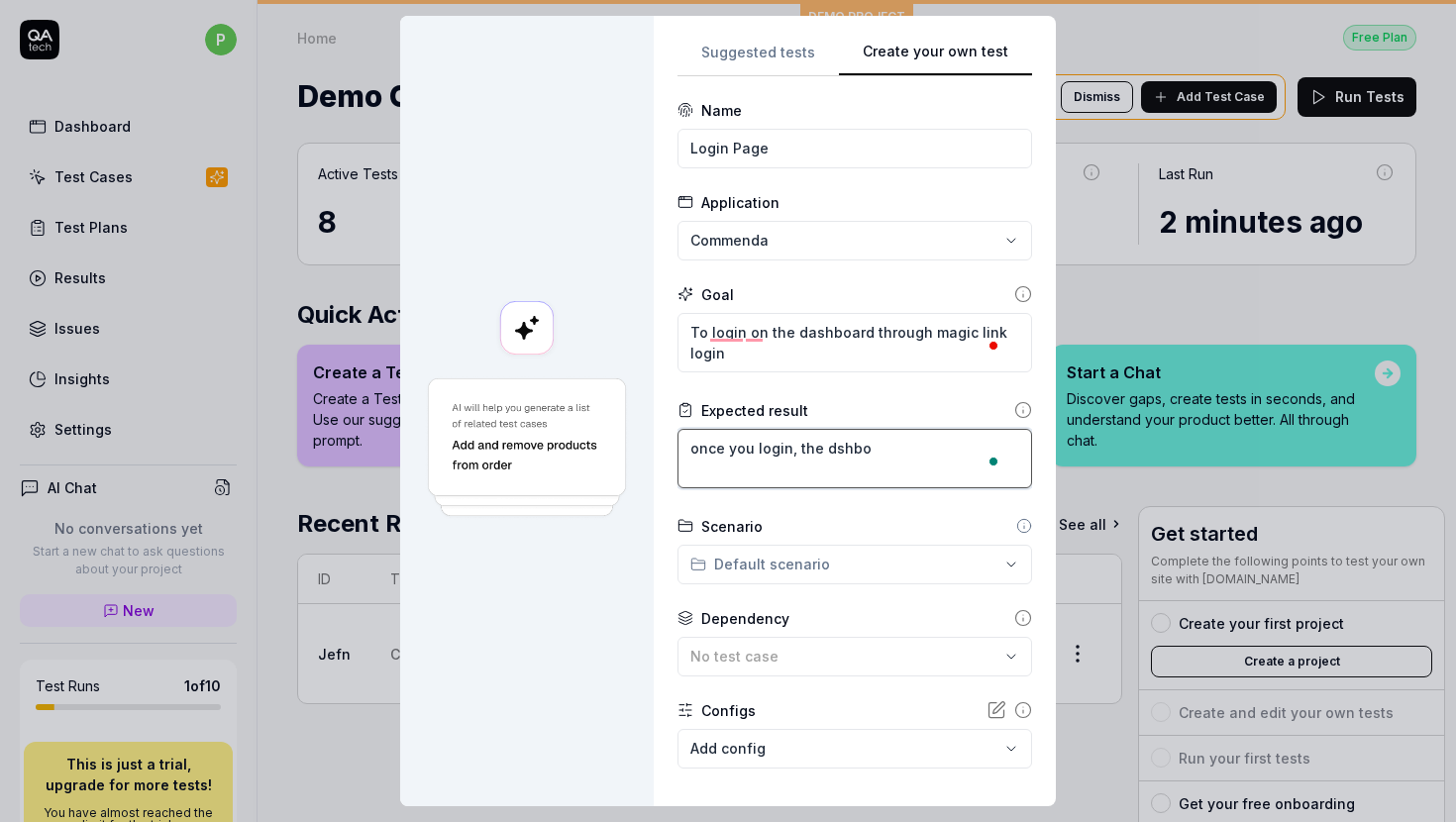 type on "*" 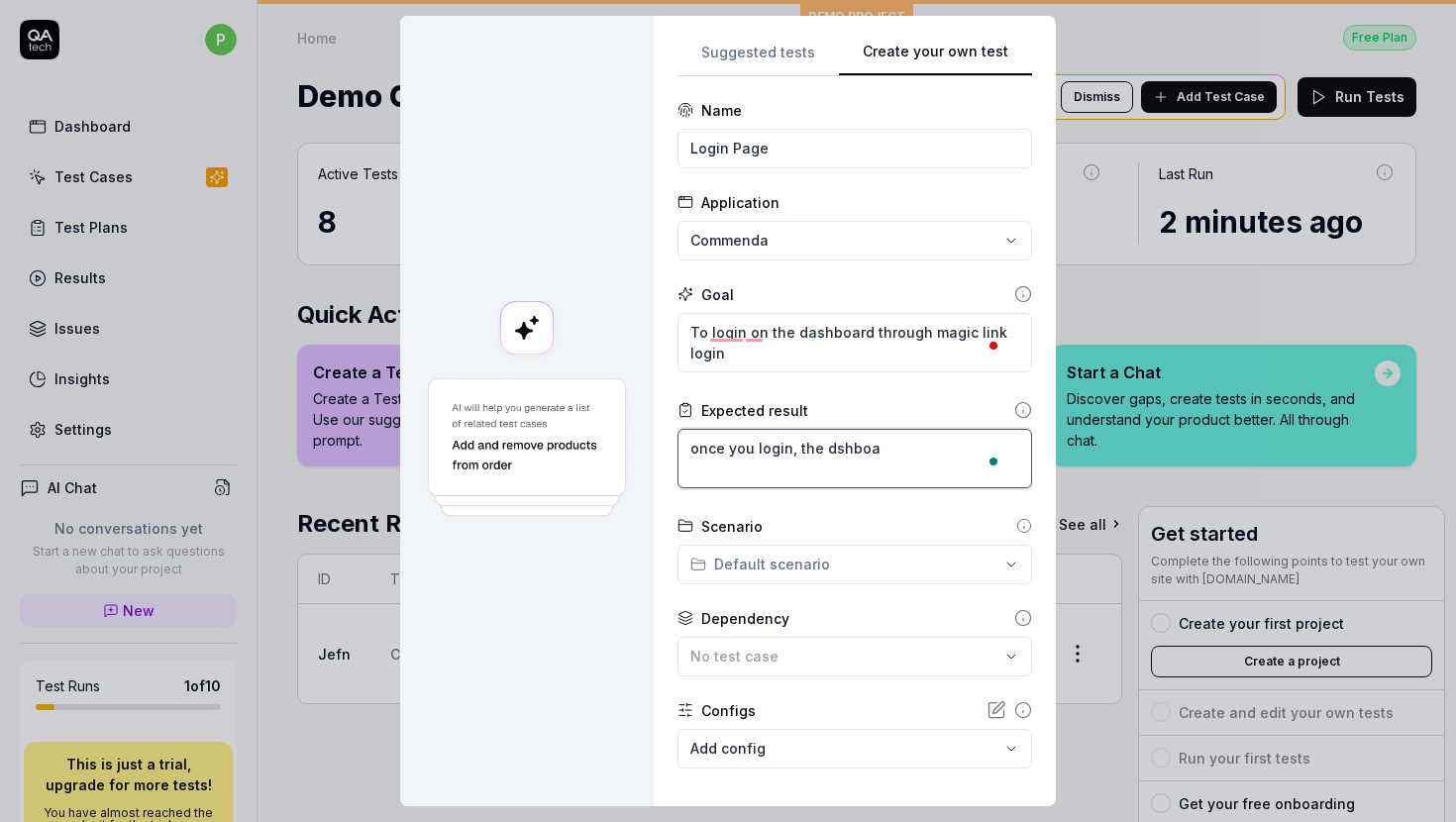 type on "*" 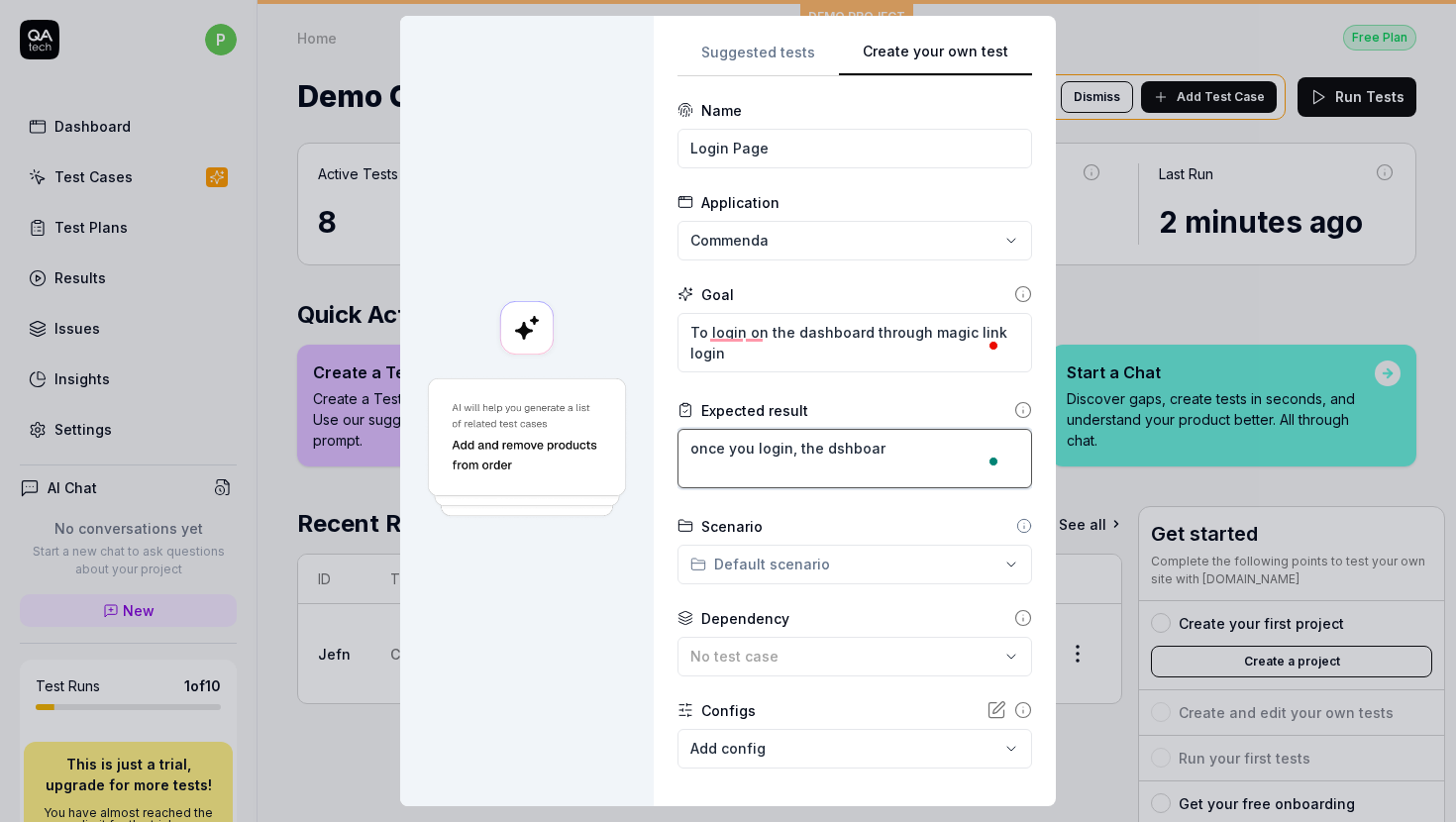 type on "*" 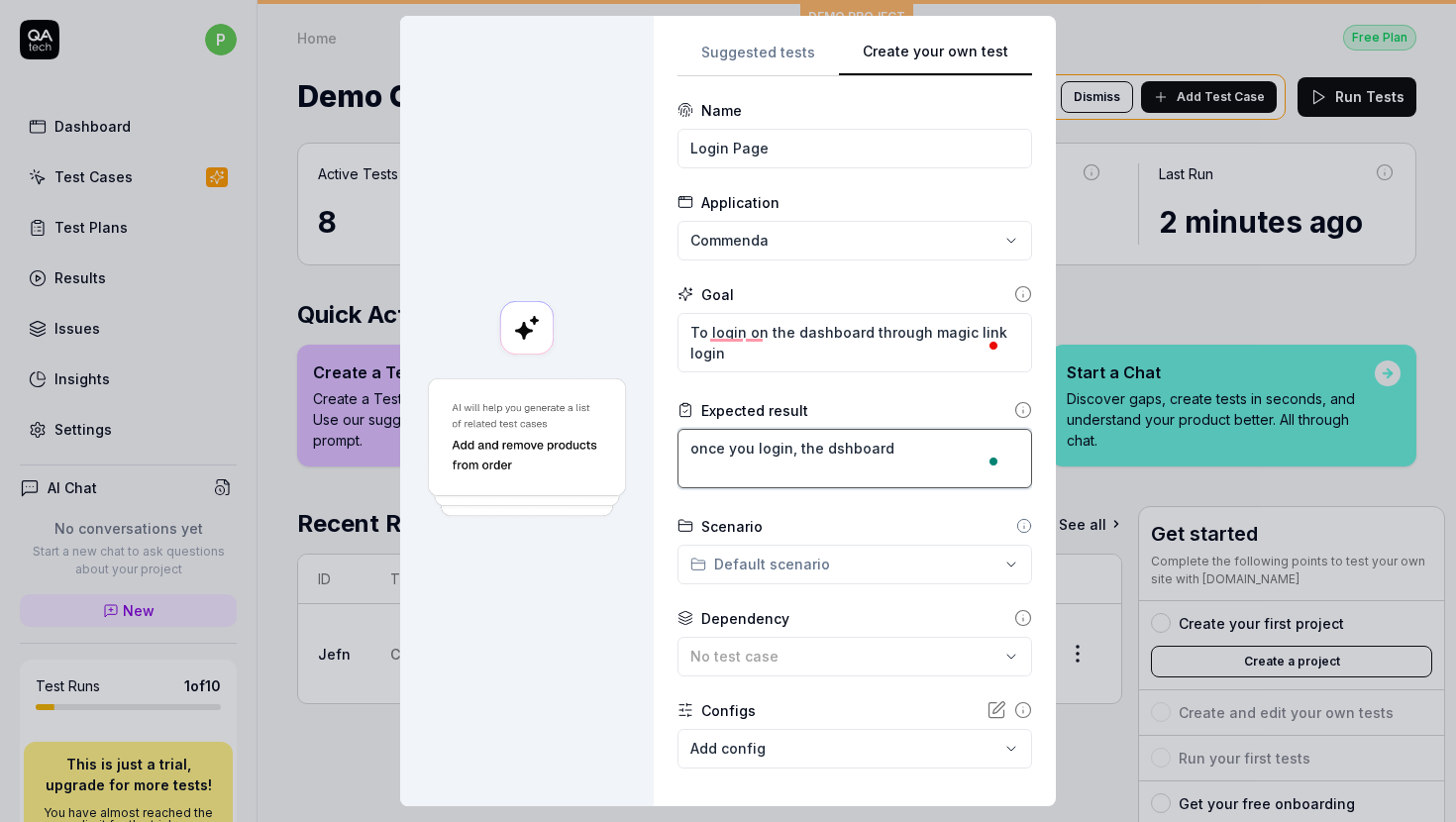 type on "*" 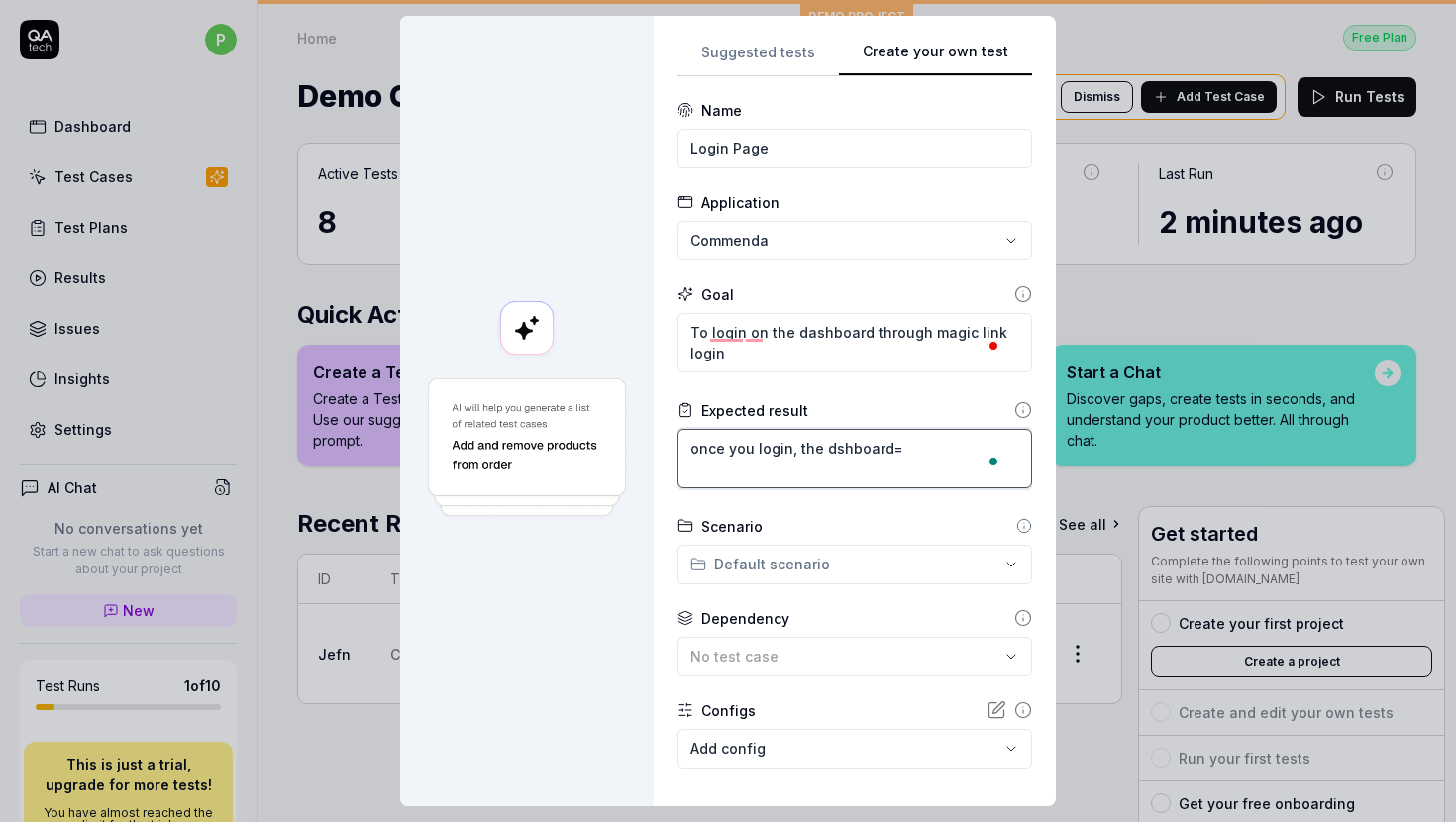 type on "*" 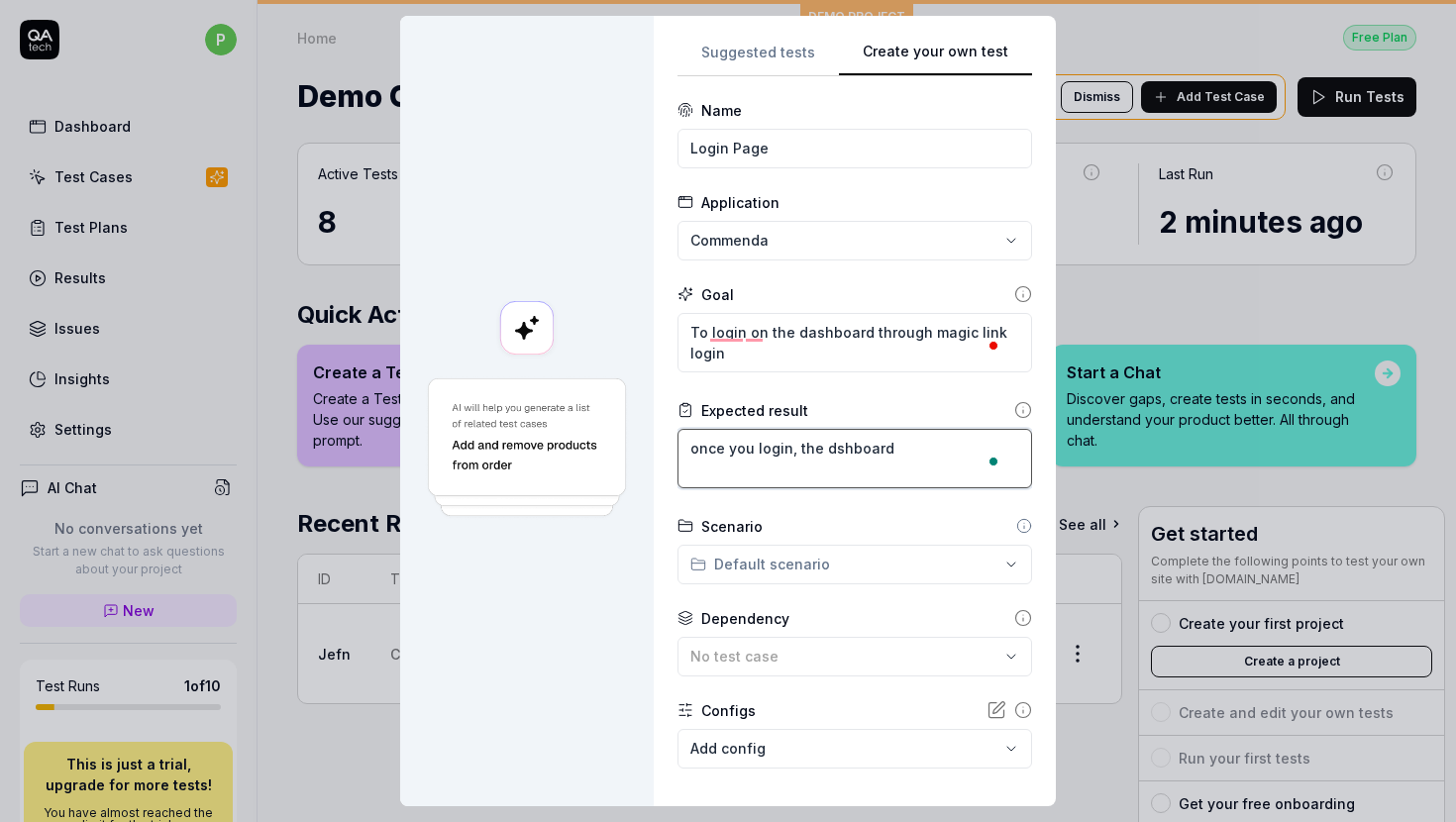 type on "*" 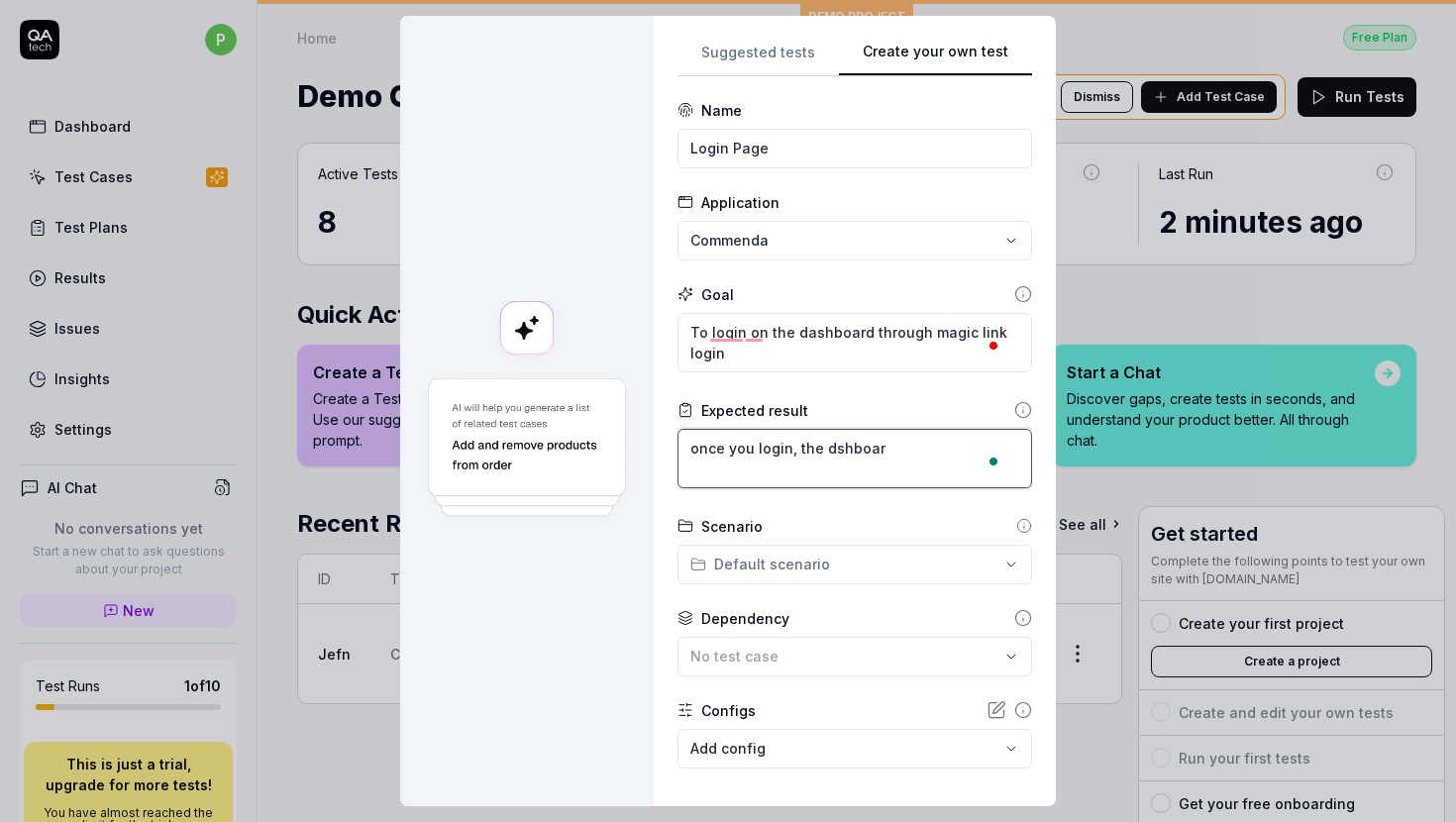type on "*" 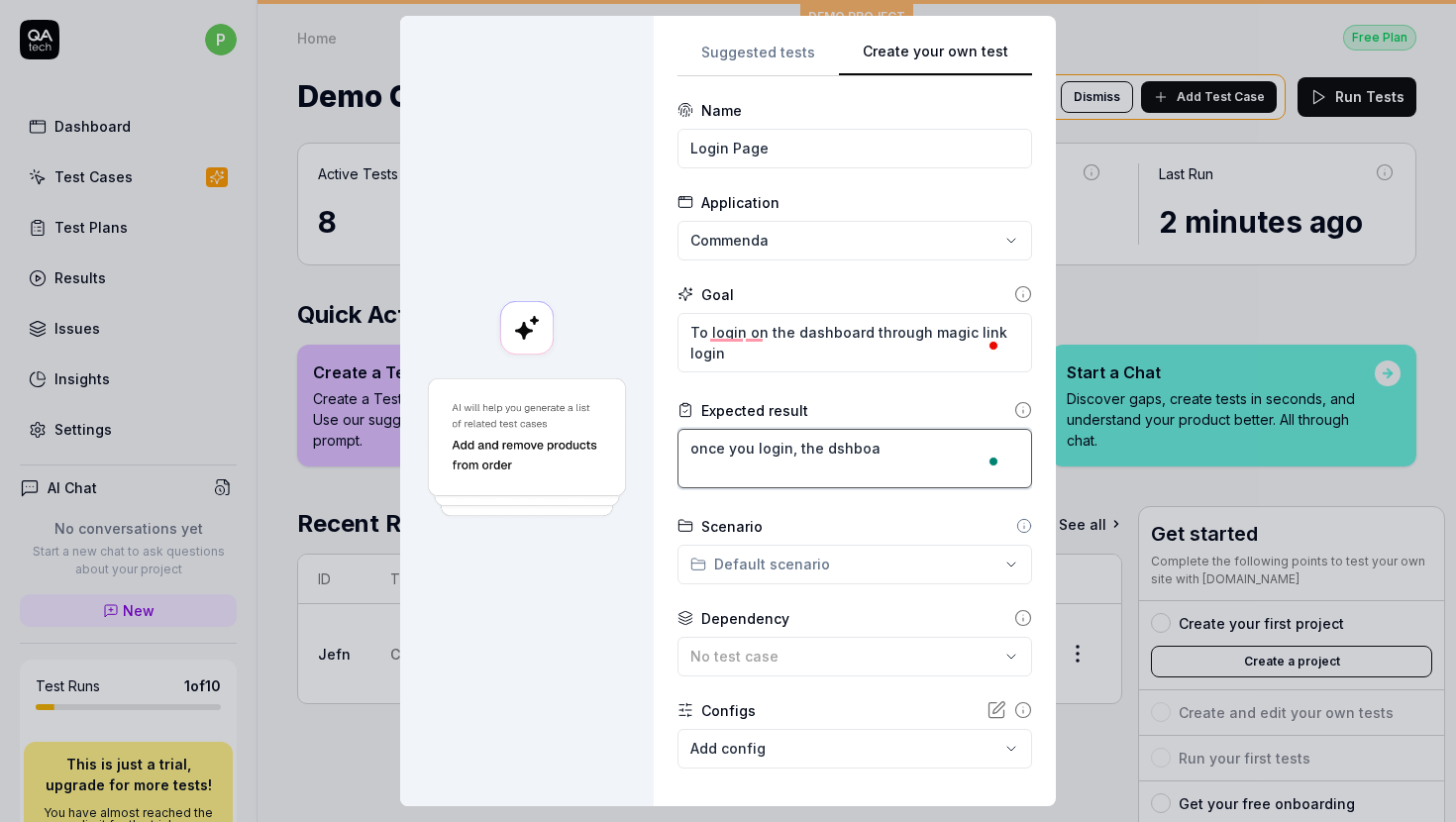 type on "*" 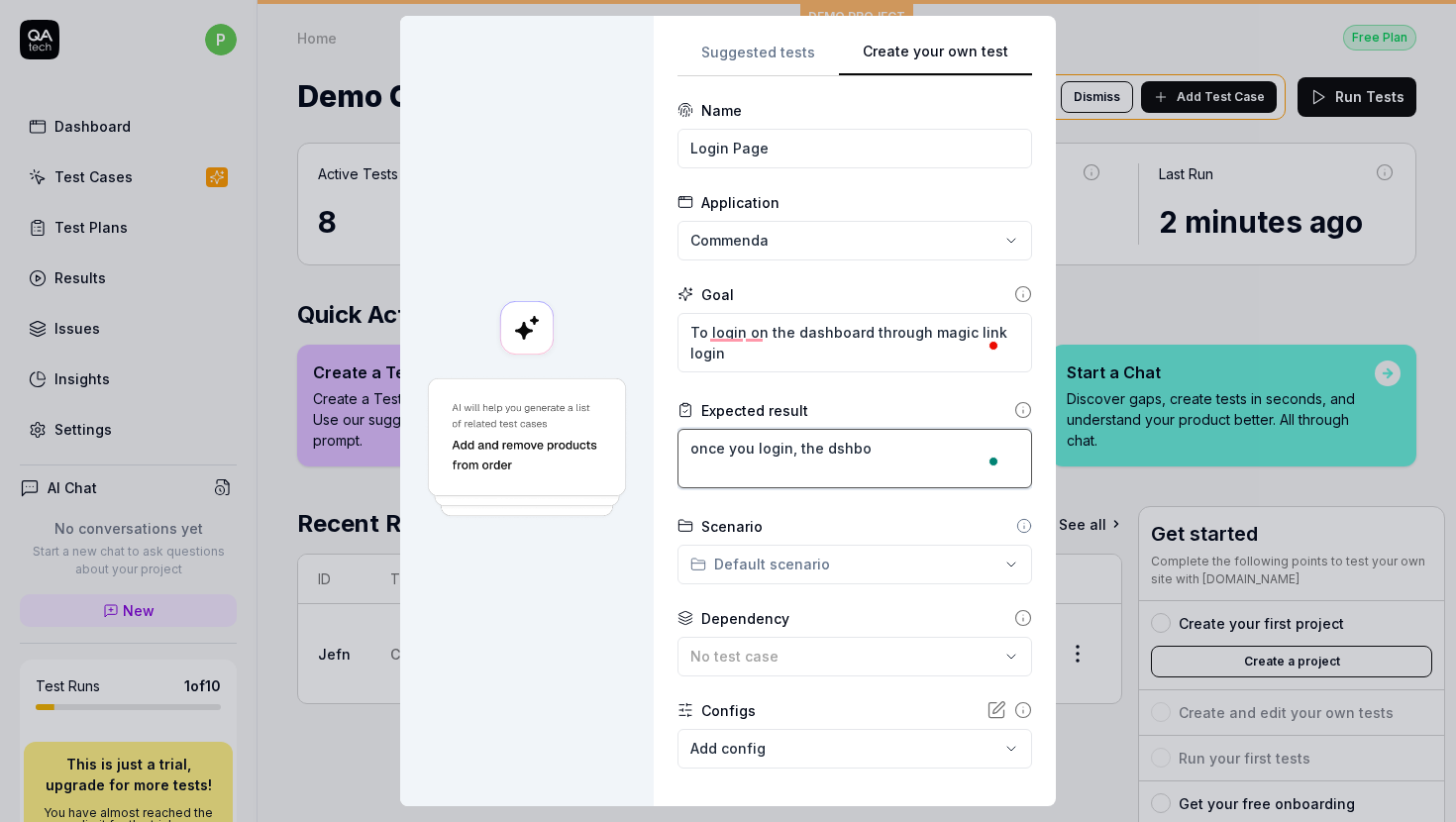 type on "*" 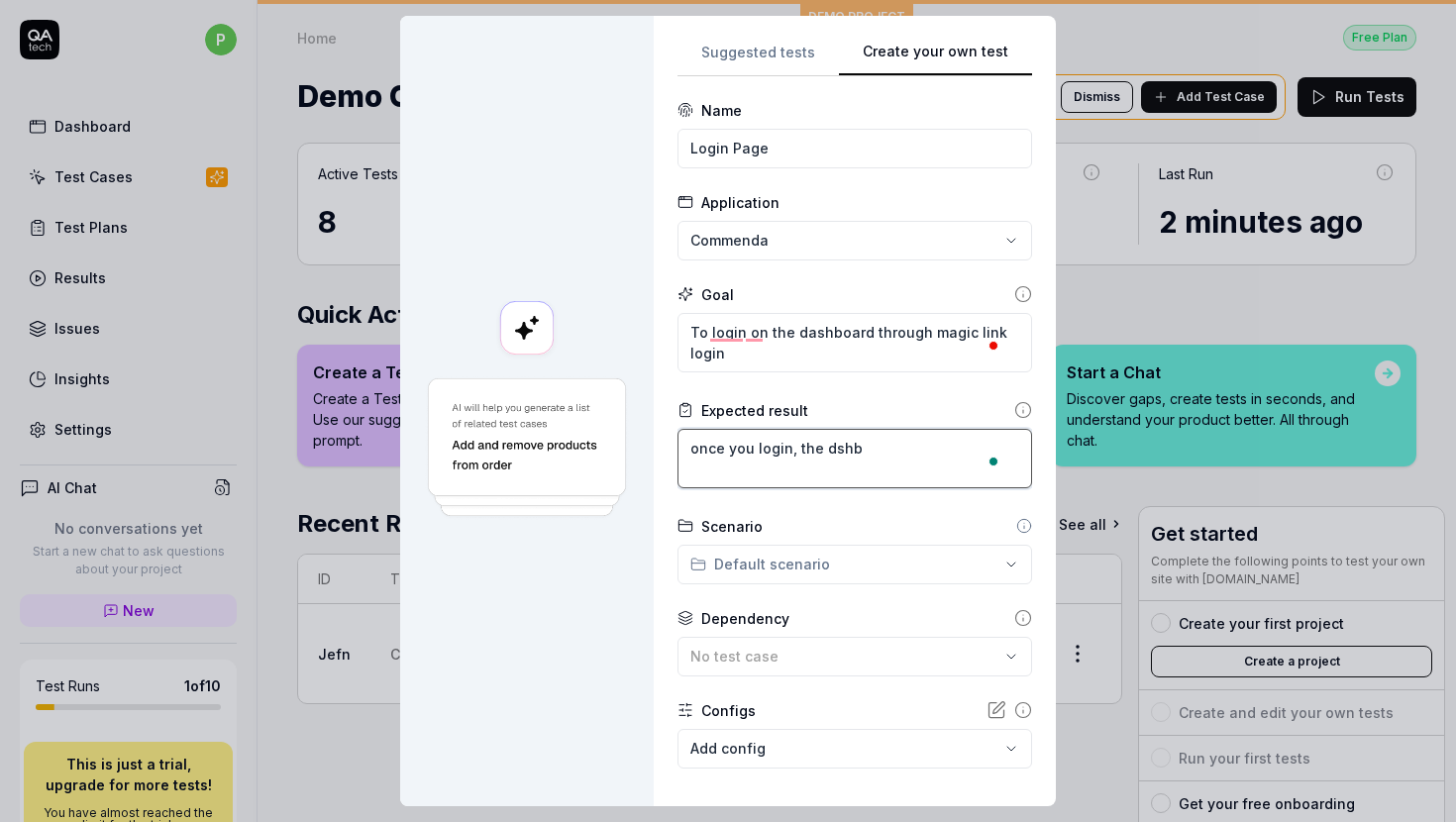 type on "*" 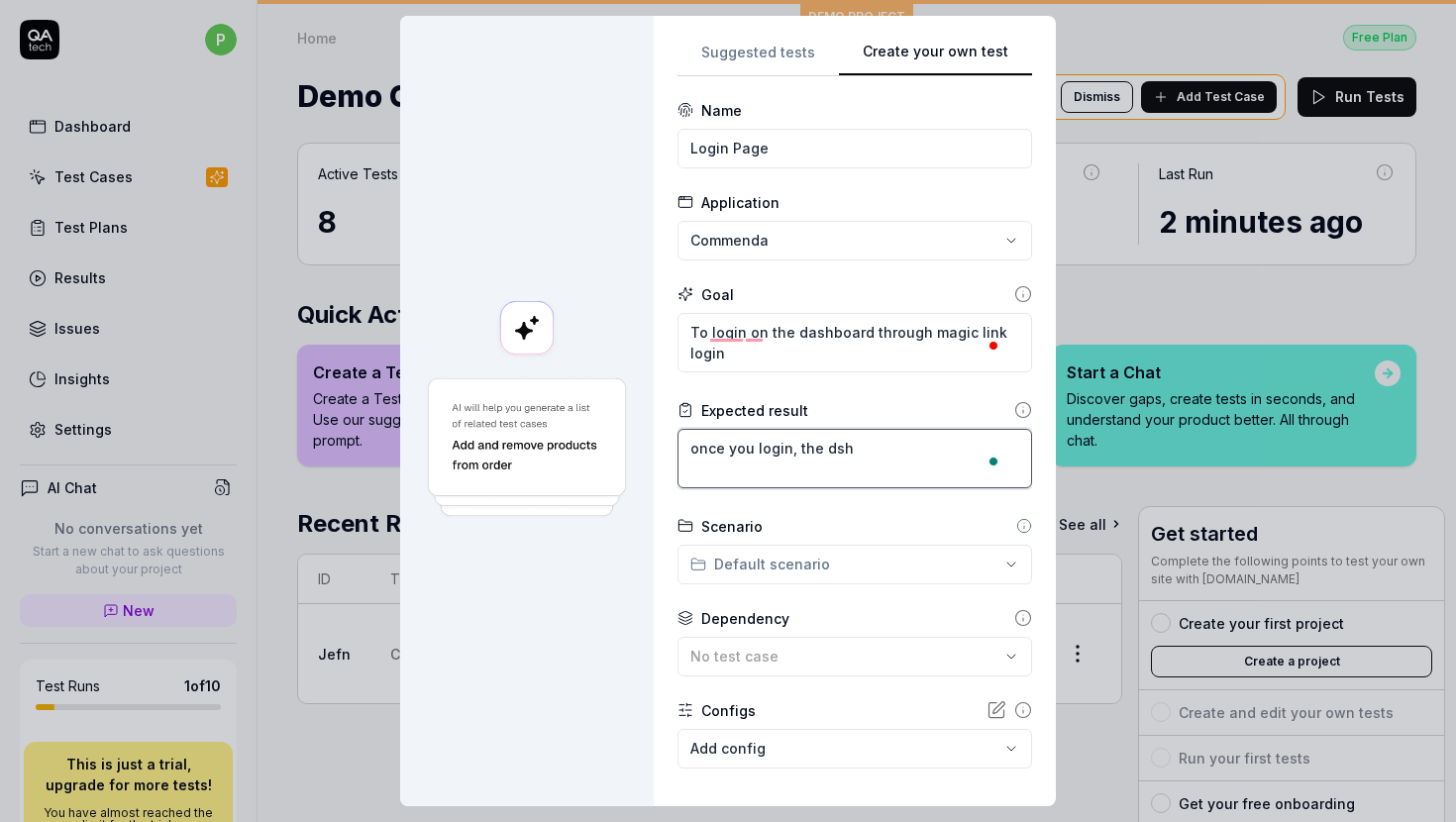 type 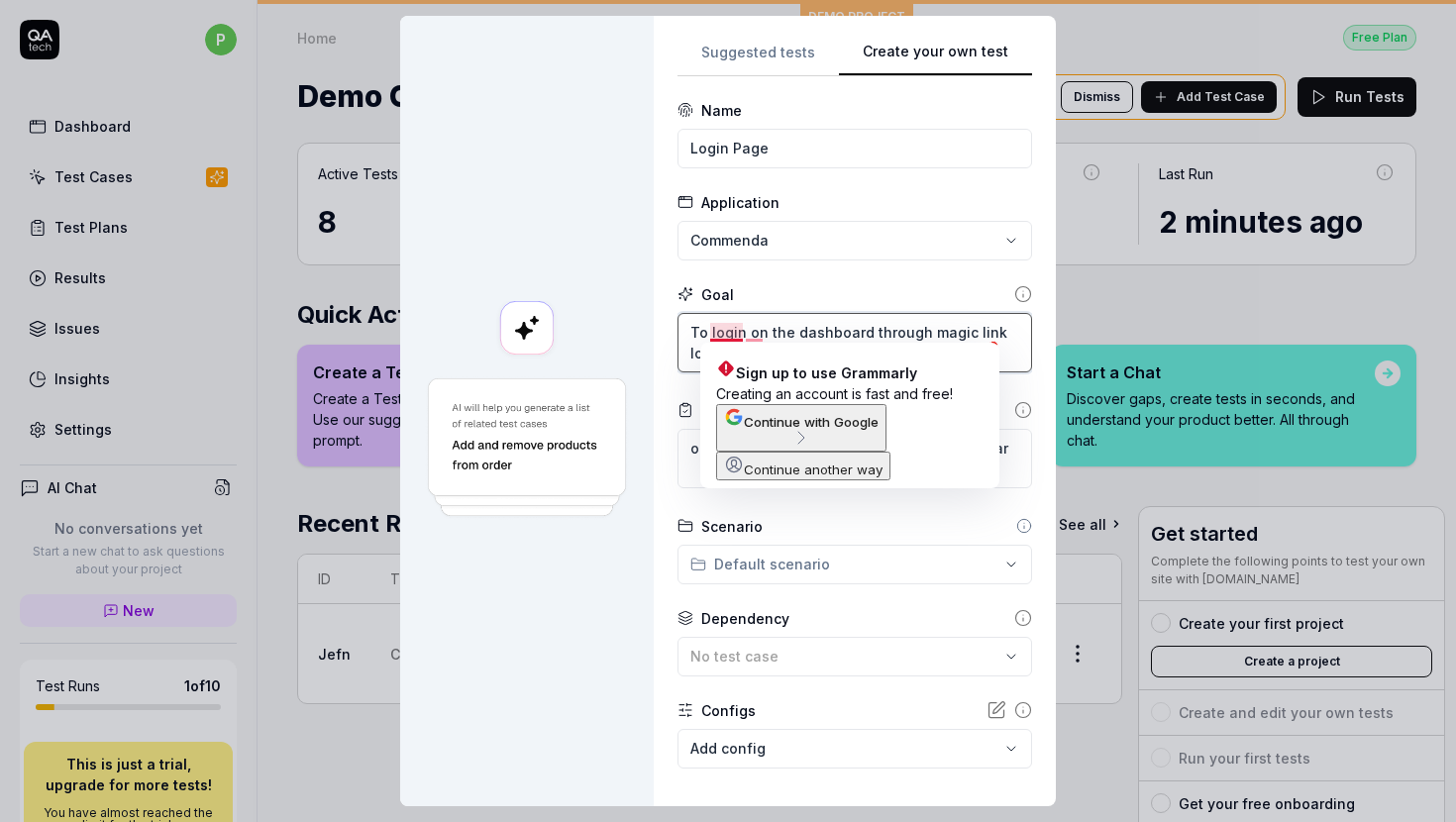 click on "To login on the dashboard through magic link login" at bounding box center [855, 343] 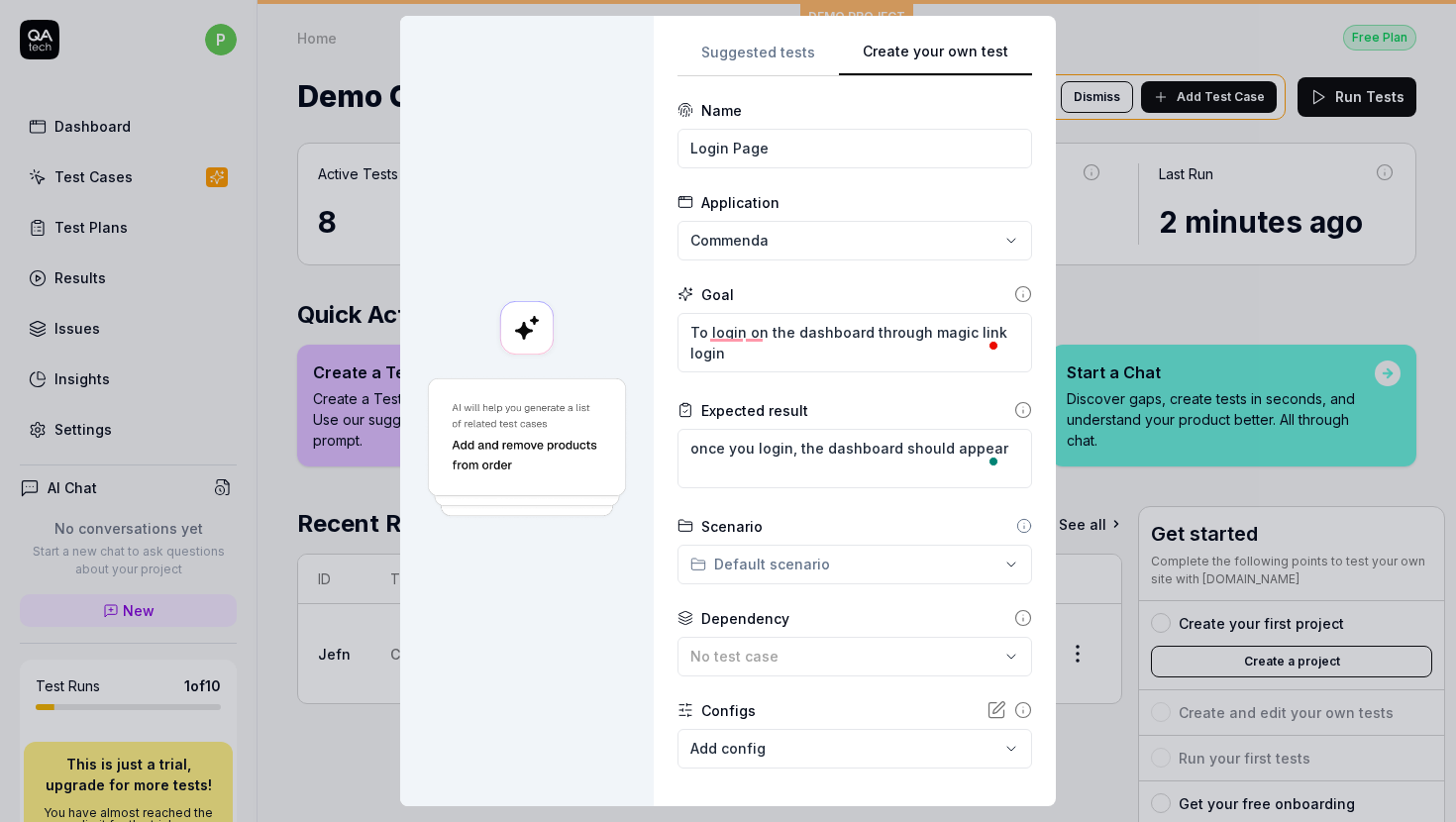 click on "**********" at bounding box center [728, 411] 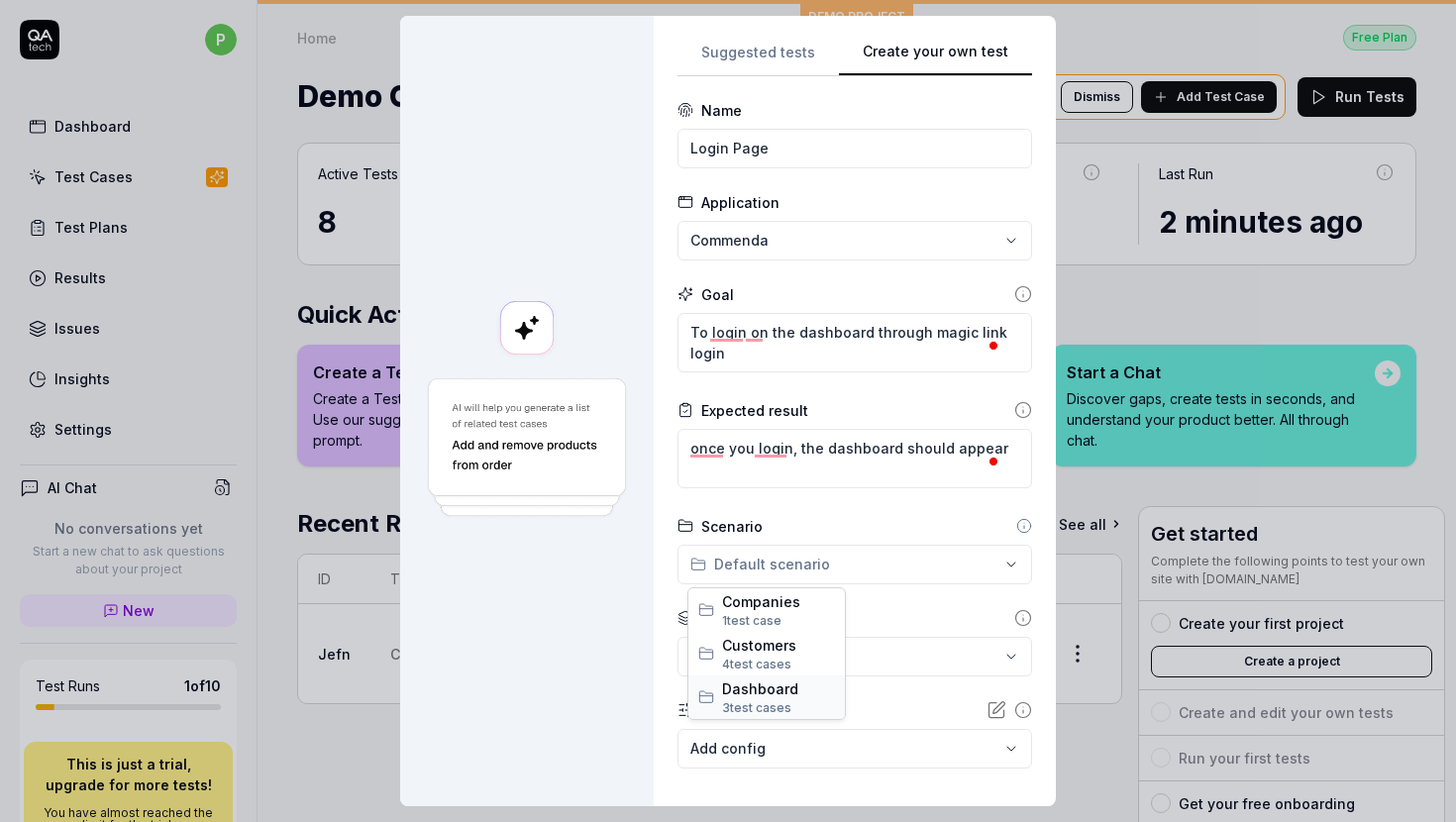 click on "3  test case" at bounding box center (753, 707) 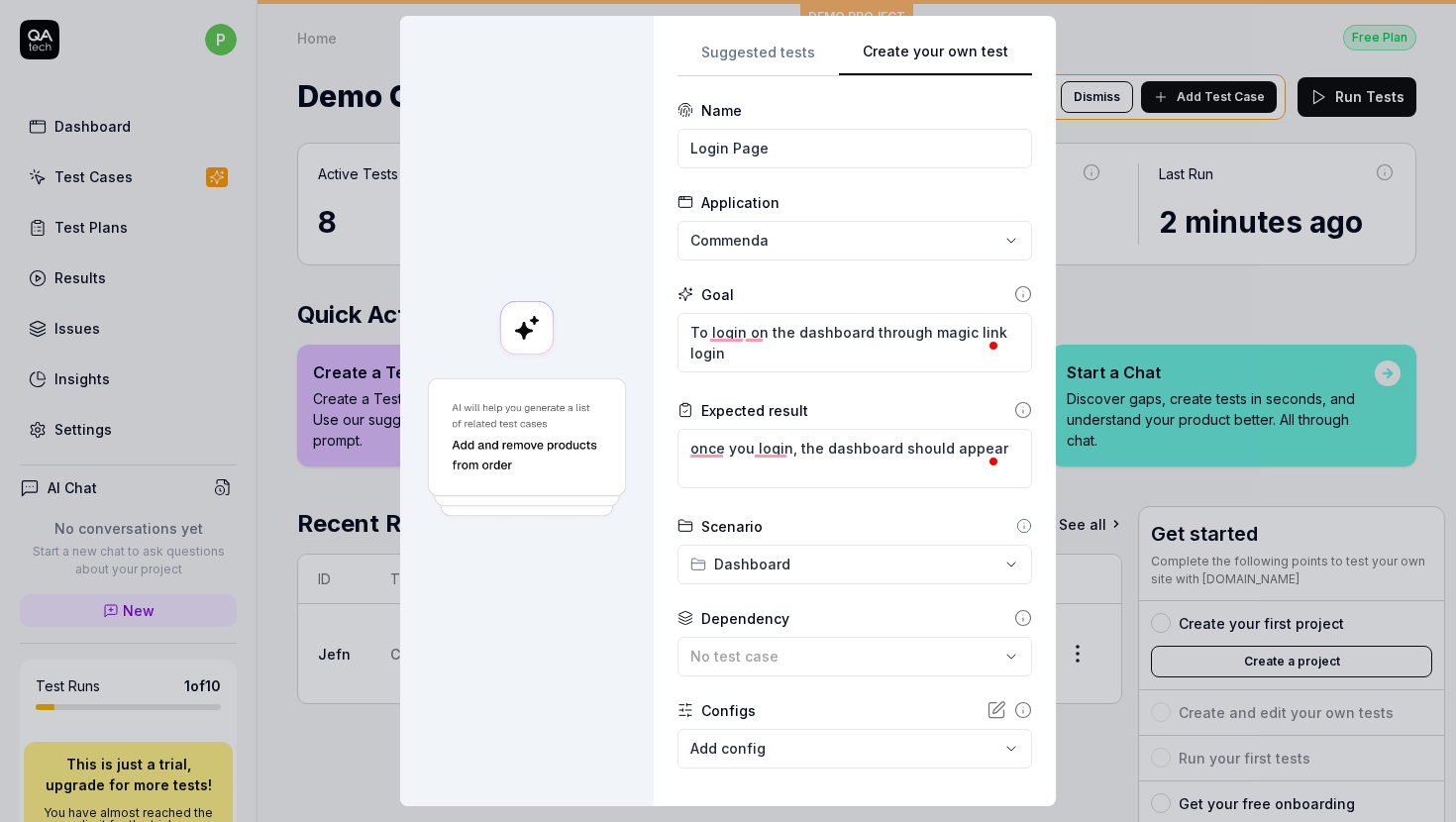 click on "**********" at bounding box center [728, 411] 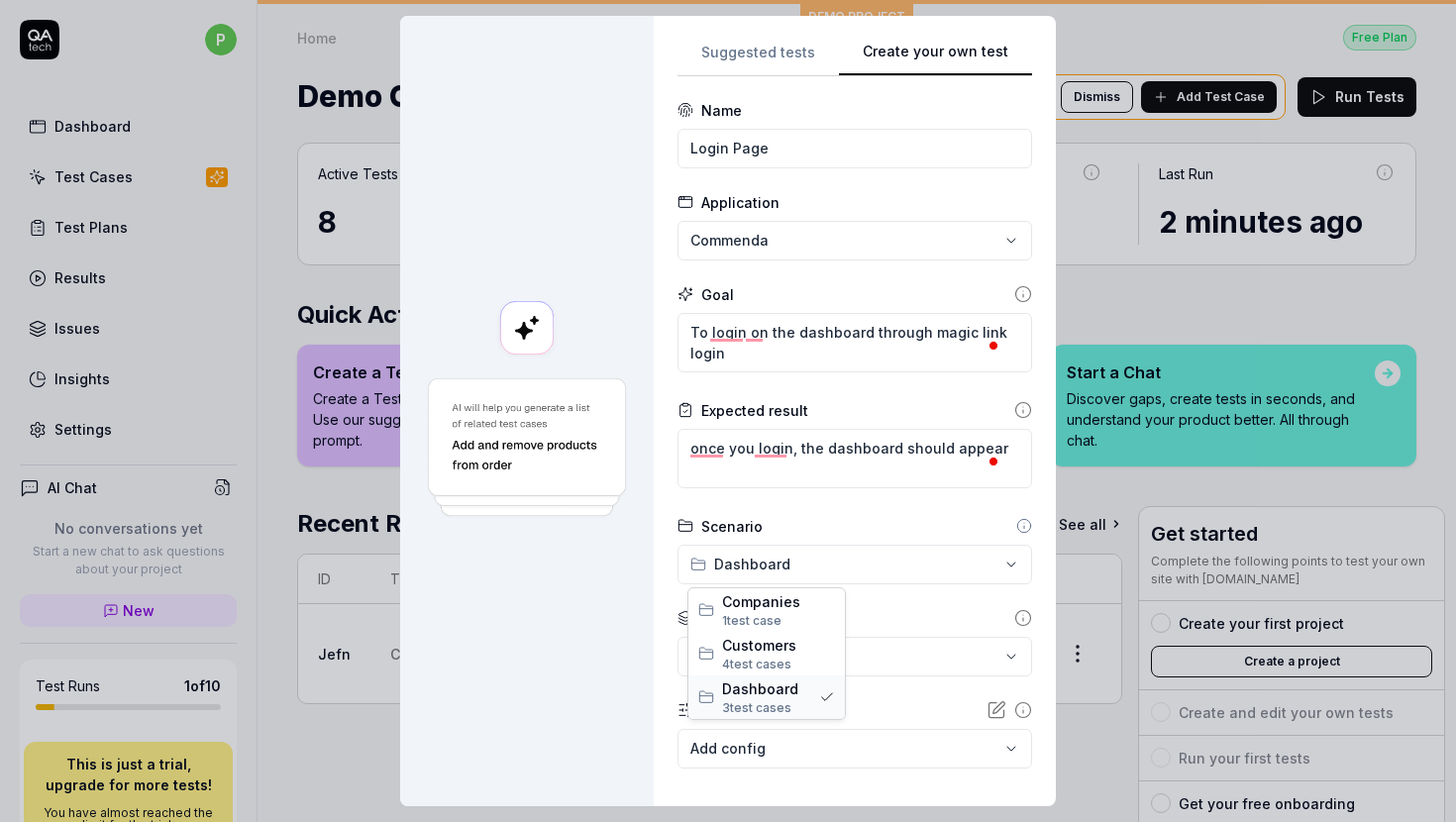 click on "3  test case" at bounding box center [753, 707] 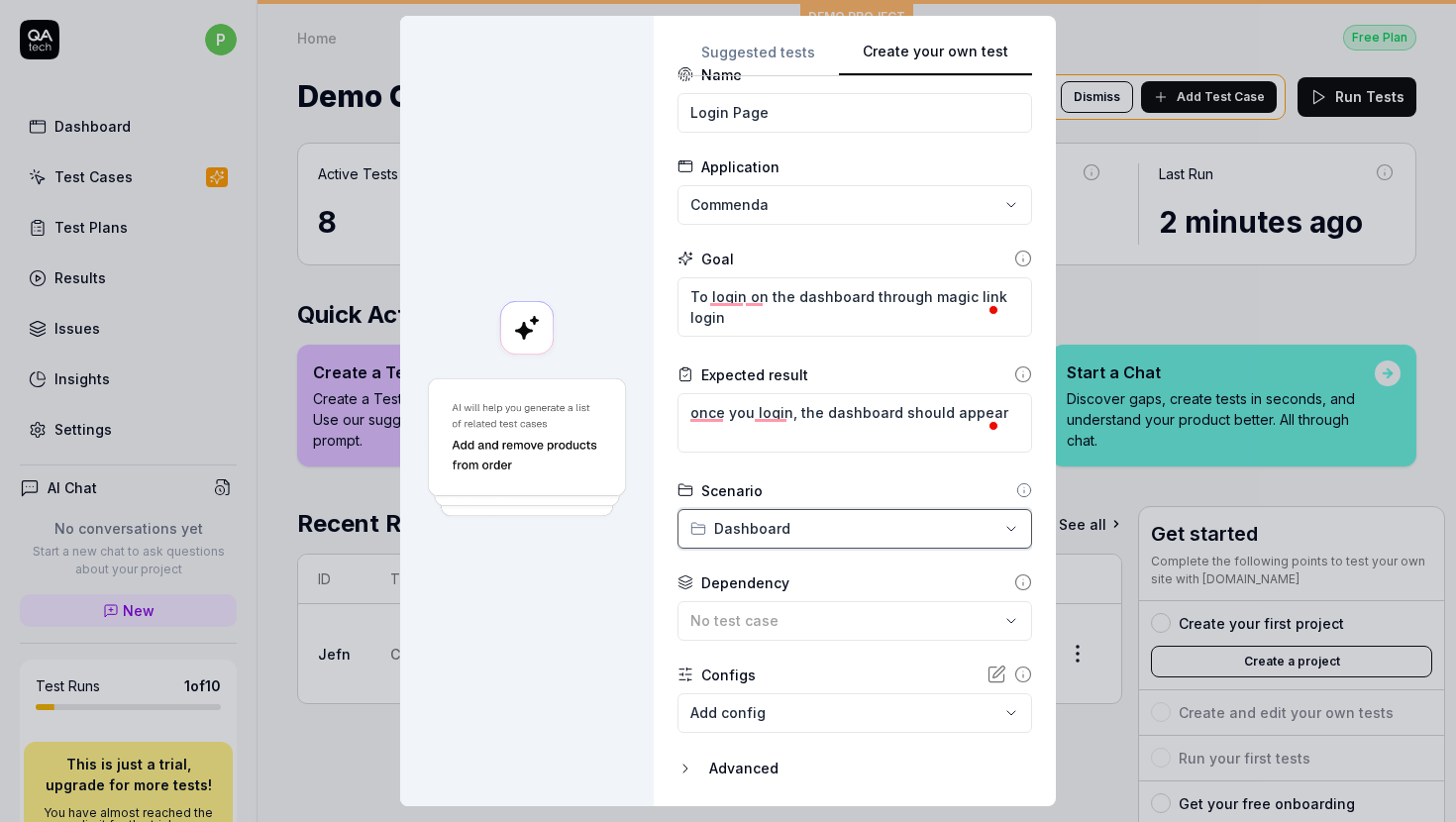 scroll, scrollTop: 59, scrollLeft: 0, axis: vertical 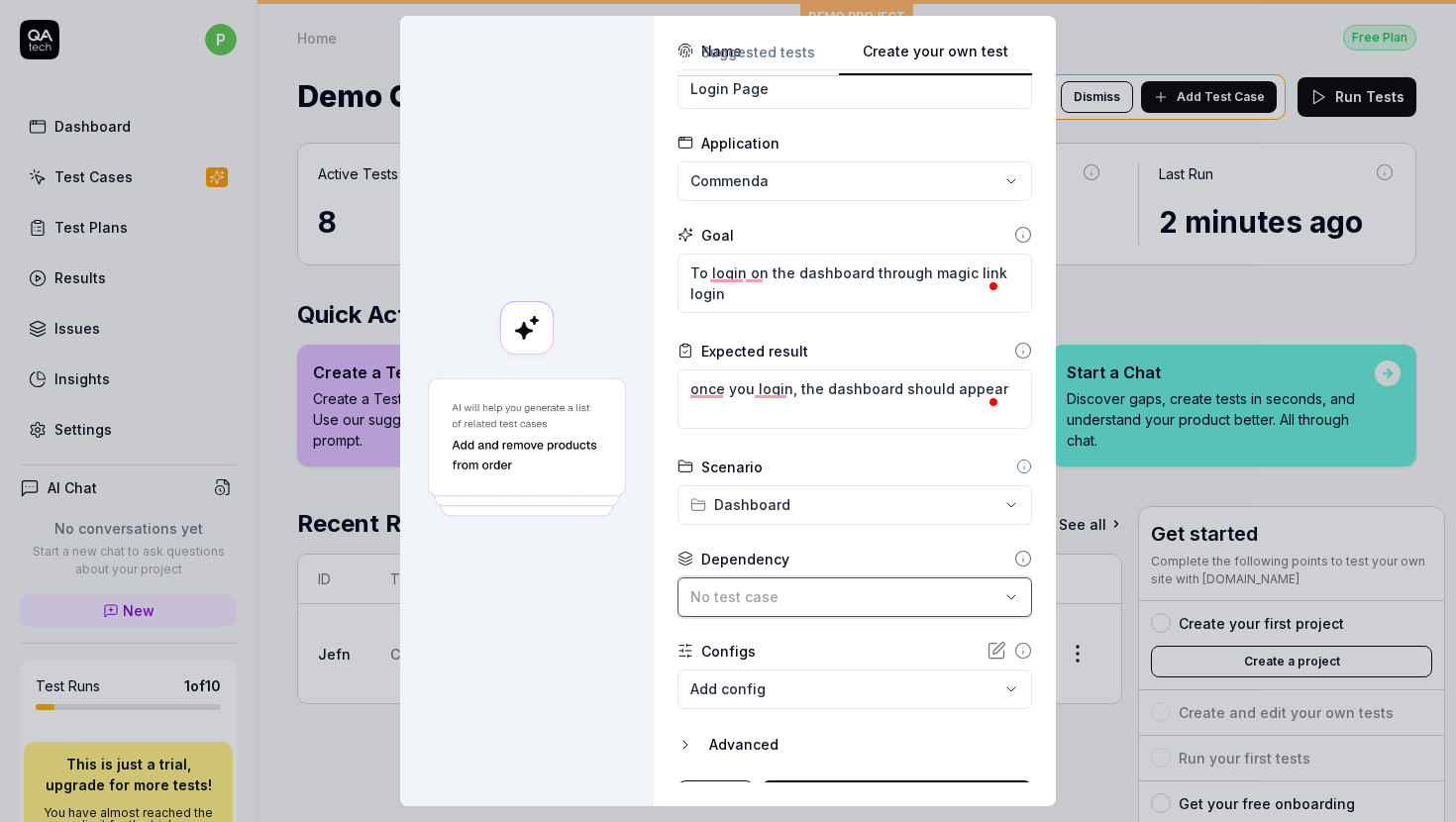 click on "No test case" at bounding box center [845, 596] 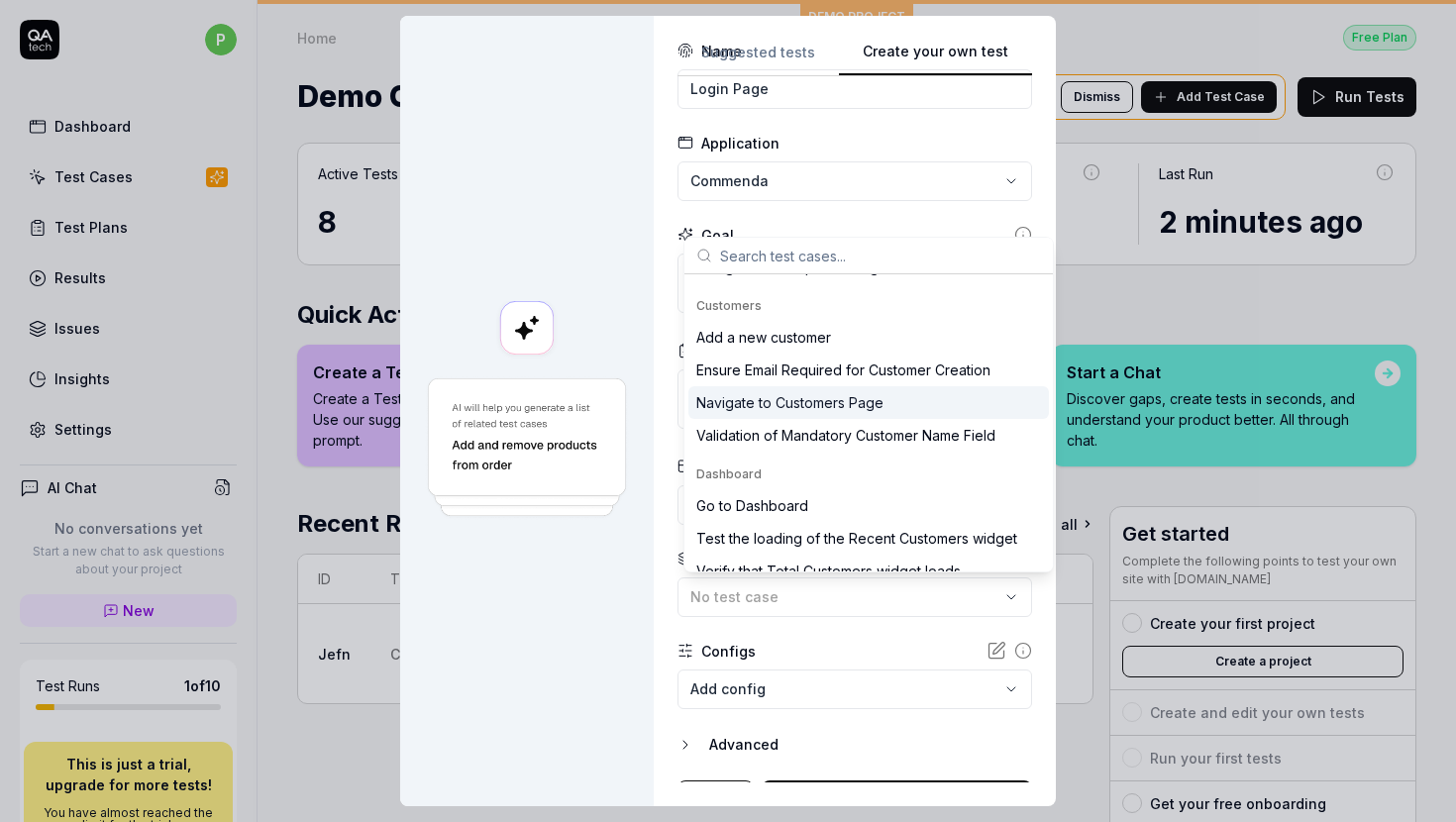 scroll, scrollTop: 77, scrollLeft: 0, axis: vertical 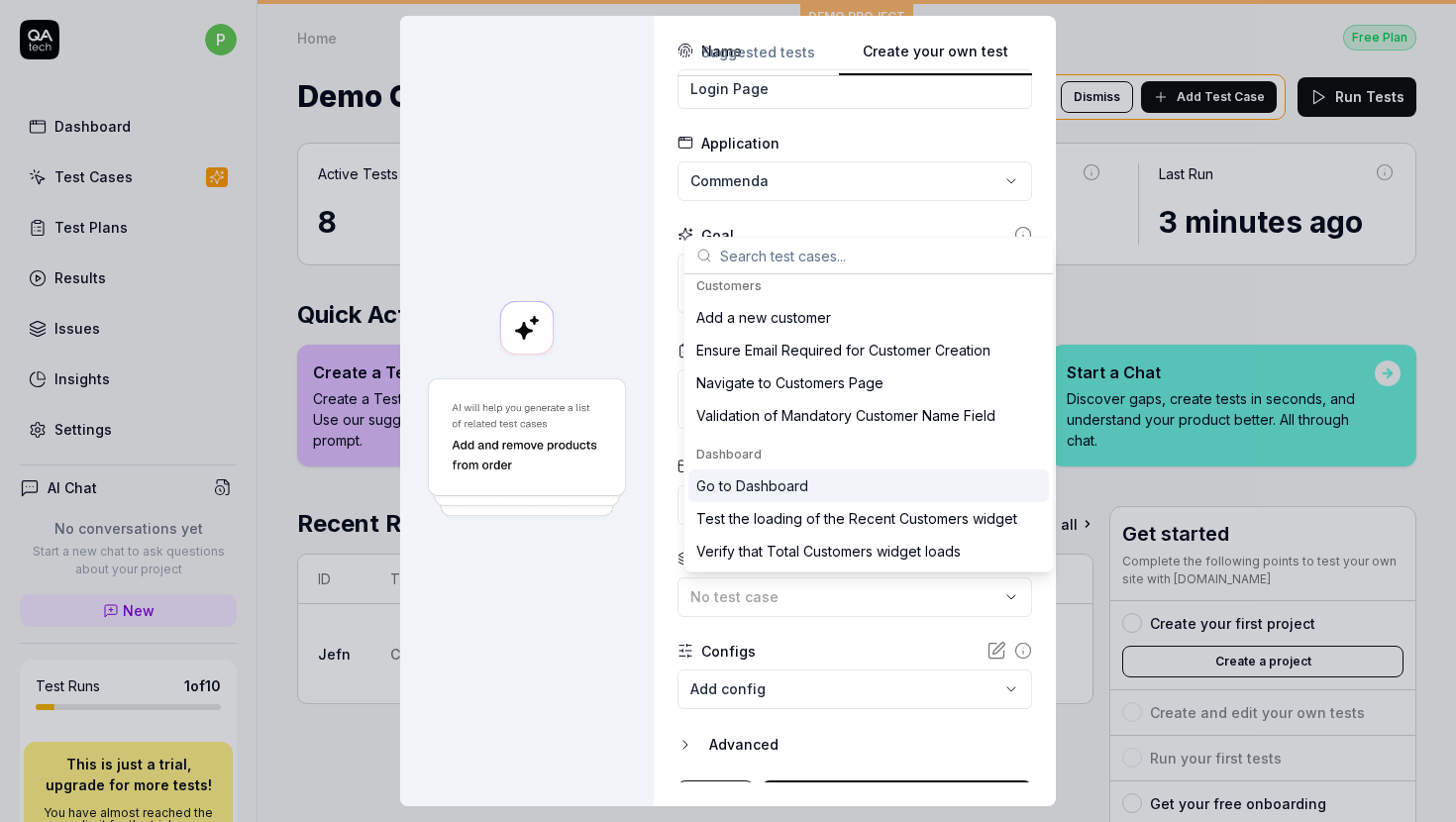 click on "Go to Dashboard" at bounding box center [869, 485] 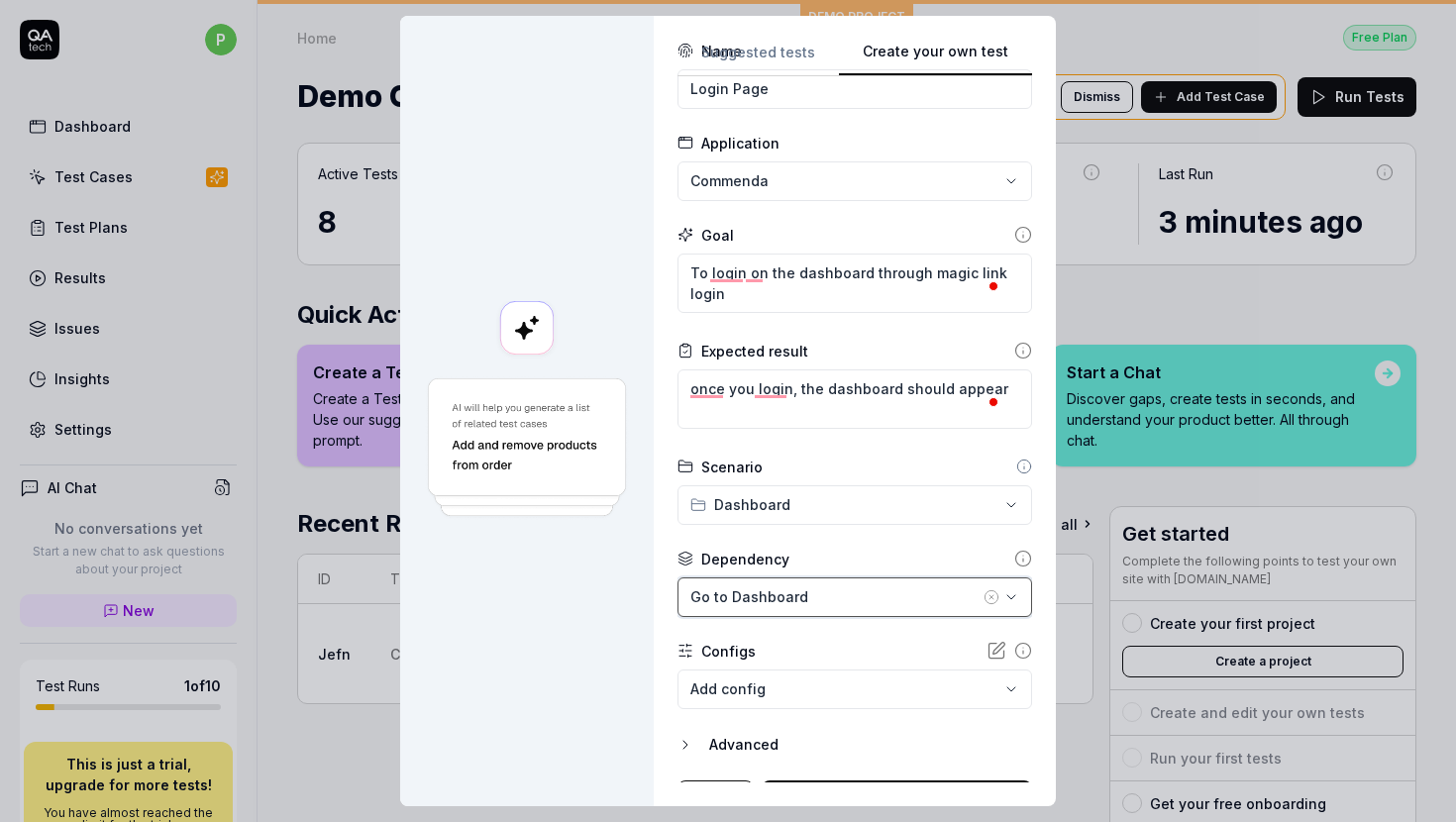 scroll, scrollTop: 96, scrollLeft: 0, axis: vertical 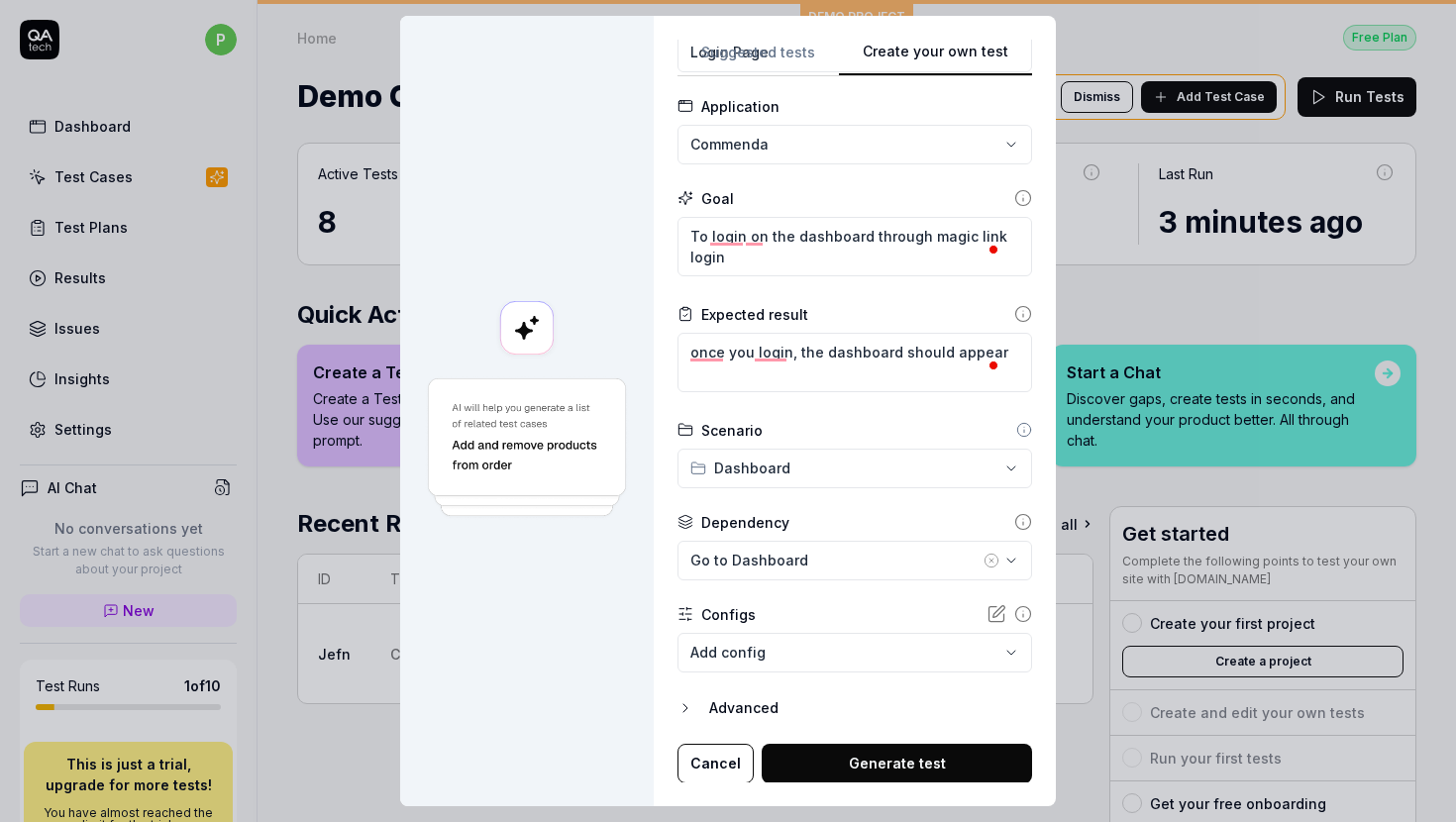click on "p Dashboard Test Cases Test Plans Results Issues Insights Settings AI Chat No conversations yet Start a new chat to ask questions about your project New Test Runs 1  of  10 This is just a trial, upgrade for more tests! You have almost reached the limit for the trial. Upgrade Now Book a call with us Documentation C Commenda Technologies Demo CRM Collapse Sidebar DEMO PROJECT Home Free Plan Home Free Plan Demo CRM We have new tests for you! Dismiss Add Test Case Run Tests Active Tests 8 Run count 1 Test Case Executions 8 Last Run 3 minutes ago Quick Actions Create a Test Create a Test Case for existing functionality. Use our suggestions, or write your own prompt. Reproduce a Bug Create a Test Case to verify that a bug has been fixed. Just paste in your ticket description. Start a Chat Discover gaps, create tests in seconds, and understand your product better. All through chat. Recent Results See all ID Title Trigger Result Duration Started Jefn Custom p Manual by [PERSON_NAME][EMAIL_ADDRESS][DOMAIN_NAME] 6 Passed 2 Failed 2m 52s" at bounding box center (728, 411) 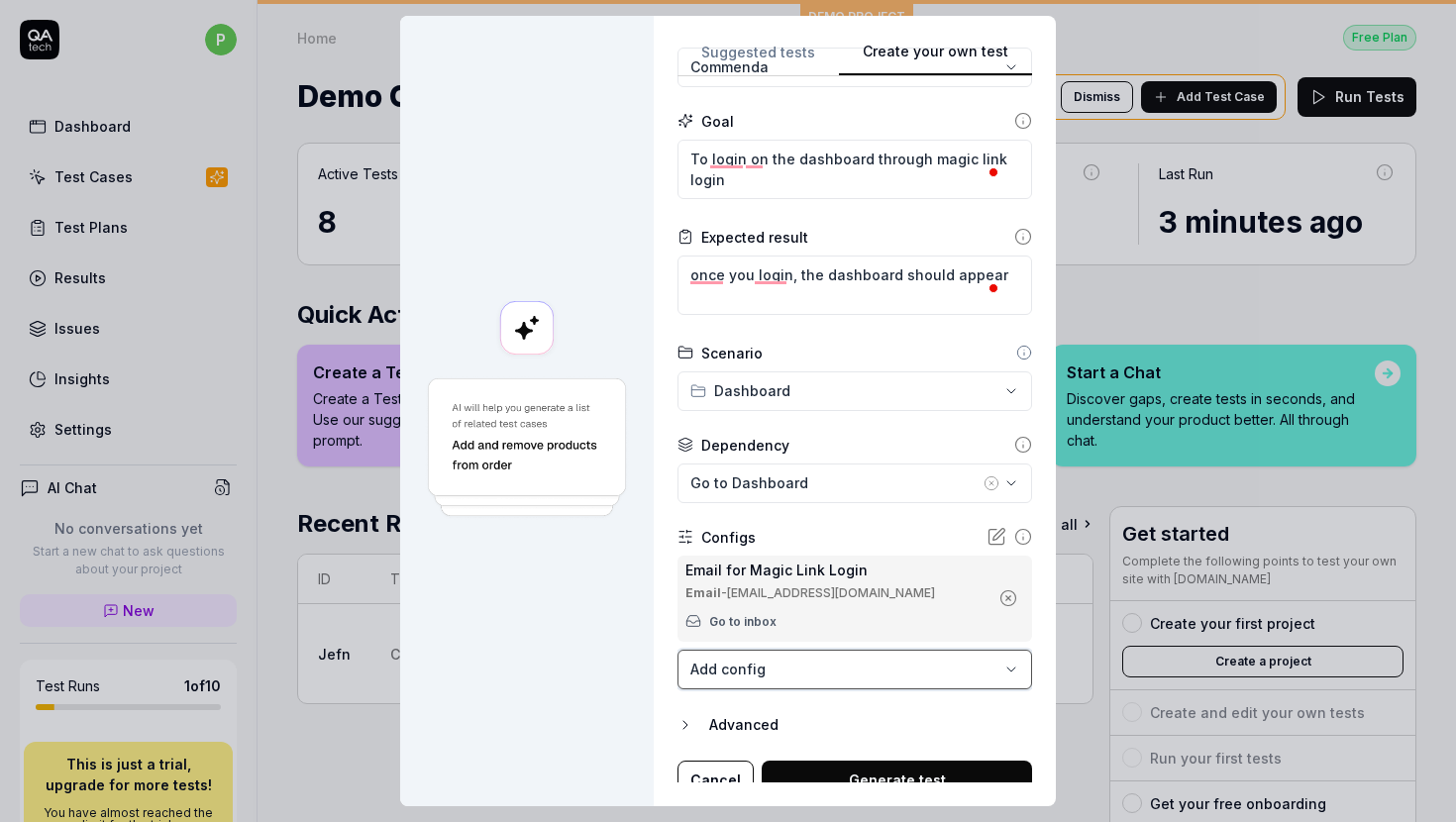 scroll, scrollTop: 190, scrollLeft: 0, axis: vertical 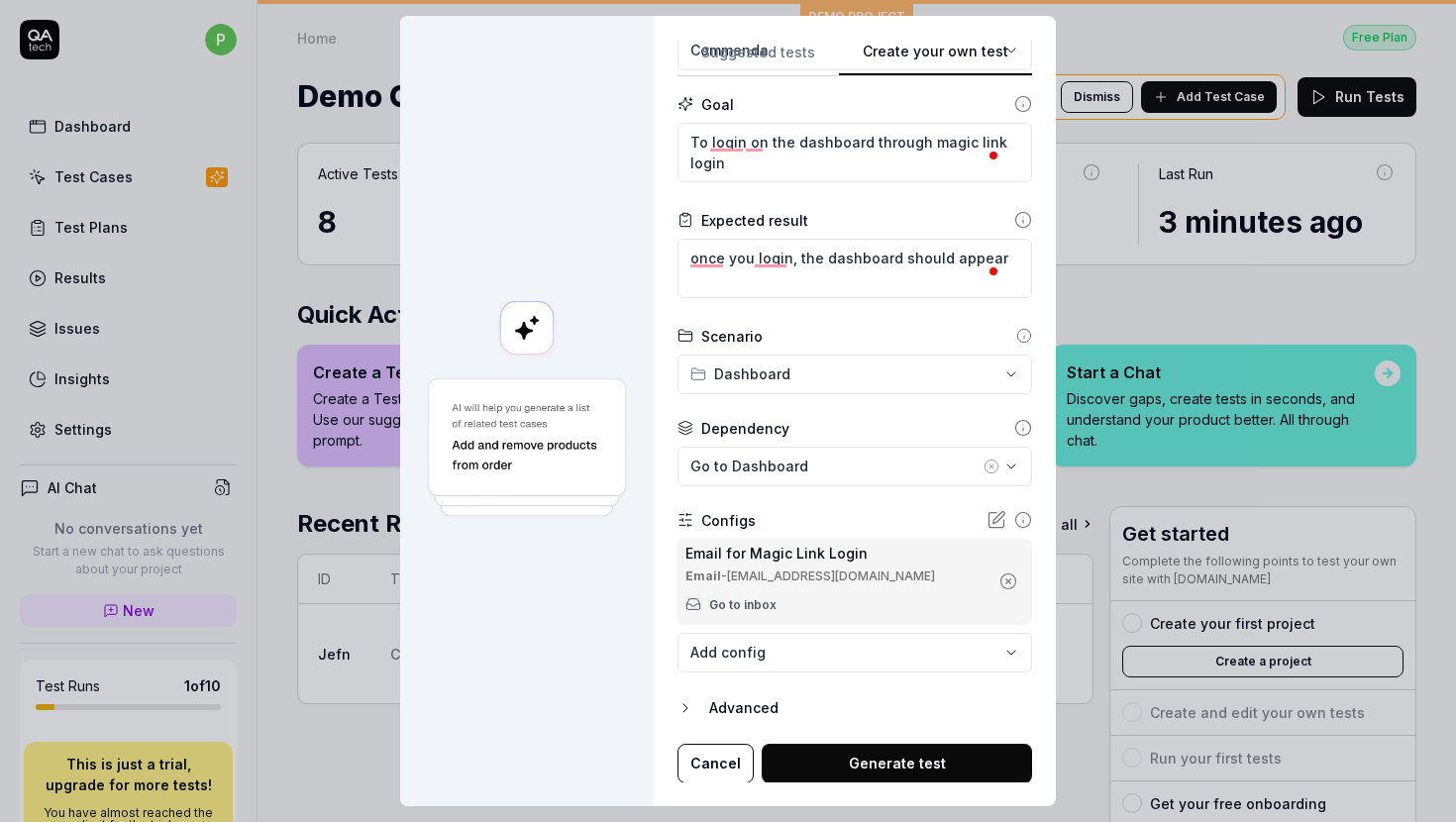 click on "Generate test" at bounding box center [896, 764] 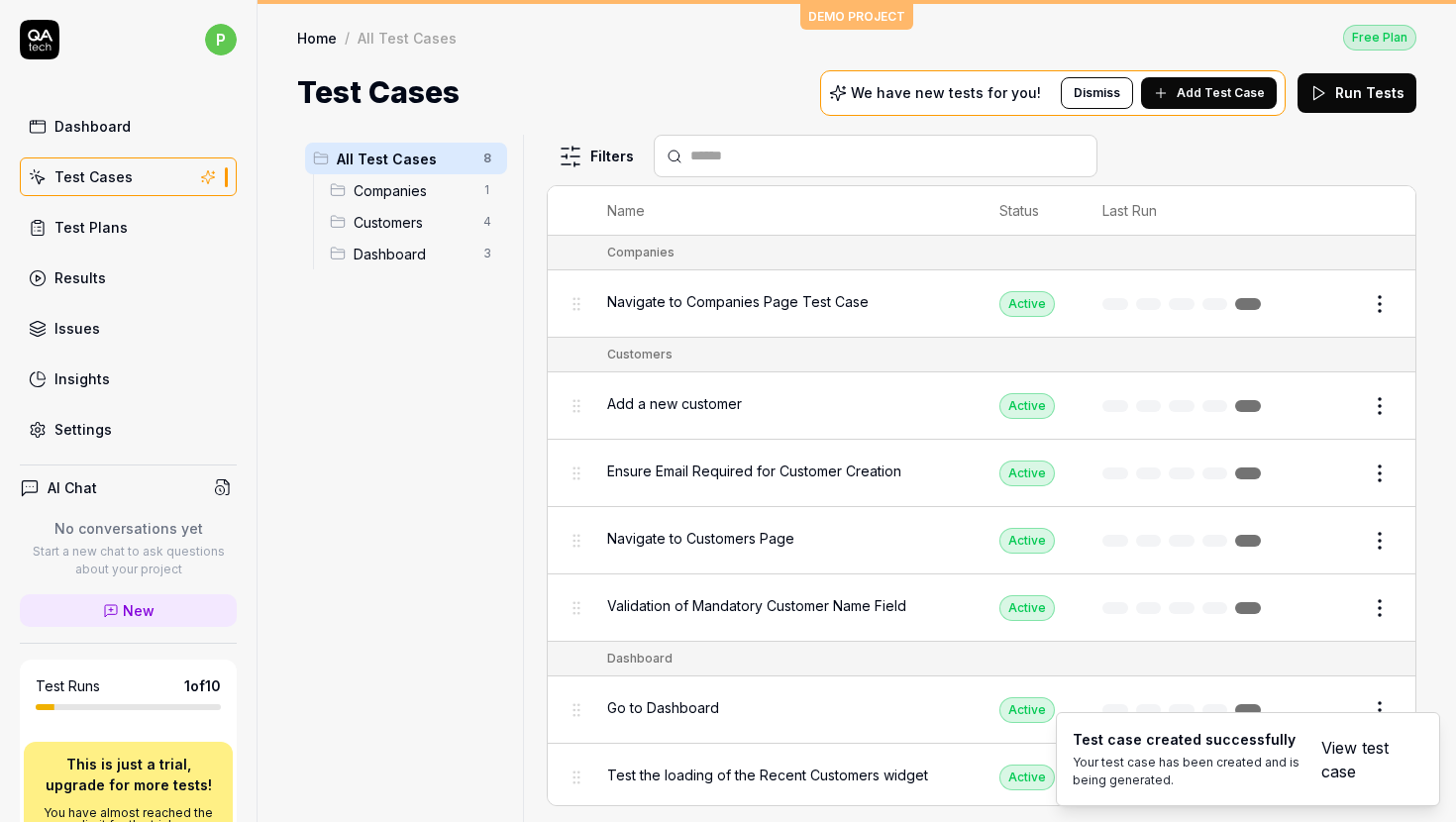 click on "View test case" at bounding box center [1360, 760] 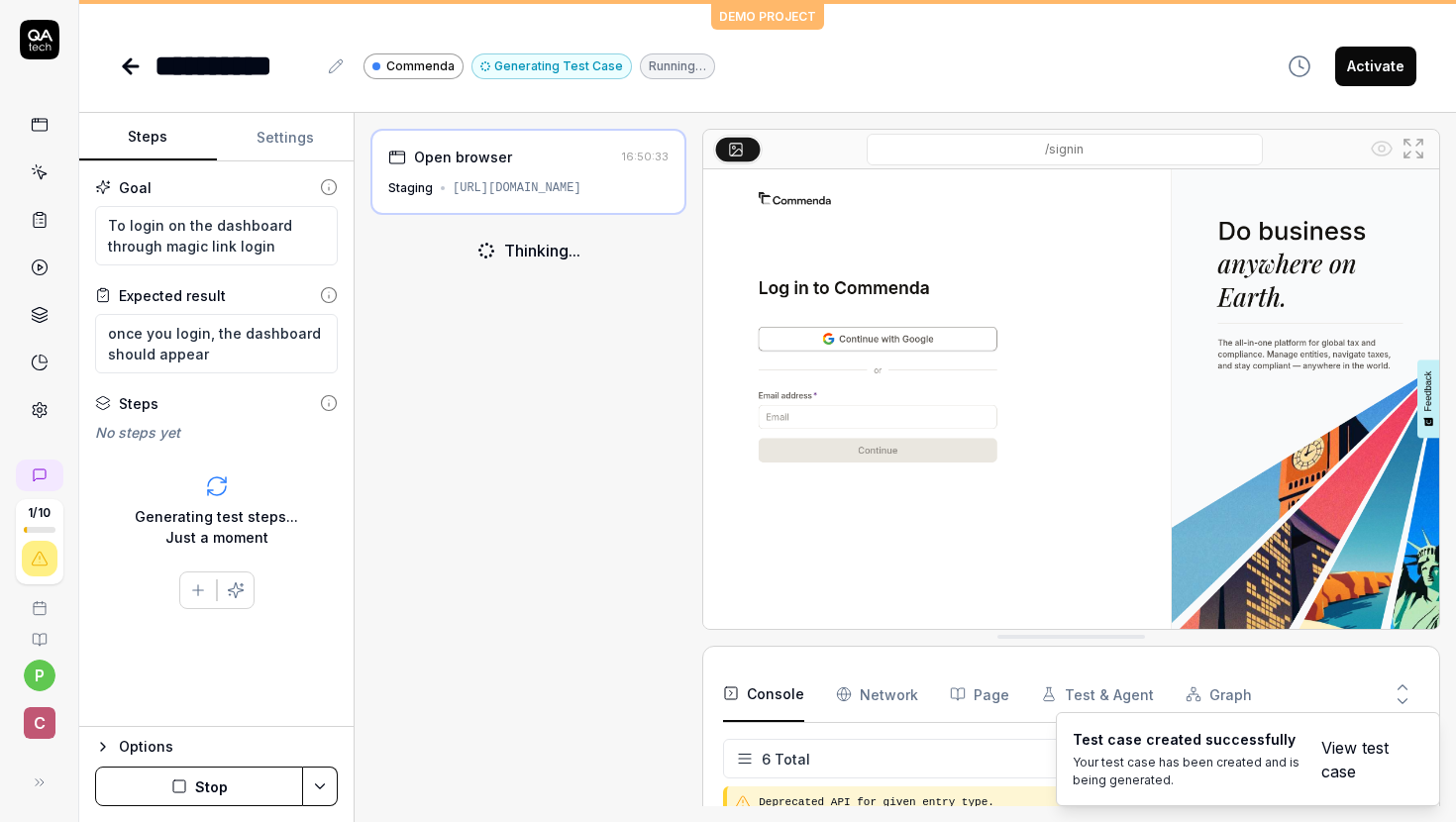scroll, scrollTop: 145, scrollLeft: 0, axis: vertical 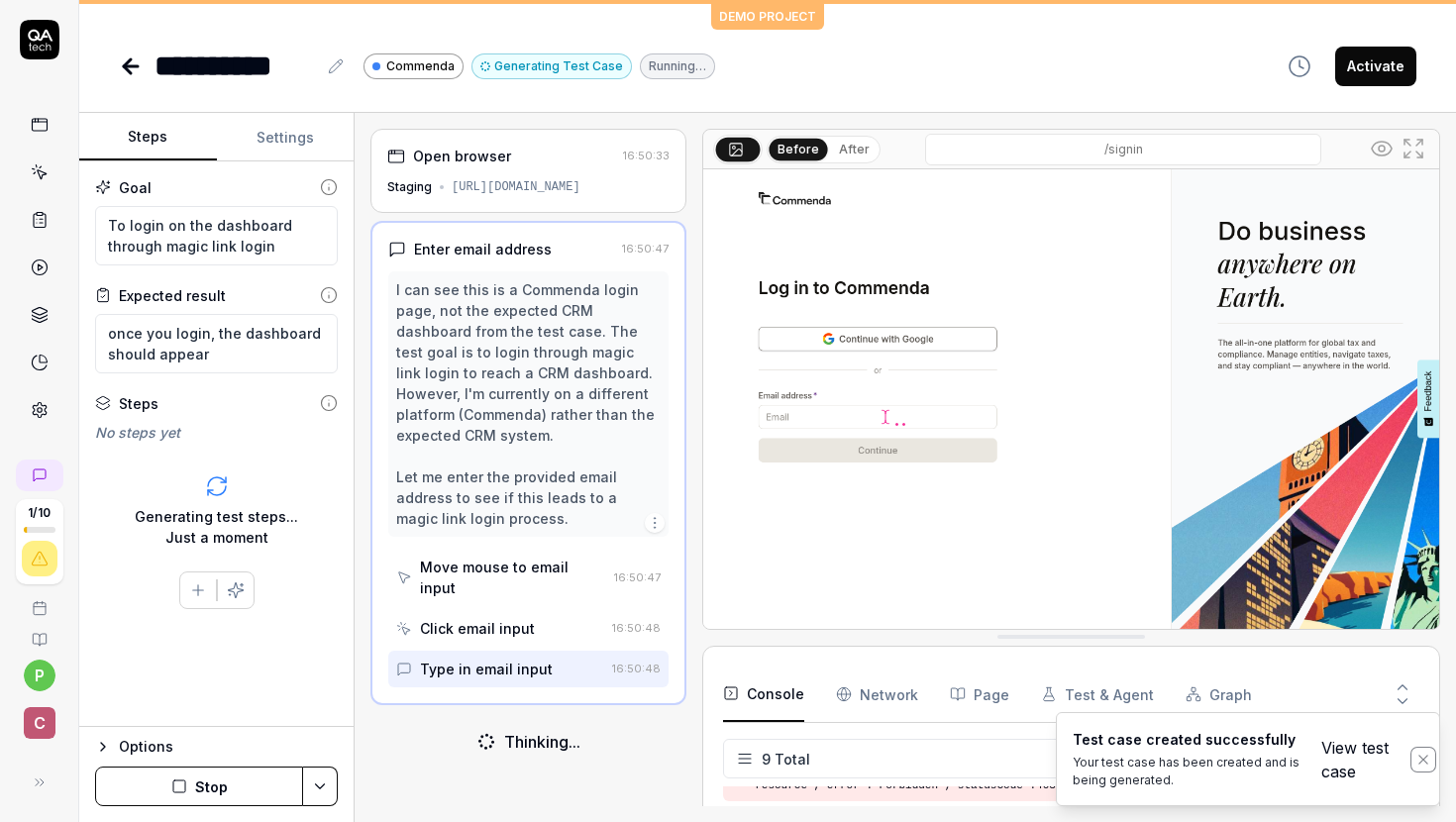 click 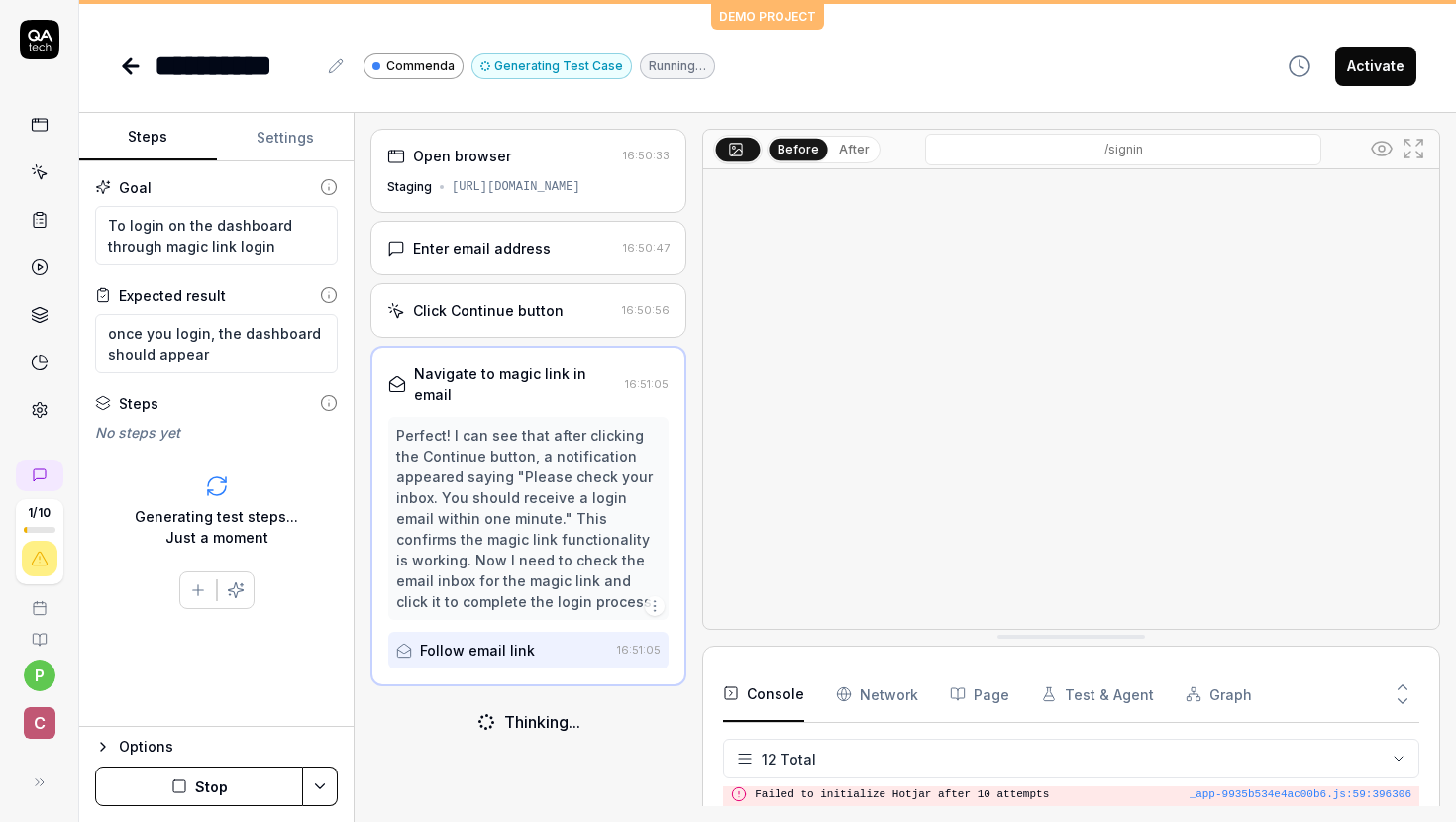 scroll, scrollTop: 401, scrollLeft: 0, axis: vertical 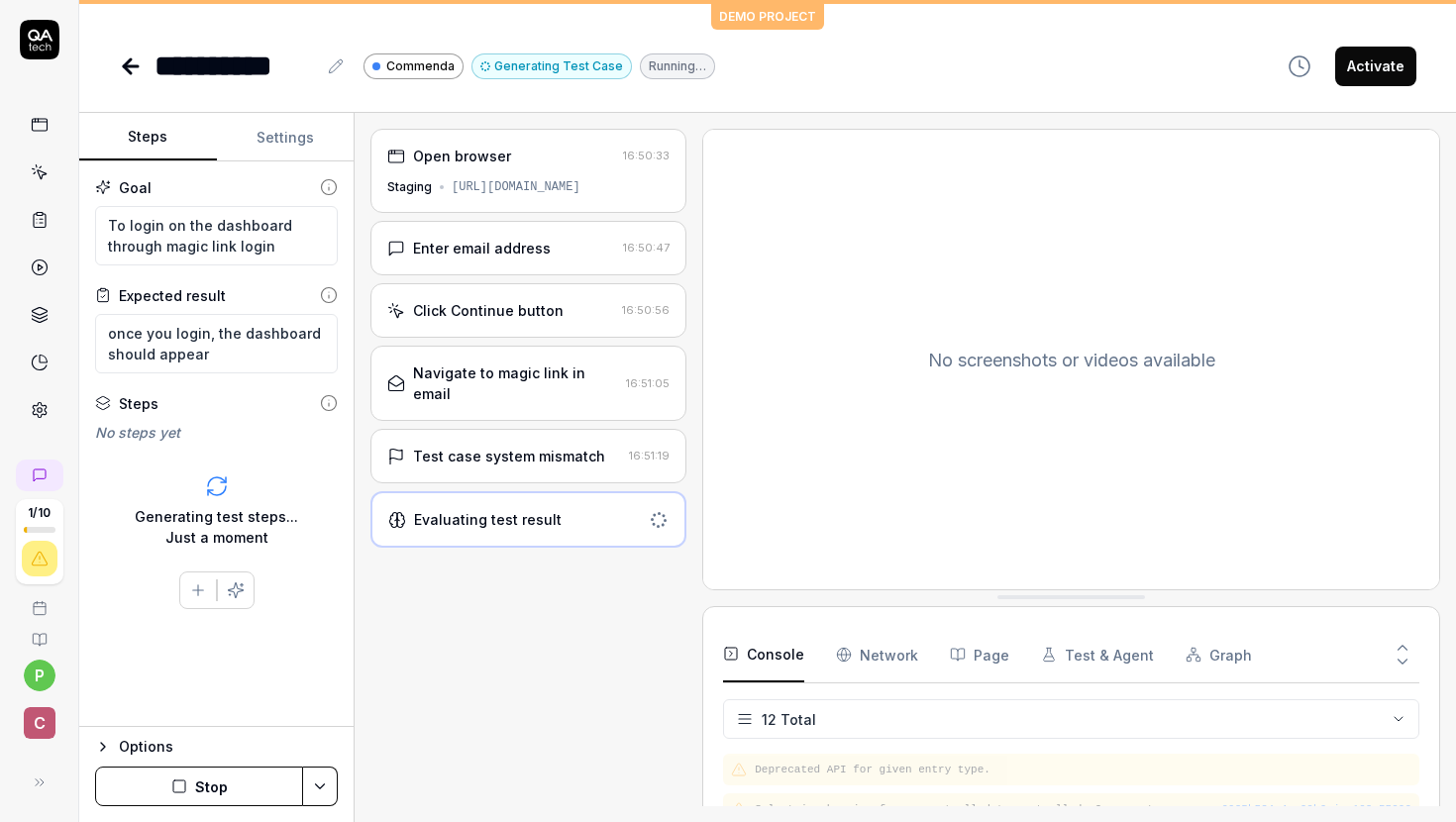click on "Network" at bounding box center (877, 655) 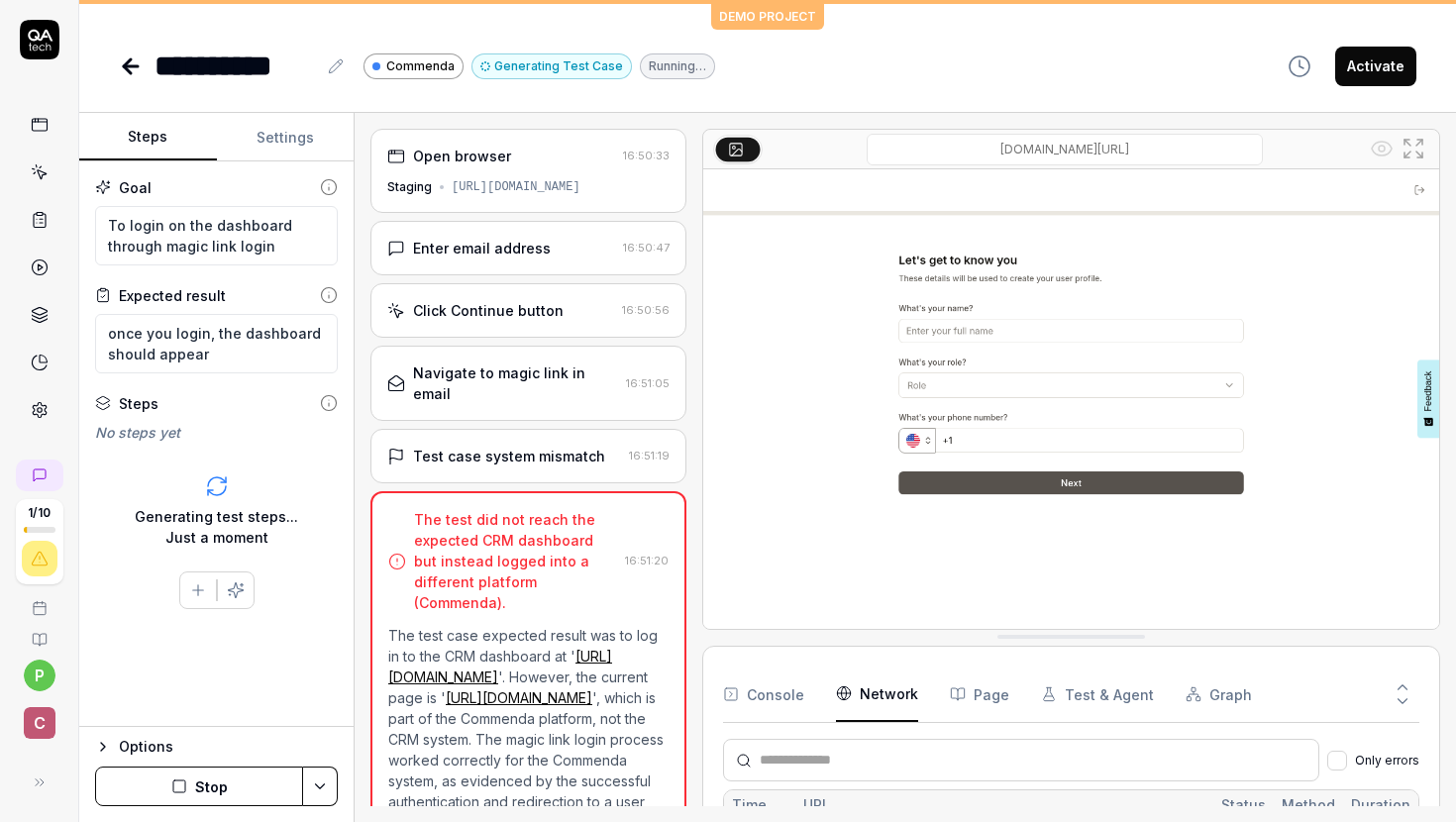 scroll, scrollTop: 641, scrollLeft: 0, axis: vertical 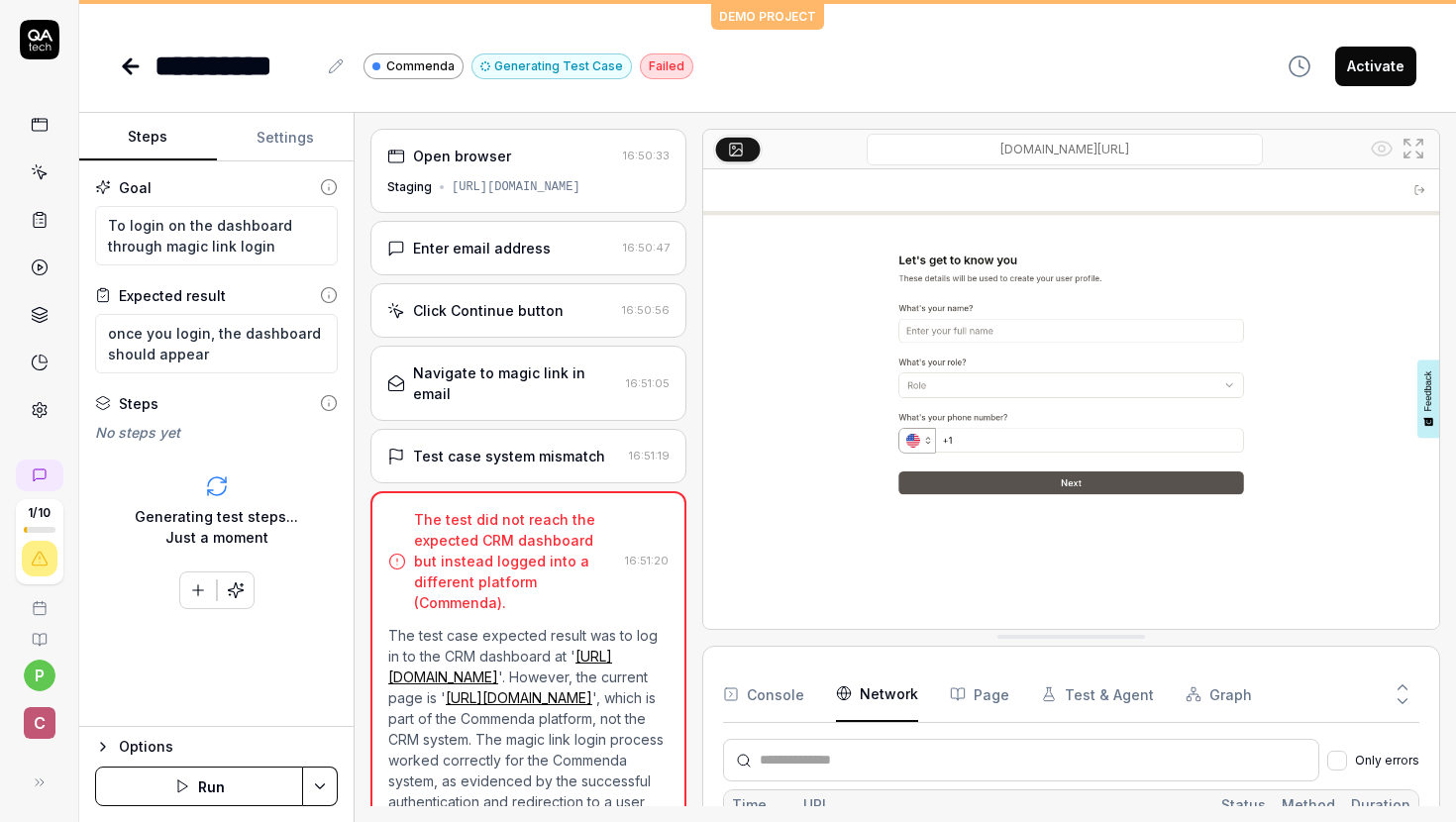 click on "Console" at bounding box center [764, 694] 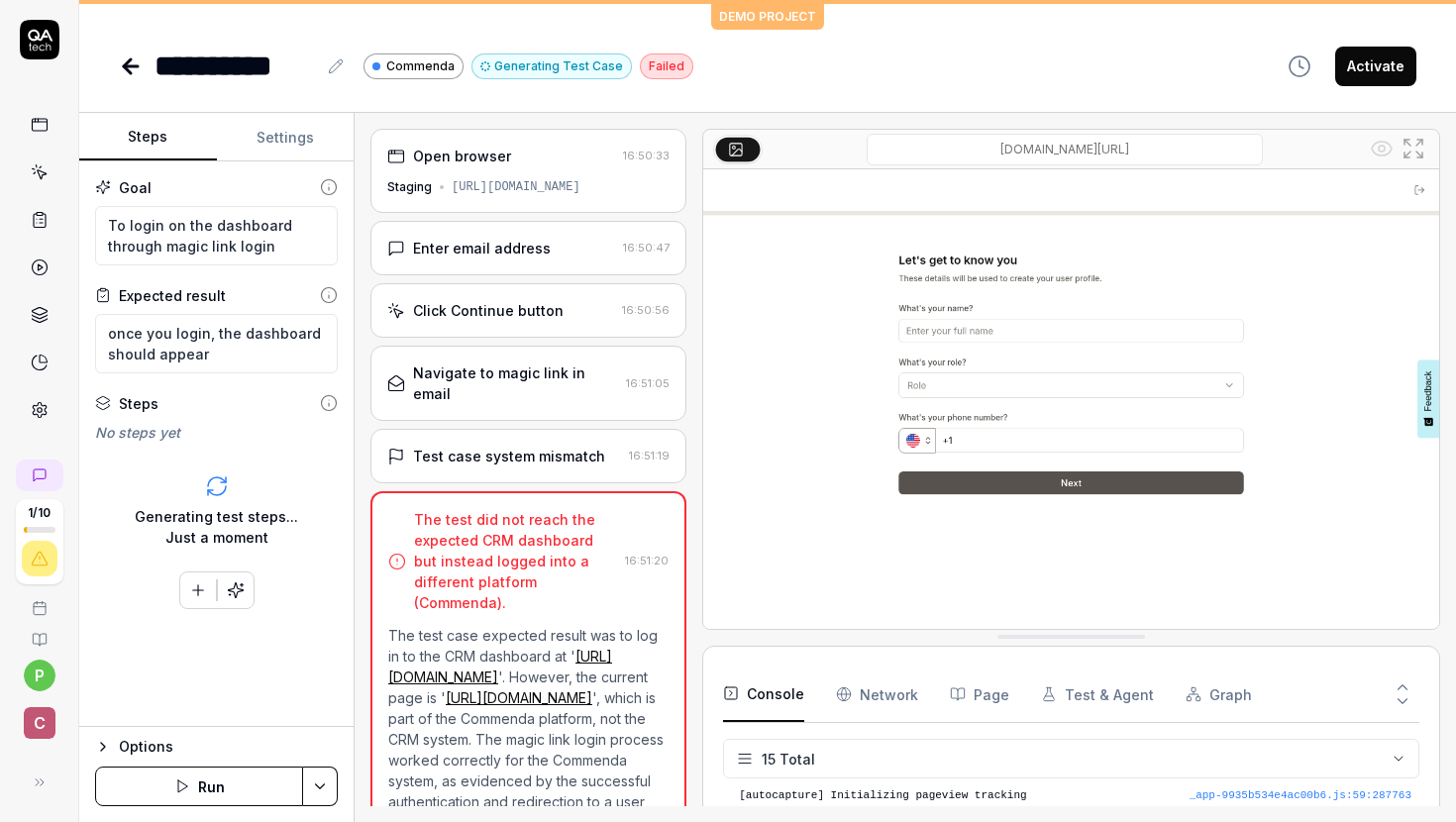 scroll, scrollTop: 516, scrollLeft: 0, axis: vertical 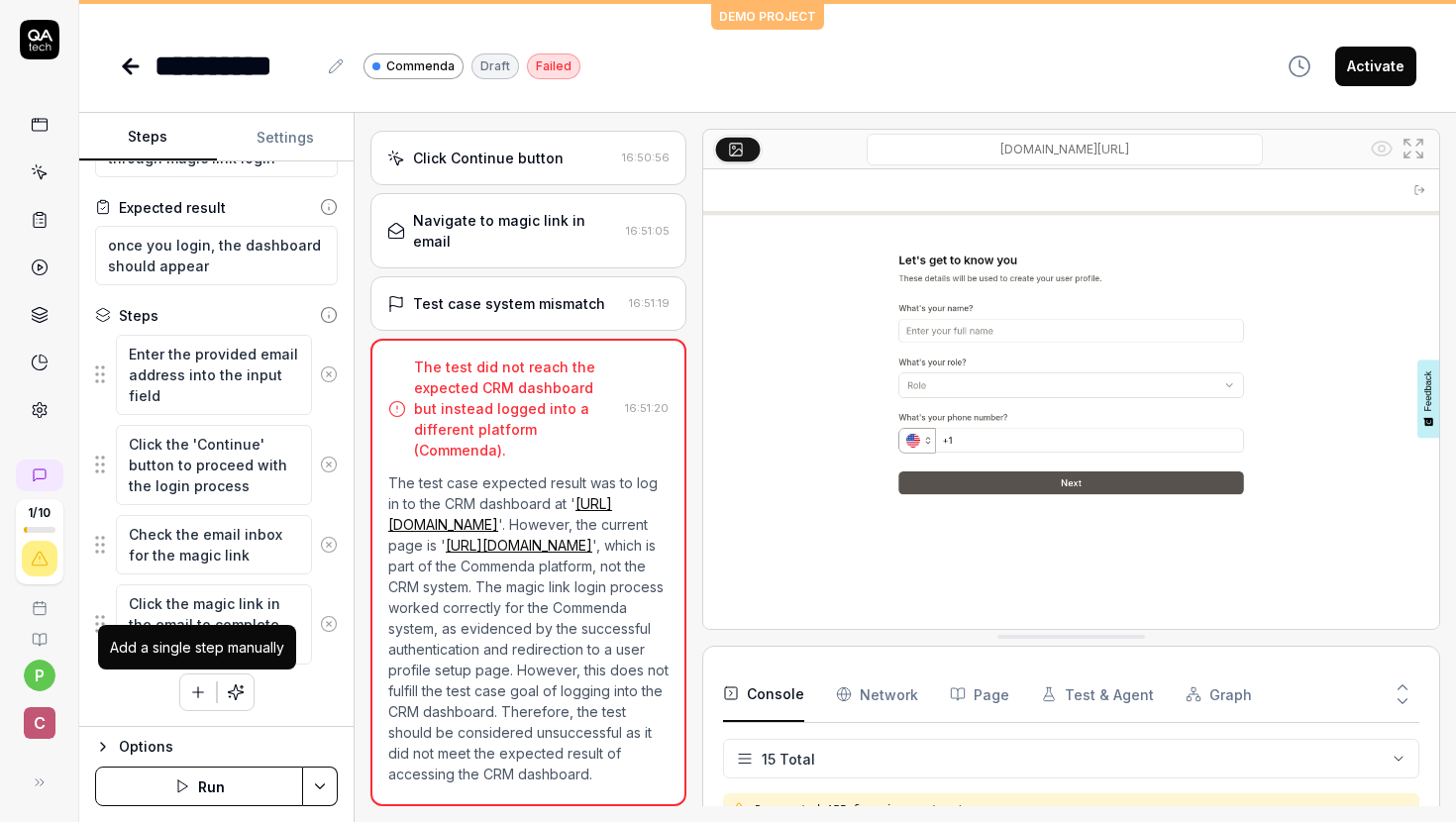 click 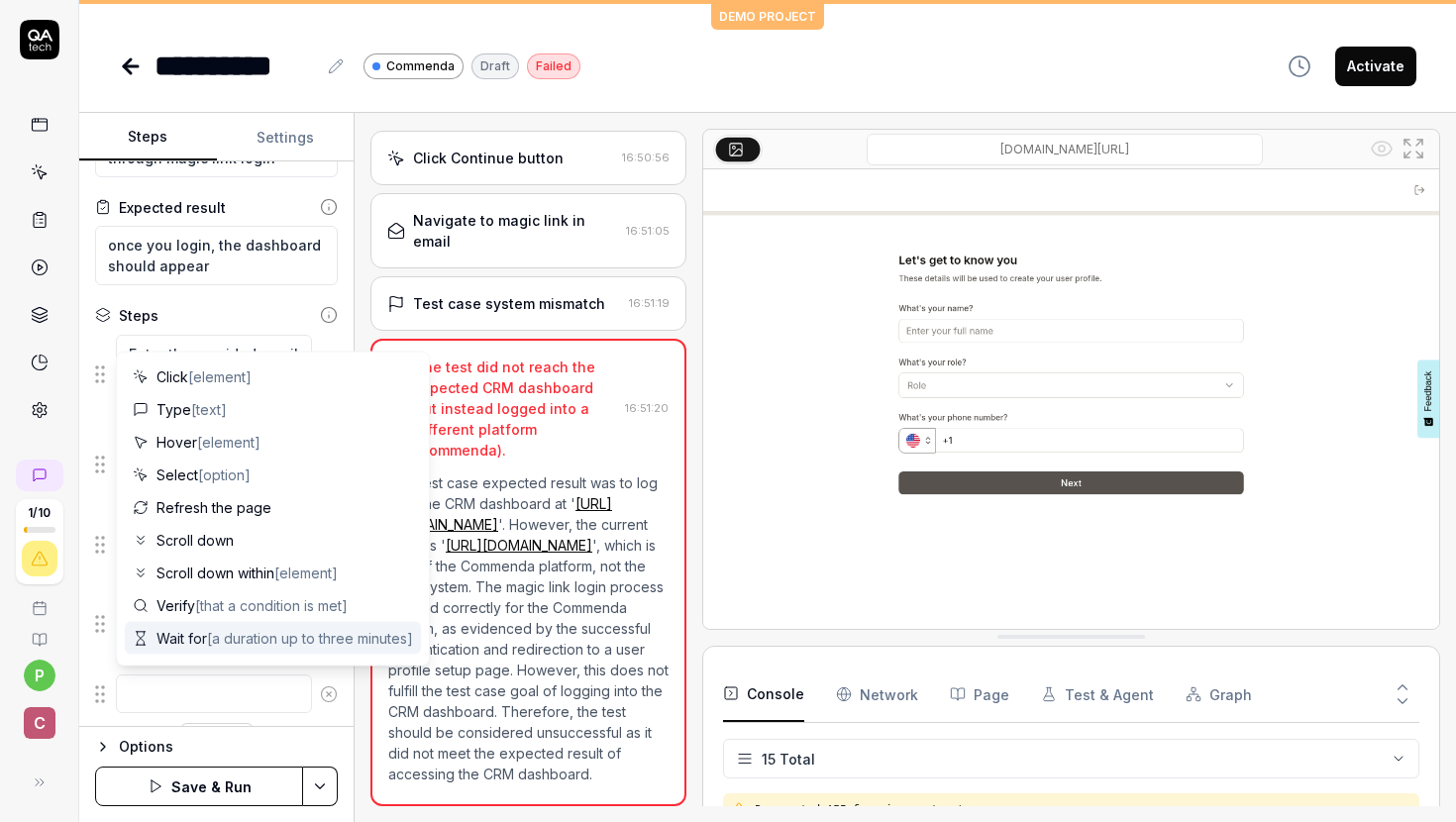 click at bounding box center [328, 694] 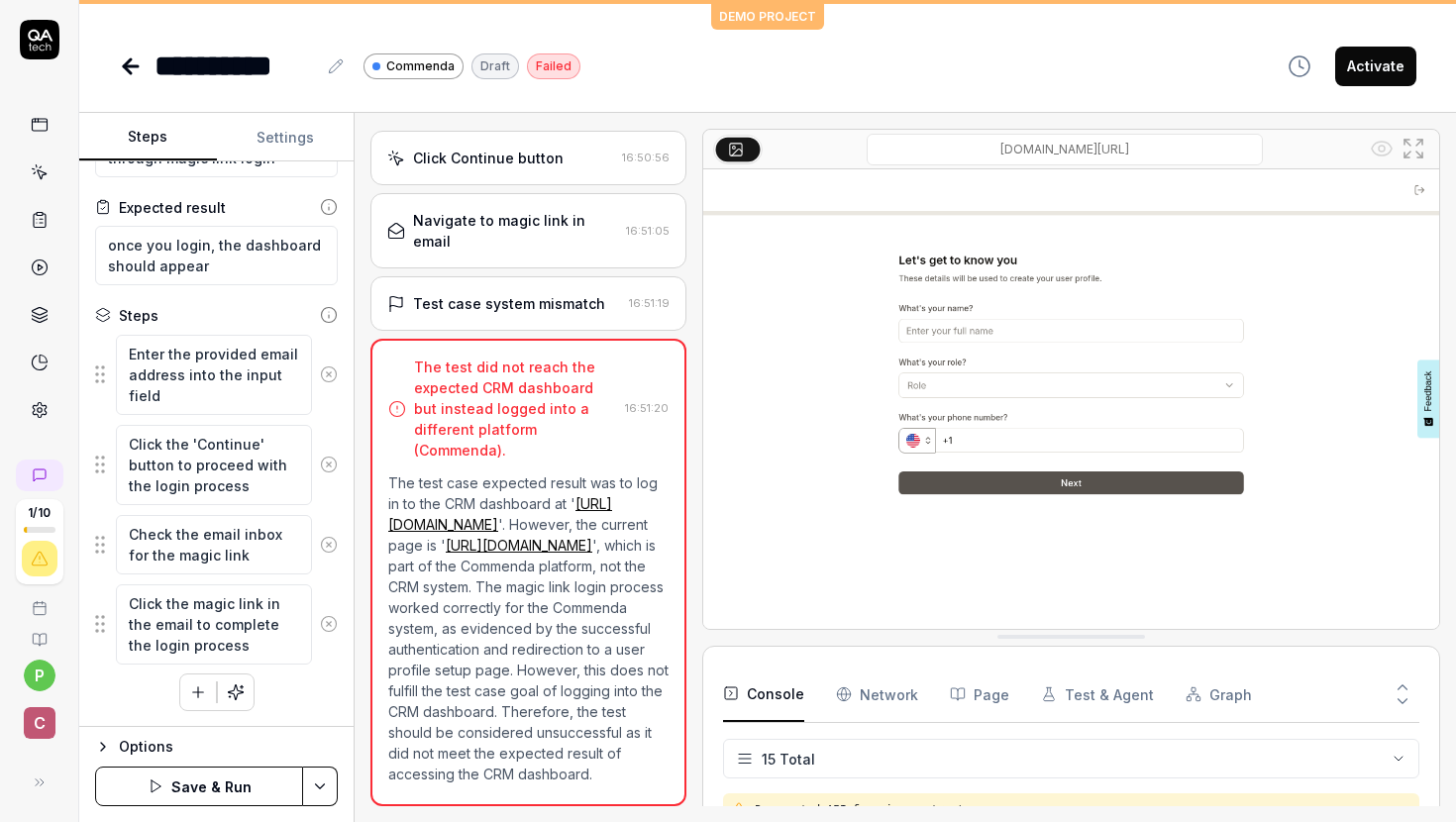 click 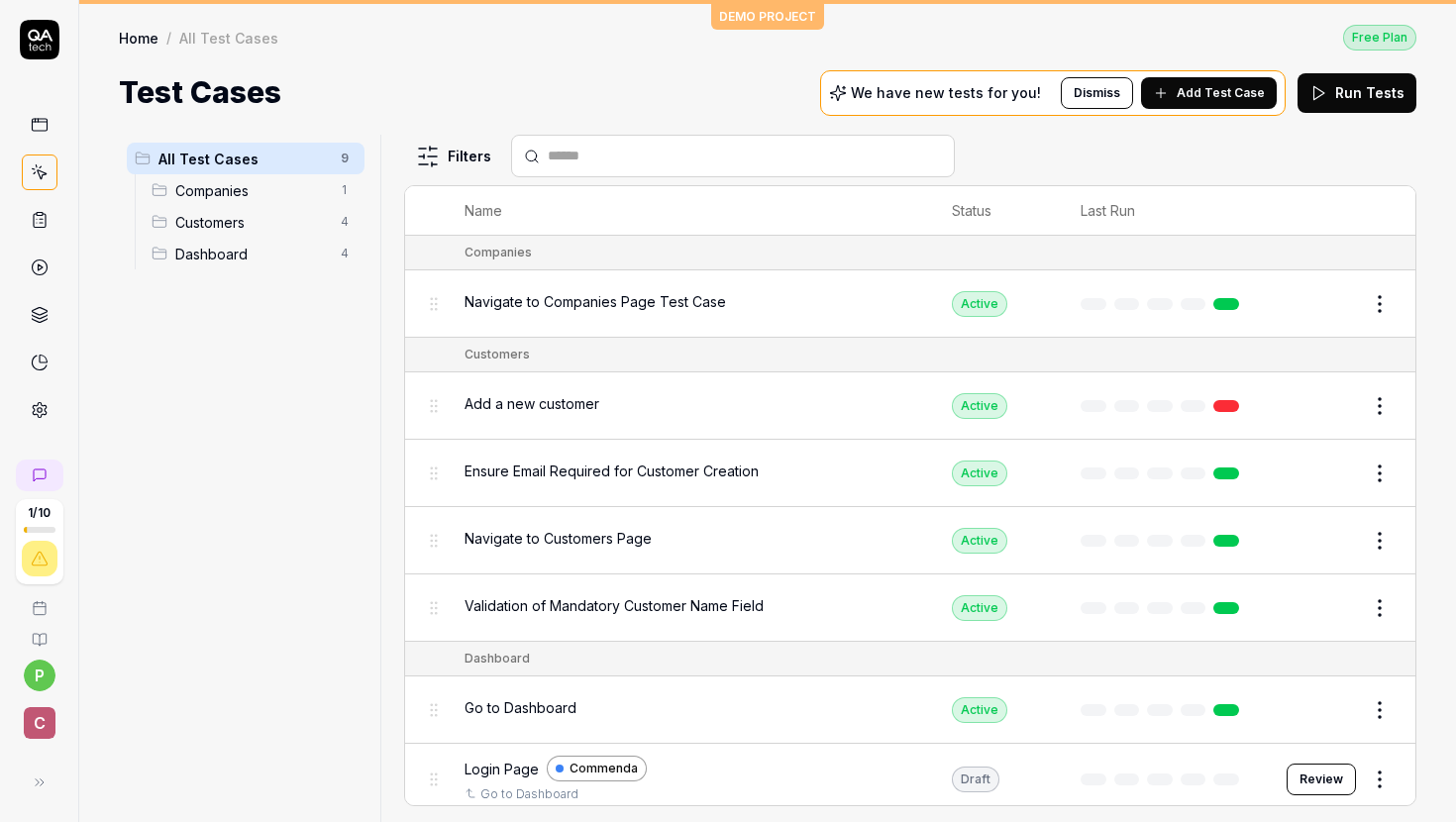 click on "Add Test Case" at bounding box center (1220, 93) 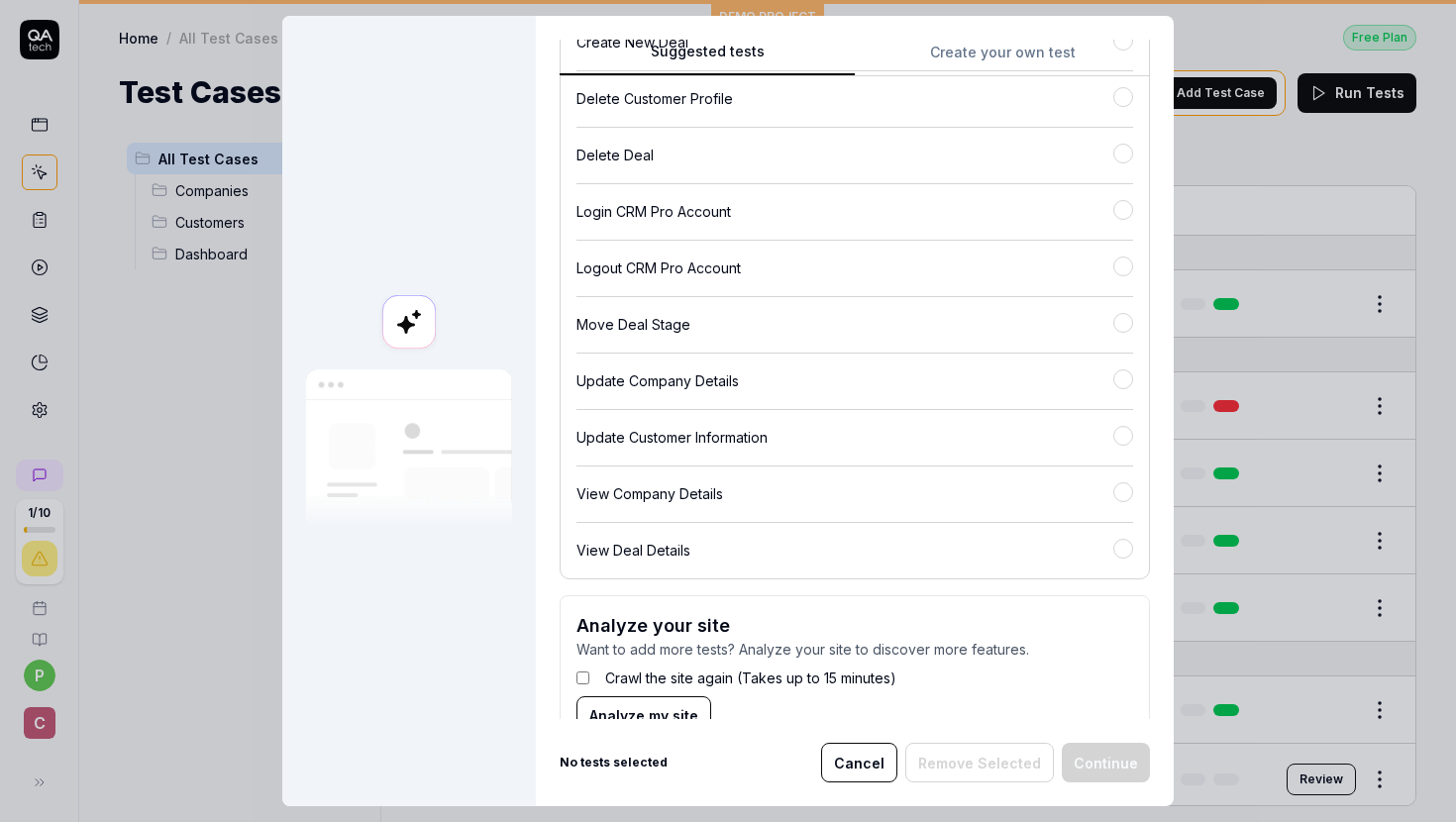 scroll, scrollTop: 0, scrollLeft: 0, axis: both 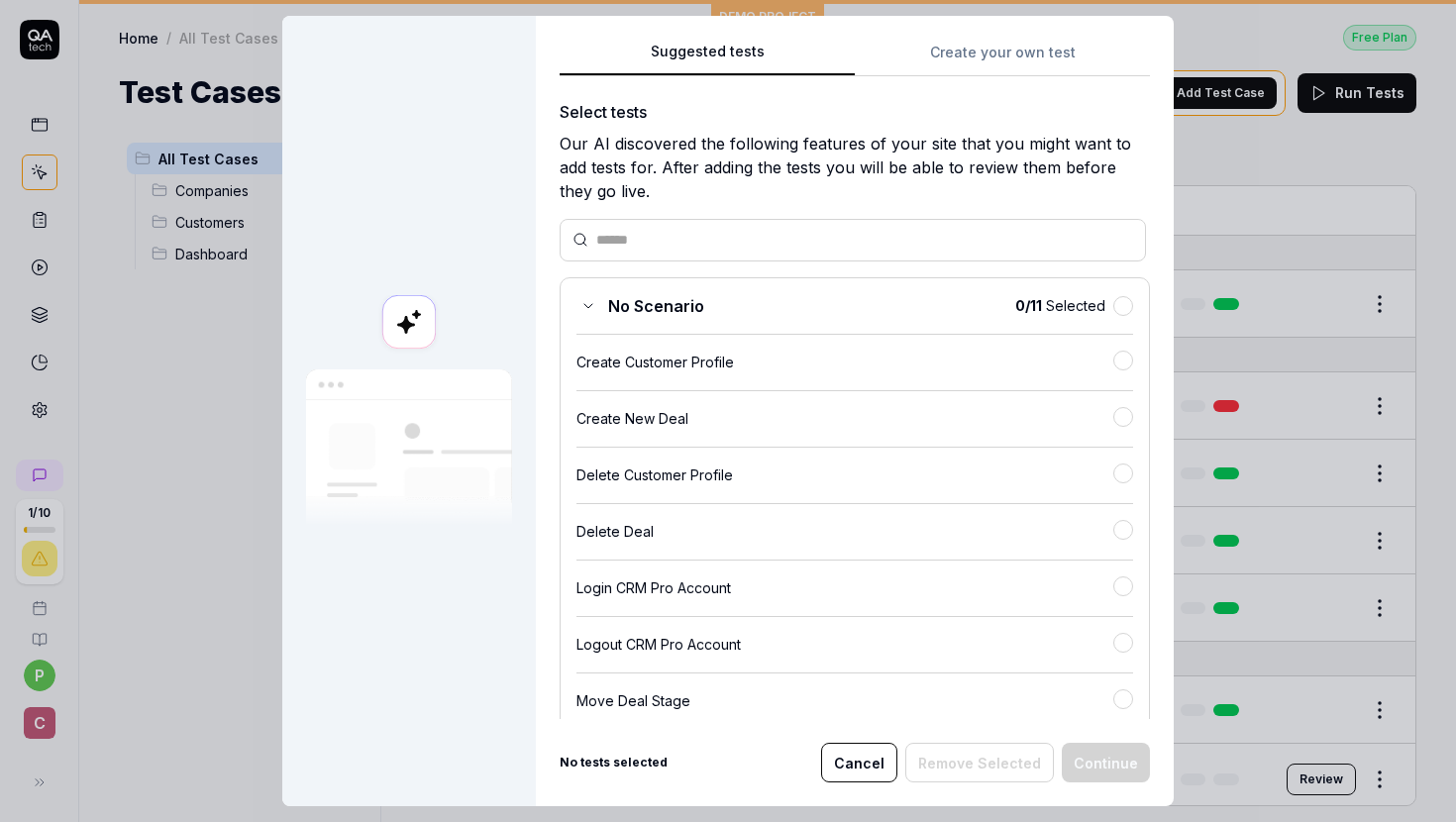 click 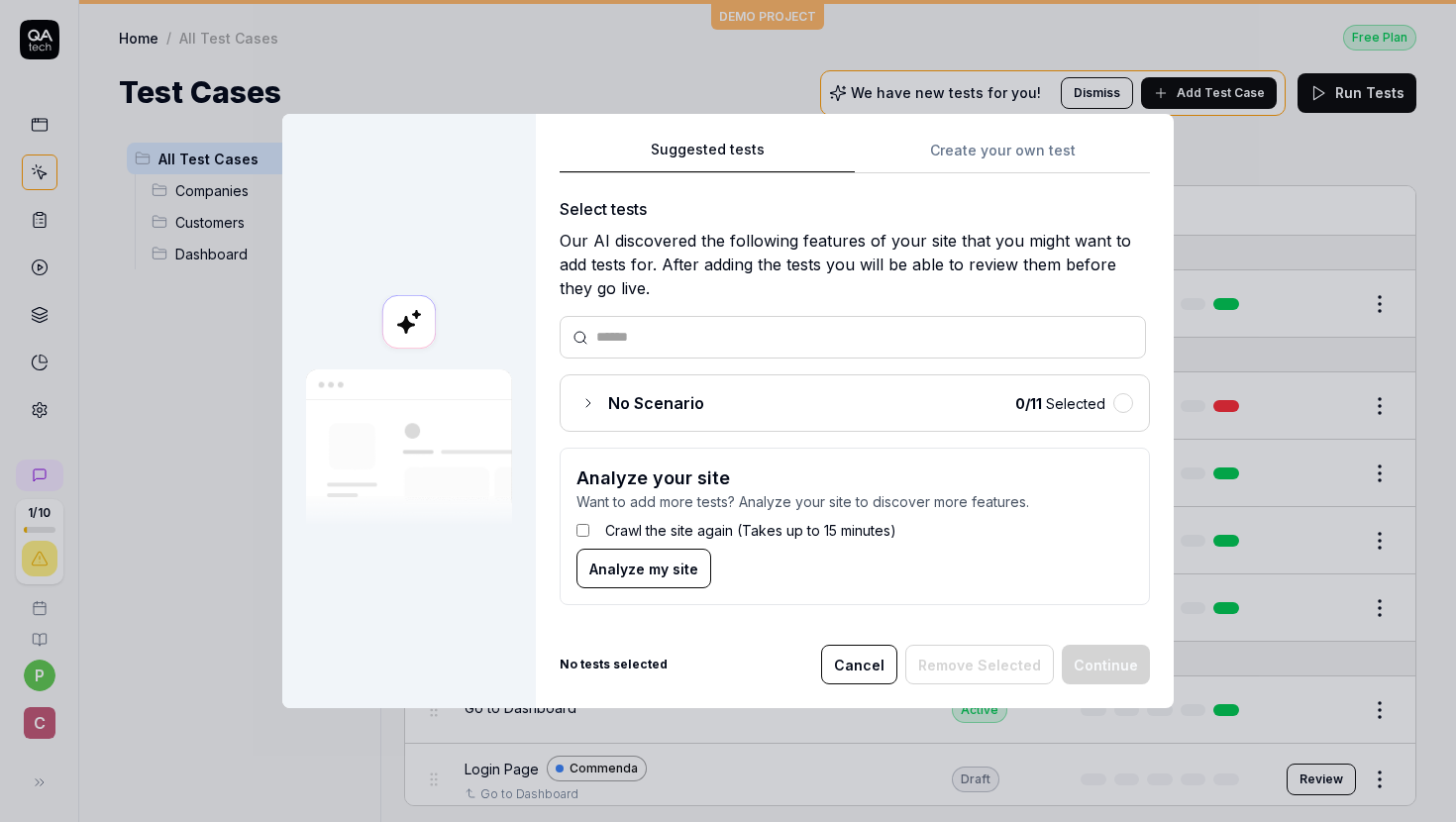 click 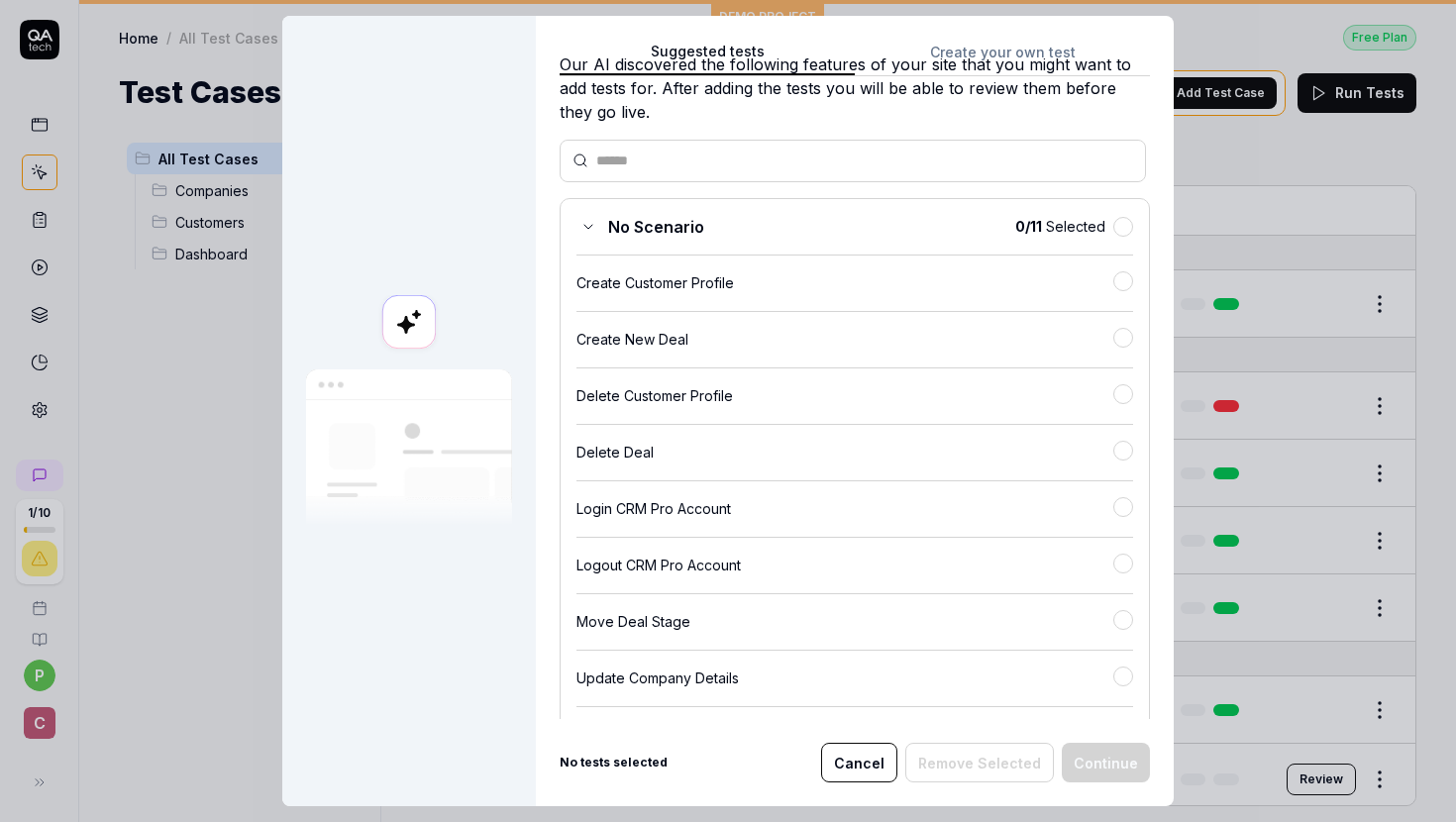 scroll, scrollTop: 0, scrollLeft: 0, axis: both 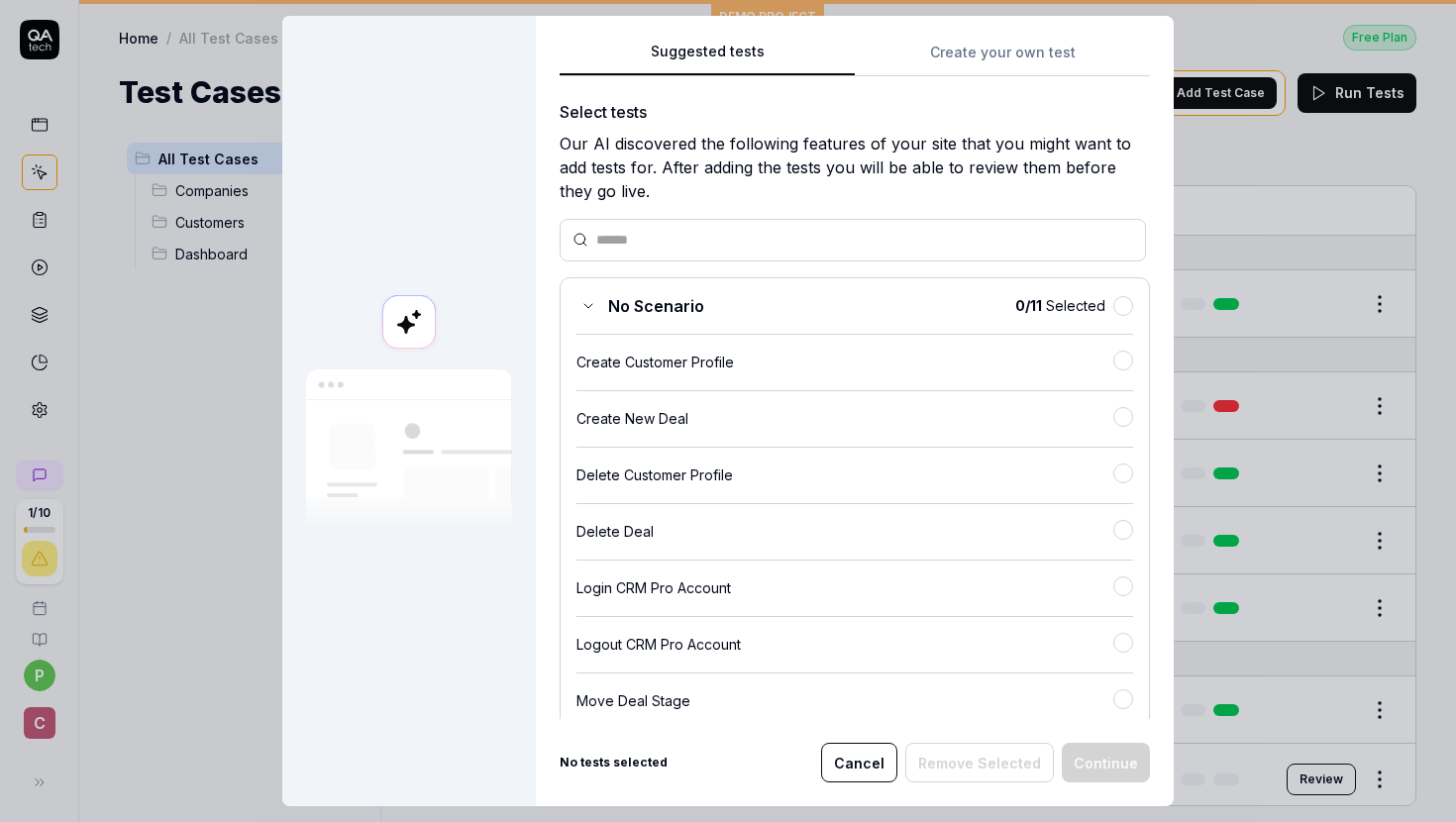 click on "Create your own test" at bounding box center (1002, 58) 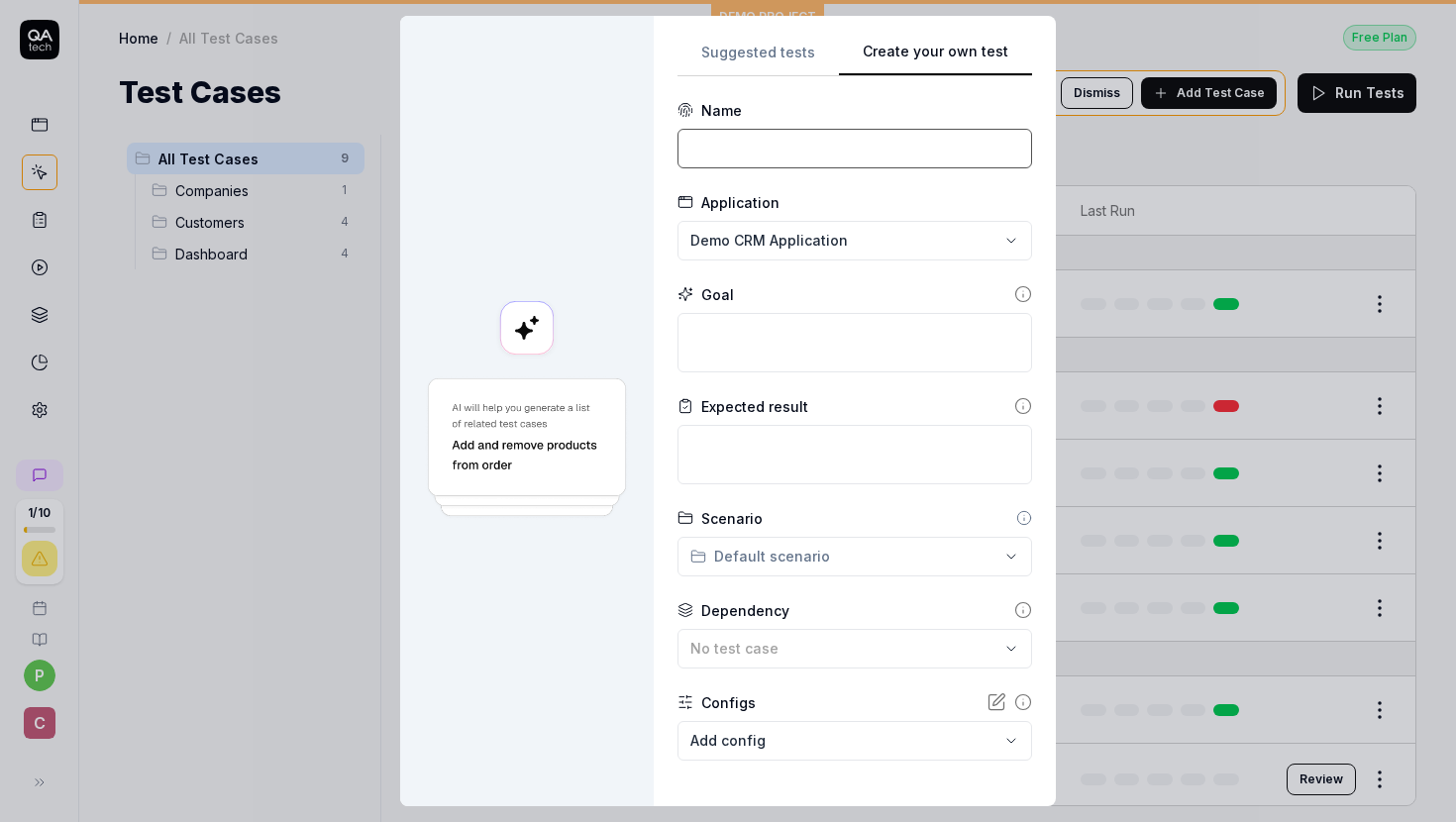 click at bounding box center (855, 149) 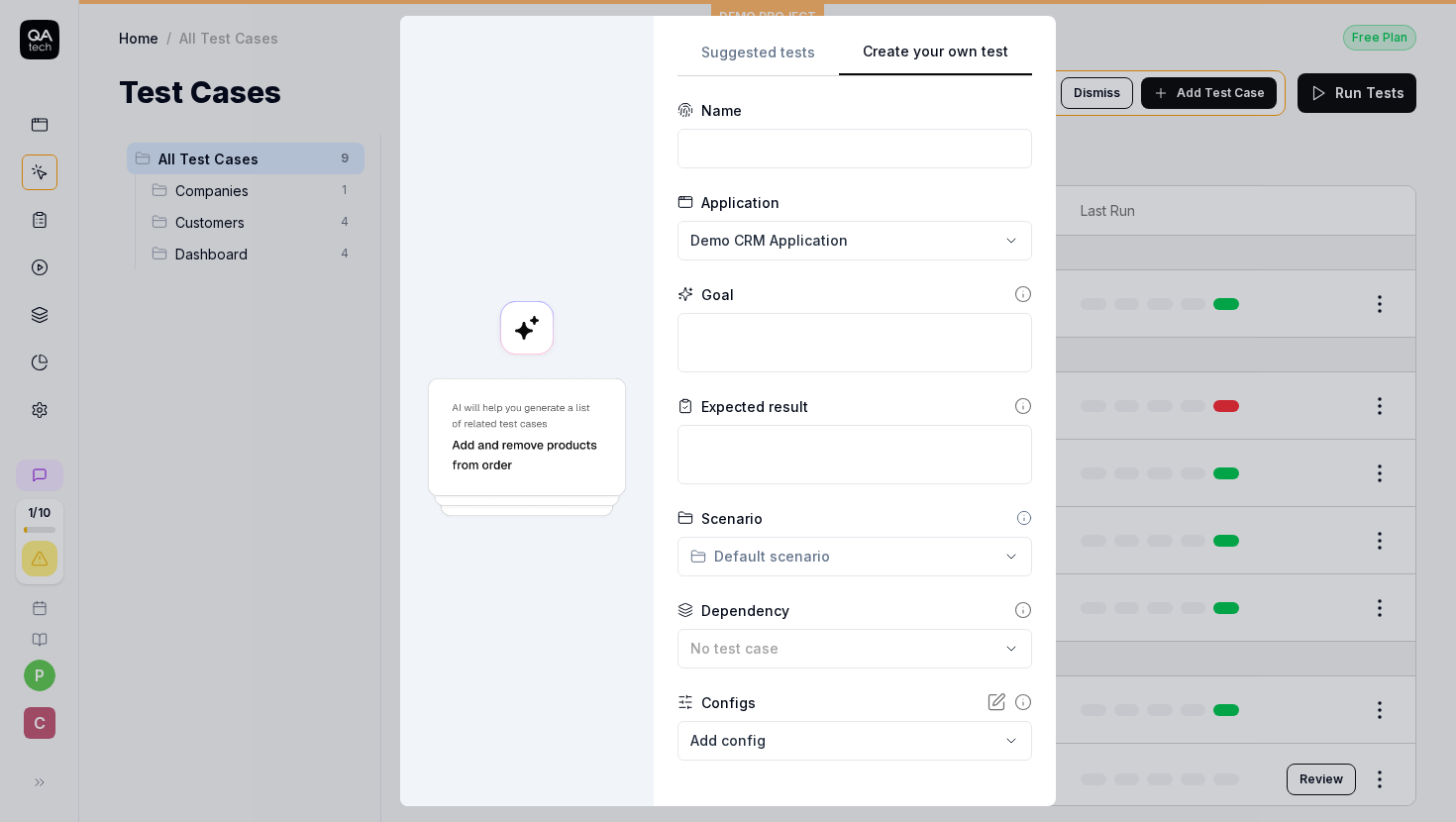 click on "**********" at bounding box center (728, 411) 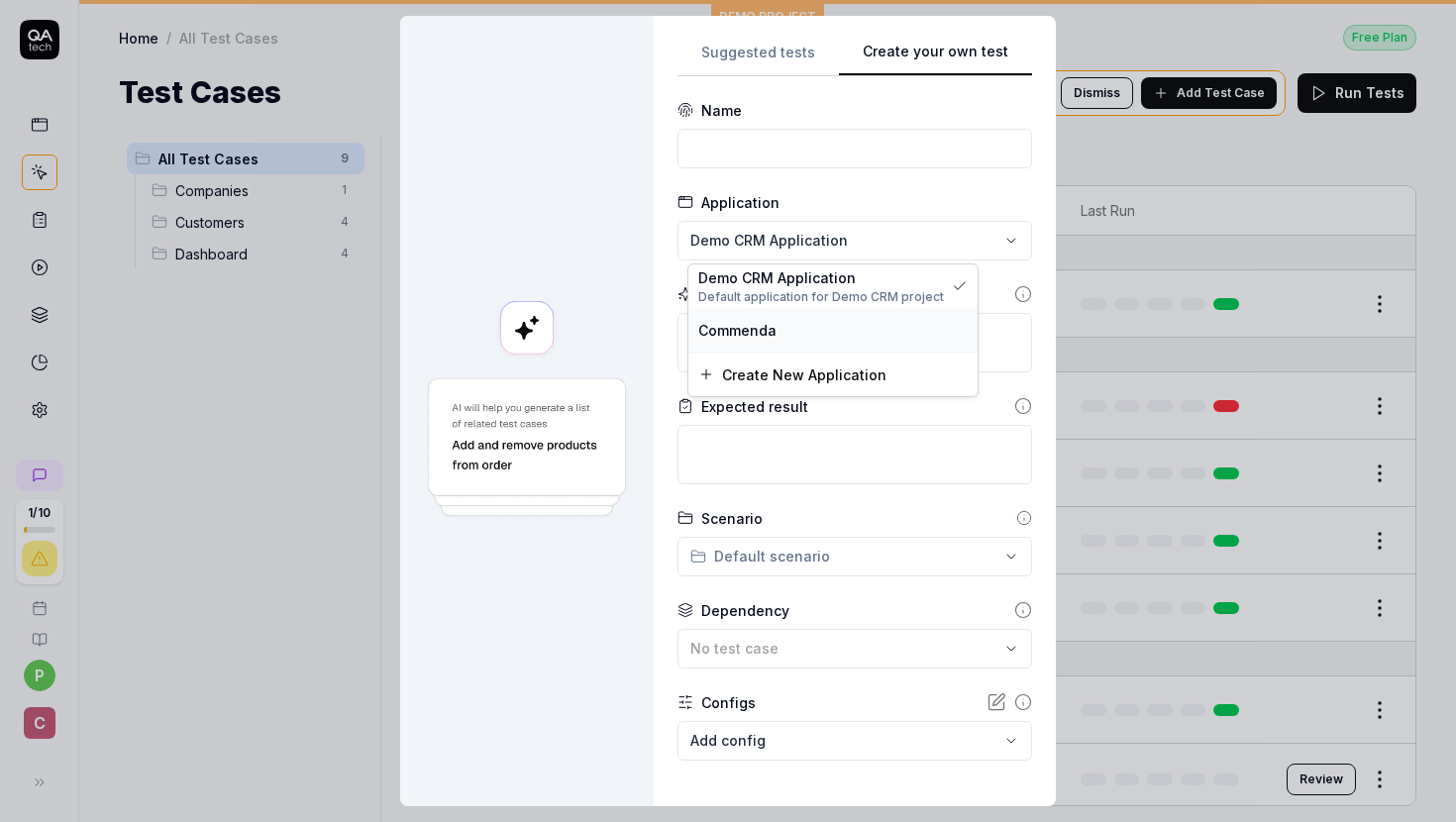 click on "Commenda" at bounding box center (833, 330) 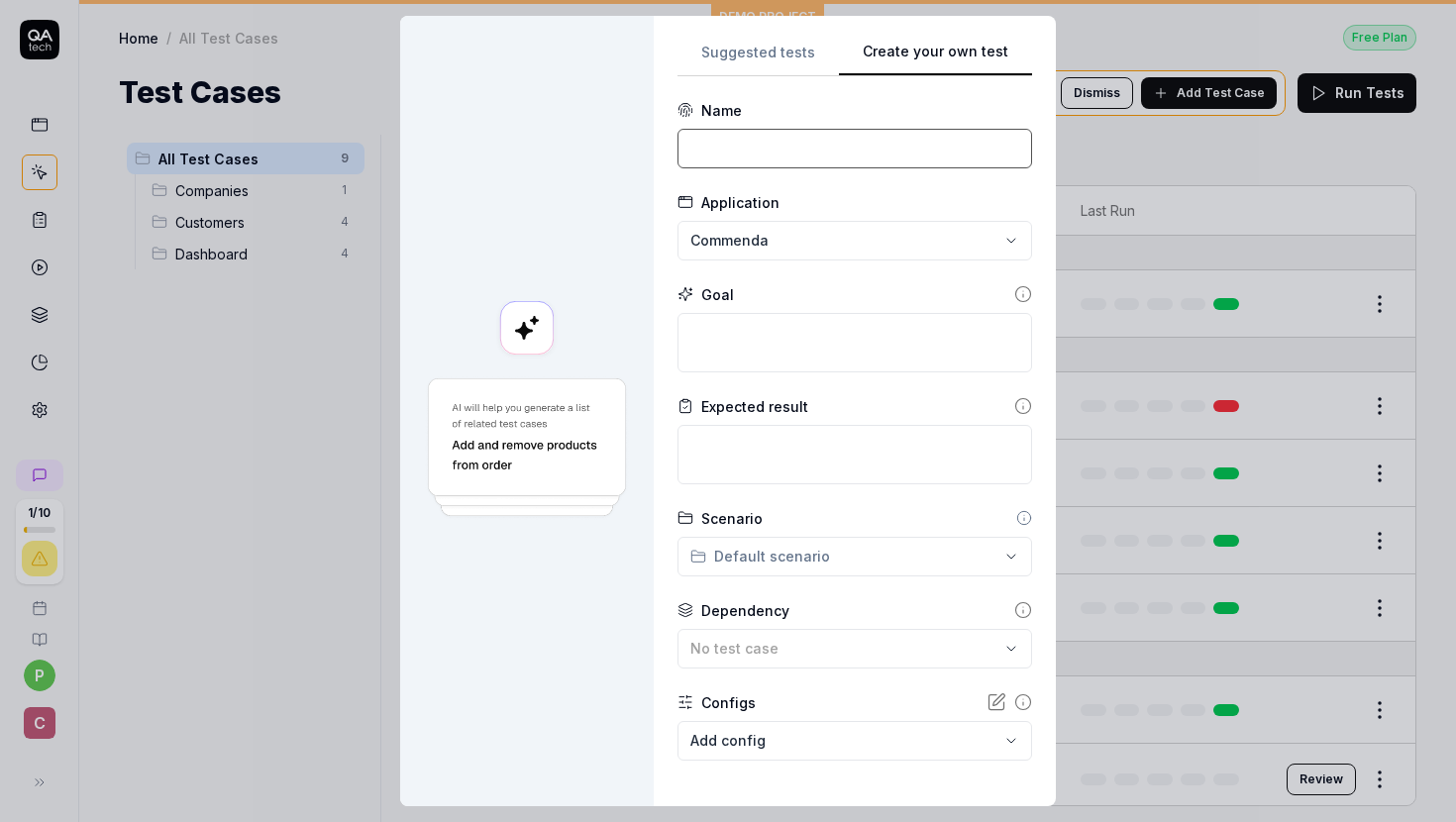 click at bounding box center (855, 149) 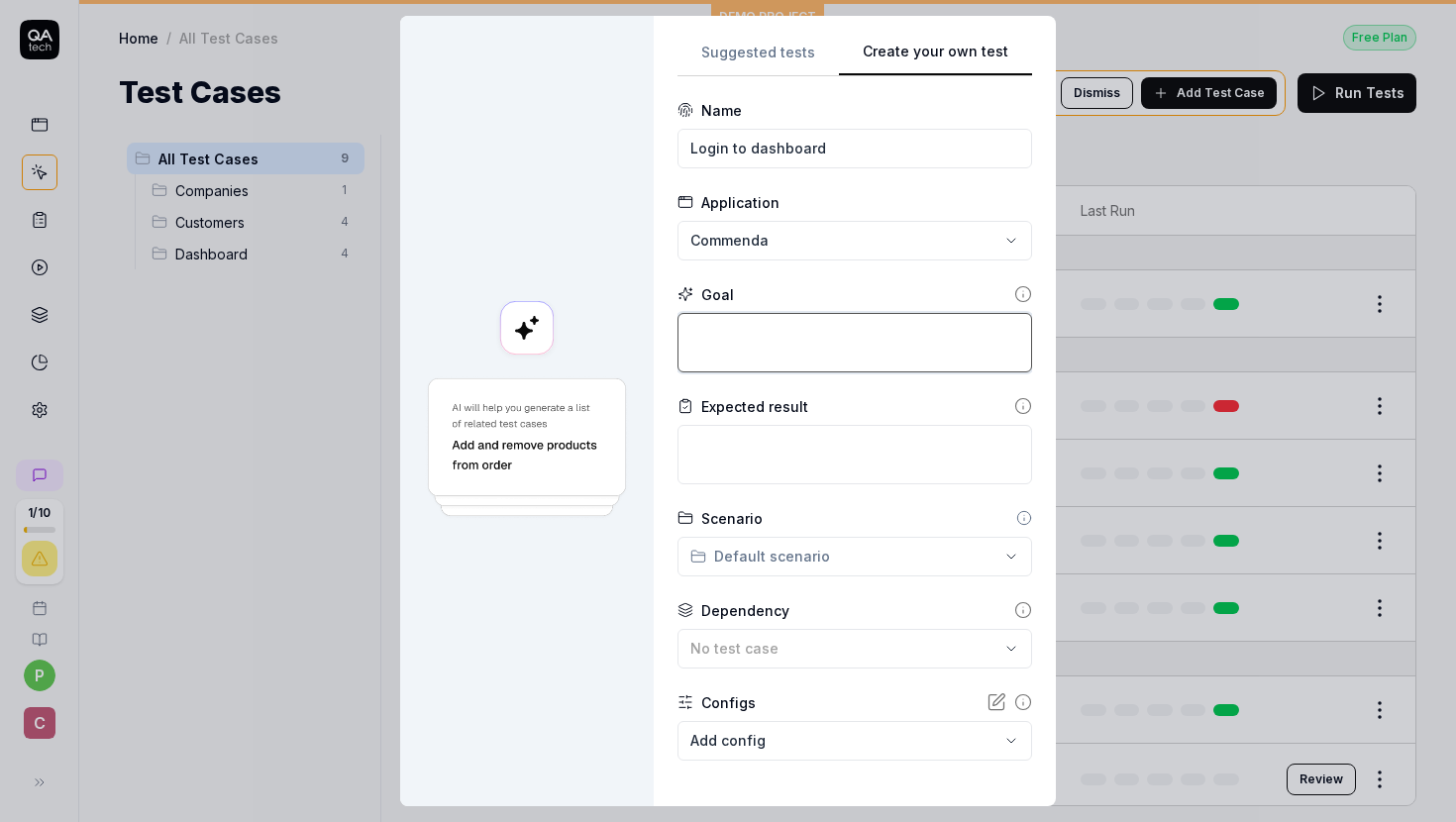 click at bounding box center [855, 343] 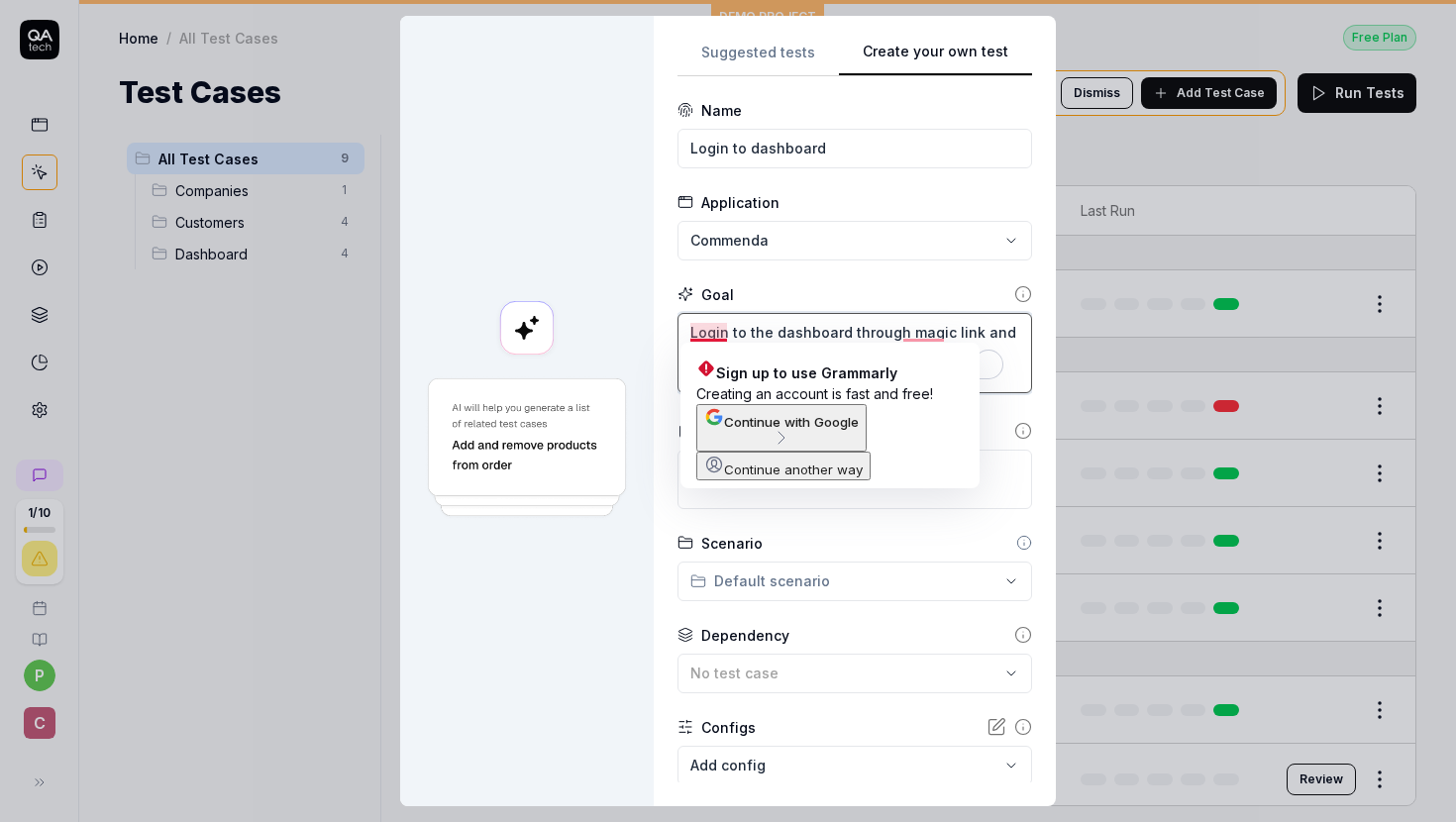 click on "Login to the dashboard through magic link and set up the company with all onboarding information" at bounding box center [855, 353] 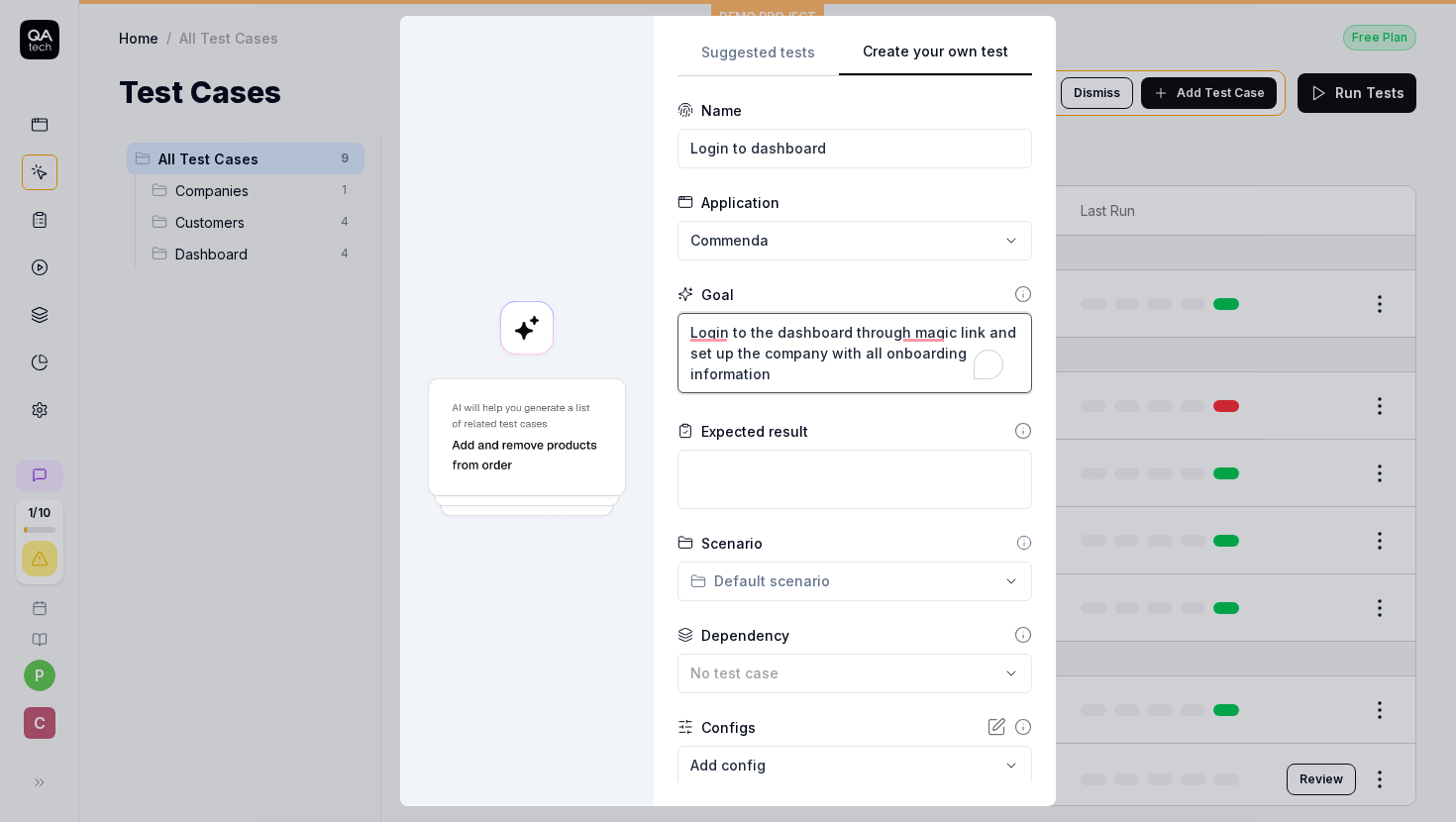 click on "Login to the dashboard through magic link and set up the company with all onboarding information" at bounding box center [855, 353] 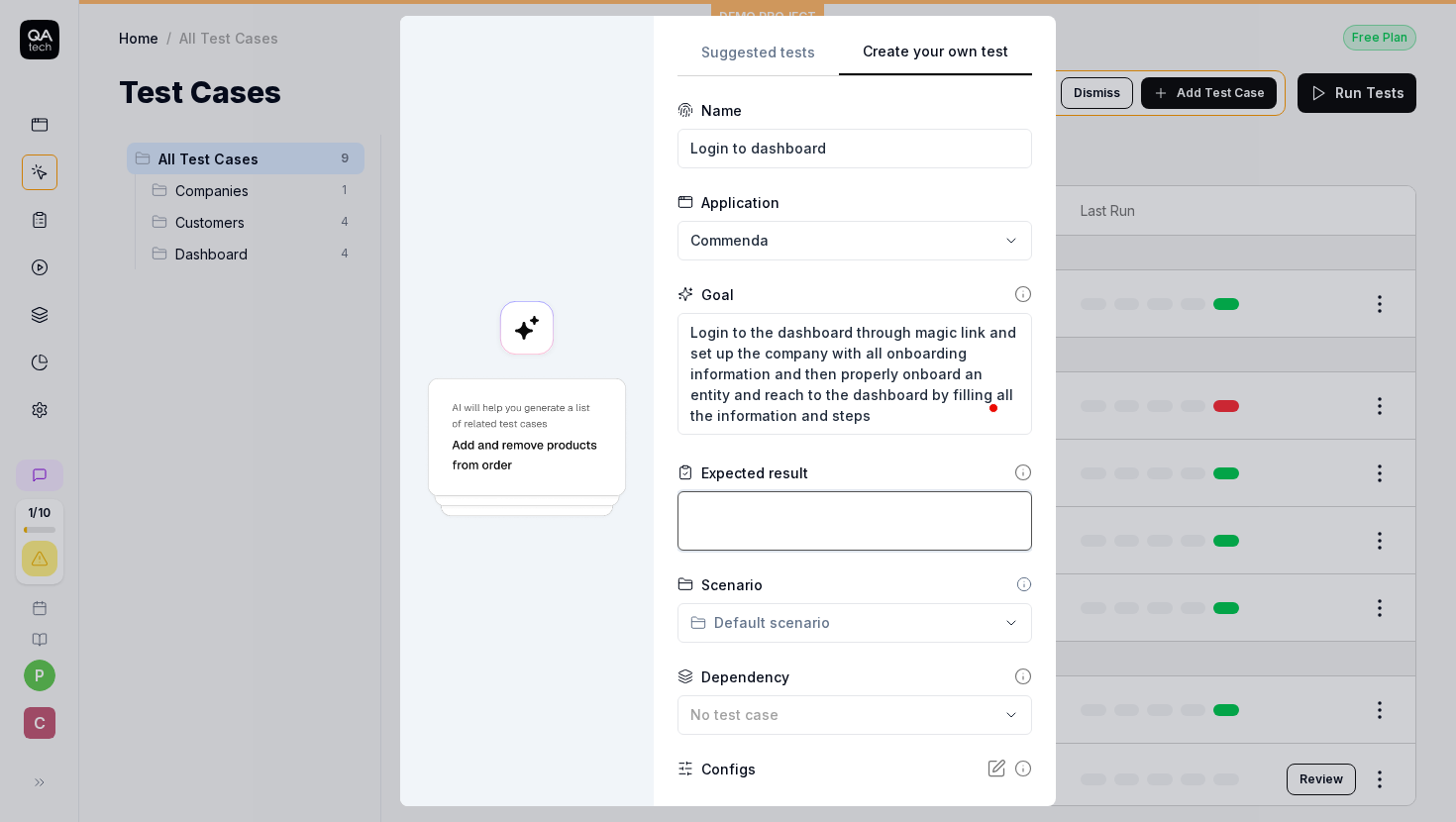 click at bounding box center (855, 521) 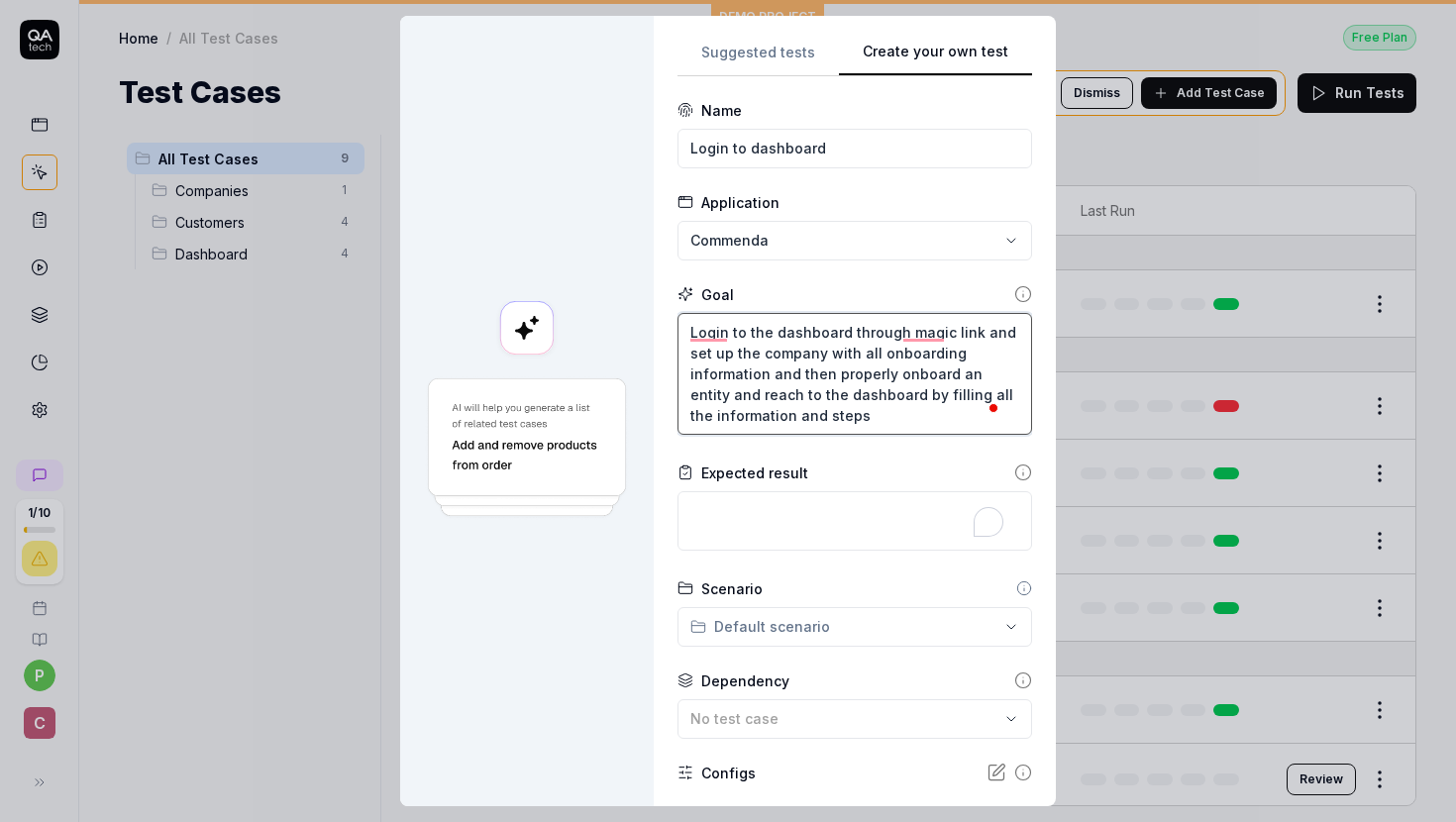 click on "Login to the dashboard through magic link and set up the company with all onboarding information and then properly onboard an entity and reach to the dashboard by filling all the information and steps" at bounding box center [855, 373] 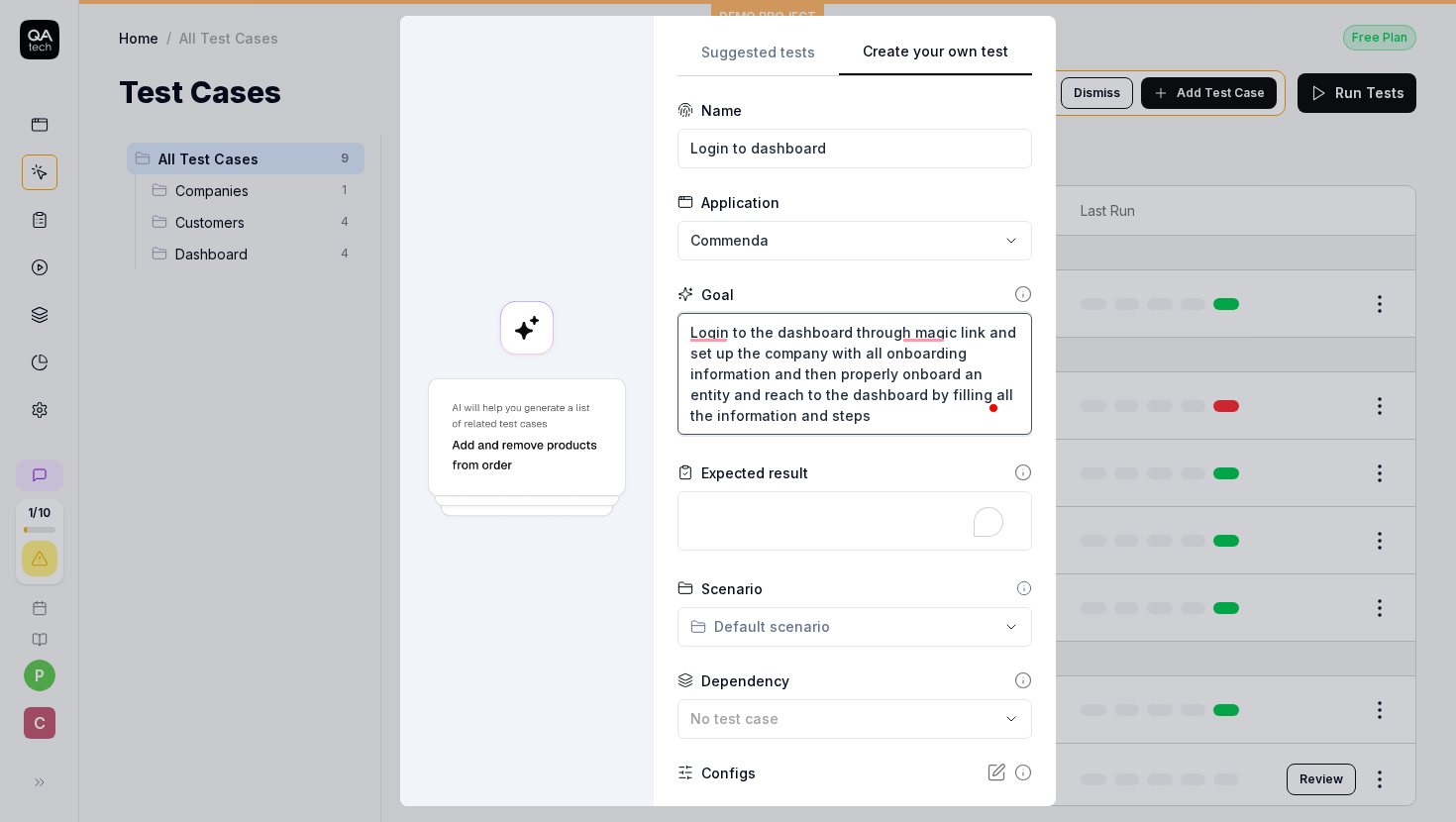 click on "Login to the dashboard through magic link and set up the company with all onboarding information and then properly onboard an entity and reach to the dashboard by filling all the information and steps" at bounding box center [855, 373] 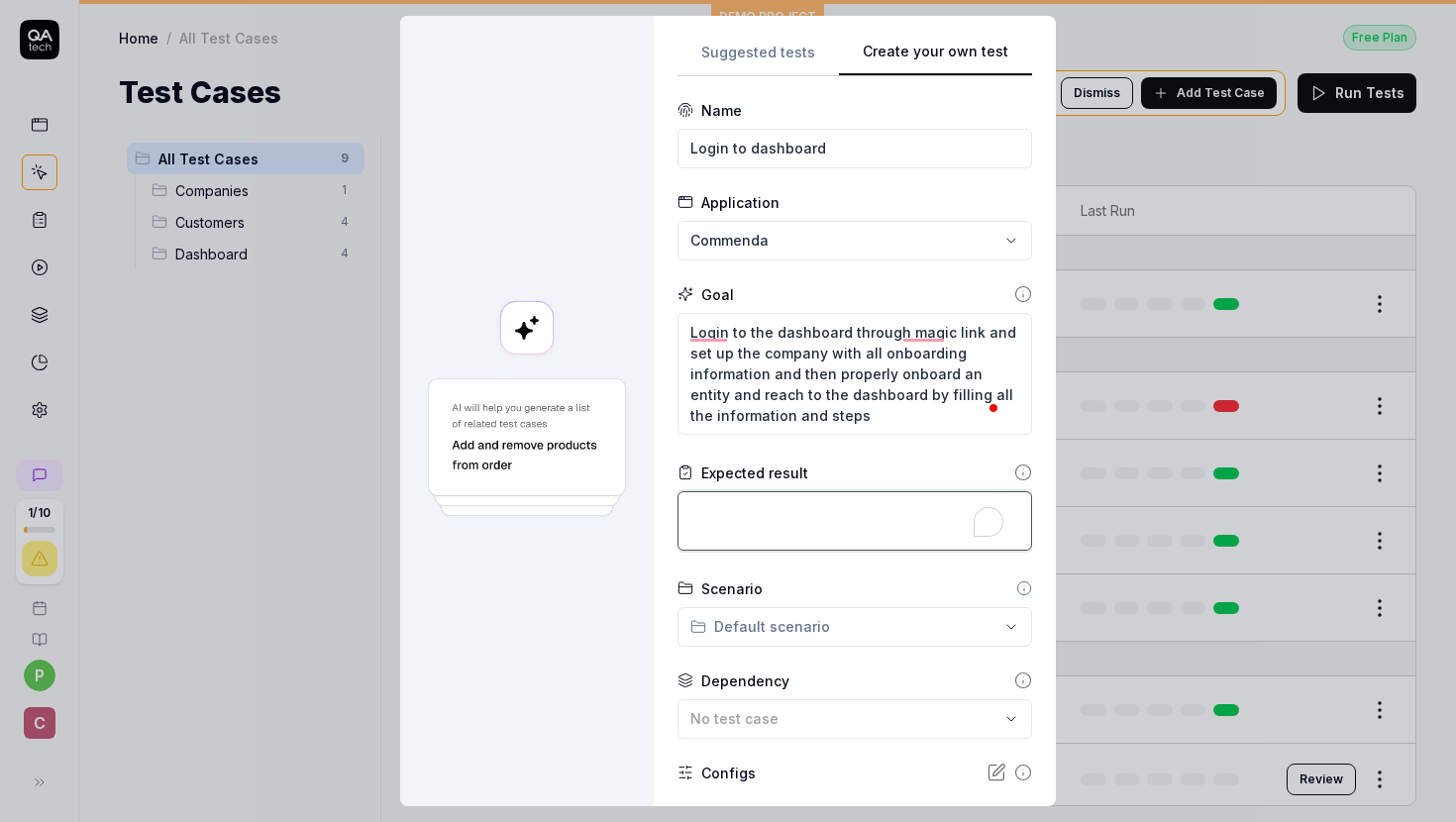 click at bounding box center (855, 521) 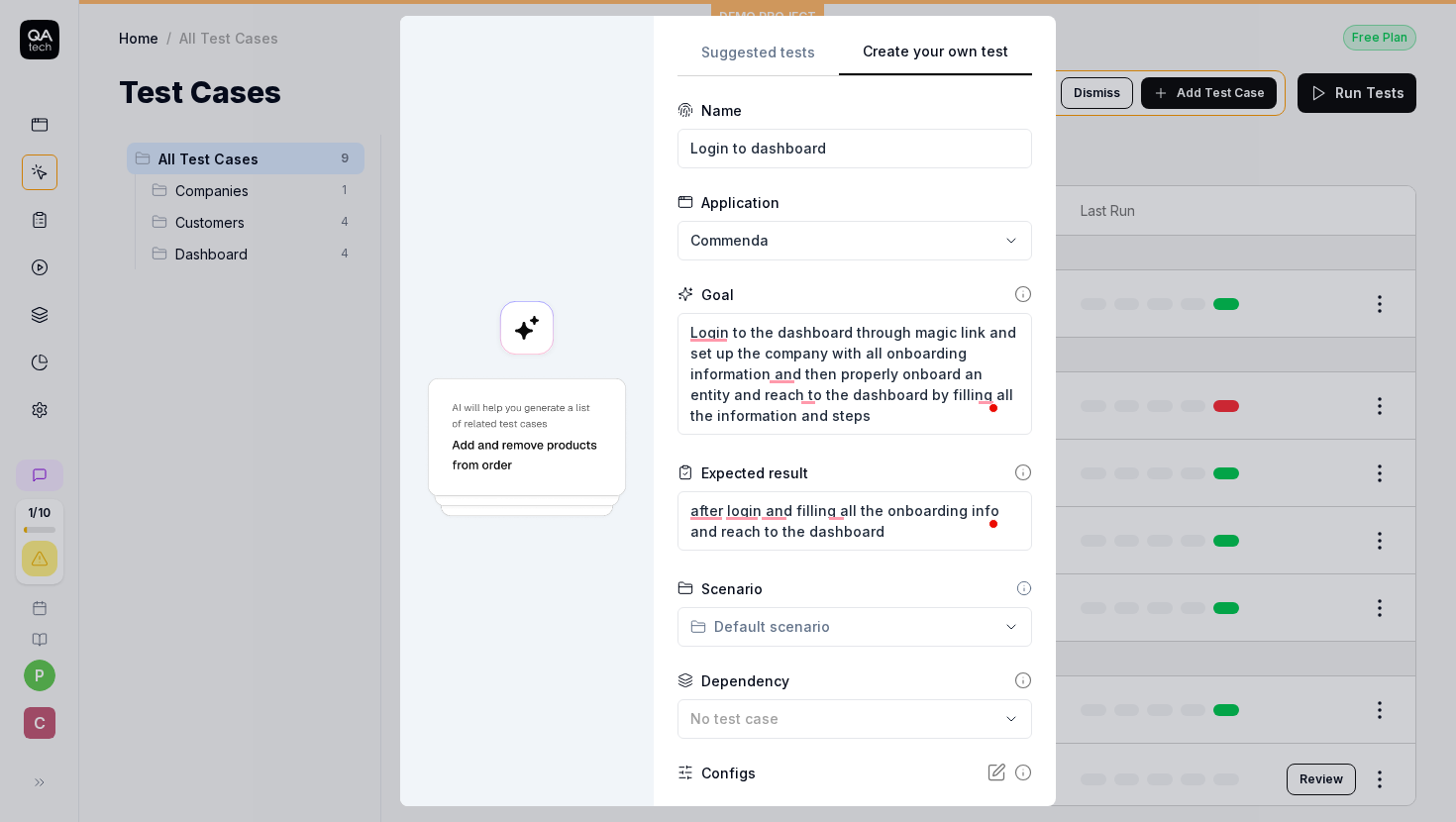 click on "**********" at bounding box center [728, 411] 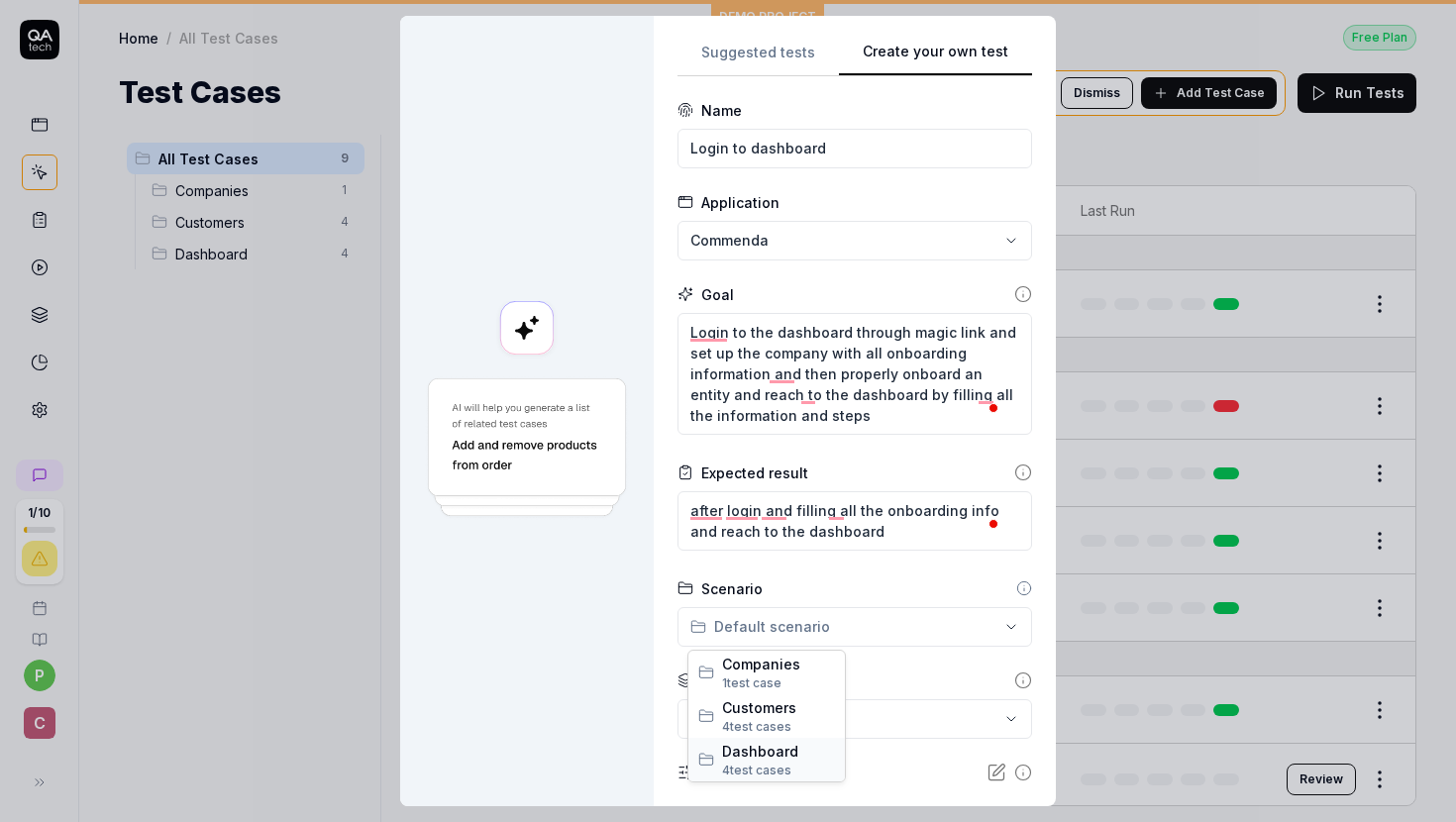 click on "Dashboard" at bounding box center (779, 751) 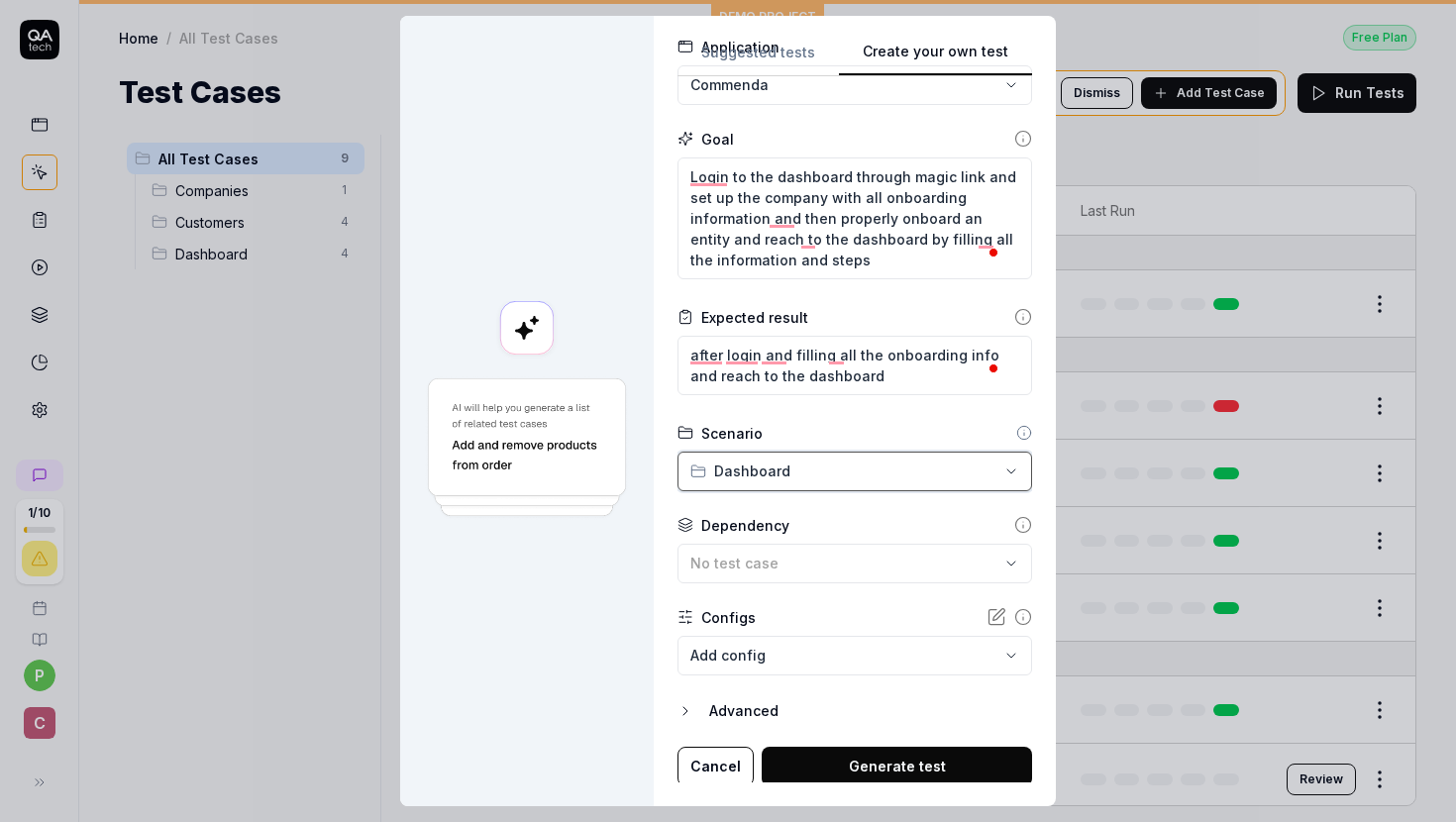 scroll, scrollTop: 158, scrollLeft: 0, axis: vertical 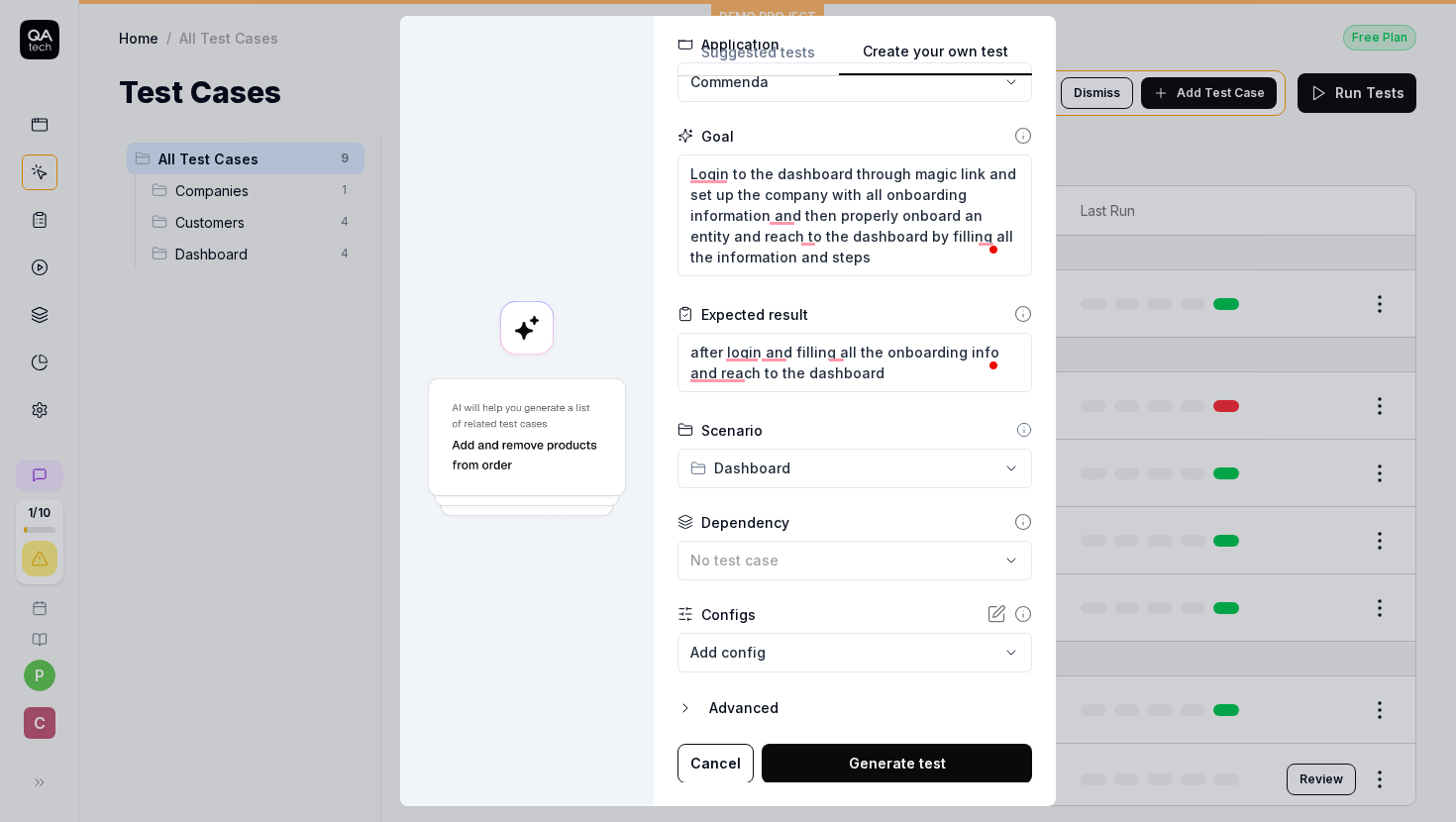 click on "**********" at bounding box center (855, 362) 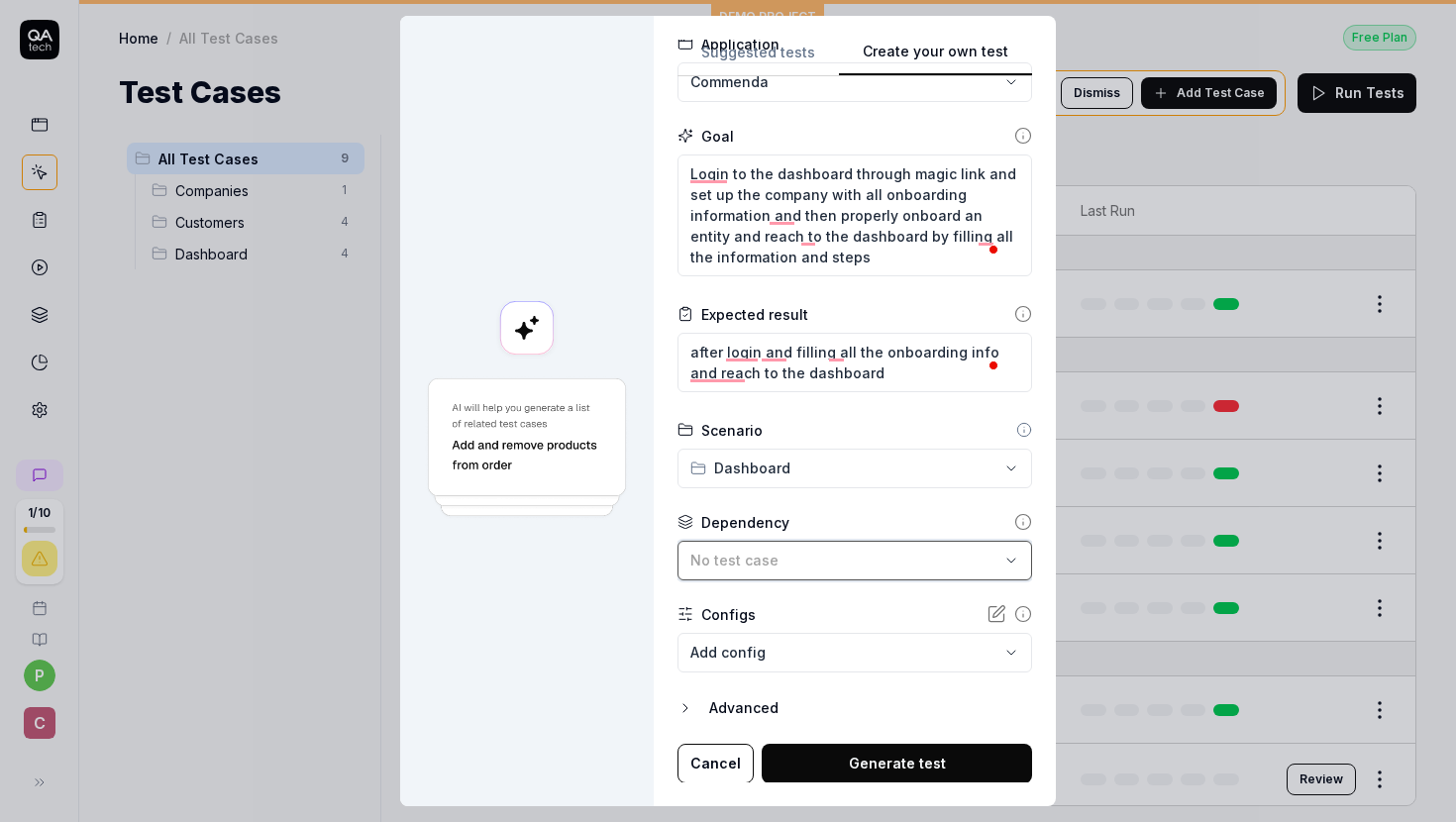 click on "No test case" at bounding box center (845, 560) 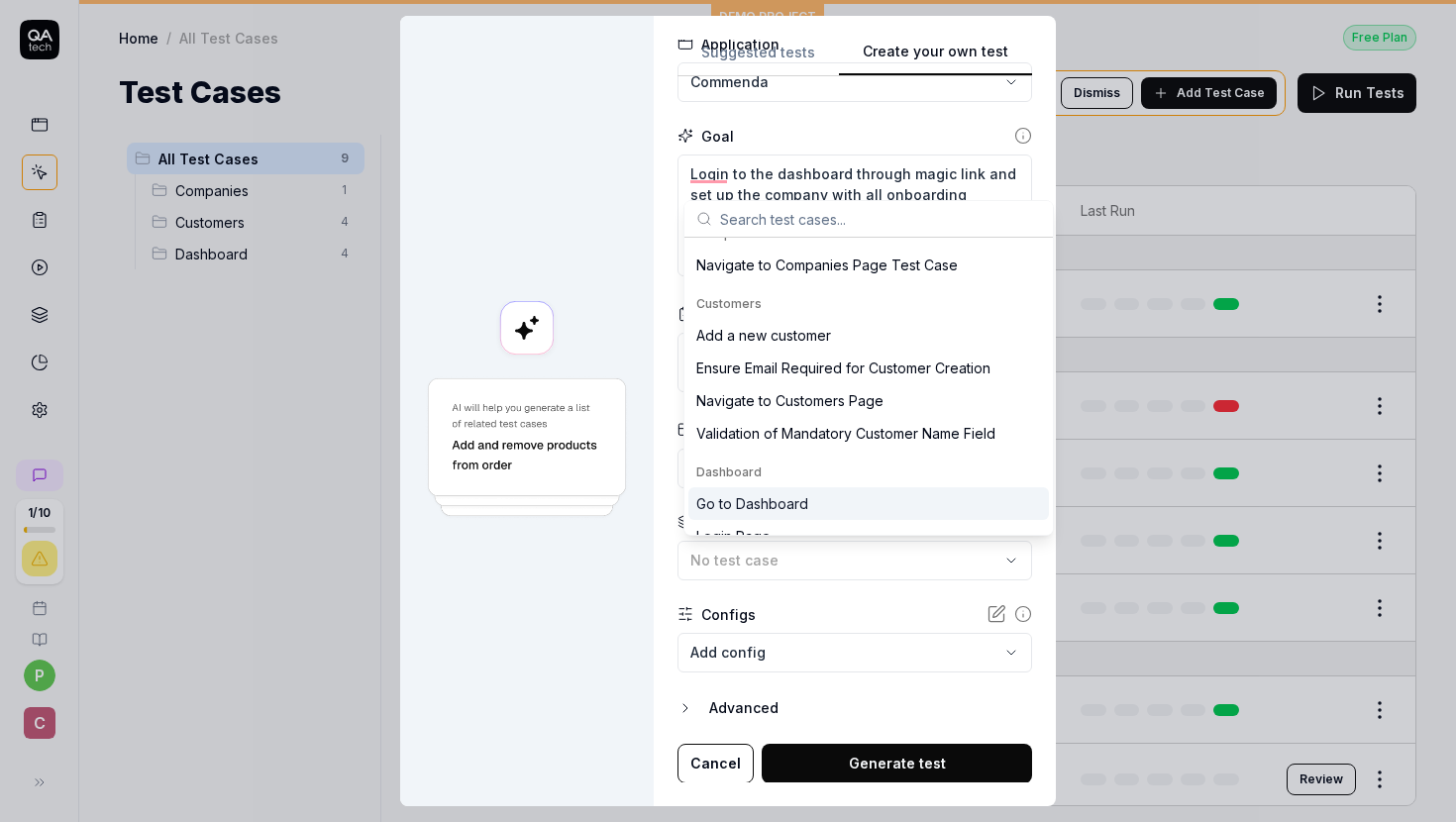 scroll, scrollTop: 0, scrollLeft: 0, axis: both 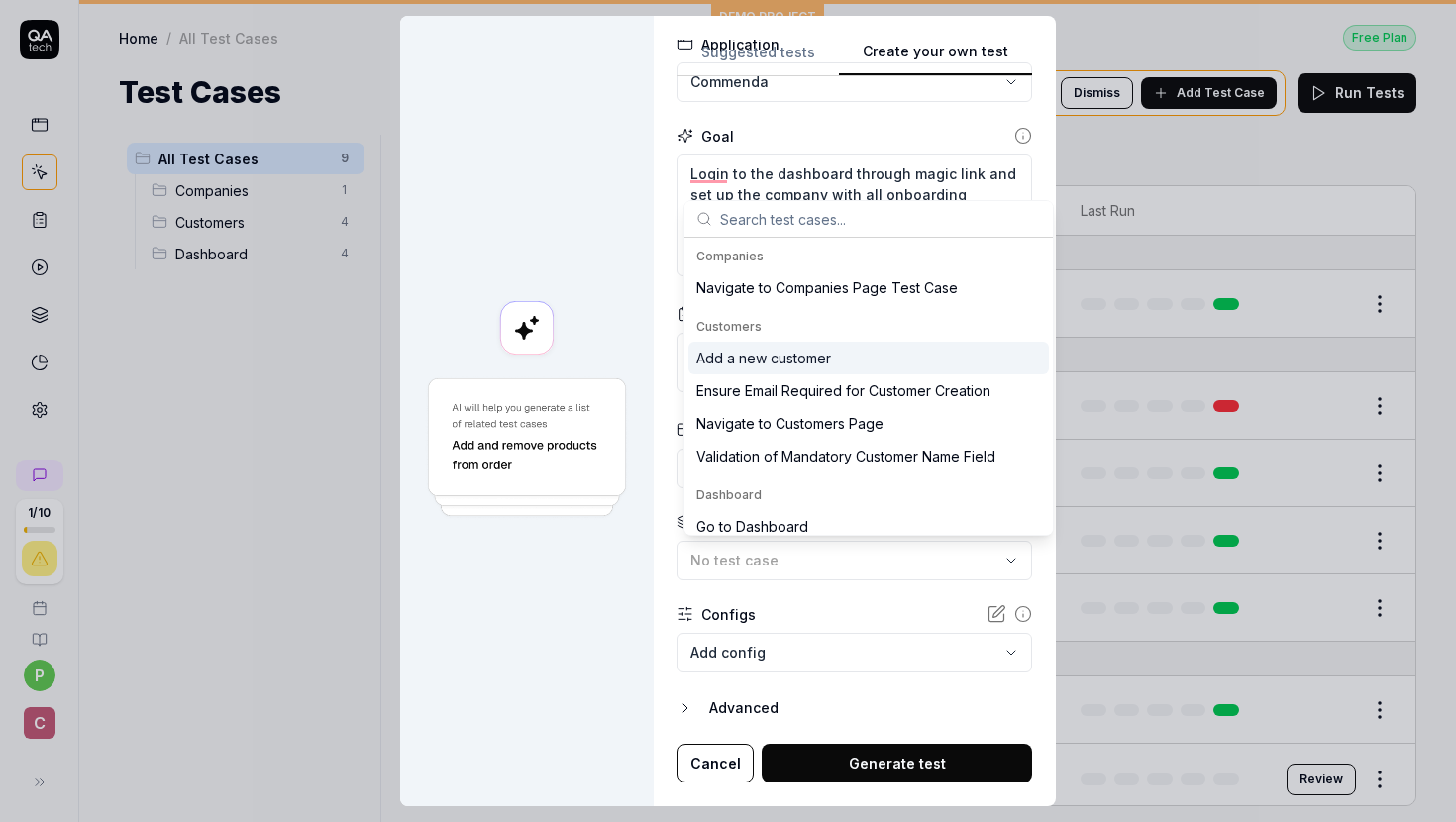 click on "Add a new customer" at bounding box center [764, 358] 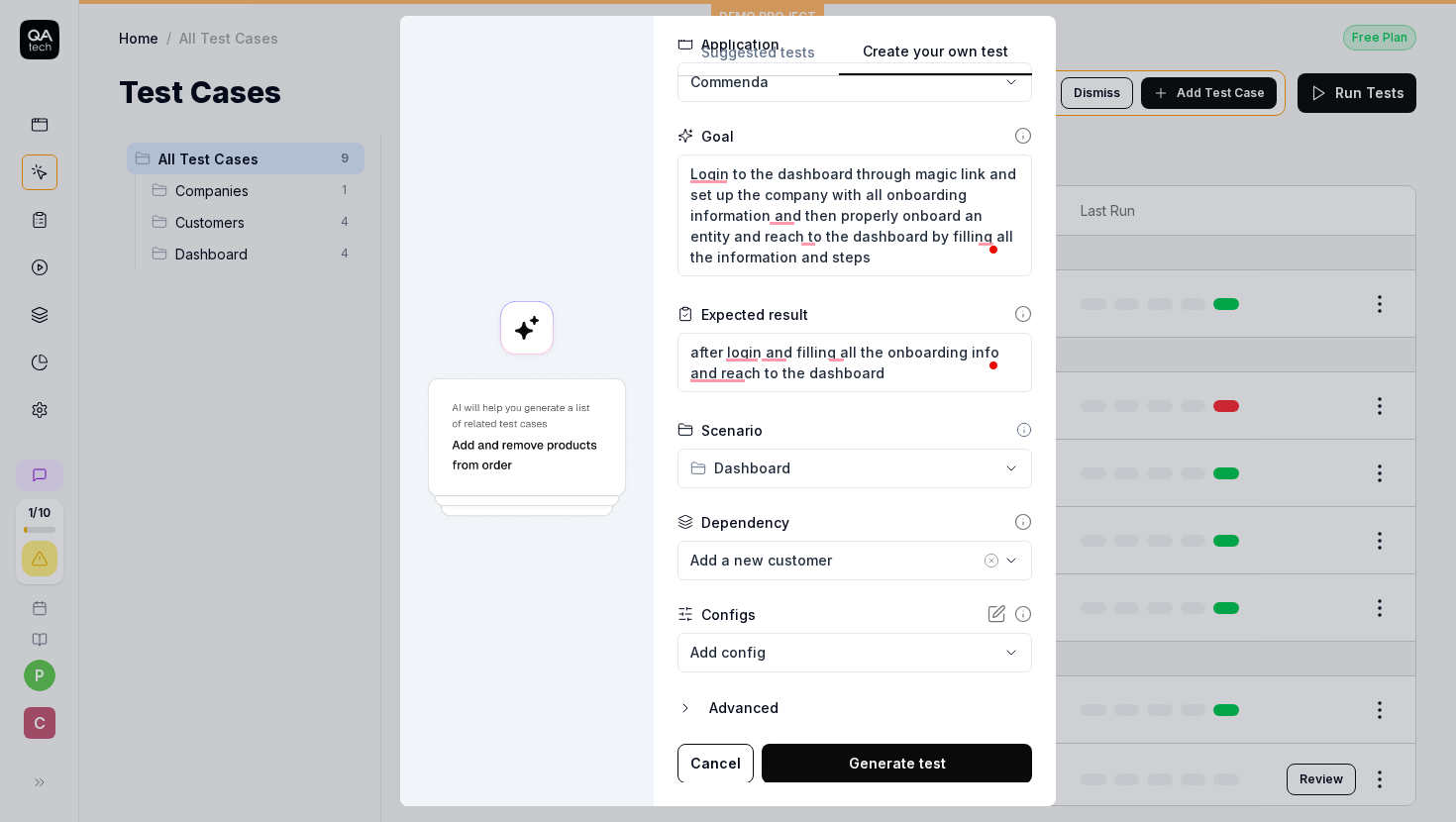 click on "1  /  10 p C DEMO PROJECT Home / All Test Cases Free Plan Home / All Test Cases Free Plan Test Cases We have new tests for you! Dismiss Add Test Case Run Tests All Test Cases 9 Companies 1 Customers 4 Dashboard 4 Filters Name Status Last Run Companies Navigate to Companies Page Test Case Active Edit Customers Add a new customer Active Edit Ensure Email Required for Customer Creation Active Edit Navigate to Customers Page Active Edit Validation of Mandatory Customer Name Field Active Edit Dashboard Go to Dashboard Active Edit Login Page Commenda Go to Dashboard Draft Review Test the loading of the Recent Customers widget Active Edit Verify that Total Customers widget loads Active Edit
To pick up a draggable item, press the space bar.
While dragging, use the arrow keys to move the item.
Press space again to drop the item in its new position, or press escape to cancel.
* Create your own test Suggested tests Create your own test Name Login to dashboard Application Commenda Goal" at bounding box center (728, 411) 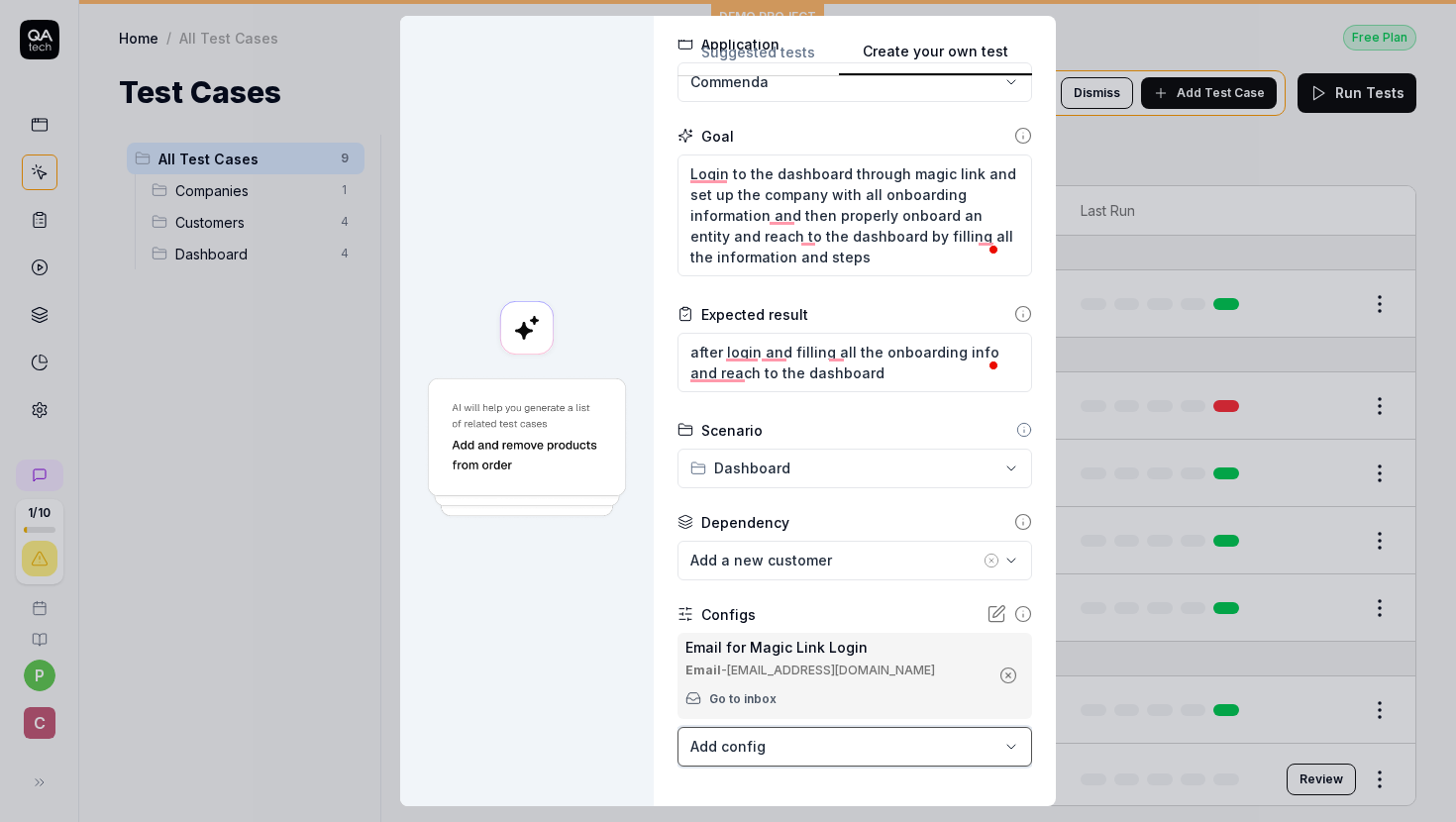 scroll, scrollTop: 253, scrollLeft: 0, axis: vertical 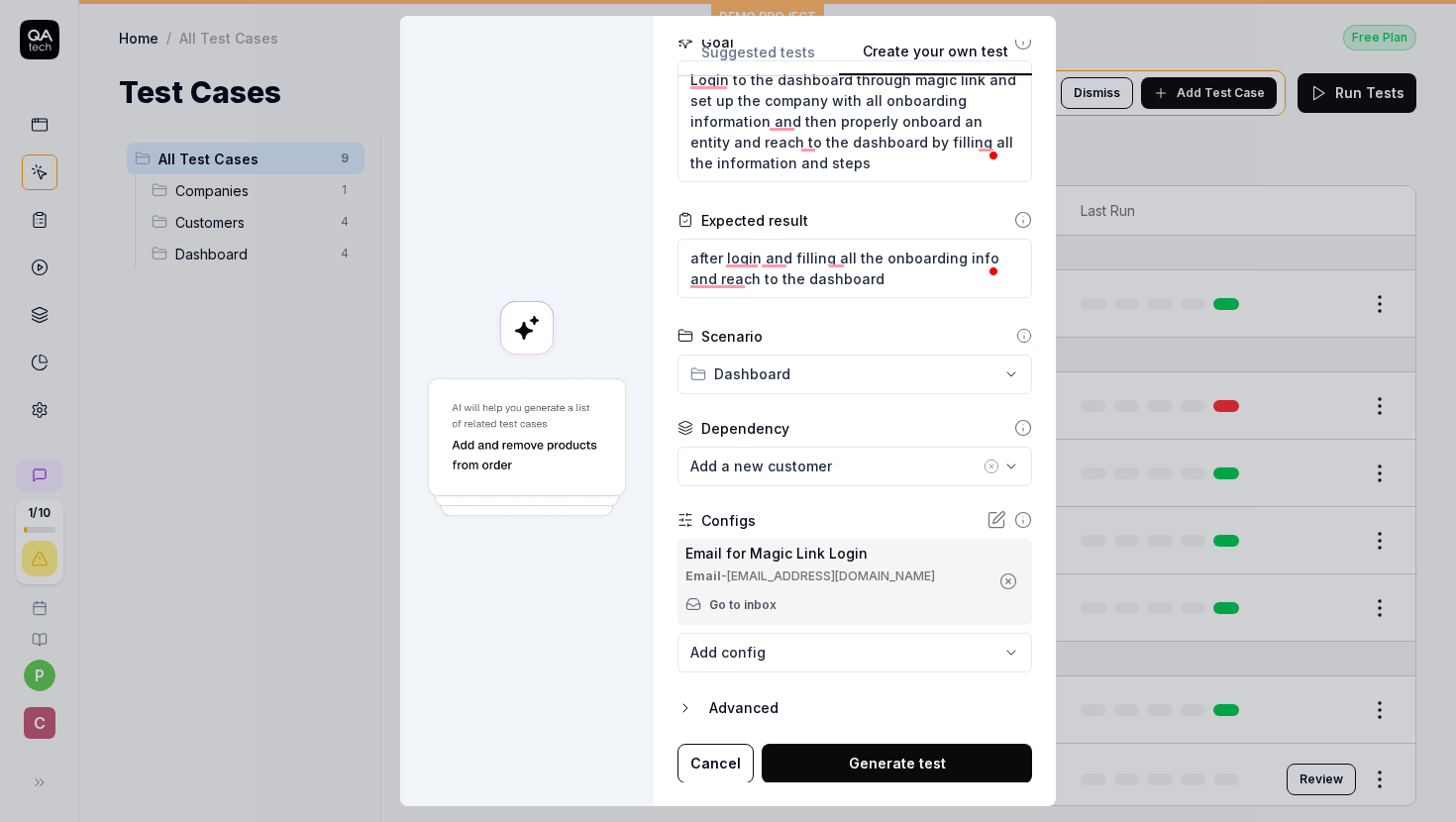 click on "Advanced" at bounding box center (871, 708) 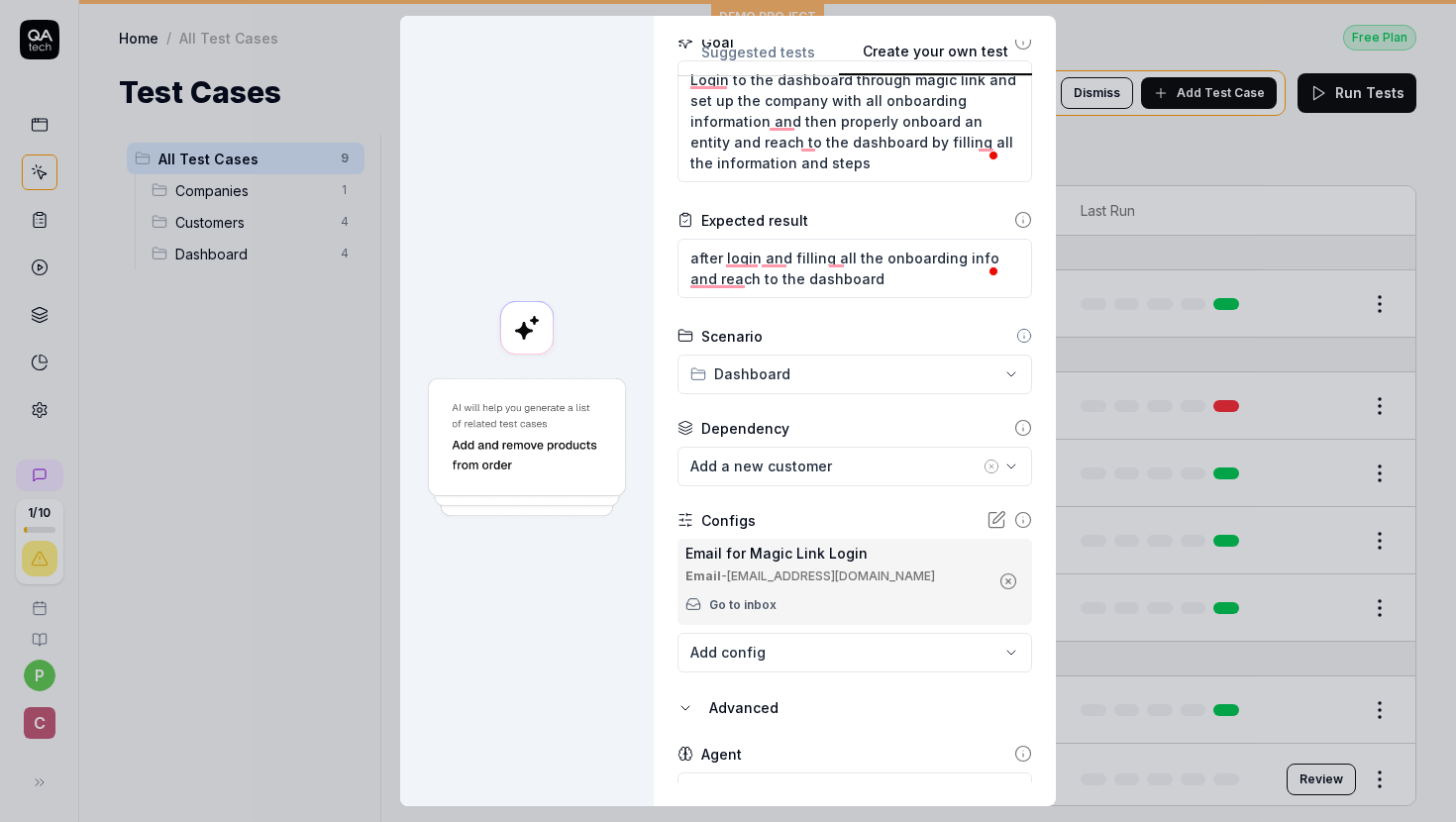 scroll, scrollTop: 345, scrollLeft: 0, axis: vertical 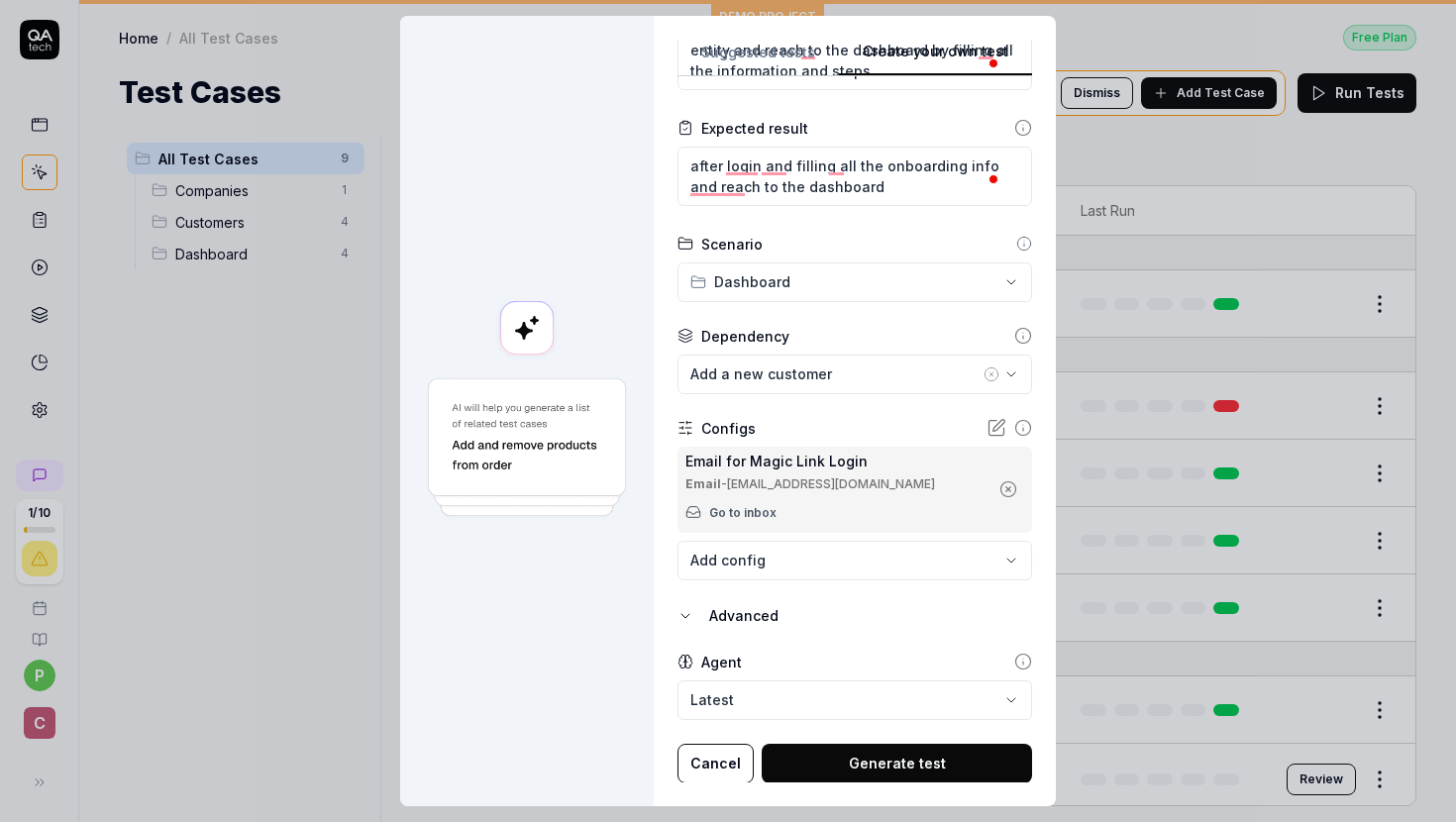 click on "1  /  10 p C DEMO PROJECT Home / All Test Cases Free Plan Home / All Test Cases Free Plan Test Cases We have new tests for you! Dismiss Add Test Case Run Tests All Test Cases 9 Companies 1 Customers 4 Dashboard 4 Filters Name Status Last Run Companies Navigate to Companies Page Test Case Active Edit Customers Add a new customer Active Edit Ensure Email Required for Customer Creation Active Edit Navigate to Customers Page Active Edit Validation of Mandatory Customer Name Field Active Edit Dashboard Go to Dashboard Active Edit Login Page Commenda Go to Dashboard Draft Review Test the loading of the Recent Customers widget Active Edit Verify that Total Customers widget loads Active Edit
To pick up a draggable item, press the space bar.
While dragging, use the arrow keys to move the item.
Press space again to drop the item in its new position, or press escape to cancel.
* Create your own test Suggested tests Create your own test Name Login to dashboard Application Commenda Goal Email" at bounding box center (728, 411) 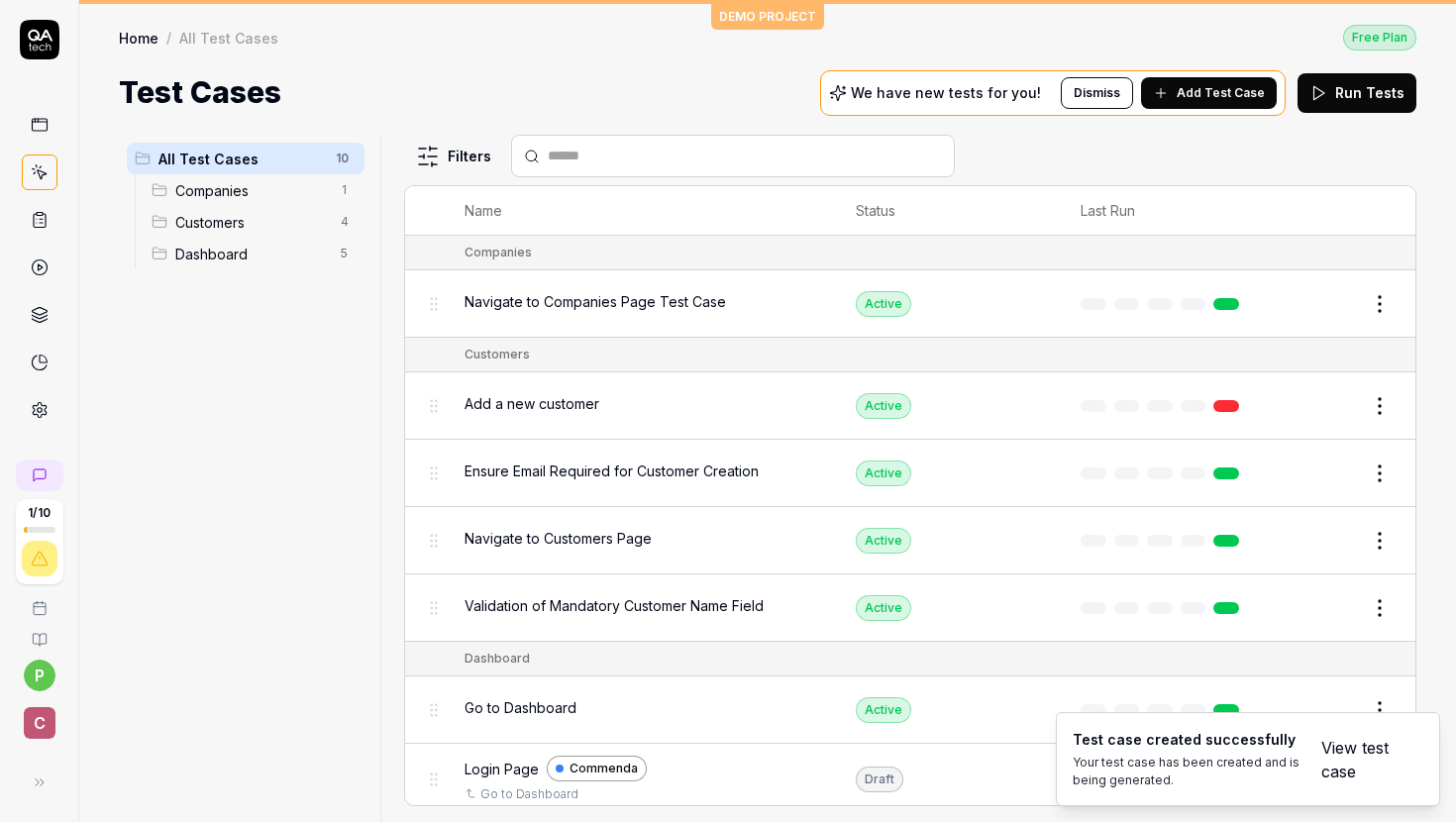 click on "View test case" at bounding box center (1360, 760) 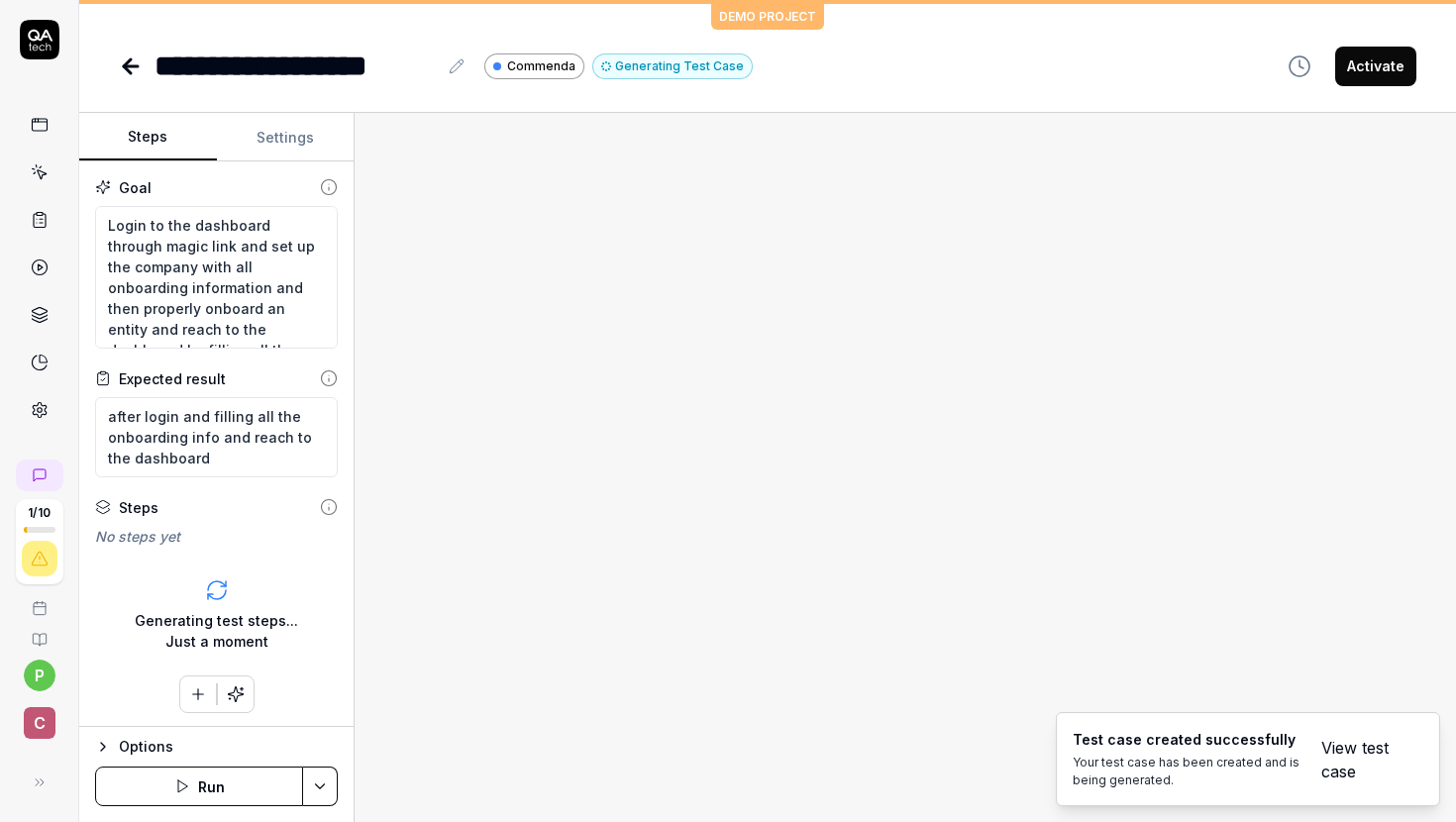 scroll, scrollTop: 21, scrollLeft: 0, axis: vertical 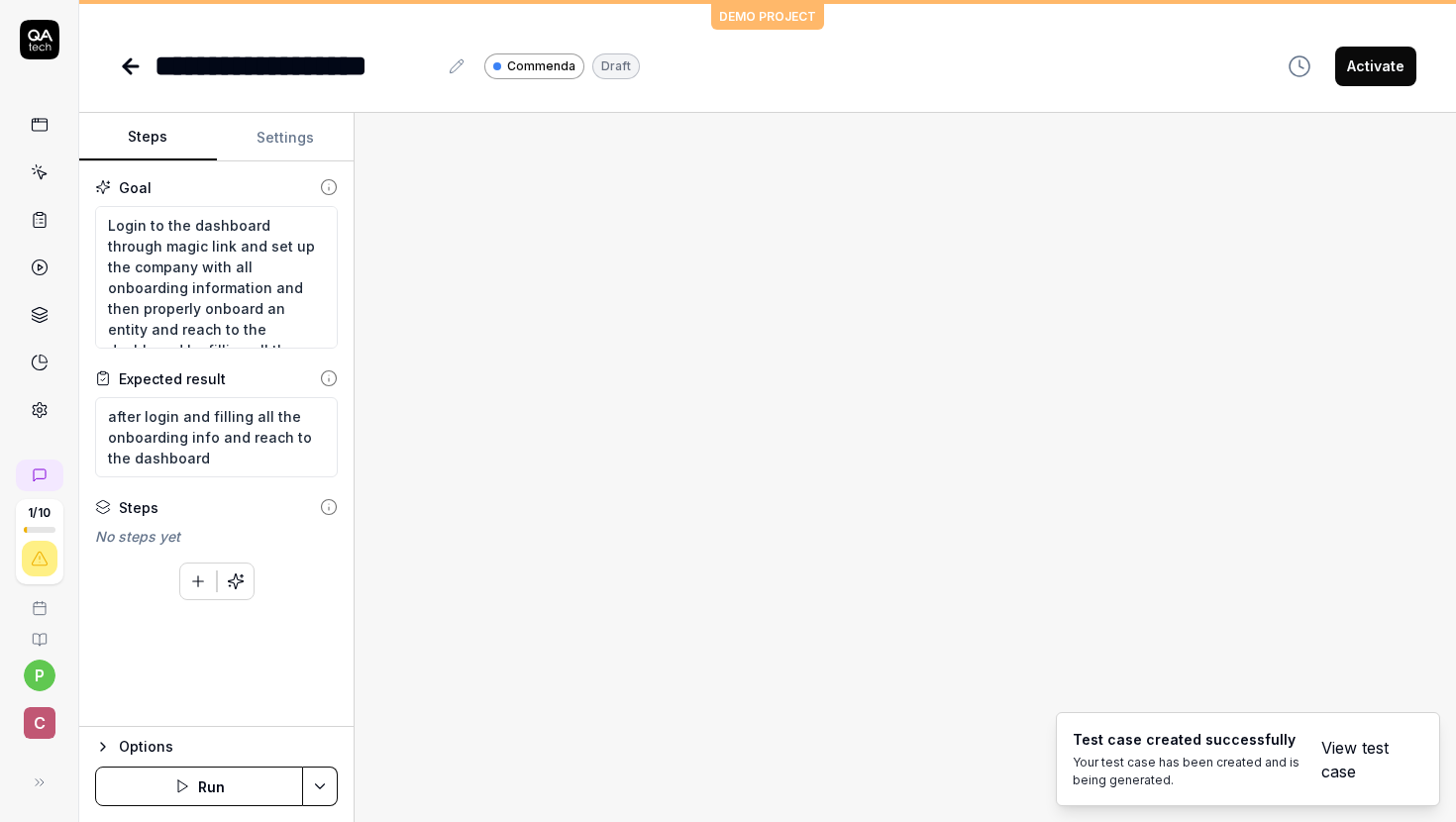 click on "Run" at bounding box center (199, 786) 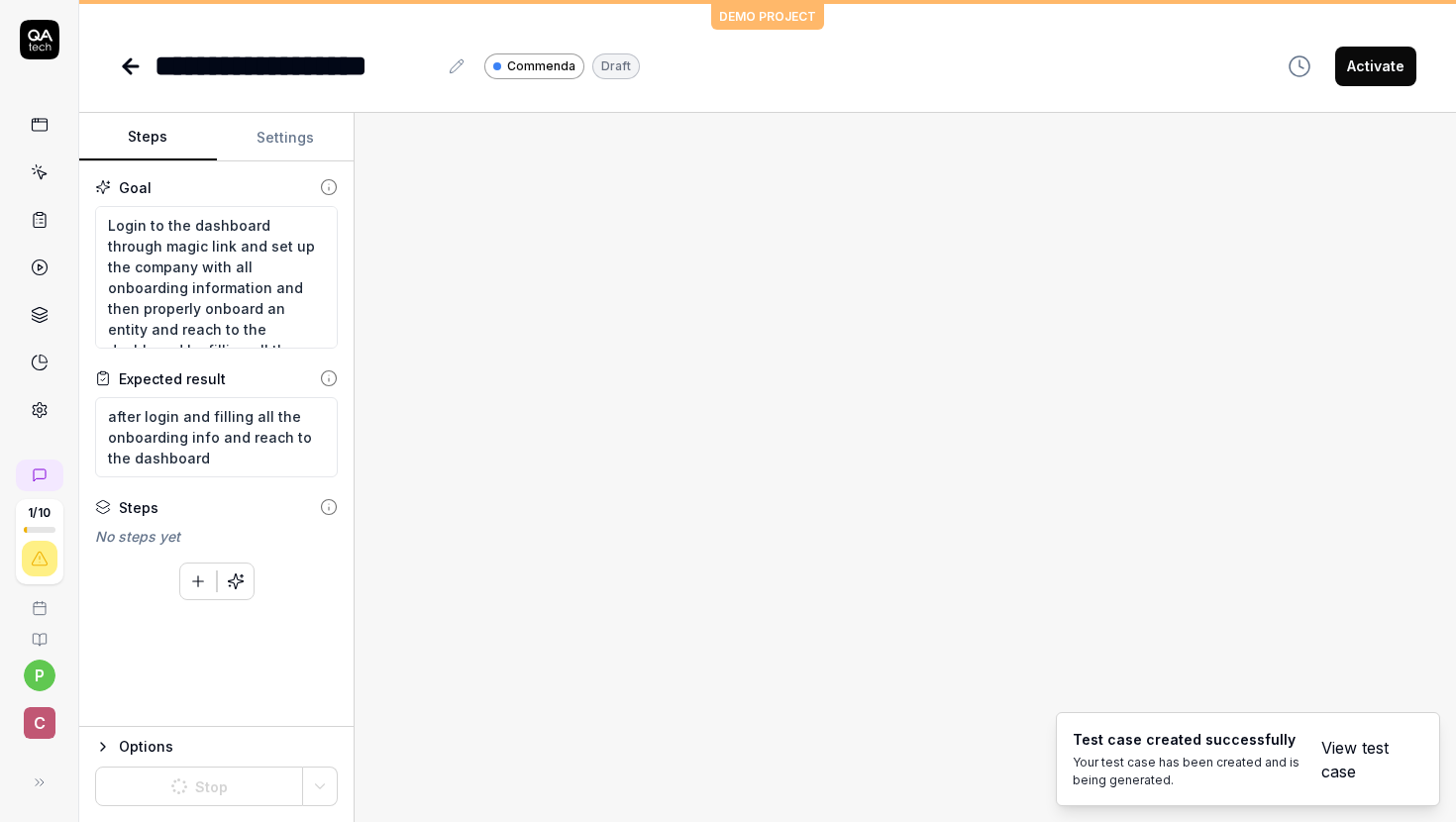 click on "Settings" at bounding box center [285, 138] 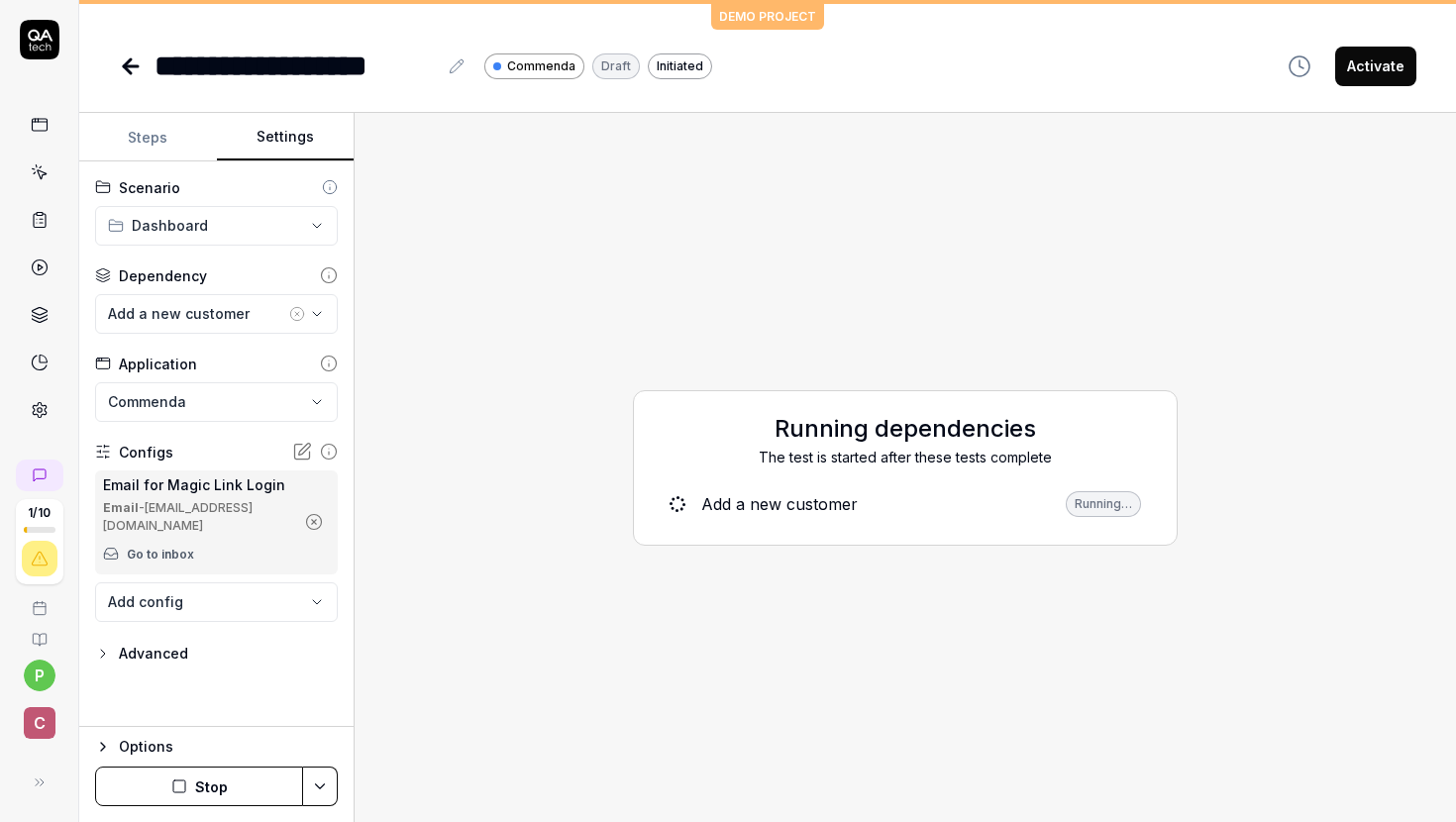 click on "Steps" at bounding box center (148, 138) 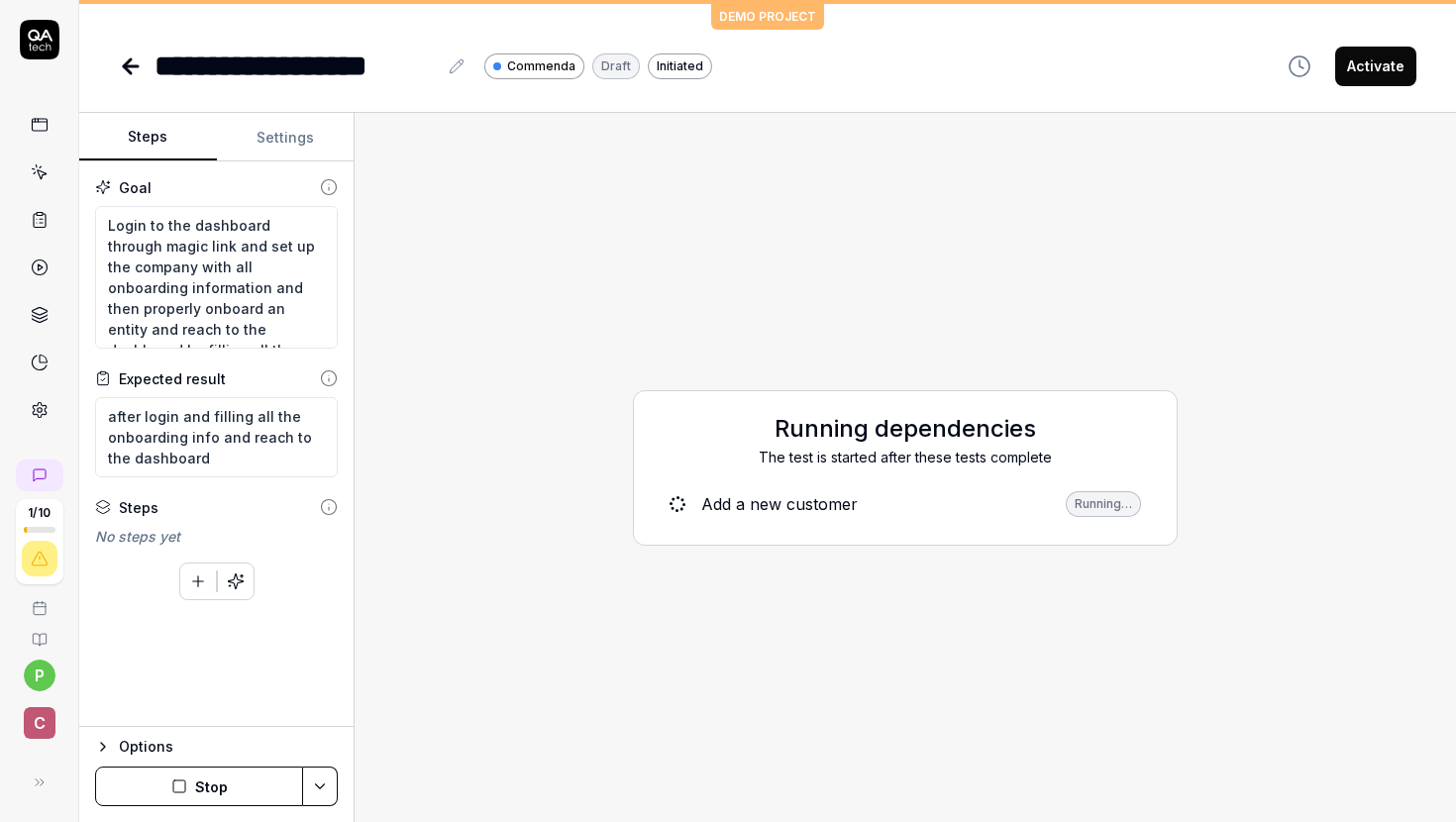 click on "Settings" at bounding box center (285, 138) 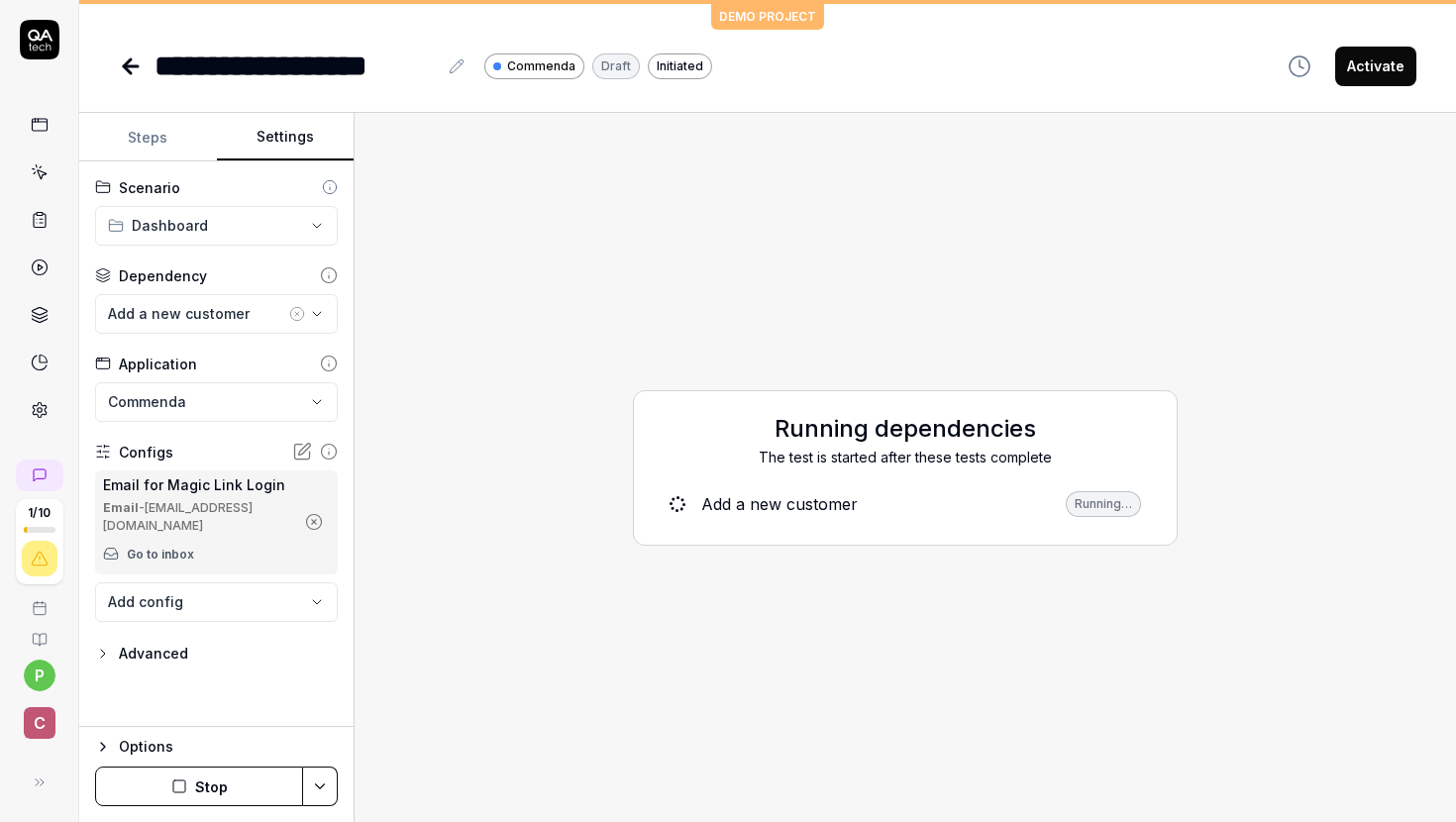 click on "**********" at bounding box center (216, 444) 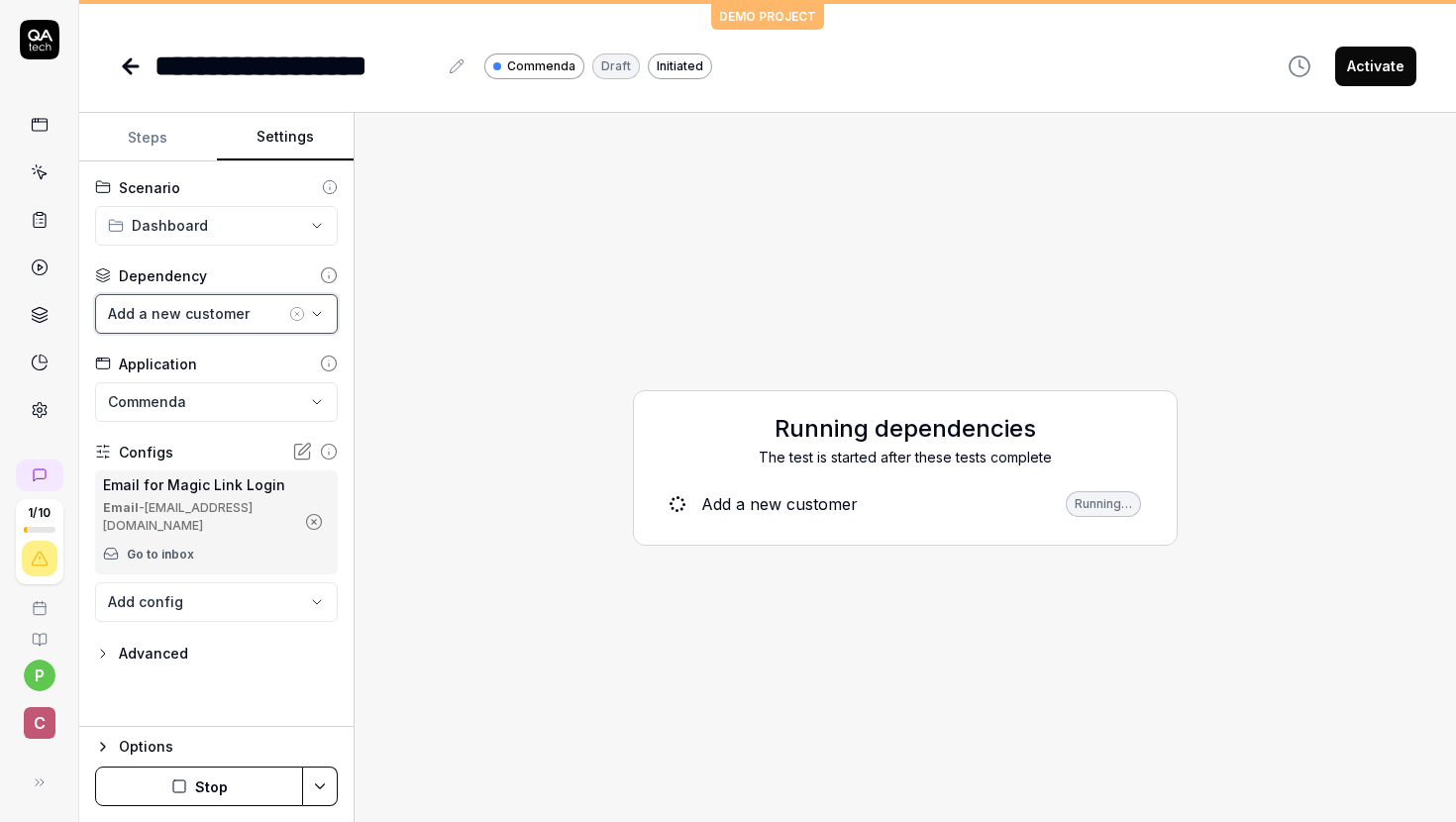 click on "Add a new customer" at bounding box center [196, 313] 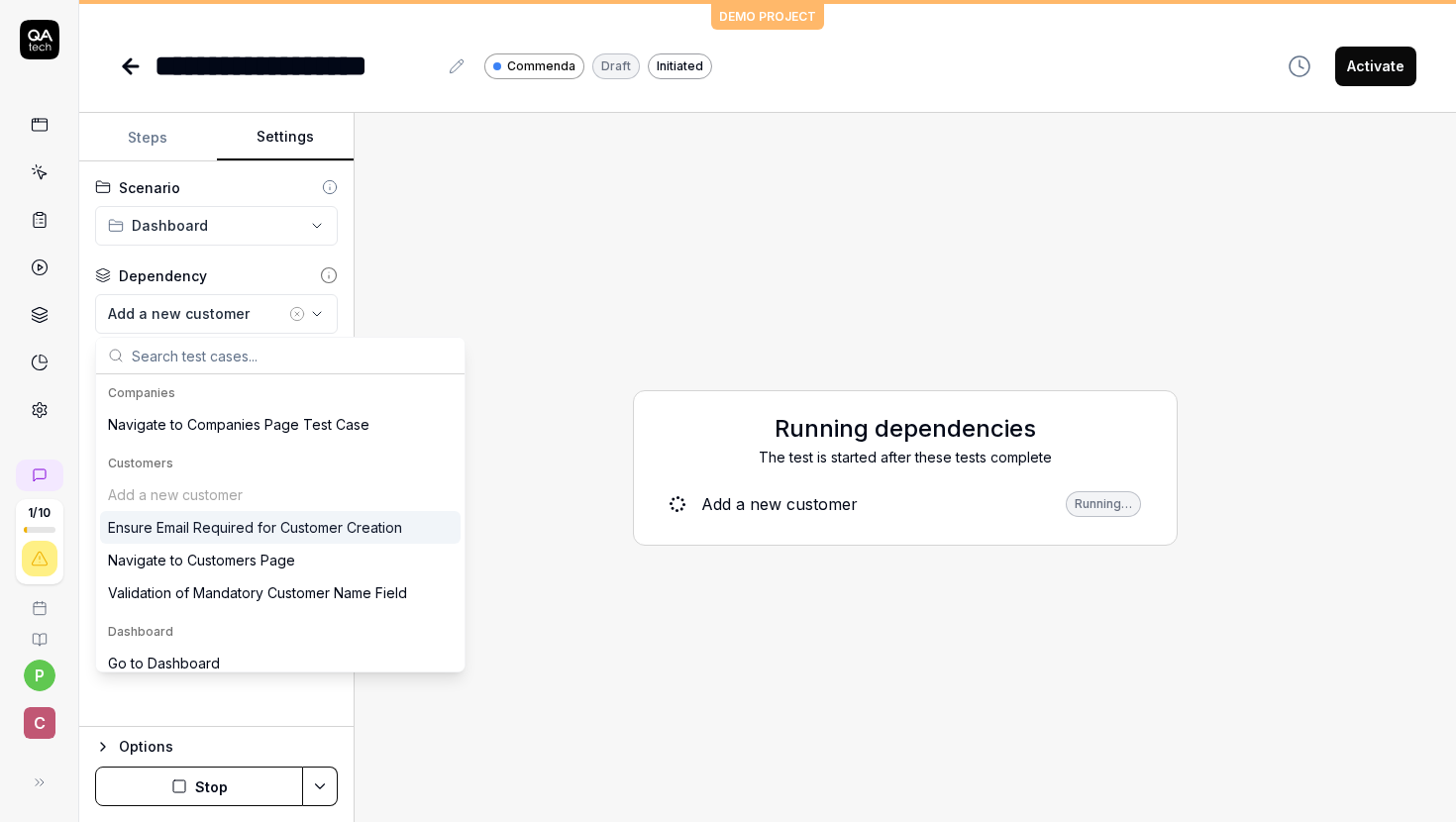 scroll, scrollTop: 110, scrollLeft: 0, axis: vertical 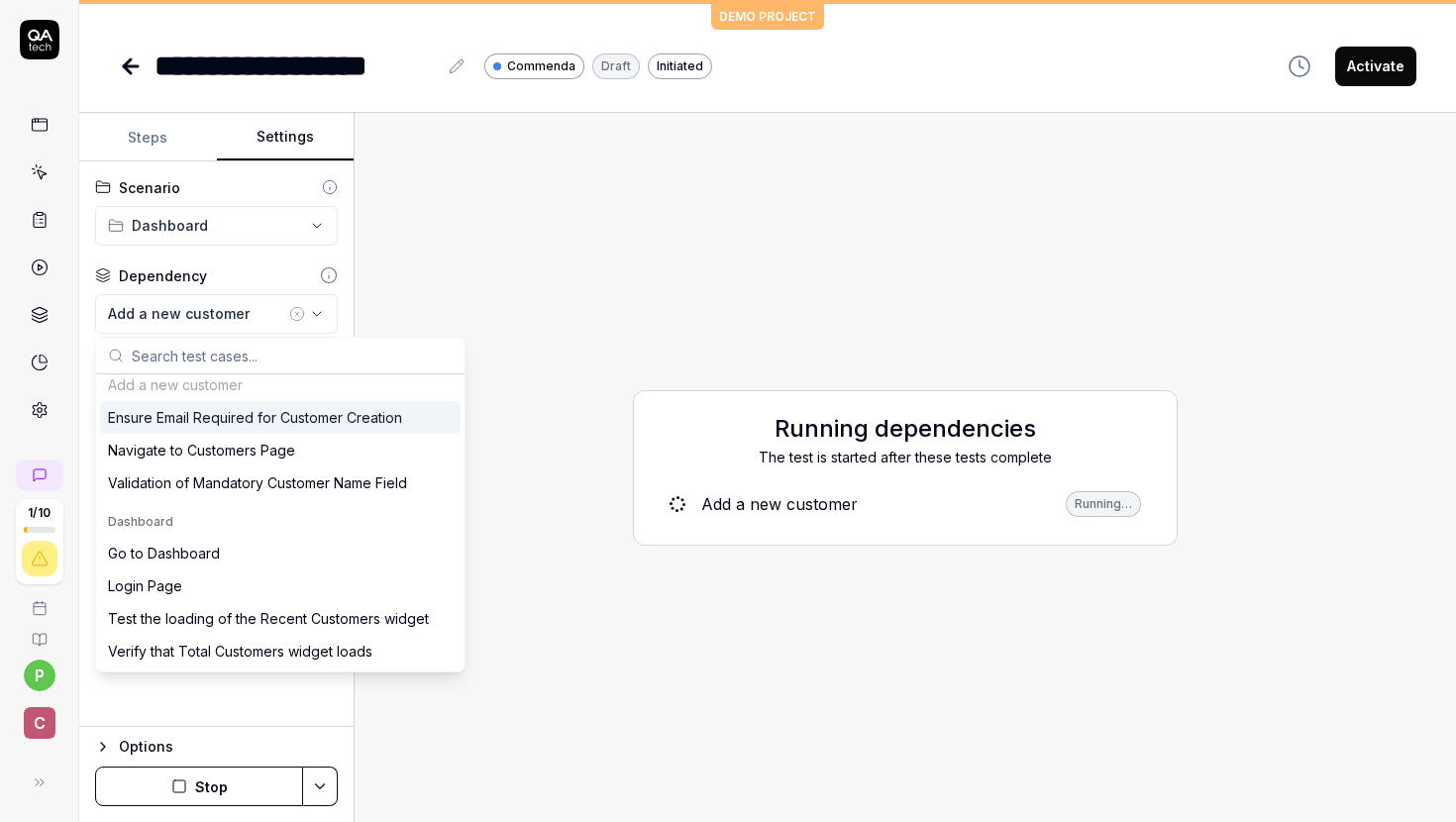 click 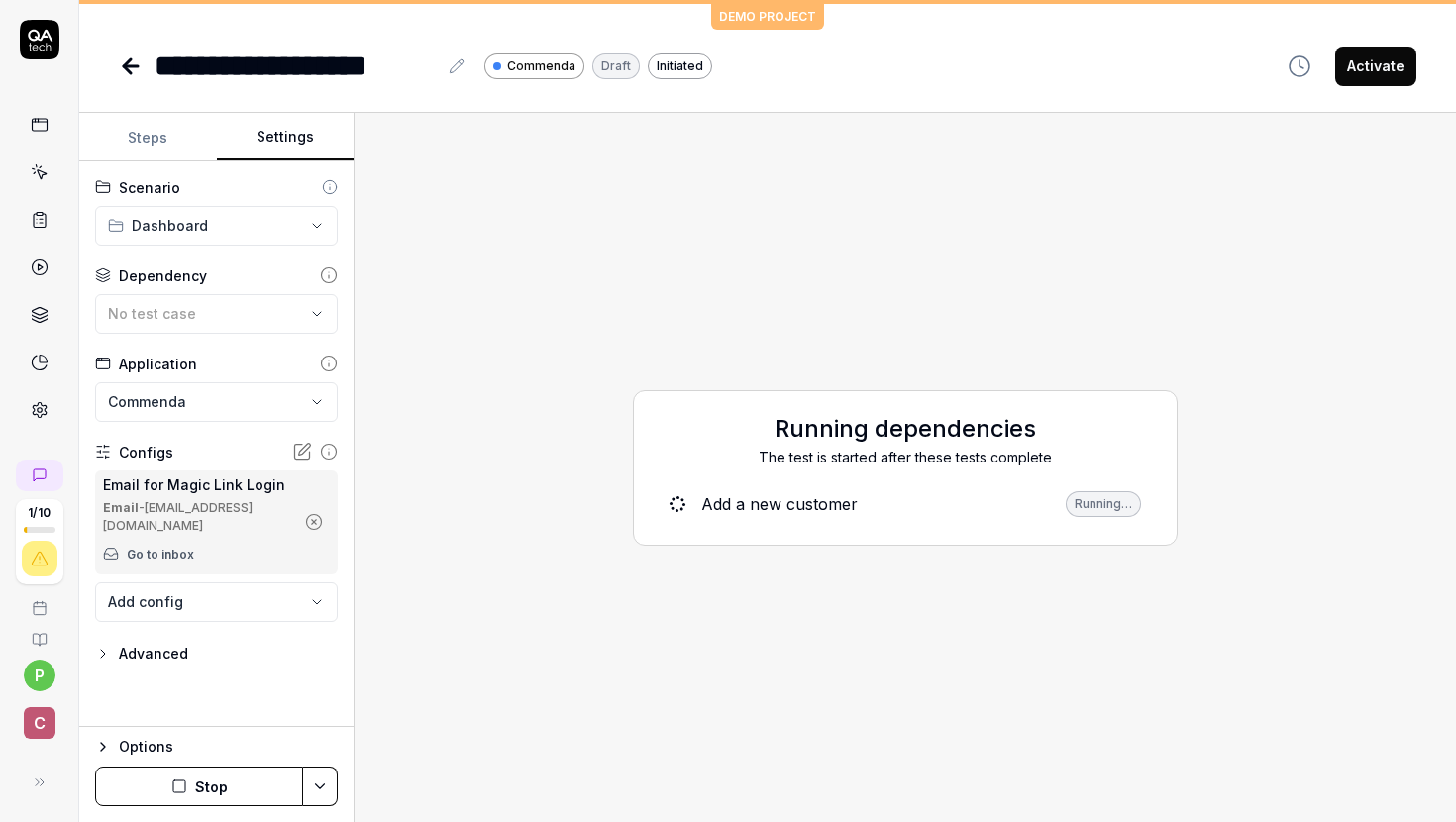 click on "**********" at bounding box center [728, 411] 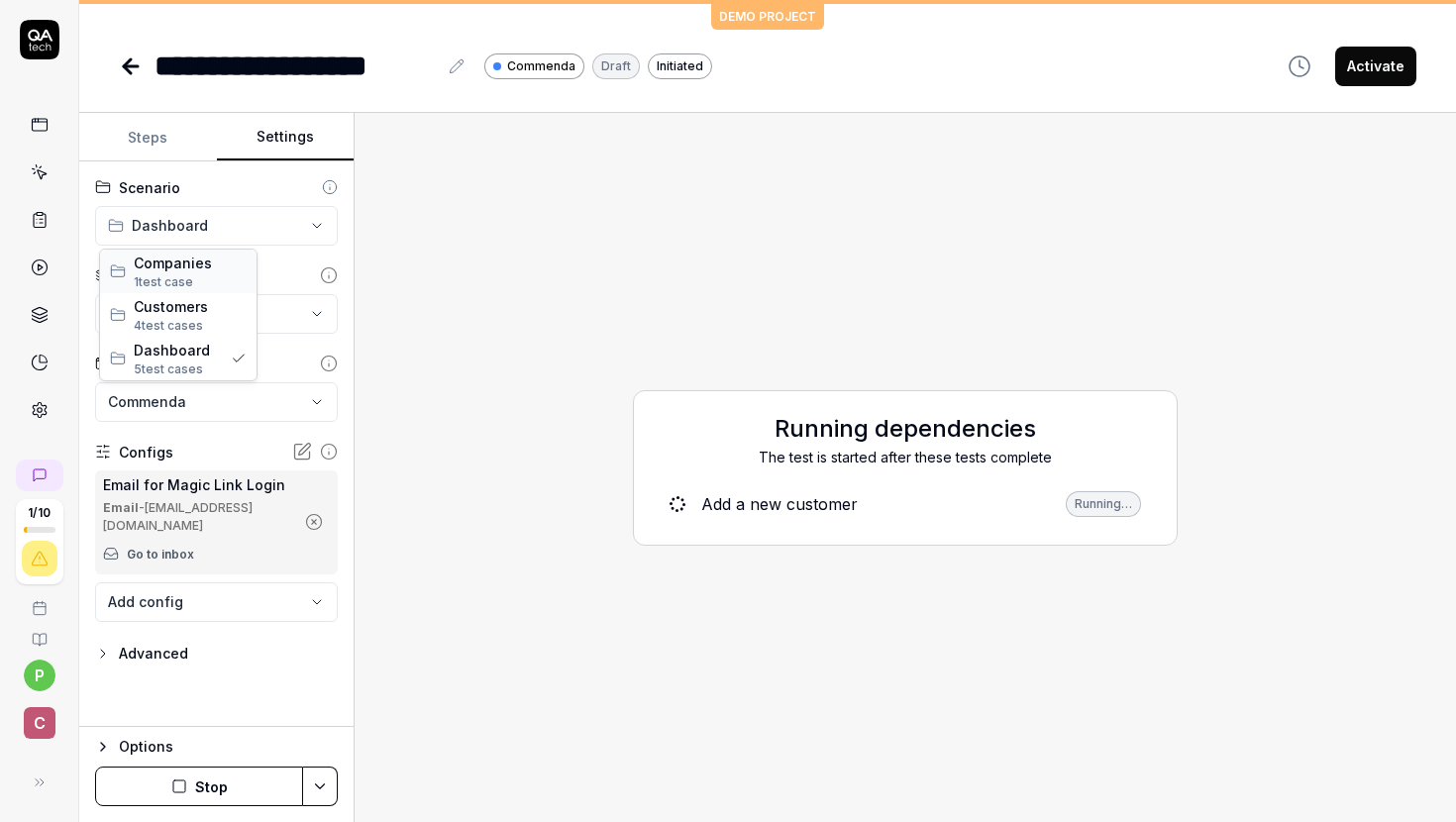 click on "1  test case" at bounding box center (190, 282) 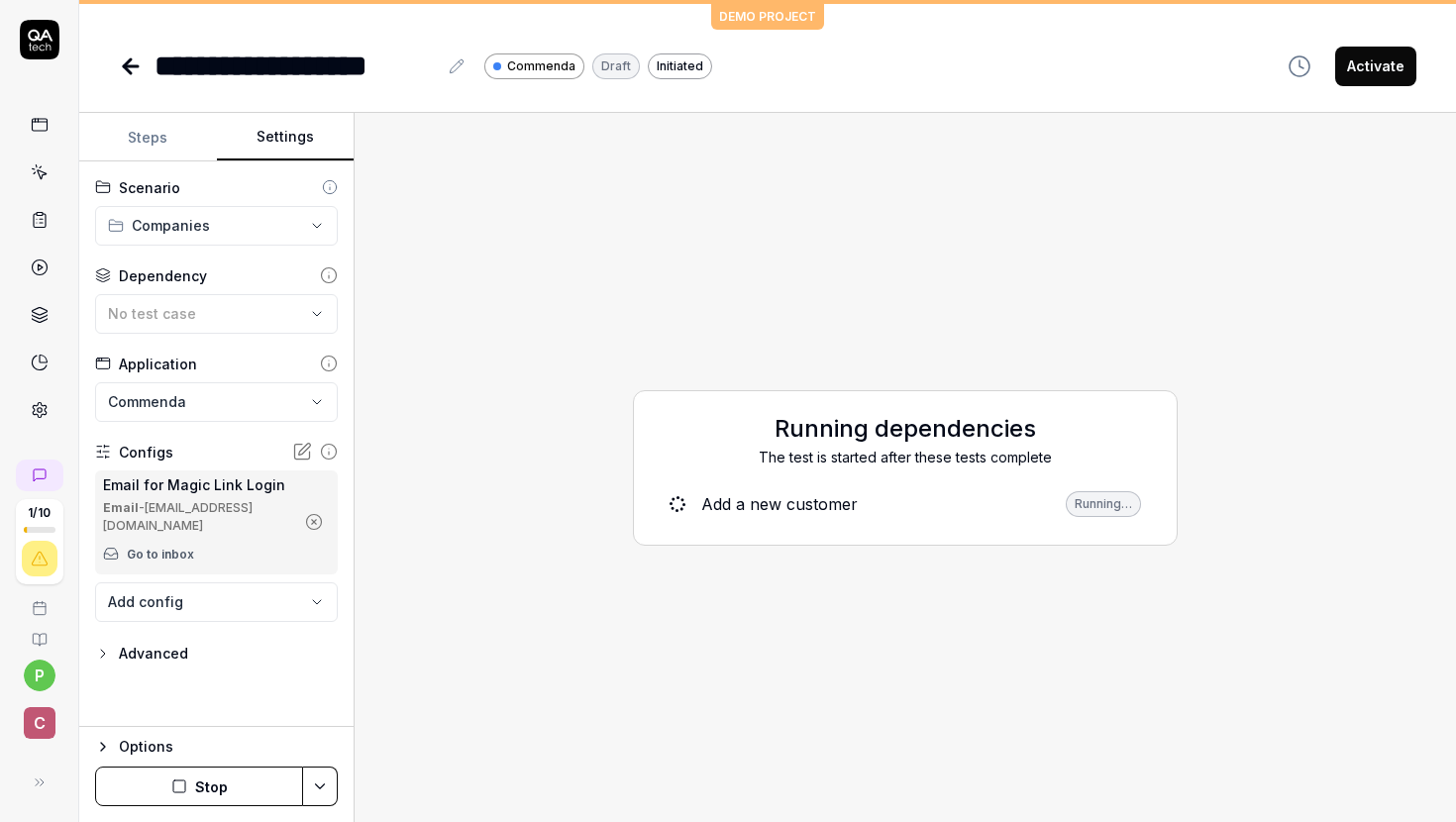click on "Steps" at bounding box center [148, 138] 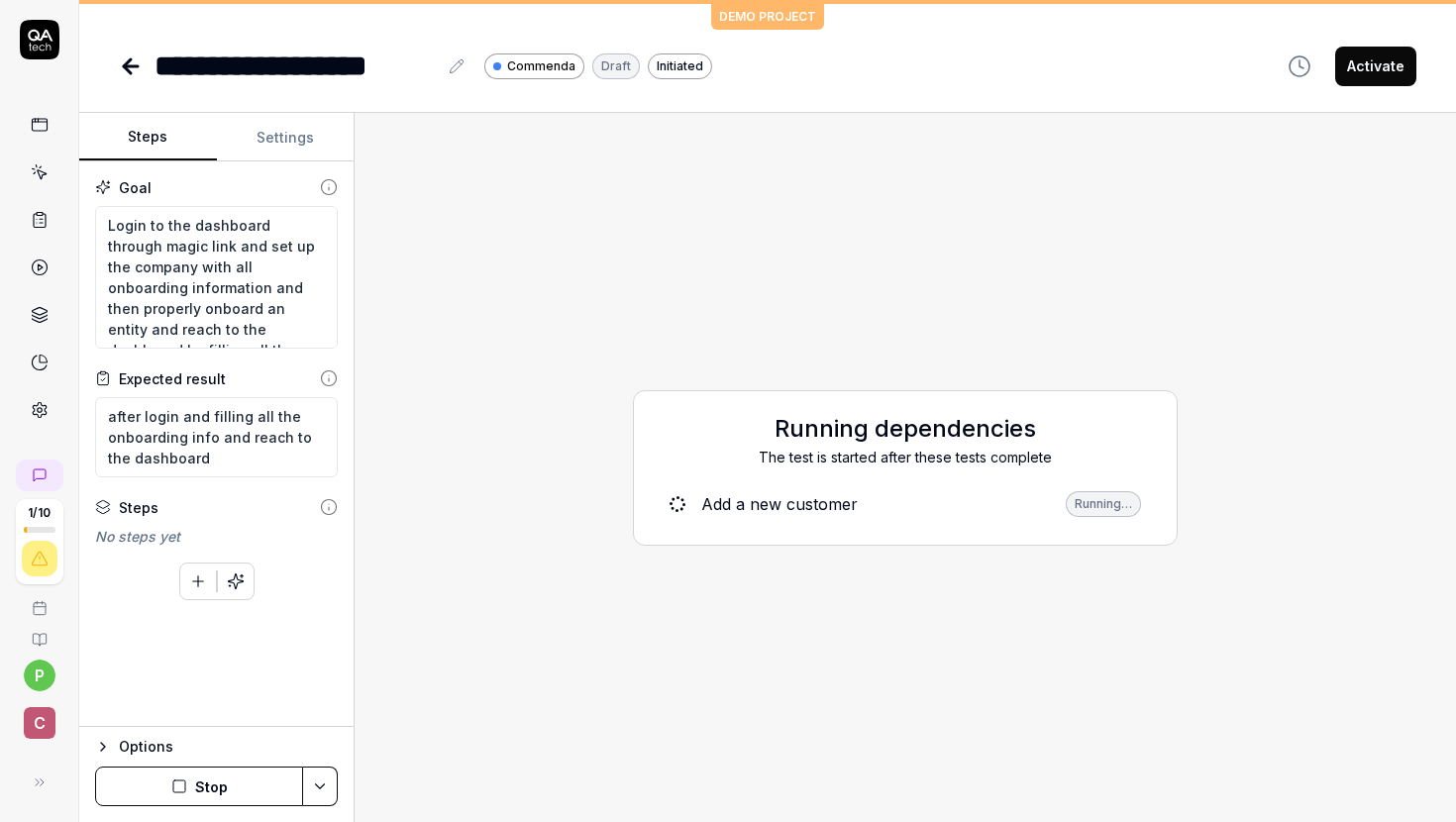 click on "Stop" at bounding box center [199, 786] 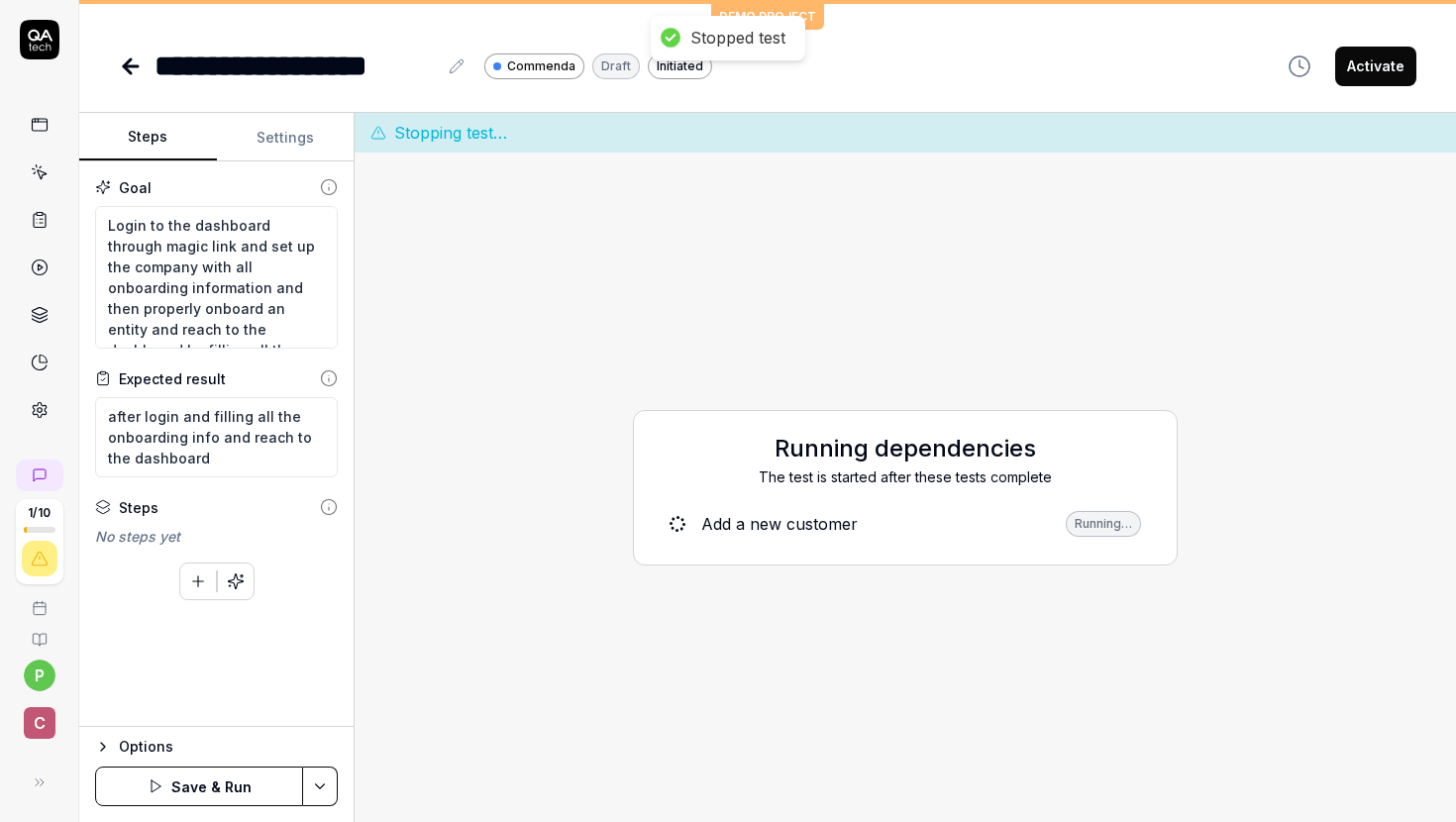 click on "Save & Run" at bounding box center (199, 786) 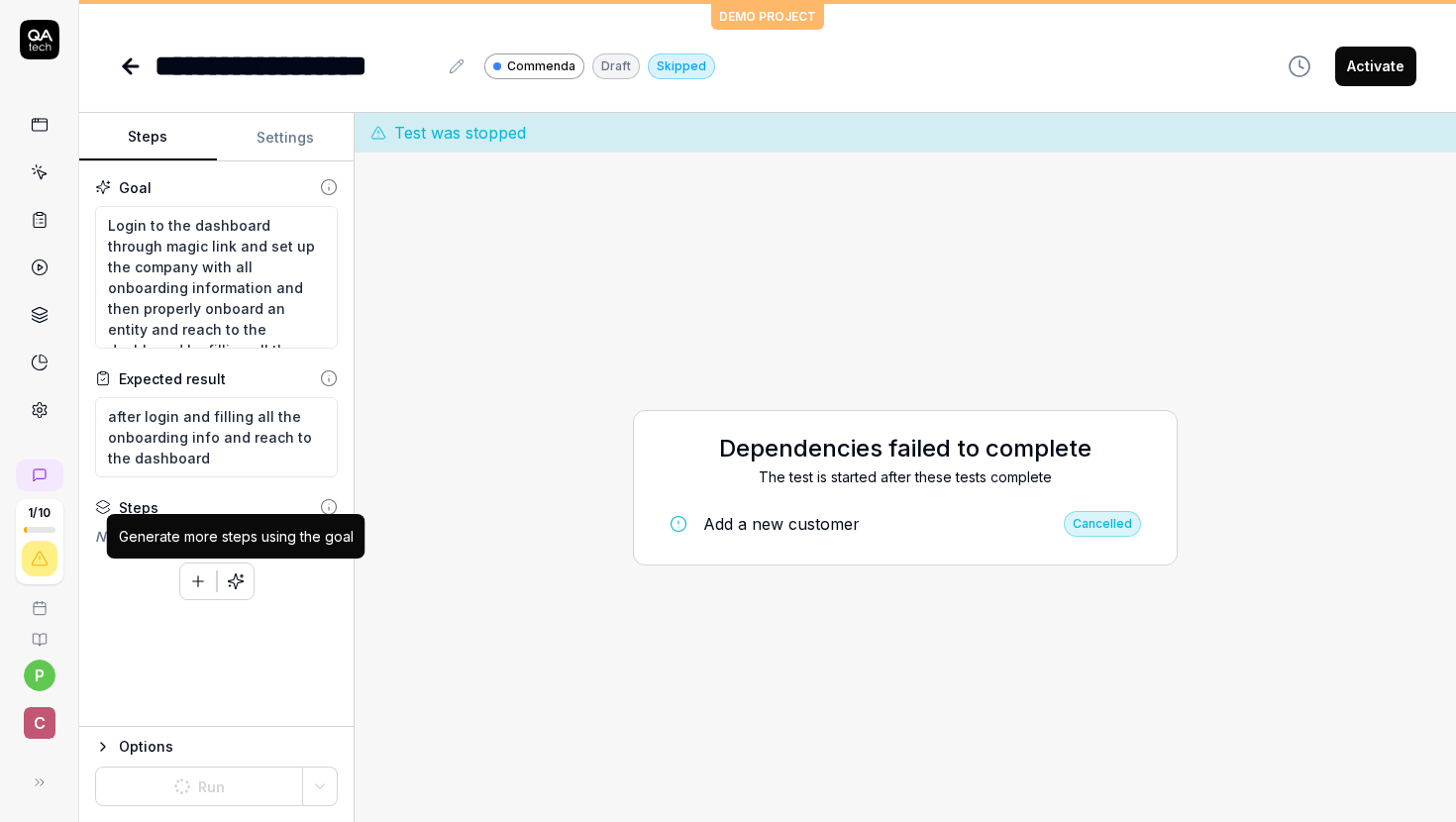 click 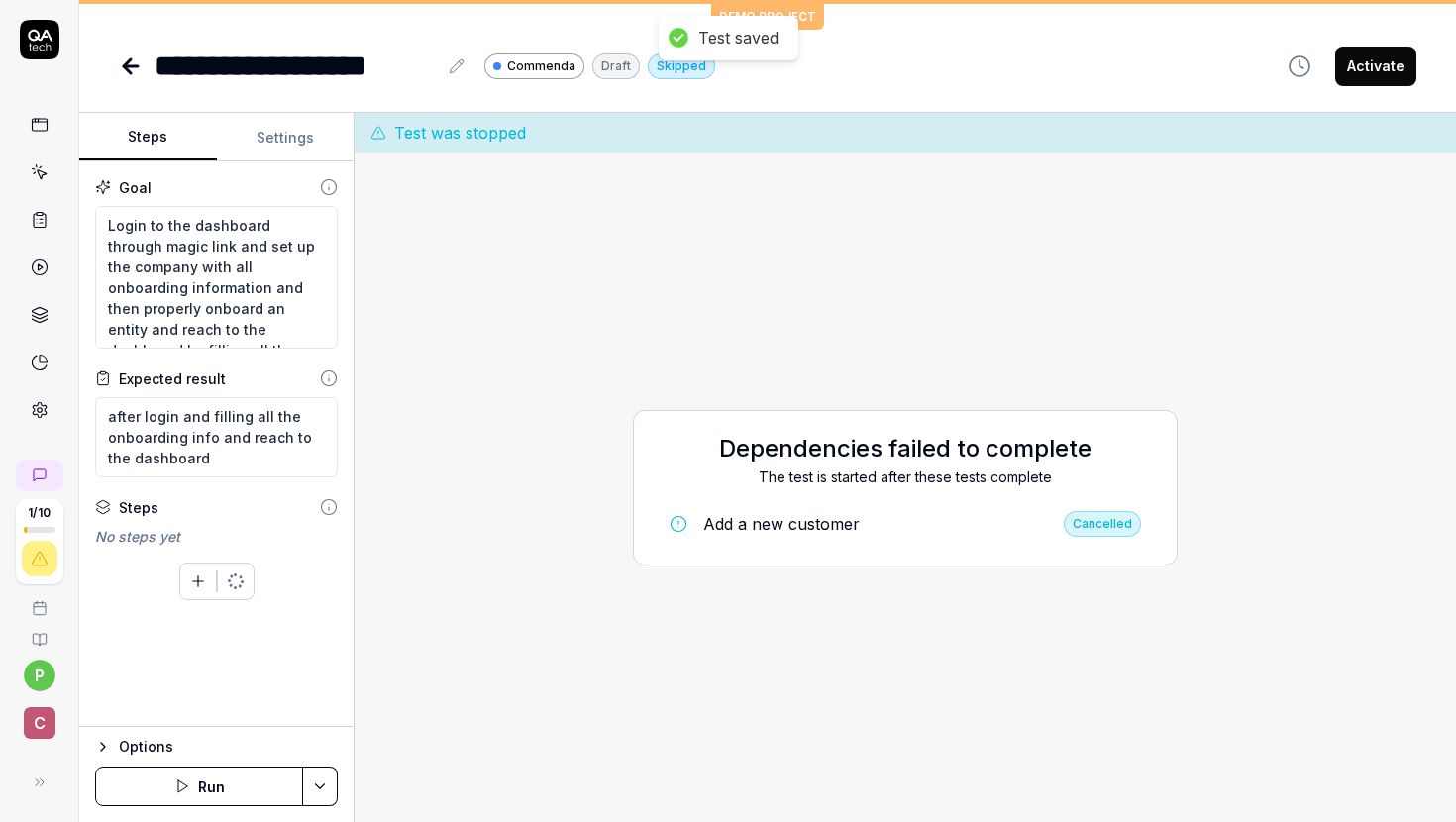 click on "Run" at bounding box center (199, 786) 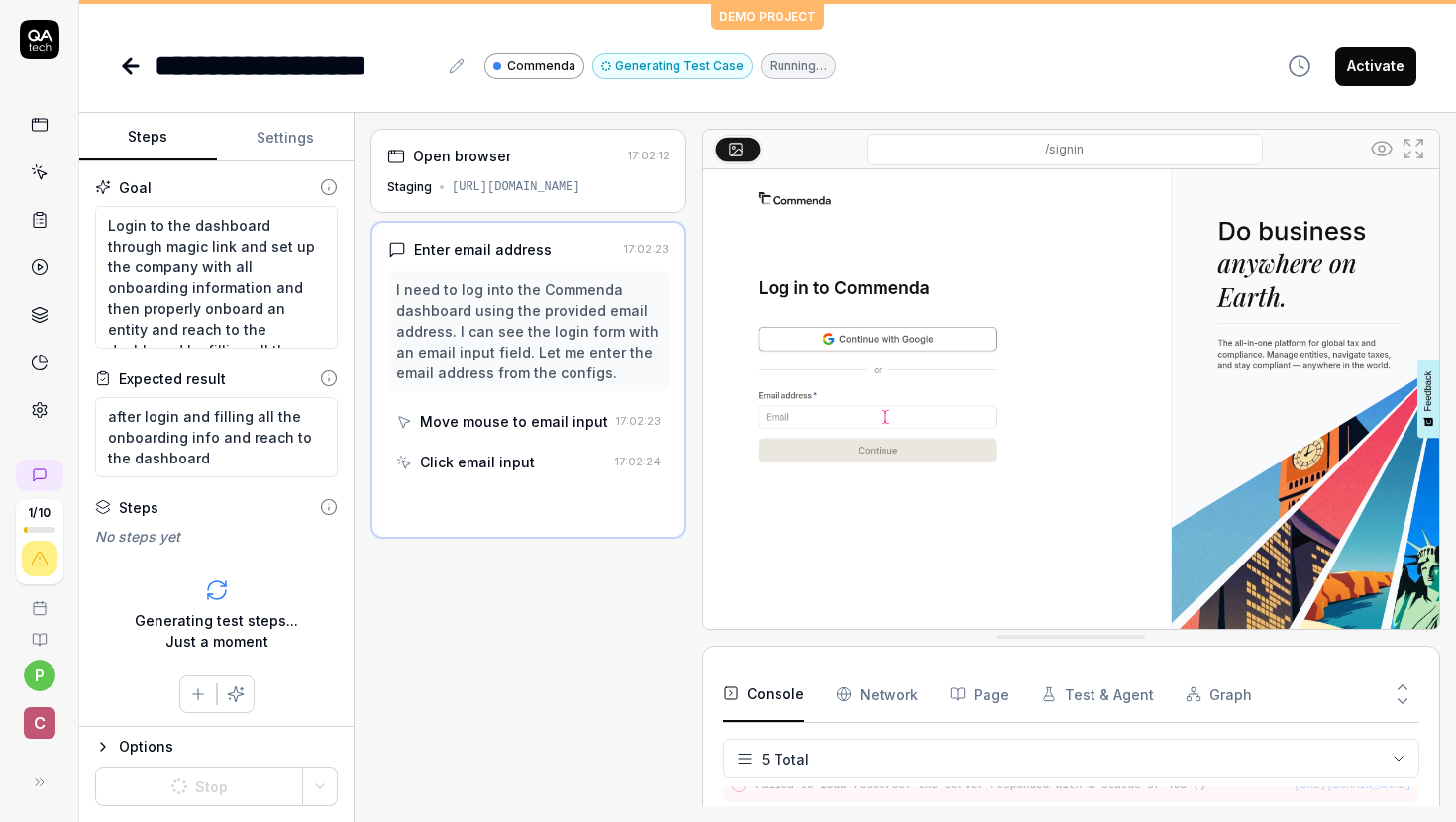 scroll, scrollTop: 88, scrollLeft: 0, axis: vertical 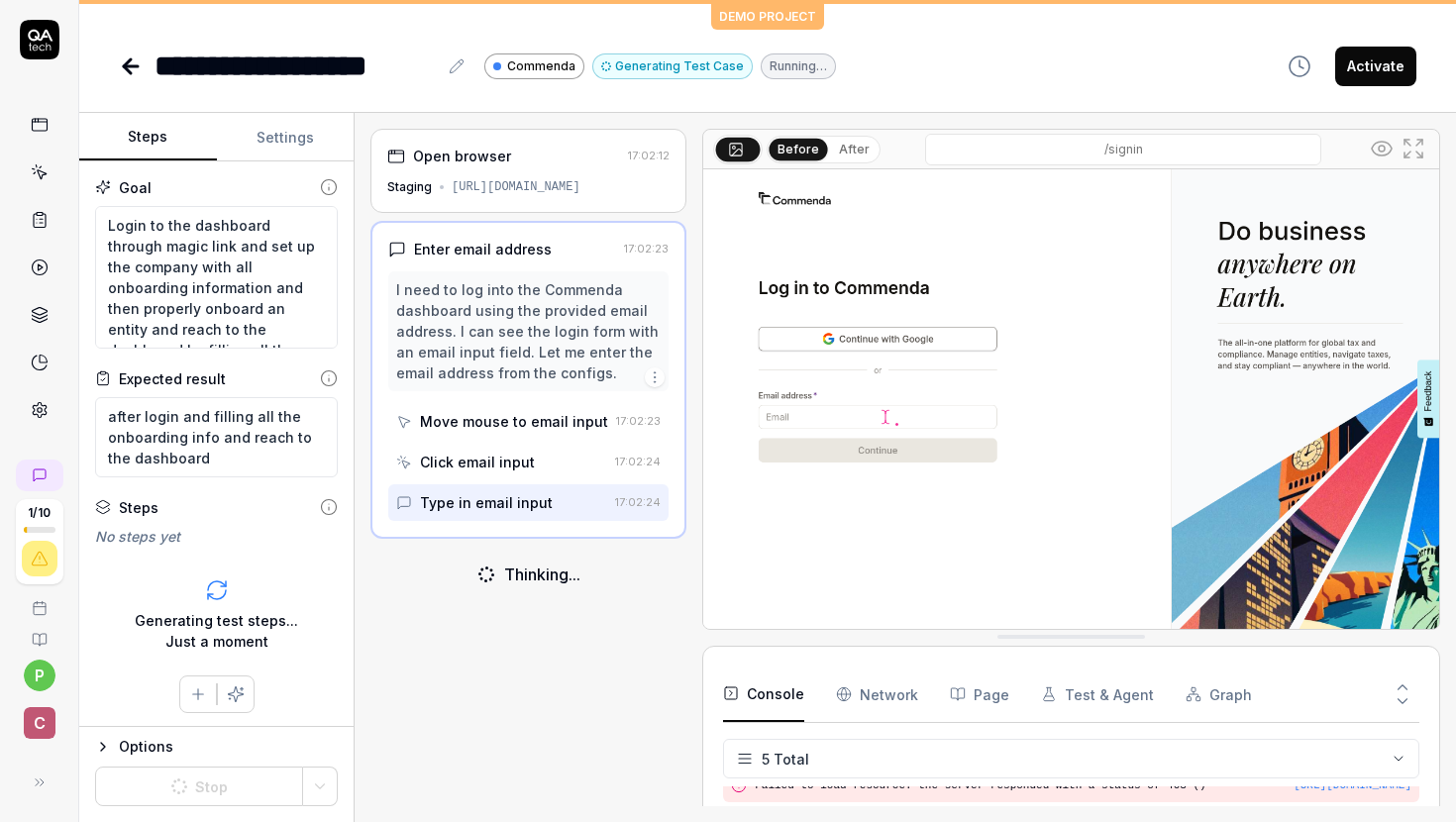 click at bounding box center (1071, 399) 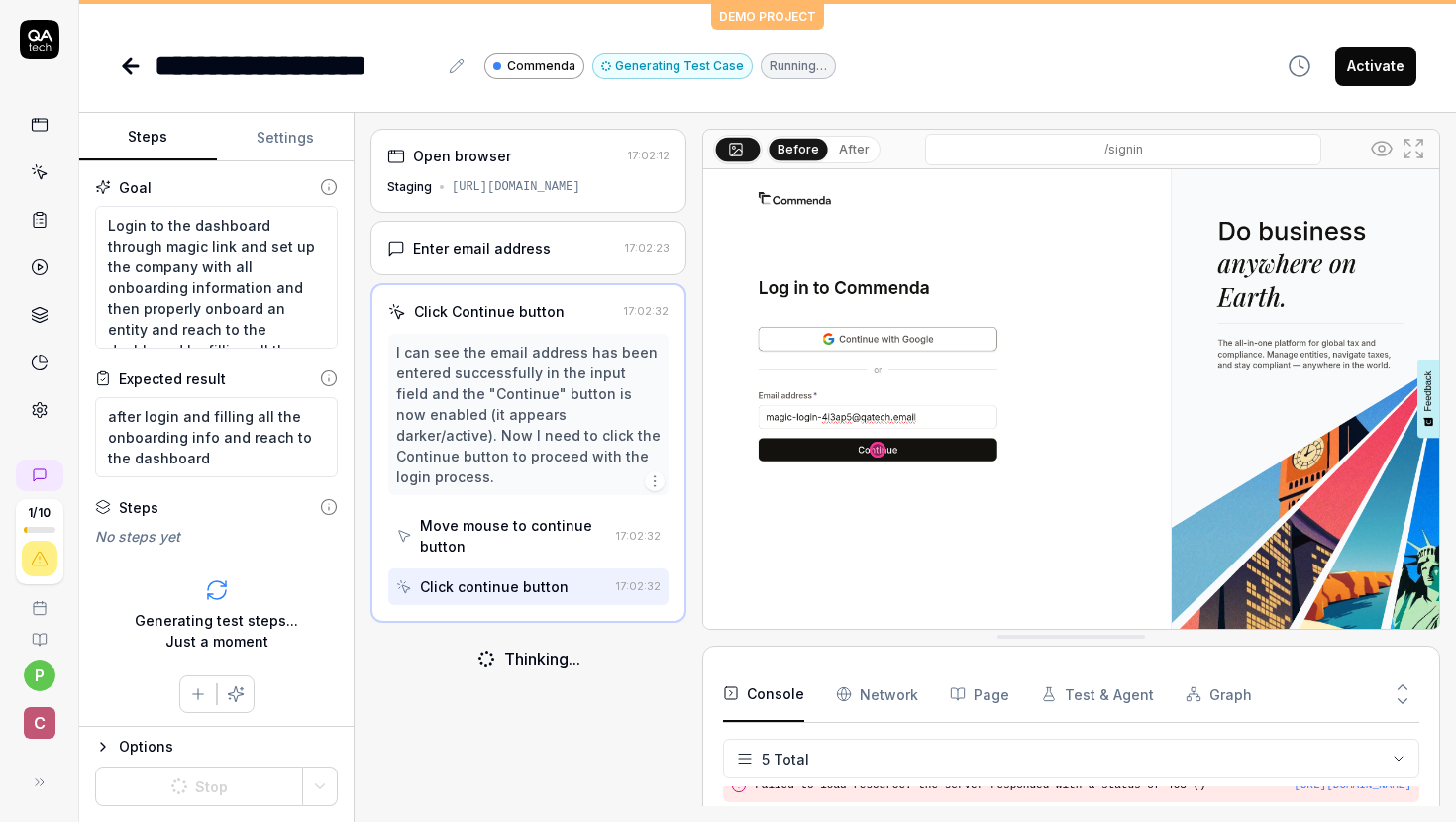 click at bounding box center [1071, 399] 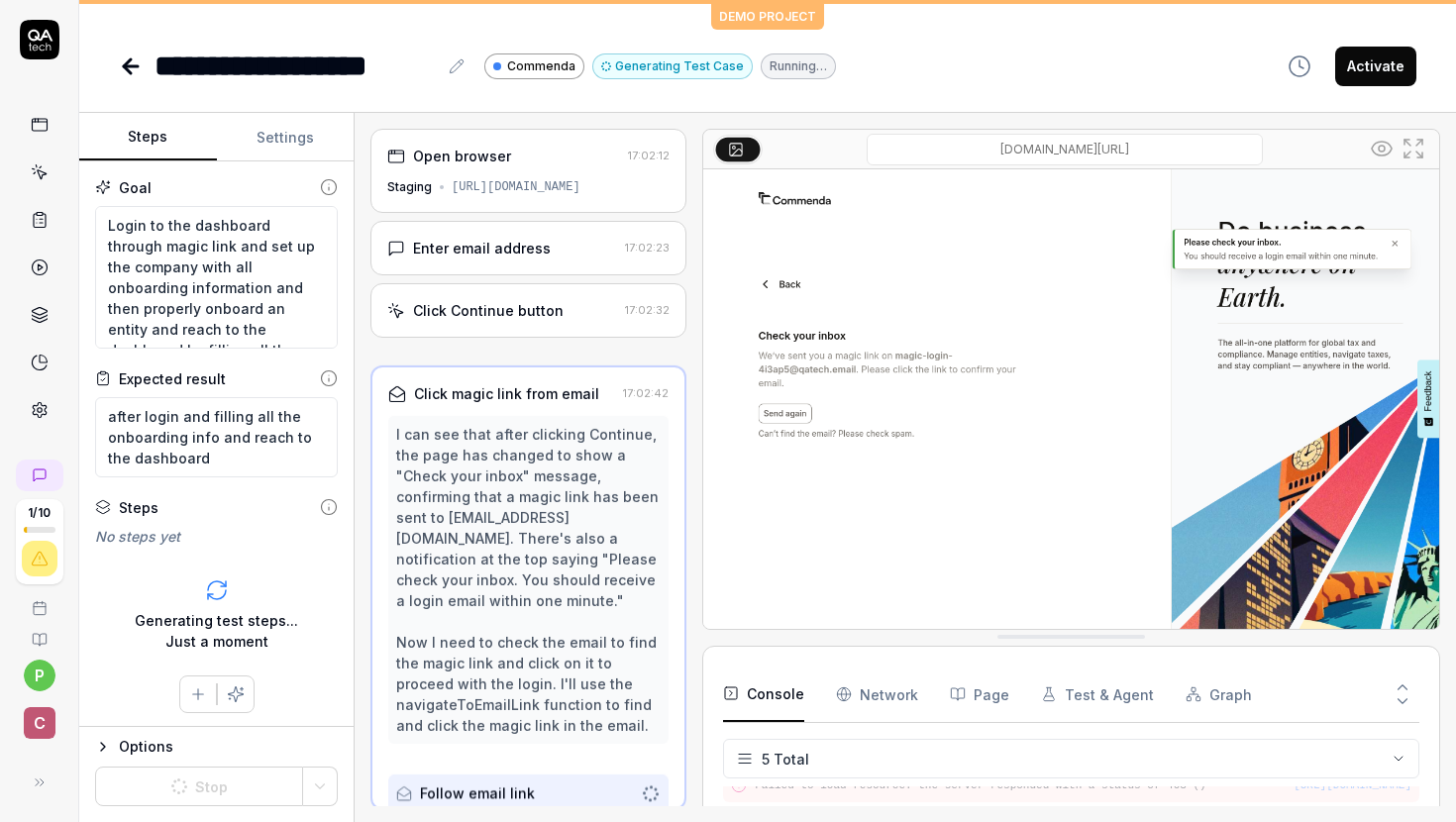 scroll, scrollTop: 0, scrollLeft: 0, axis: both 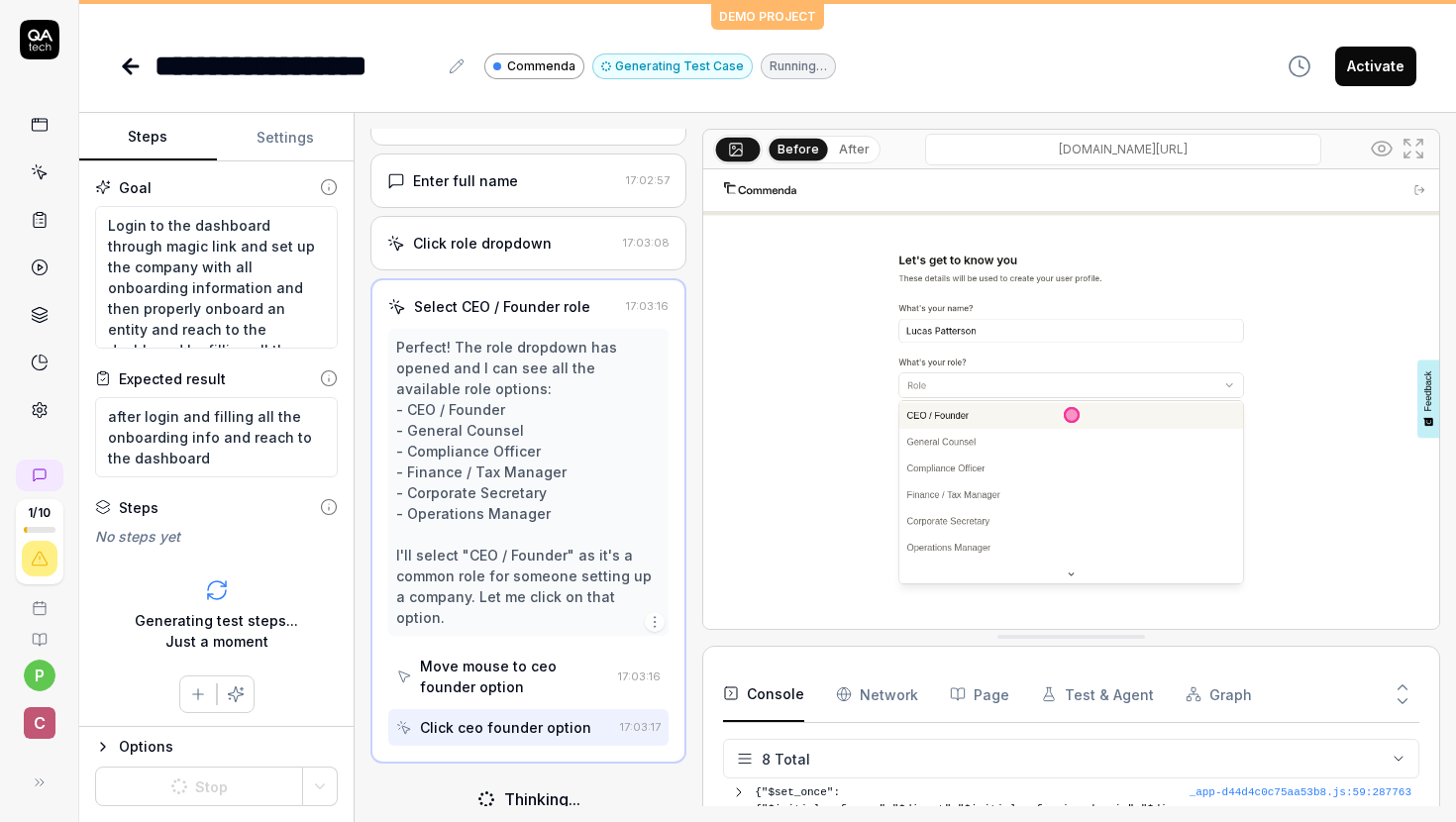 click at bounding box center (1071, 399) 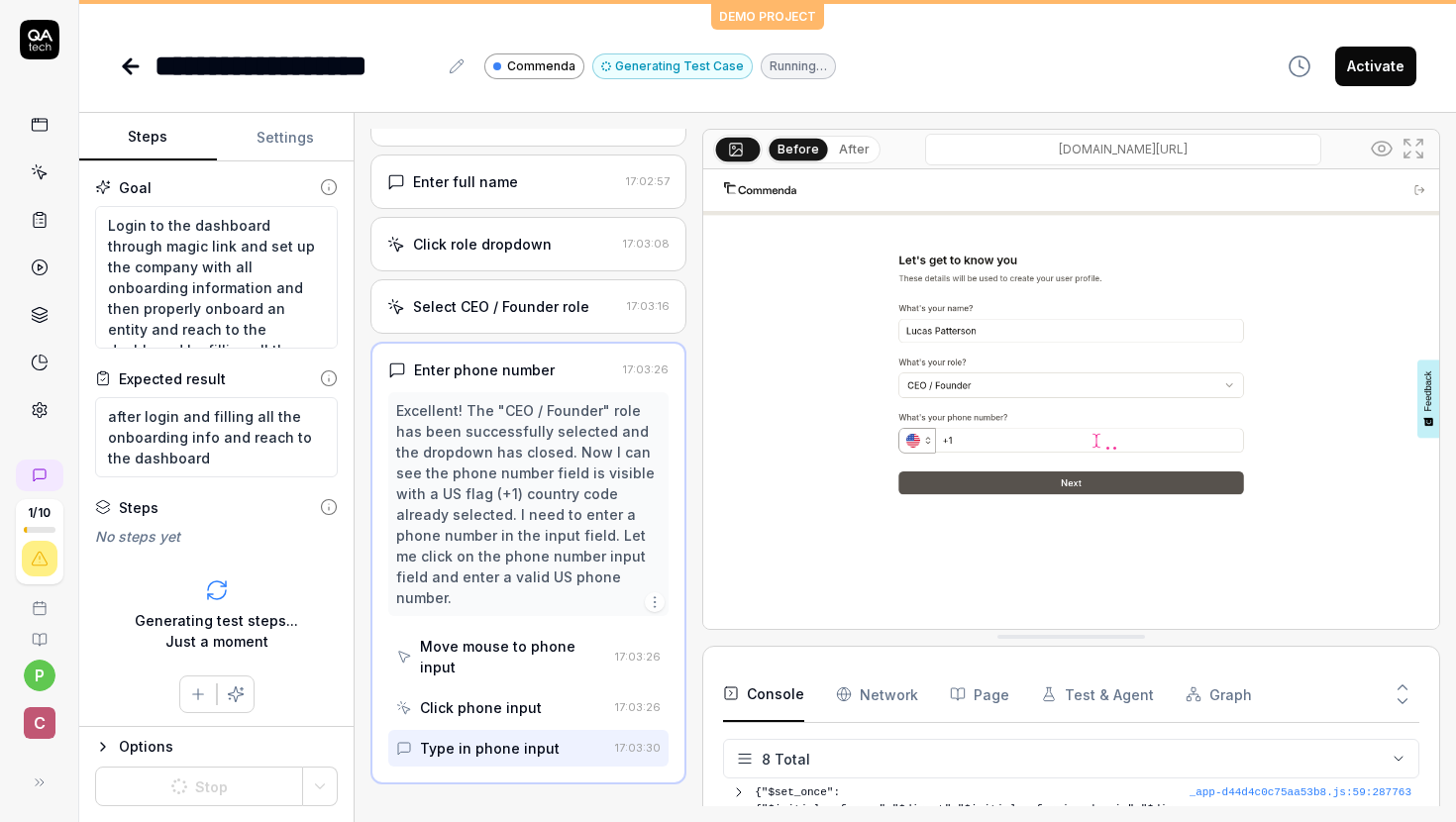 scroll, scrollTop: 254, scrollLeft: 0, axis: vertical 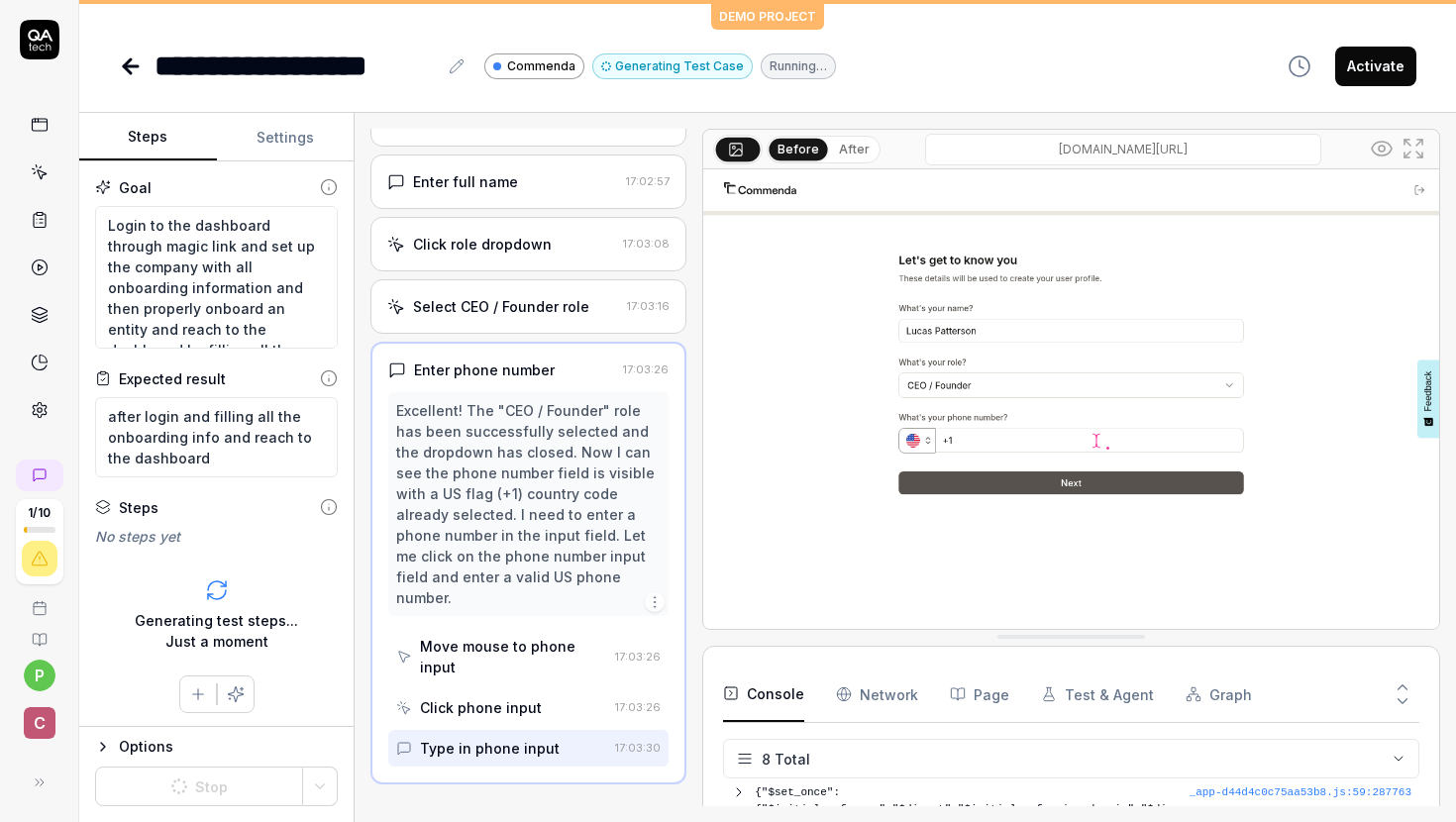 click on "Network" at bounding box center [877, 694] 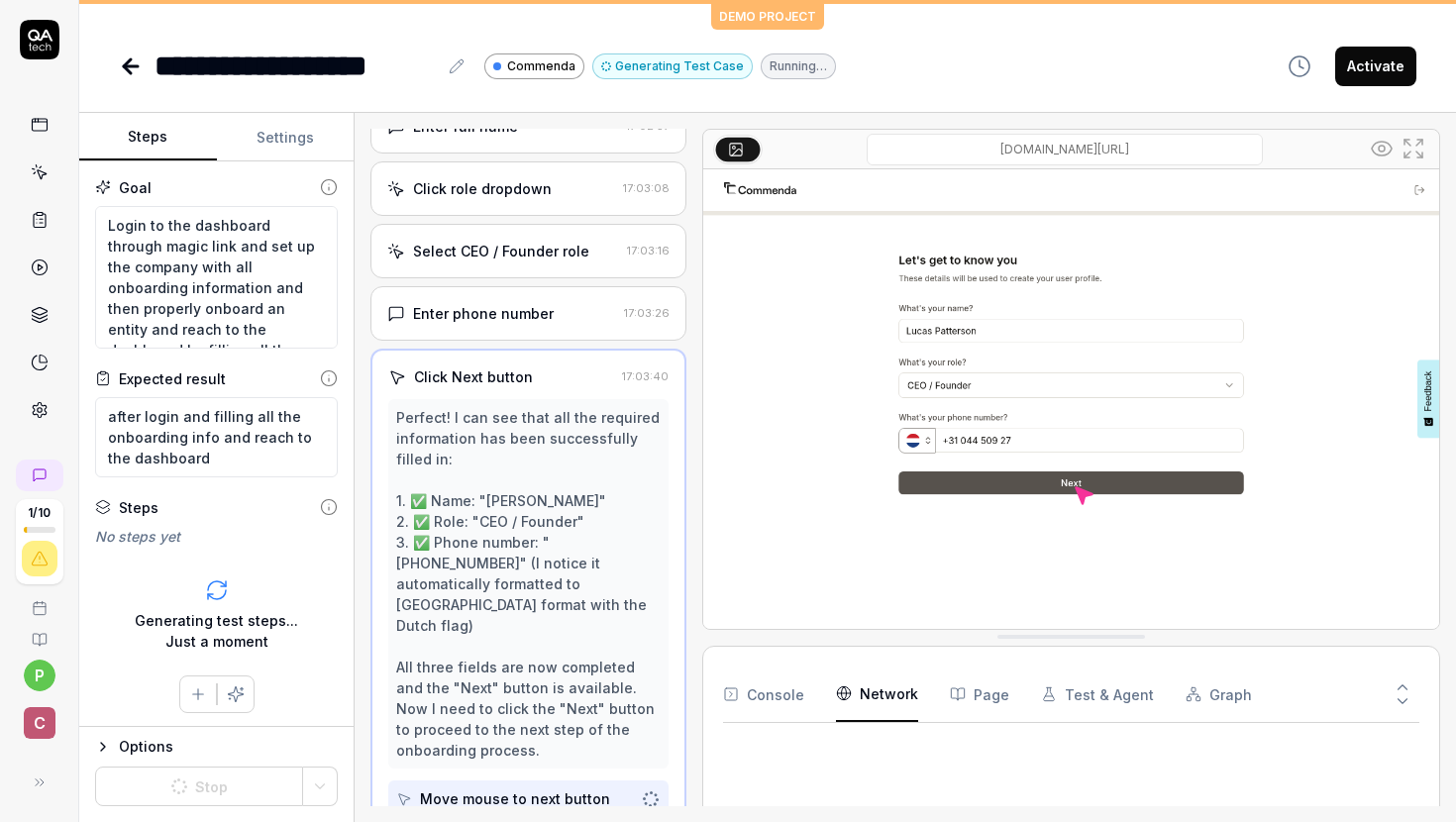 scroll, scrollTop: 339, scrollLeft: 0, axis: vertical 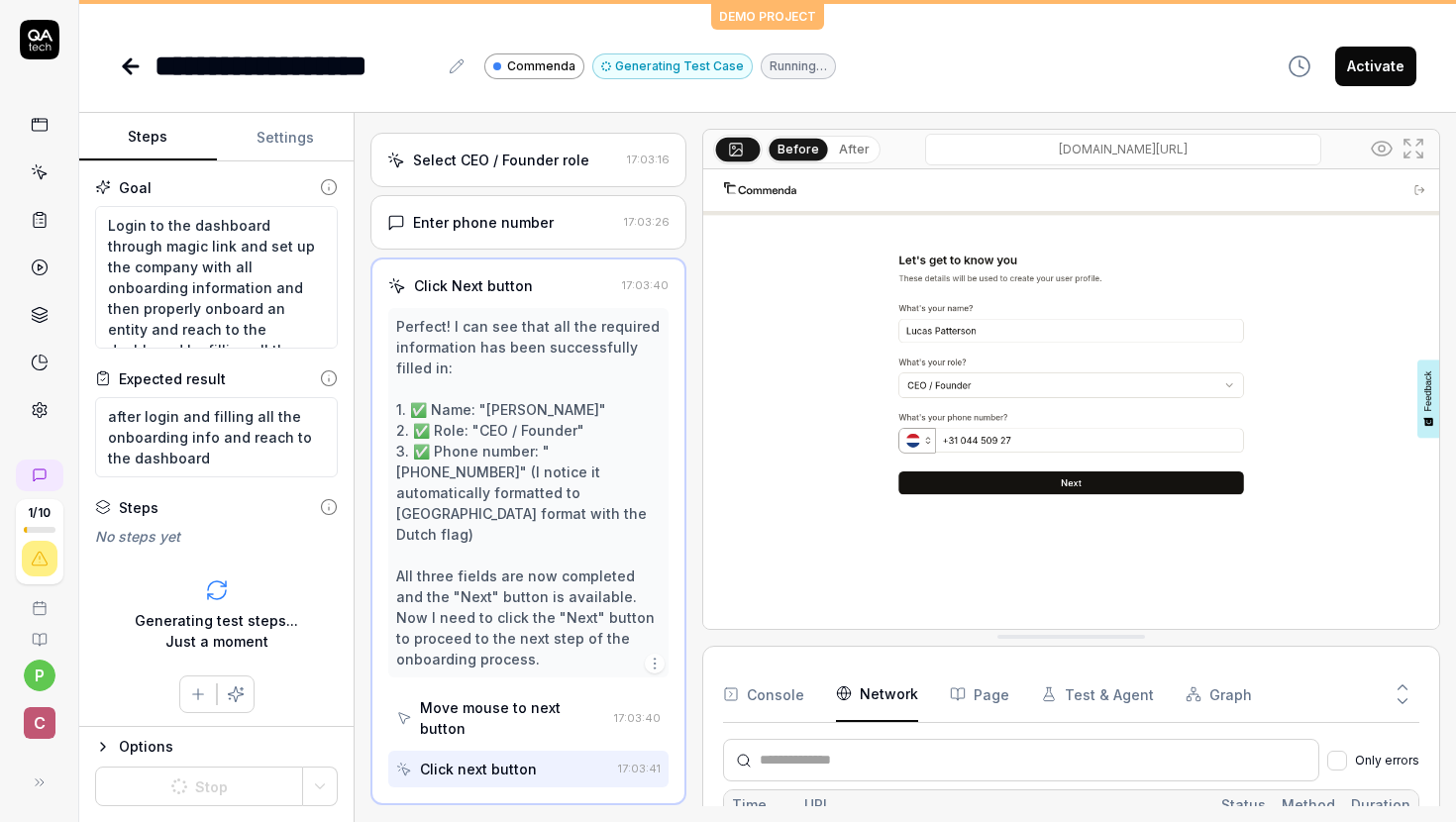 click on "Console" at bounding box center [764, 694] 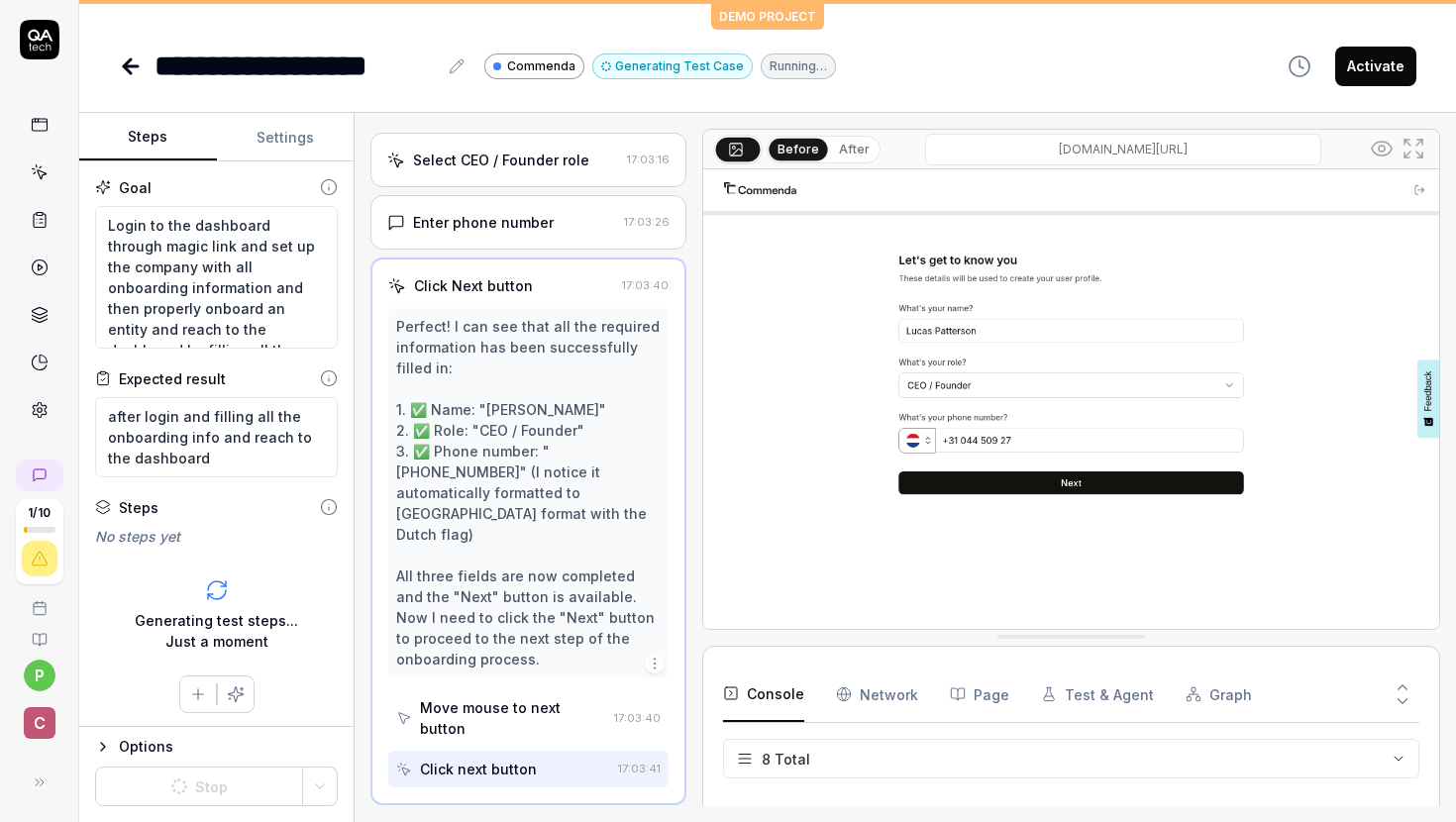 scroll, scrollTop: 400, scrollLeft: 0, axis: vertical 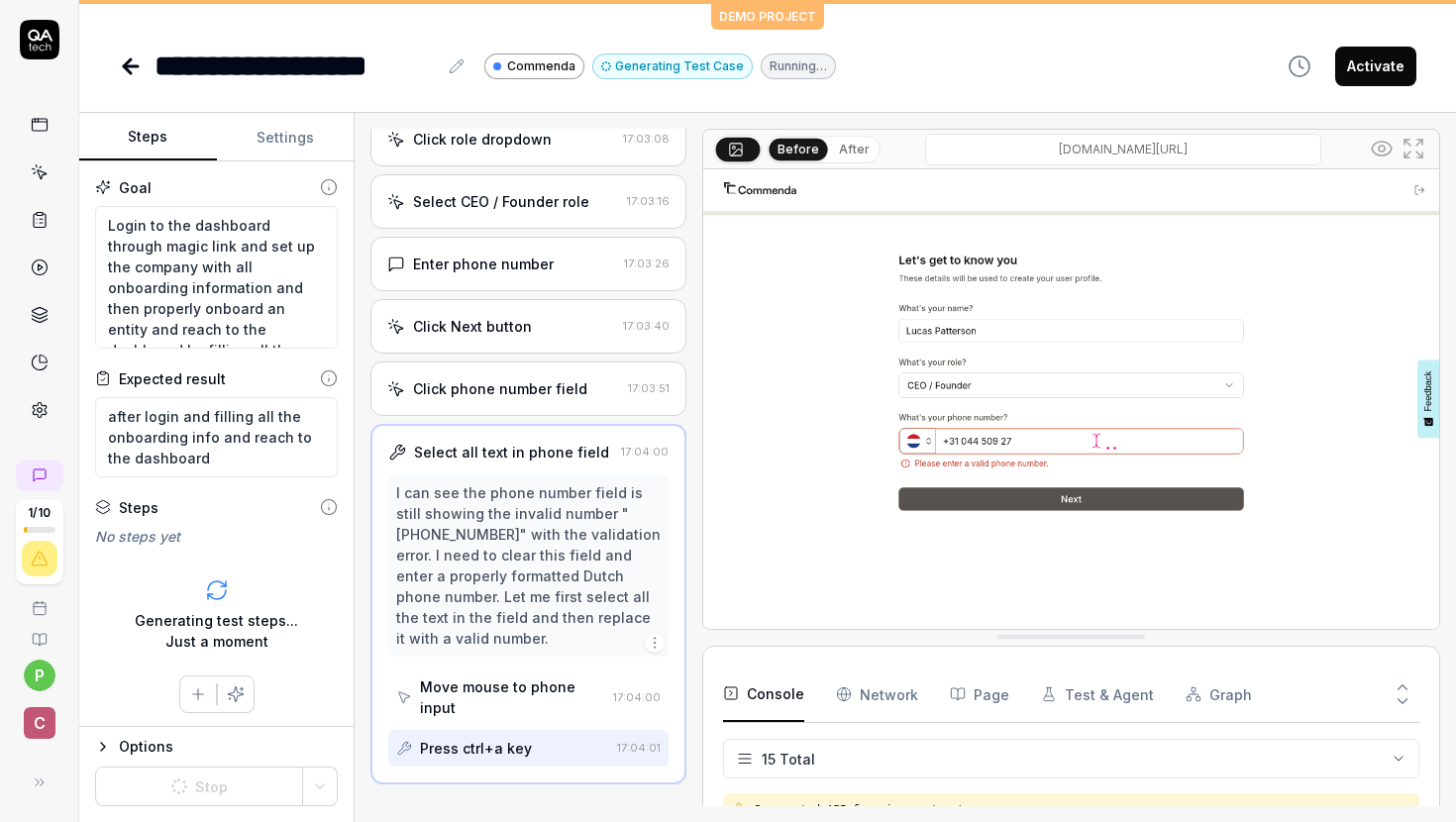 click on "I can see the phone number field is still showing the invalid number "[PHONE_NUMBER]" with the validation error. I need to clear this field and enter a properly formatted Dutch phone number. Let me first select all the text in the field and then replace it with a valid number." at bounding box center (528, 565) 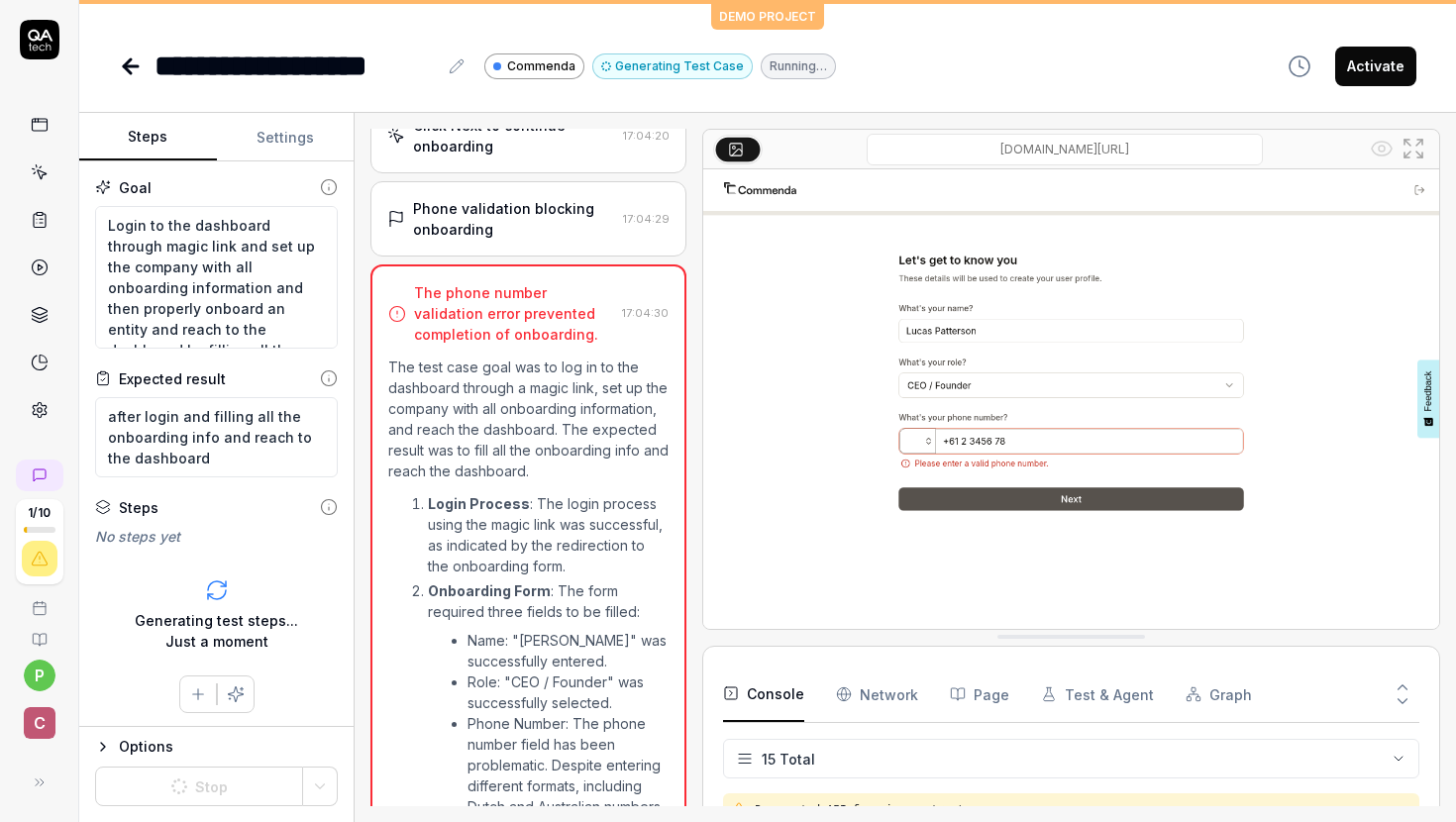 scroll, scrollTop: 1174, scrollLeft: 0, axis: vertical 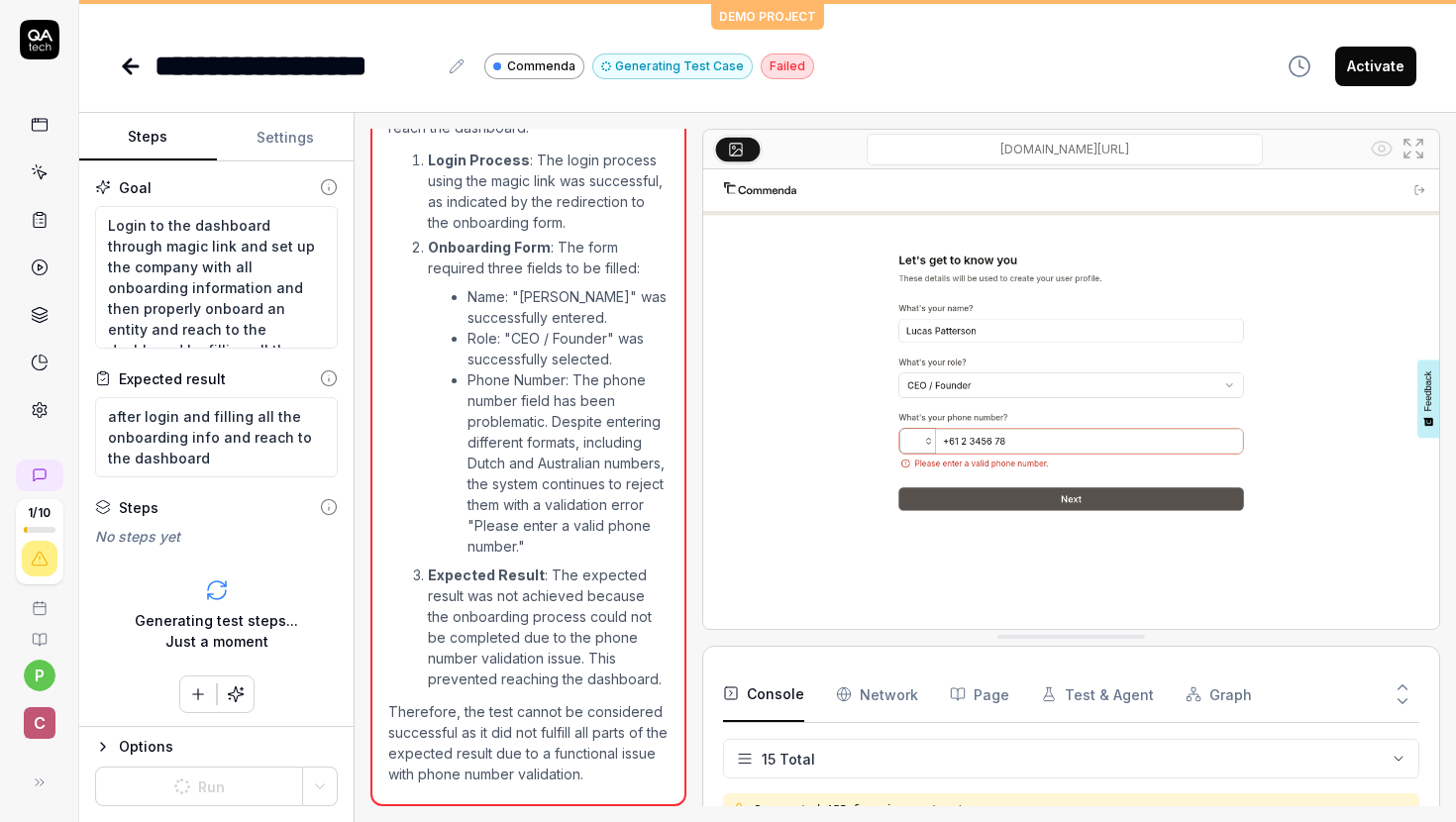 click on "Expected Result : The expected result was not achieved because the onboarding process could not be completed due to the phone number validation issue. This prevented reaching the dashboard." at bounding box center [548, 627] 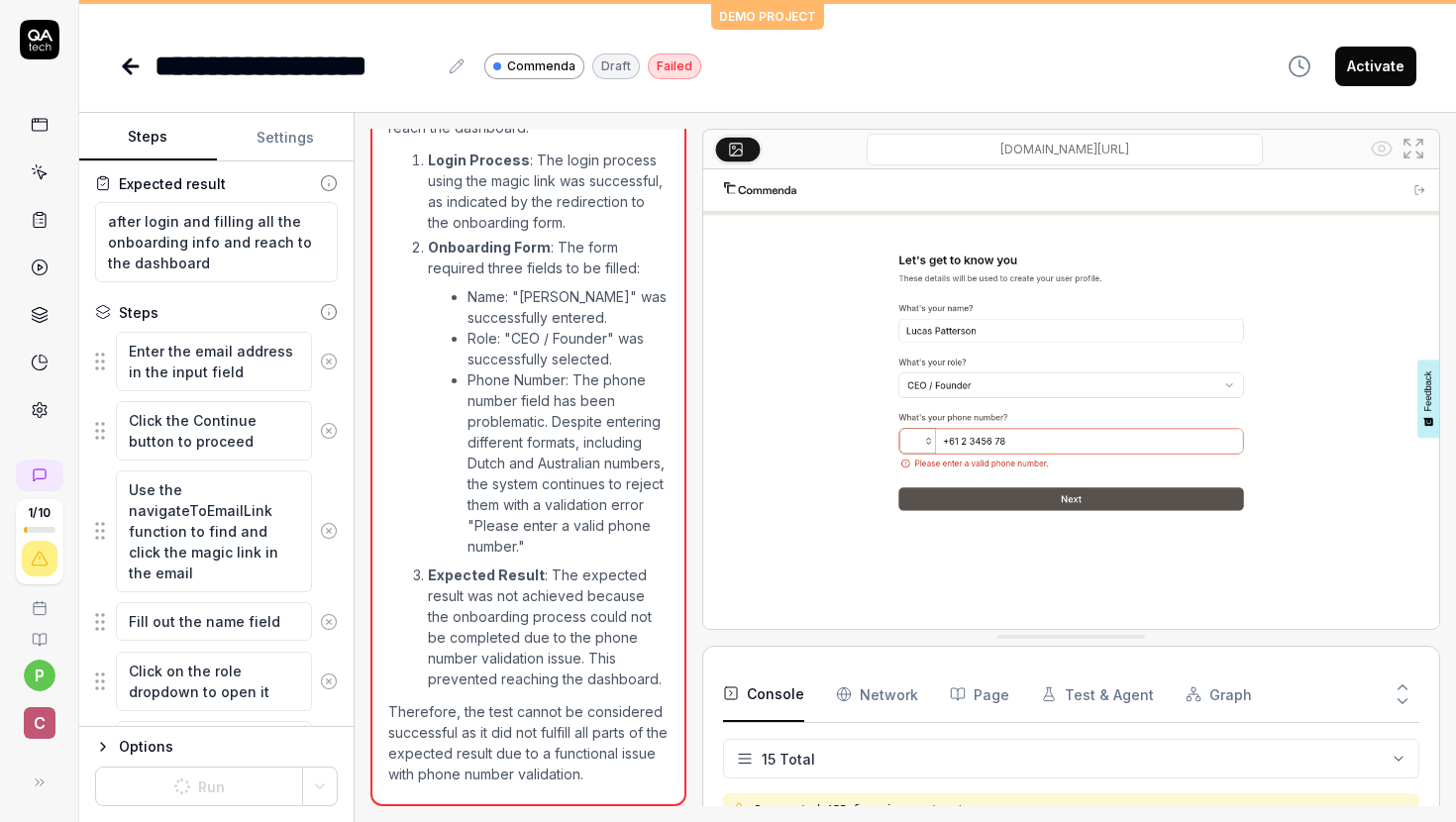 scroll, scrollTop: 380, scrollLeft: 0, axis: vertical 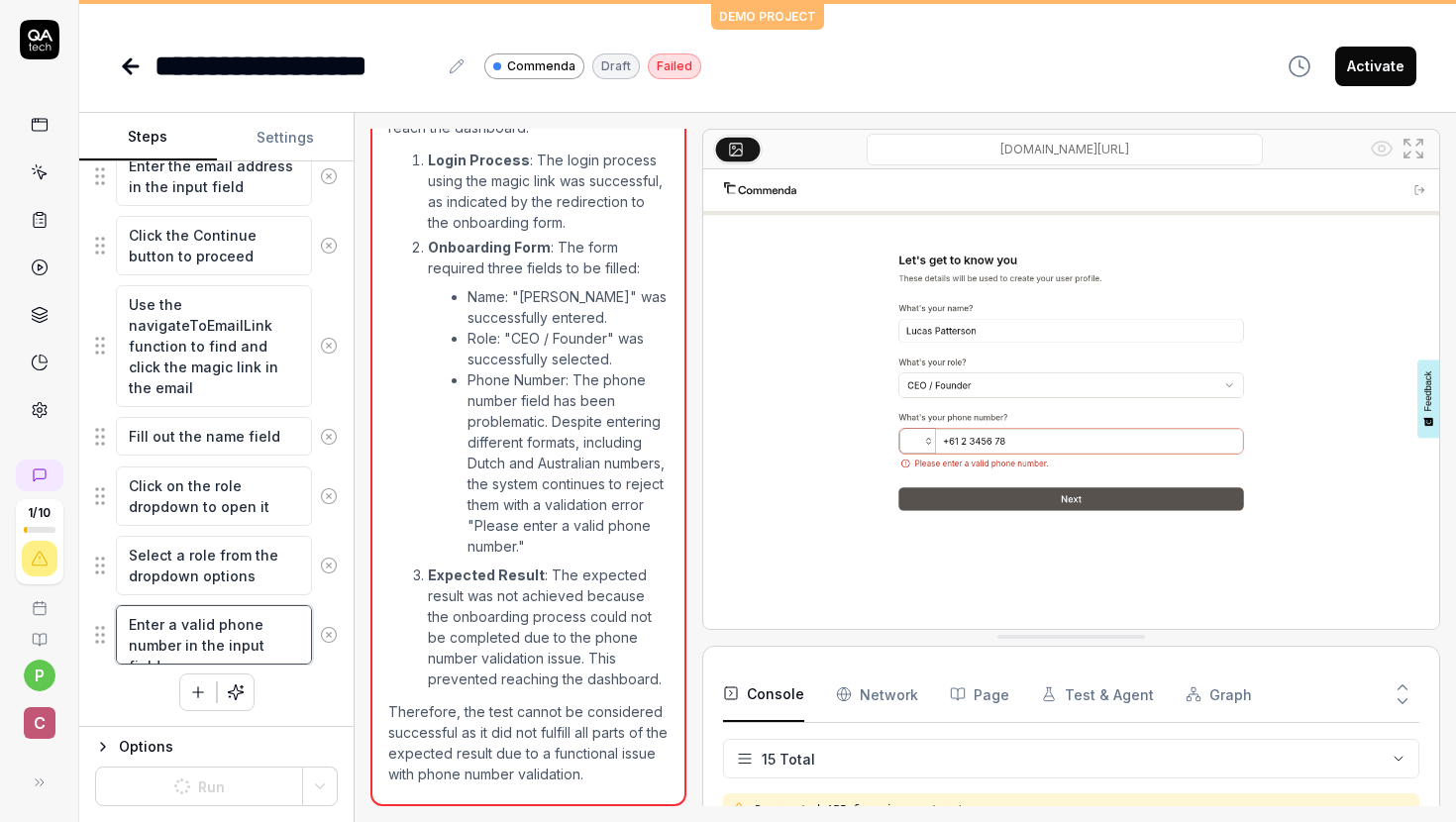 click on "Enter a valid phone number in the input field" at bounding box center [214, 635] 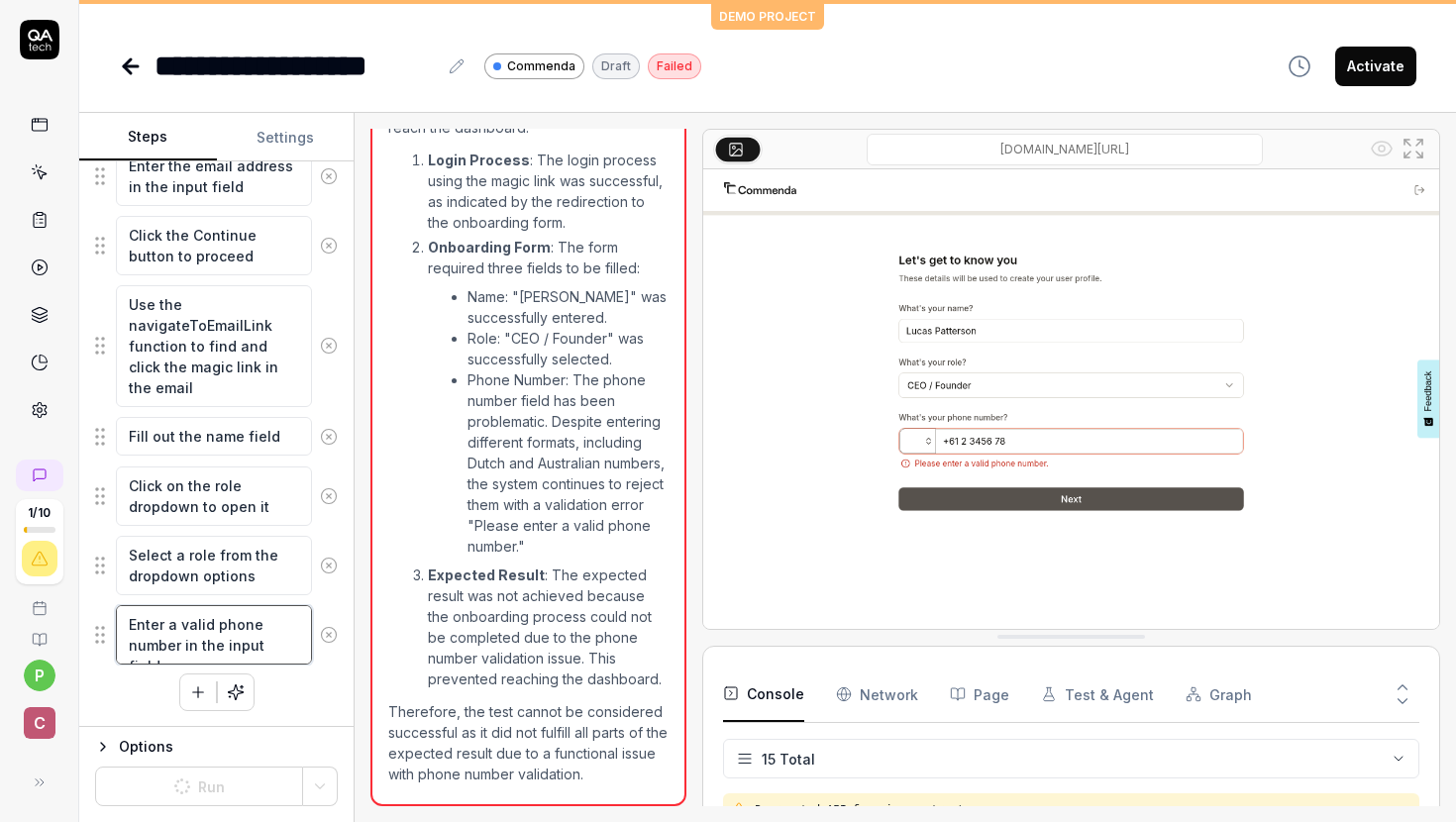 click on "Enter a valid phone number in the input field" at bounding box center (214, 635) 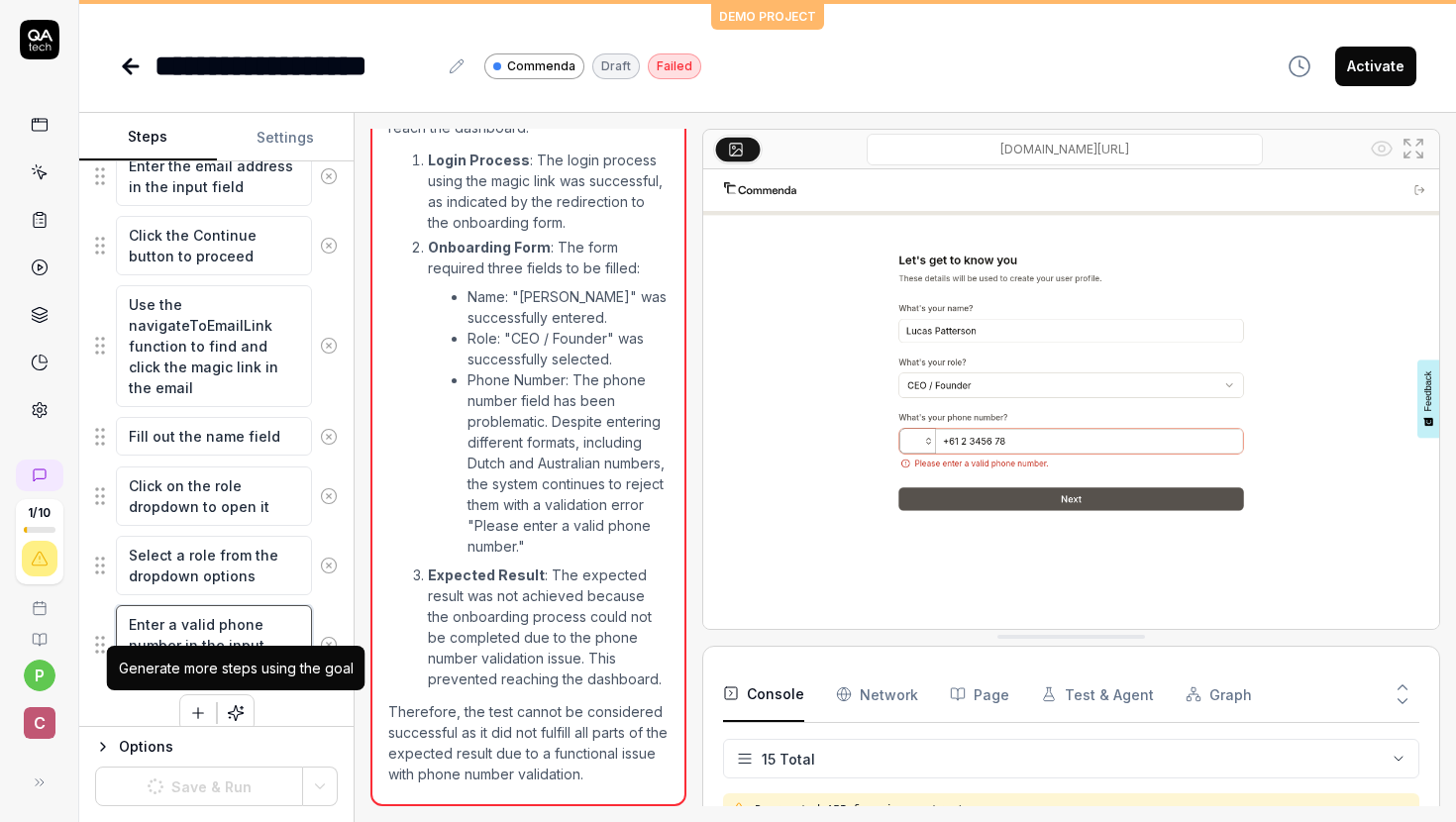 scroll, scrollTop: 401, scrollLeft: 0, axis: vertical 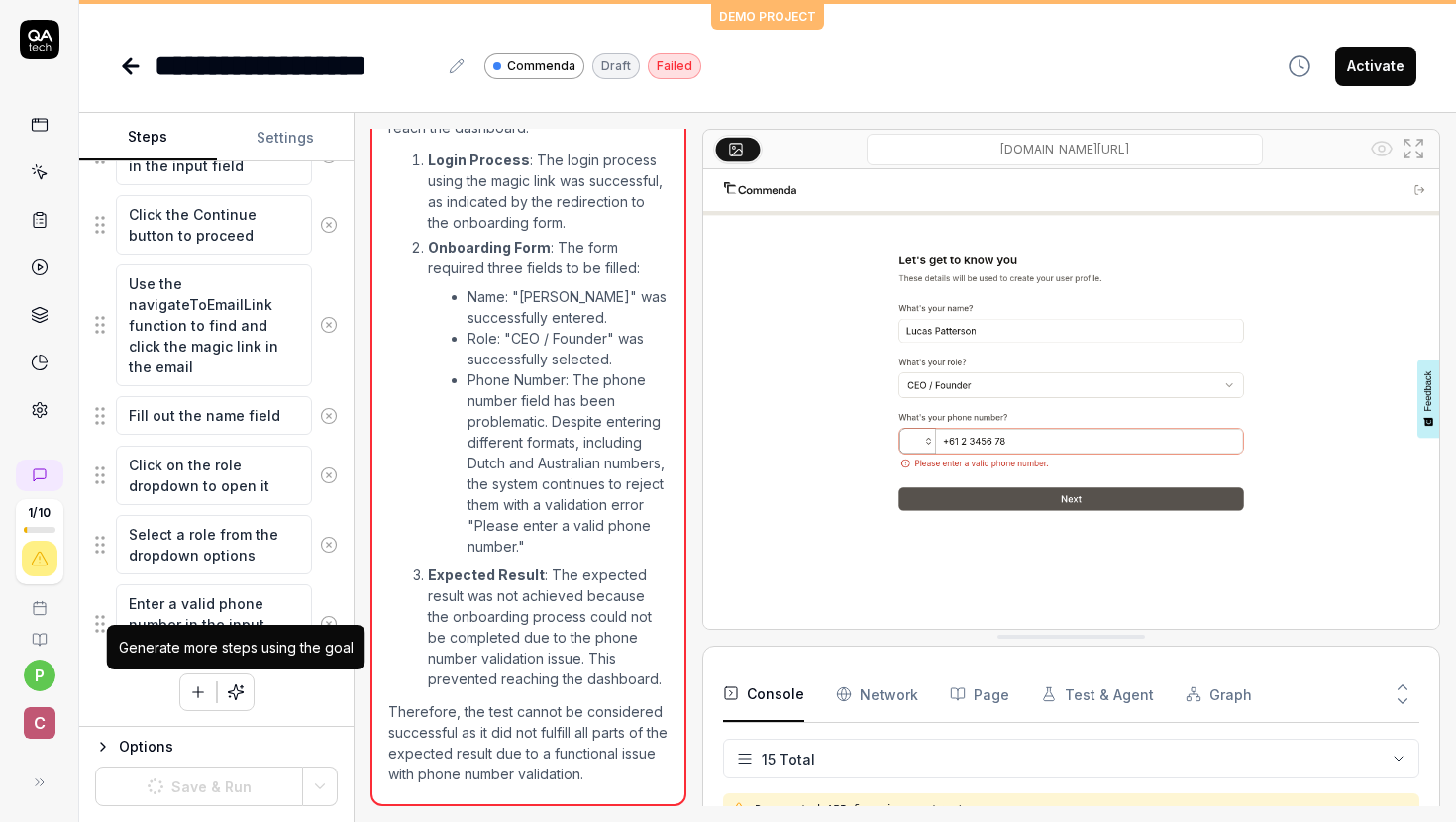 click 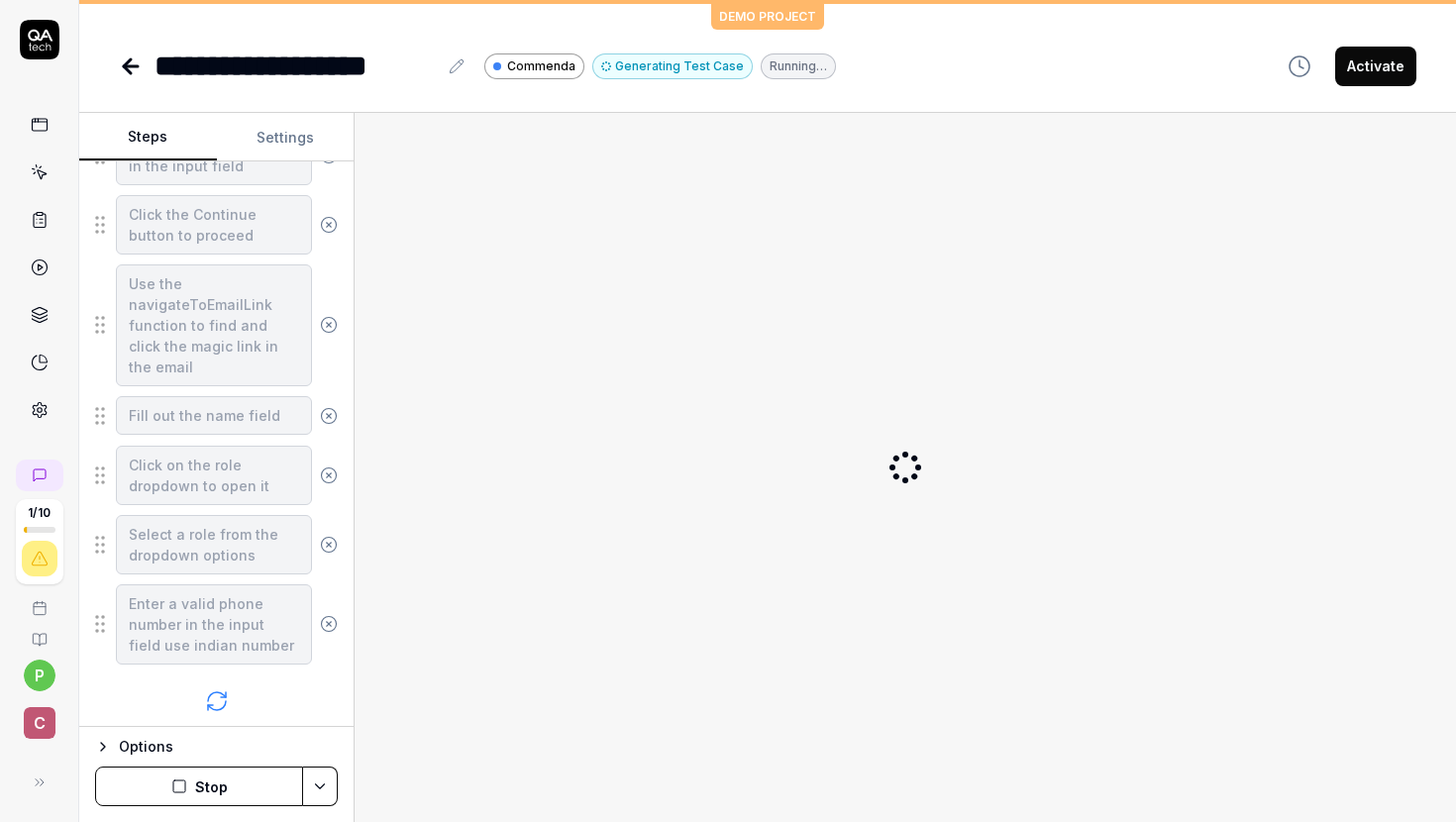 scroll, scrollTop: 514, scrollLeft: 0, axis: vertical 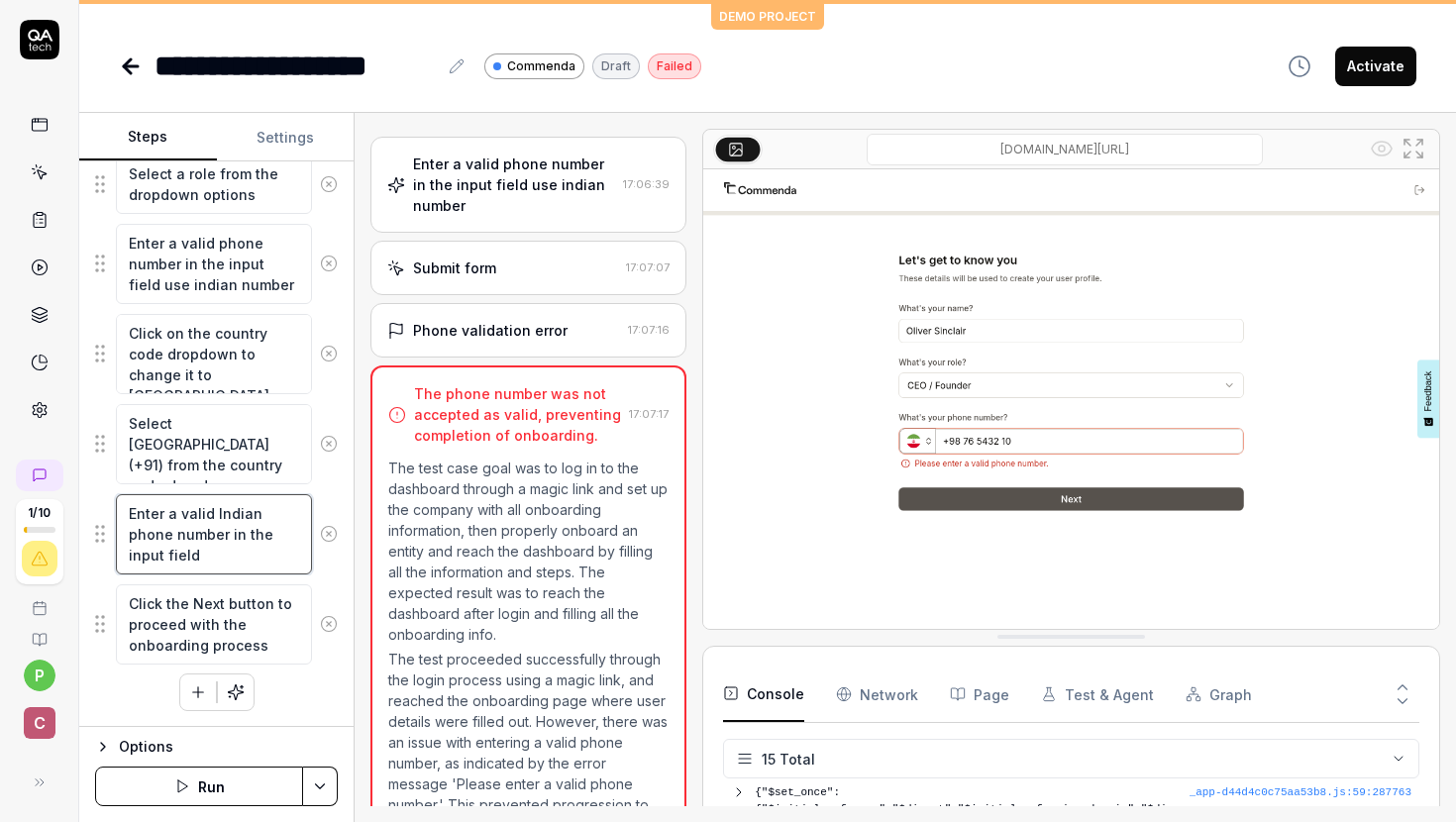 click on "Enter a valid Indian phone number in the input field" at bounding box center (214, 534) 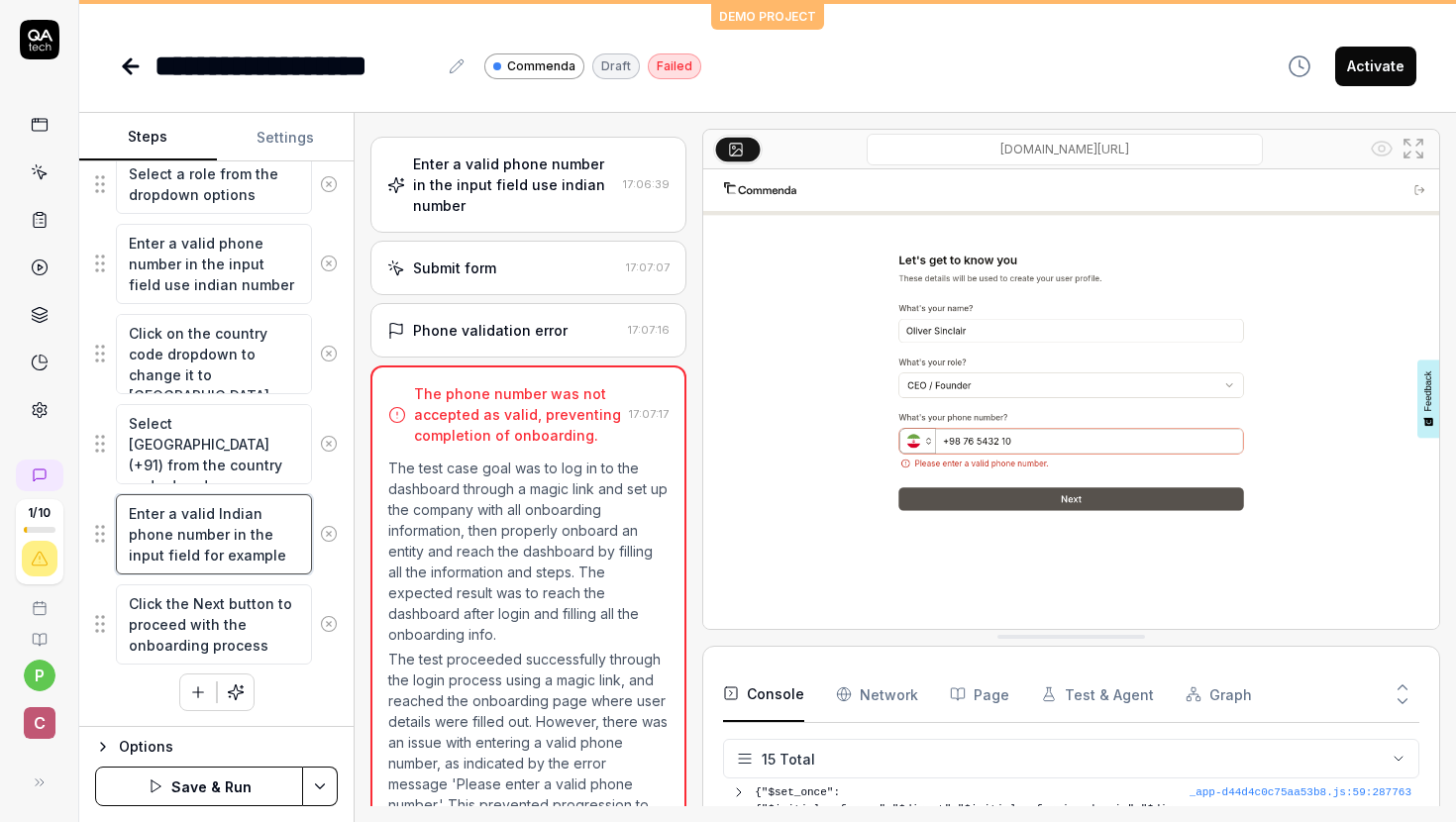 click on "Enter a valid Indian phone number in the input field for example" at bounding box center [214, 534] 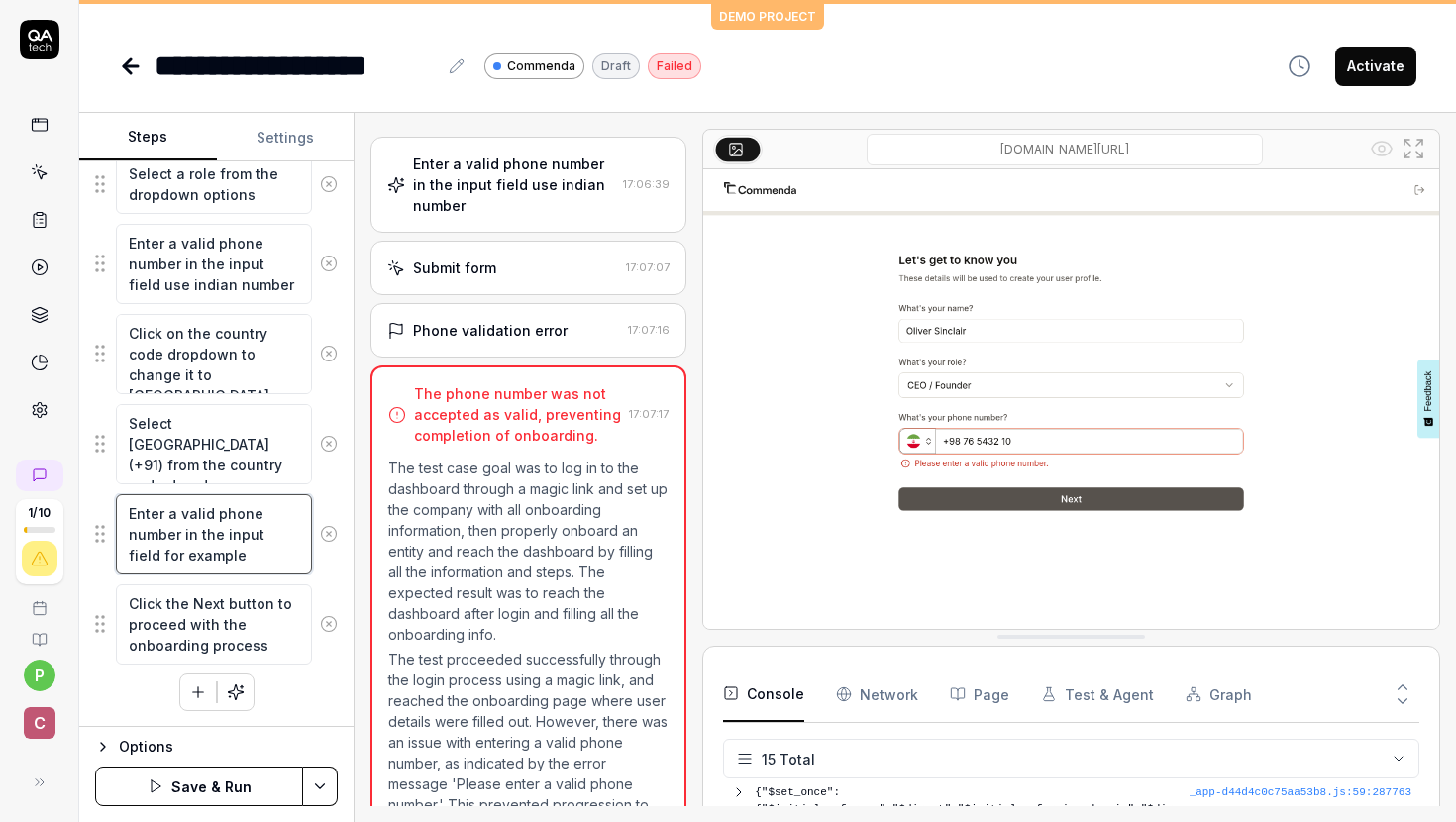 click on "Enter a valid phone number in the input field for example" at bounding box center [214, 534] 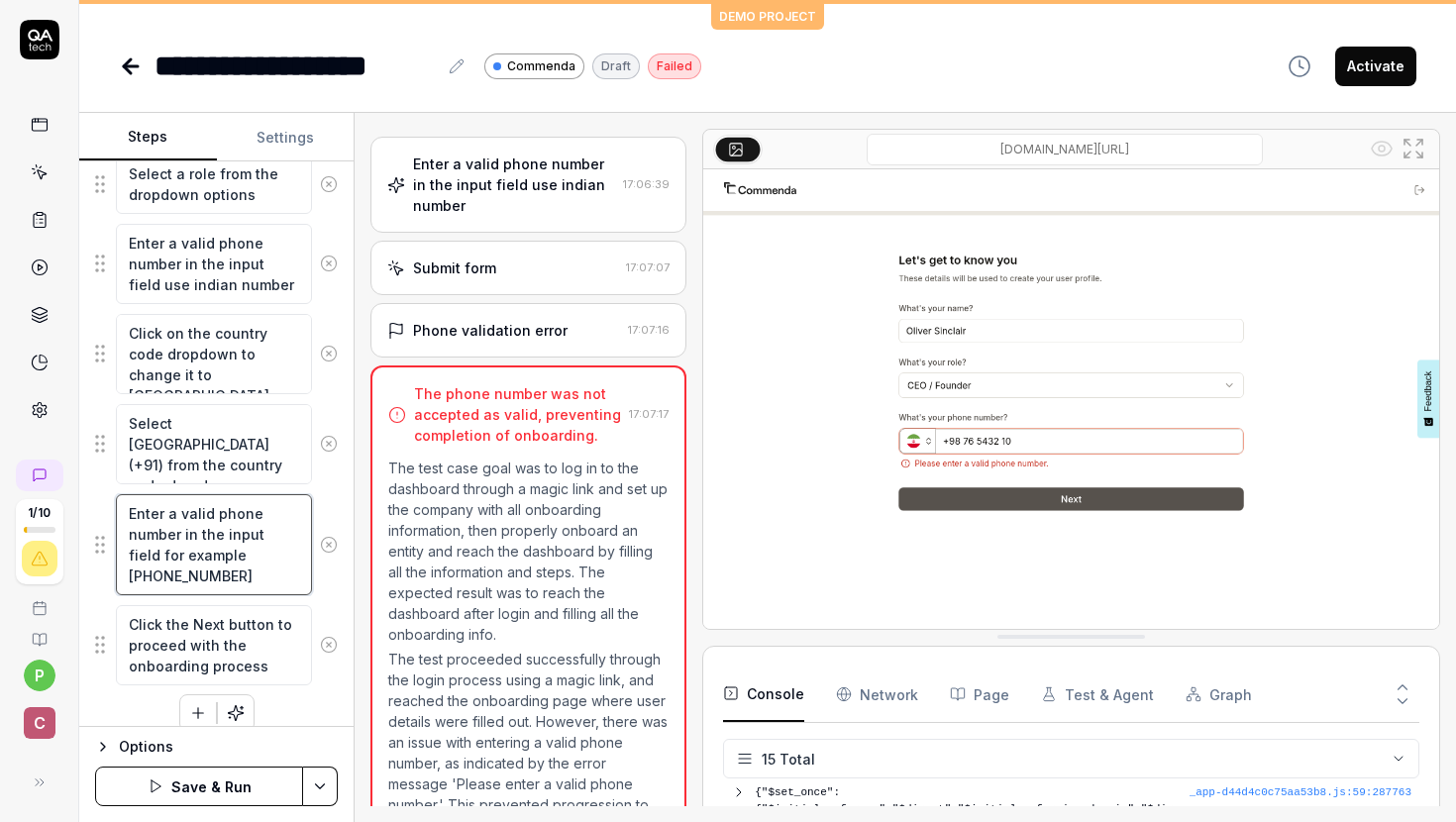 scroll, scrollTop: 782, scrollLeft: 0, axis: vertical 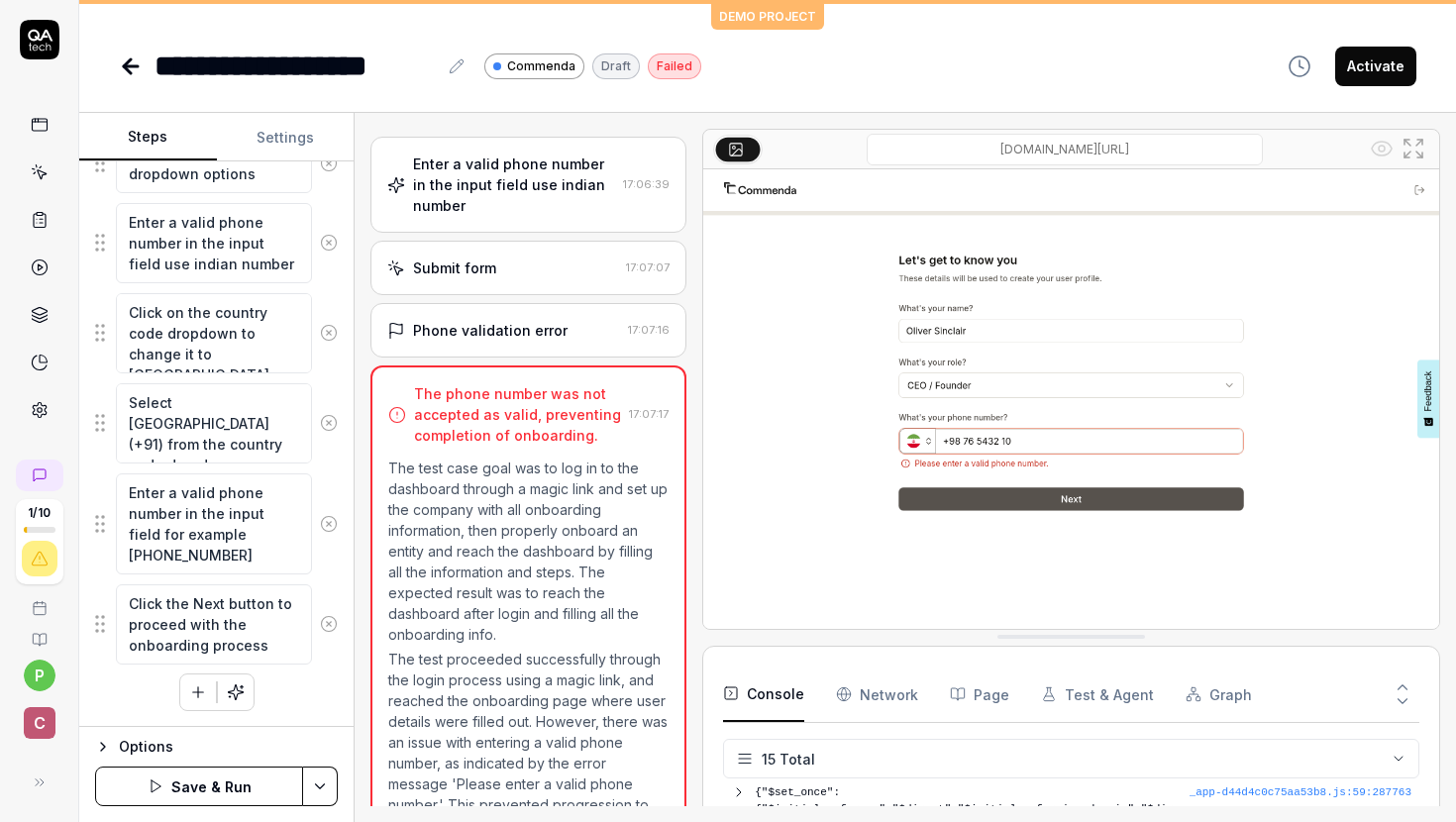 click on "Save & Run" at bounding box center (199, 786) 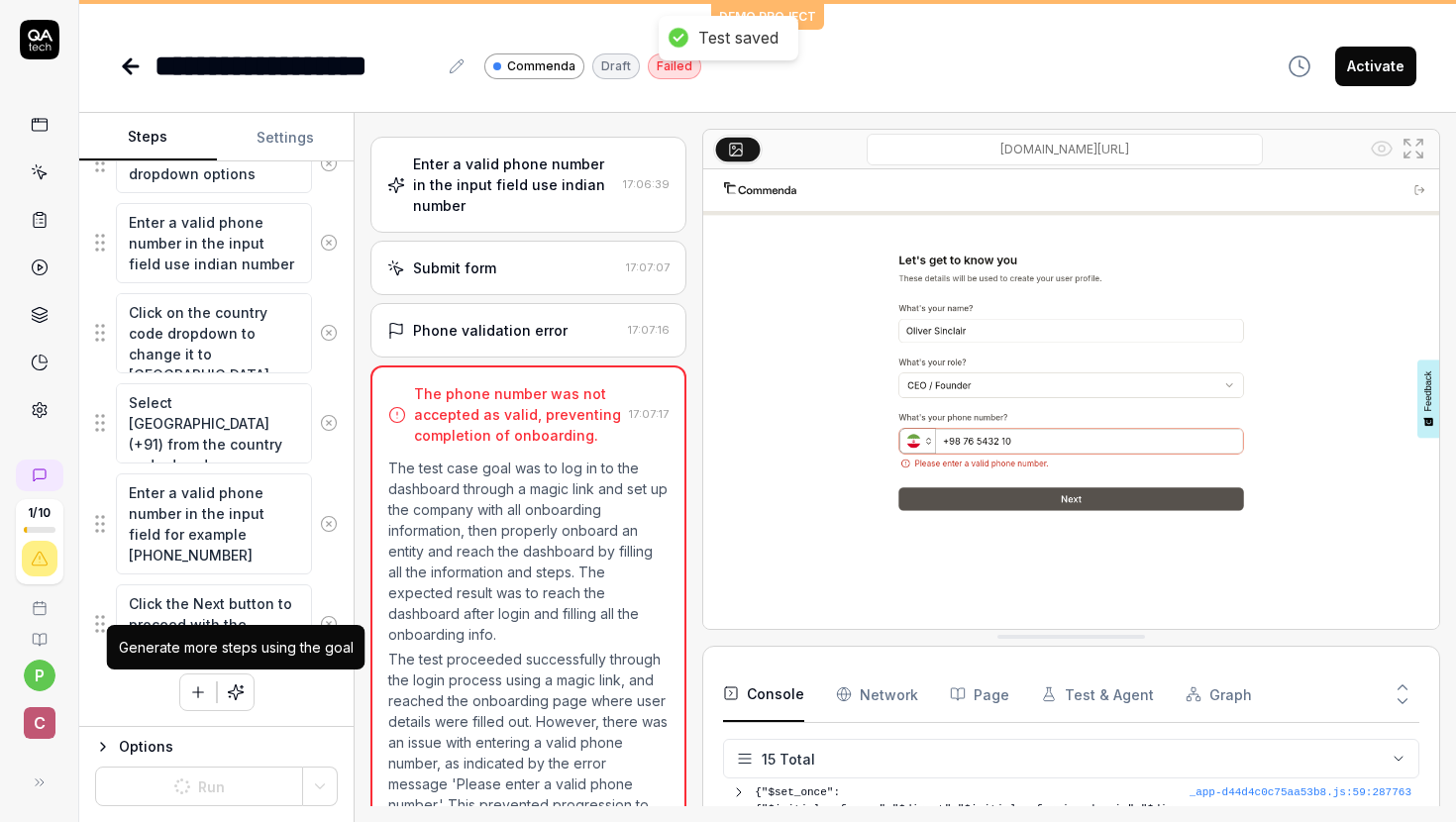 click 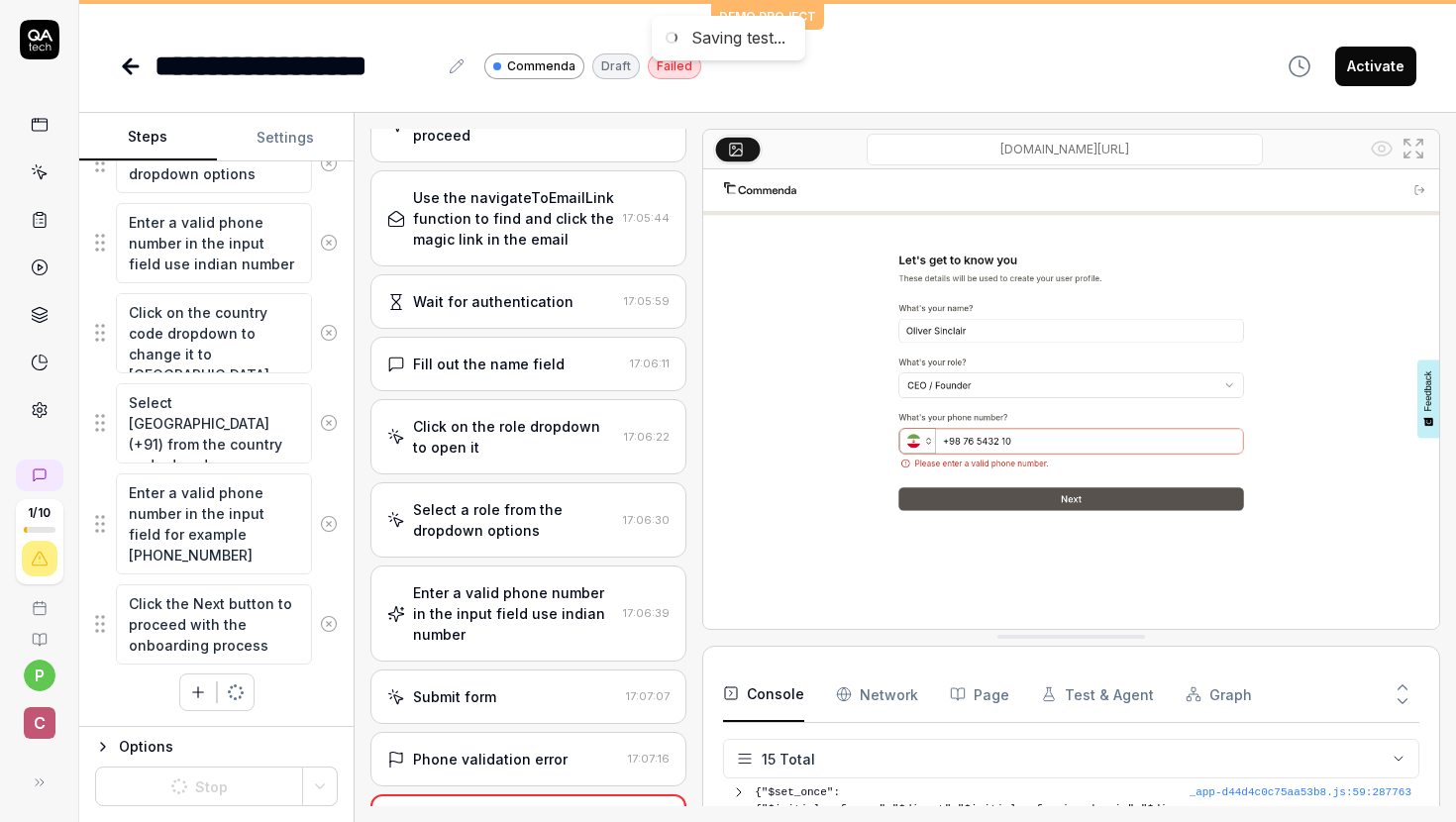 scroll, scrollTop: 148, scrollLeft: 0, axis: vertical 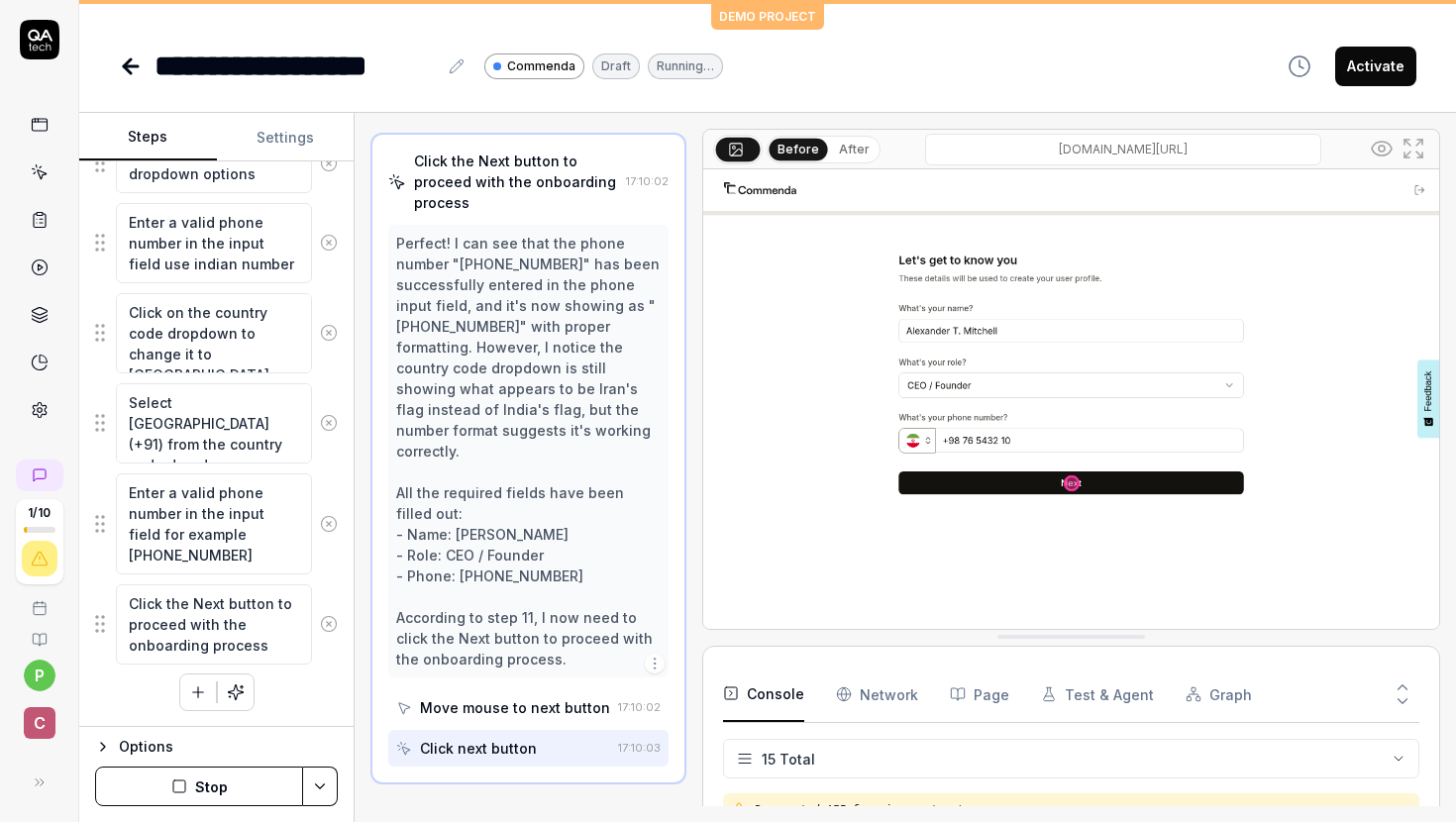 click on "Stop" at bounding box center (199, 786) 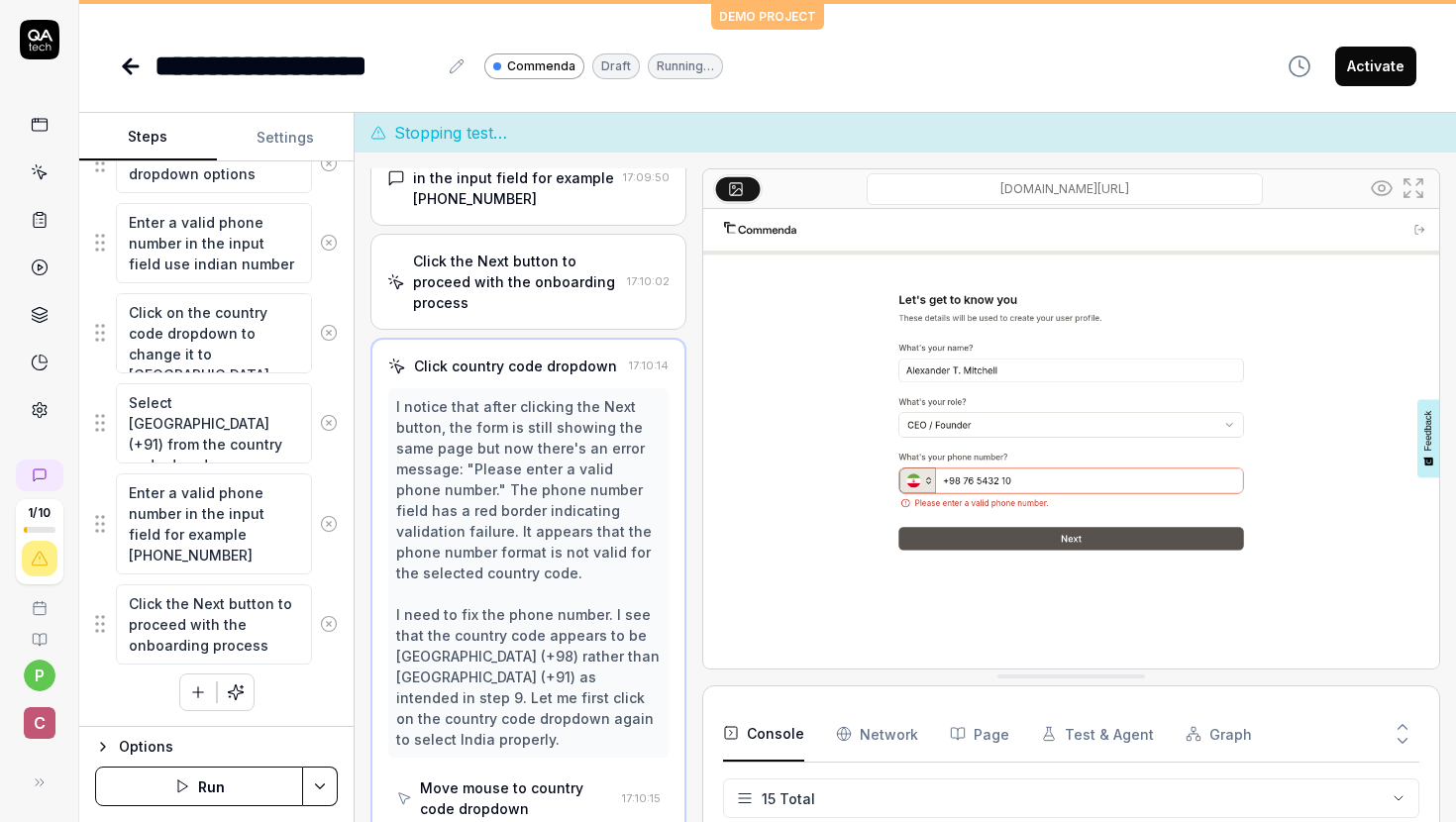 scroll, scrollTop: 836, scrollLeft: 0, axis: vertical 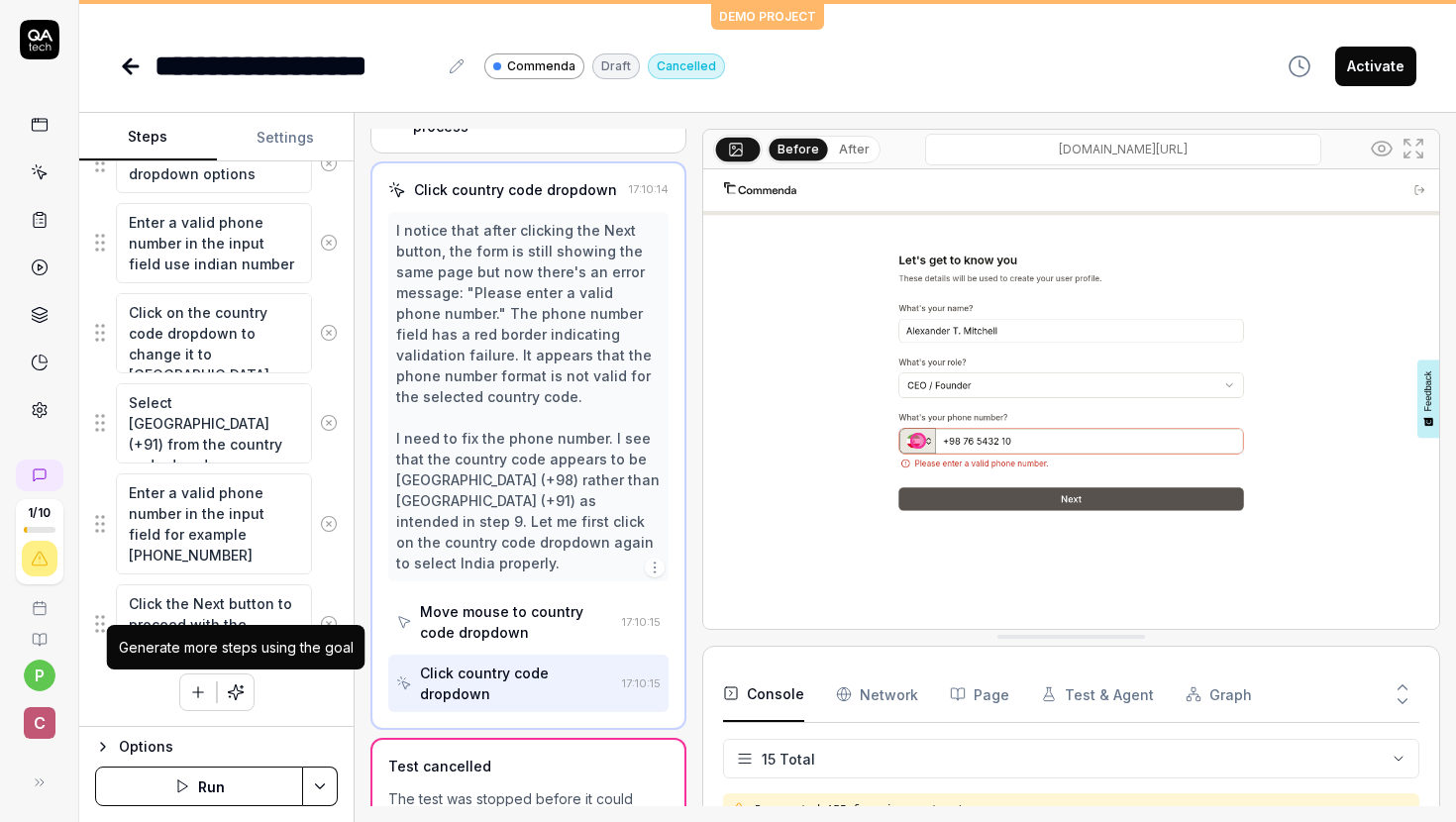 click 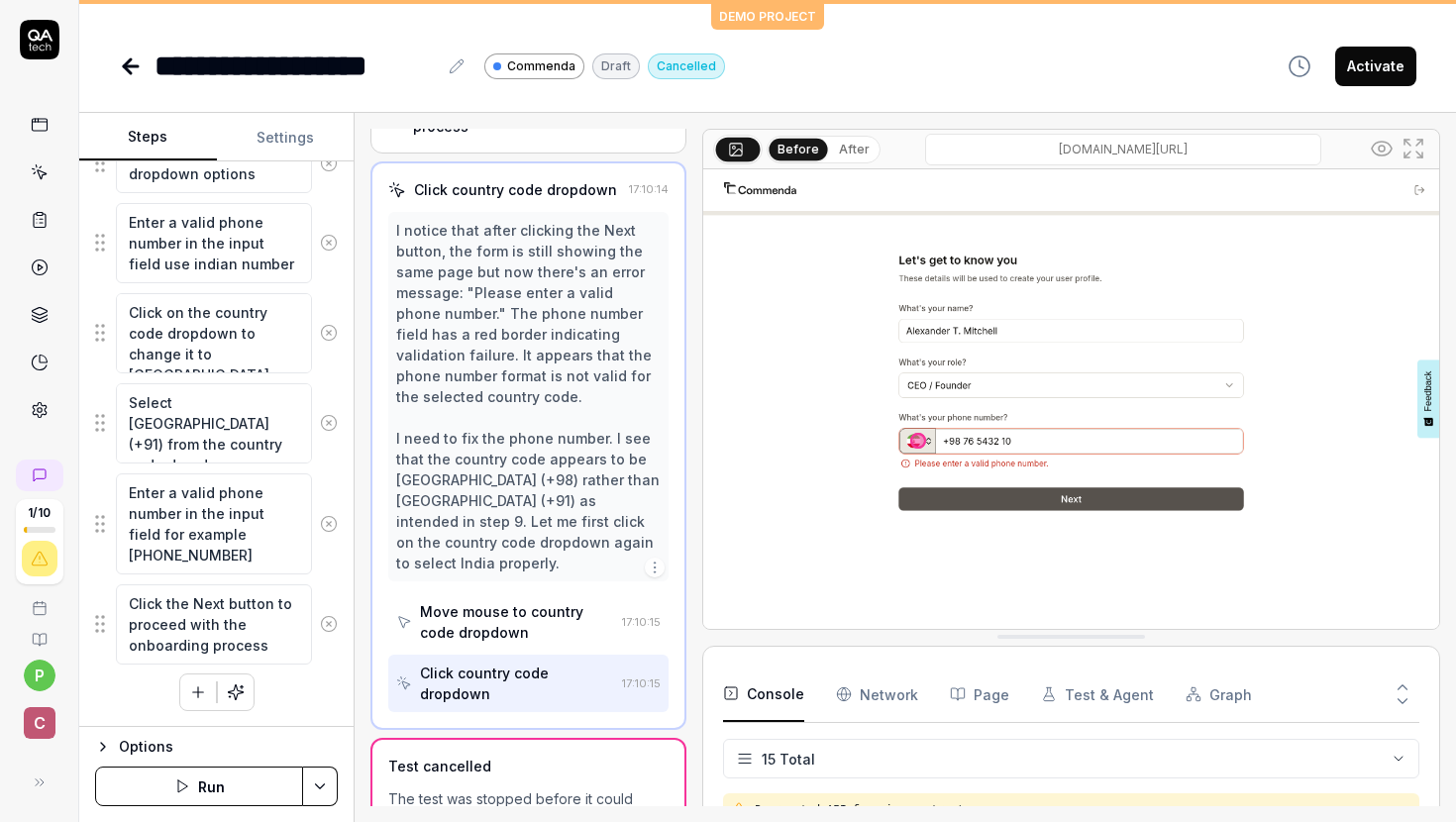 scroll, scrollTop: 0, scrollLeft: 0, axis: both 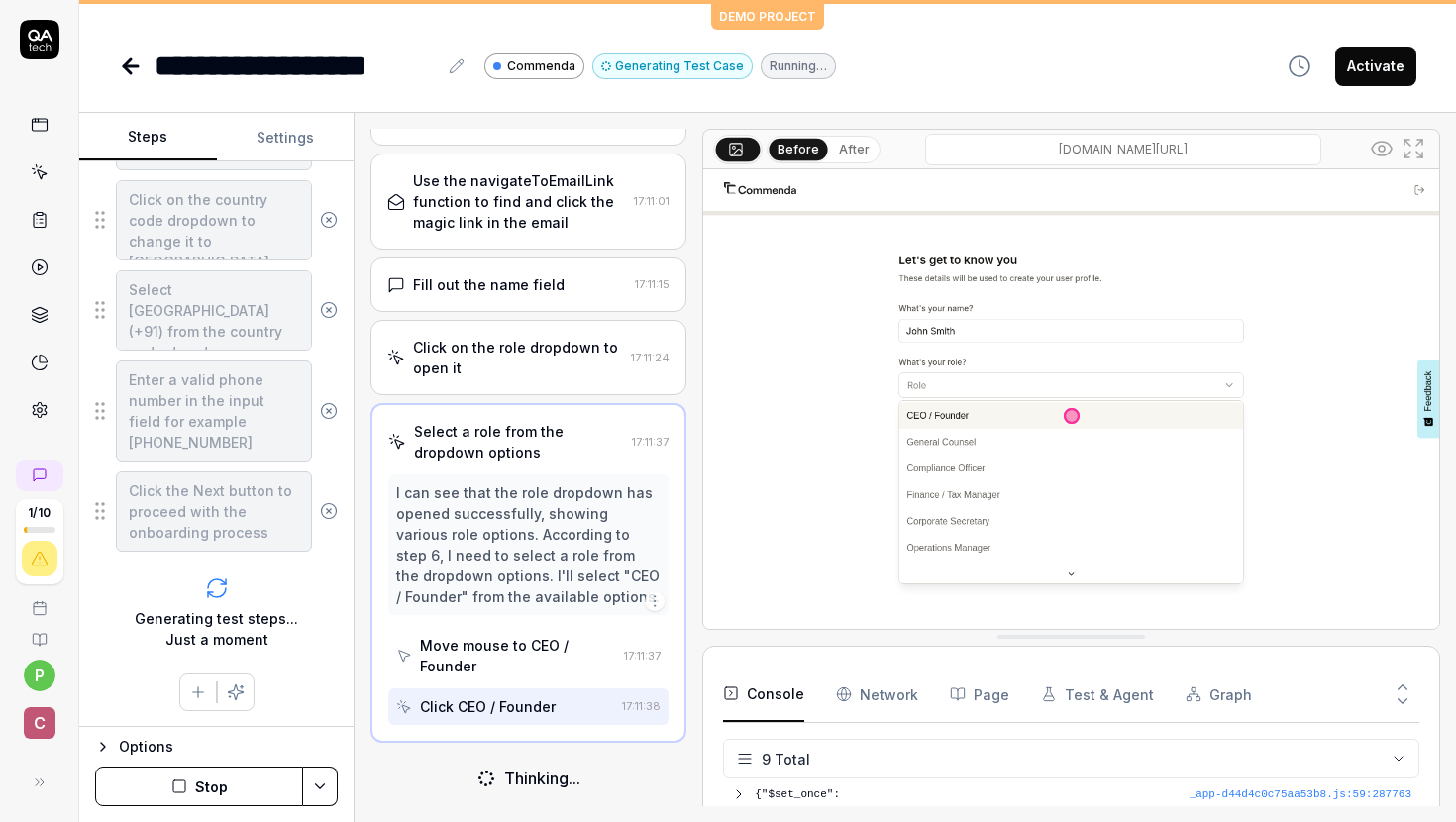 click on "**********" at bounding box center (728, 411) 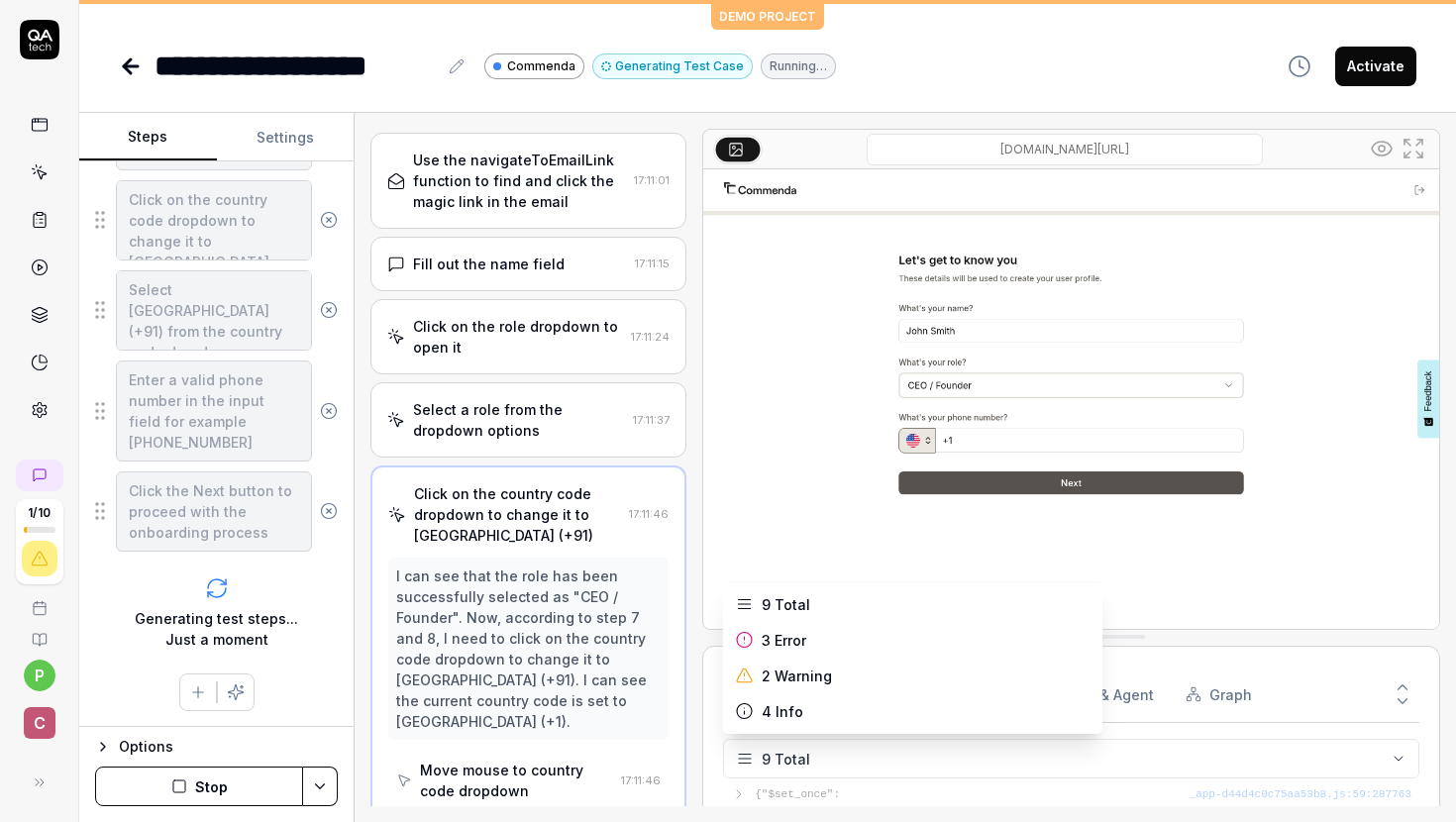 scroll, scrollTop: 268, scrollLeft: 0, axis: vertical 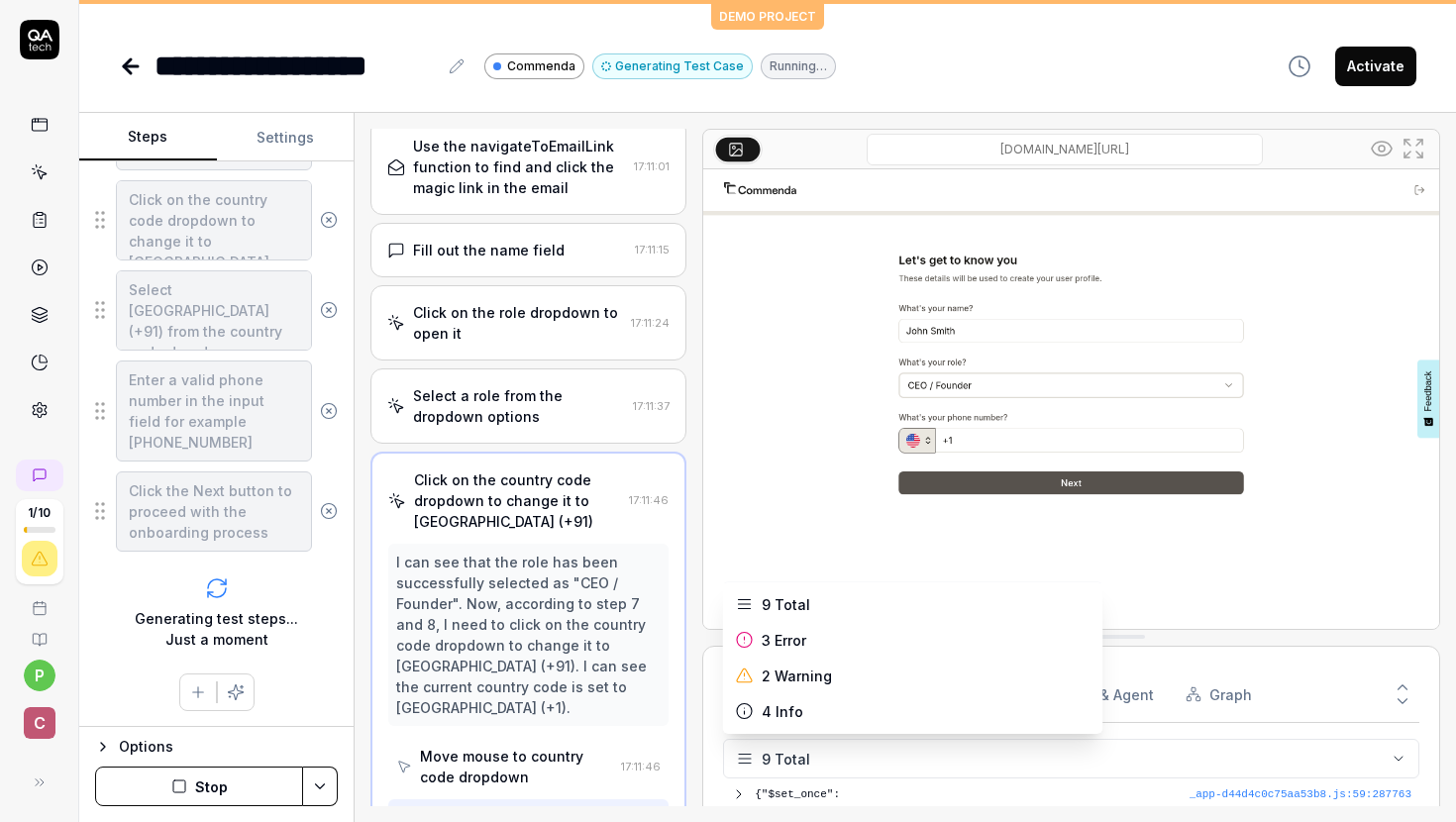 click on "**********" at bounding box center (728, 411) 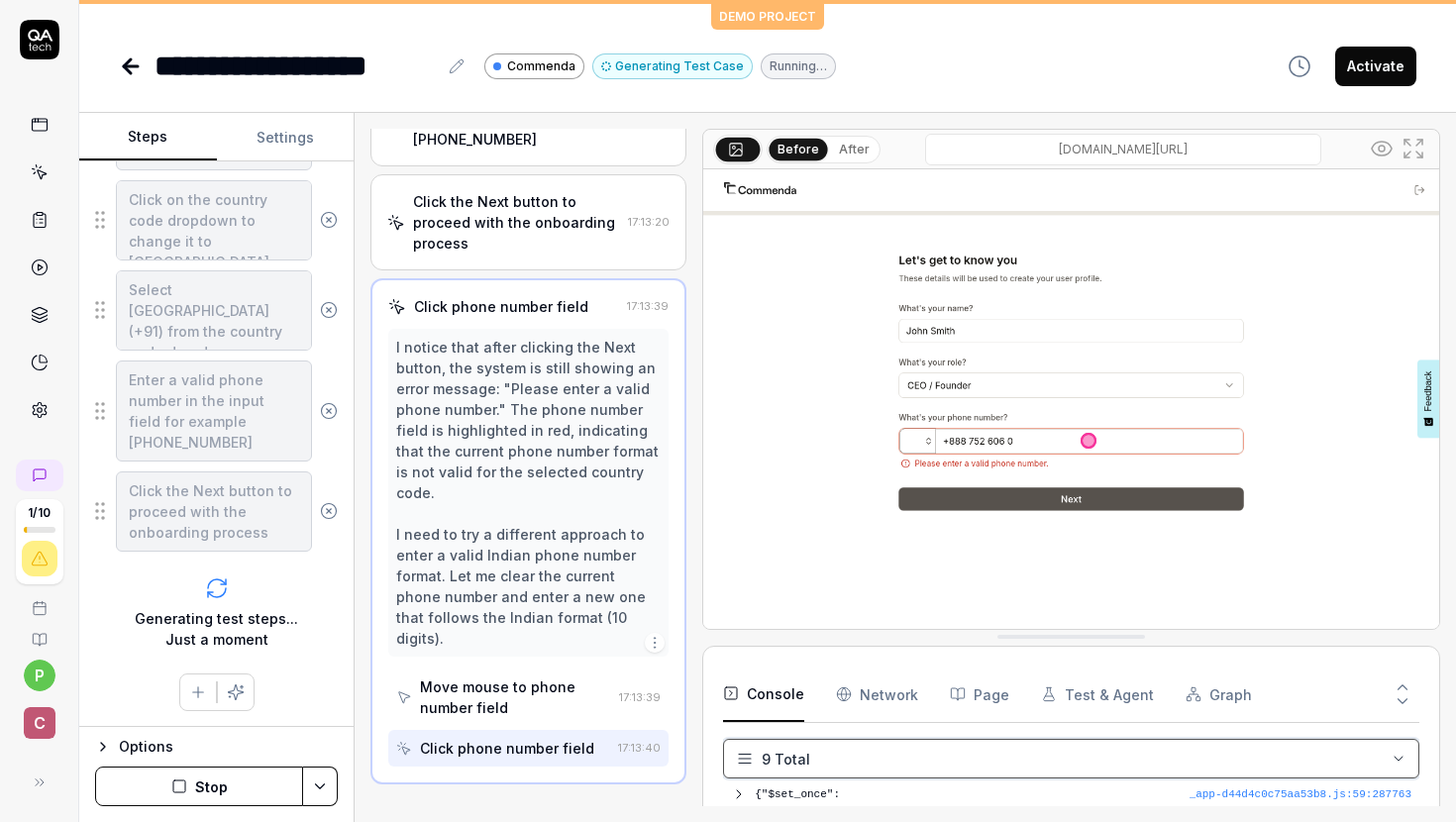 scroll, scrollTop: 1190, scrollLeft: 0, axis: vertical 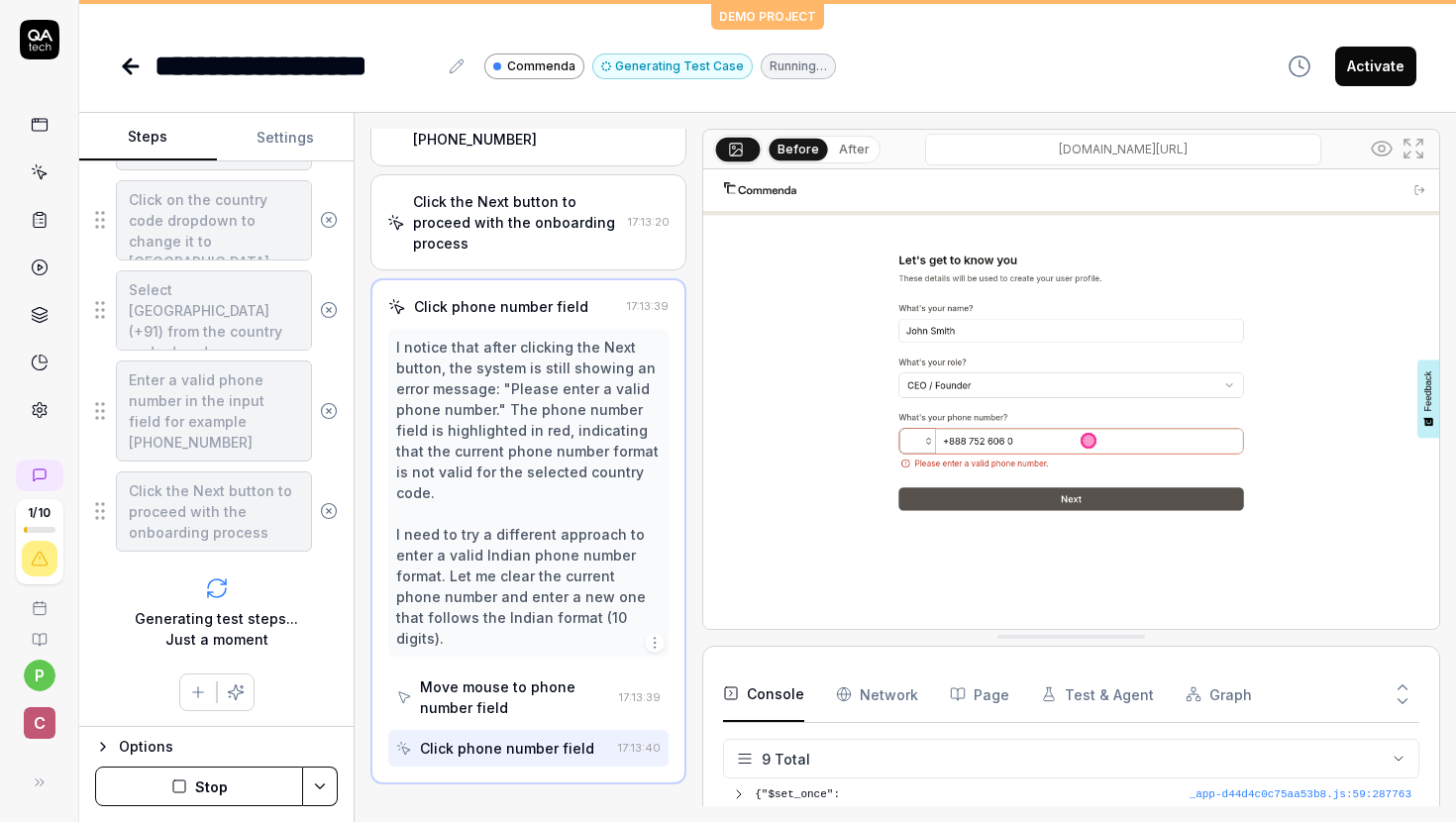 click on "Move mouse to phone number field" at bounding box center (515, 697) 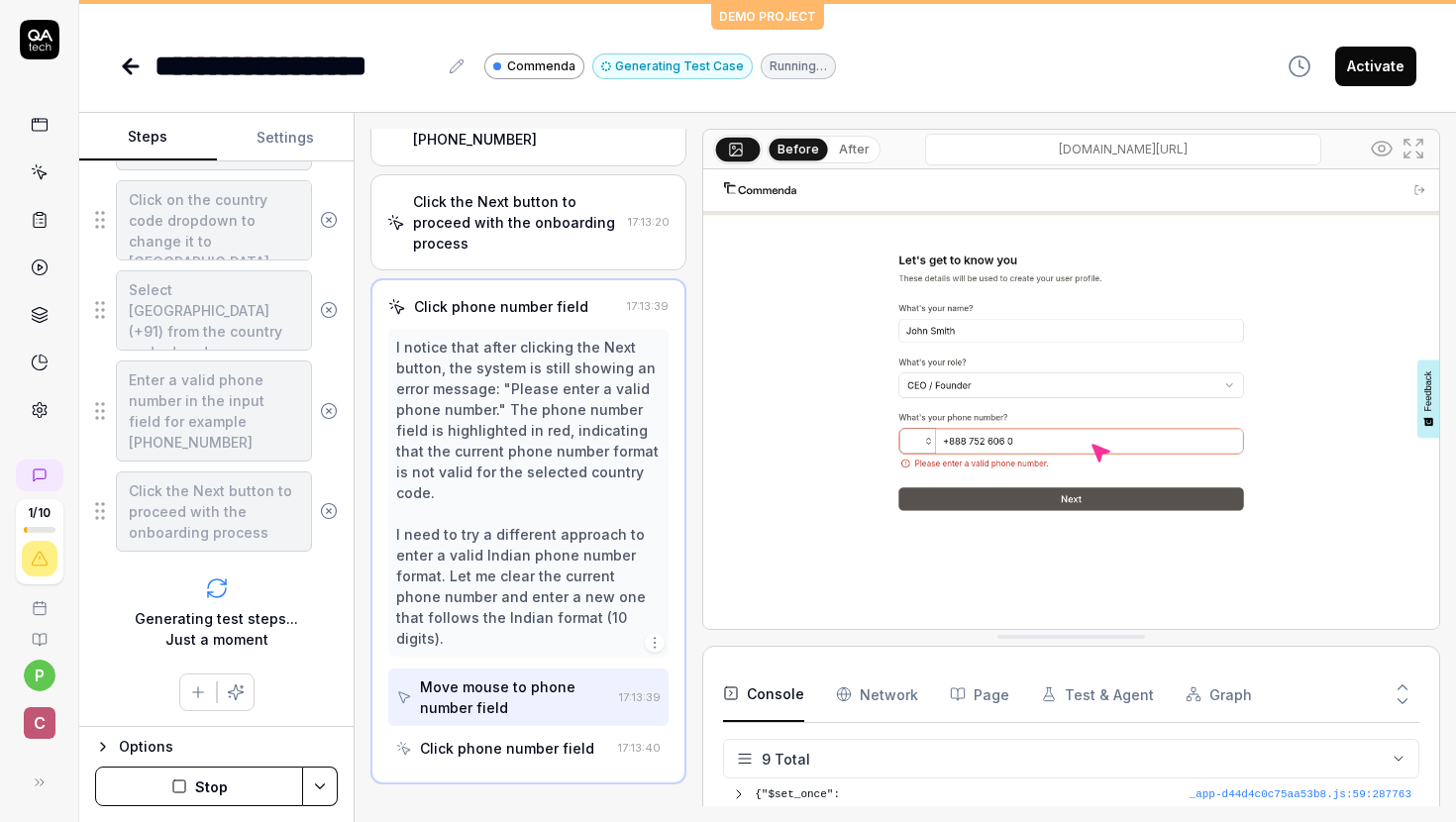 click on "Move mouse to phone number field" at bounding box center [515, 697] 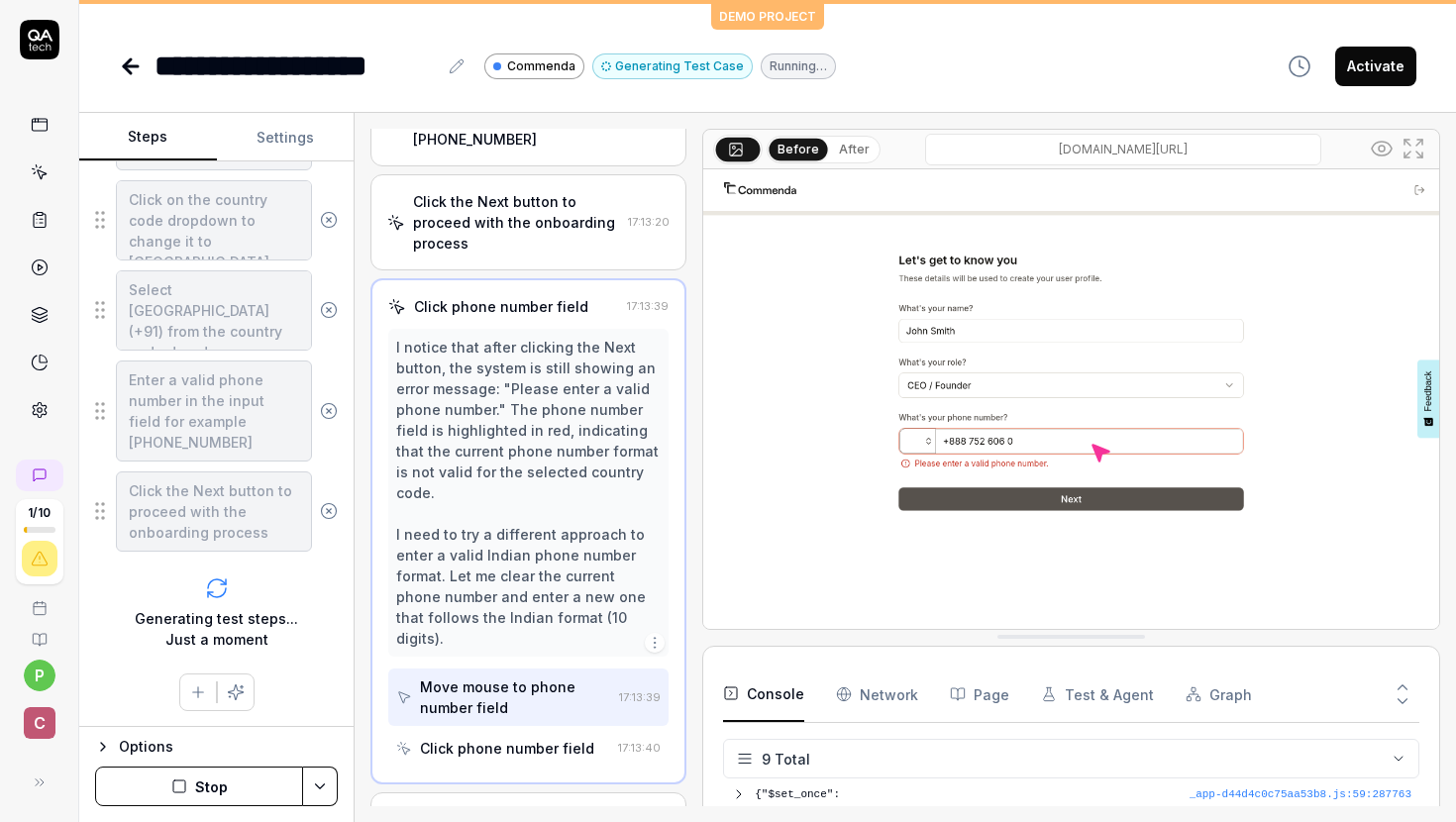 click on "Clear phone field" at bounding box center (473, 819) 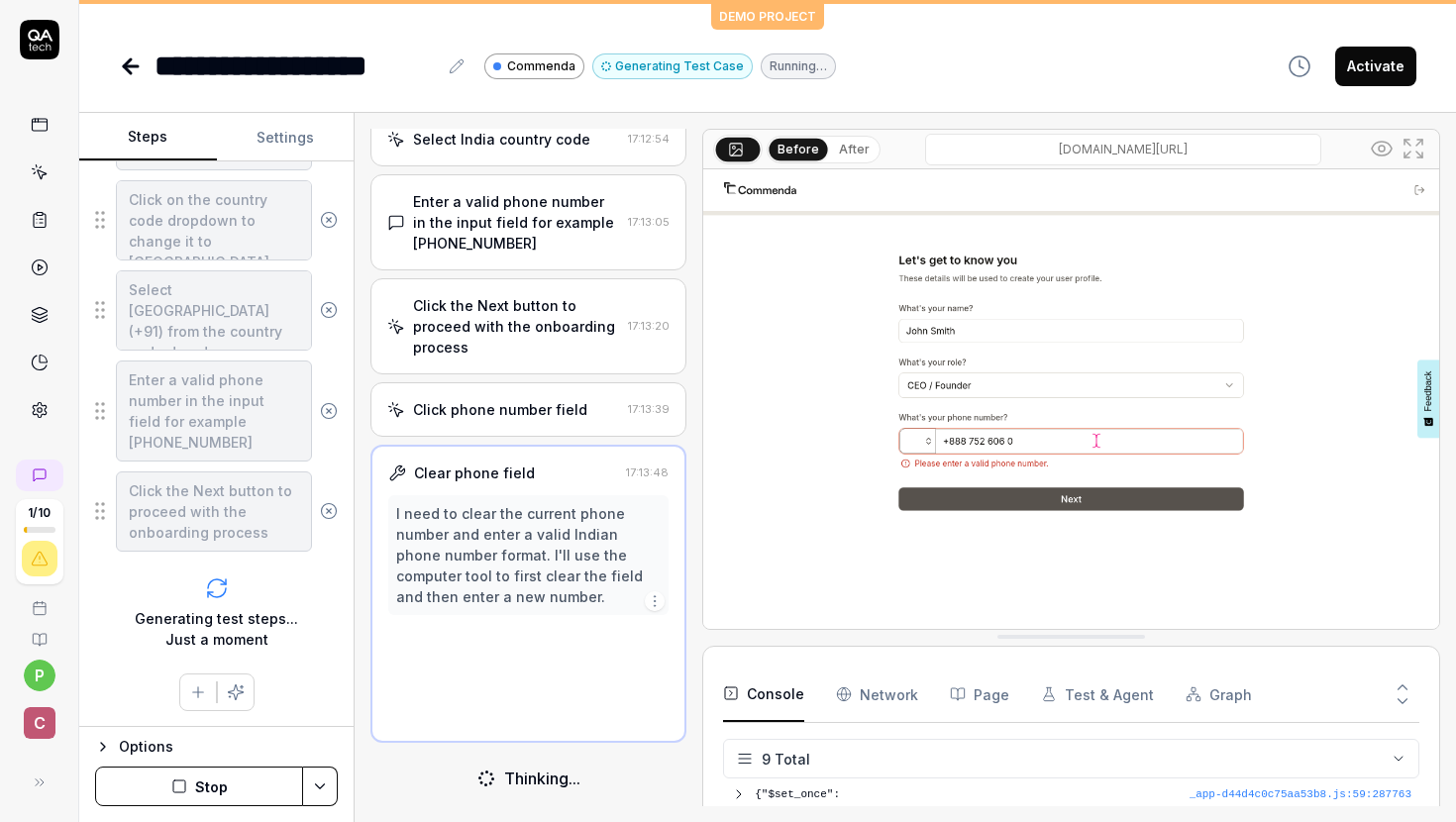 scroll, scrollTop: 1066, scrollLeft: 0, axis: vertical 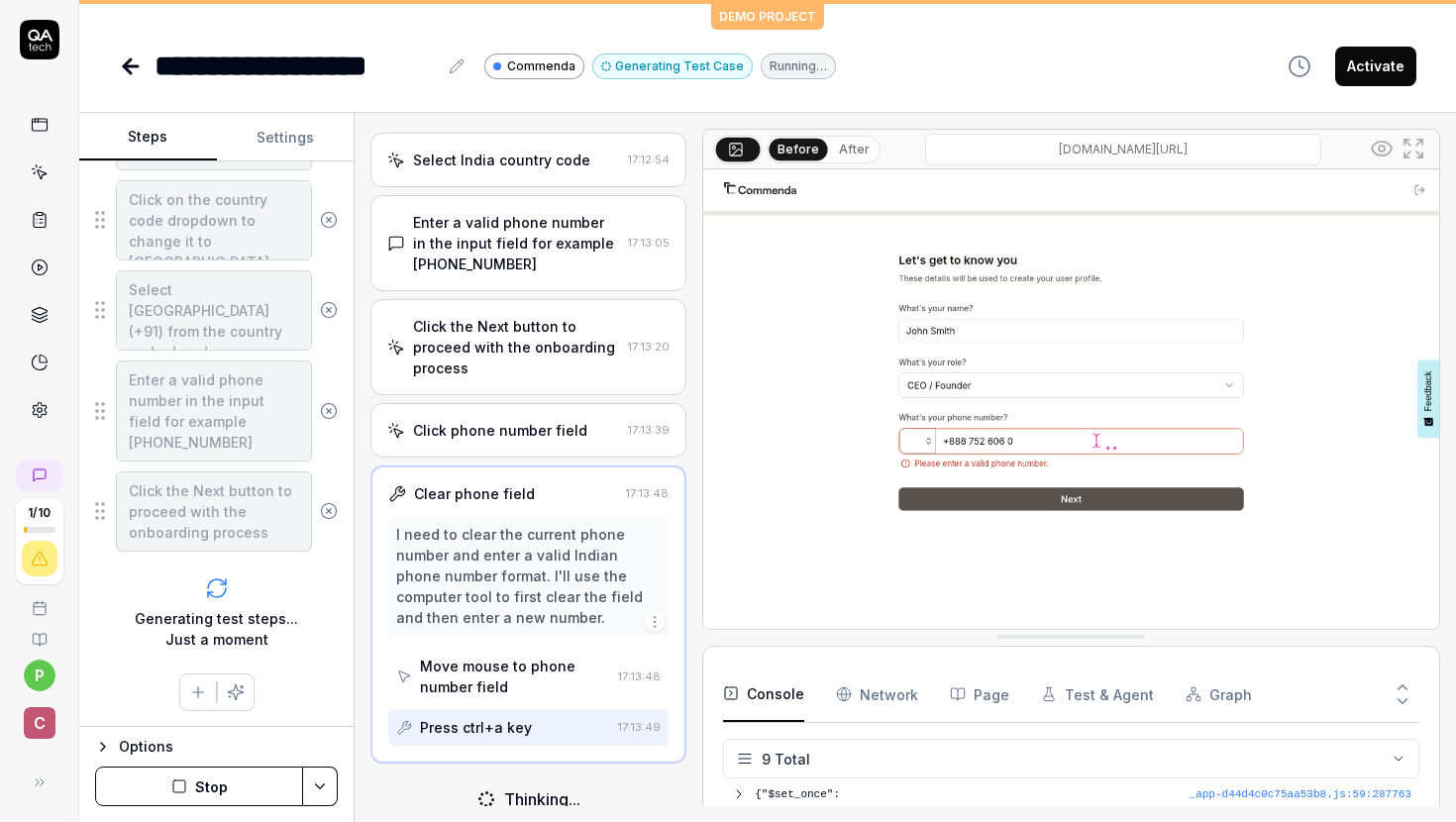 click on "Press ctrl+a key" at bounding box center (503, 727) 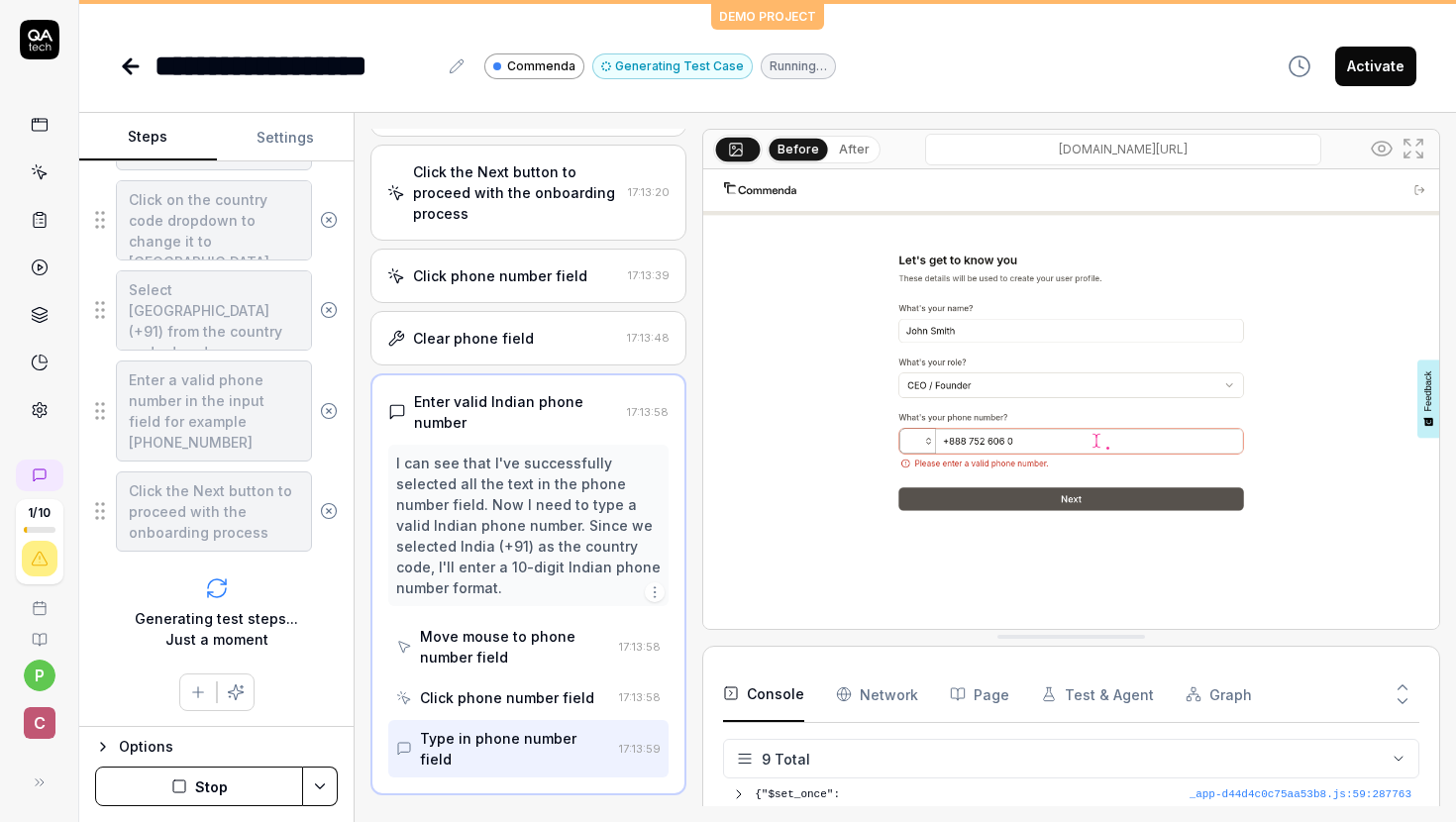 scroll, scrollTop: 1210, scrollLeft: 0, axis: vertical 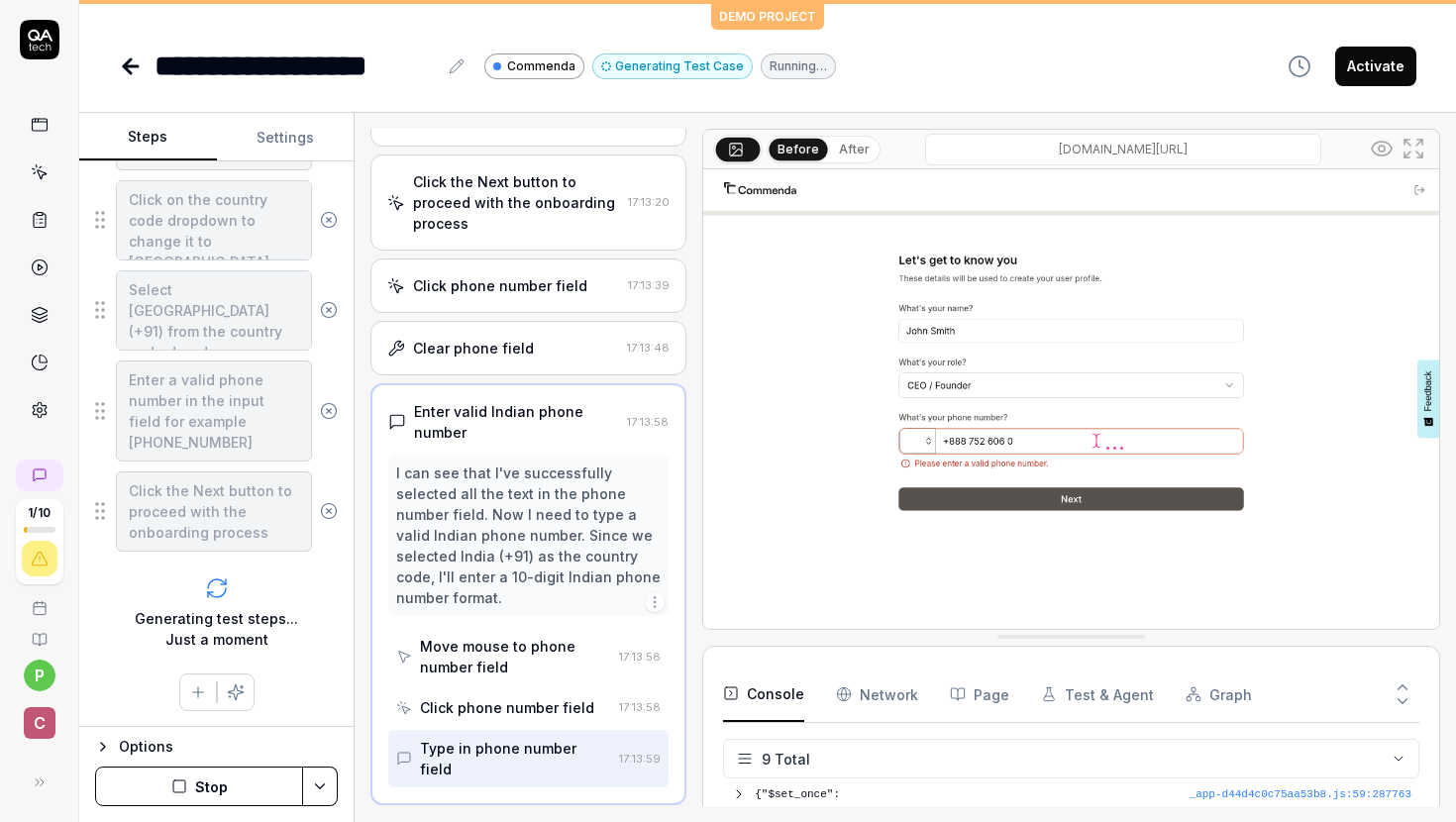 click on "Type in phone number field" at bounding box center (515, 759) 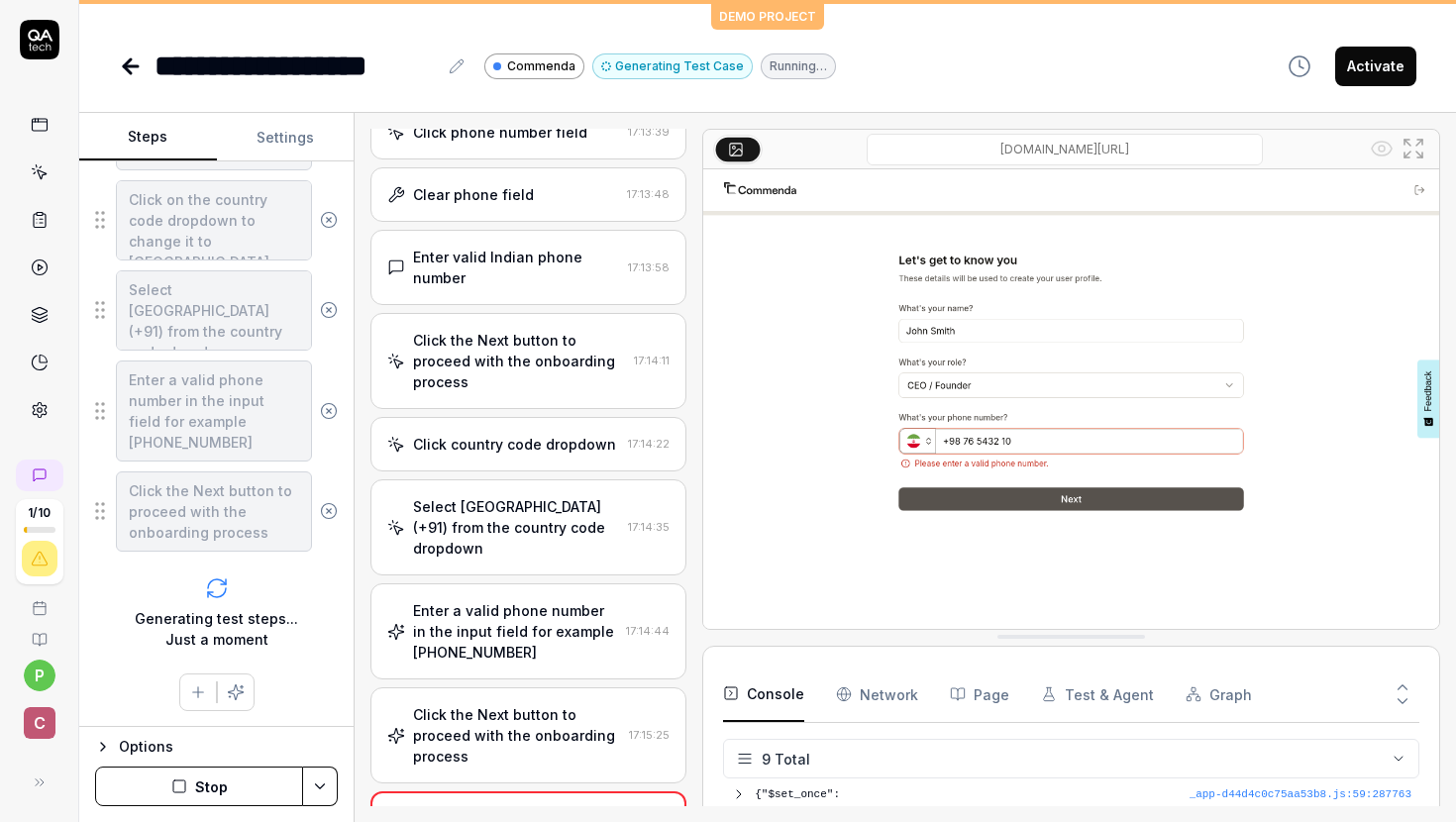 scroll, scrollTop: 1747, scrollLeft: 0, axis: vertical 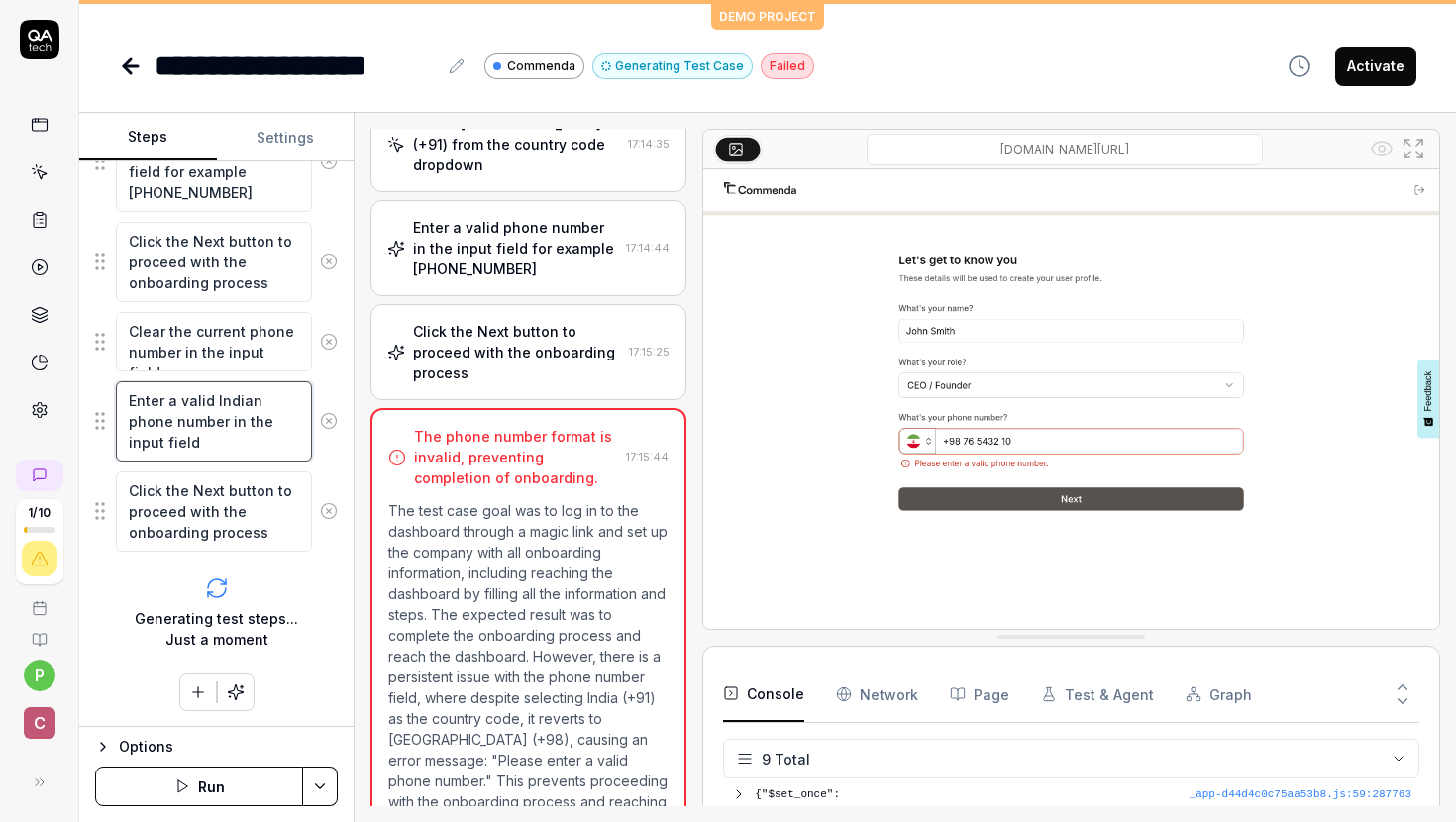 click on "Enter a valid Indian phone number in the input field" at bounding box center (214, 421) 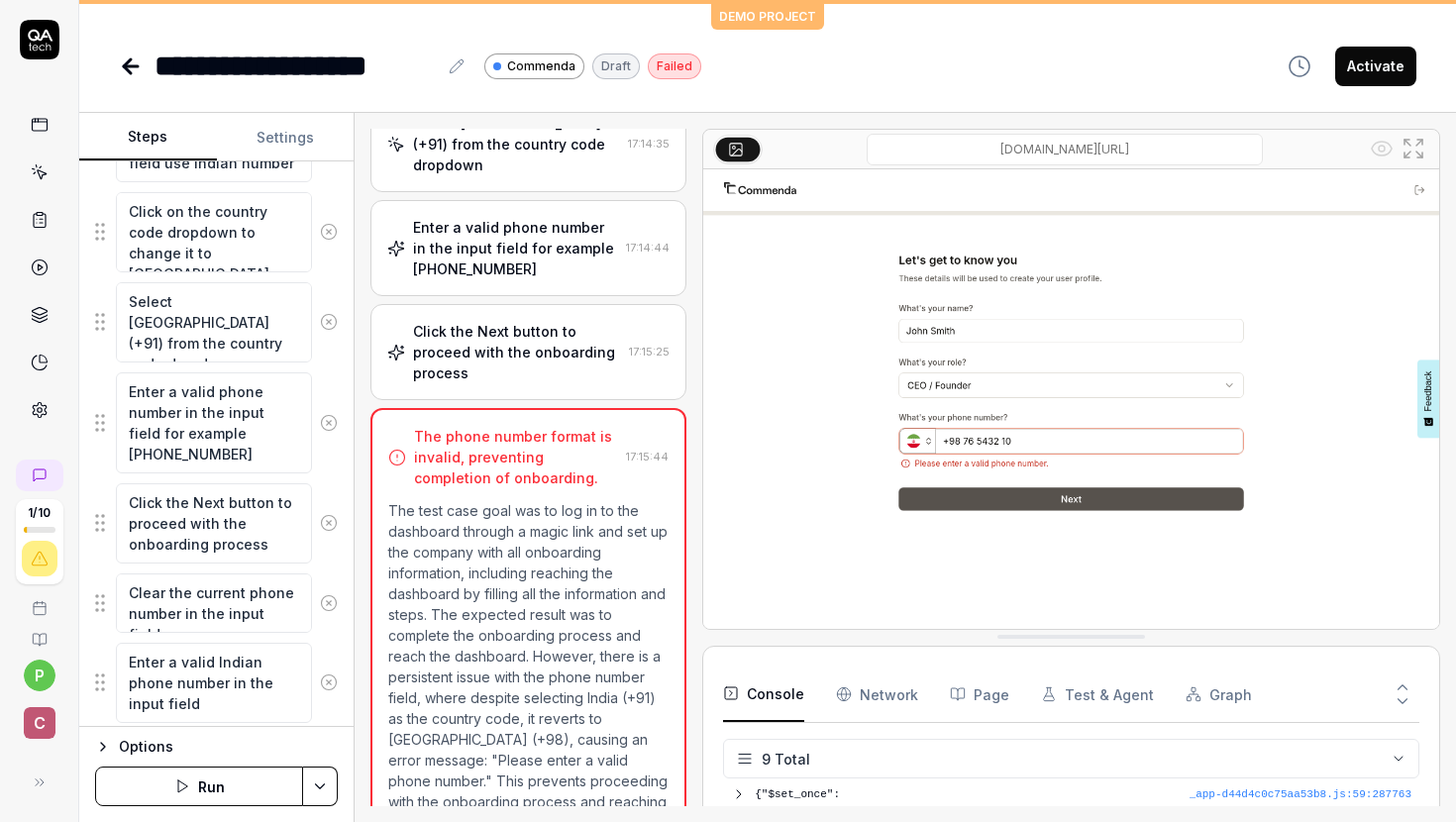 scroll, scrollTop: 902, scrollLeft: 0, axis: vertical 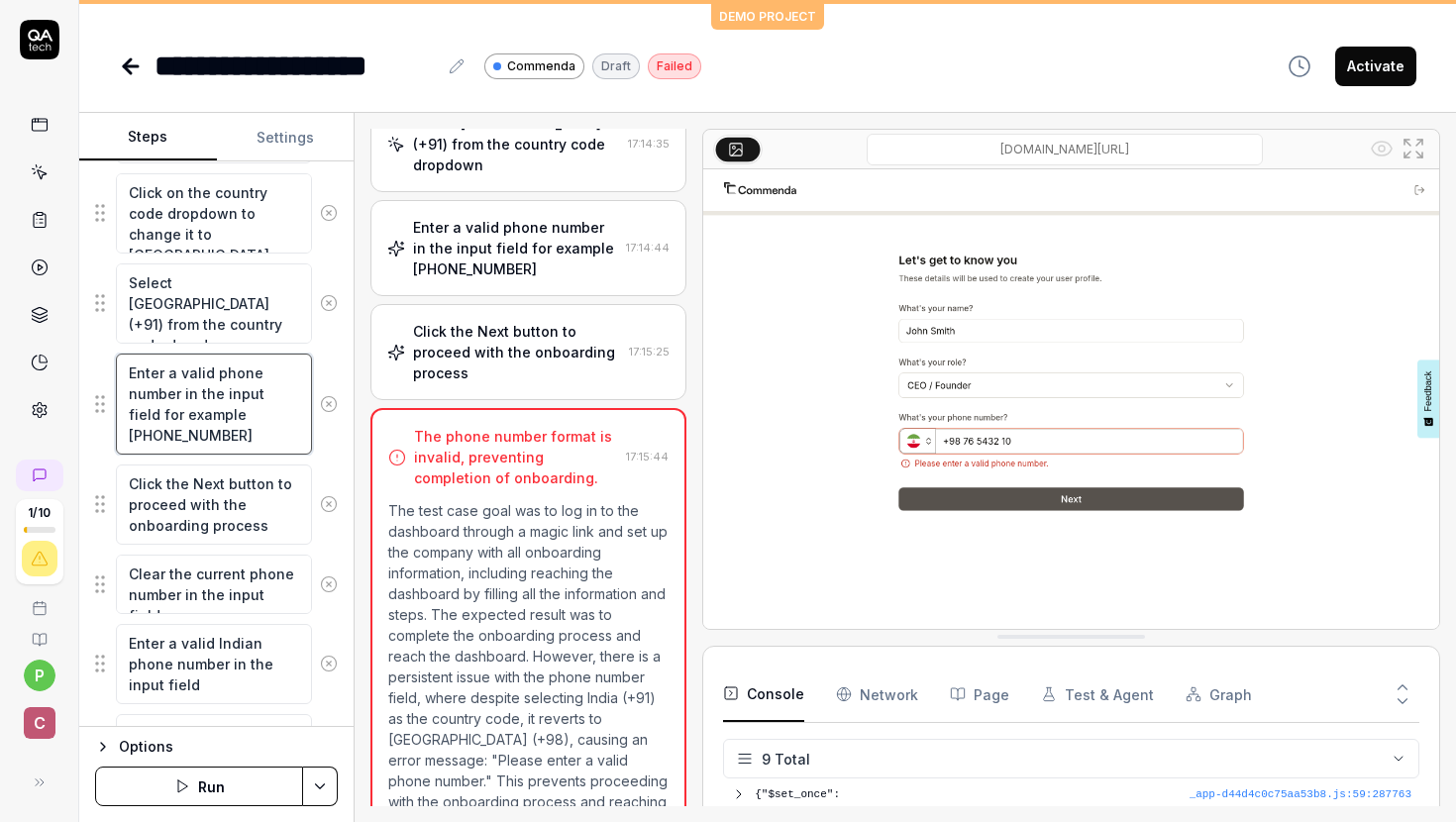 click on "Enter a valid phone number in the input field for example [PHONE_NUMBER]" at bounding box center [214, 404] 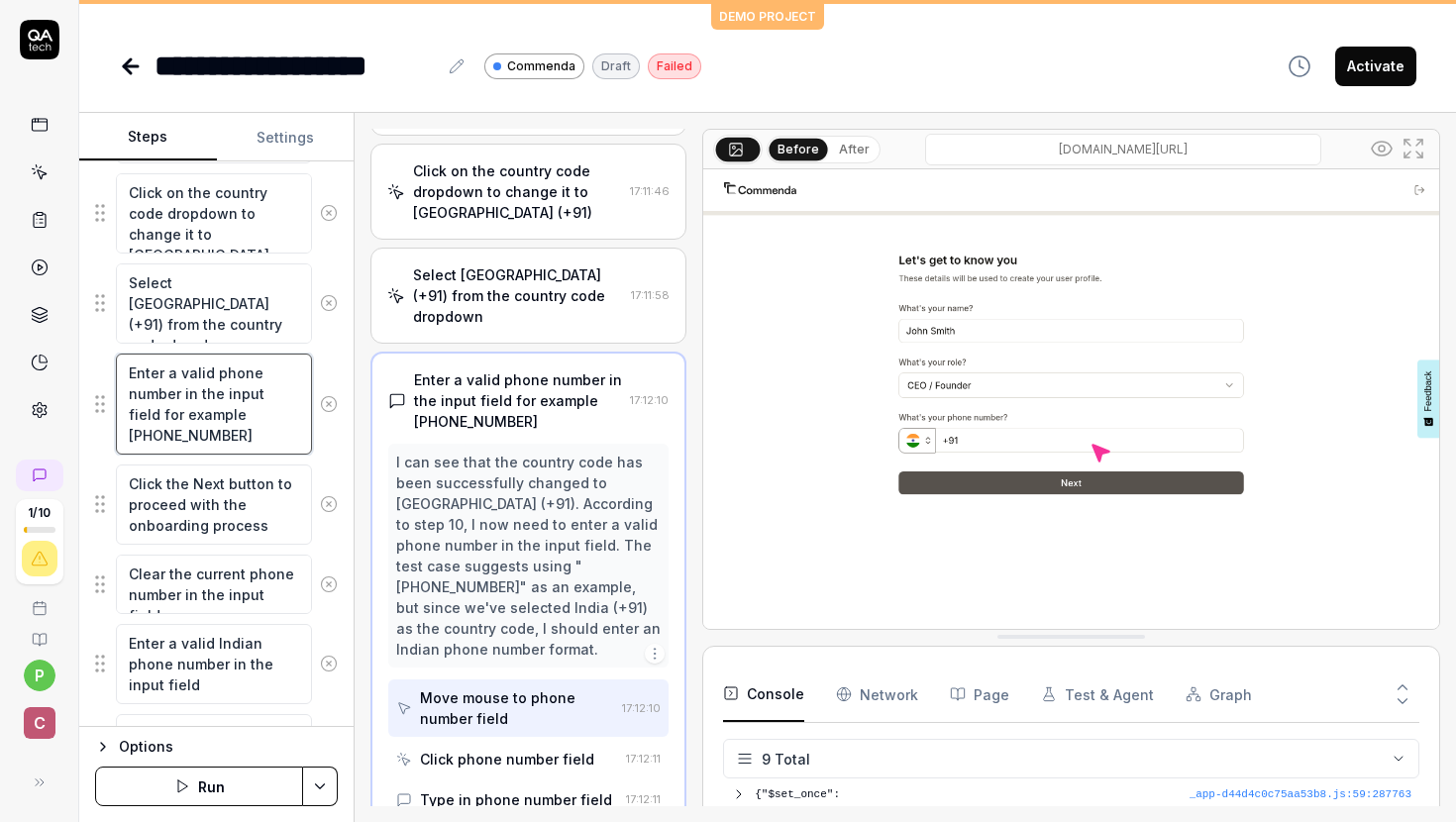 scroll, scrollTop: 565, scrollLeft: 0, axis: vertical 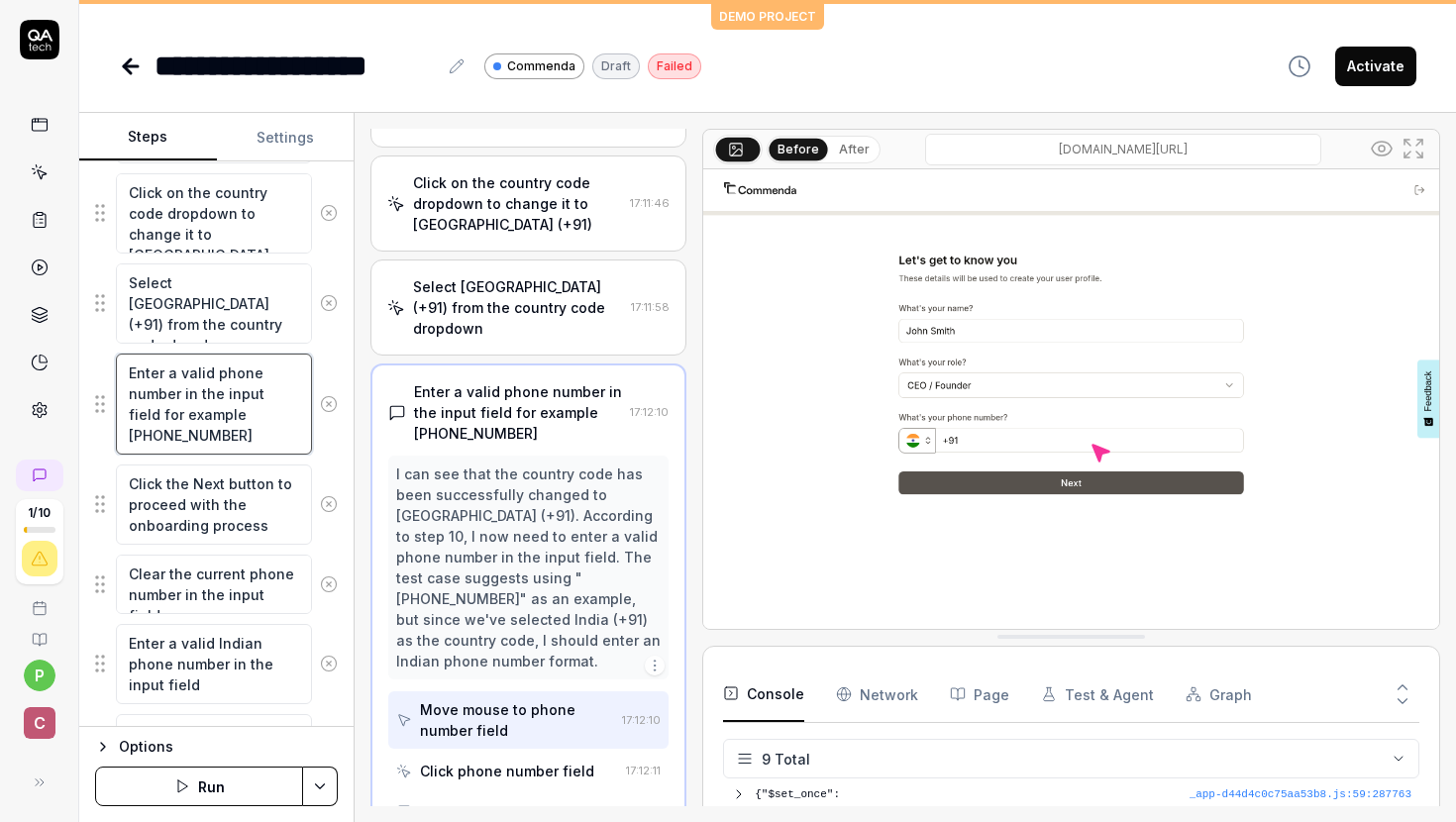 drag, startPoint x: 235, startPoint y: 416, endPoint x: 209, endPoint y: 417, distance: 26.019224 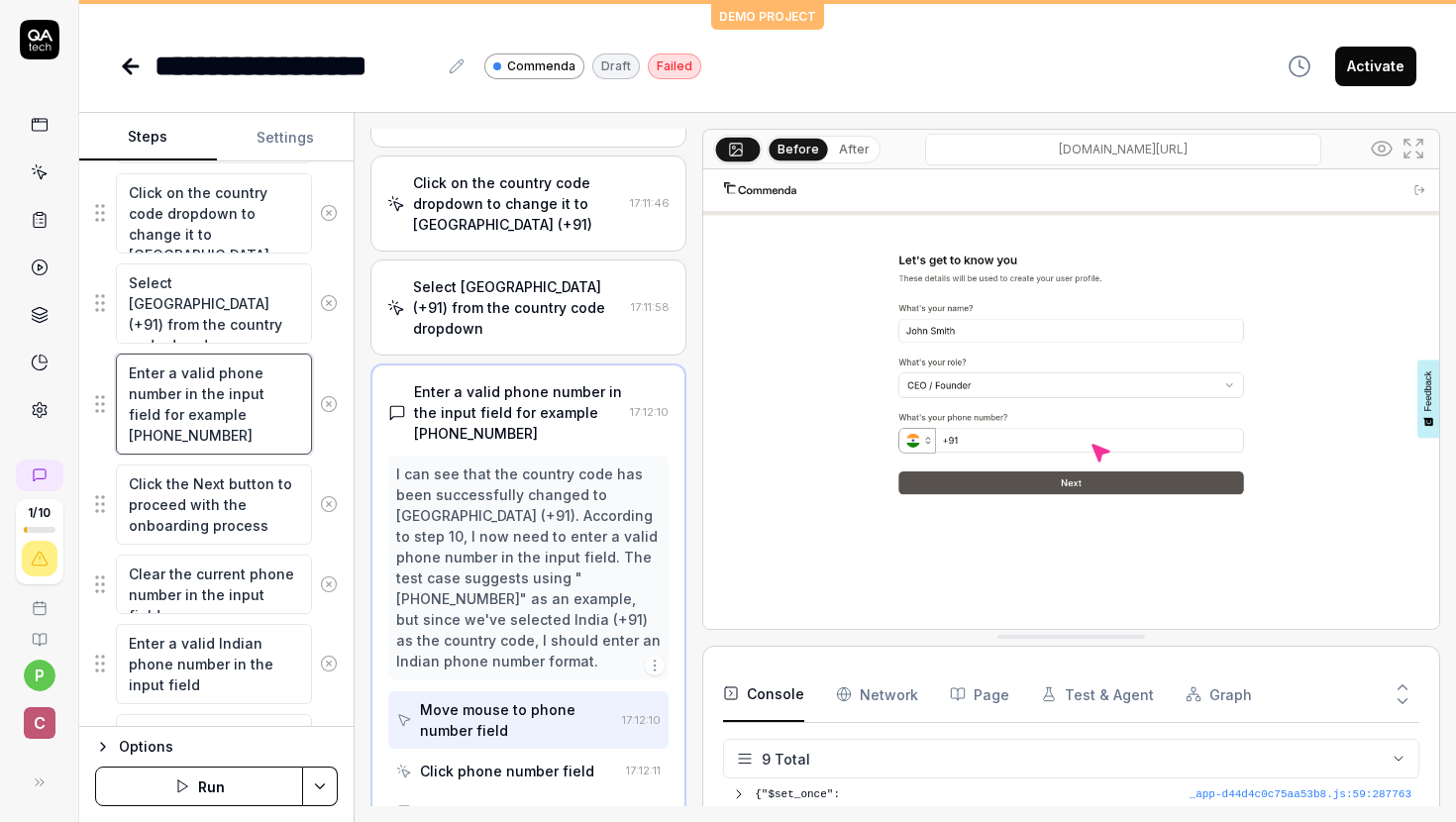 click on "Enter a valid phone number in the input field for example [PHONE_NUMBER]" at bounding box center (214, 404) 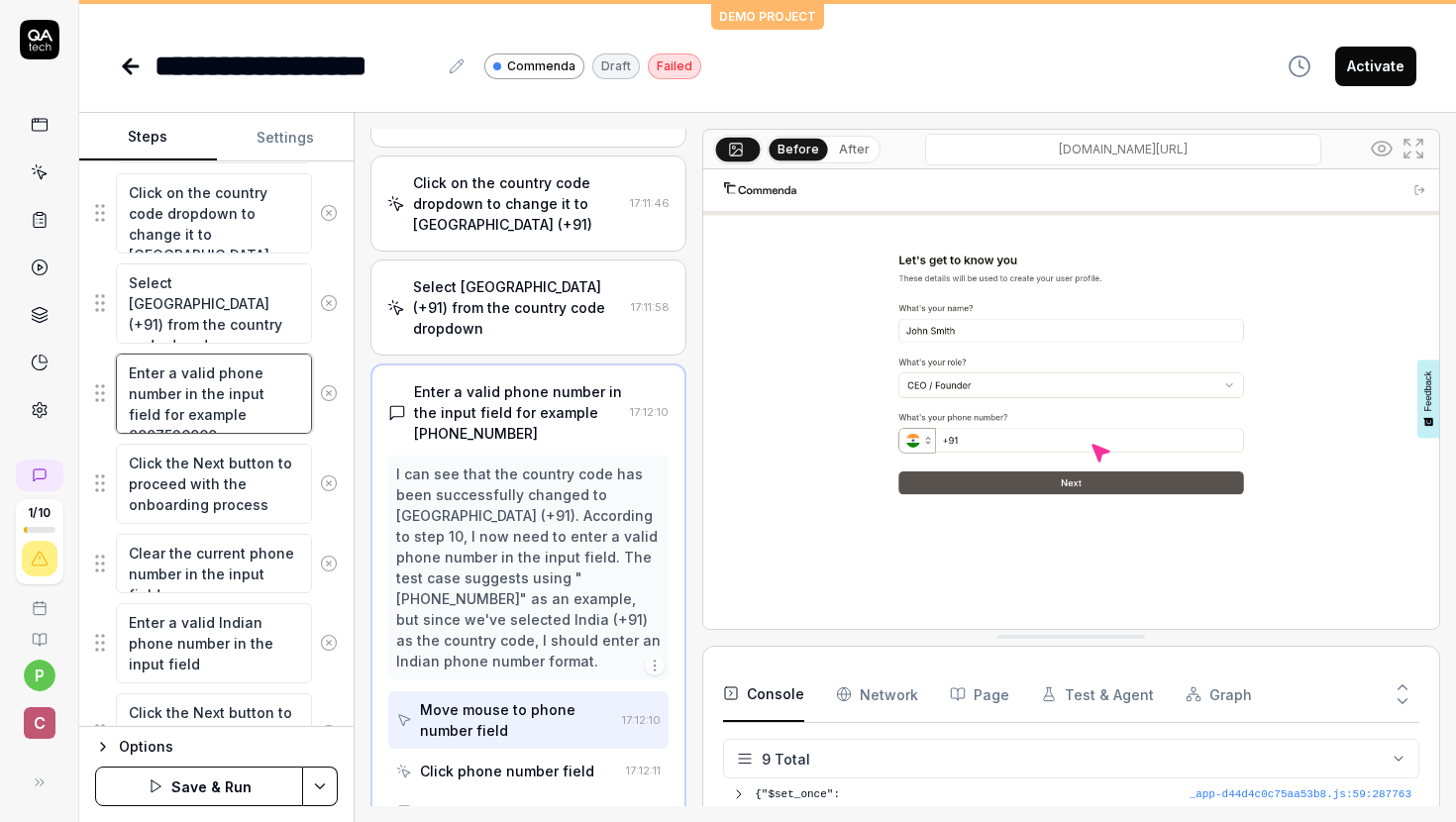type on "*" 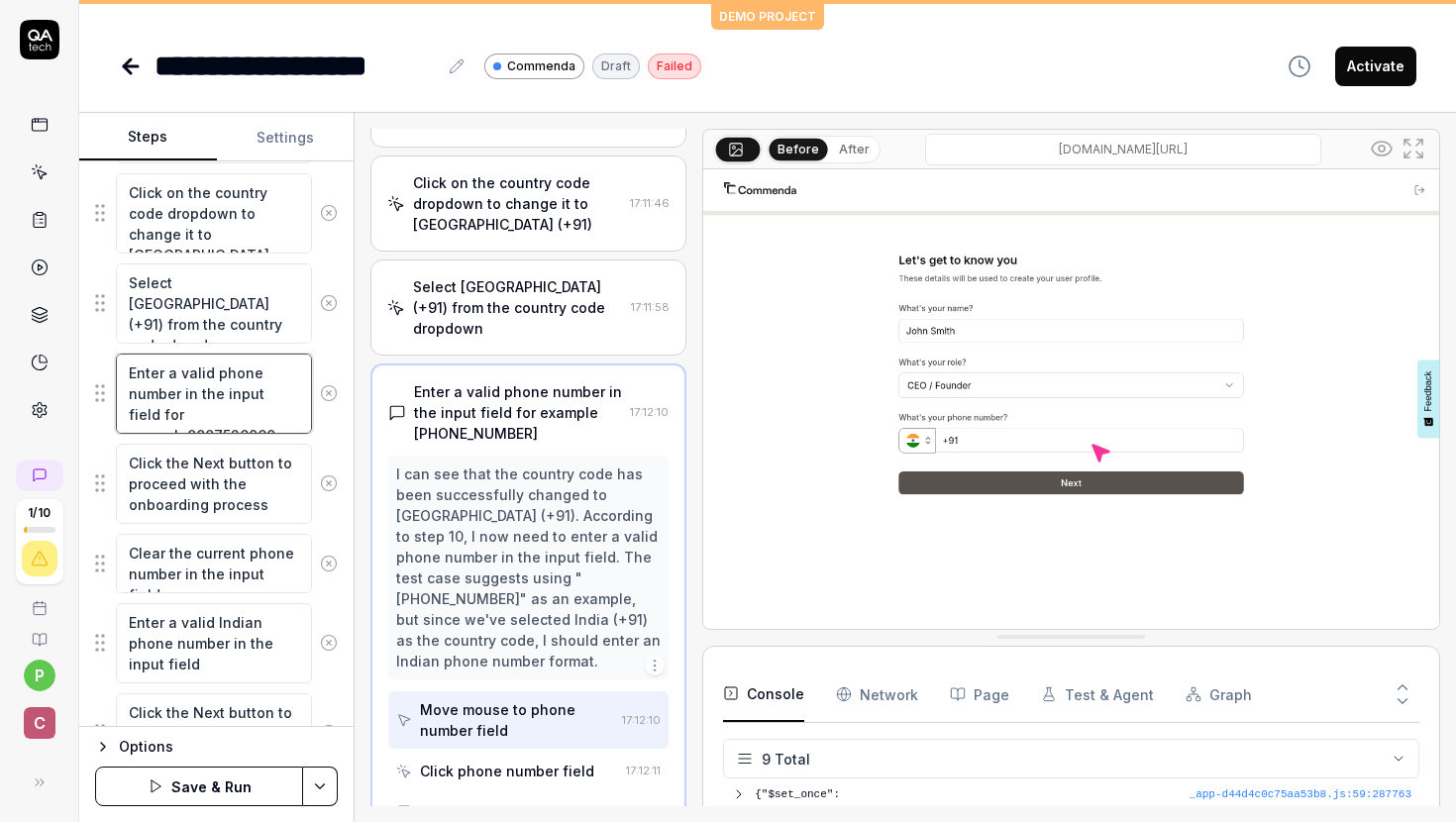 type on "*" 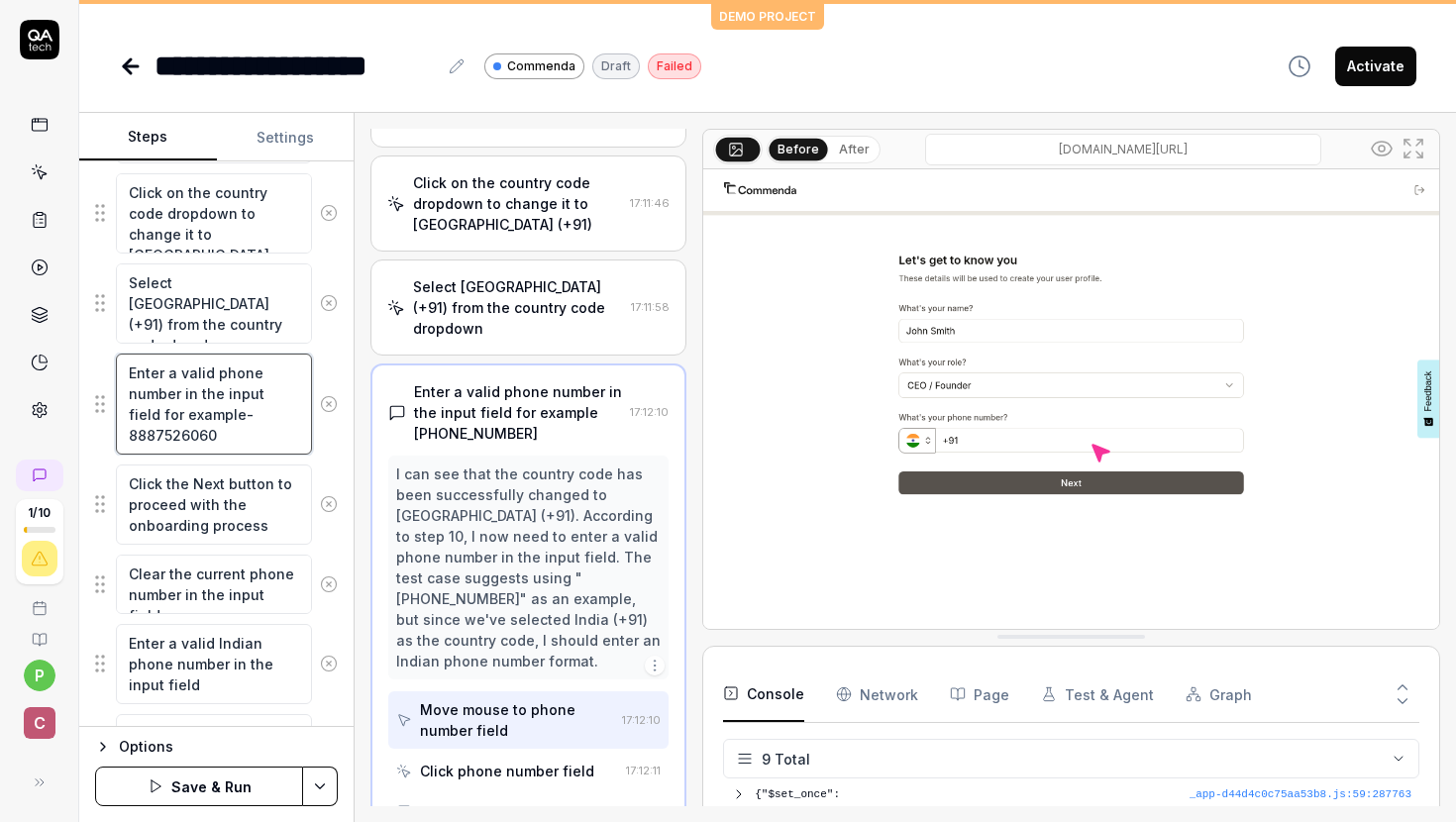 click on "Enter a valid phone number in the input field for example-8887526060" at bounding box center (214, 404) 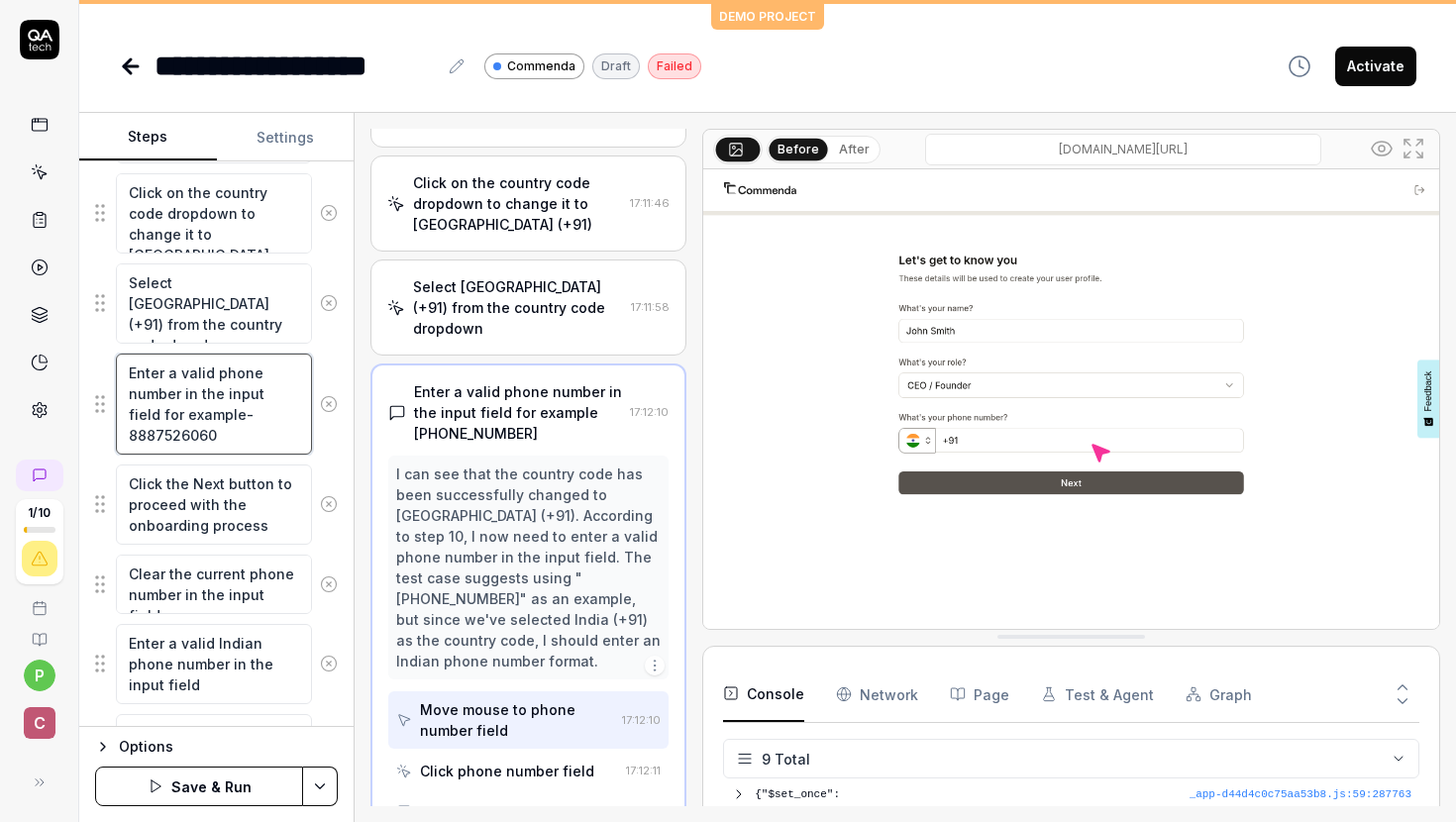 type on "*" 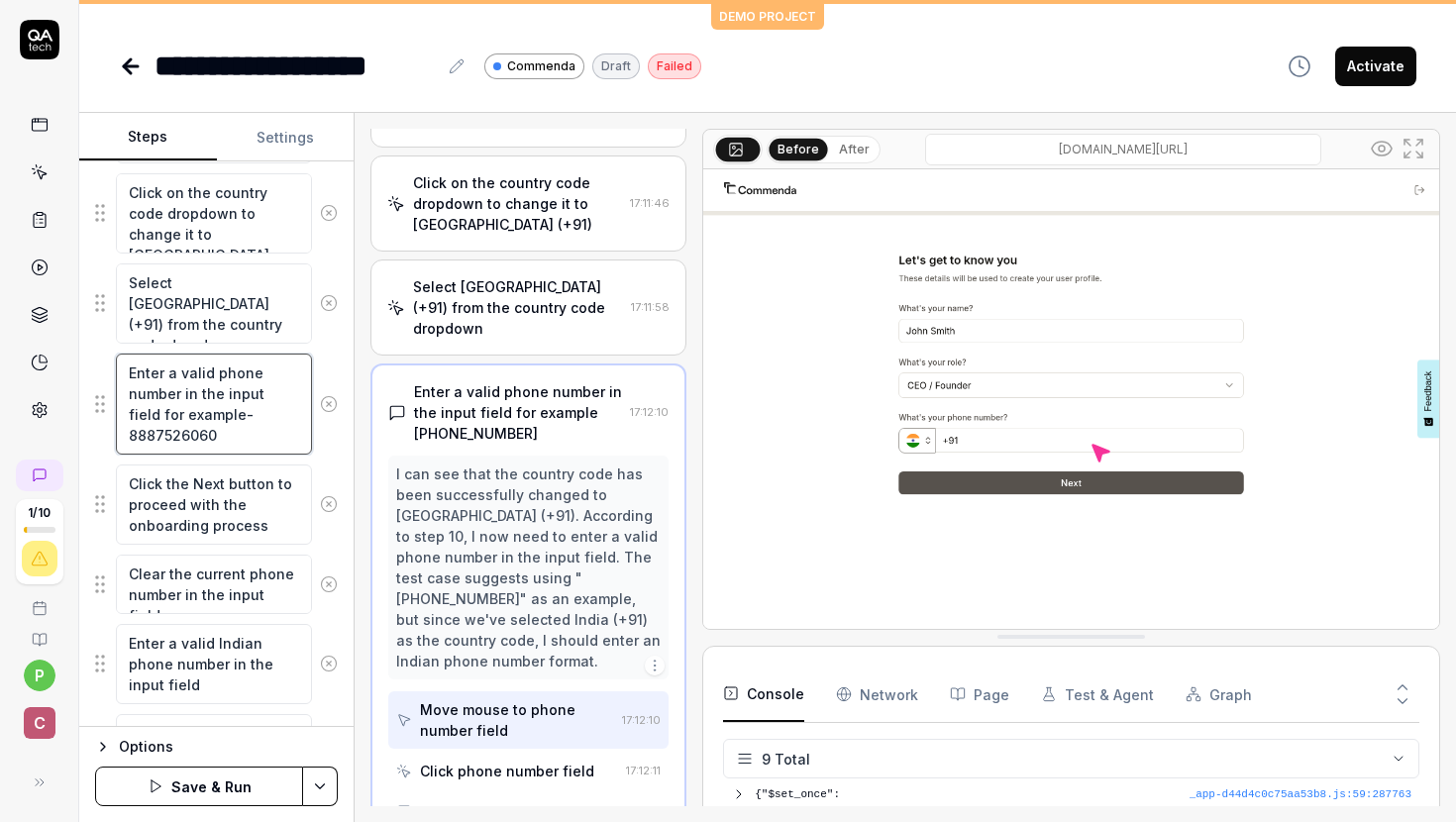 type on "Enter a valid phone number in the input field for example-8887526060." 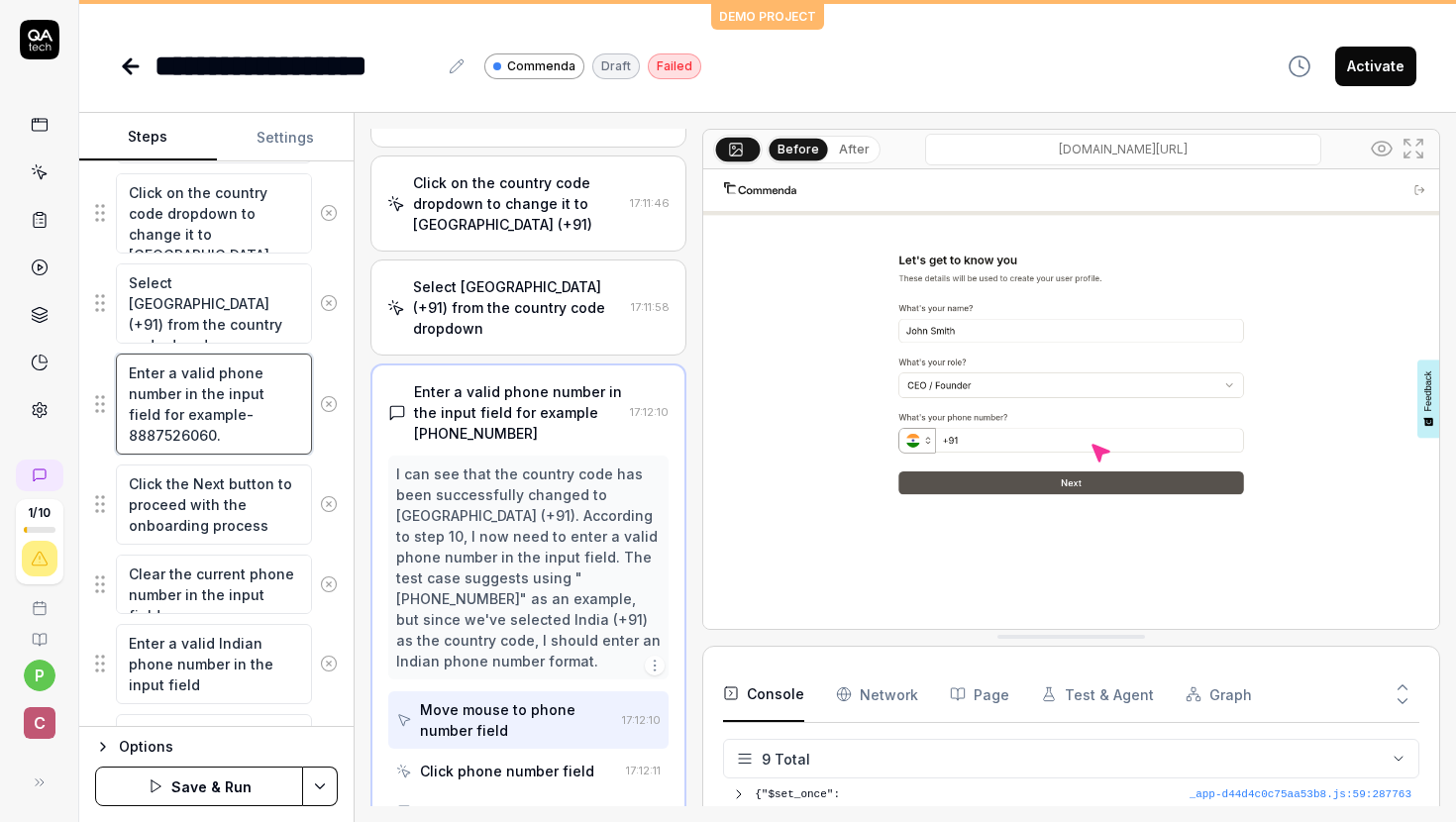 type on "*" 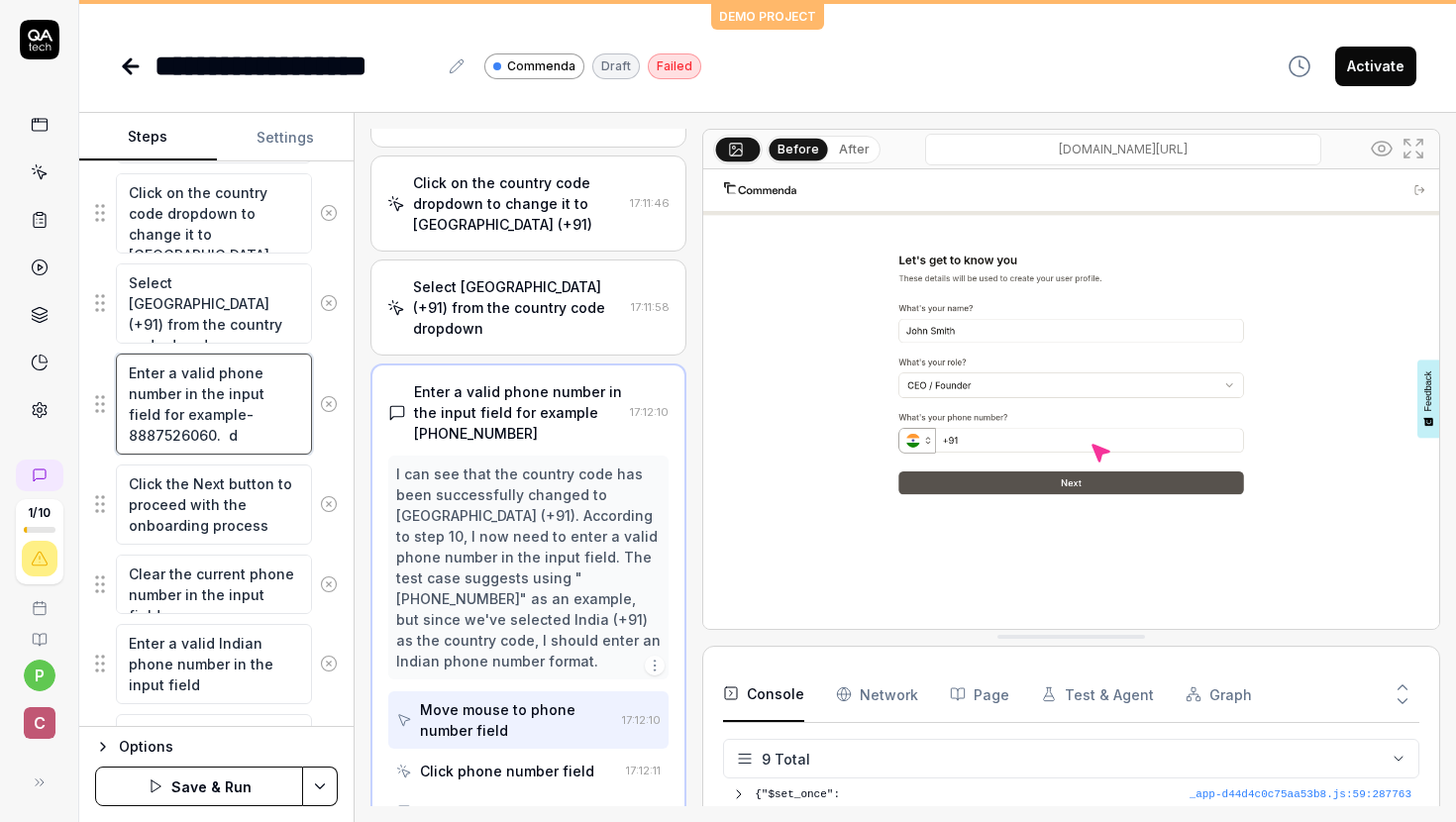 type on "*" 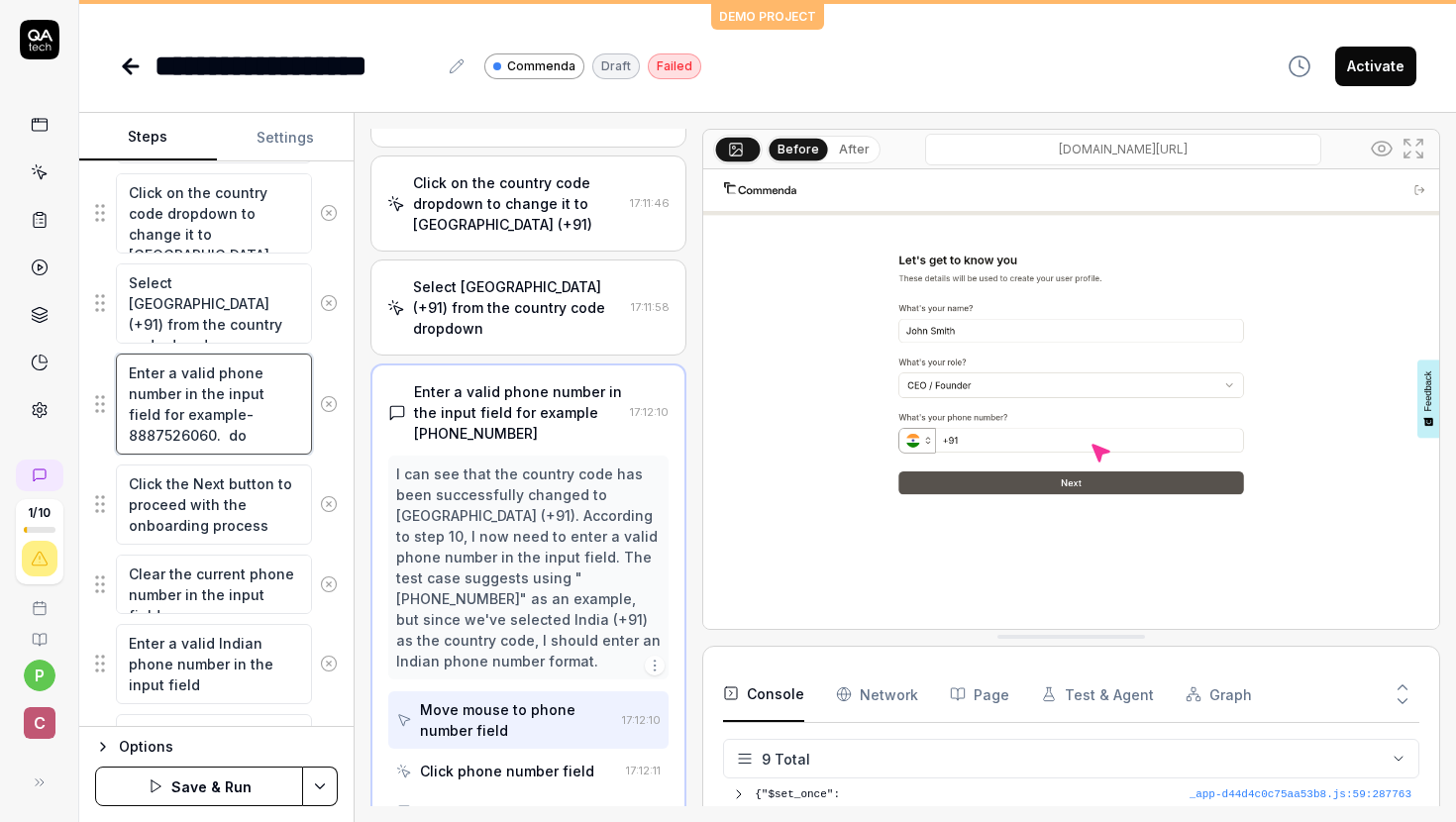type on "*" 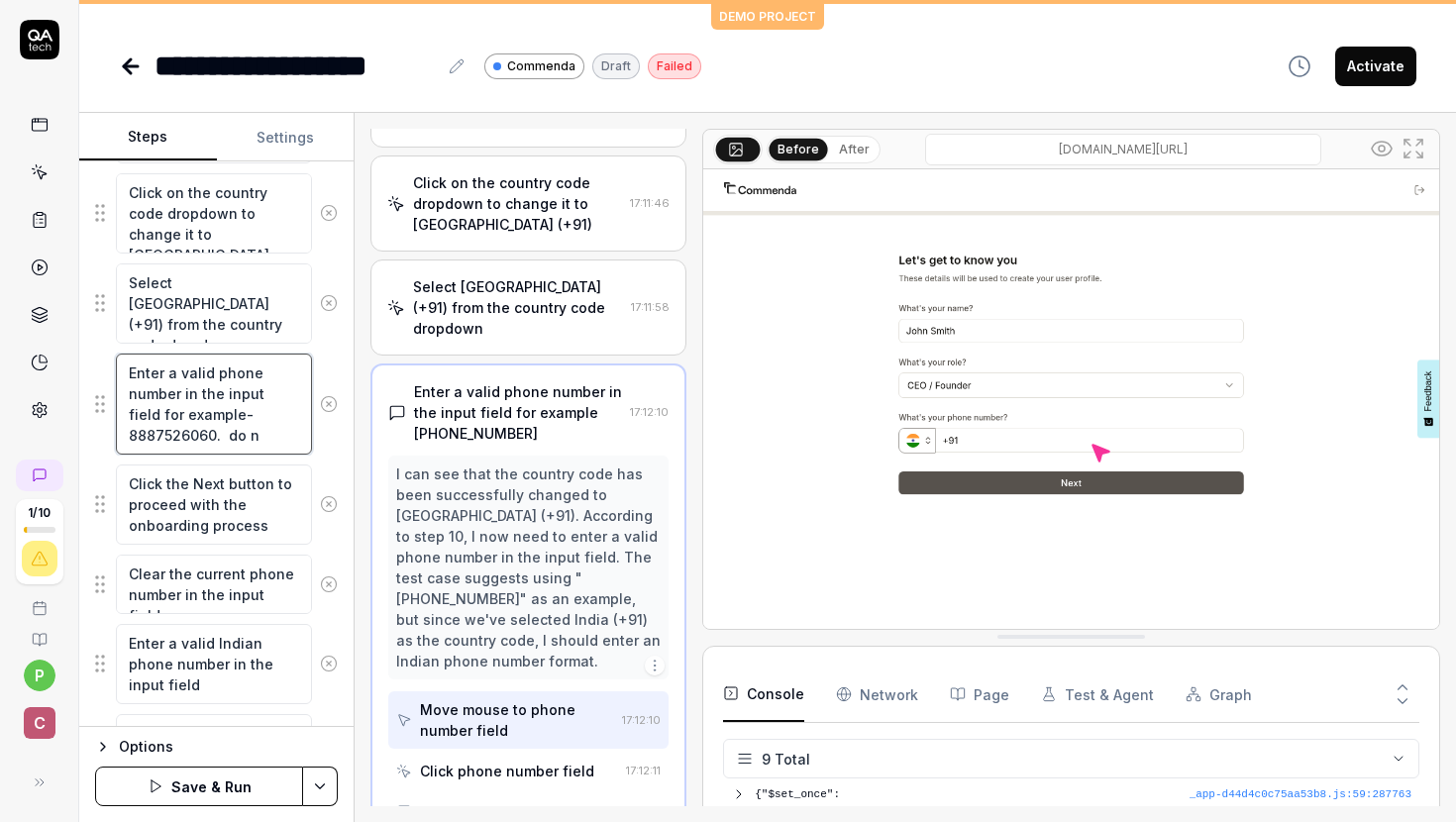 type on "*" 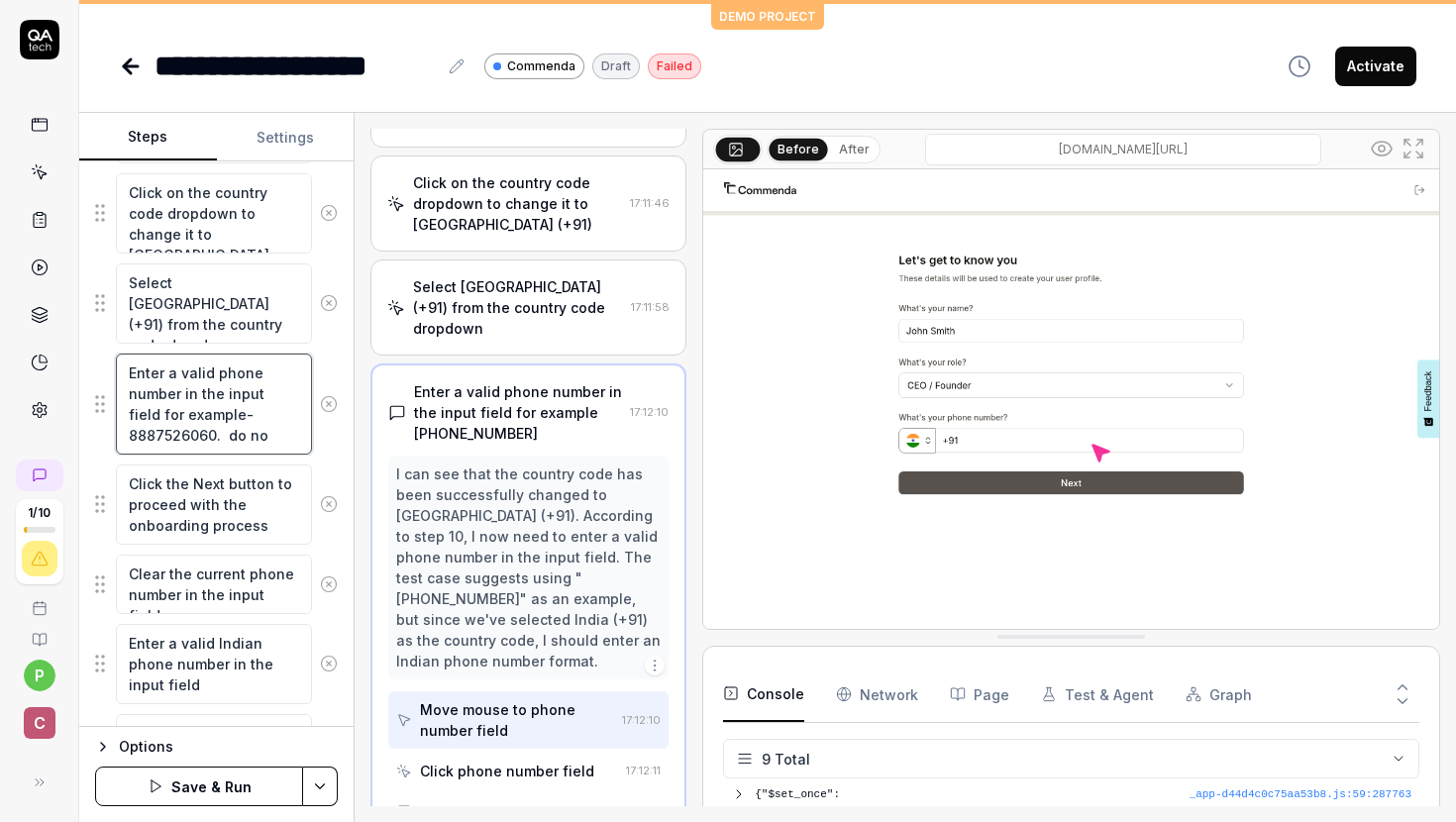type on "*" 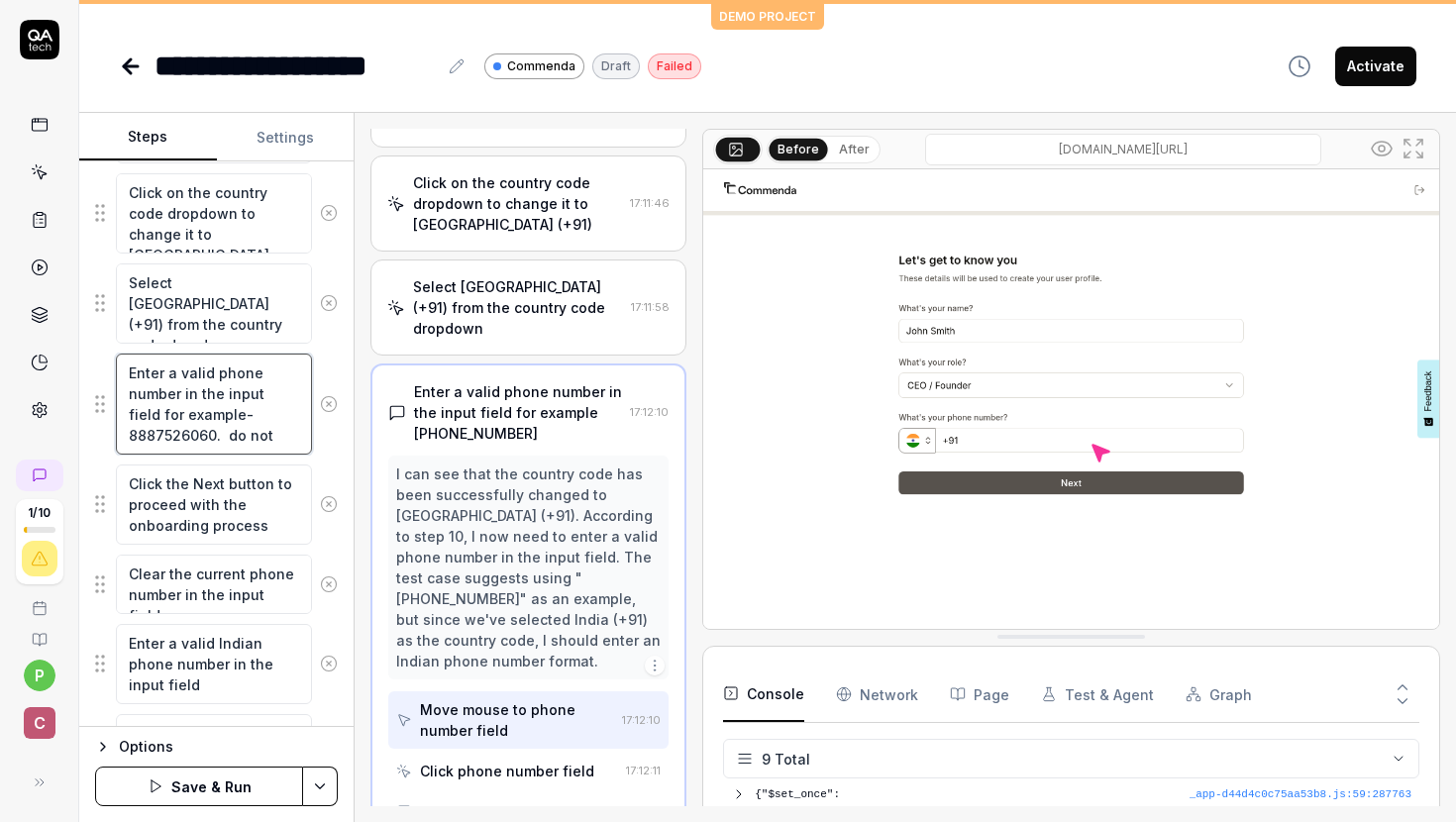 type on "*" 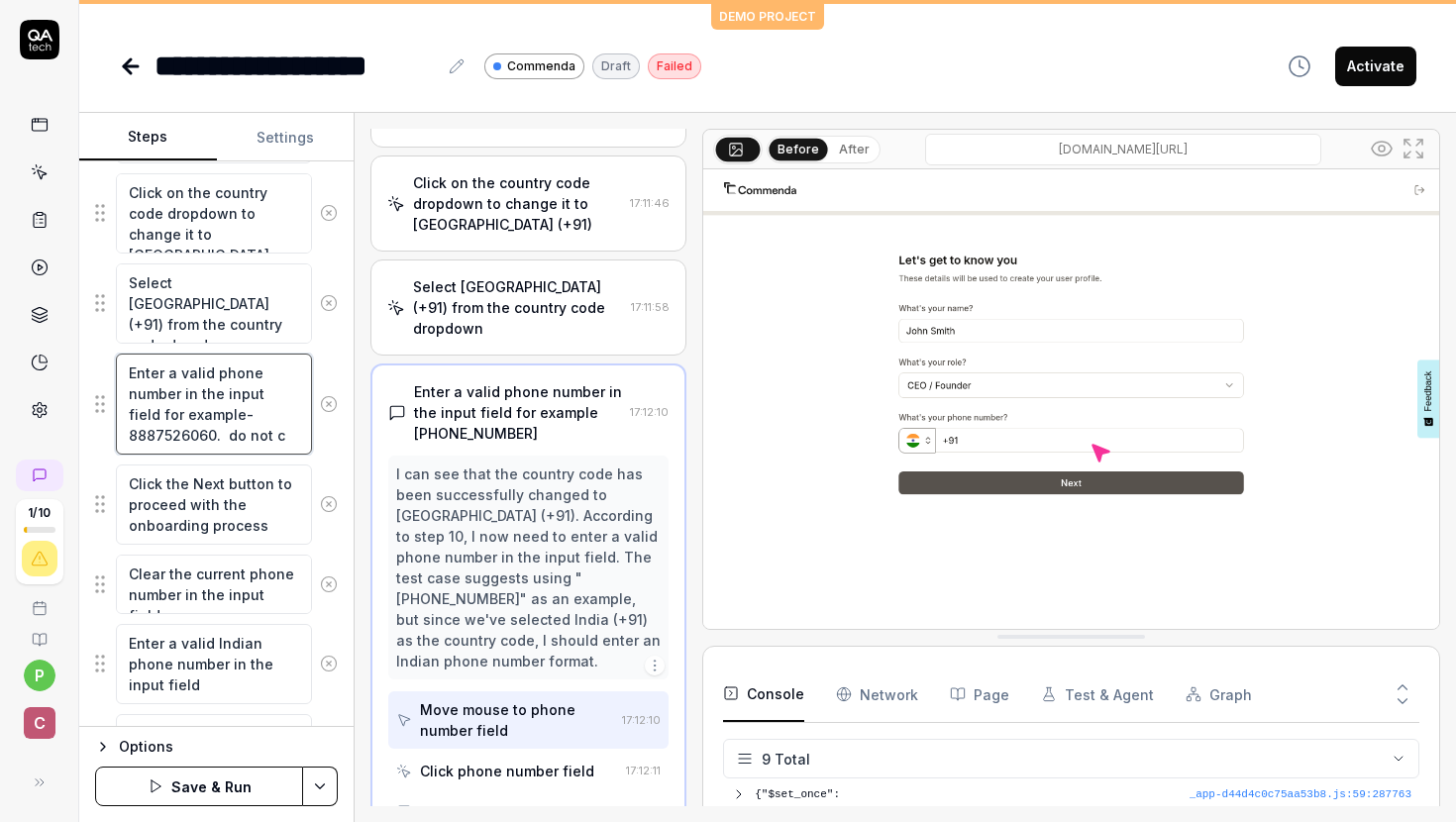 type on "*" 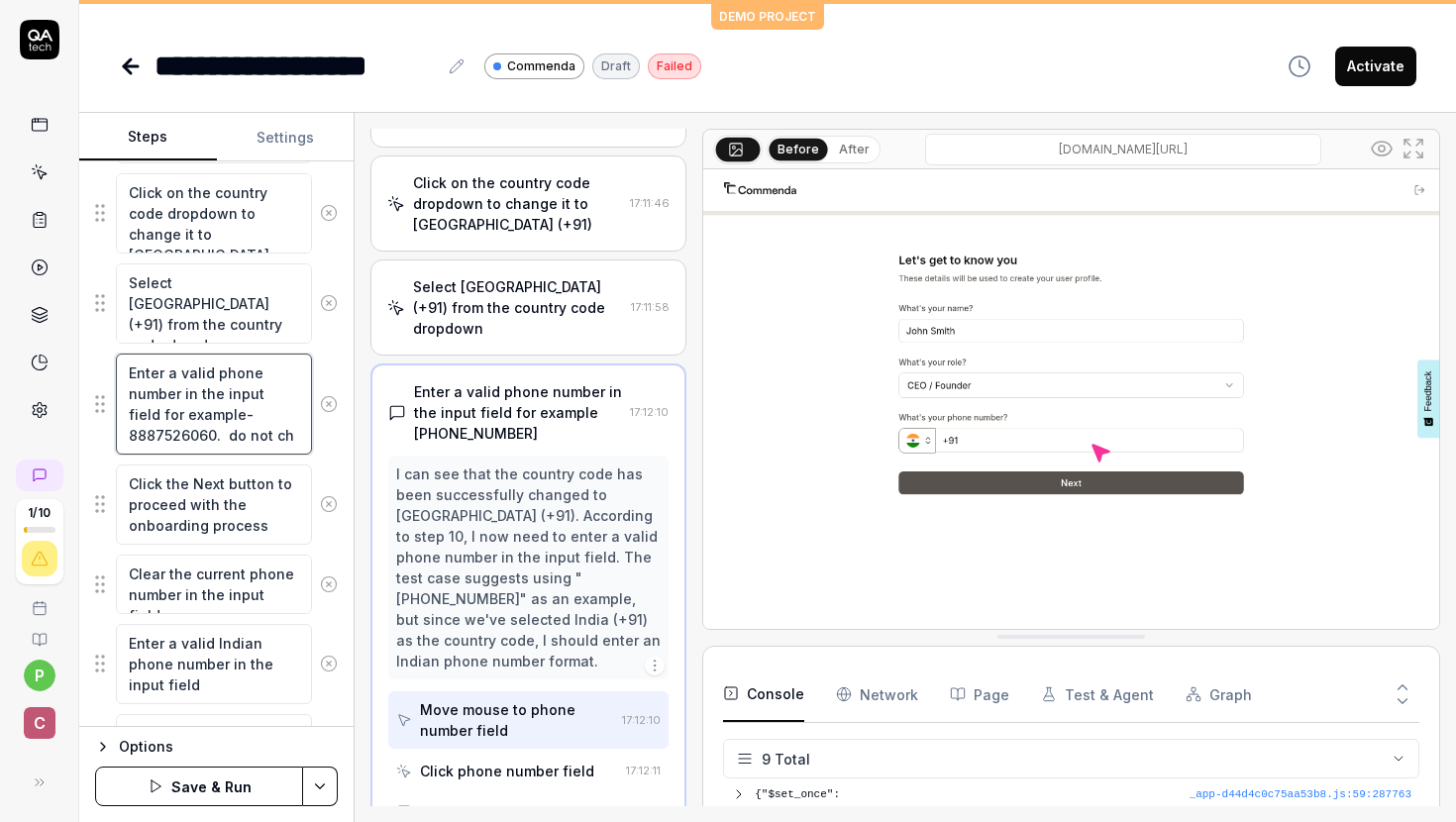 type on "*" 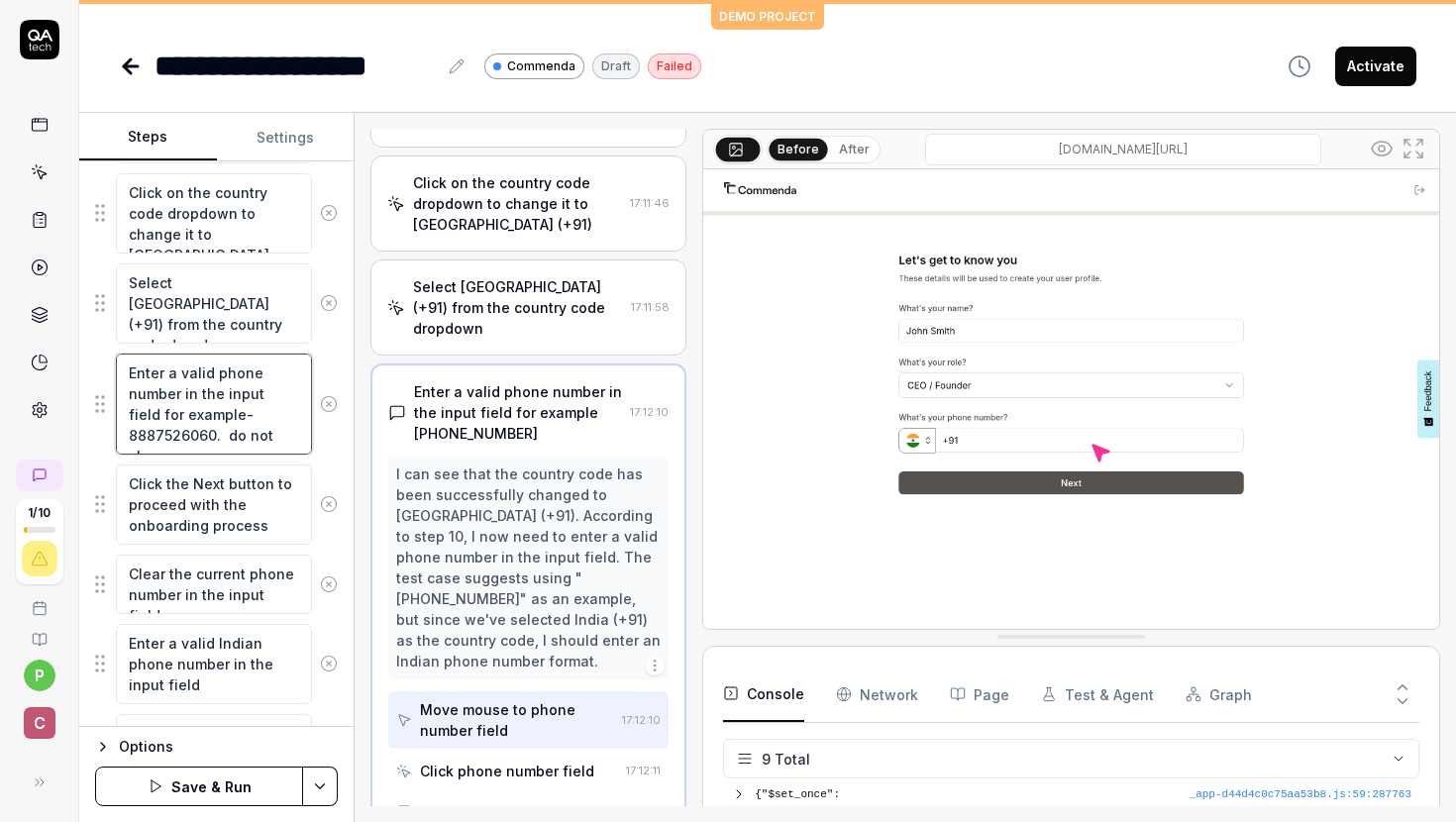 type on "*" 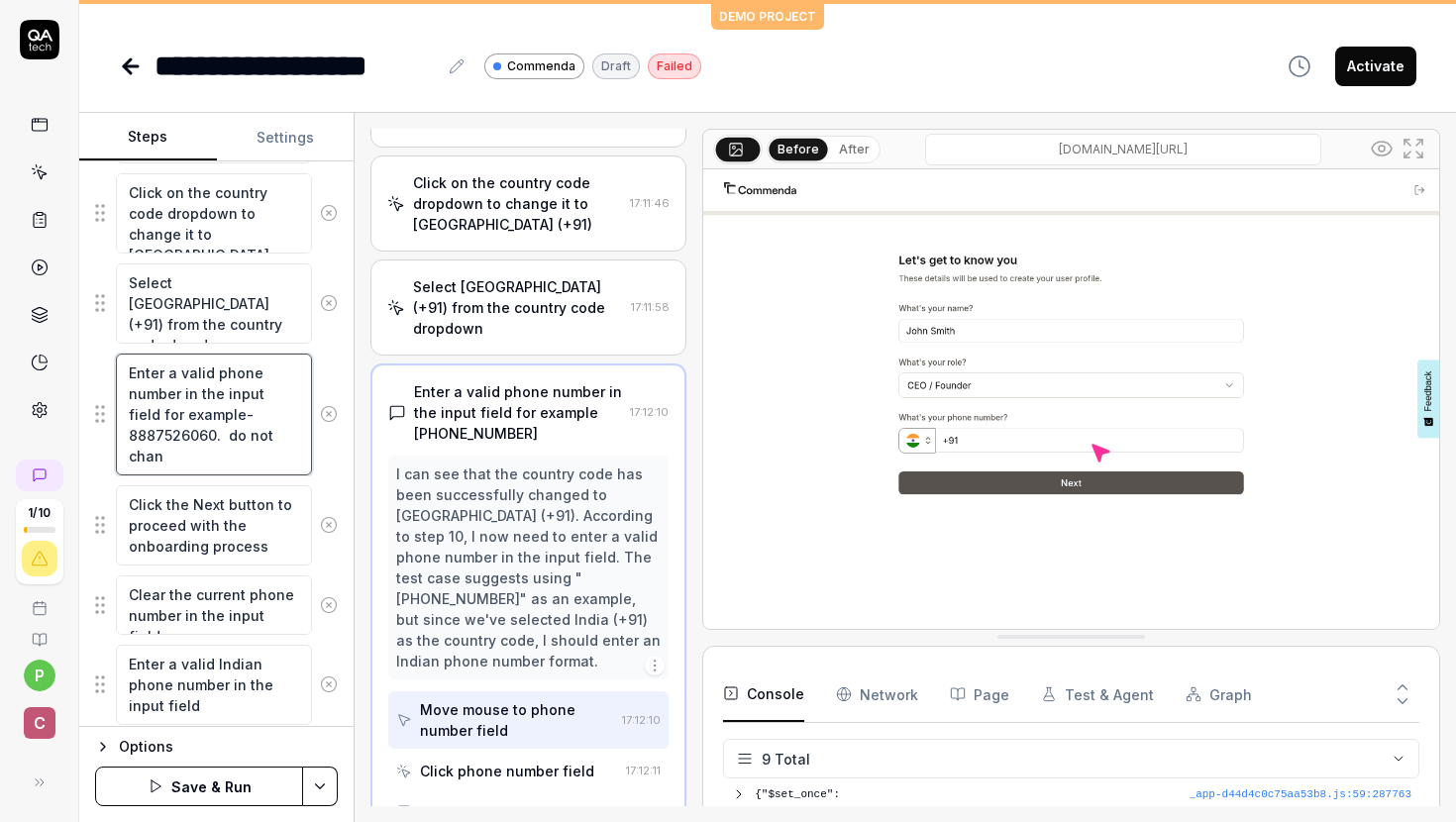 type on "*" 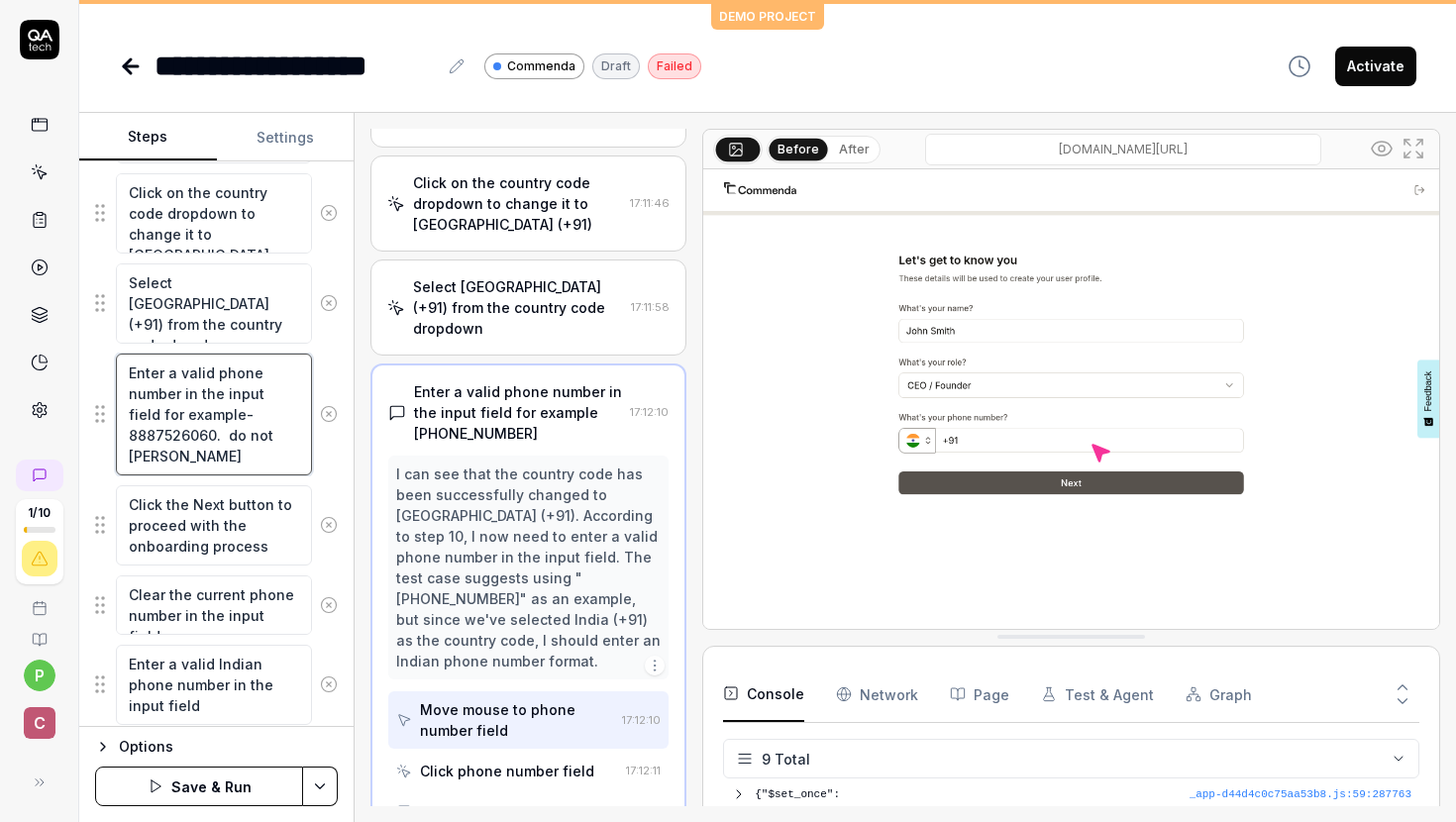 type on "*" 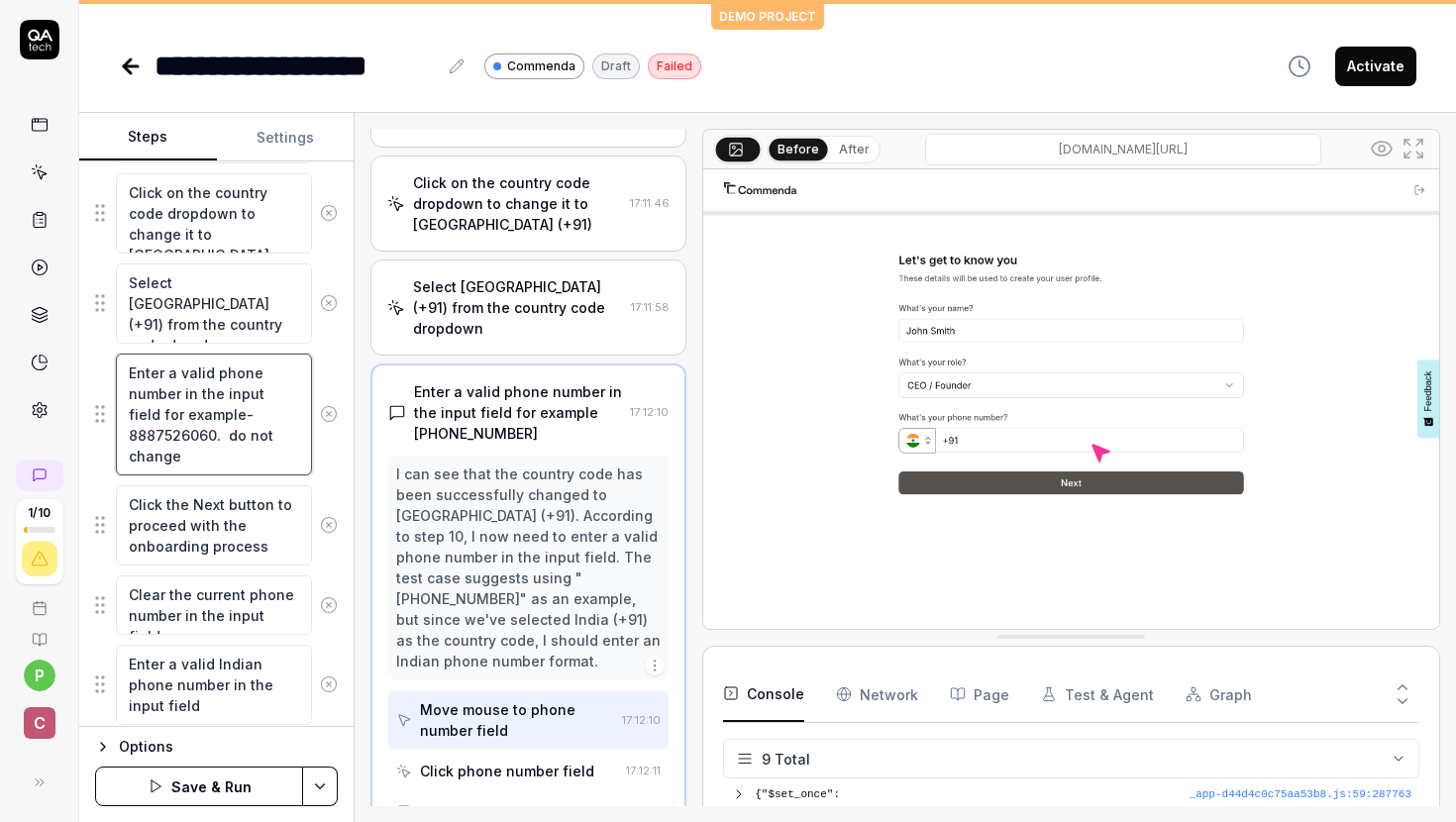 type on "*" 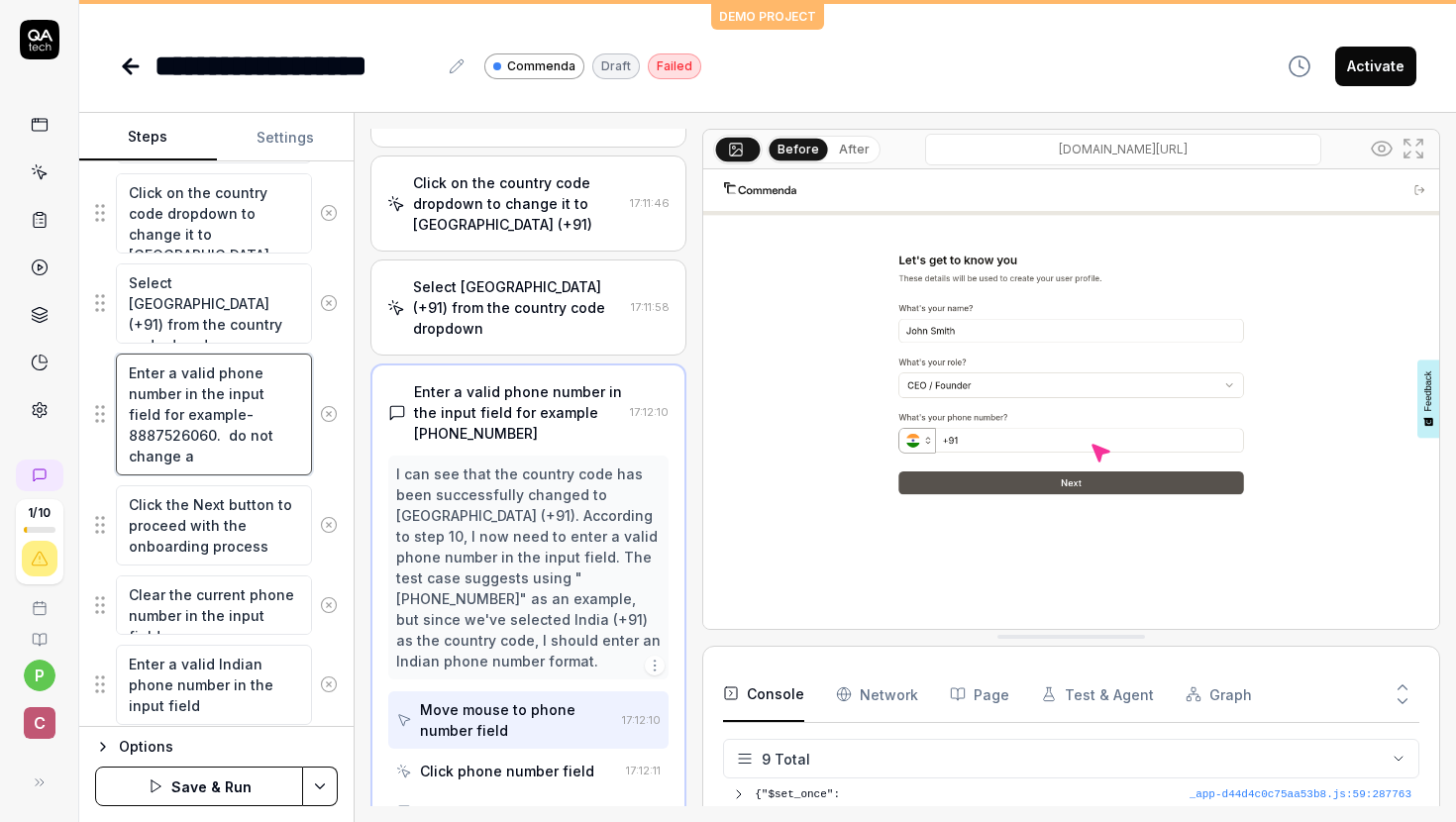 type on "*" 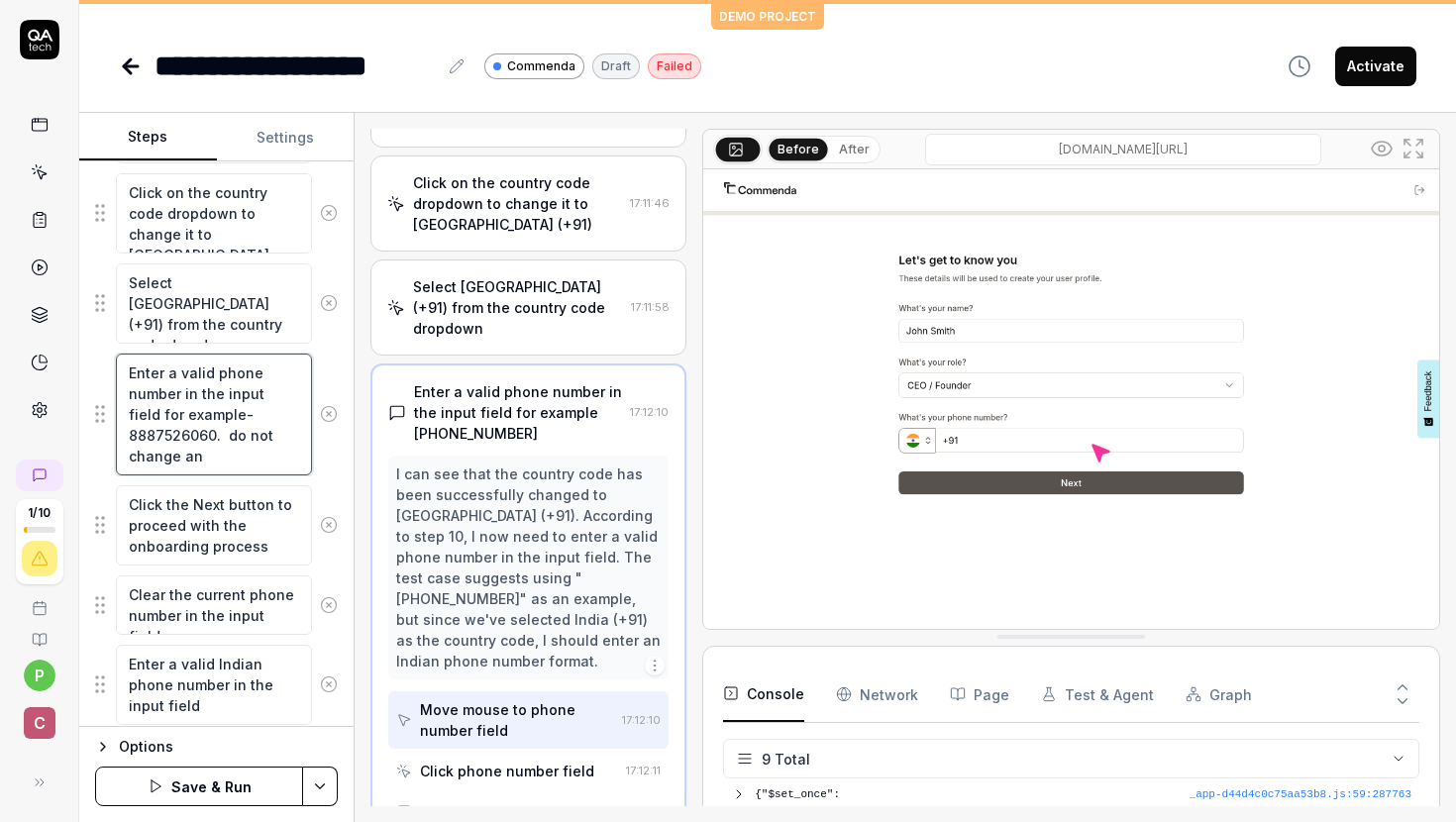 type on "*" 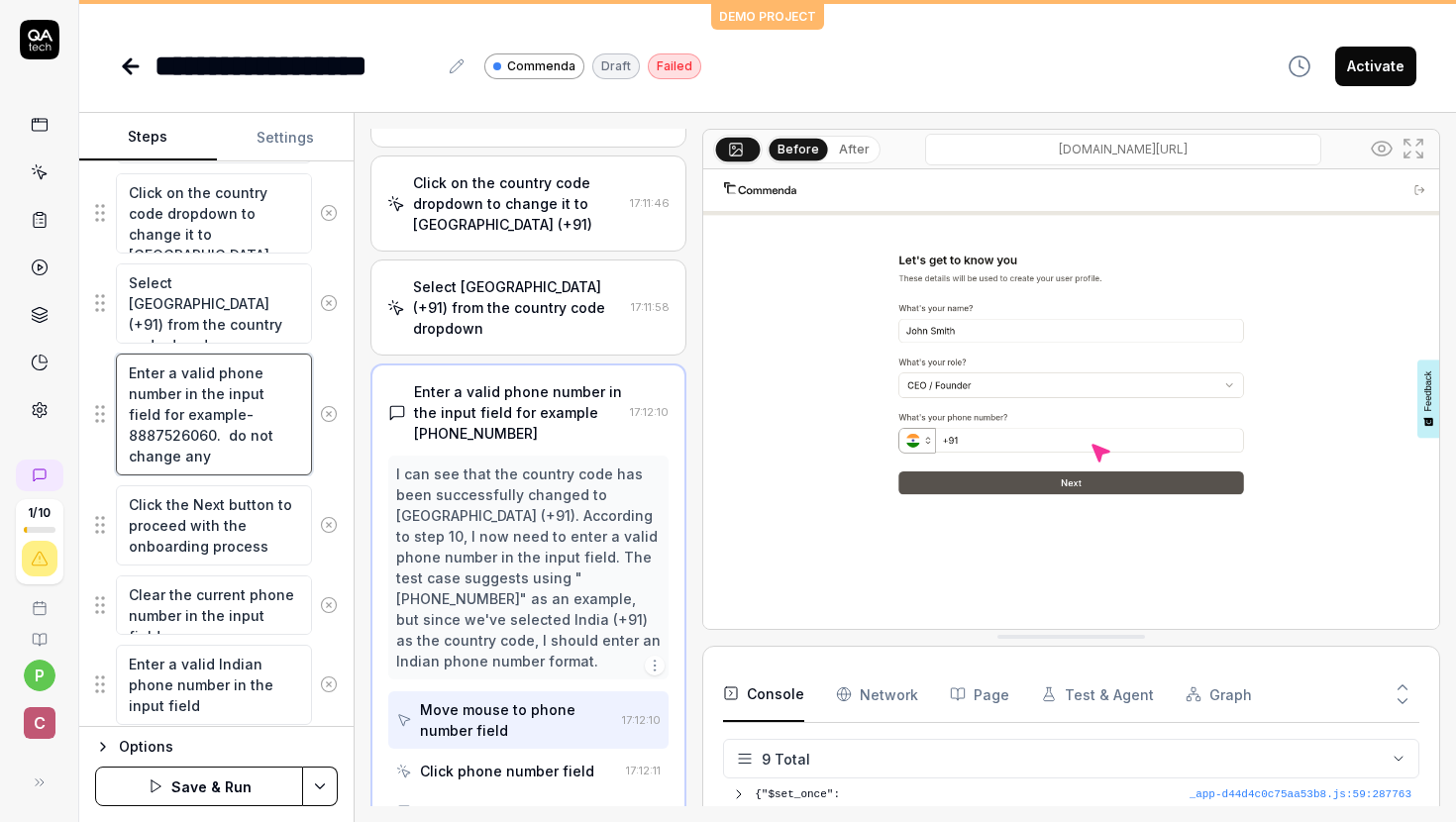 type on "*" 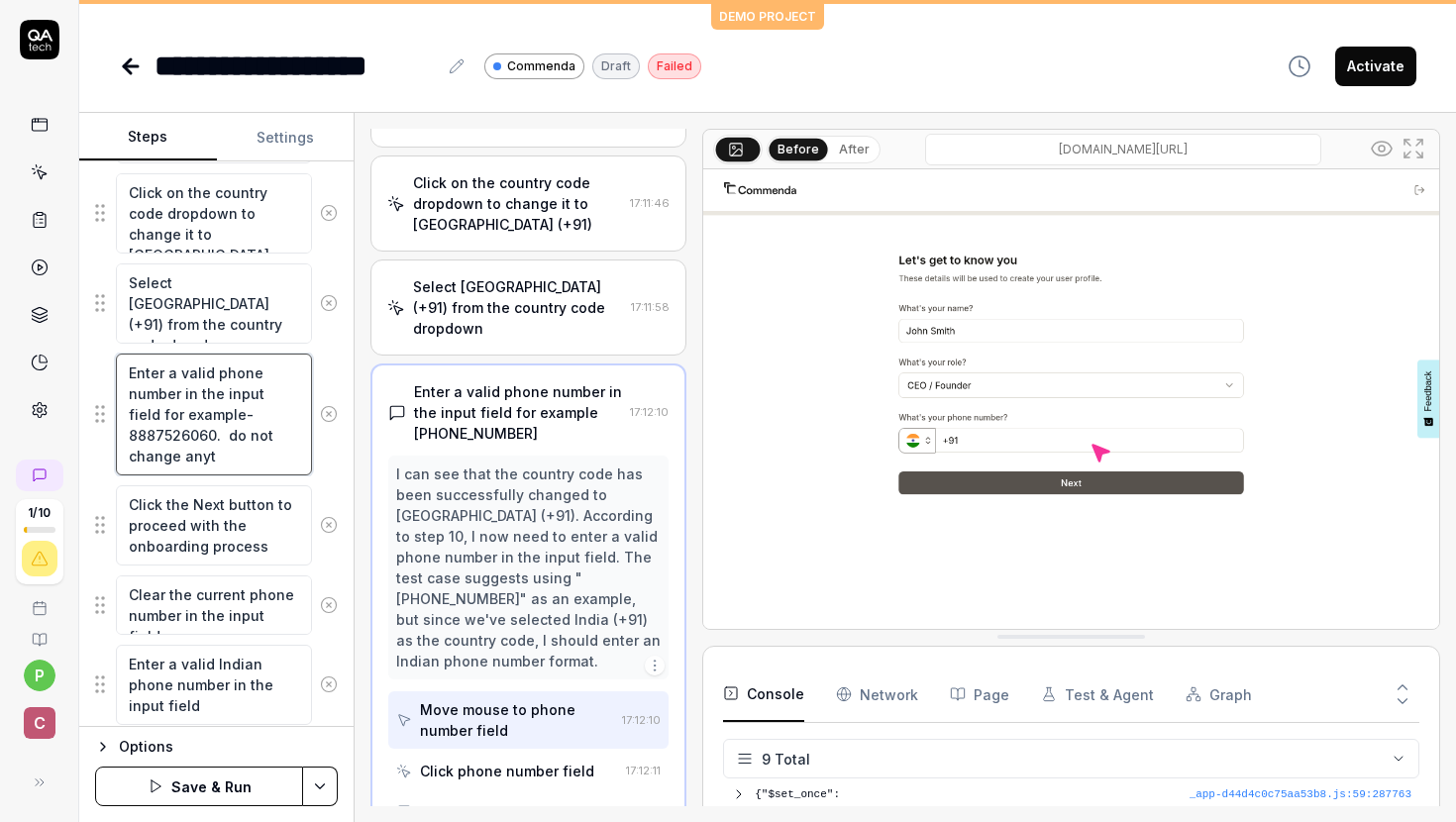 type on "Enter a valid phone number in the input field for example-8887526060.  do not change anyth" 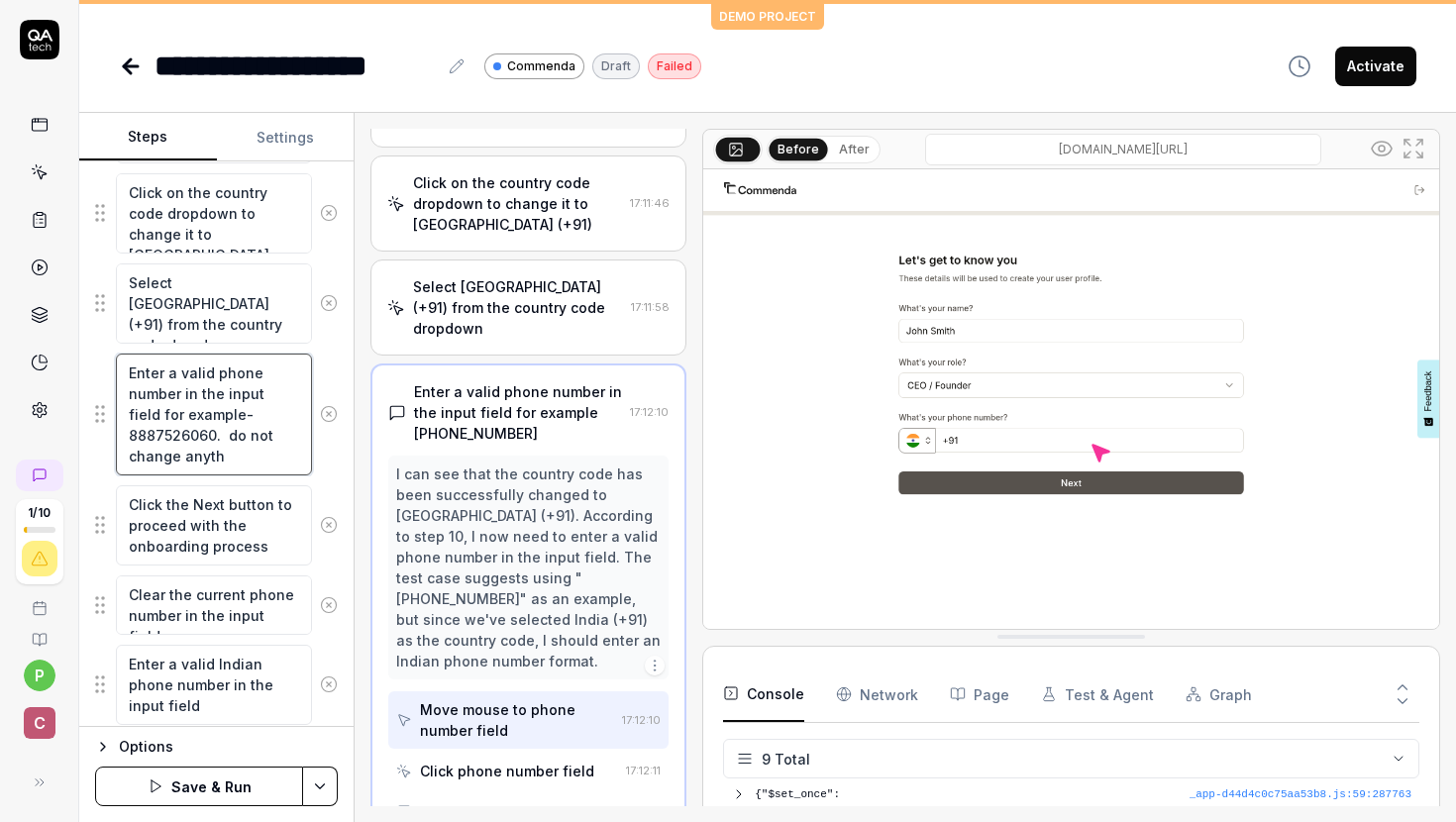 type on "*" 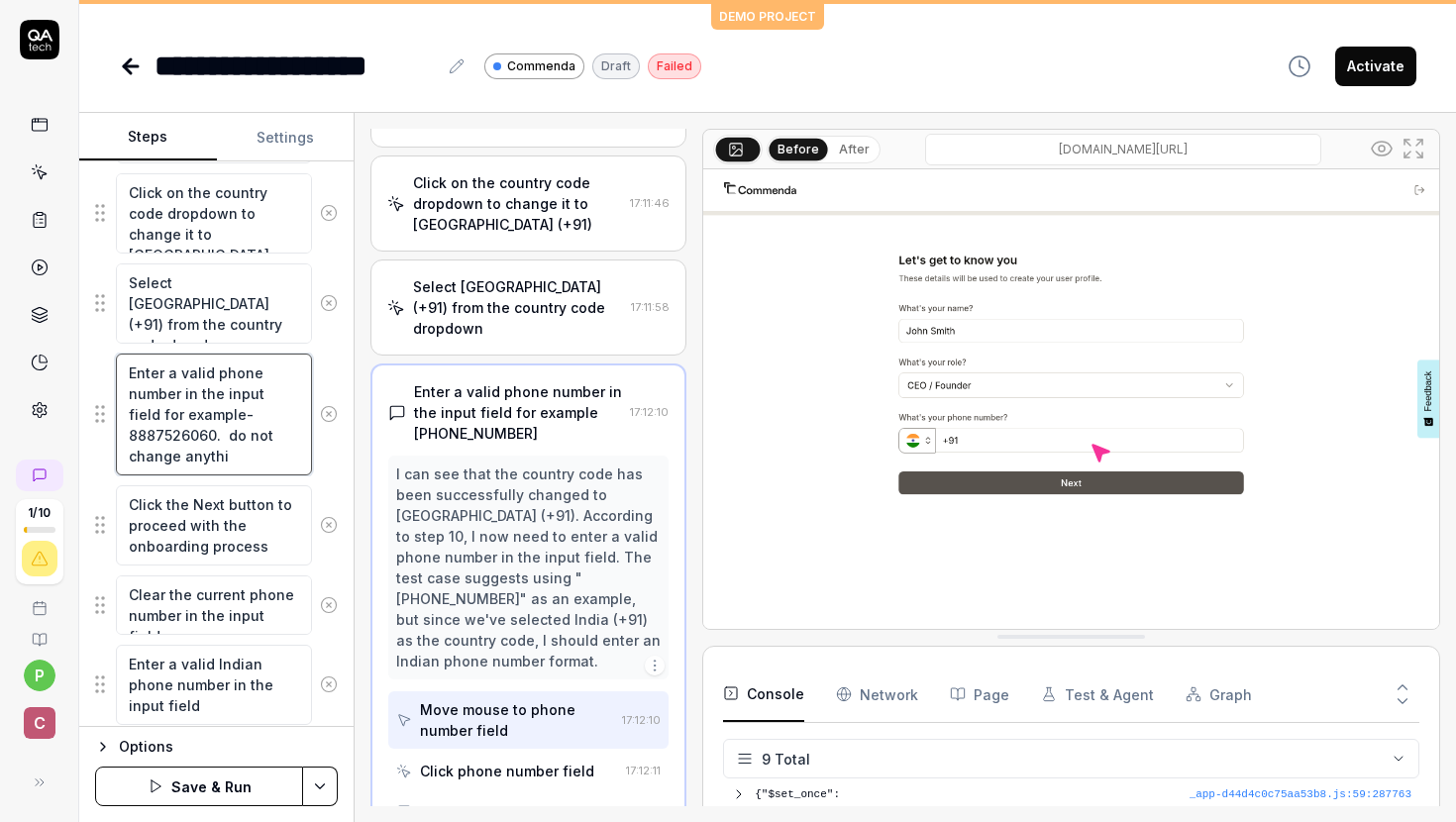 type on "*" 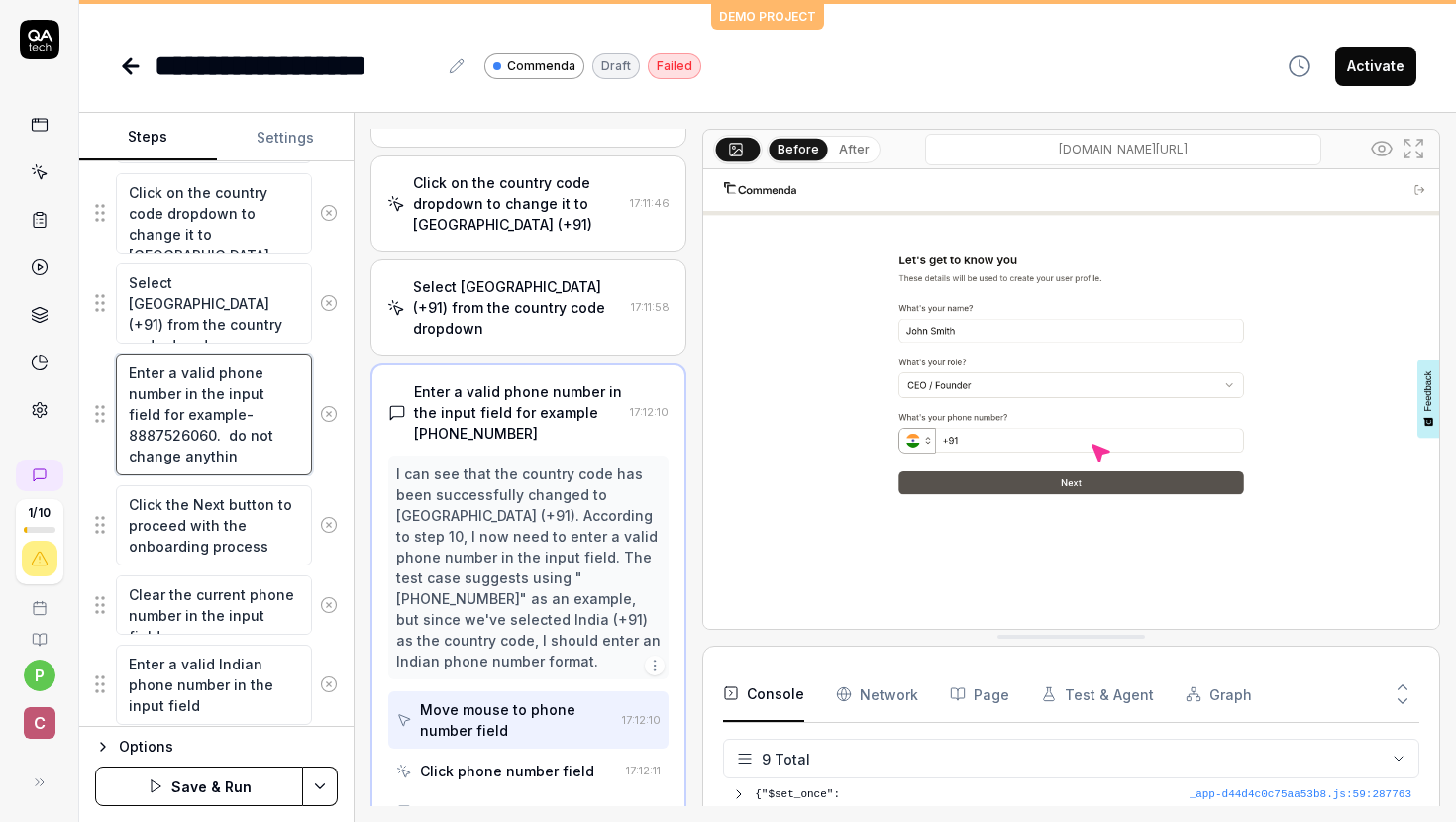 type on "*" 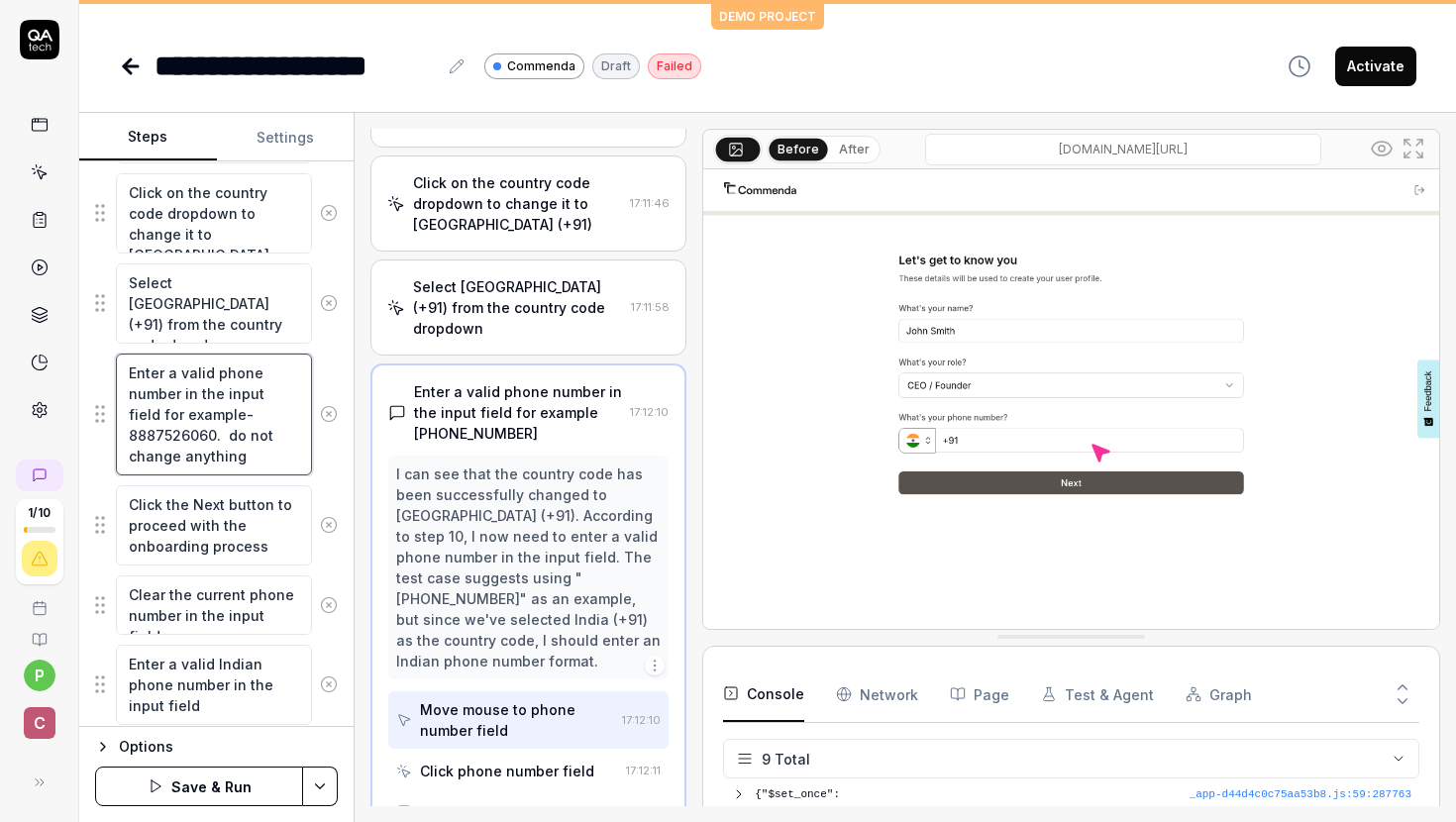 type on "*" 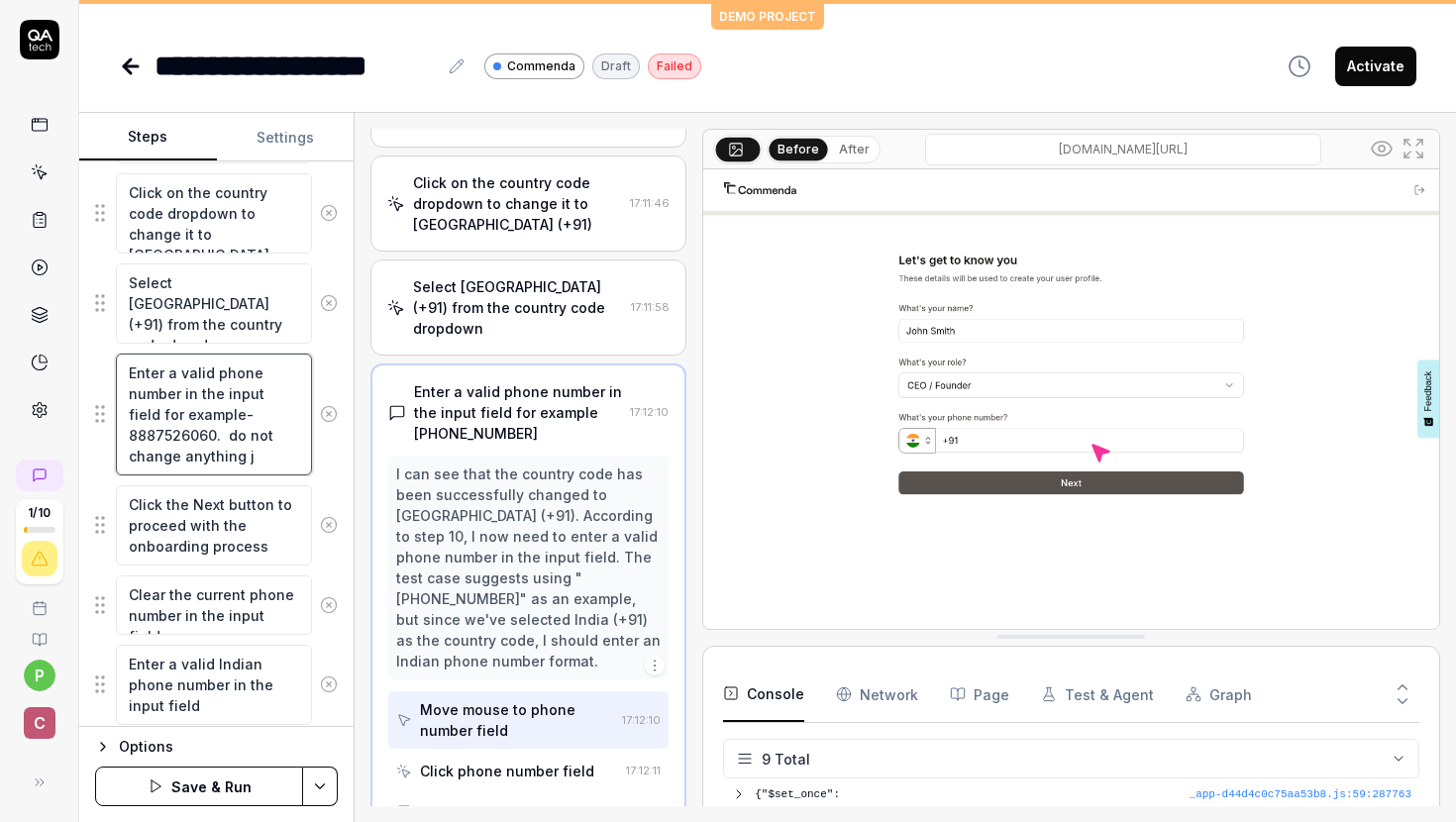 type on "*" 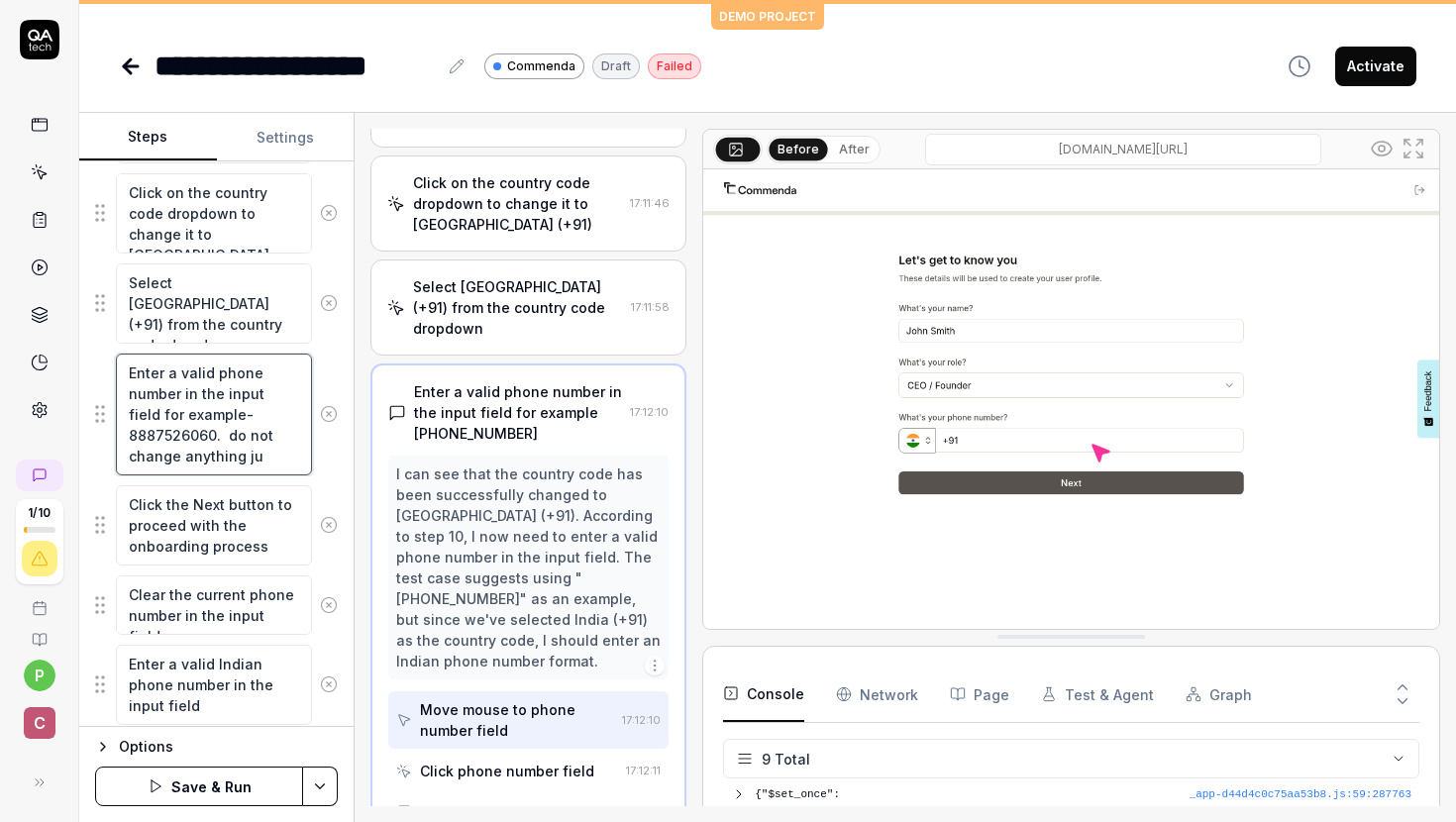 type on "*" 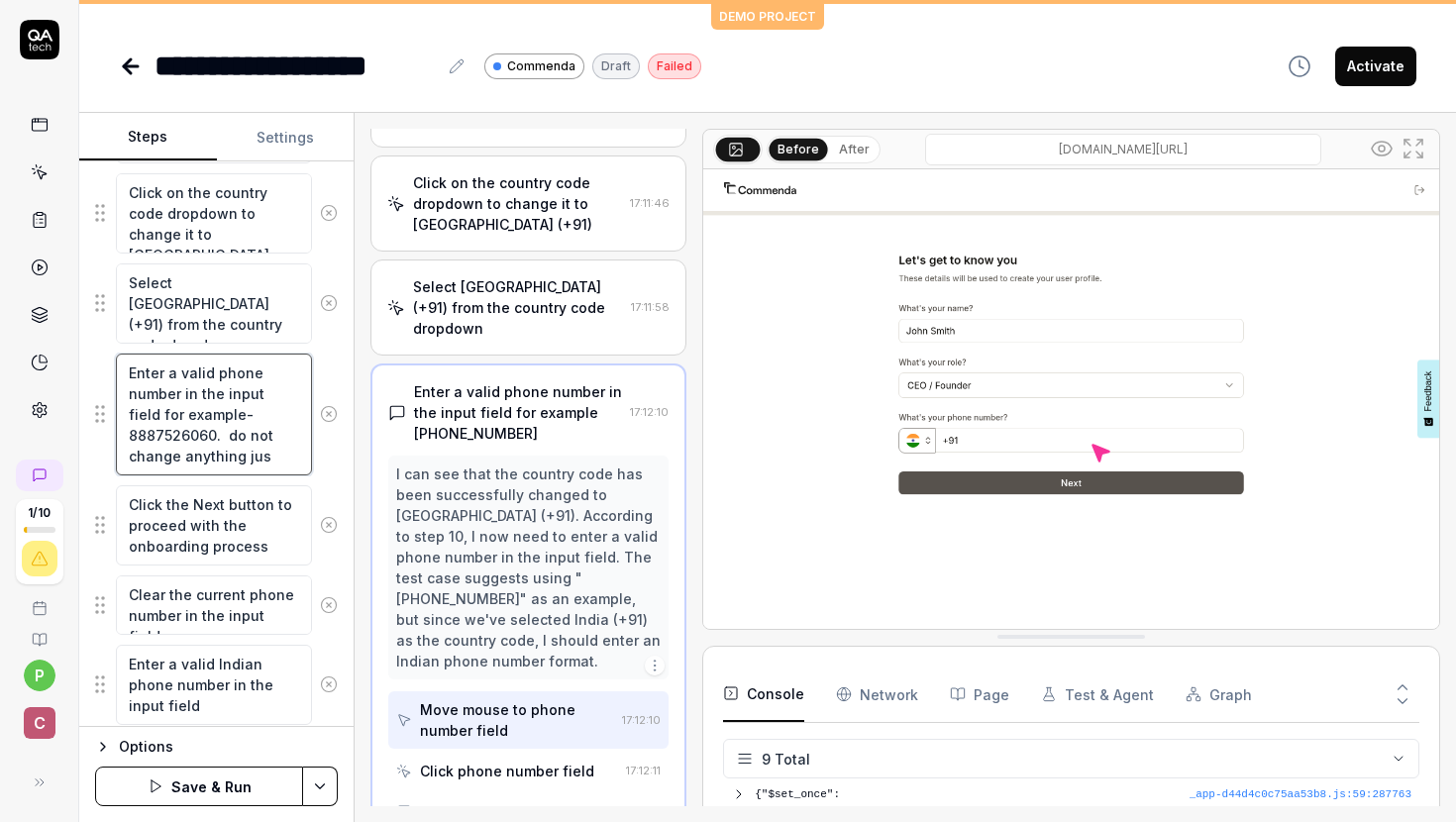 type on "*" 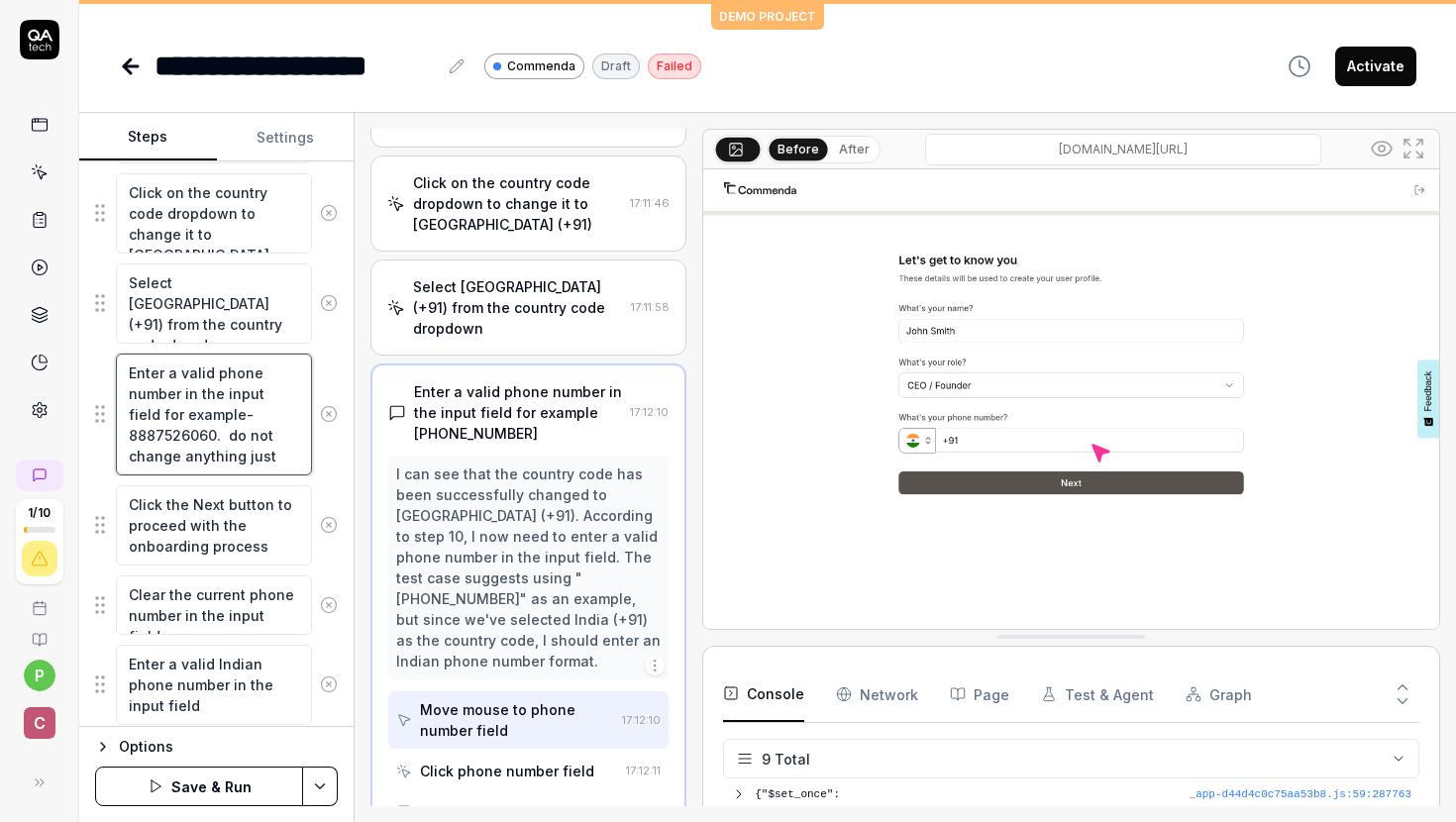 type on "*" 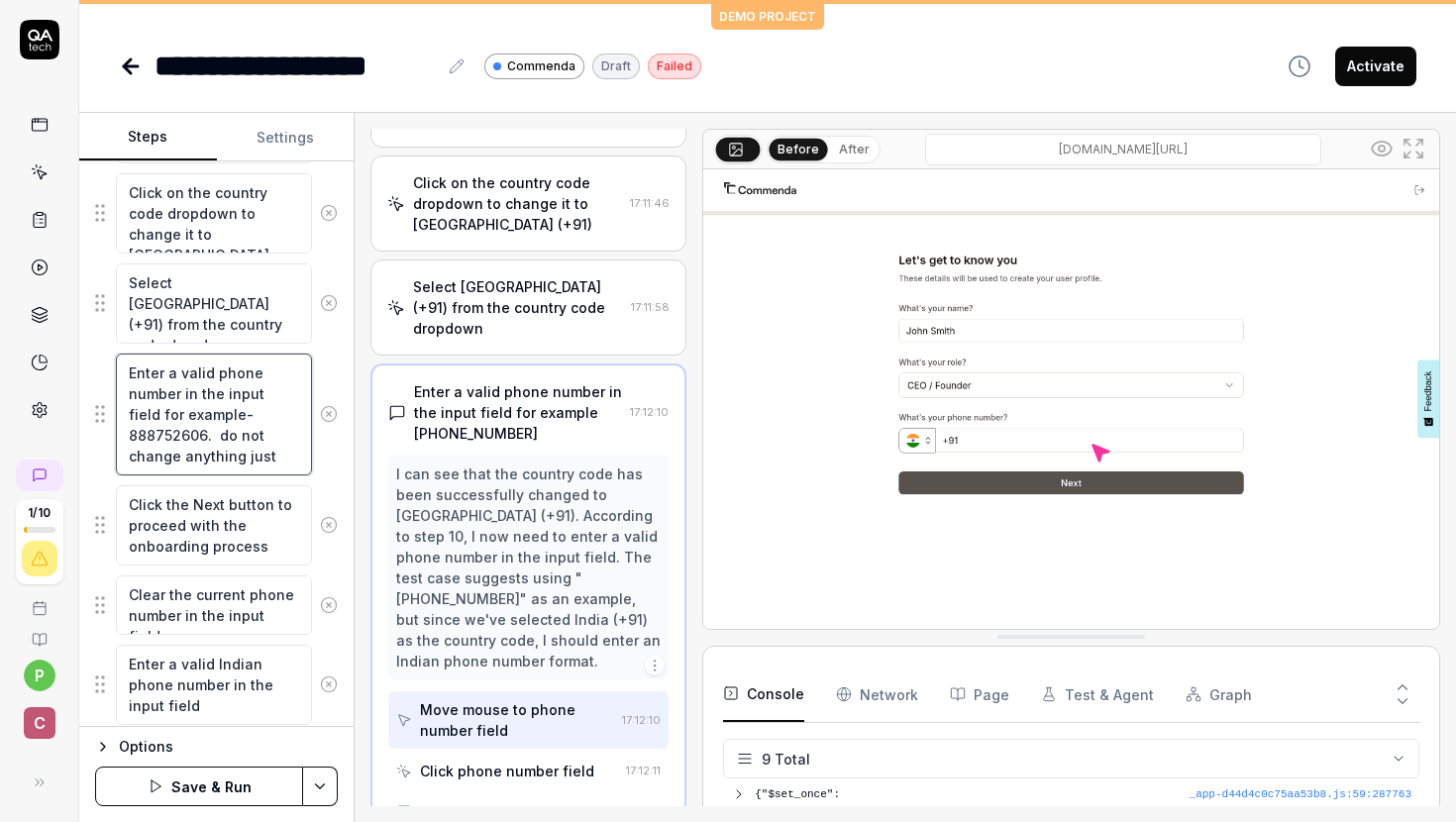 type on "*" 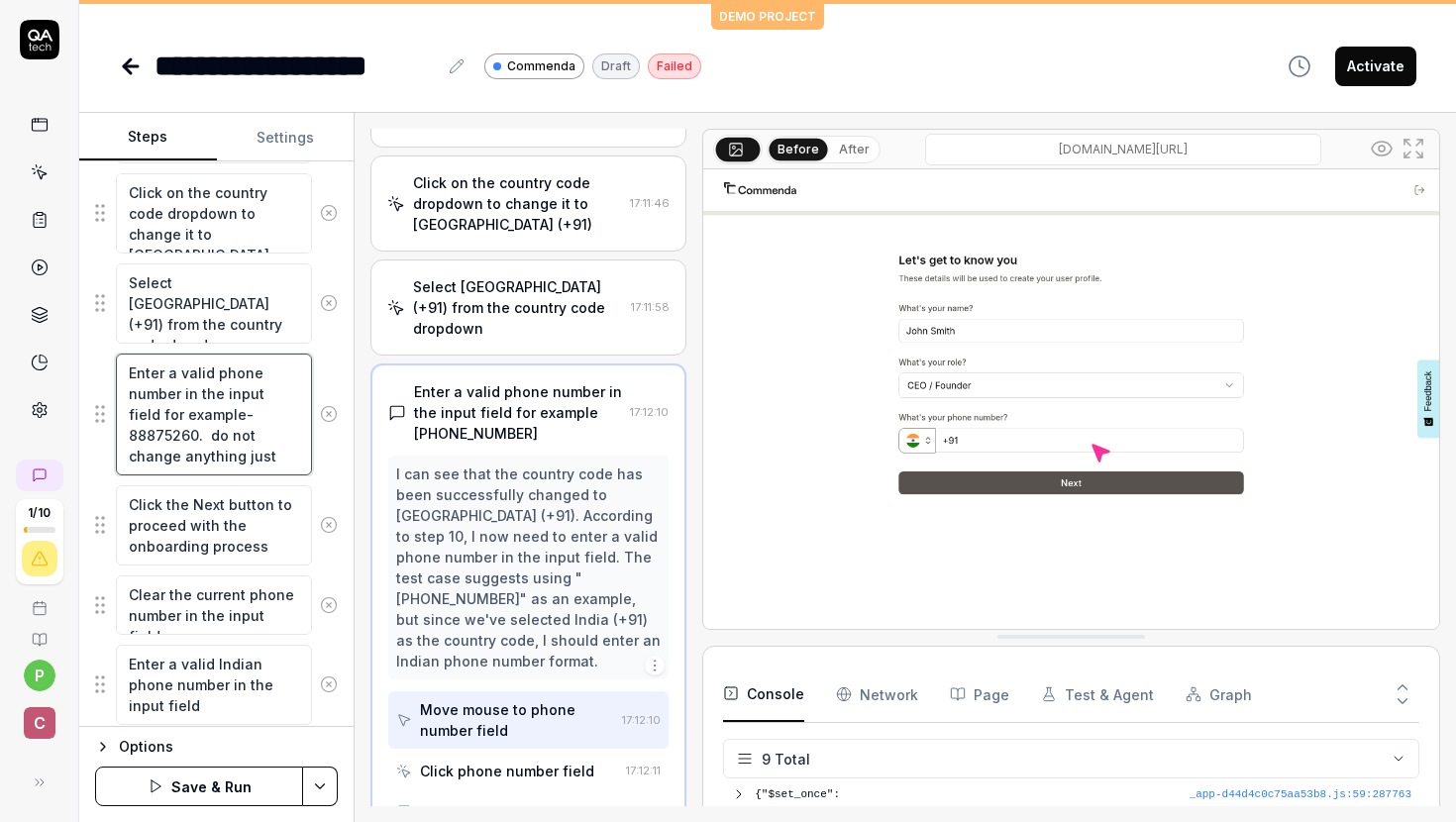 type on "*" 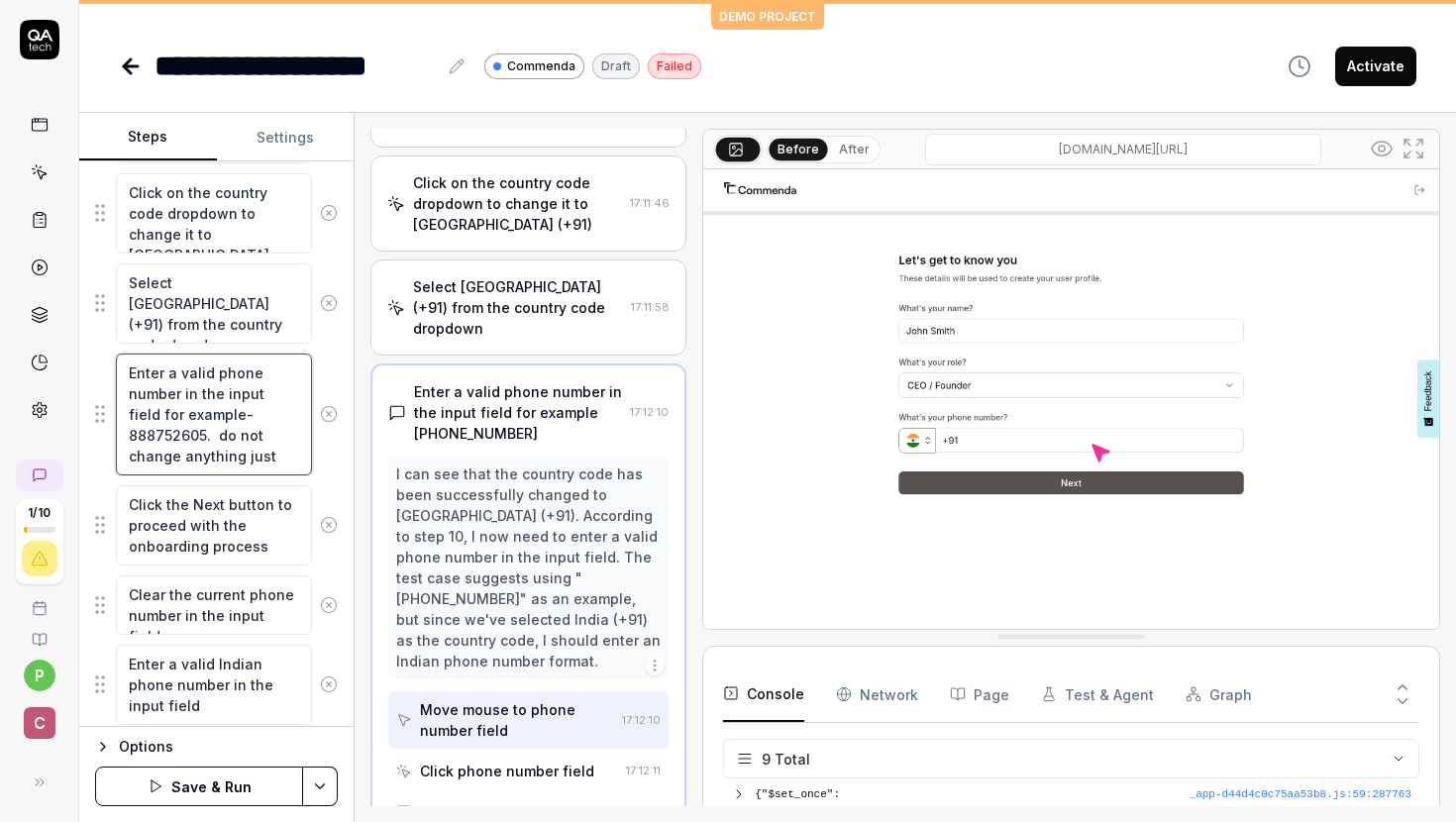 type on "*" 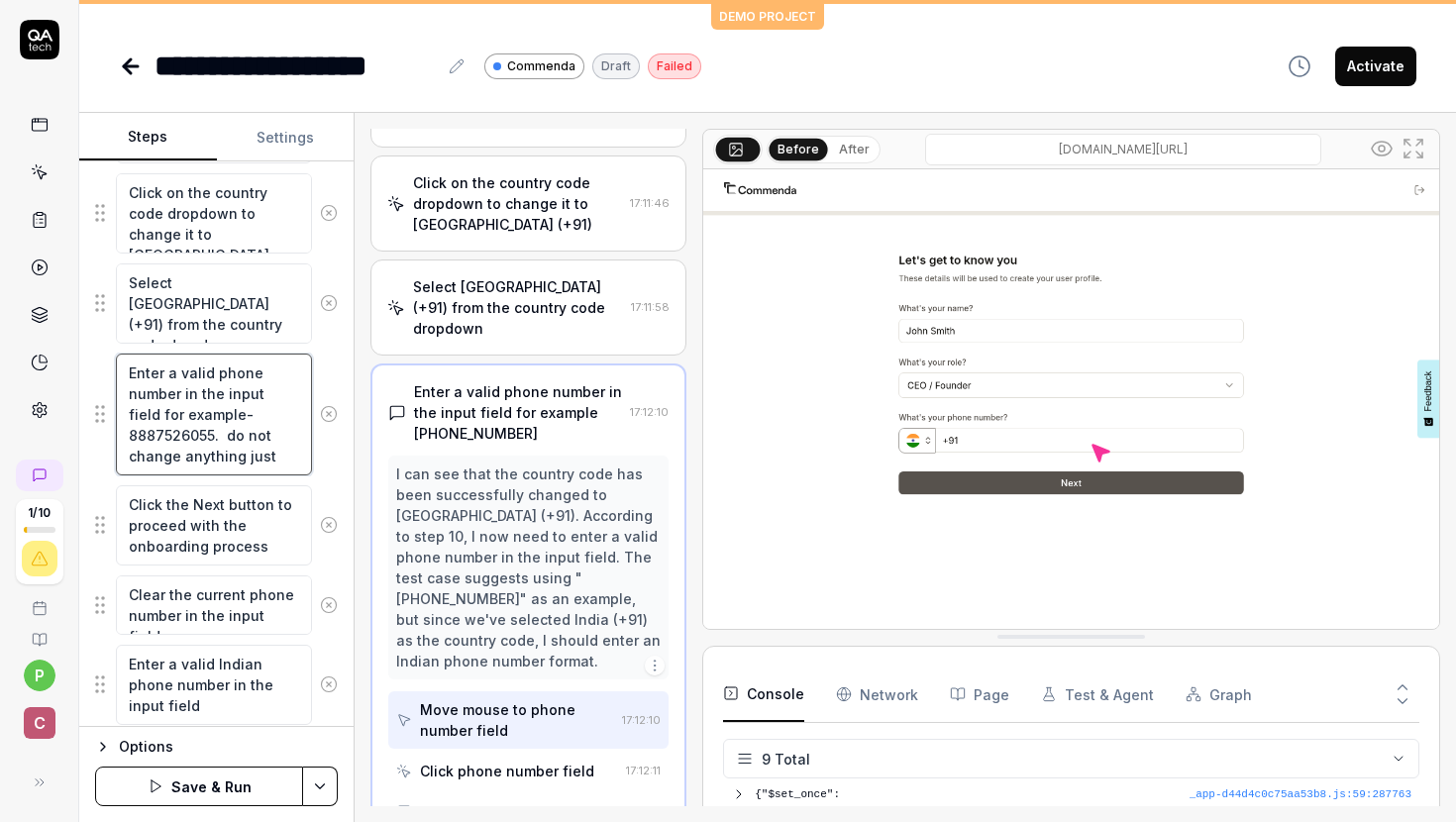 click on "Enter a valid phone number in the input field for example-8887526055.  do not change anything just" at bounding box center [214, 414] 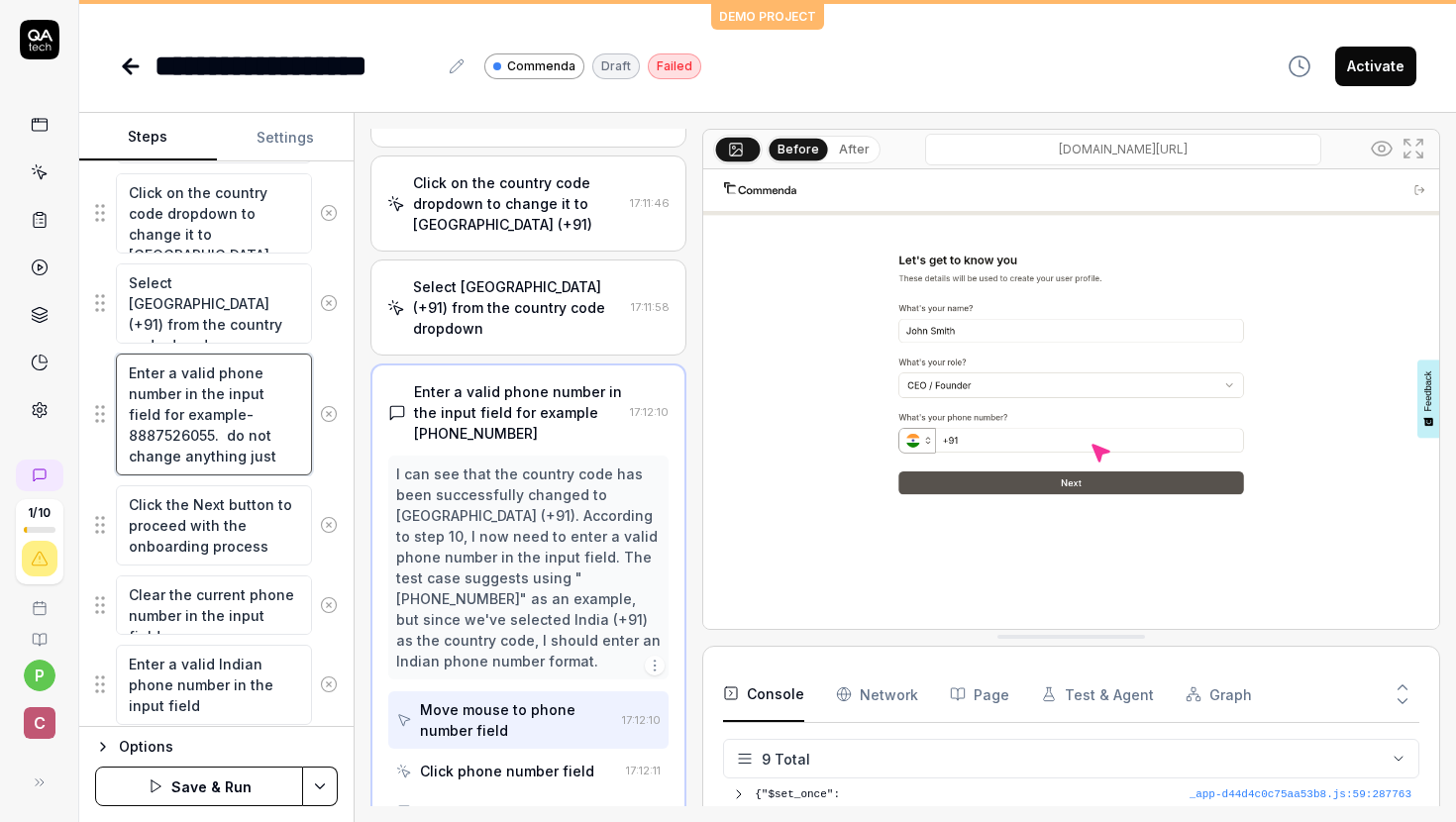 type on "*" 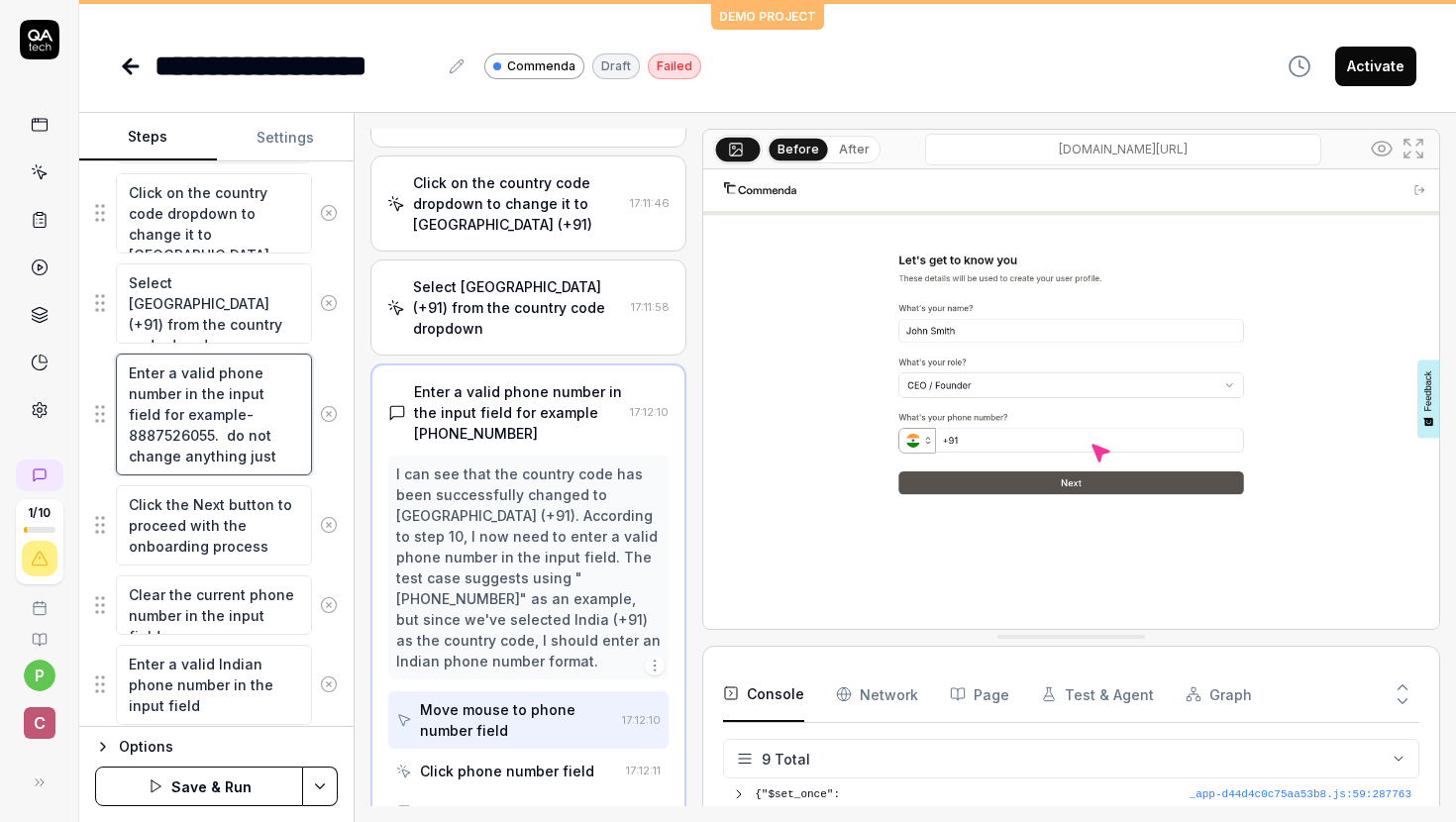 type on "Enter a valid phone number in the input field for example-8887526055.  do not change anything just" 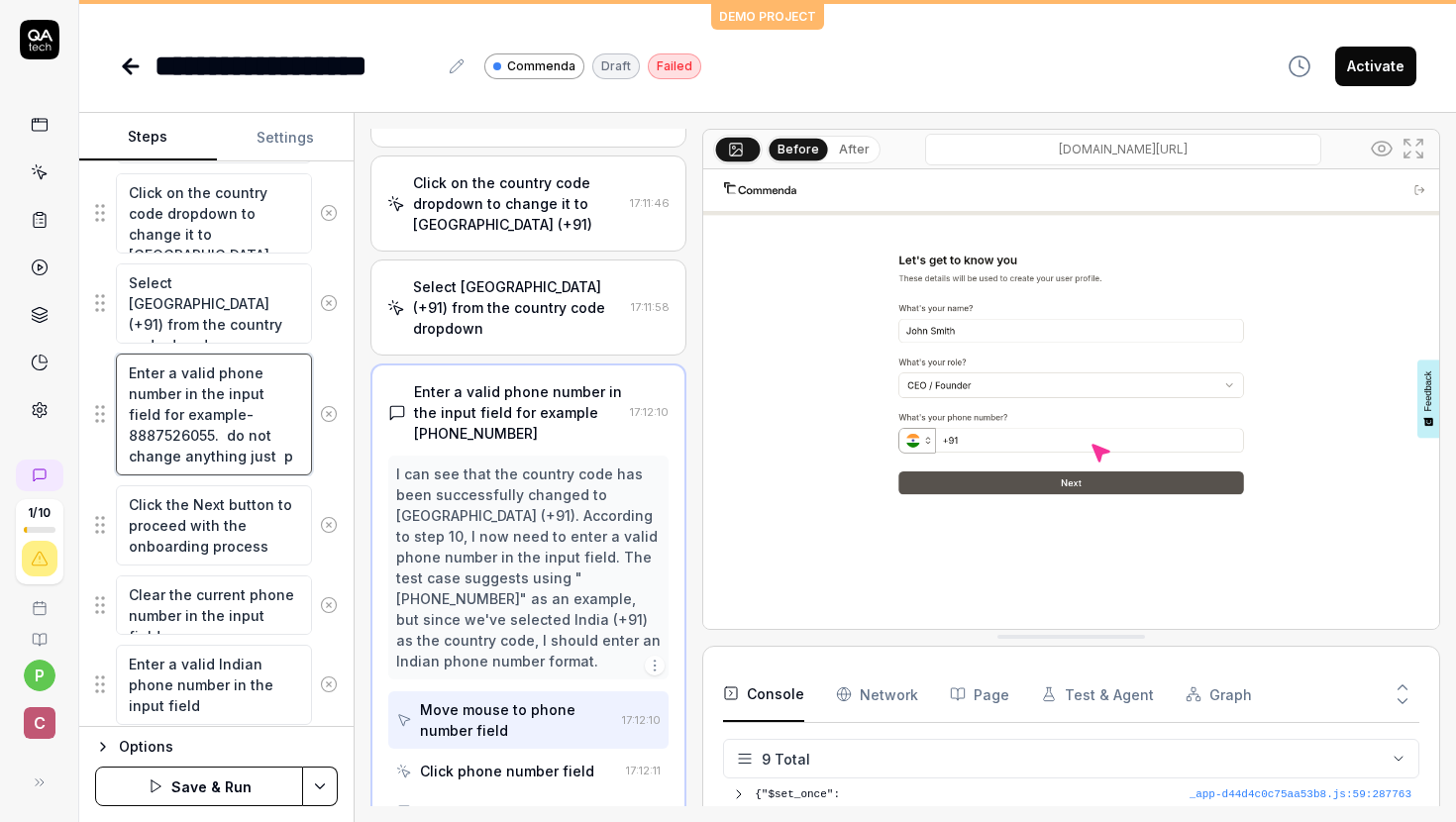 type on "*" 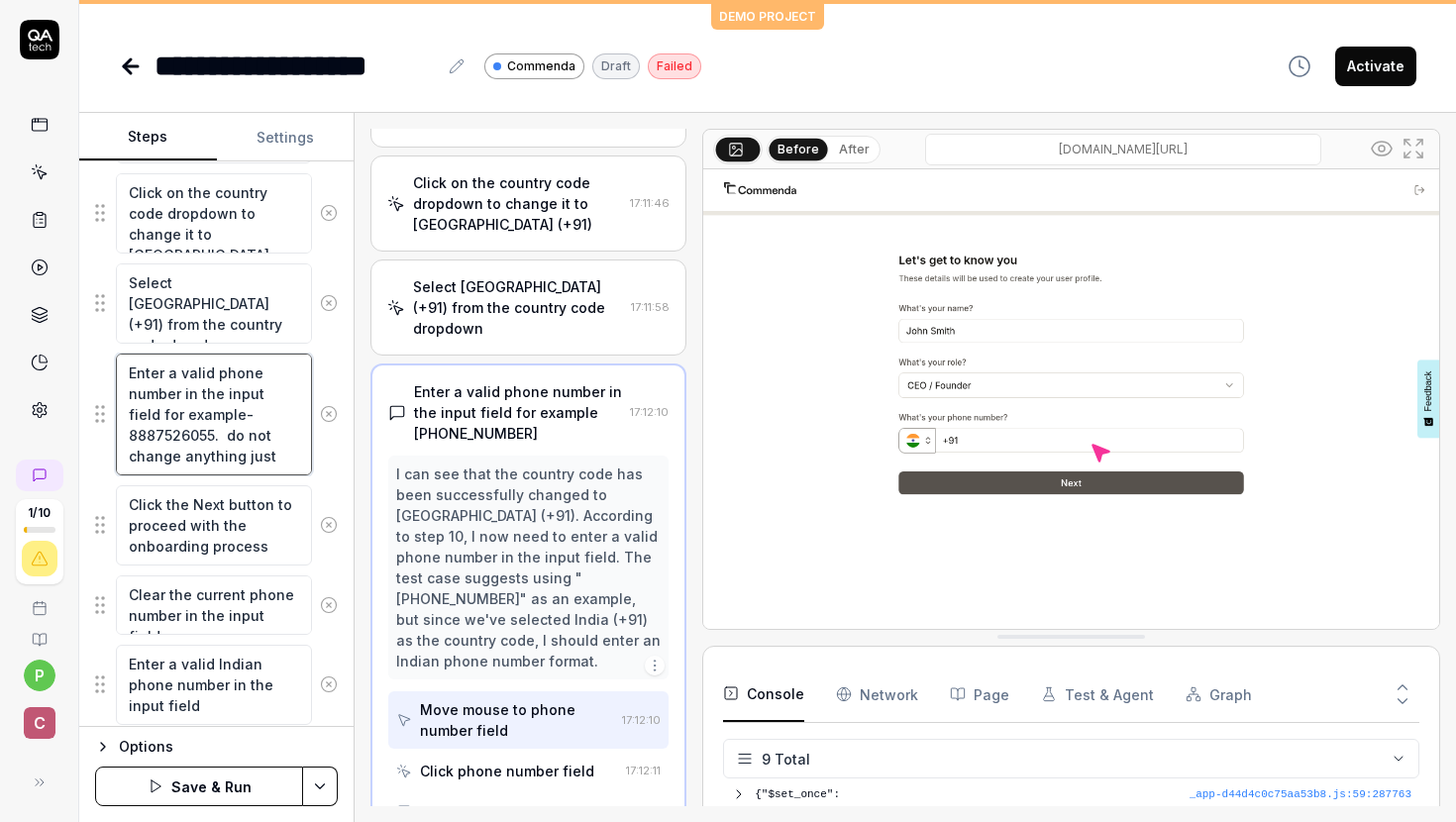 type on "*" 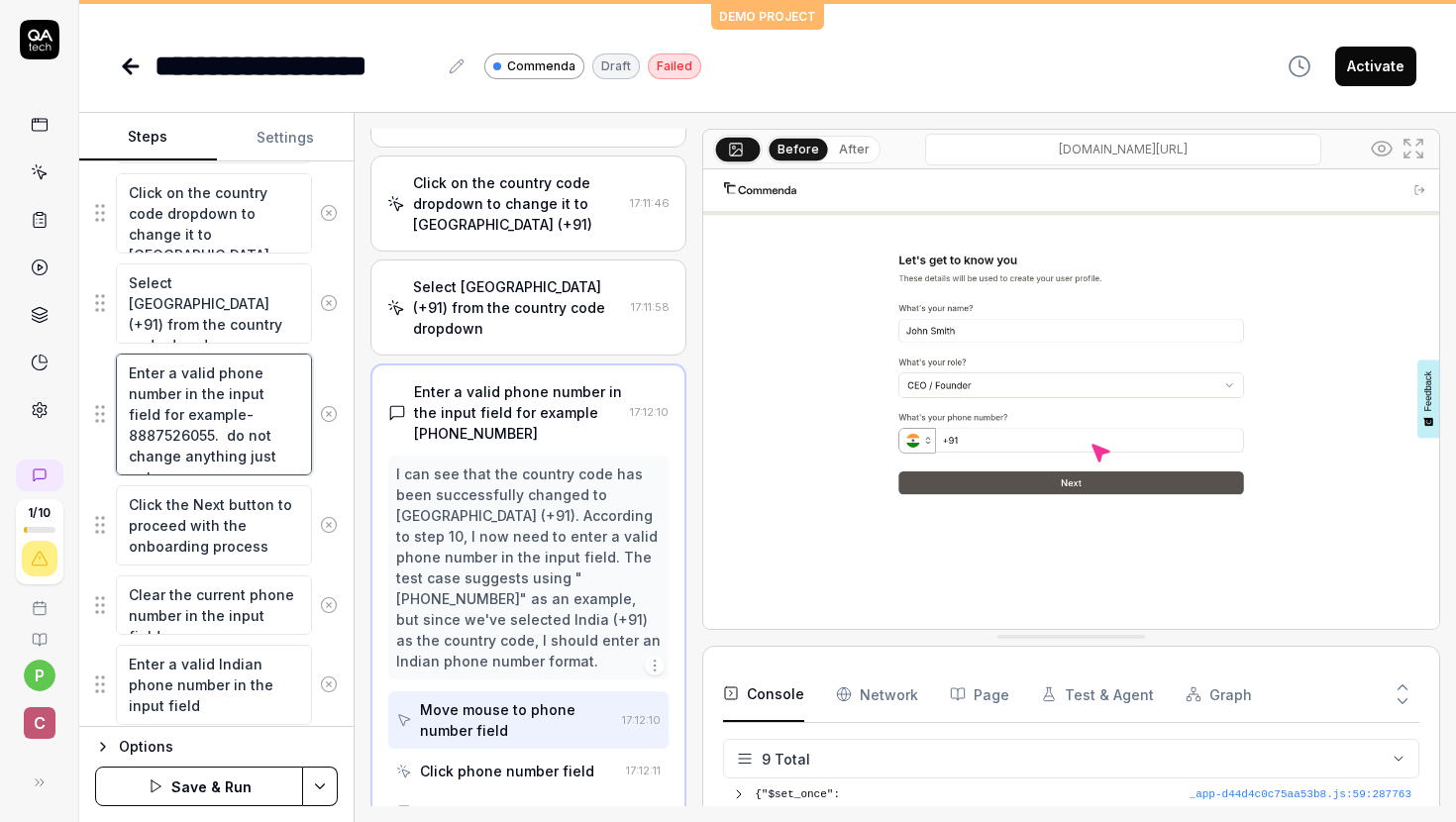 type on "*" 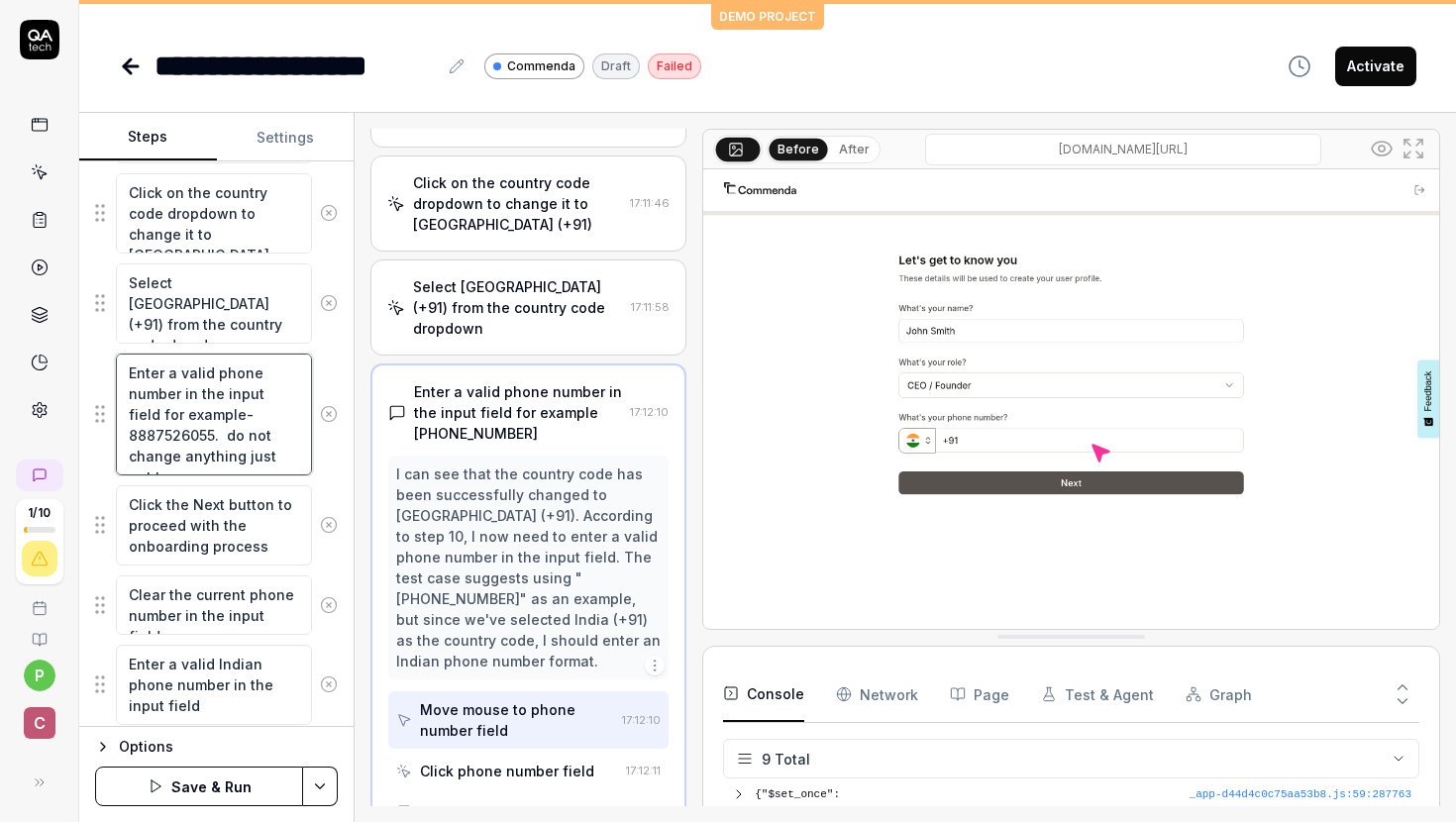 type on "*" 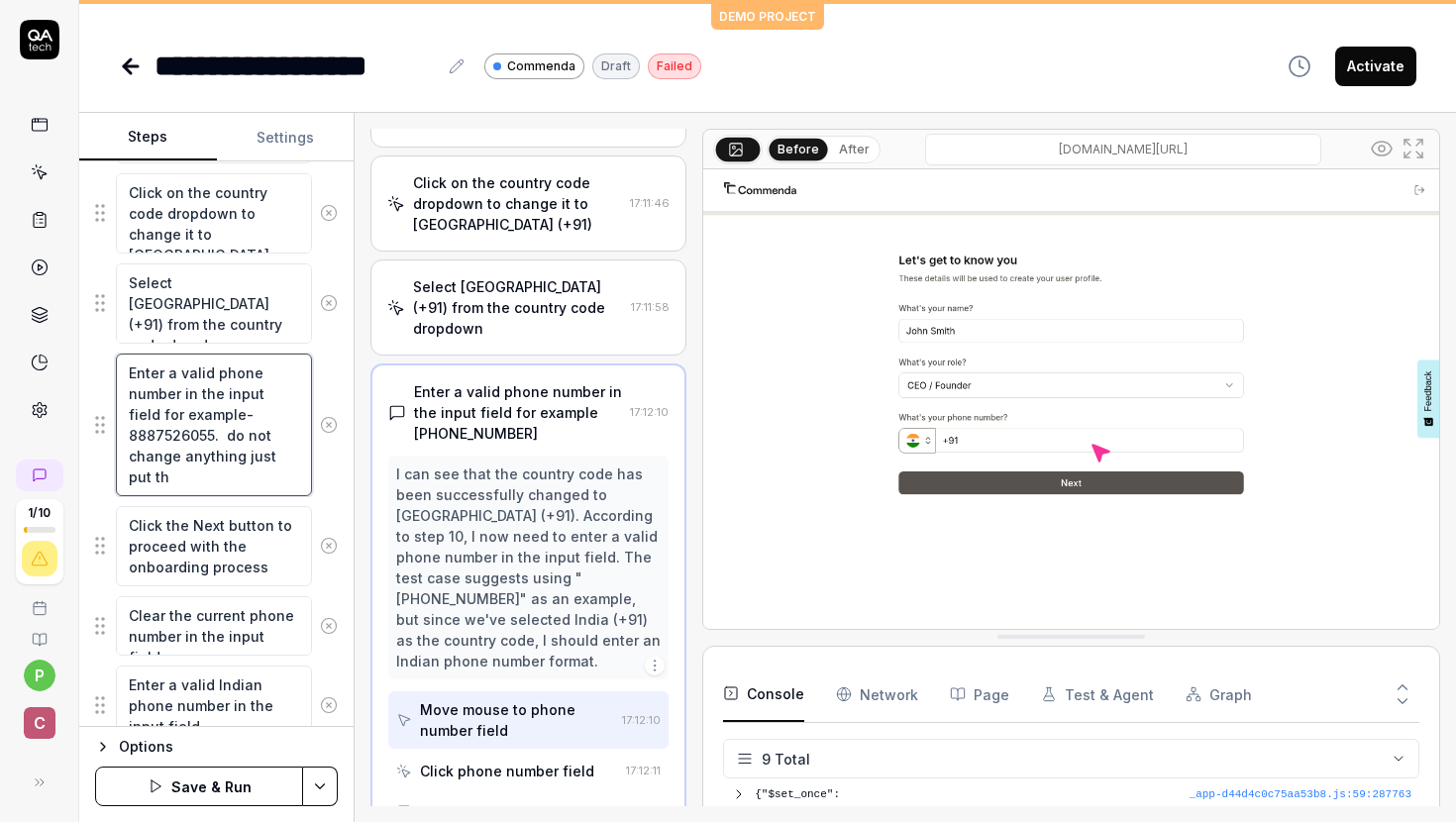 type on "*" 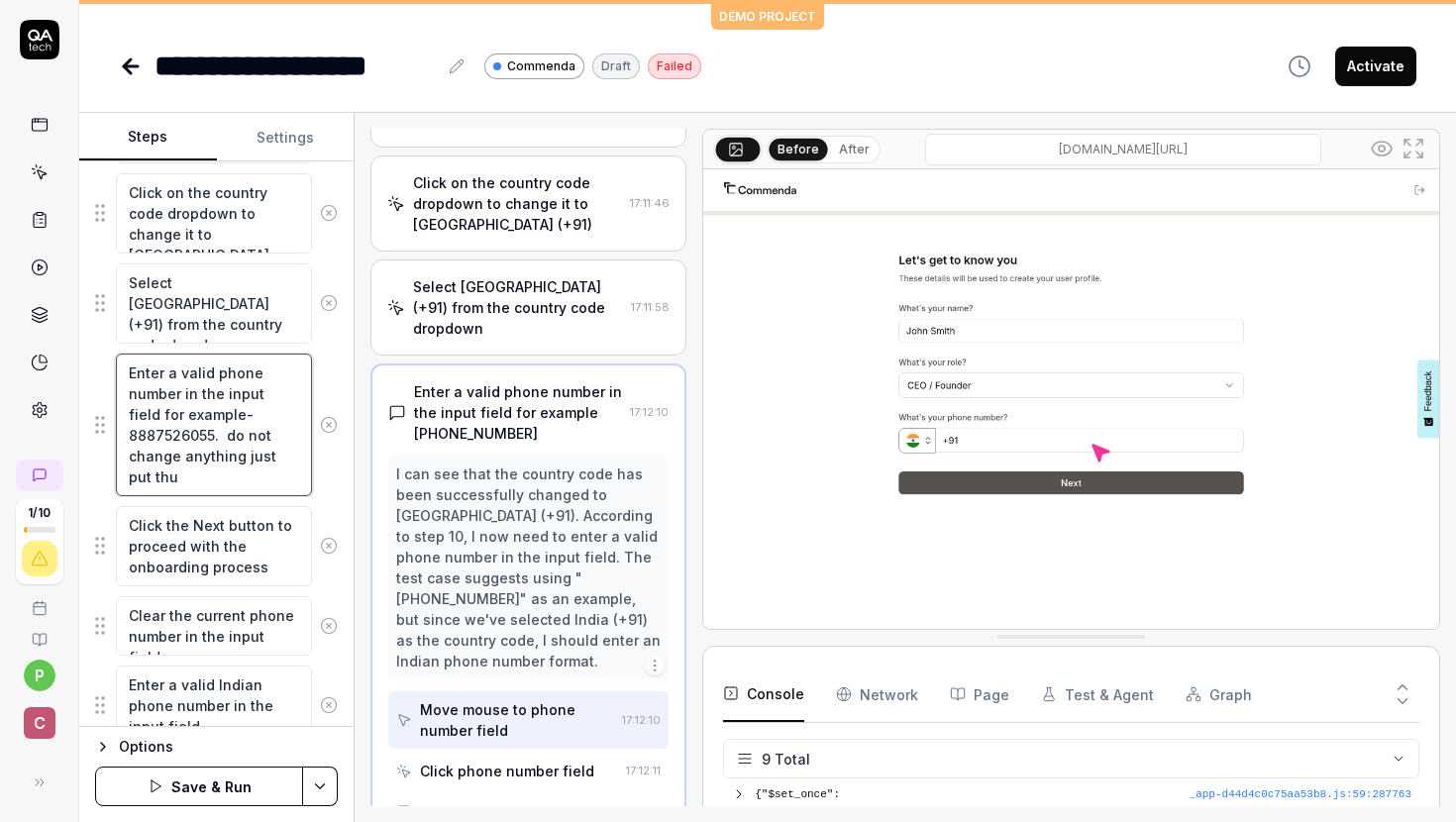 type on "*" 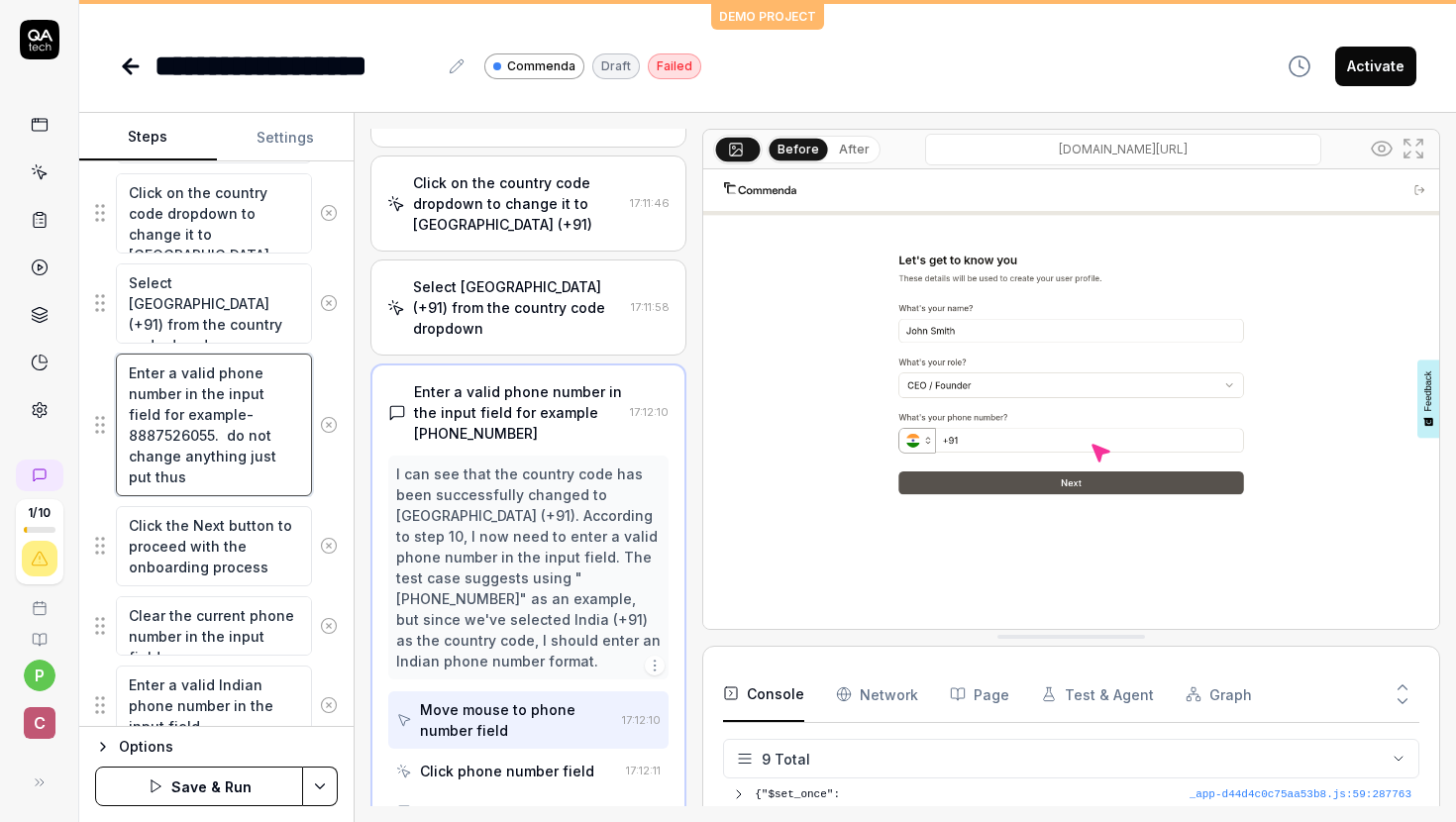 type on "*" 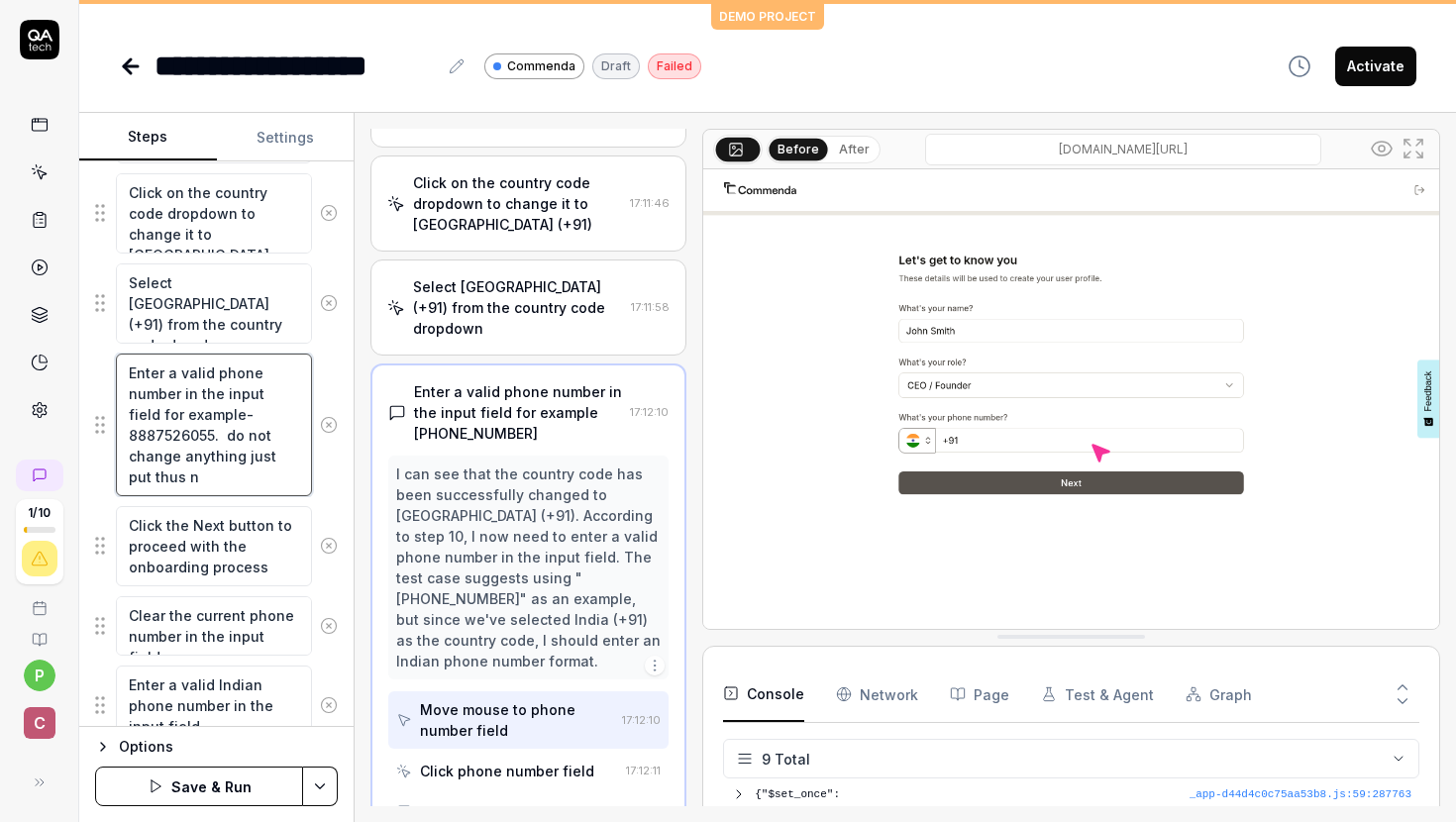 type on "*" 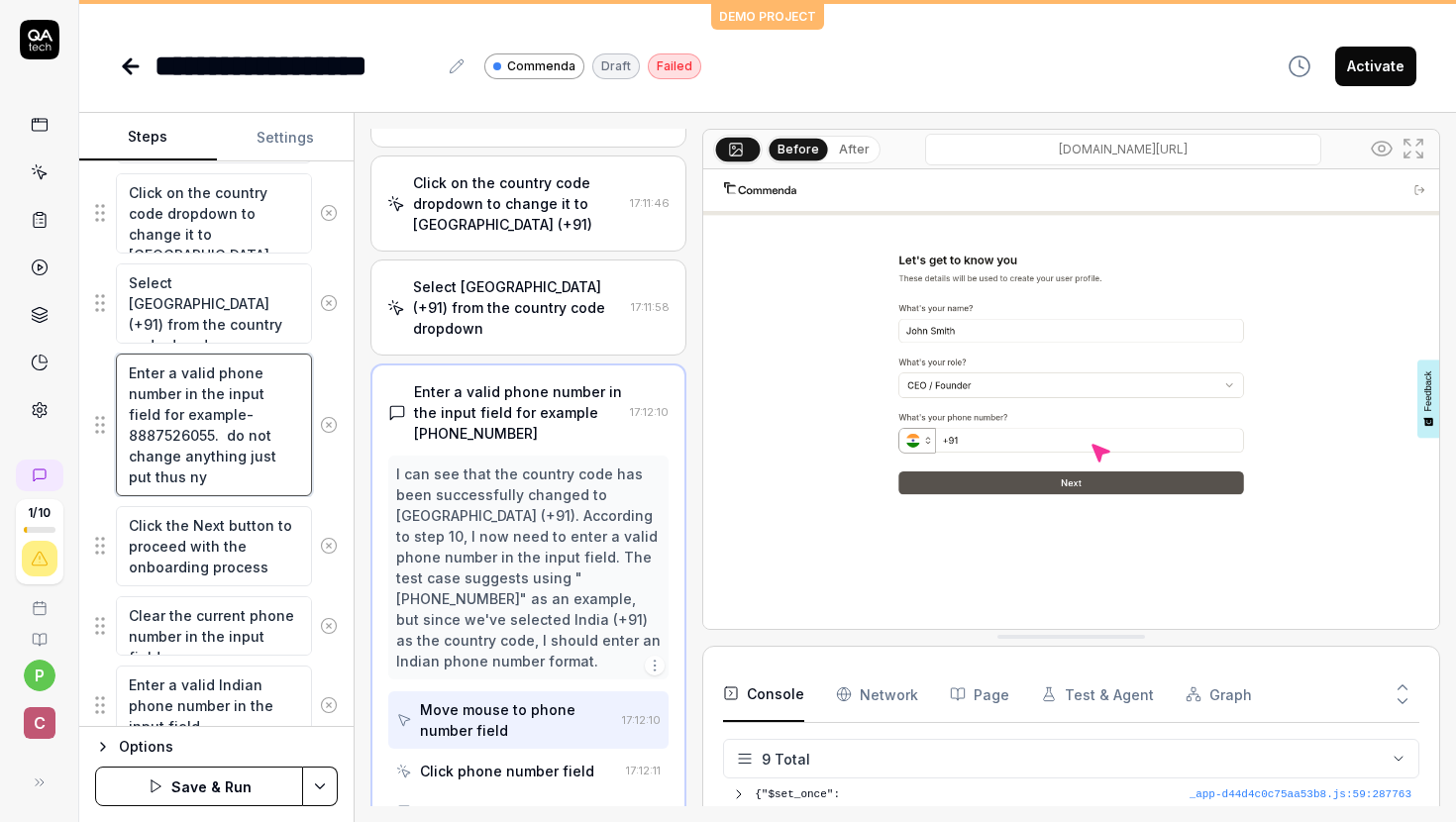 type on "*" 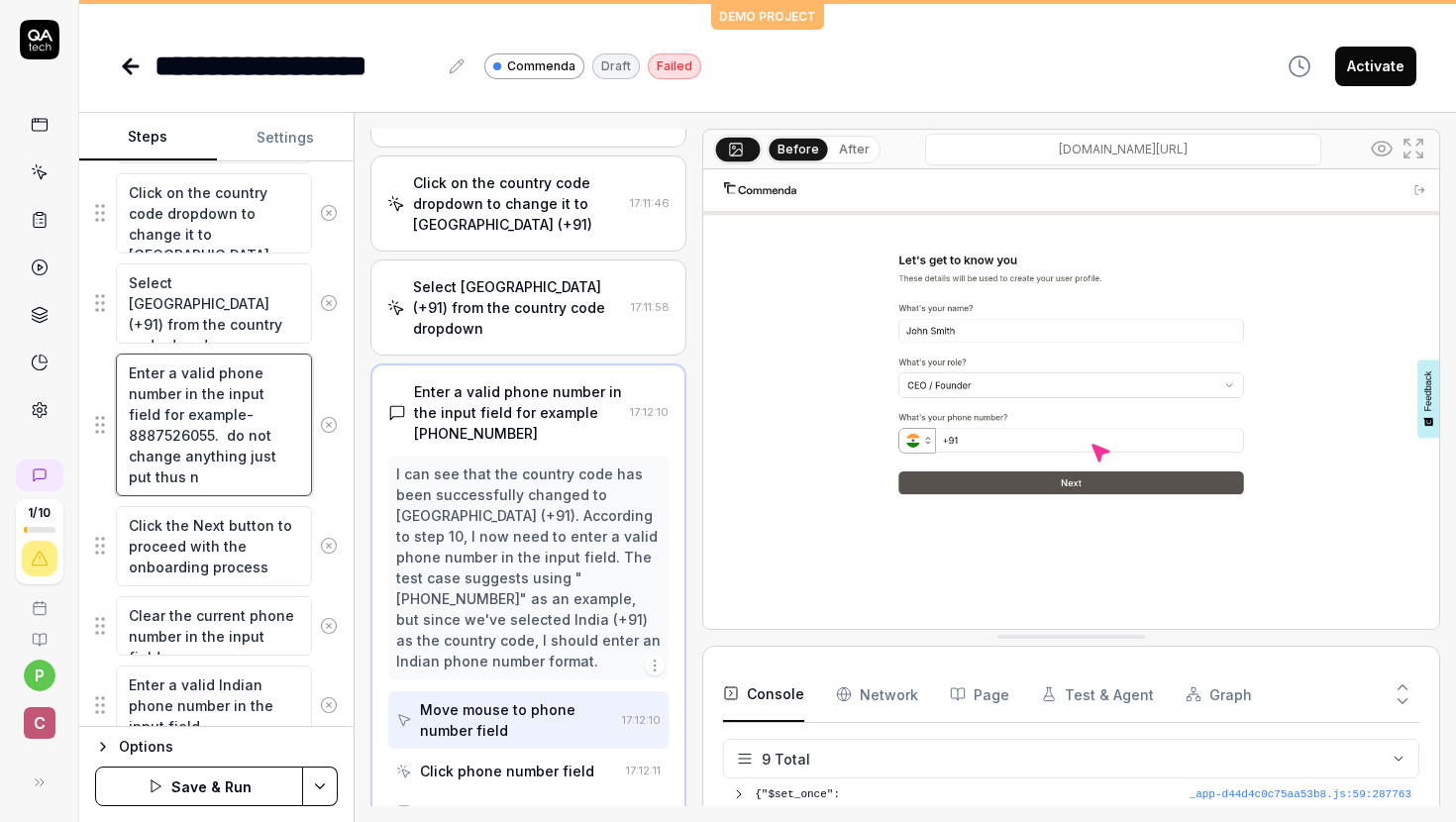 type on "*" 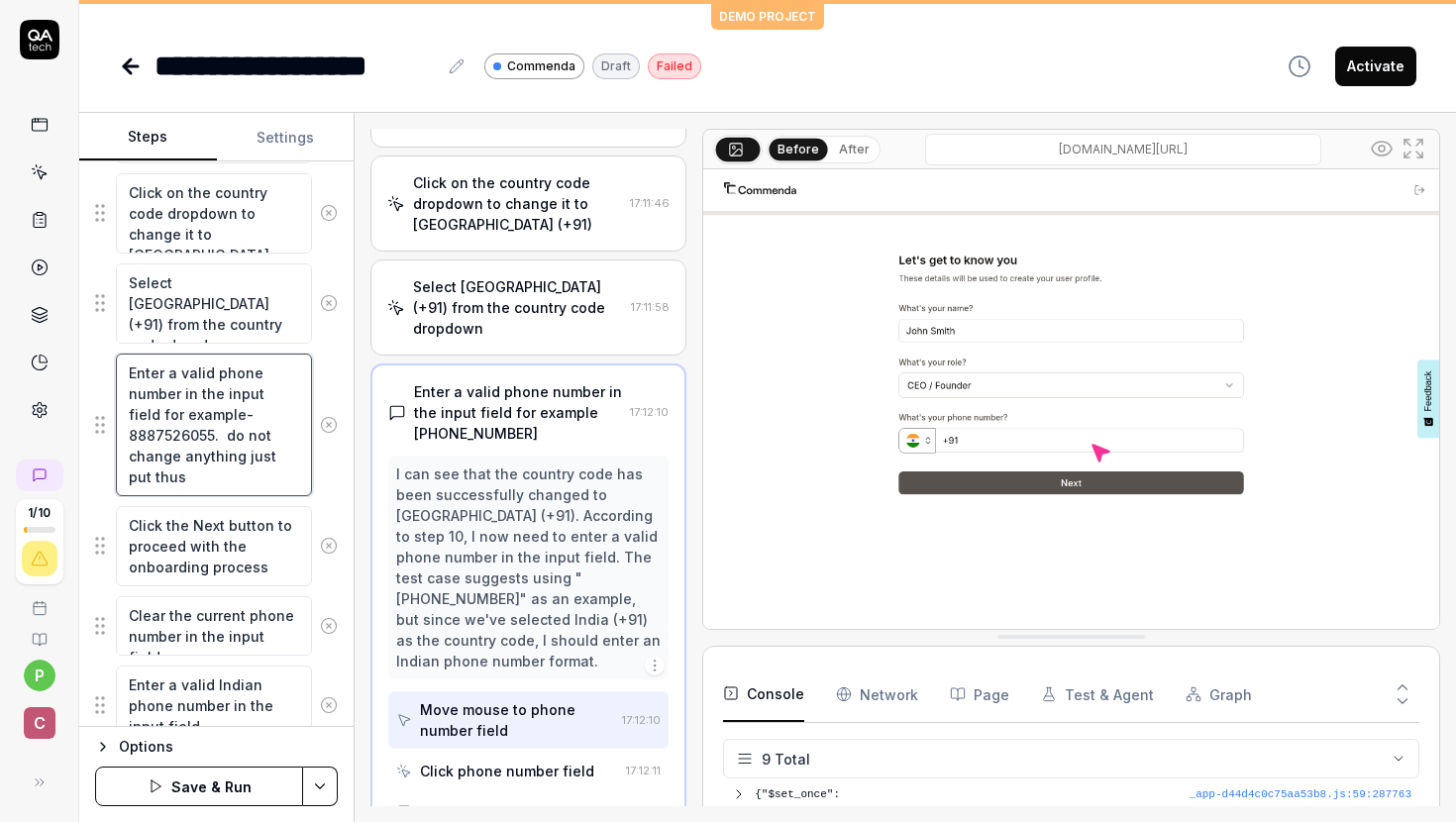 type on "*" 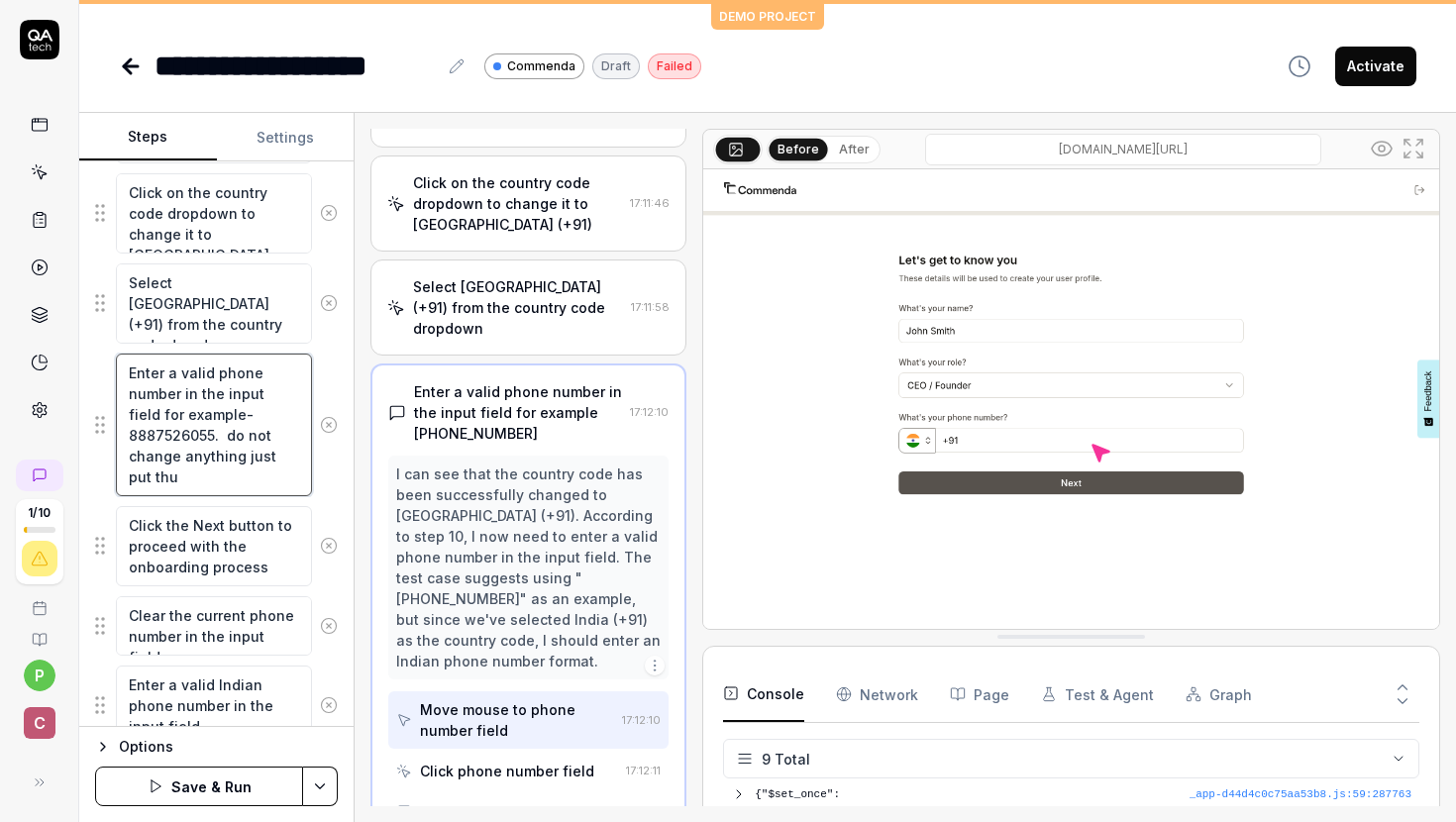 type on "*" 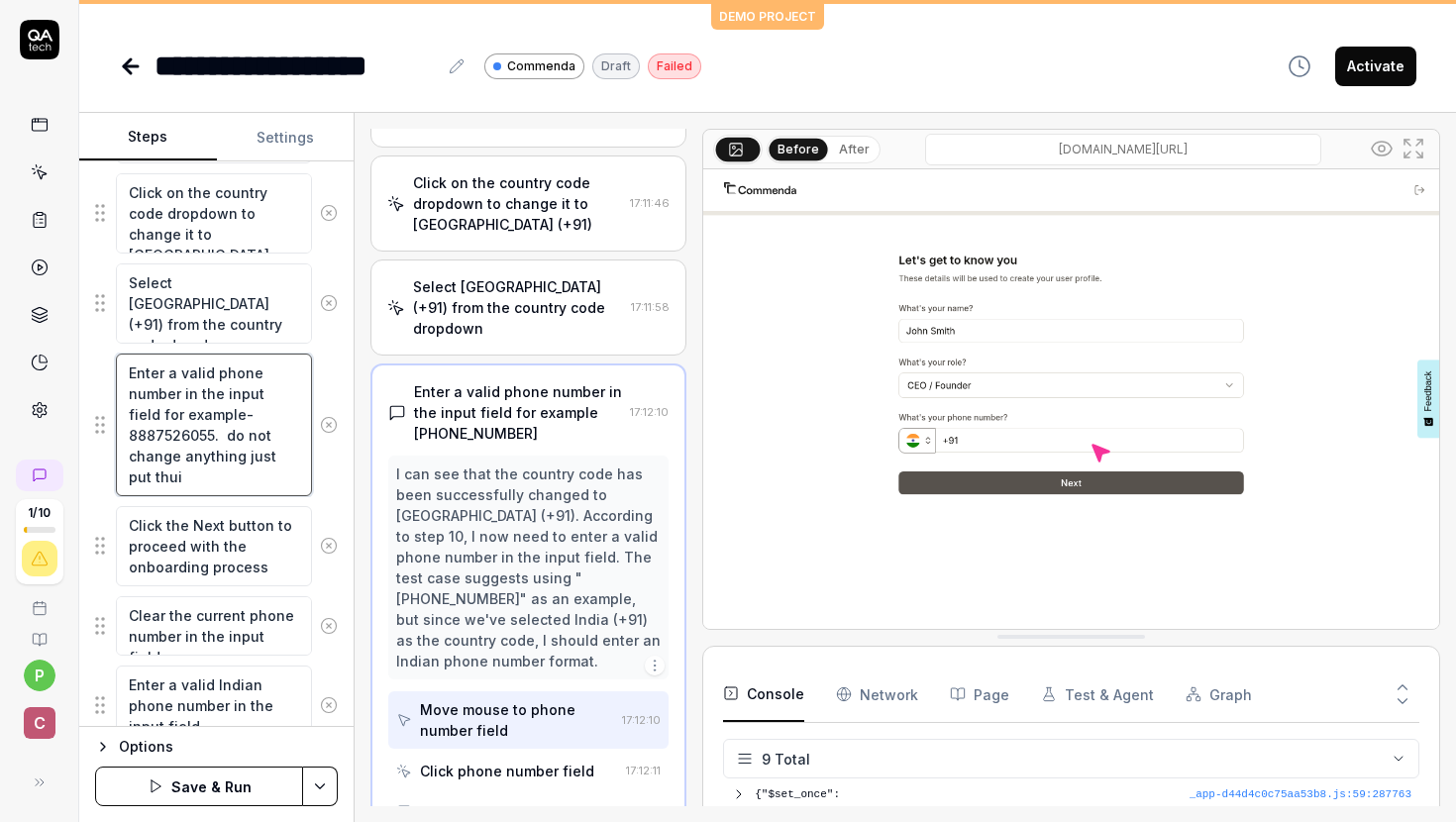 type on "*" 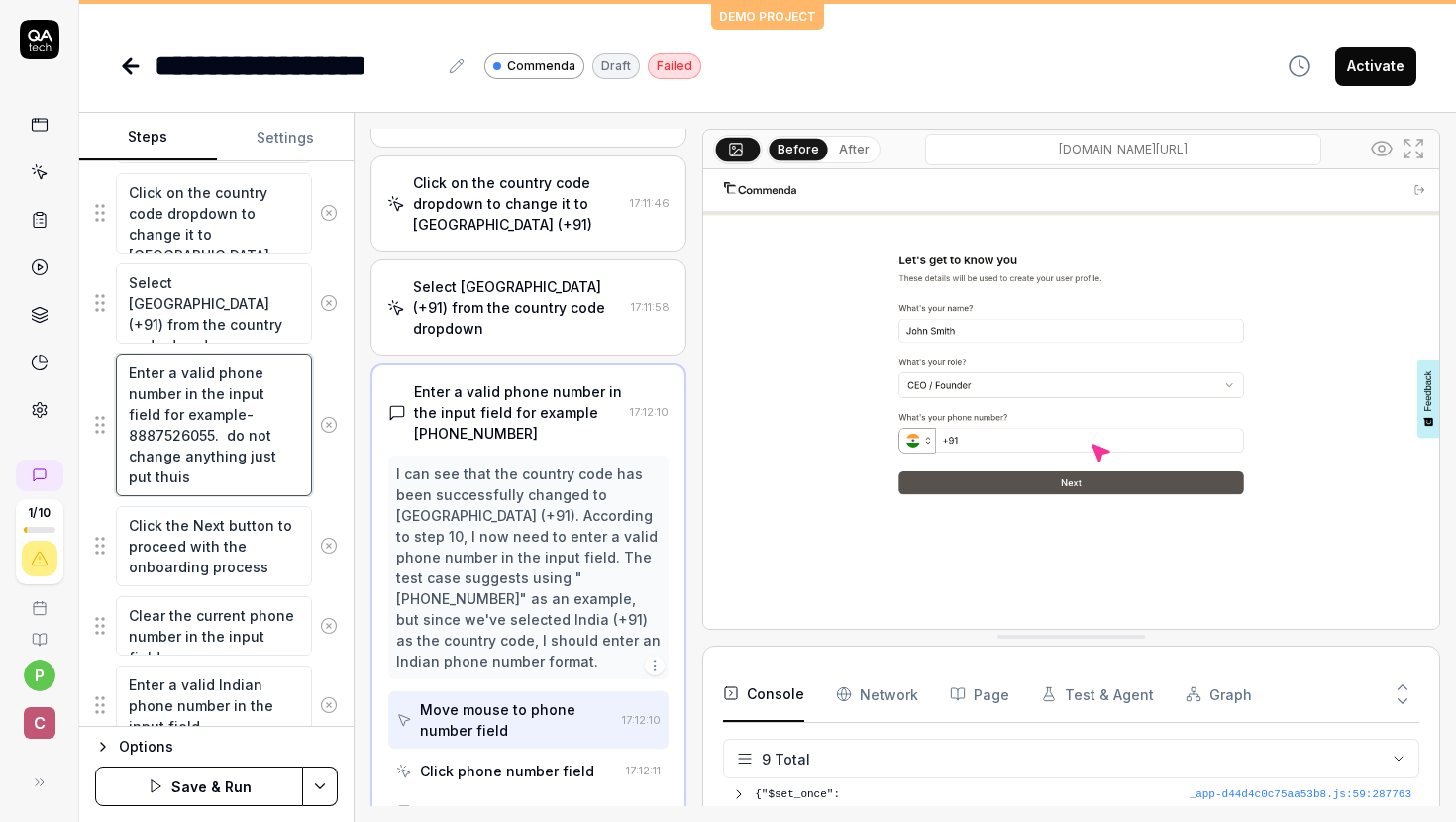 type on "*" 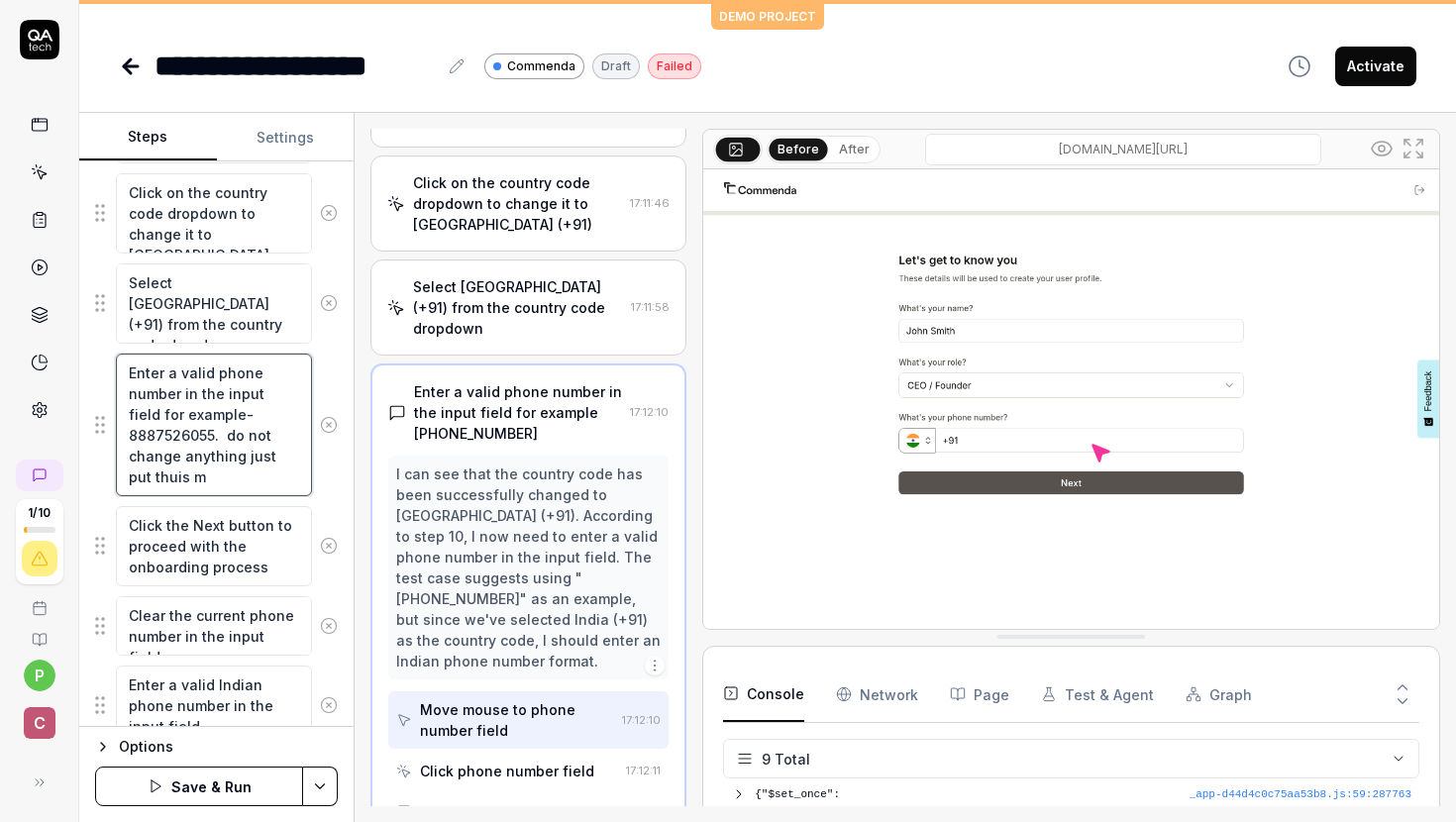 type on "*" 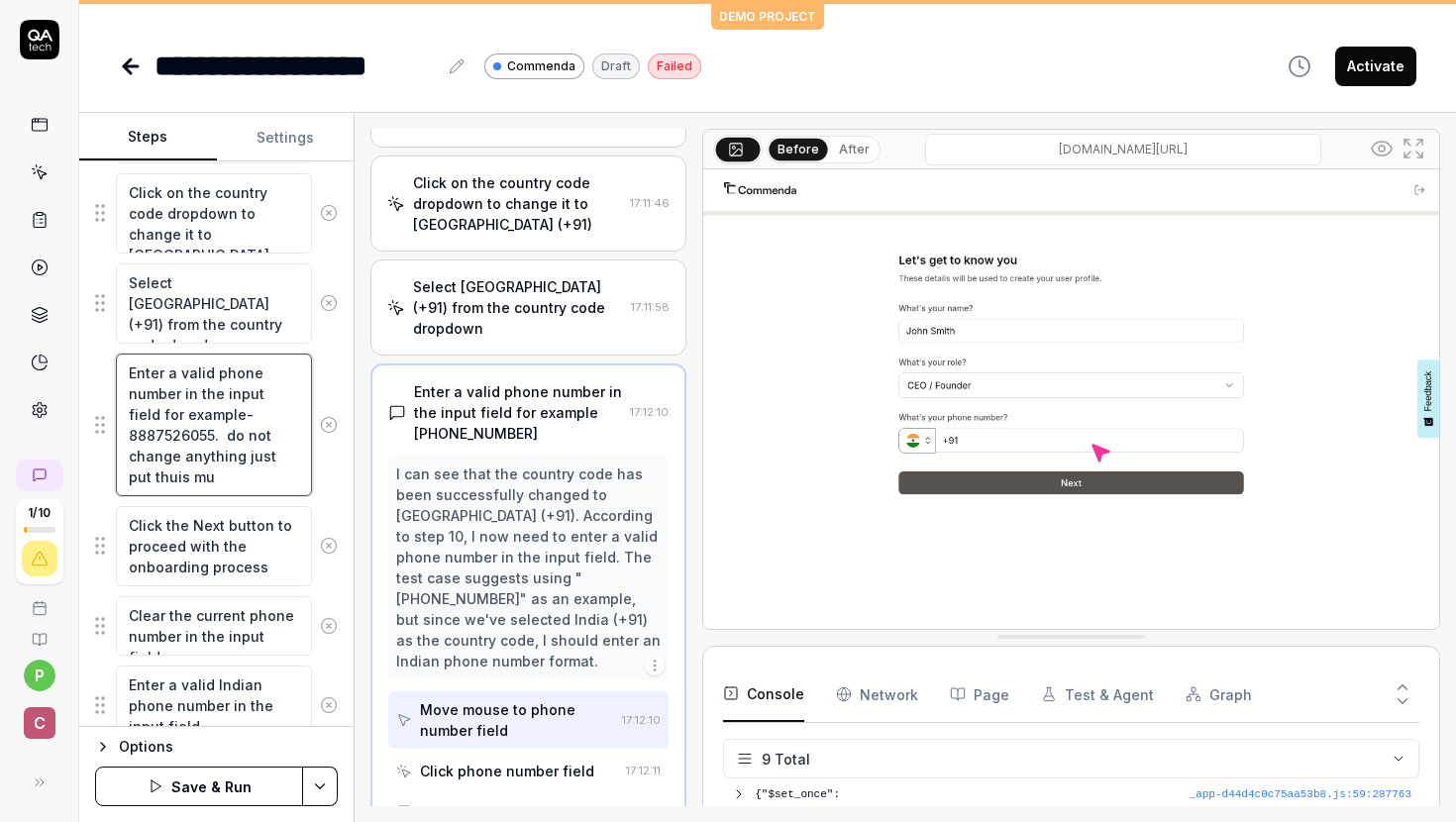 type on "*" 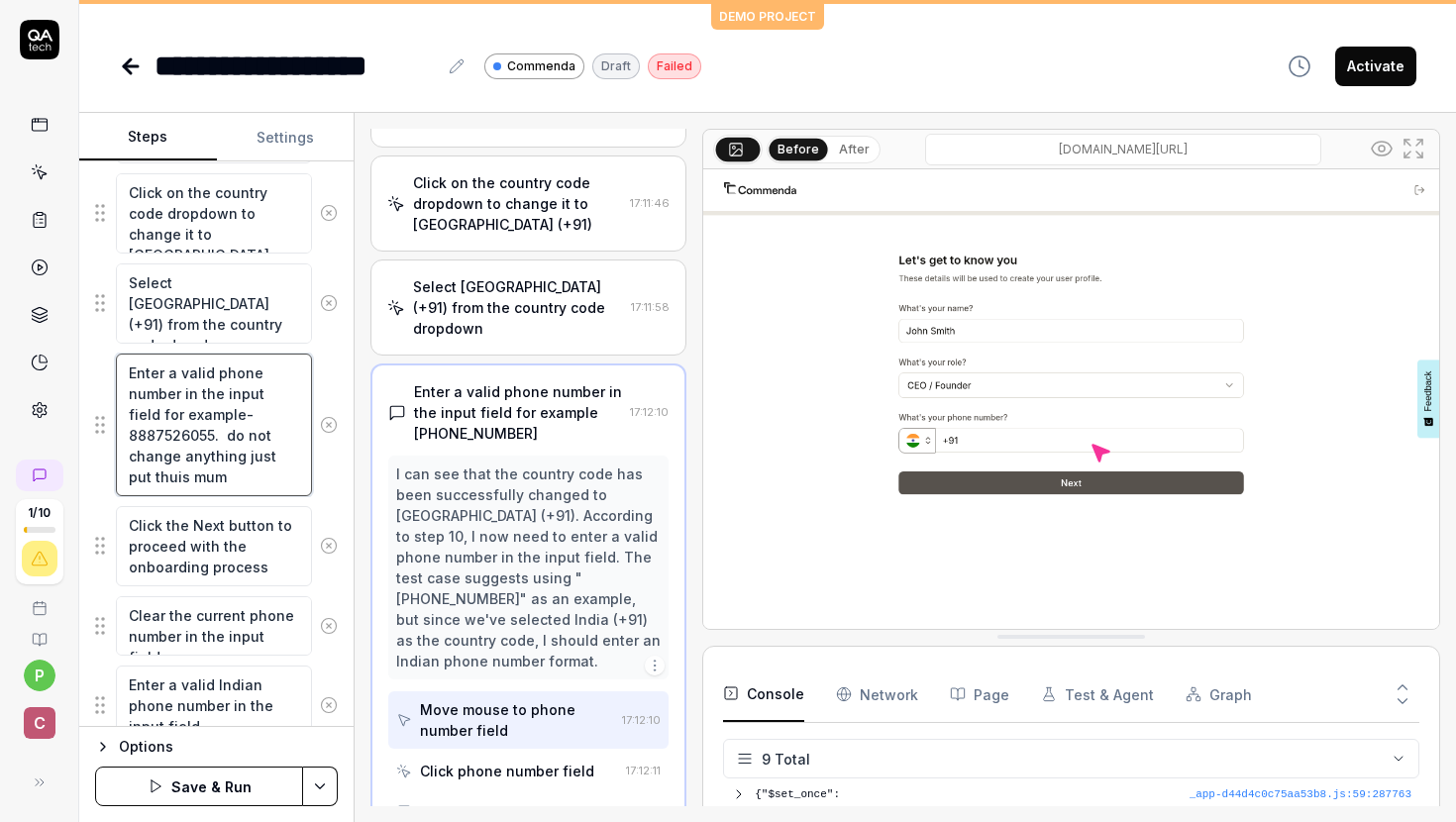 type on "*" 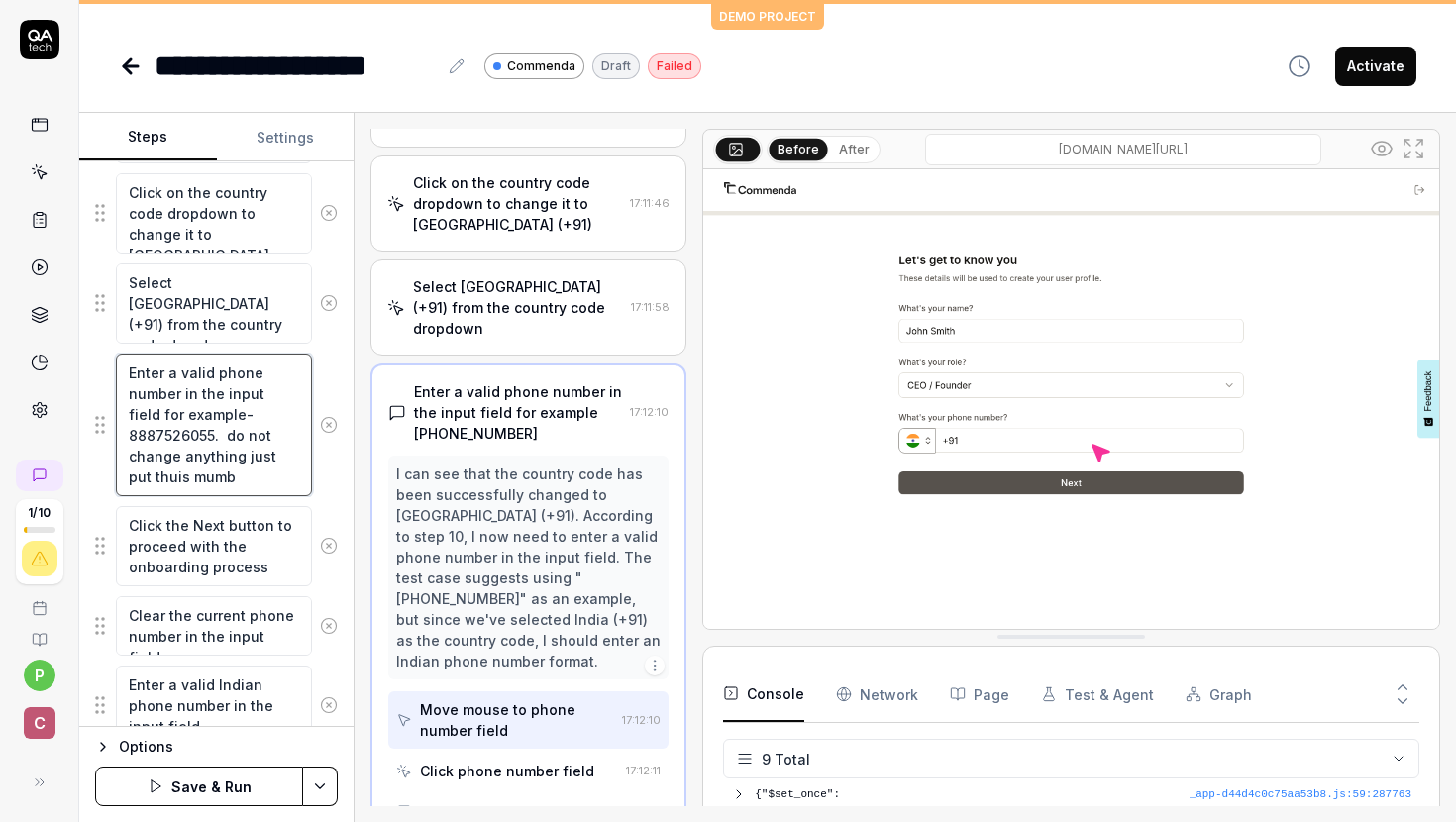 type on "*" 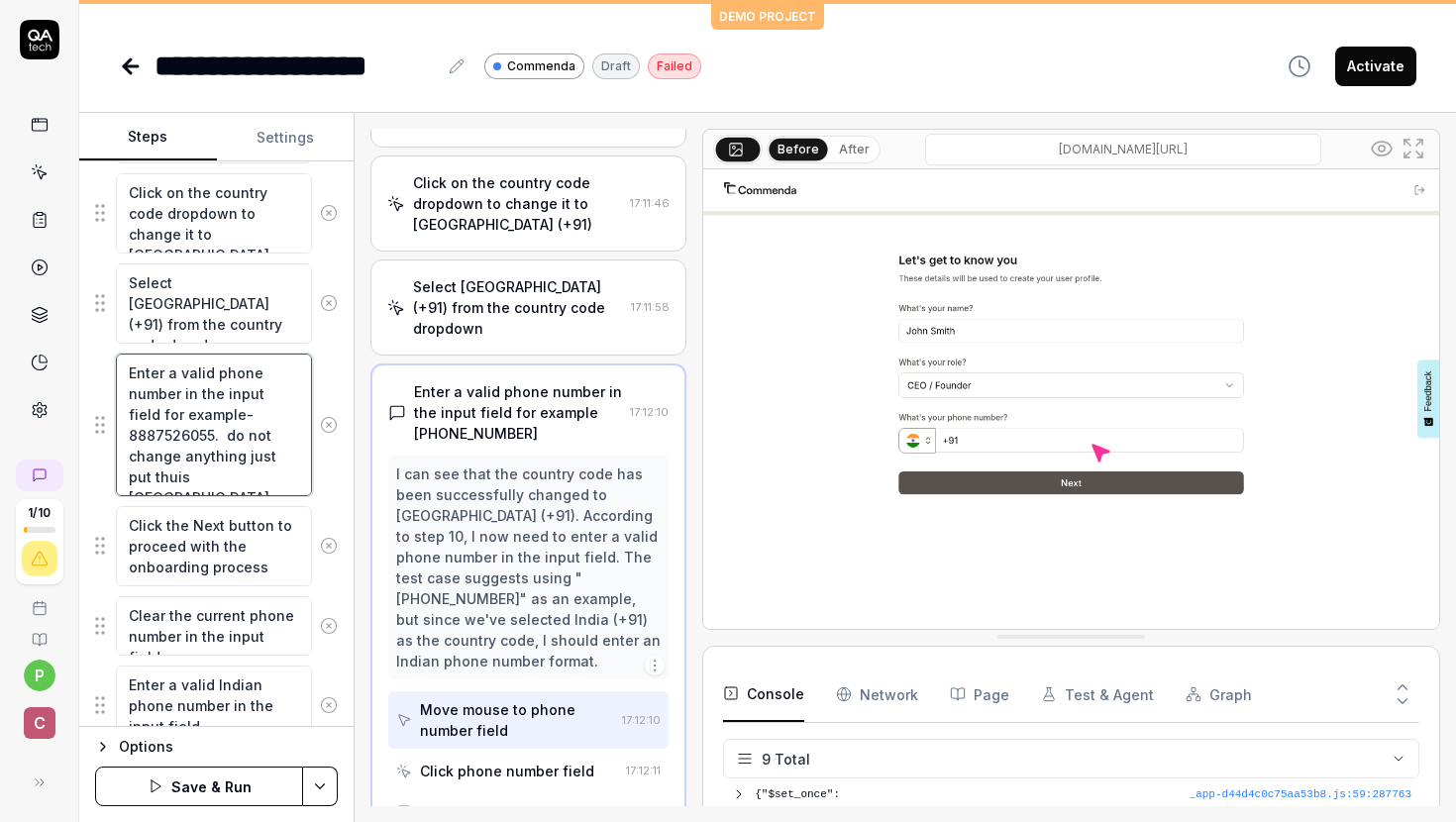 type on "*" 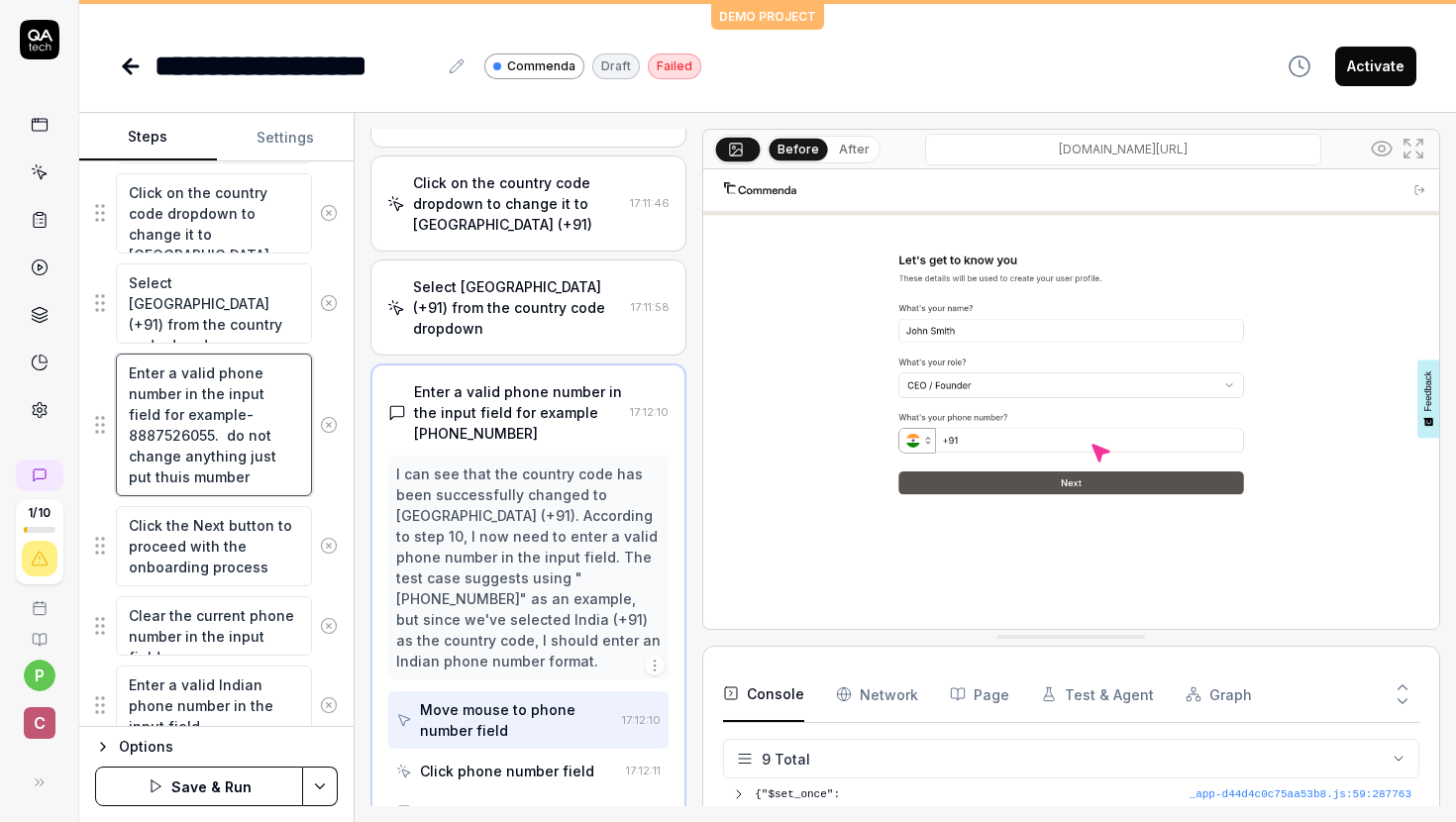type on "*" 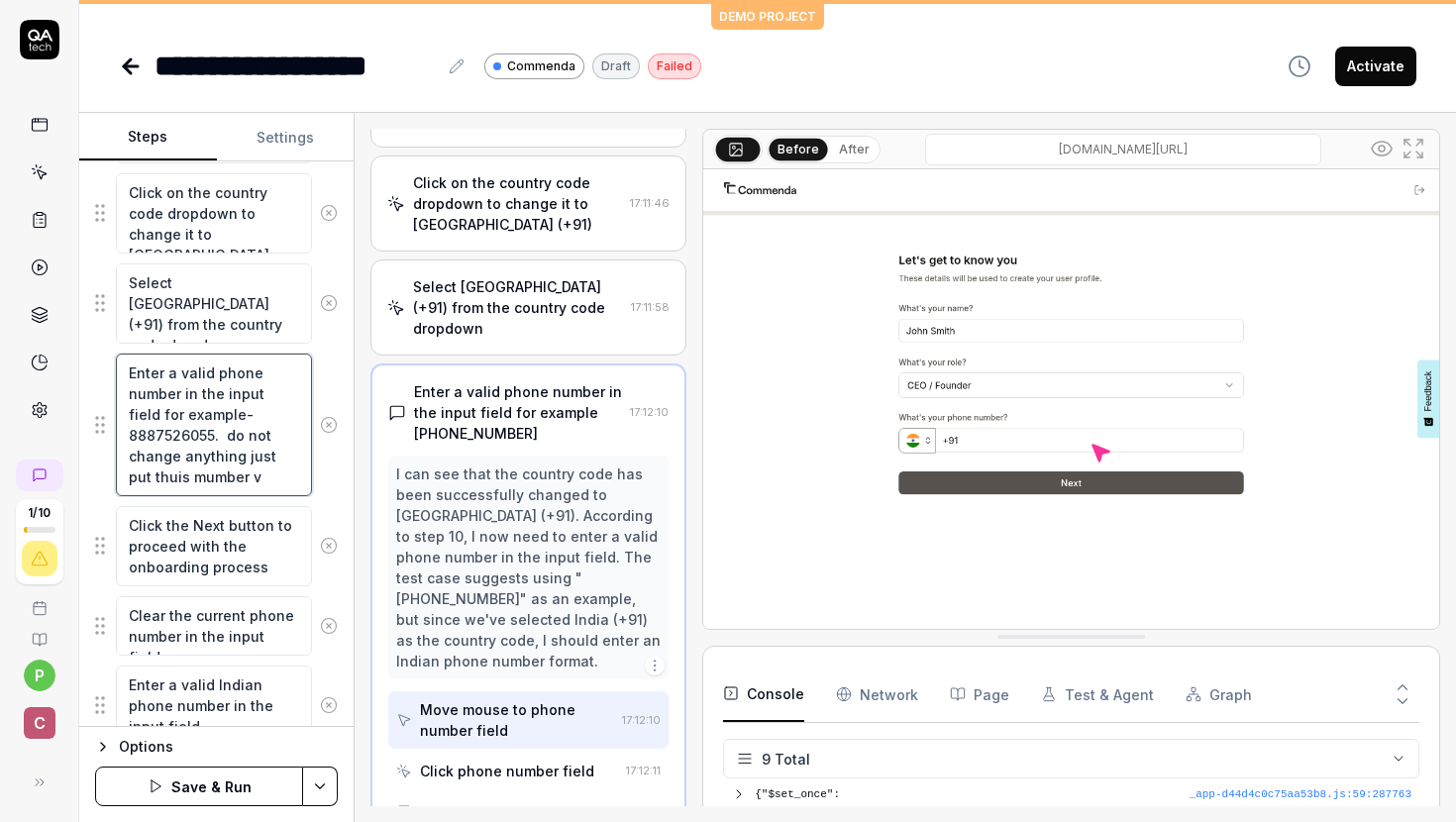 type on "*" 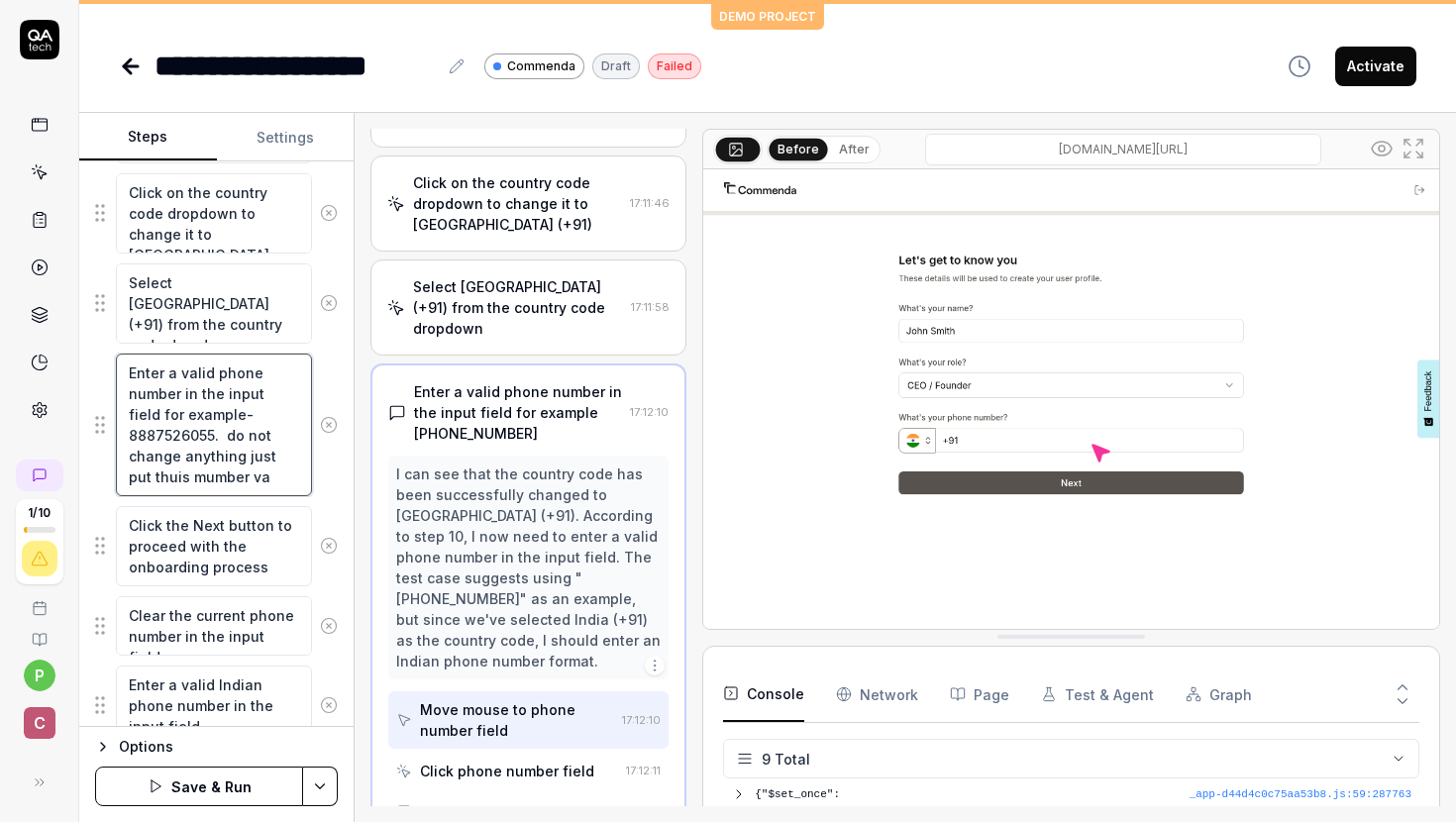 type on "Enter a valid phone number in the input field for example-8887526055.  do not change anything just  put thuis mumber val" 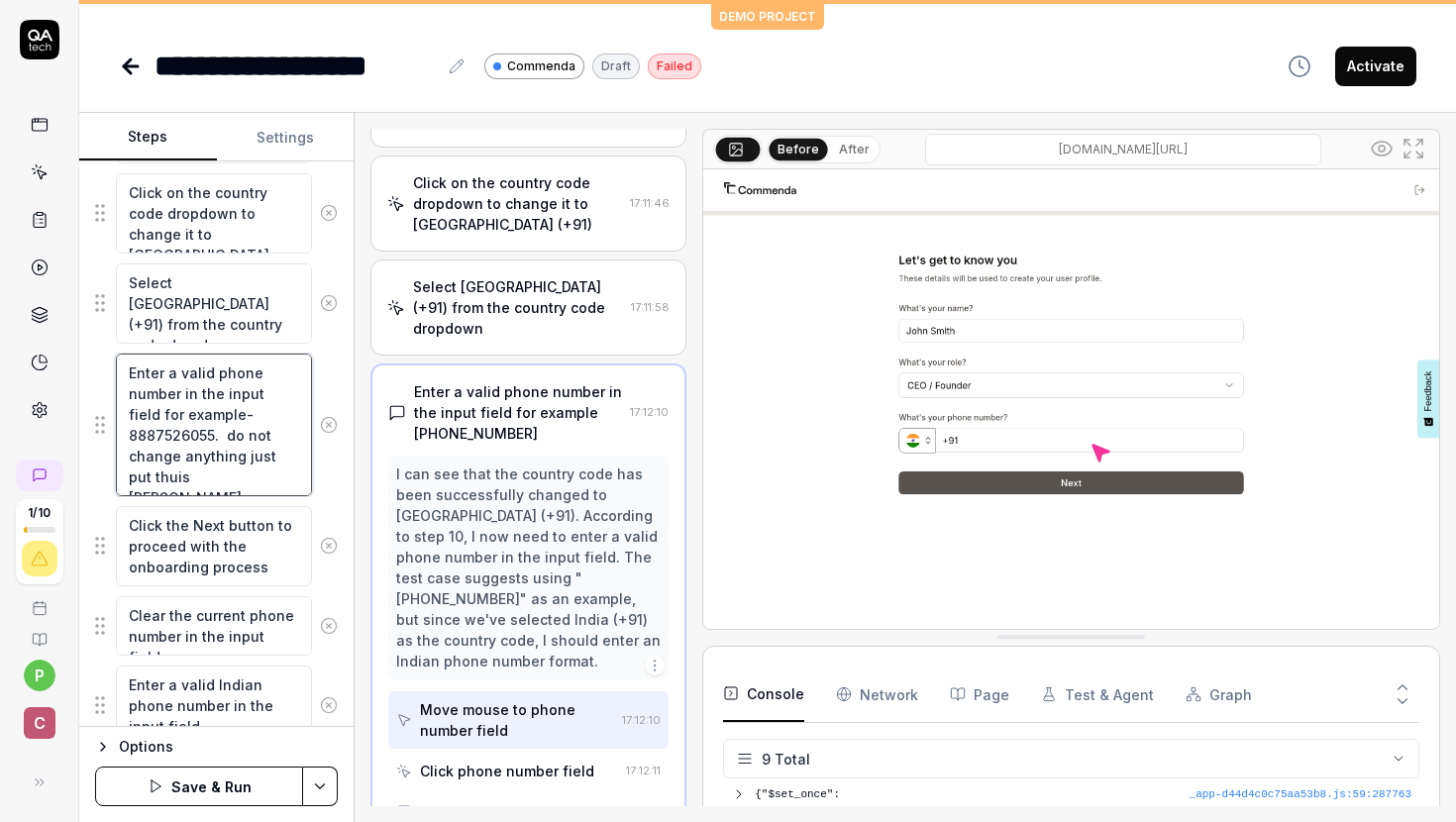 type on "*" 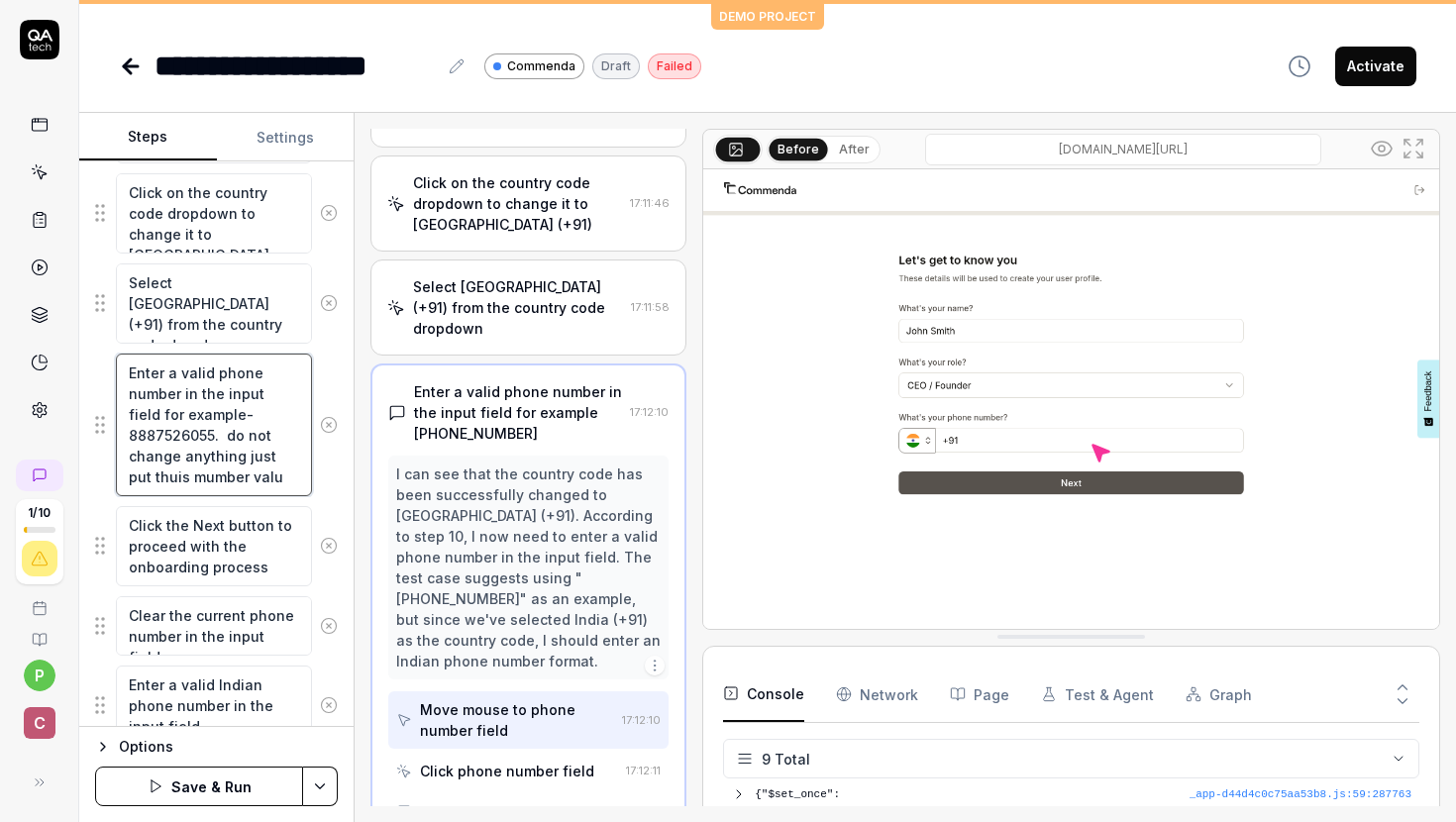 type on "*" 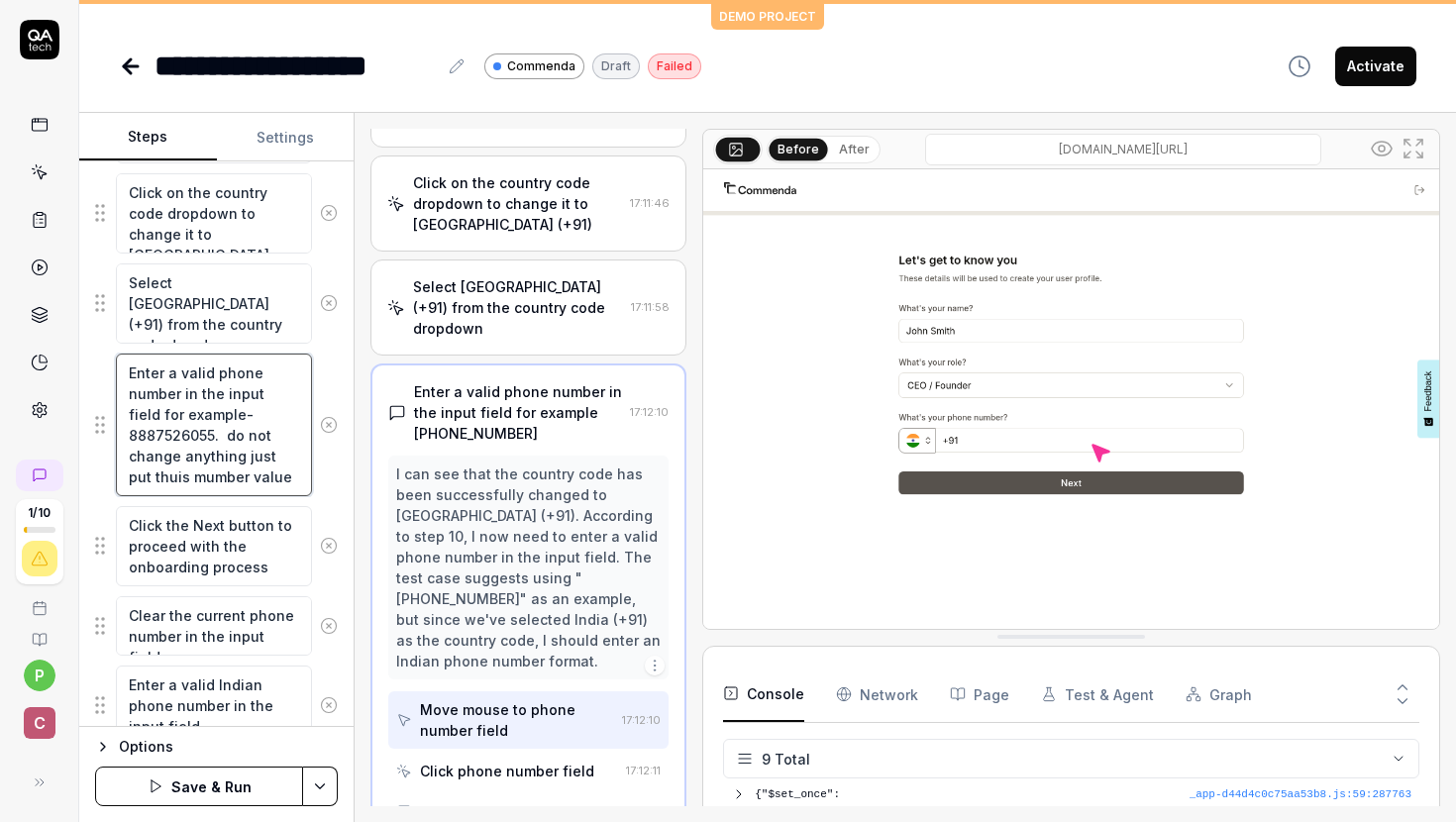 type on "*" 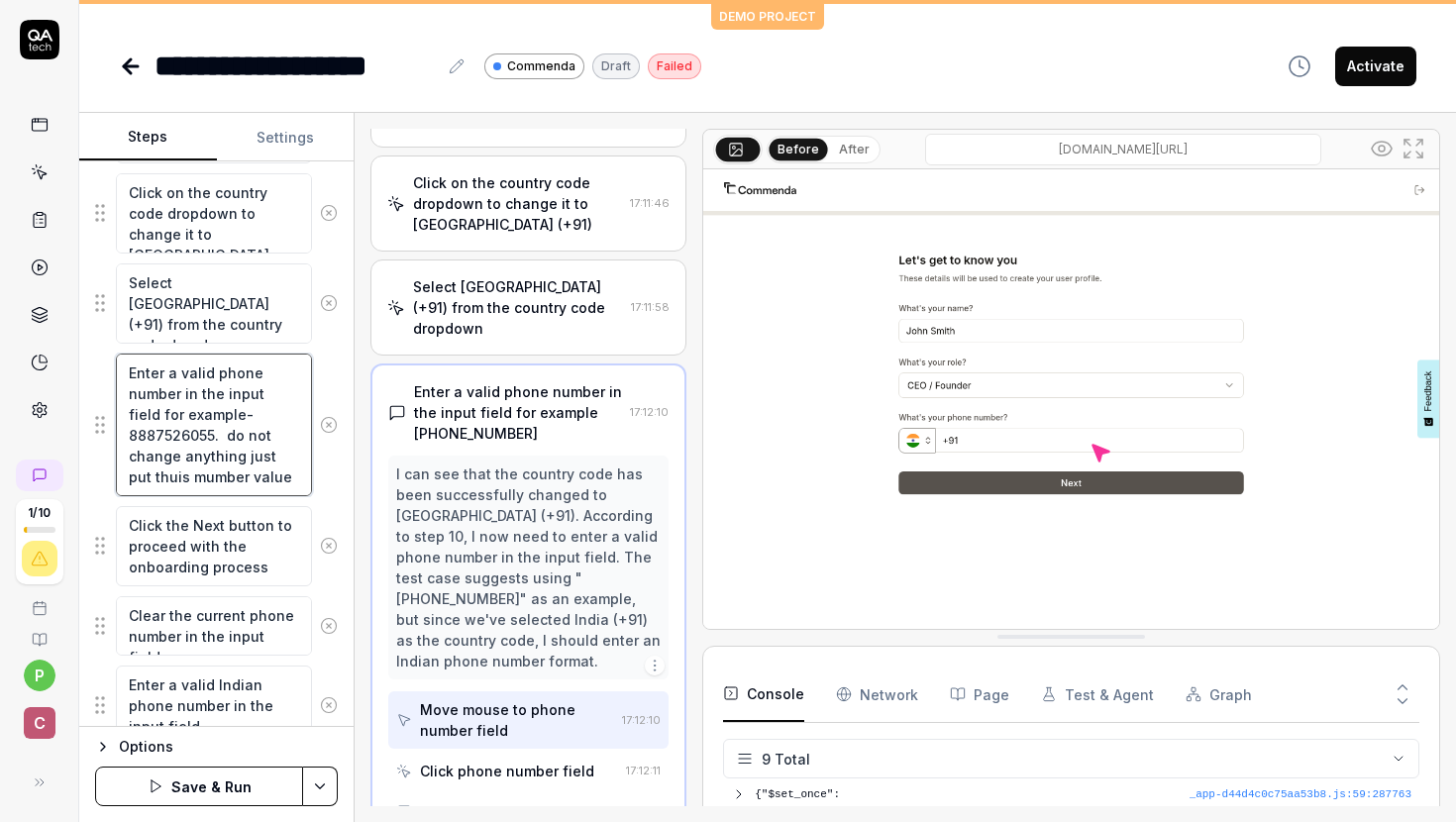 type on "*" 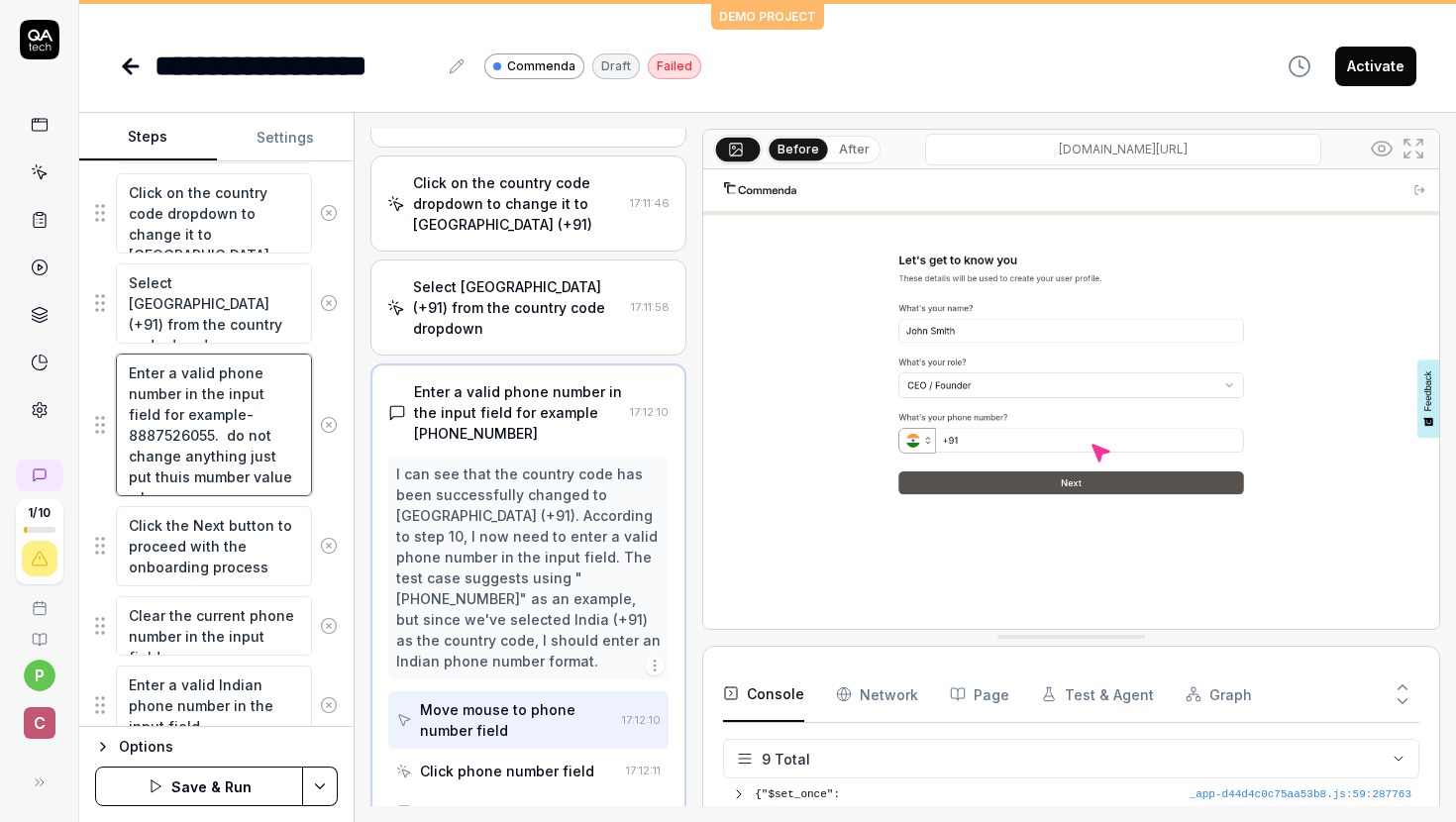 type on "*" 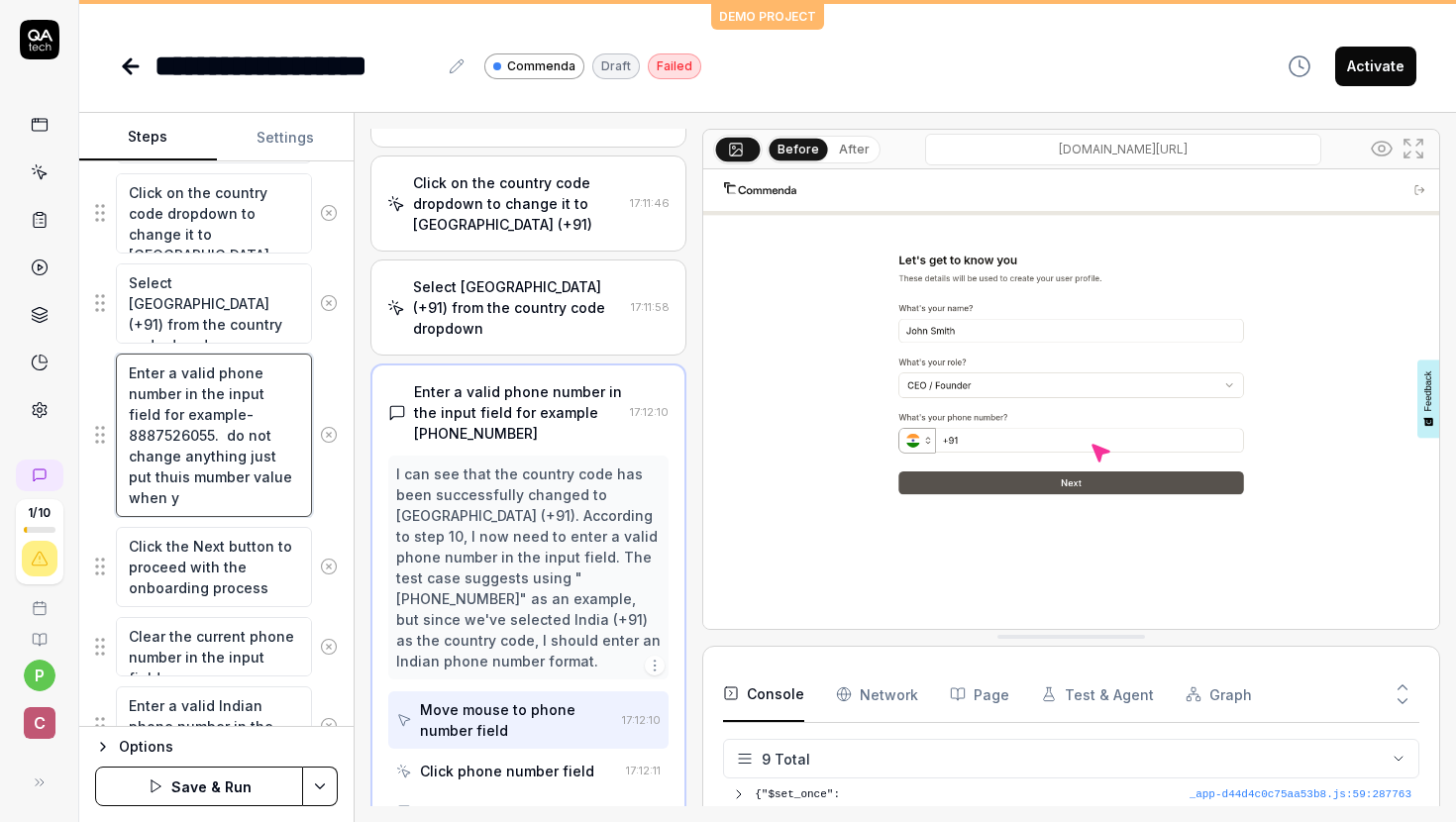 type on "*" 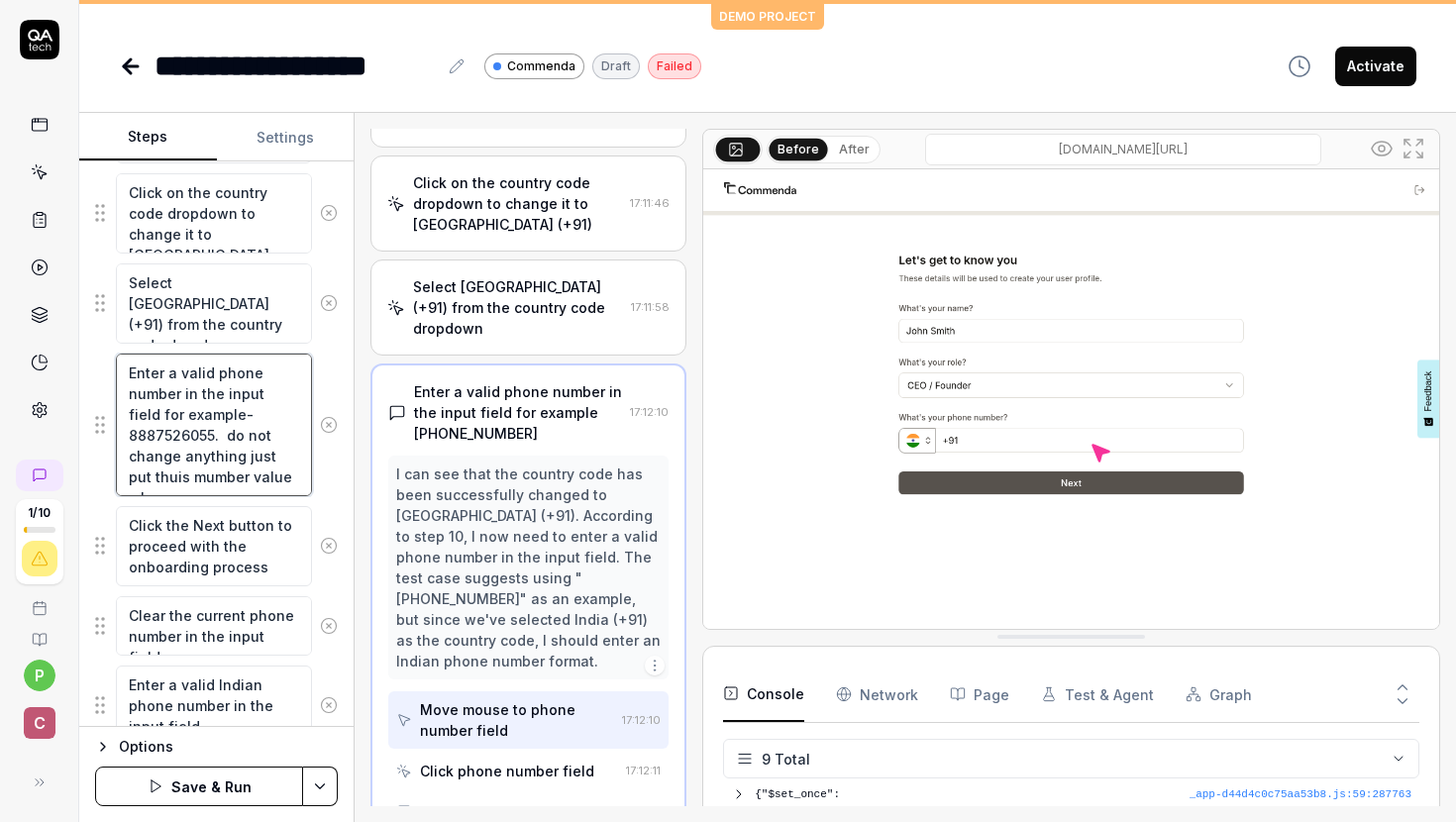type on "*" 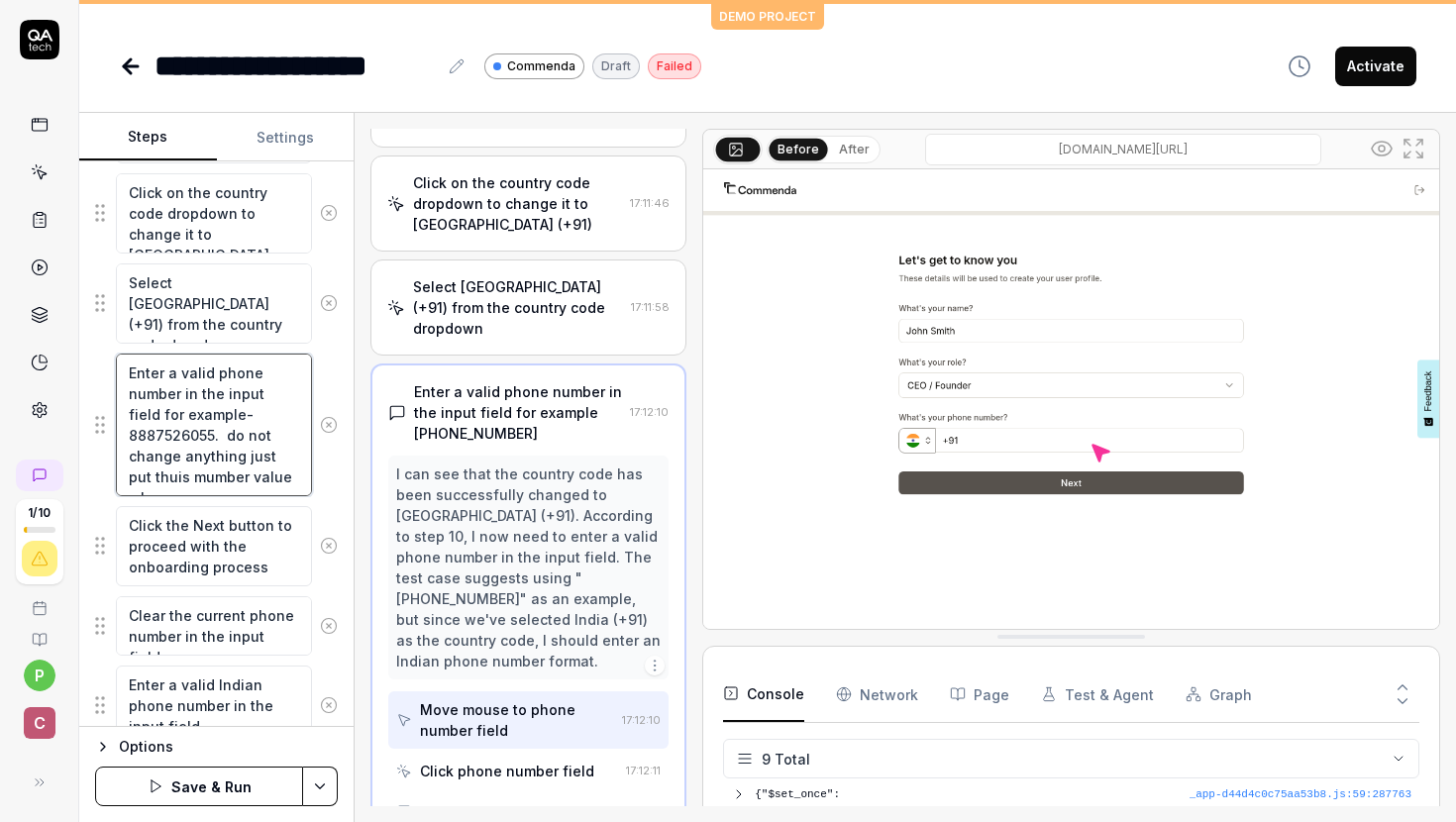 type on "Enter a valid phone number in the input field for example-8887526055.  do not change anything just  put thuis mumber value when y" 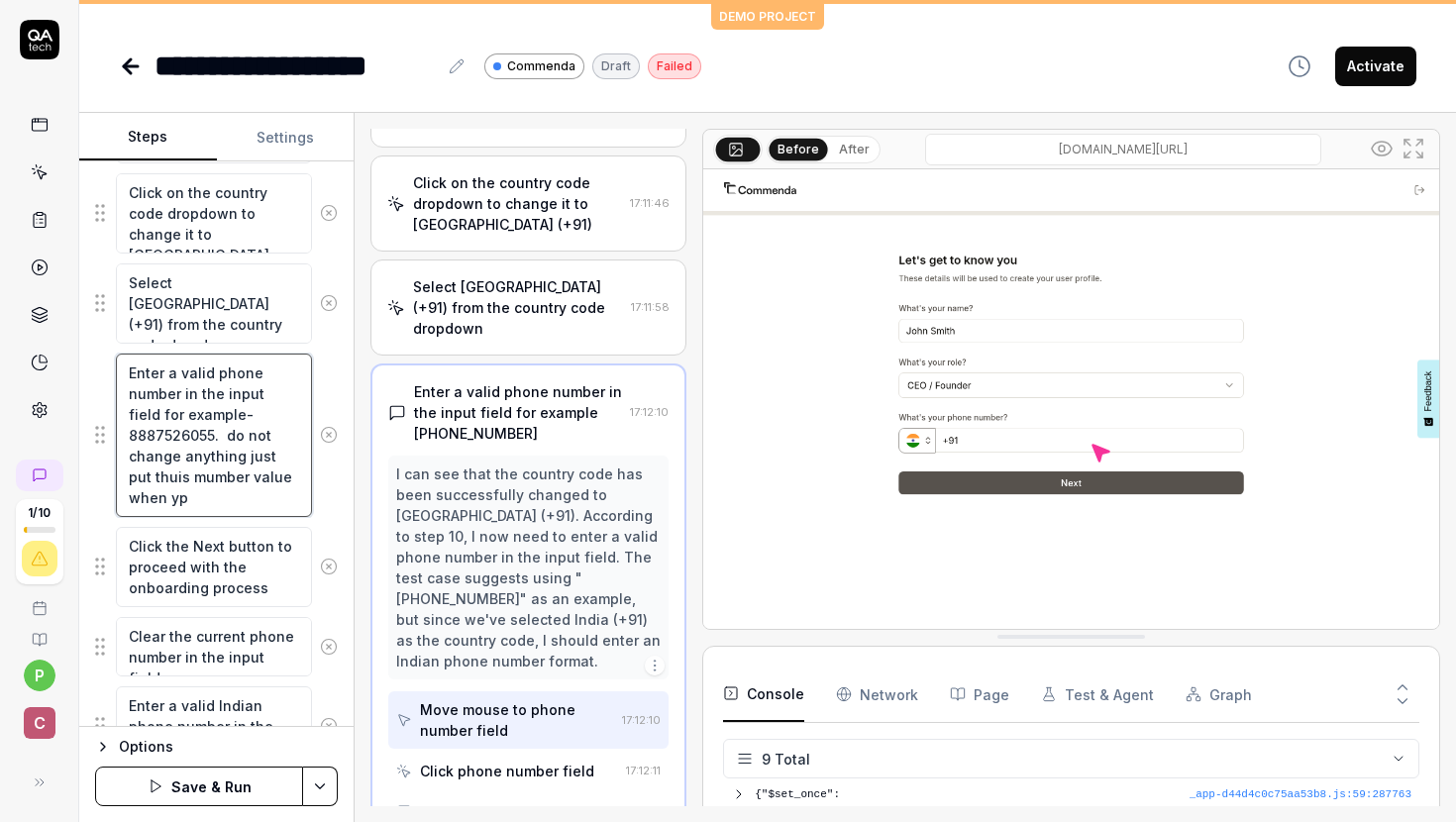 type on "*" 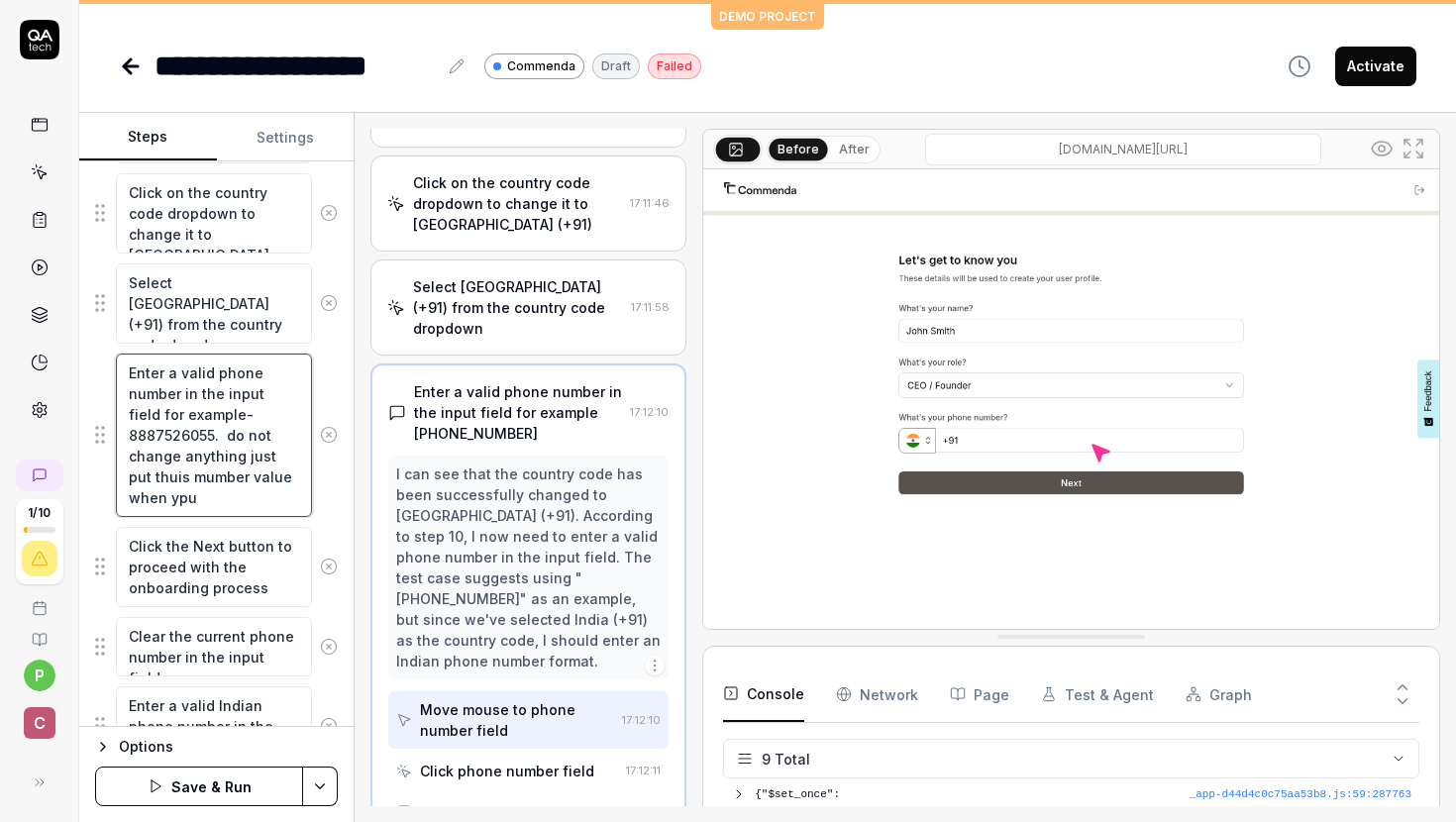 type on "*" 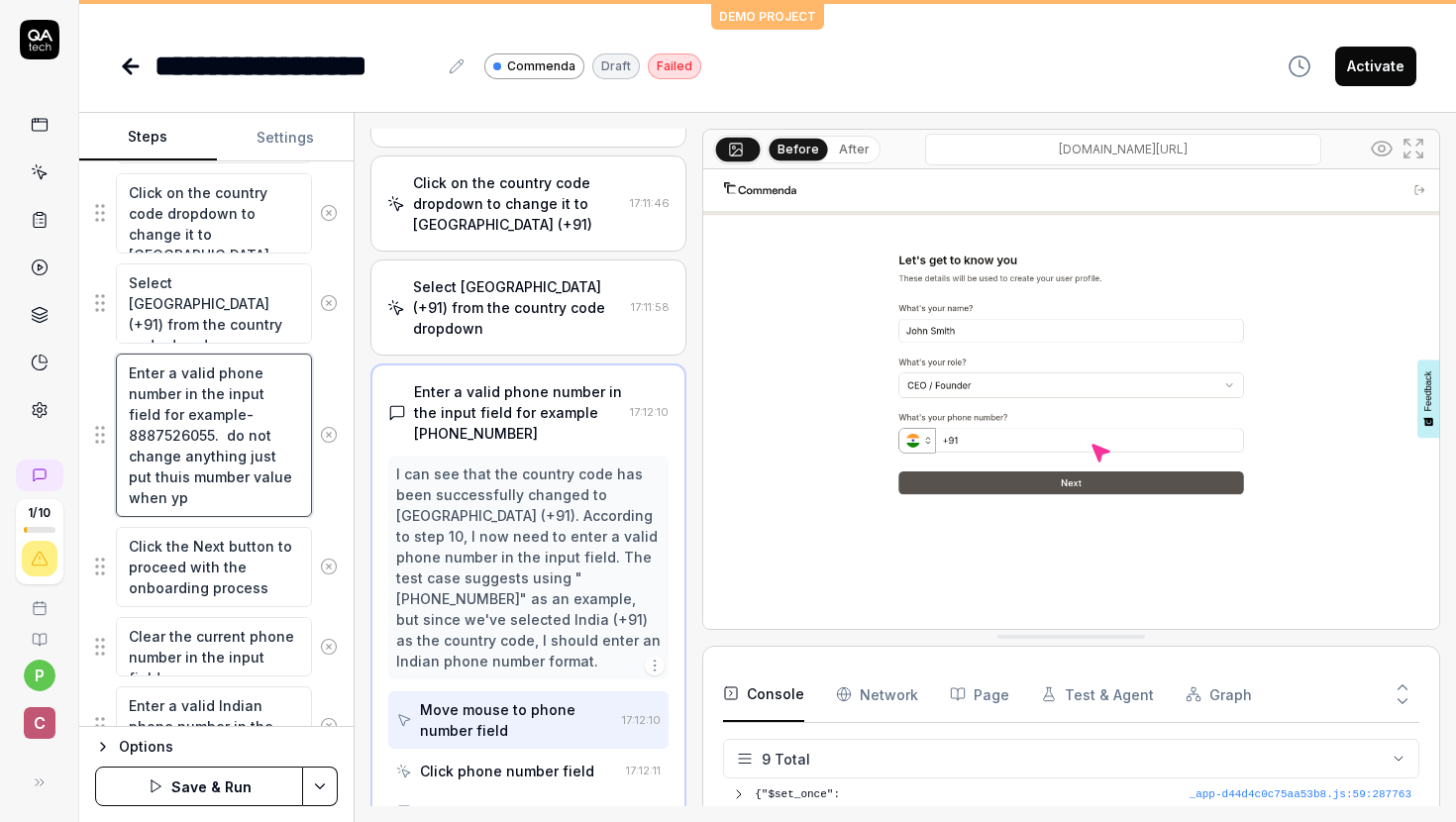 type on "*" 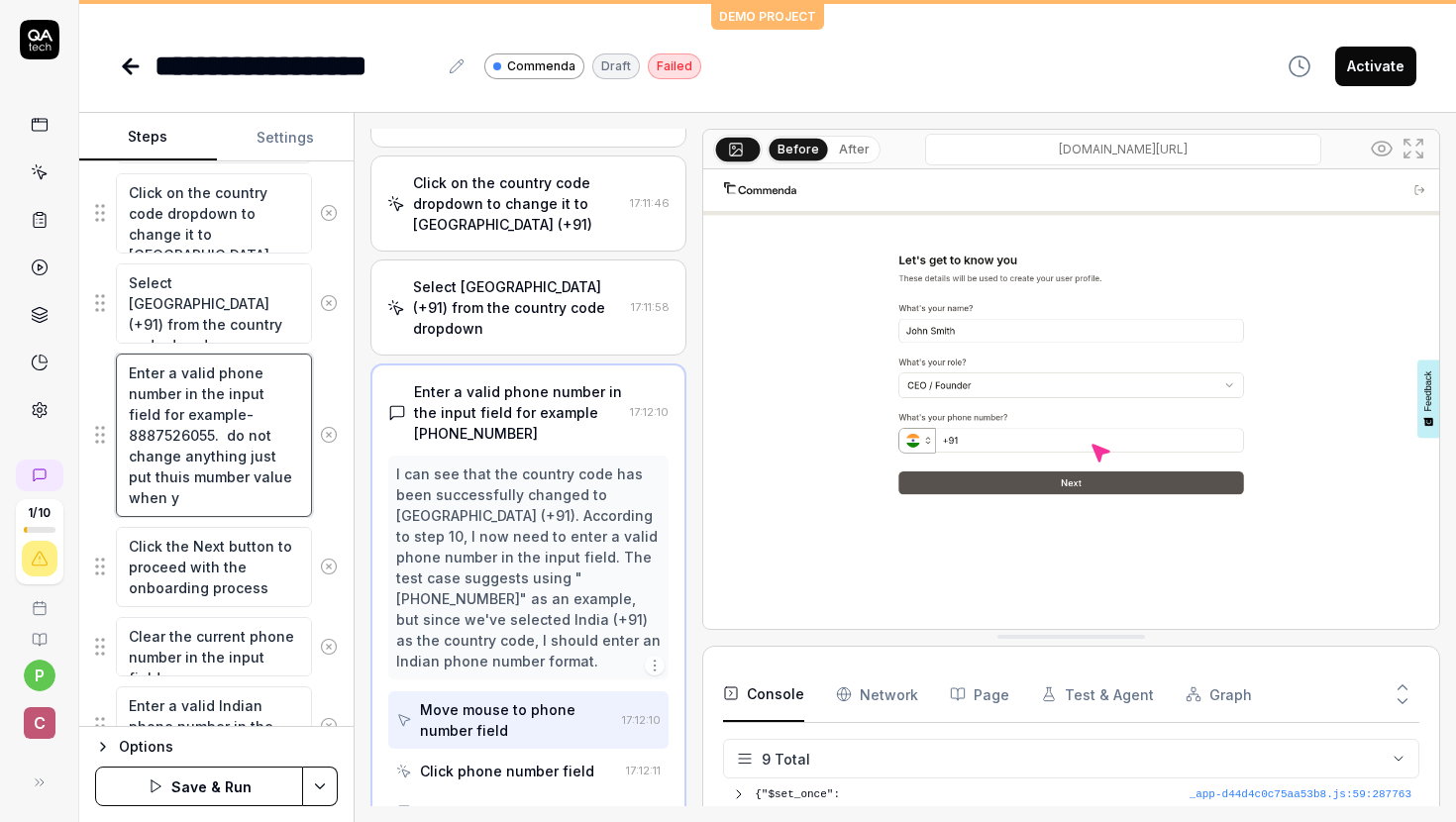 type on "*" 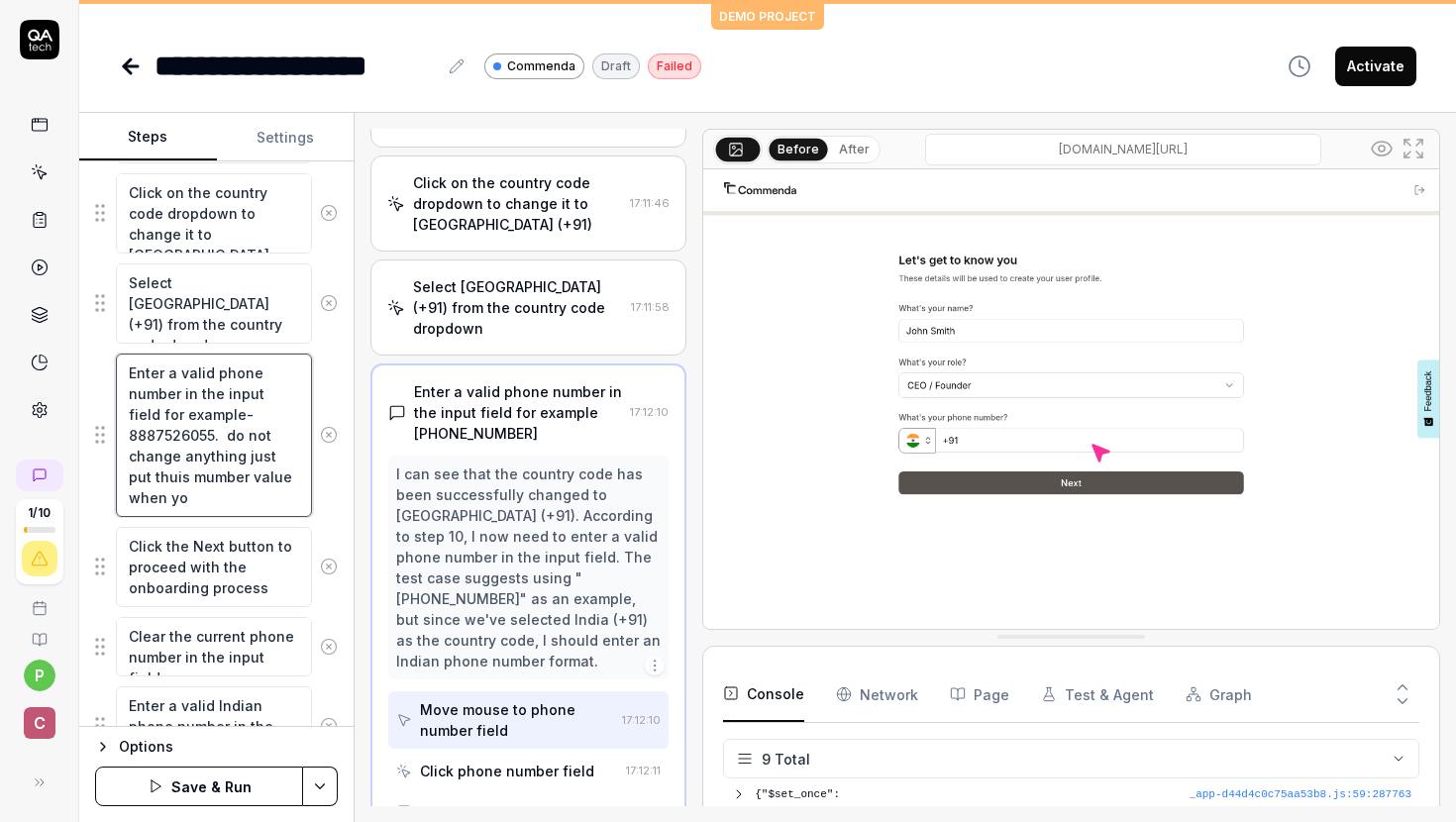 type on "*" 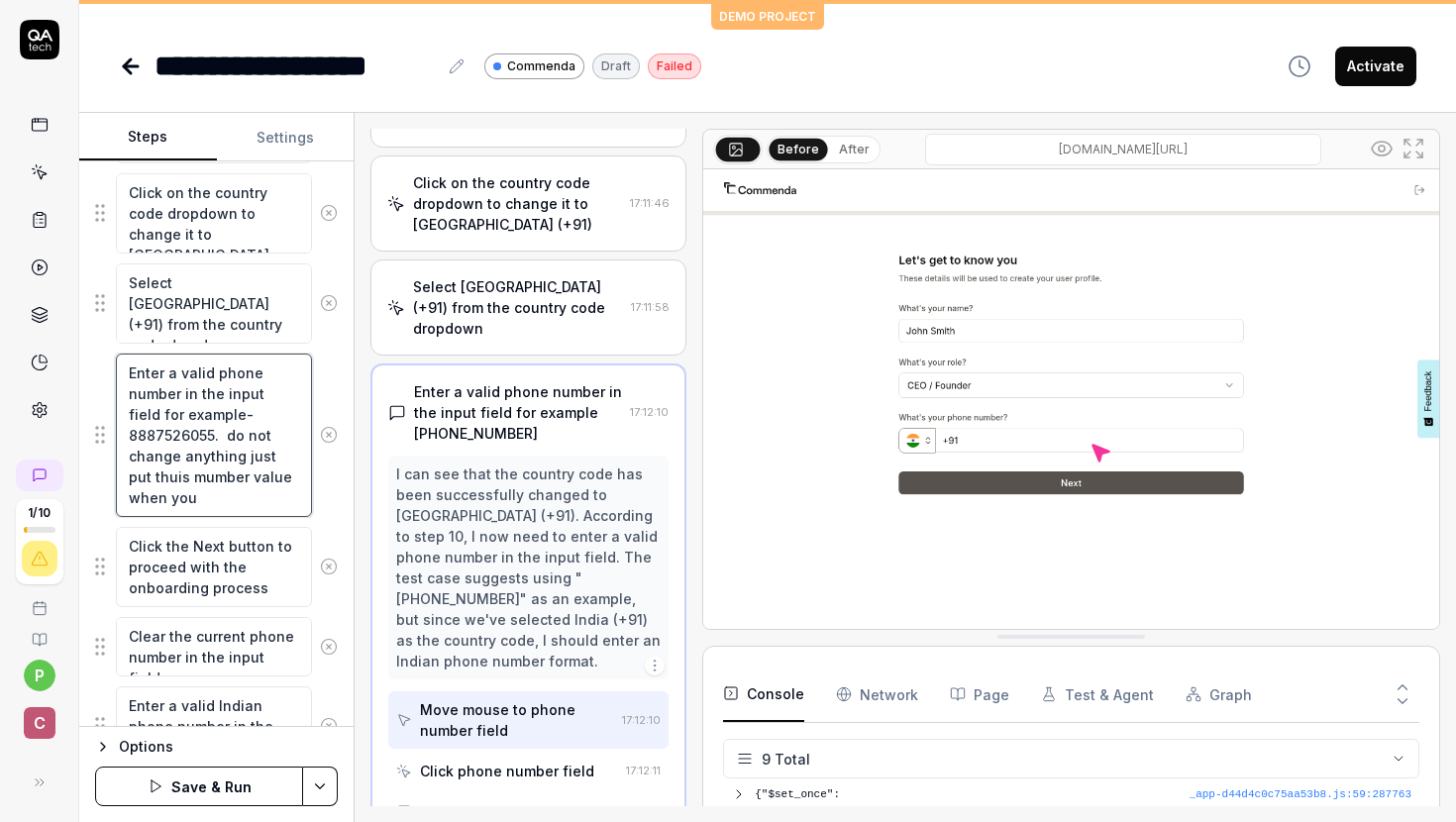 type on "*" 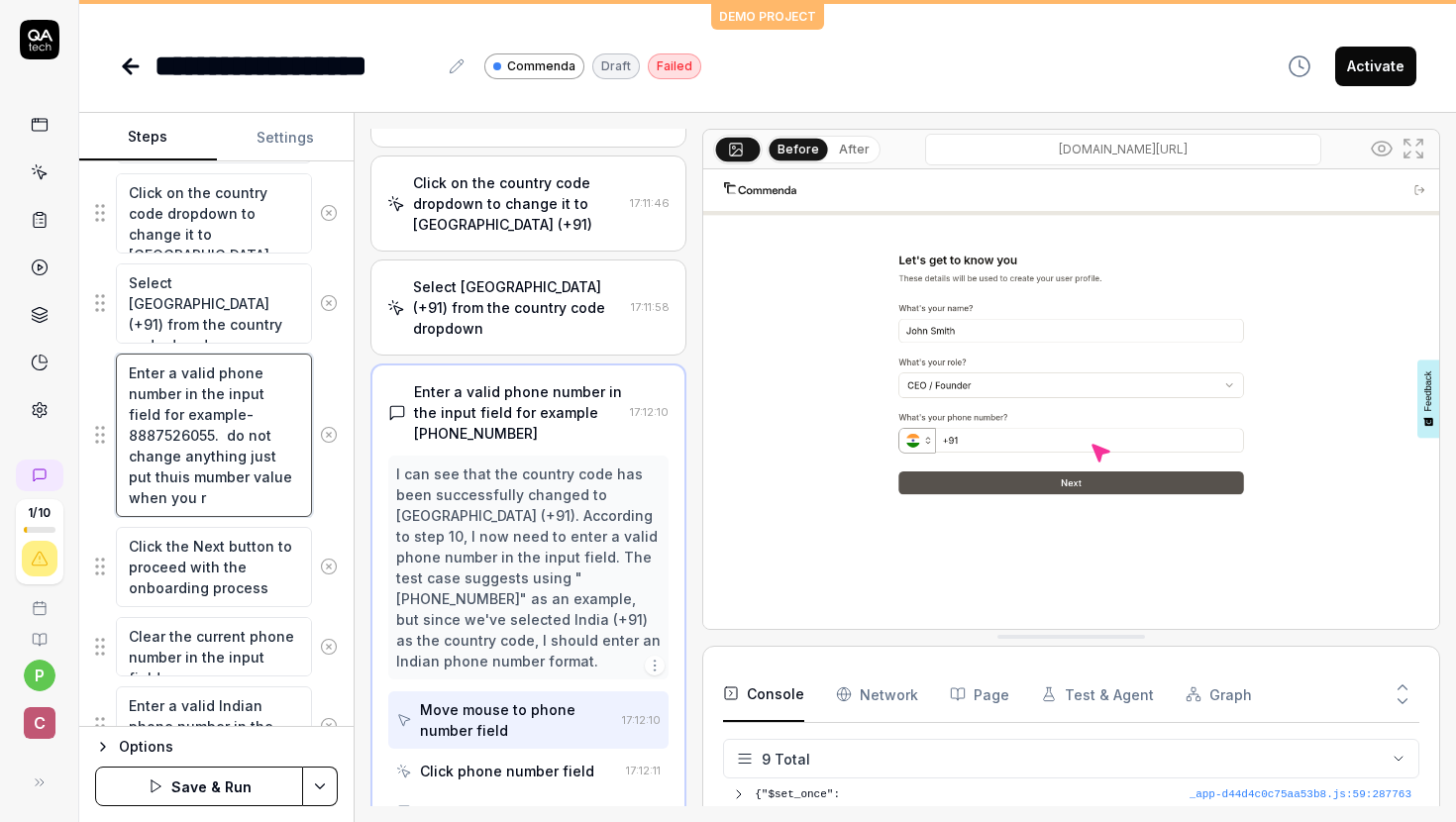 type on "*" 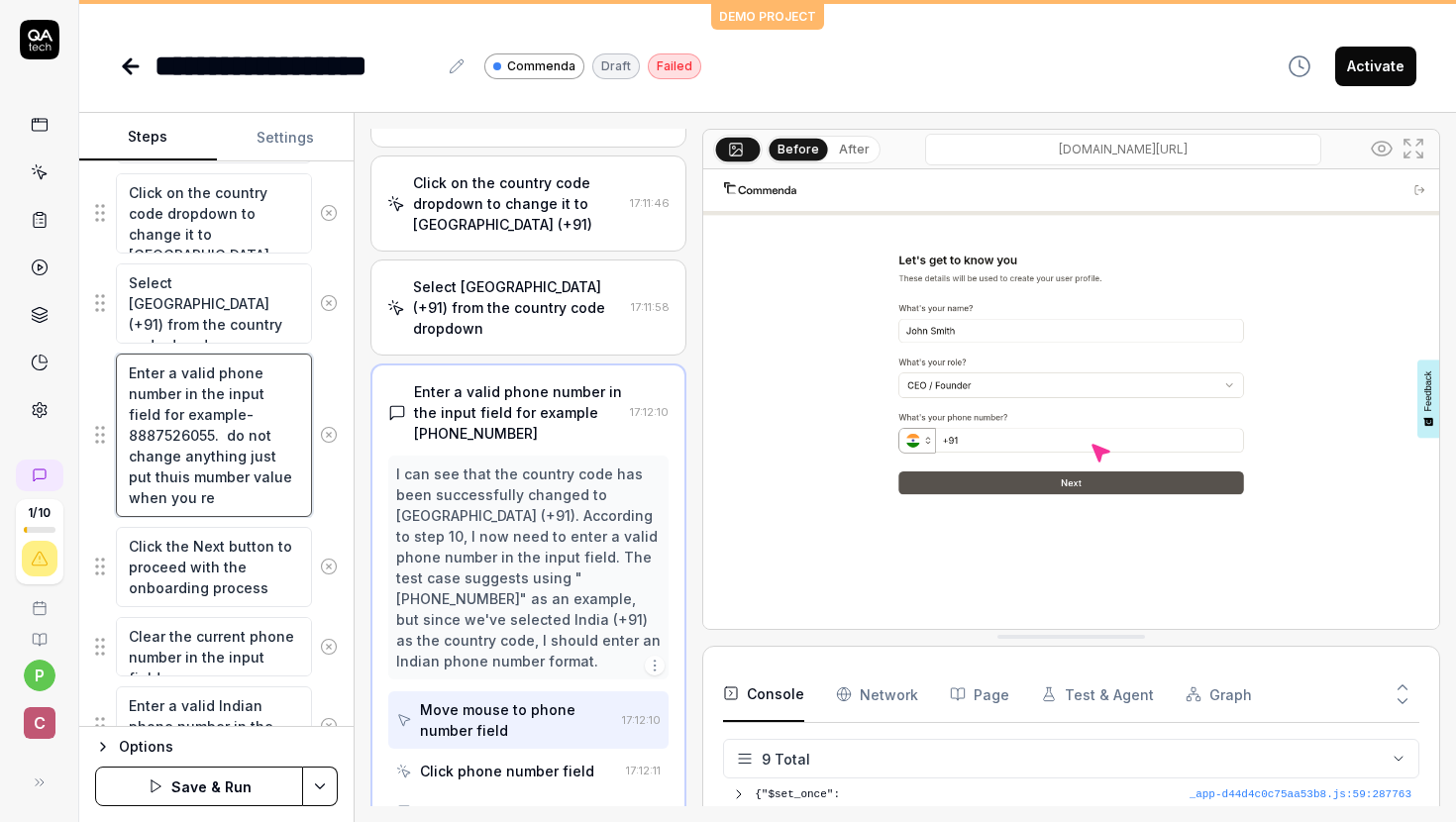 type on "*" 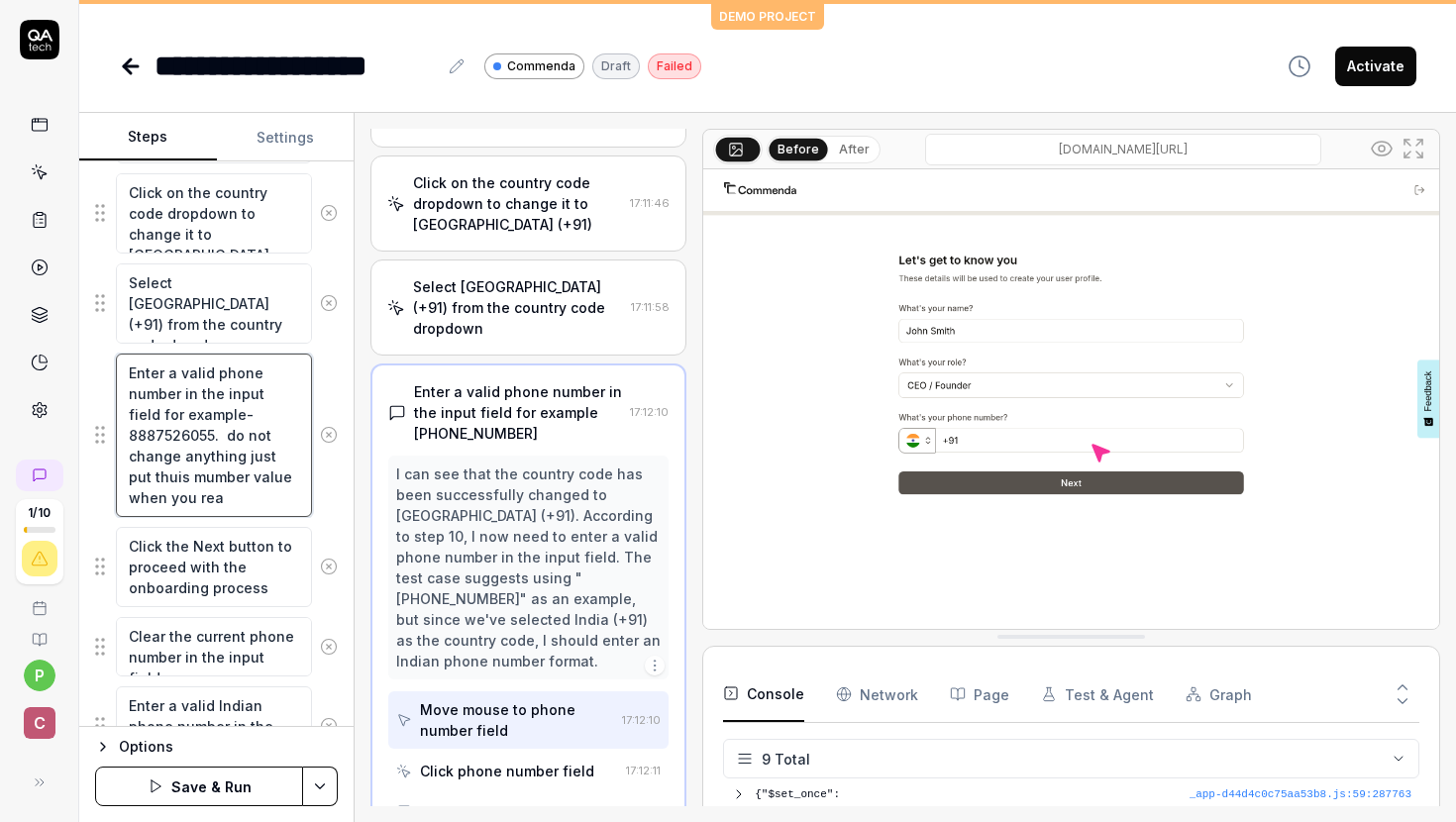 type on "*" 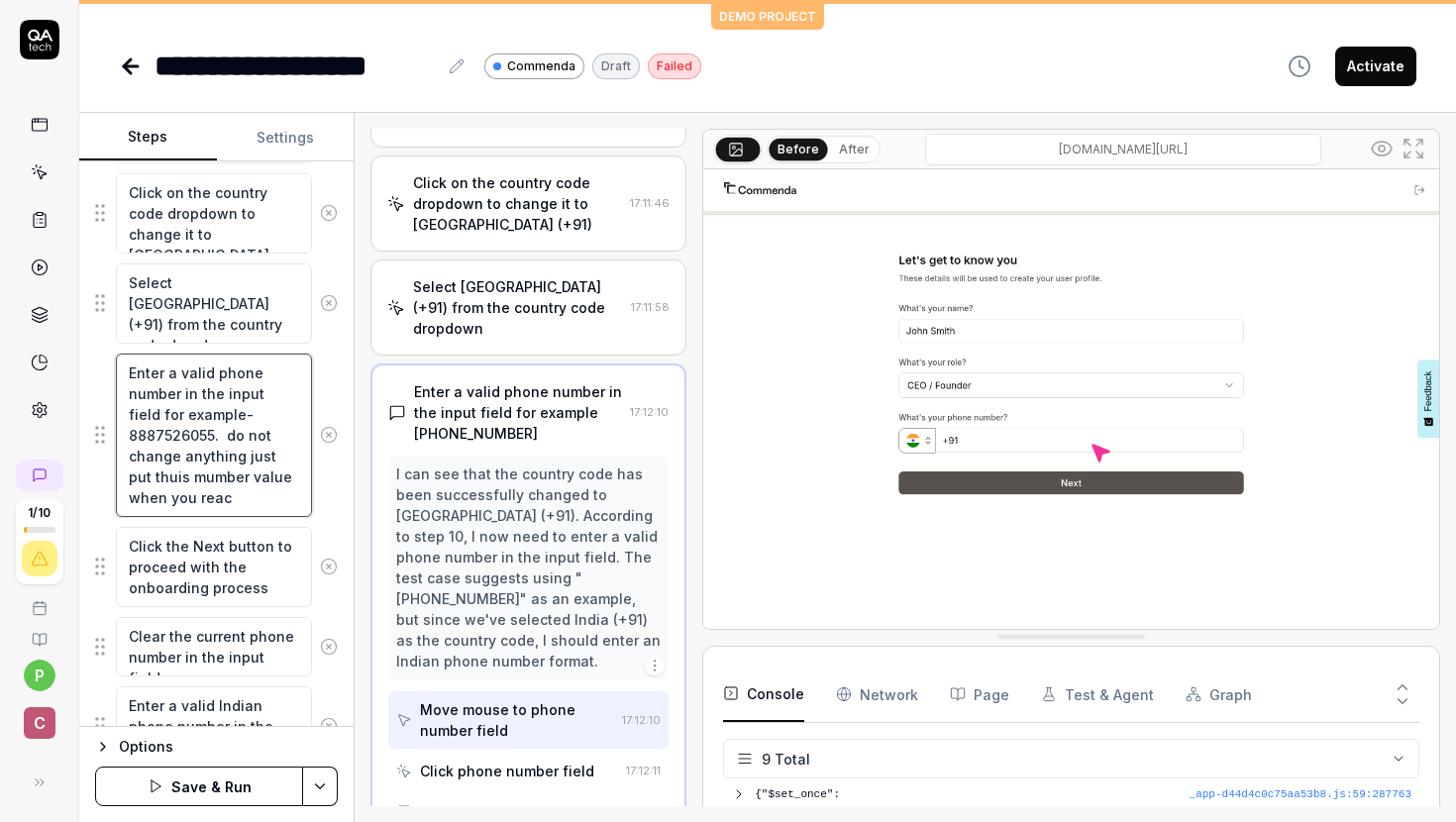 type on "Enter a valid phone number in the input field for example-8887526055.  do not change anything just  put thuis mumber value when you reach" 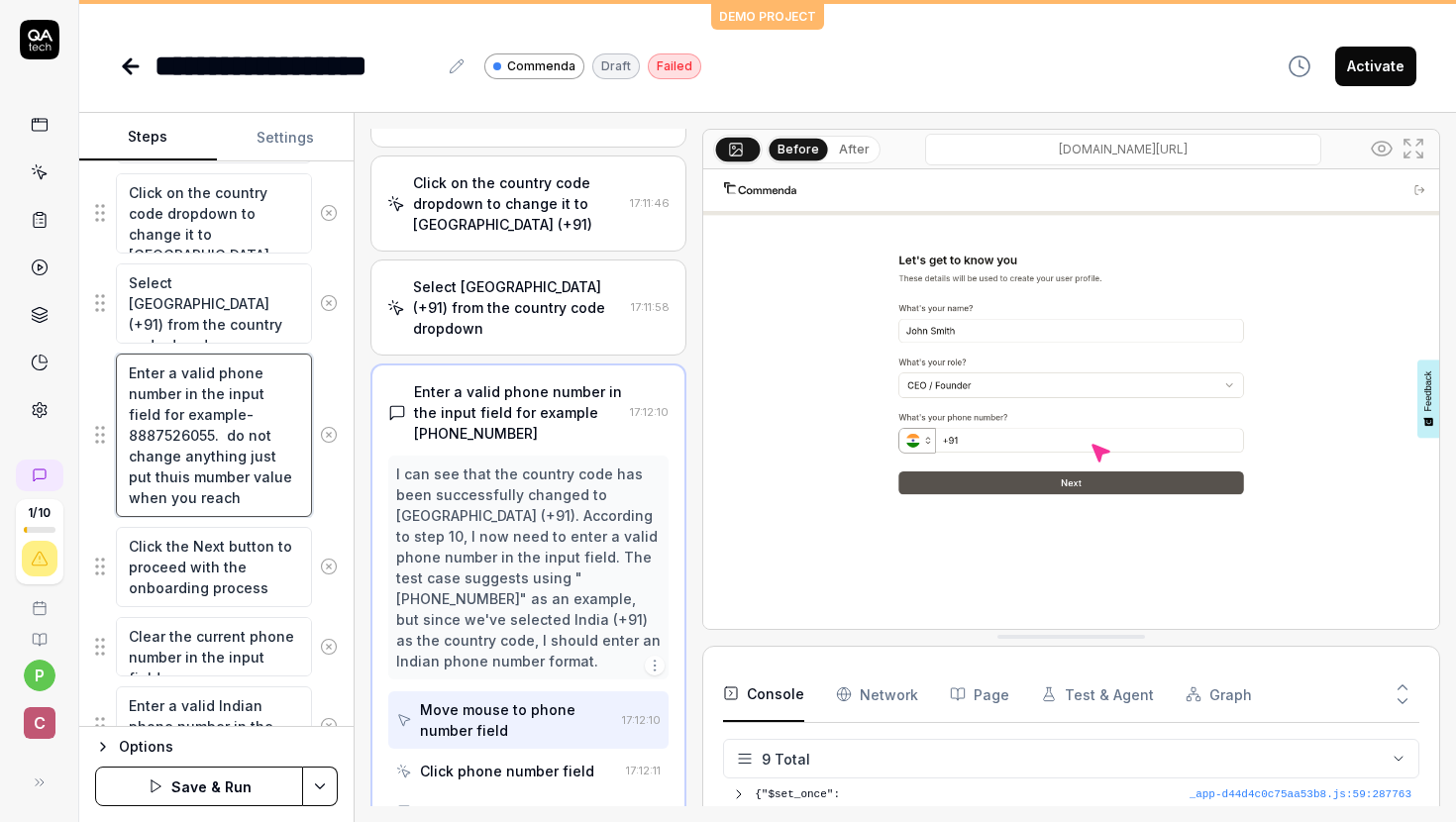 type on "*" 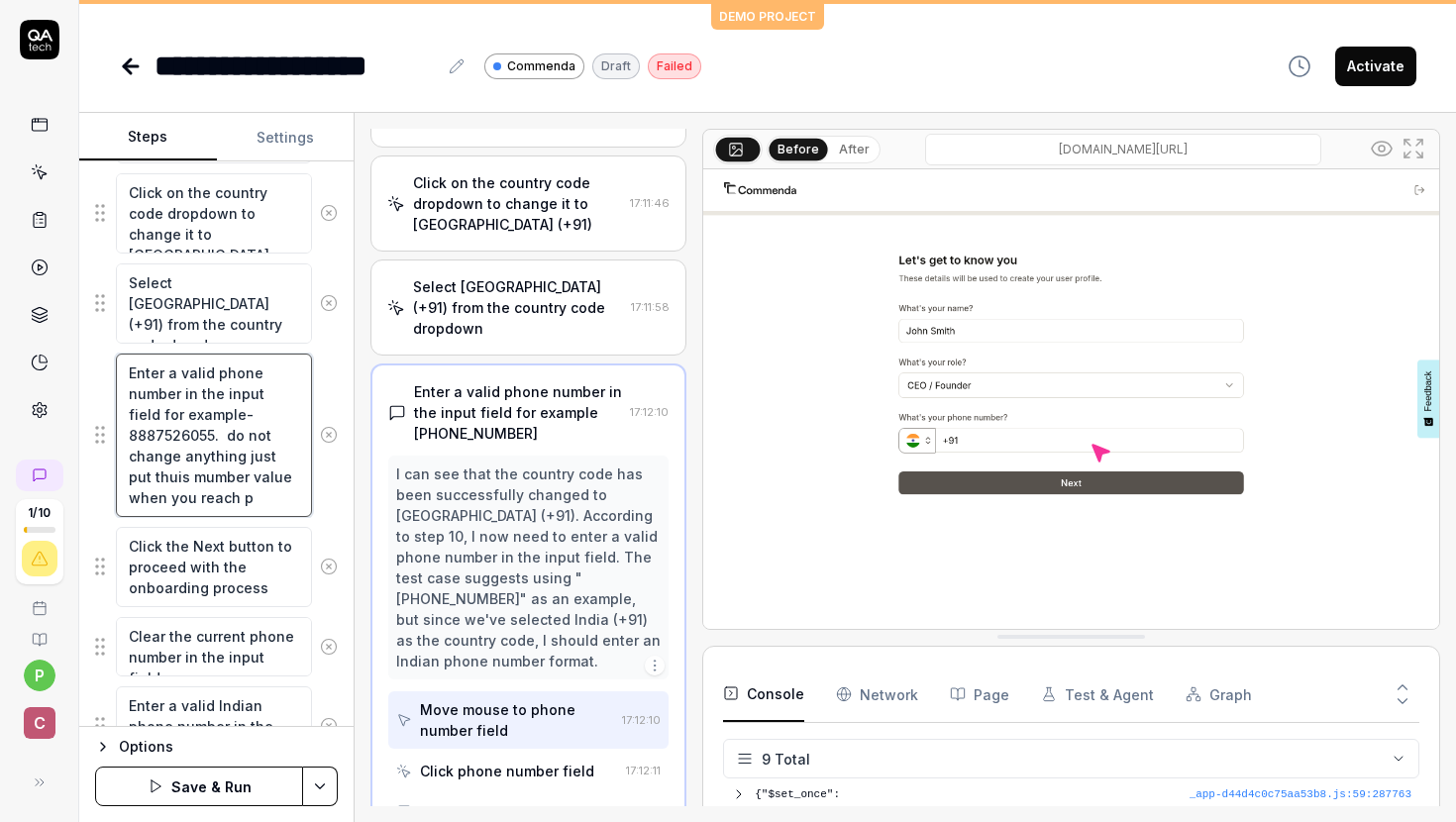 type on "*" 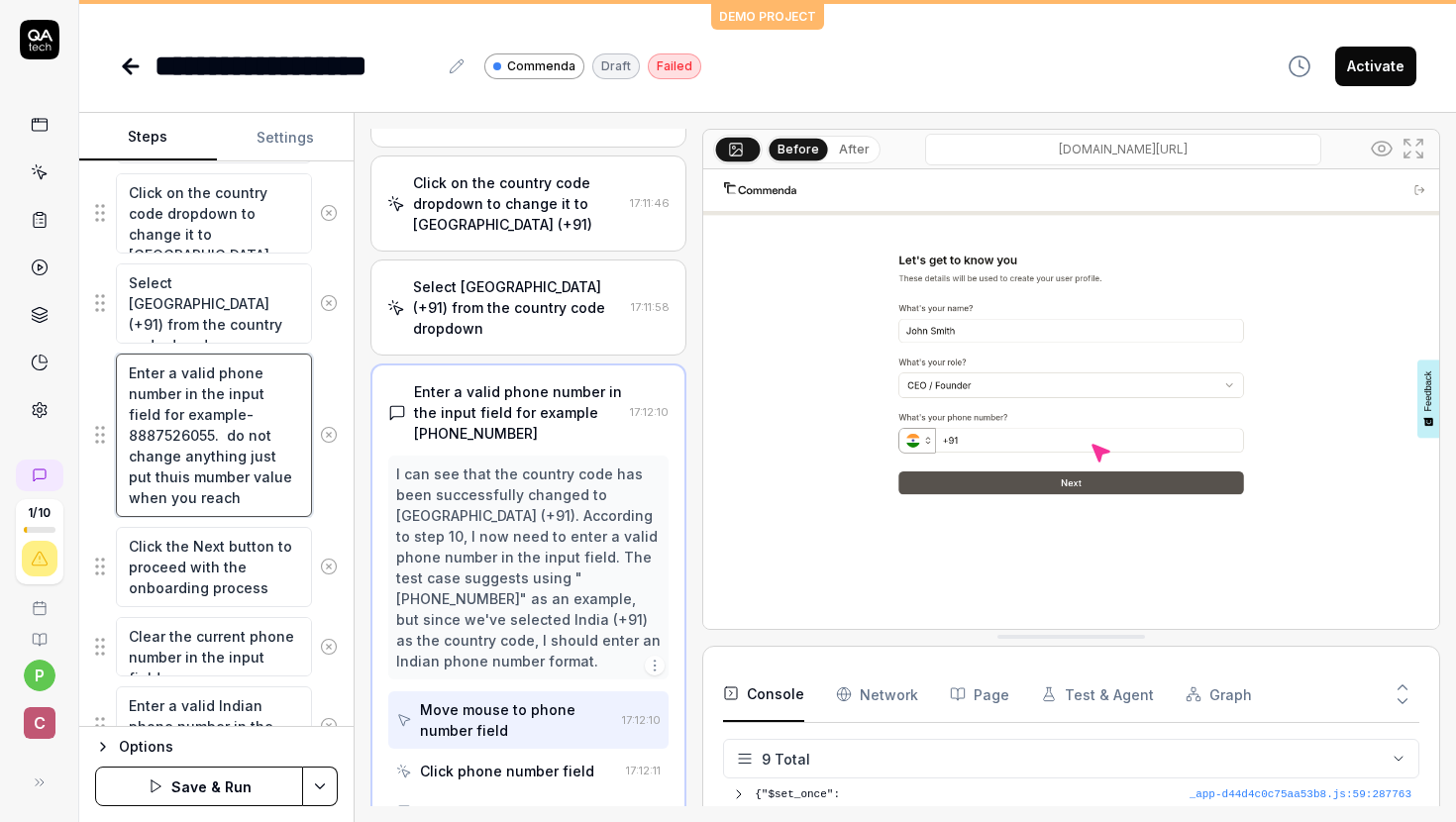type on "*" 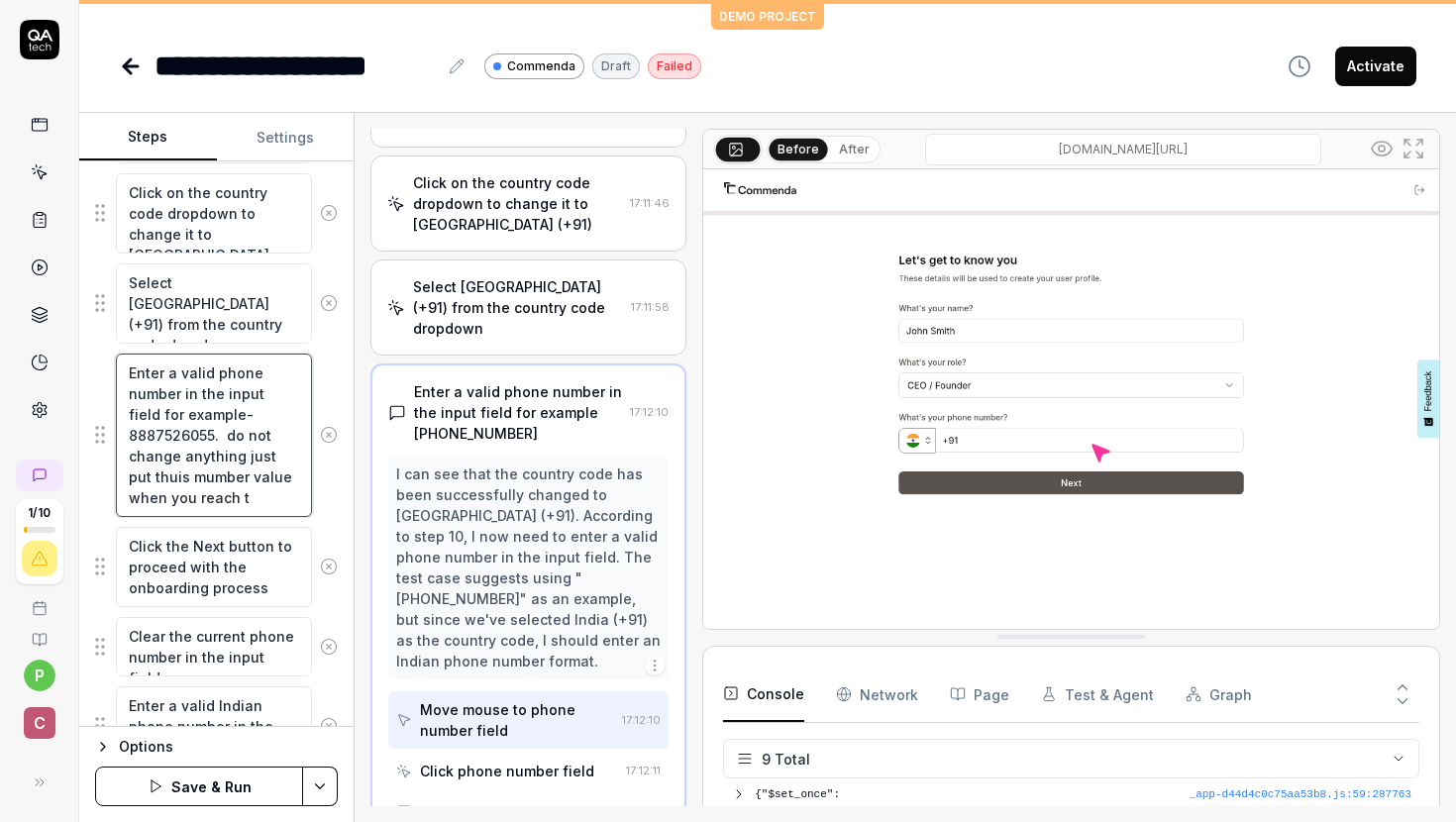 type on "Enter a valid phone number in the input field for example-8887526055.  do not change anything just  put thuis mumber value when you reach to" 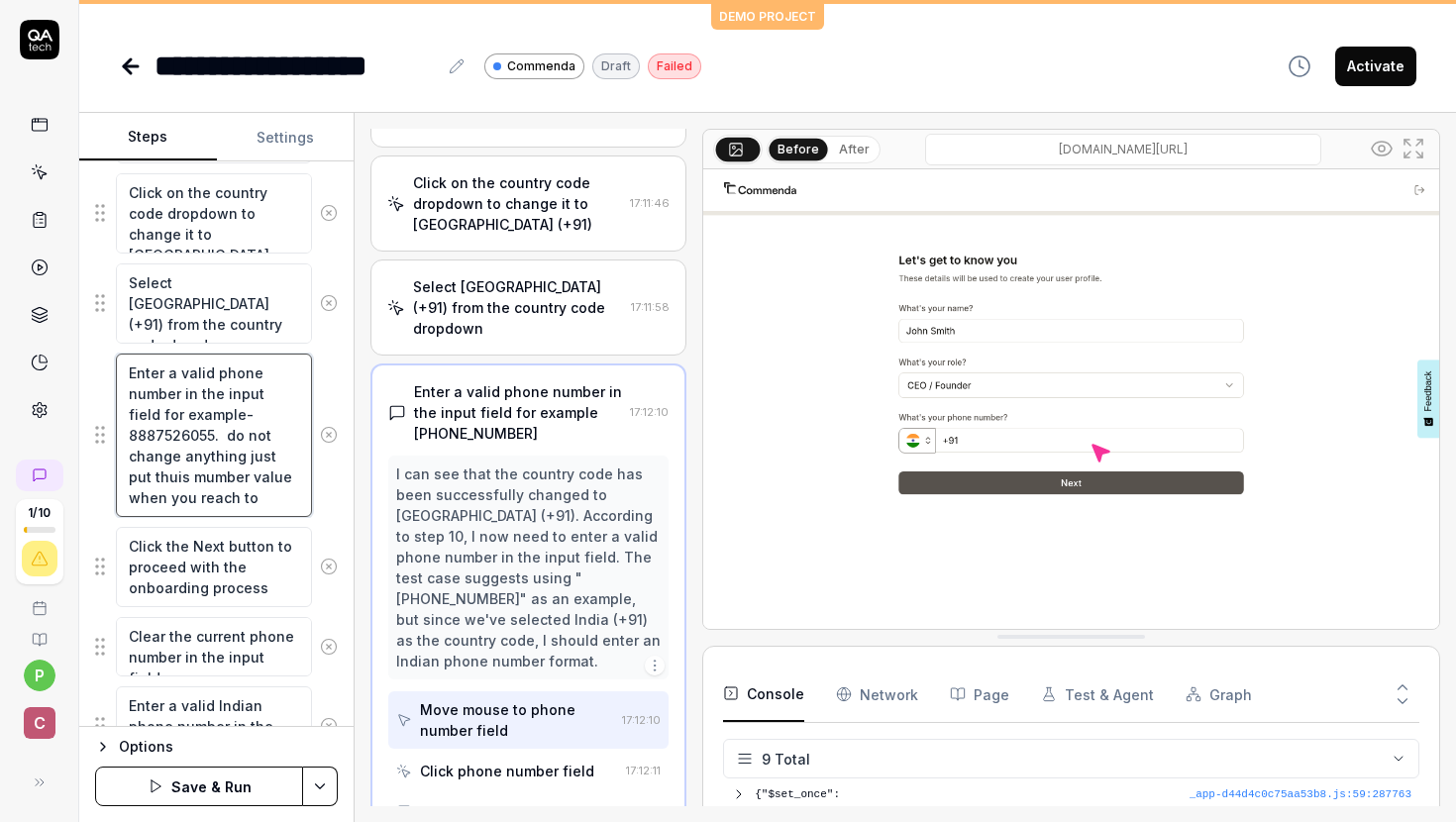 type on "*" 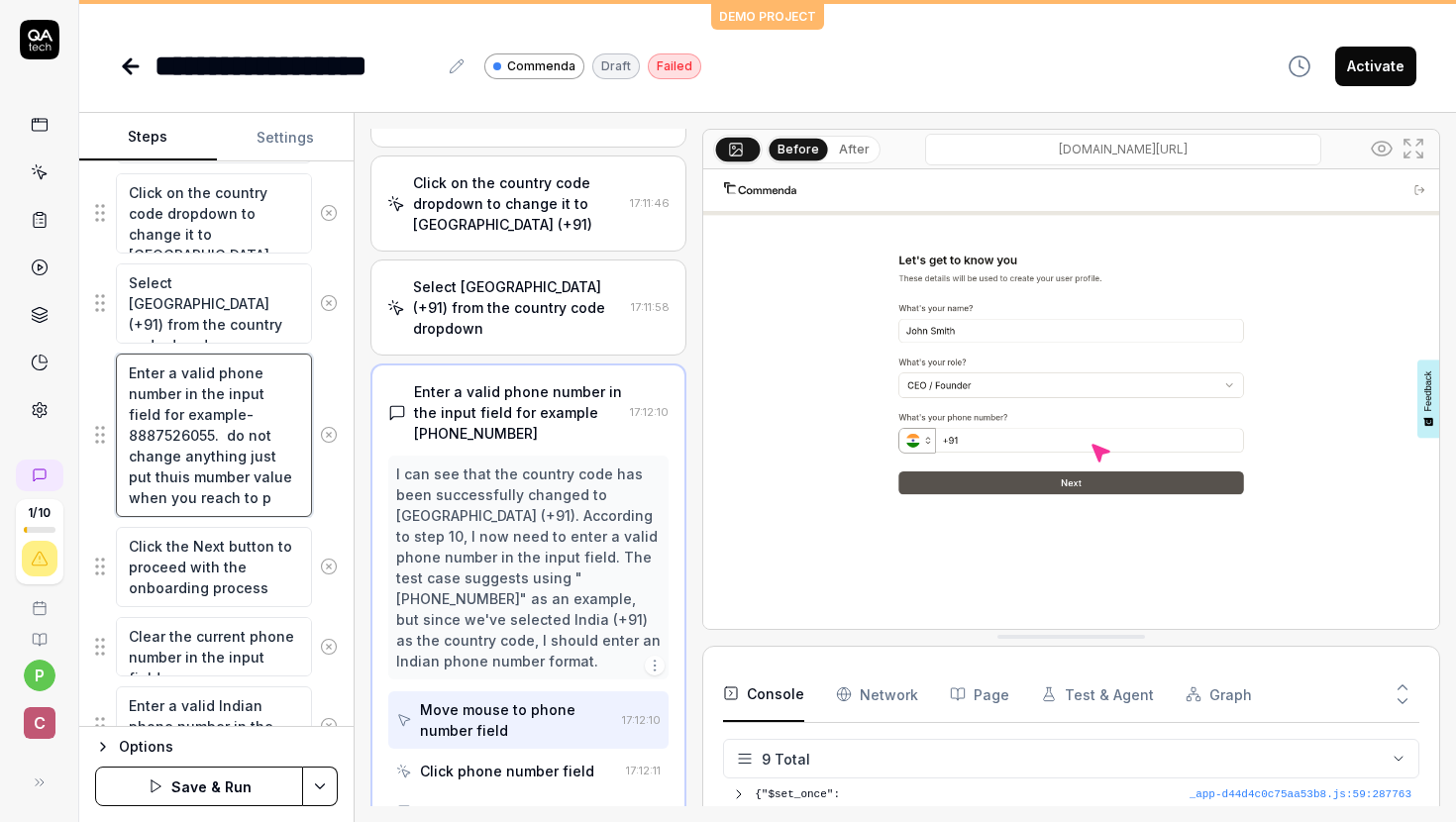 type on "*" 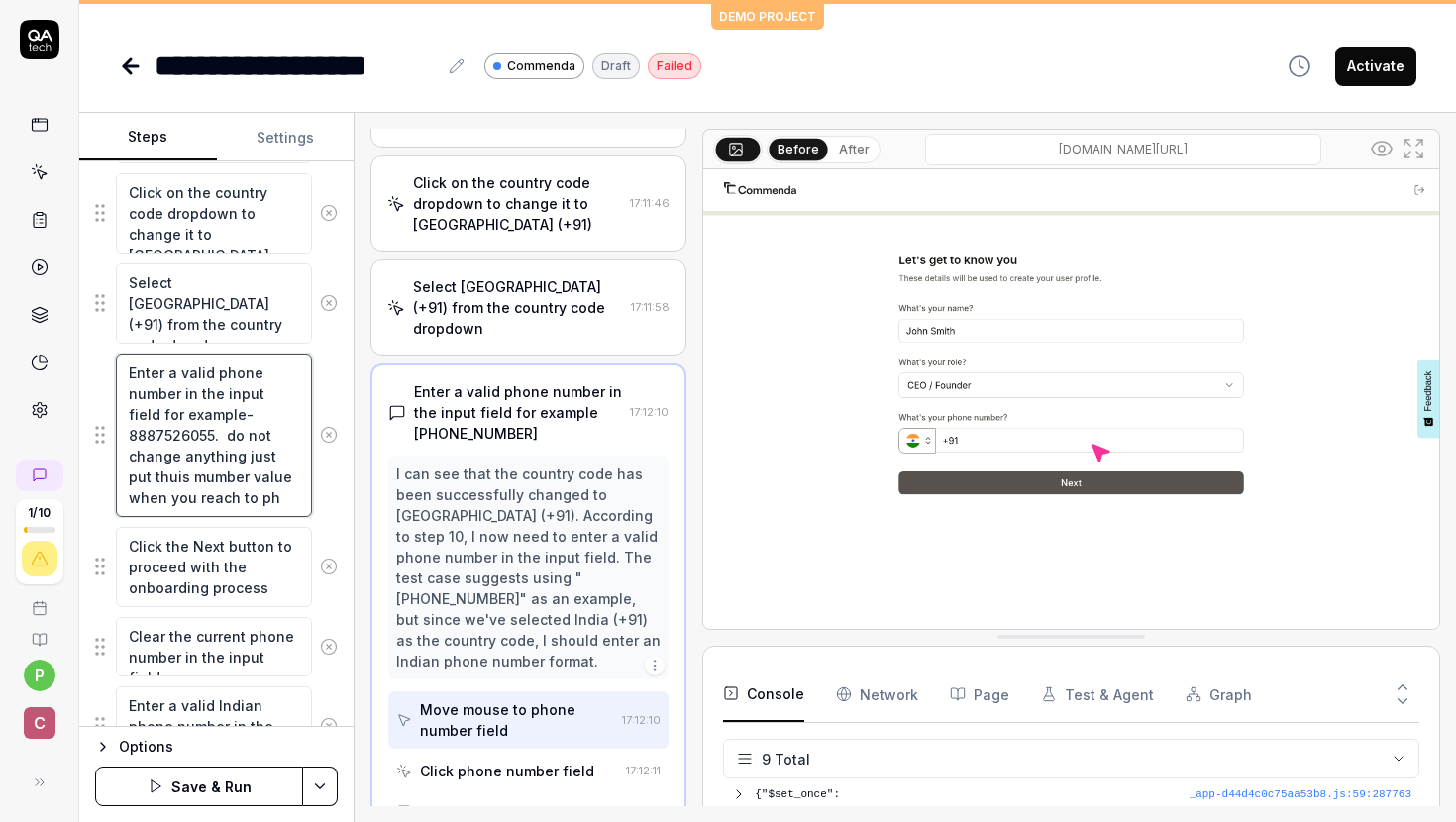 type on "*" 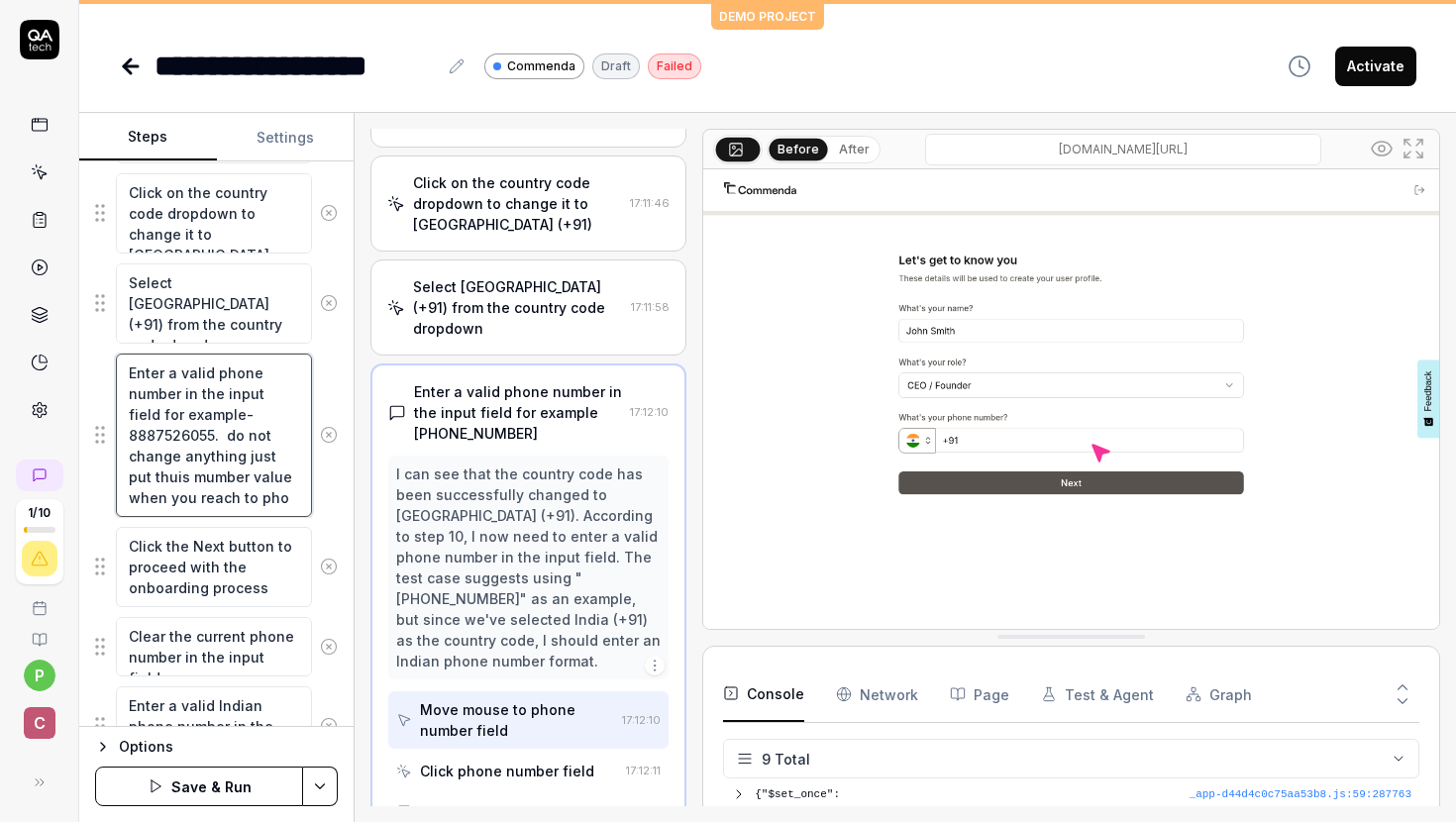 type on "*" 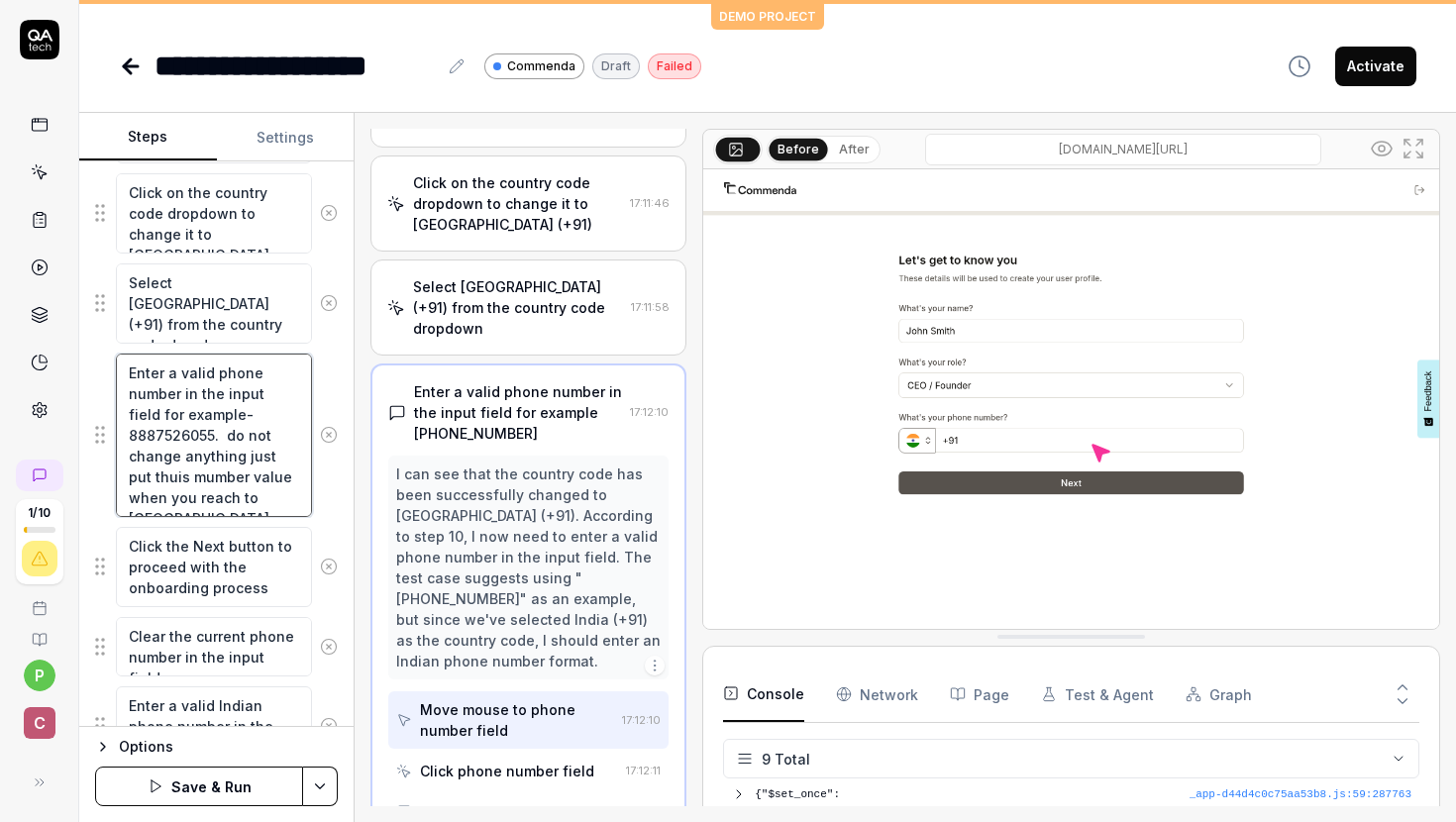 type on "*" 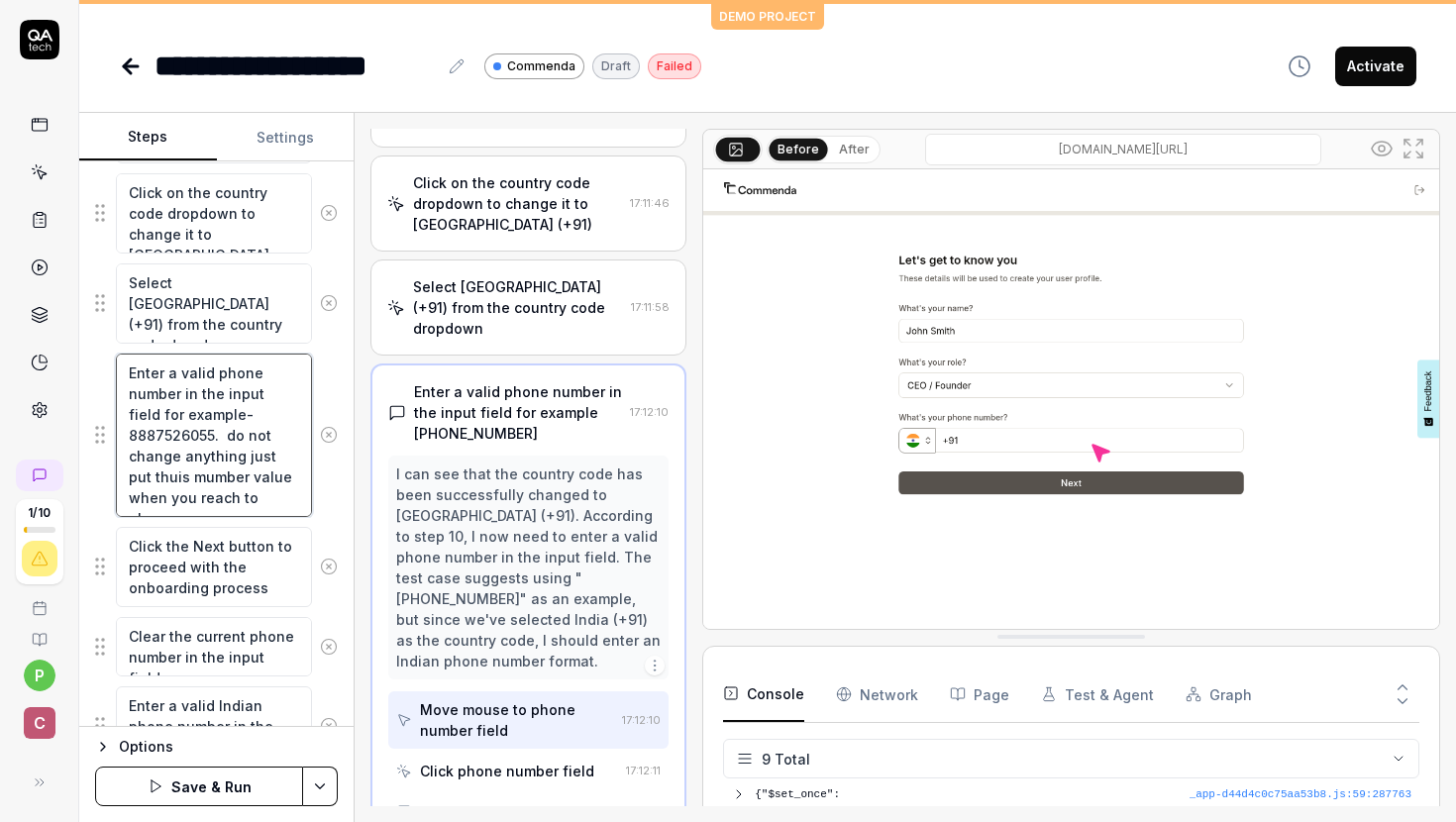 type on "*" 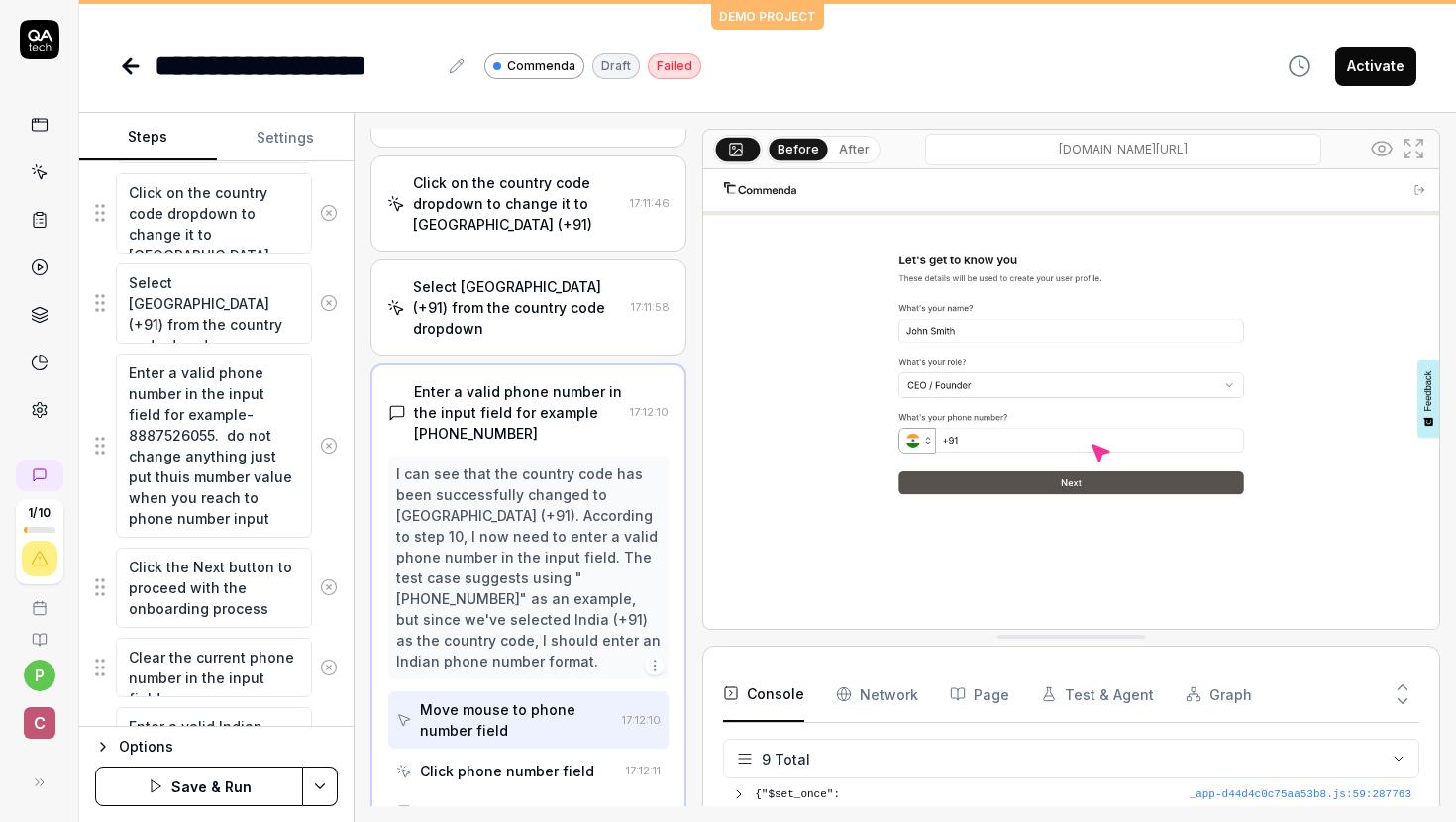 click on "Save & Run" at bounding box center (199, 786) 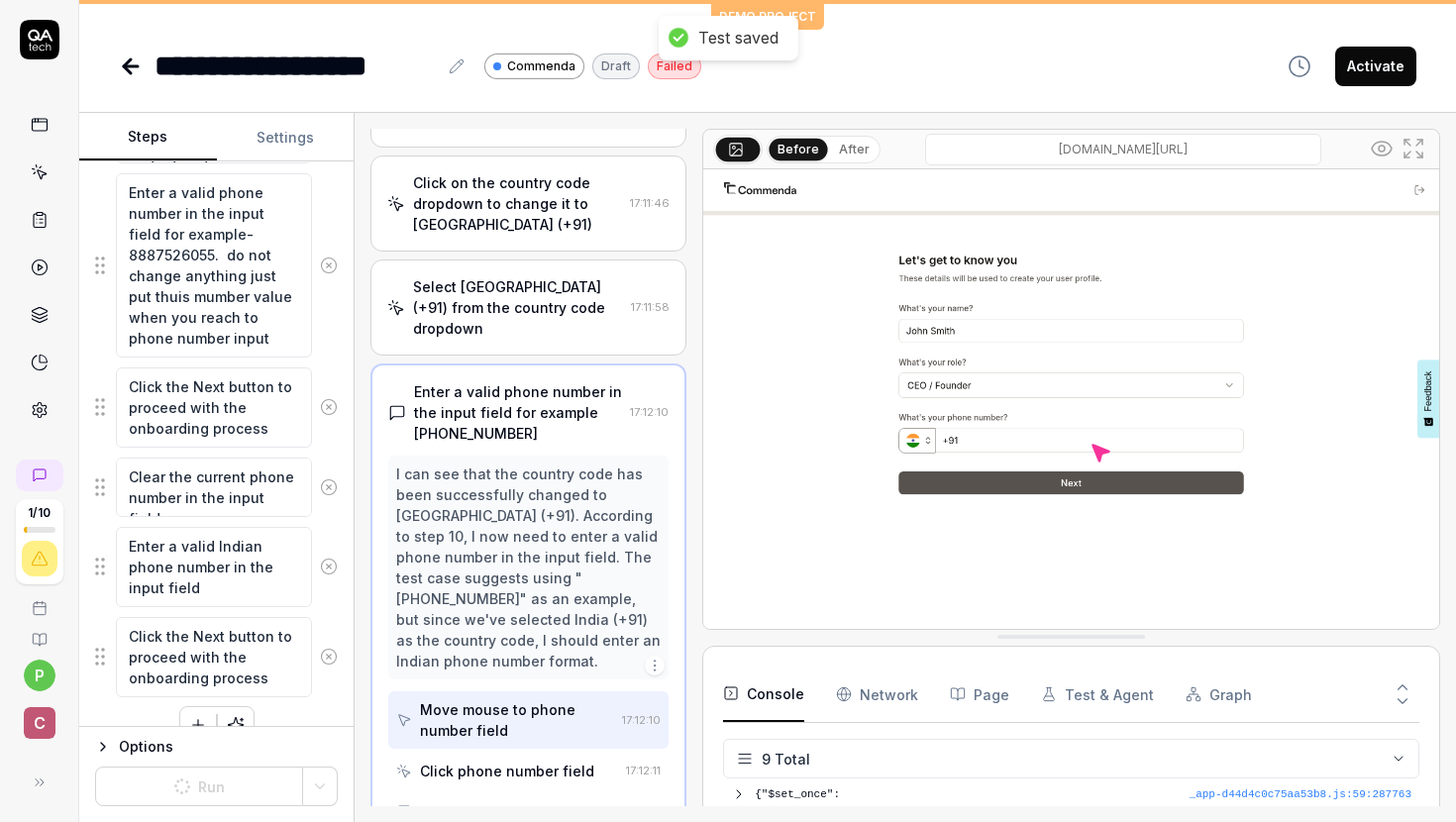 scroll, scrollTop: 1115, scrollLeft: 0, axis: vertical 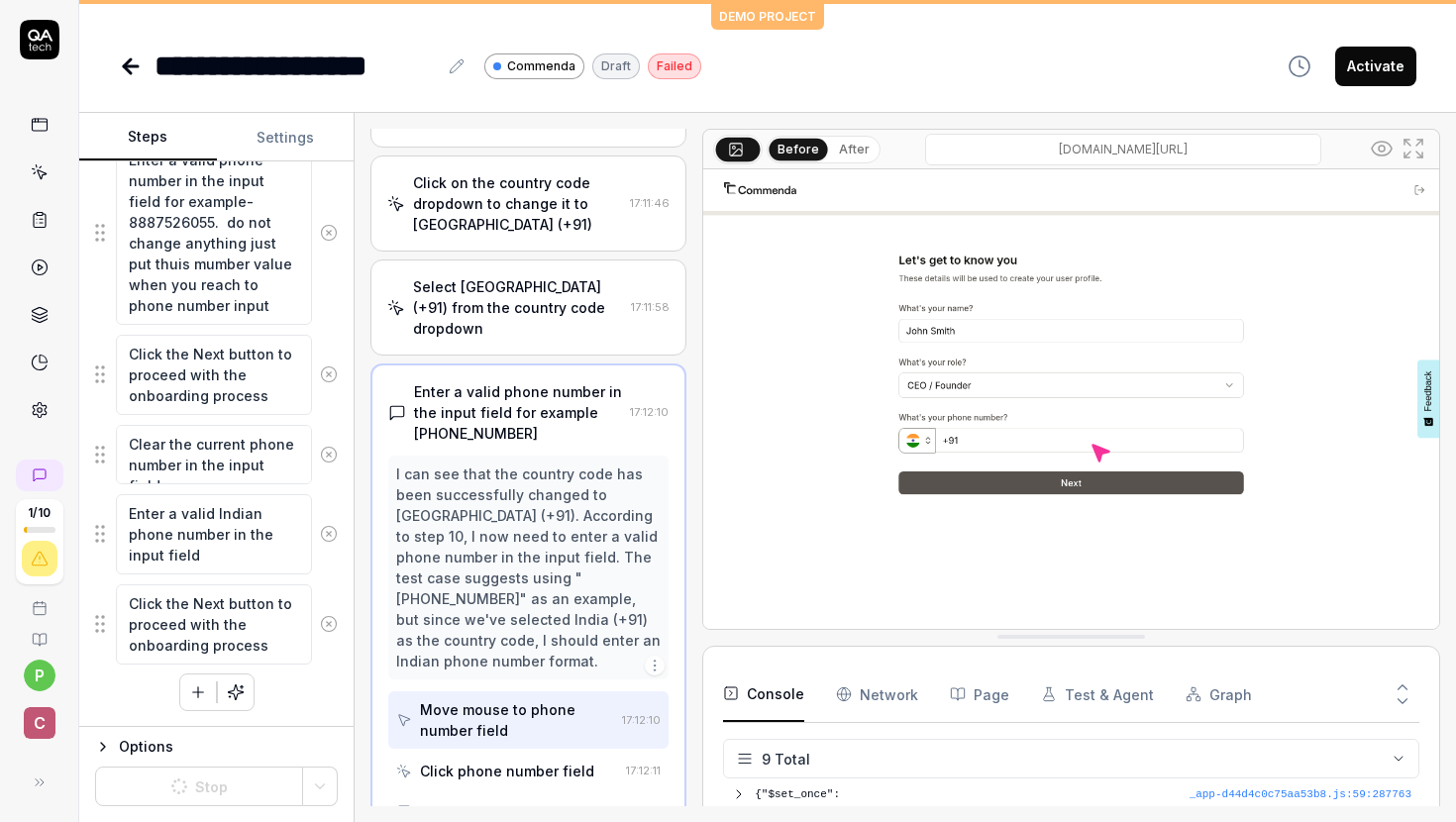 click at bounding box center (1071, 399) 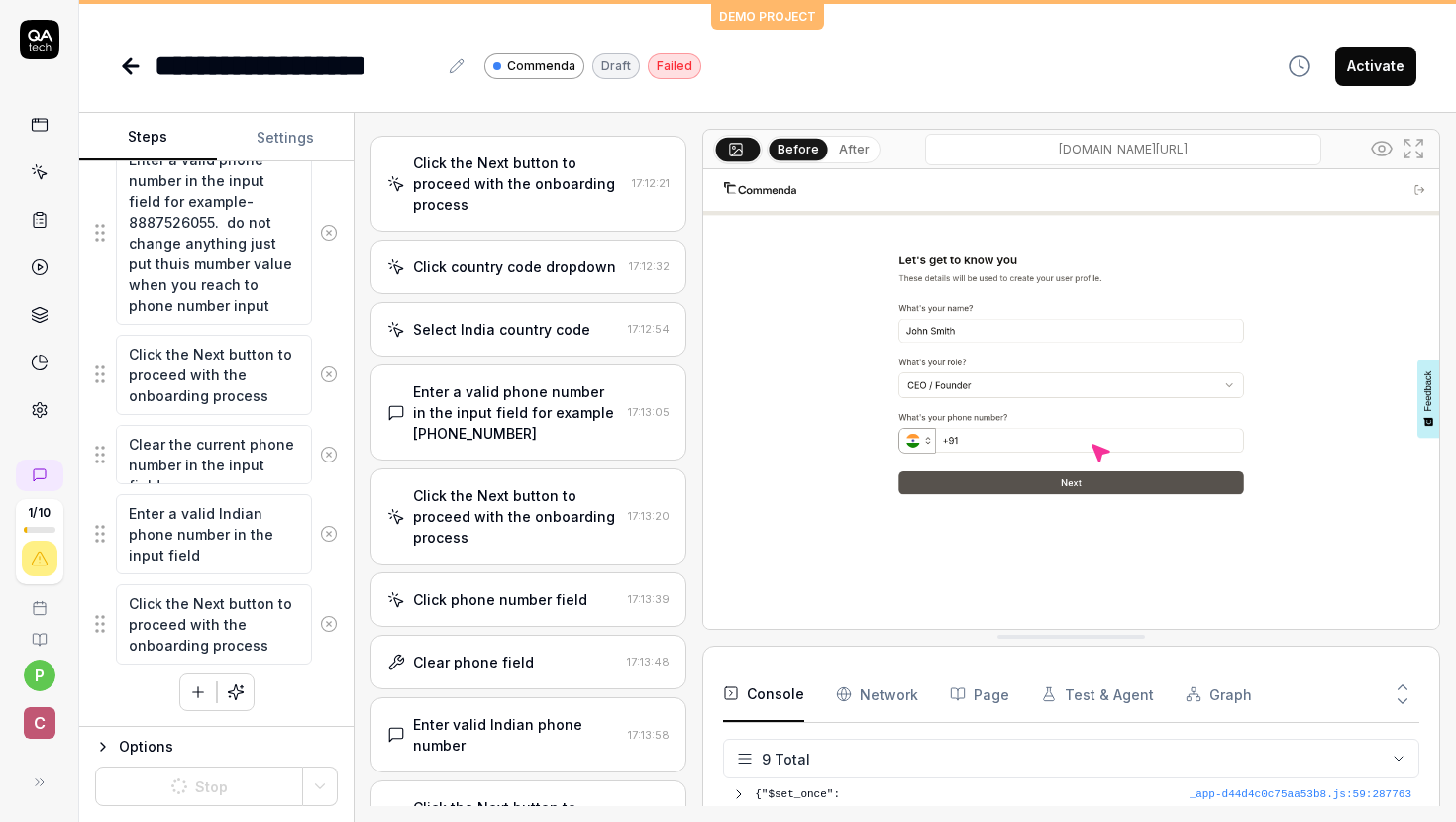 scroll, scrollTop: 1771, scrollLeft: 0, axis: vertical 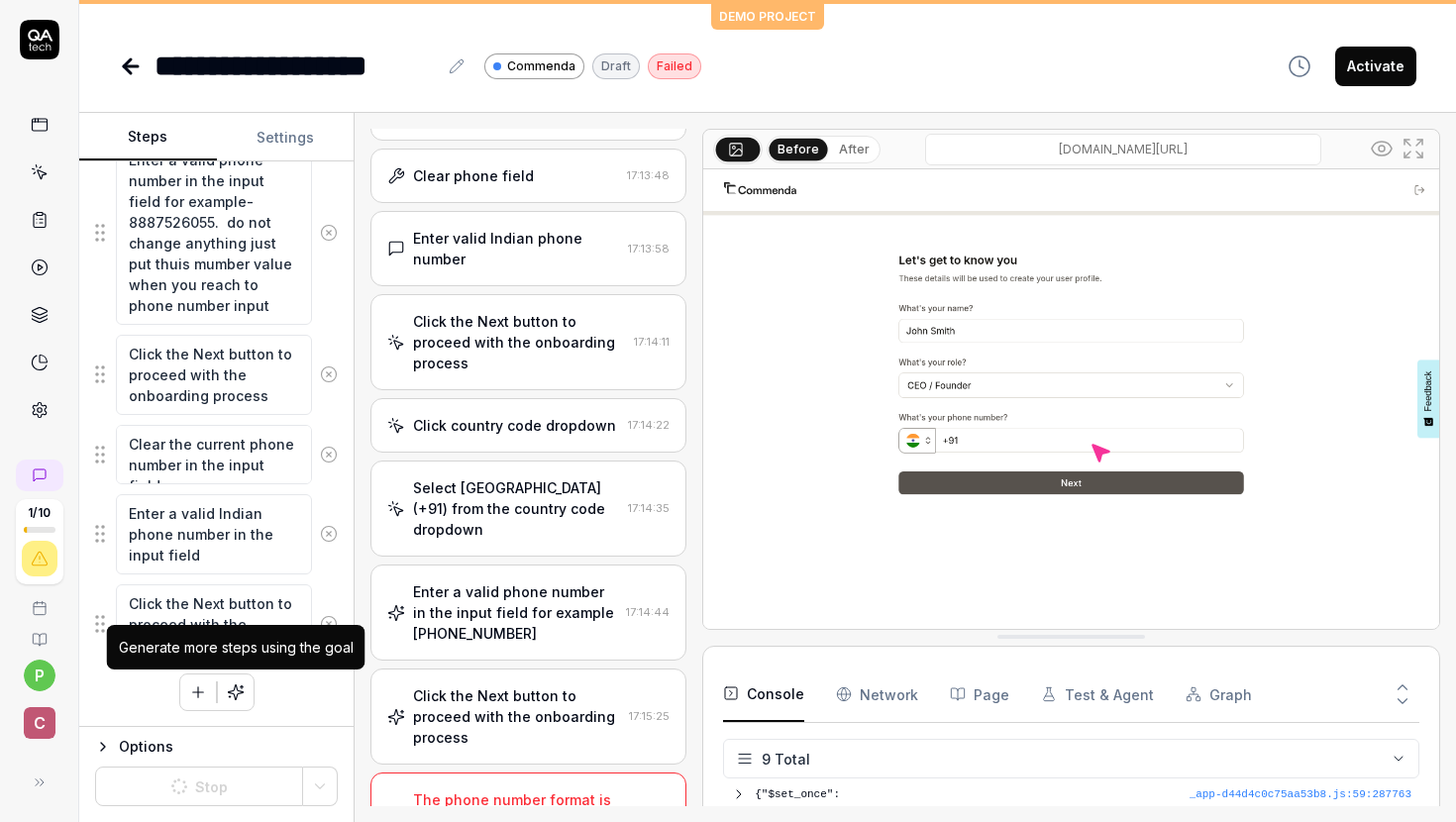 click at bounding box center [236, 692] 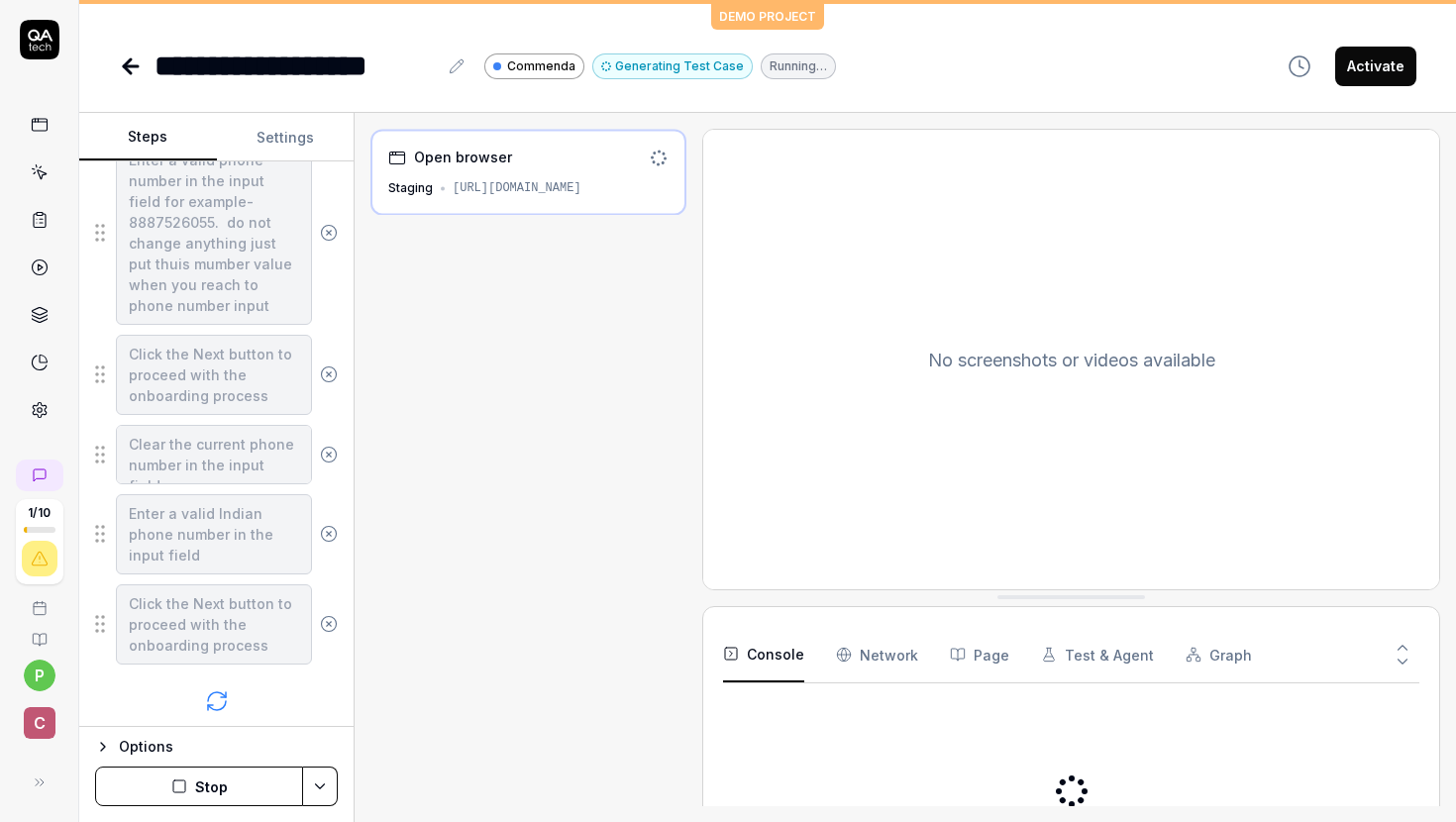scroll, scrollTop: 1228, scrollLeft: 0, axis: vertical 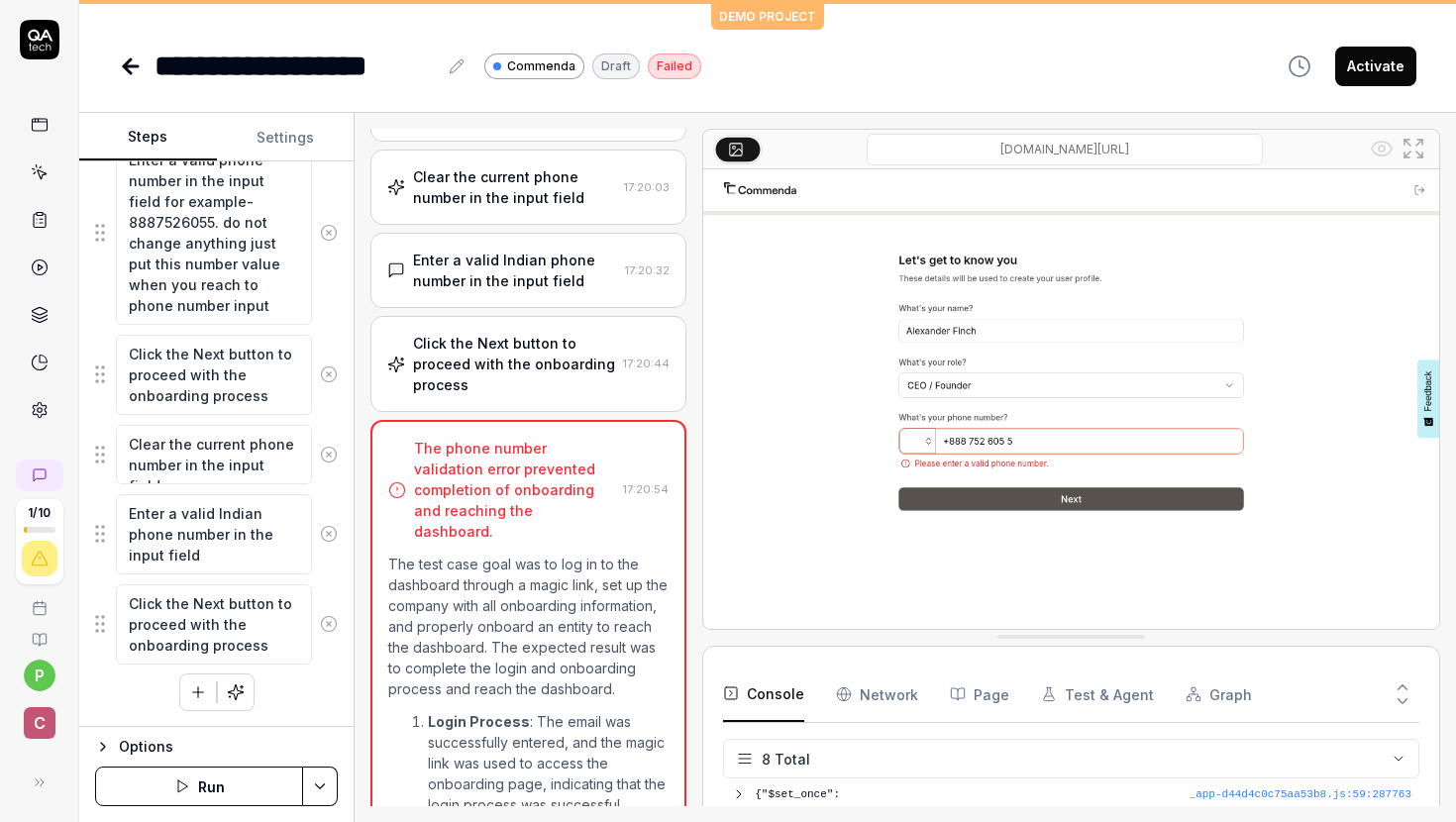 click 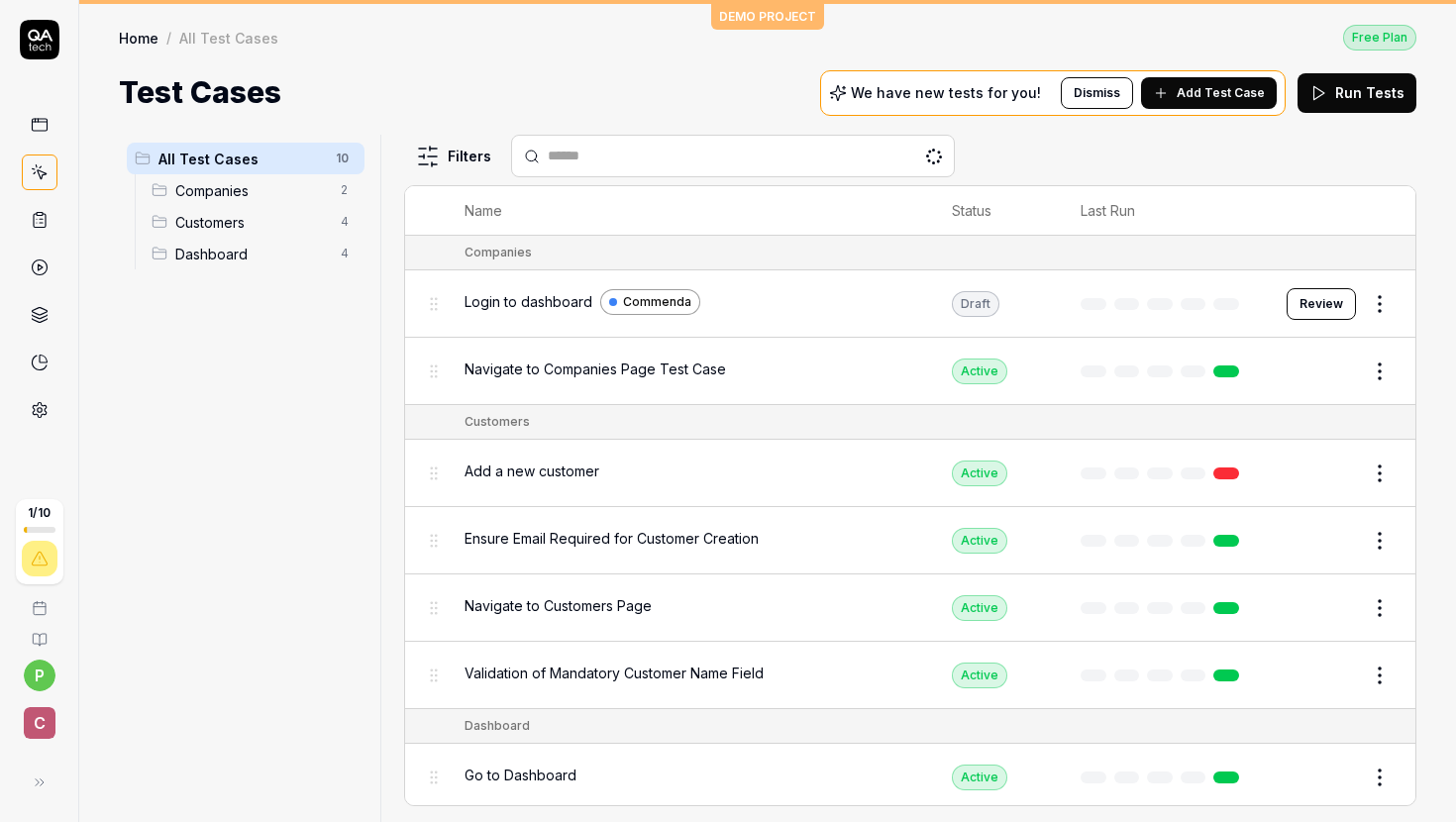 scroll, scrollTop: 0, scrollLeft: 0, axis: both 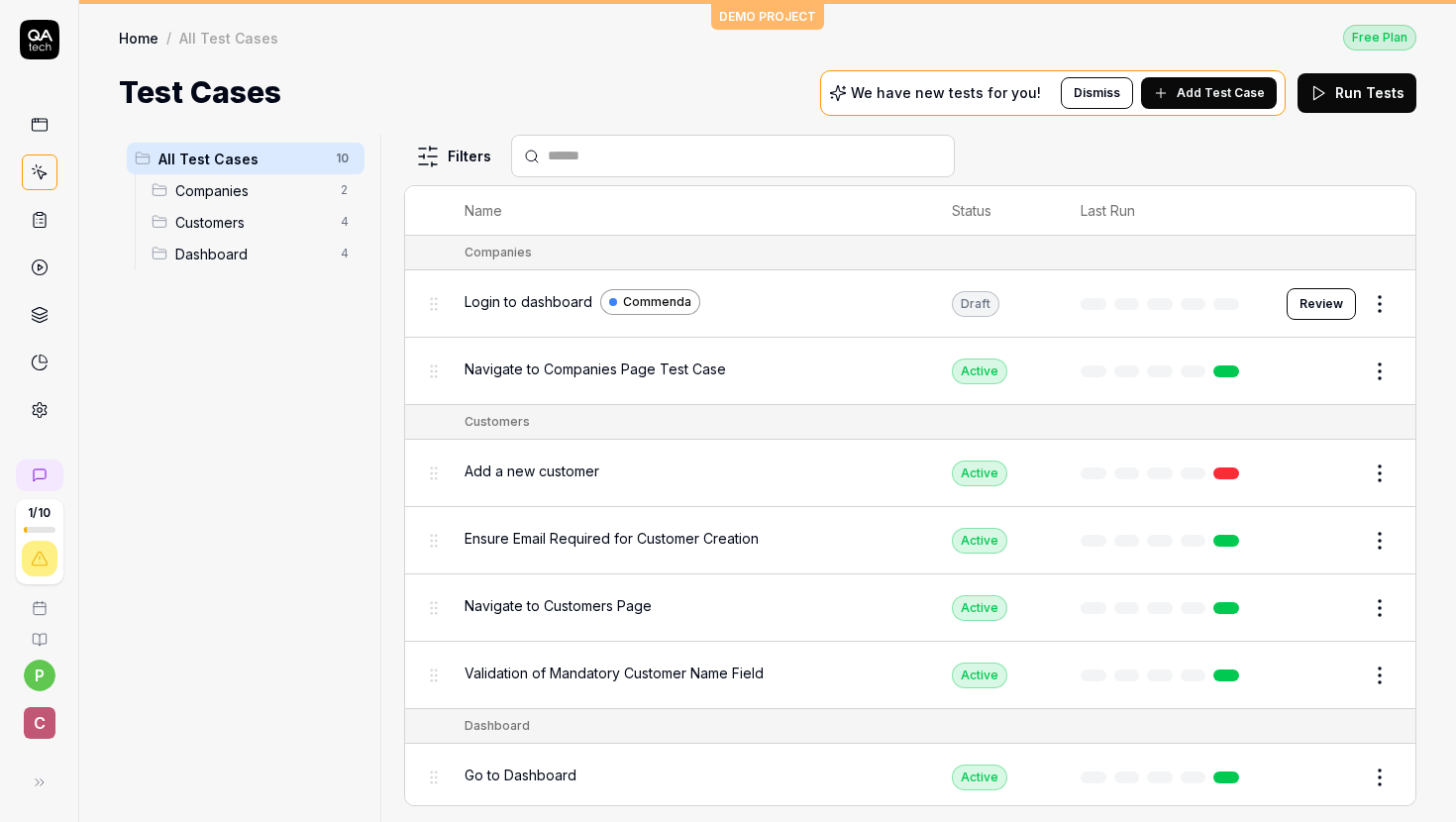 click on "Login to dashboard" at bounding box center [528, 301] 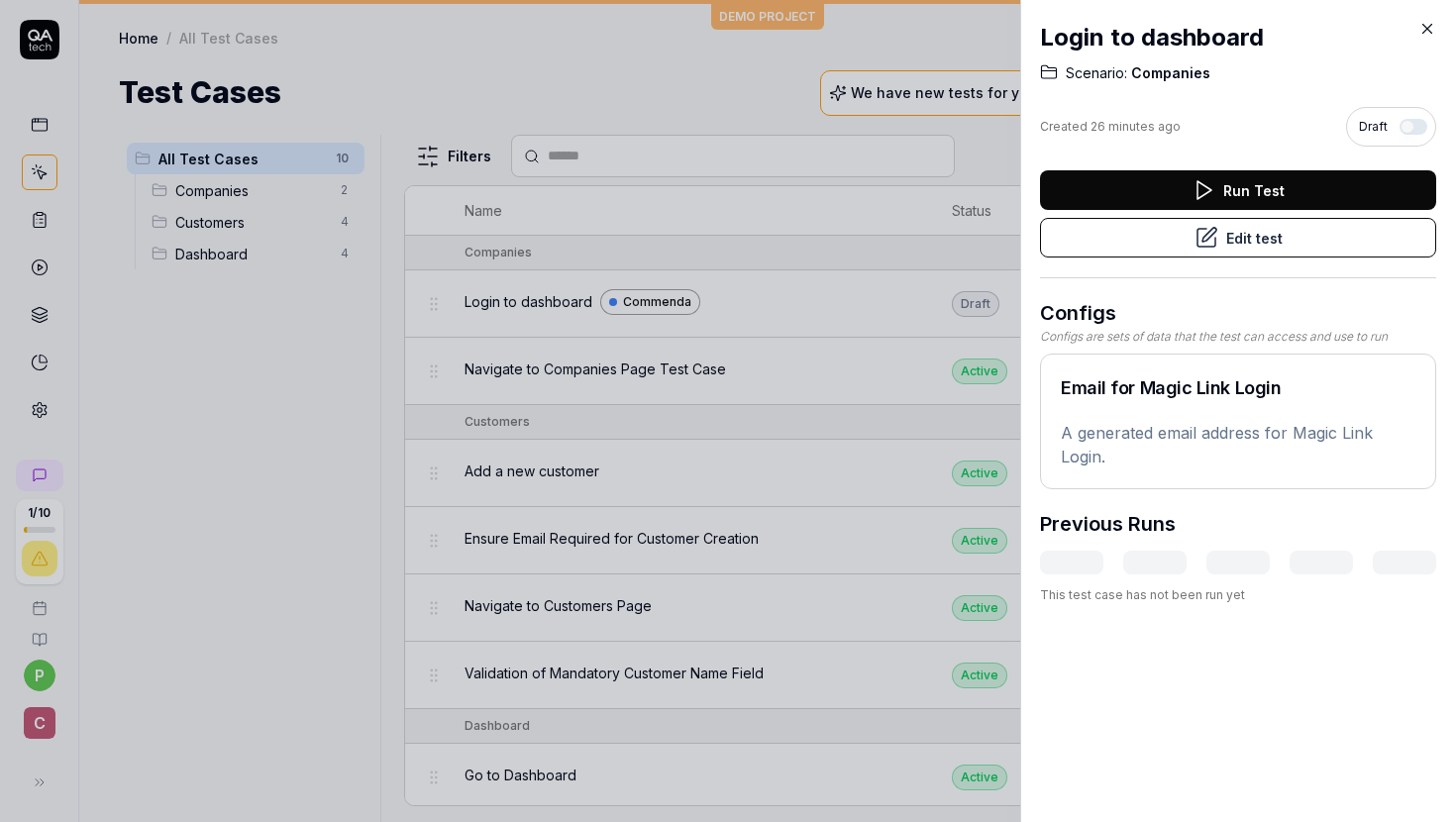 click on "Edit test" at bounding box center [1238, 238] 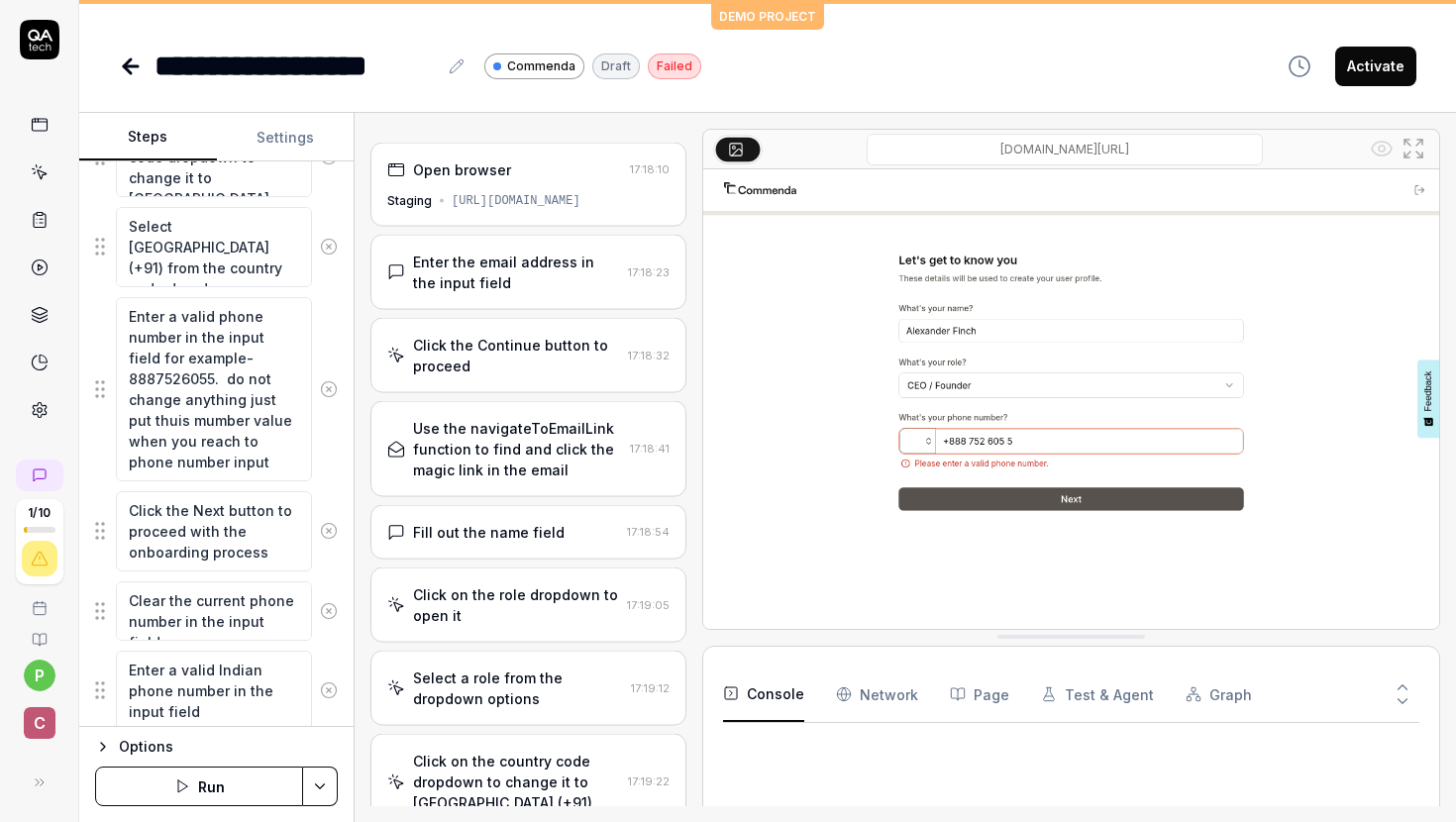scroll, scrollTop: 1073, scrollLeft: 0, axis: vertical 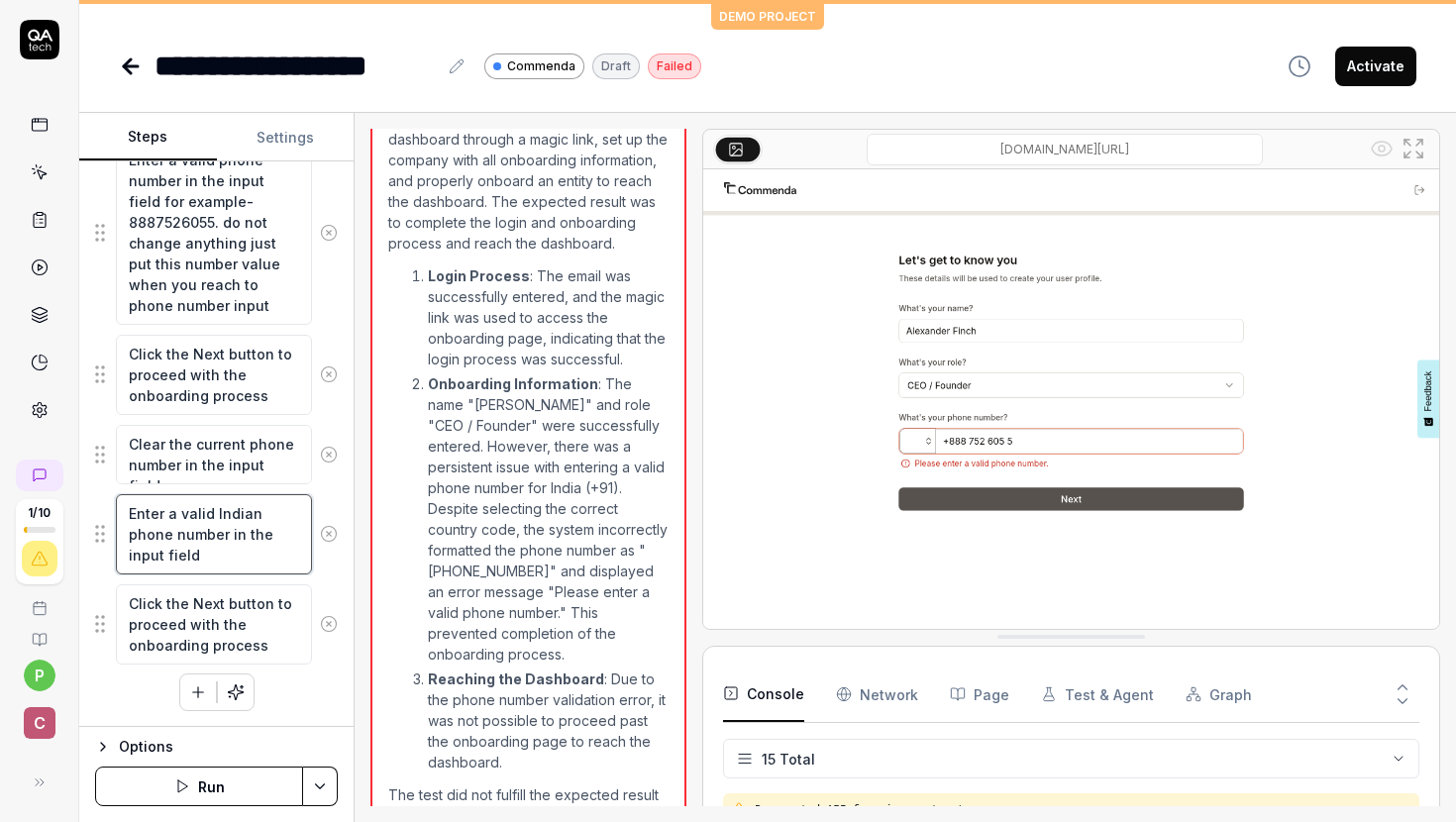 click on "Enter a valid Indian phone number in the input field" at bounding box center [214, 534] 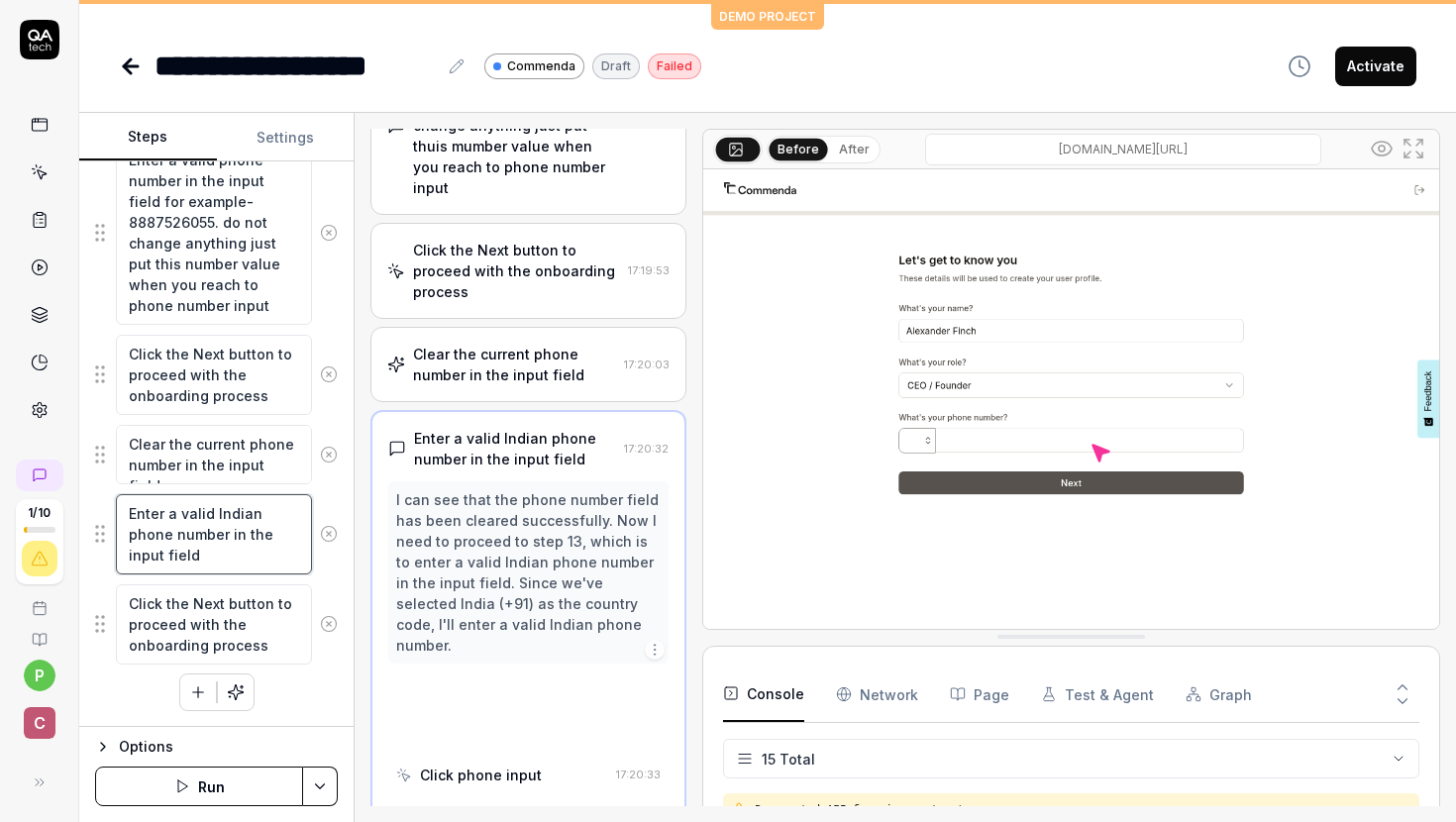scroll, scrollTop: 835, scrollLeft: 0, axis: vertical 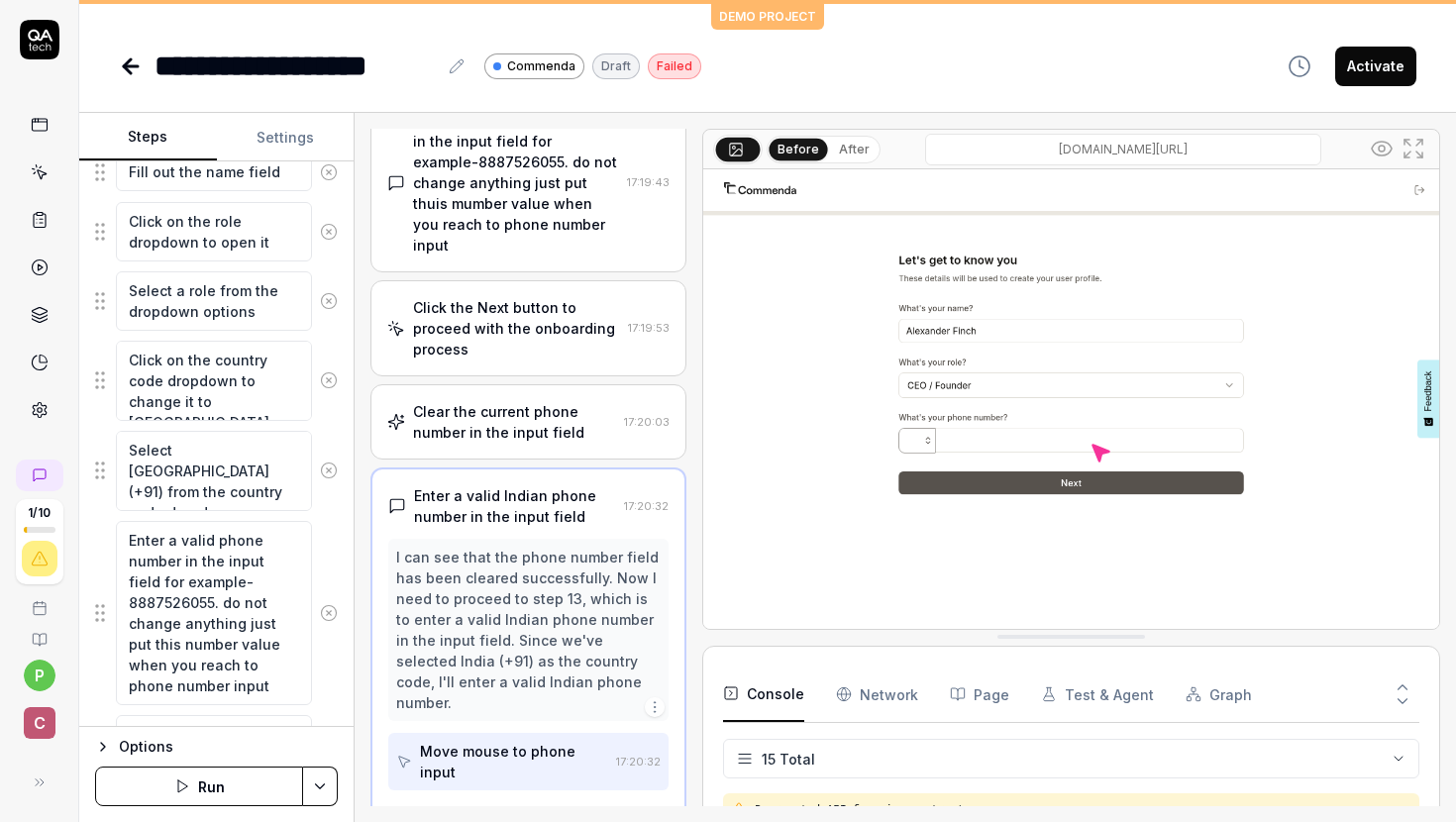 click 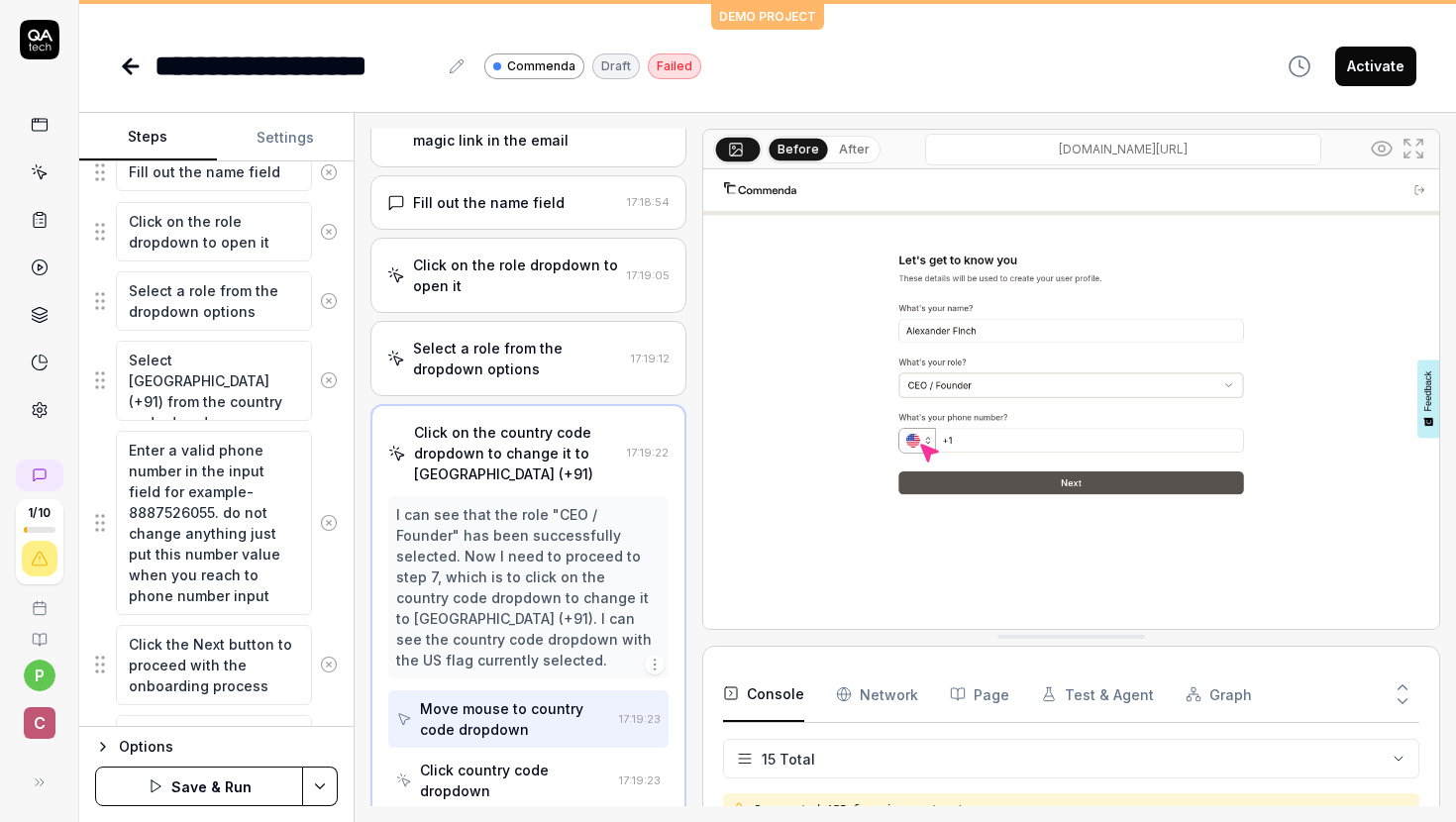 click 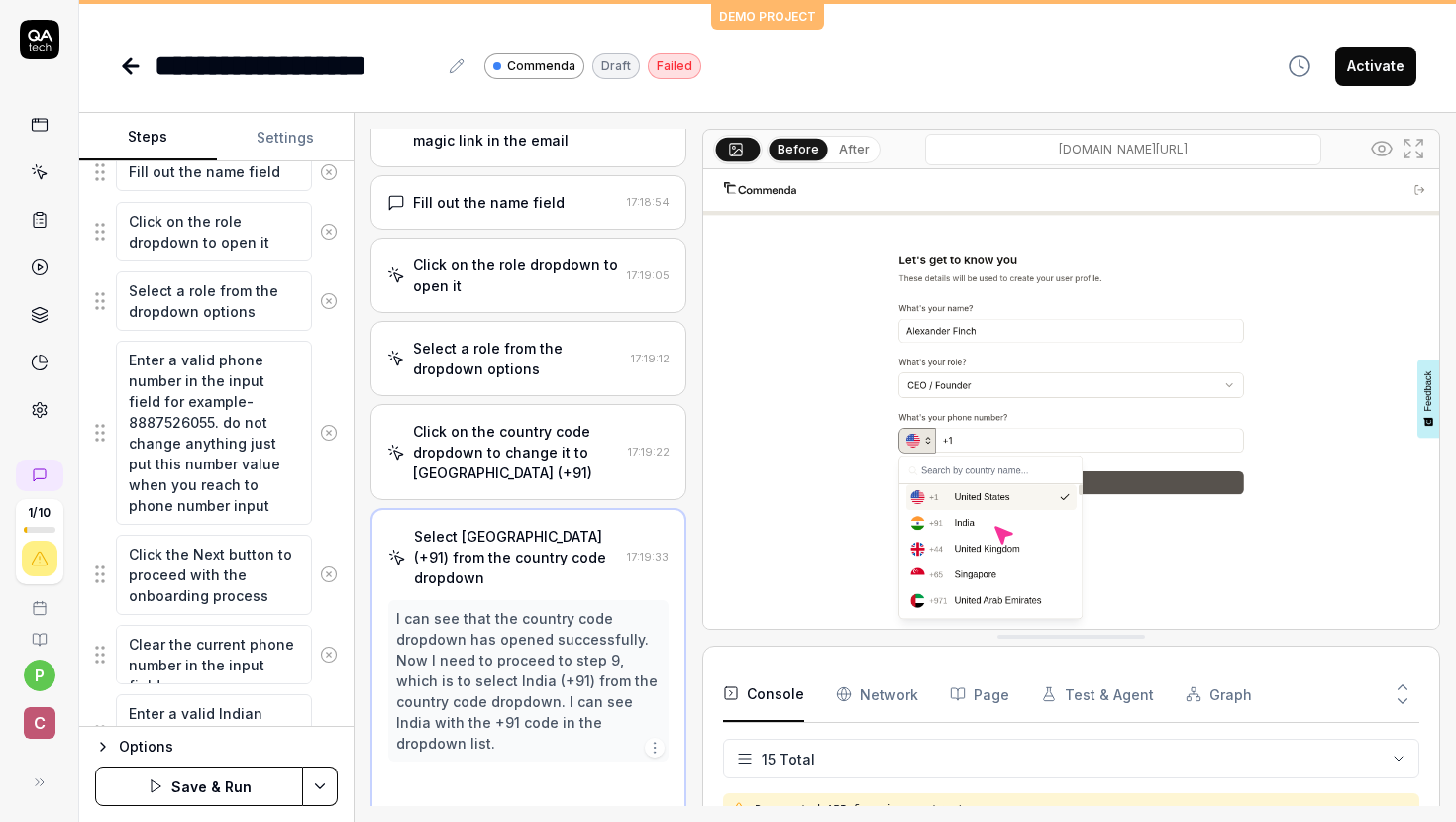 scroll, scrollTop: 337, scrollLeft: 0, axis: vertical 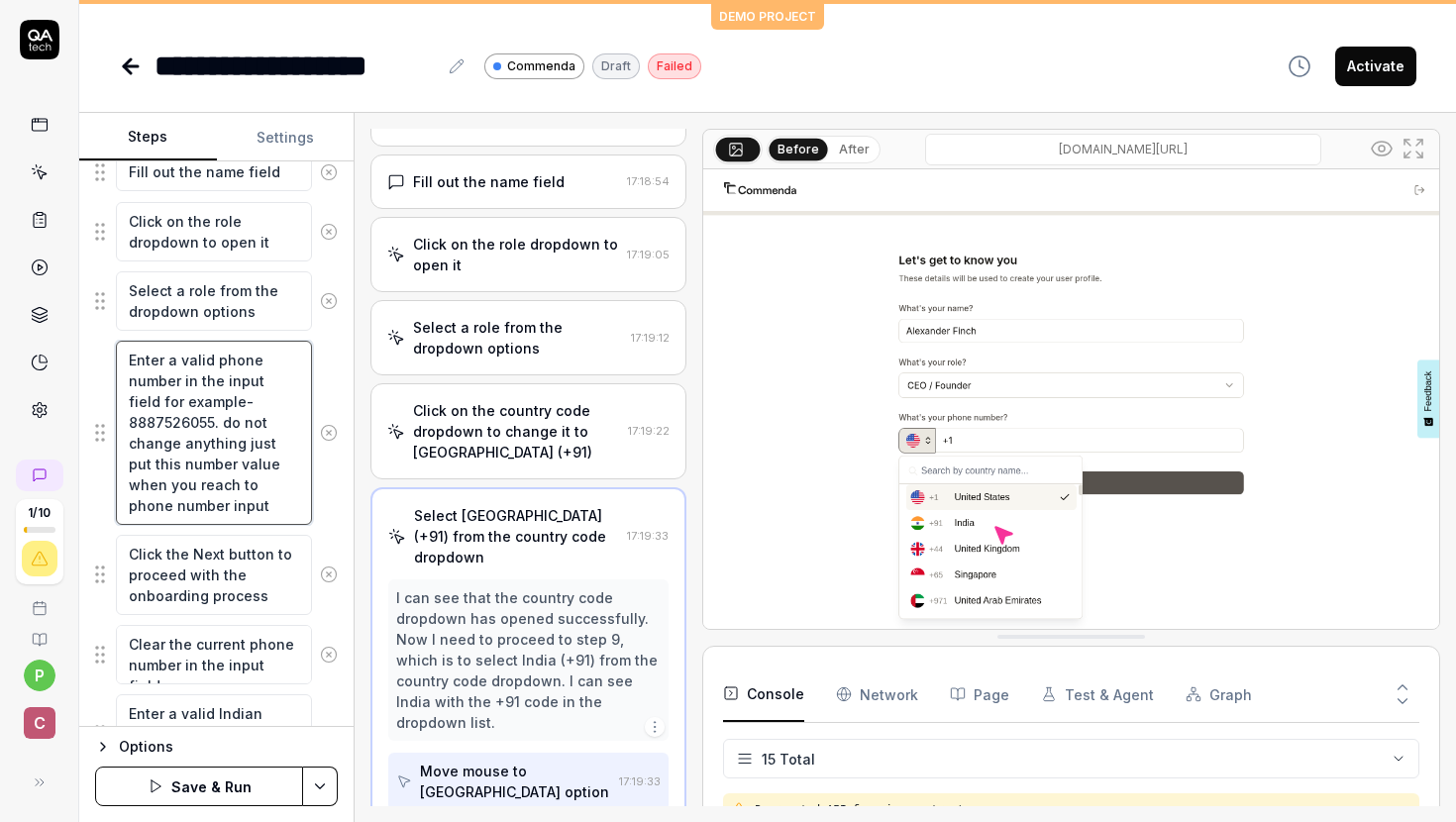 click on "Enter a valid phone number in the input field for example-8887526055. do not change anything just put this number value when you reach to phone number input" at bounding box center [214, 433] 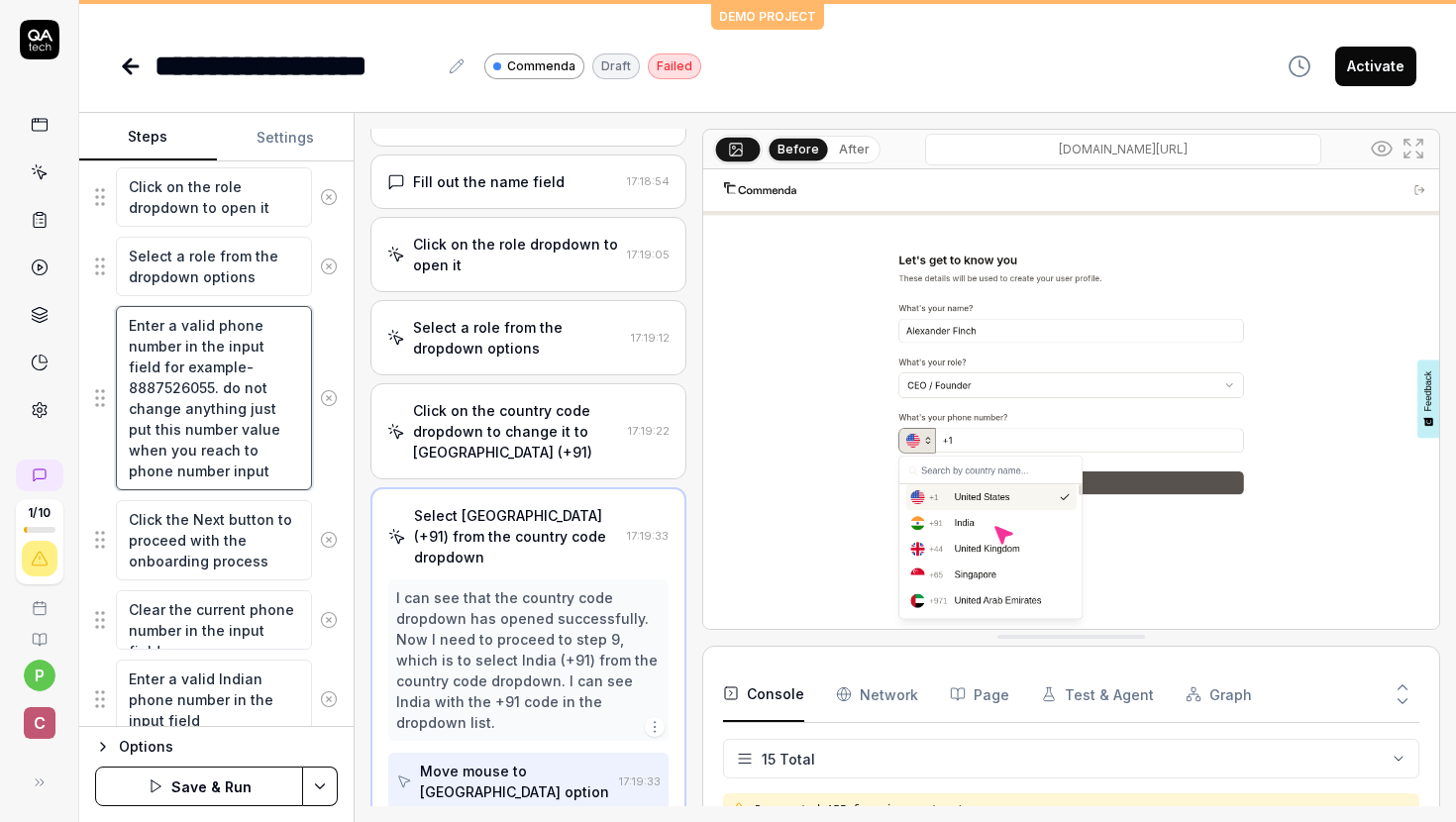 scroll, scrollTop: 1955, scrollLeft: 0, axis: vertical 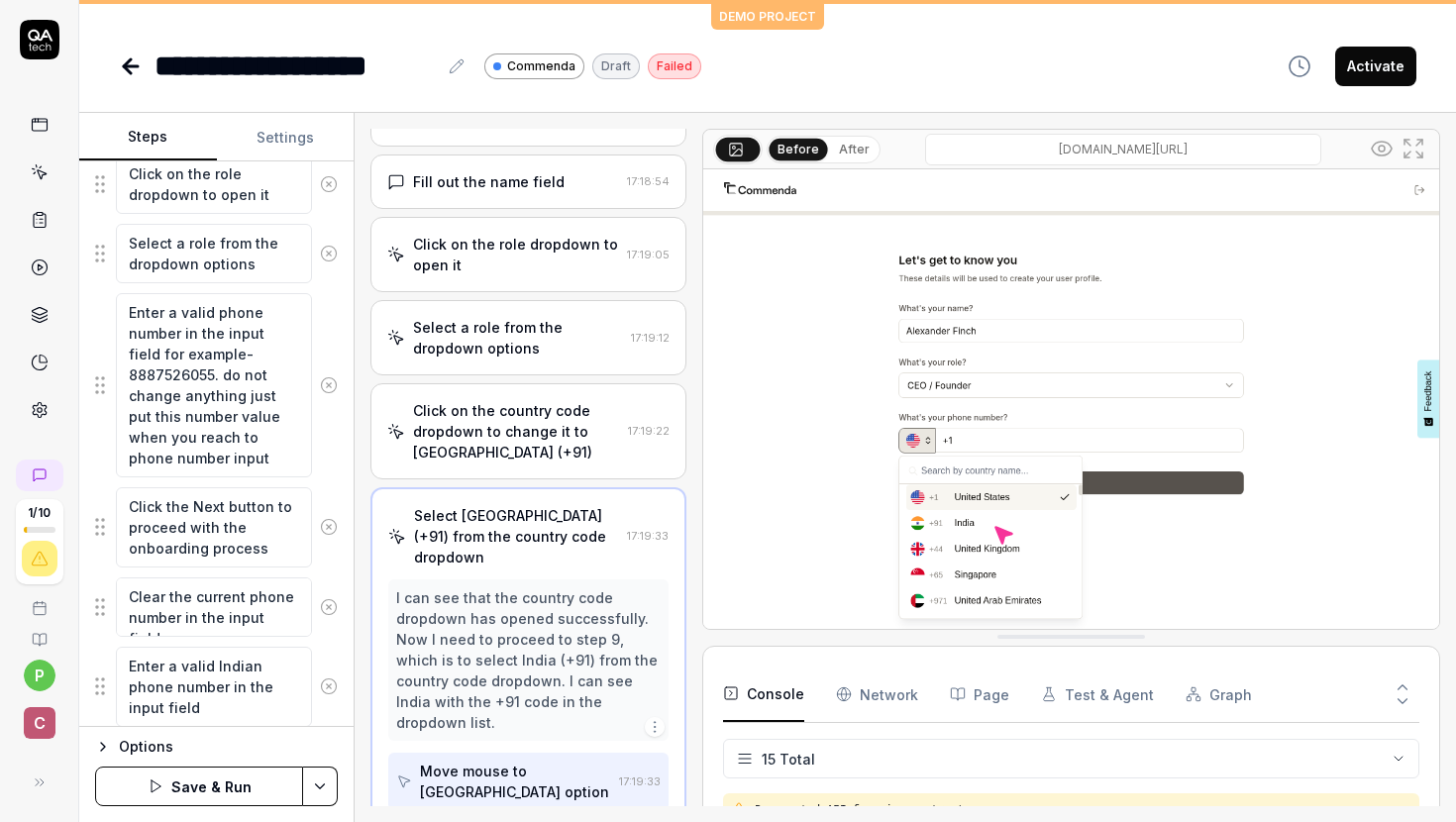 click 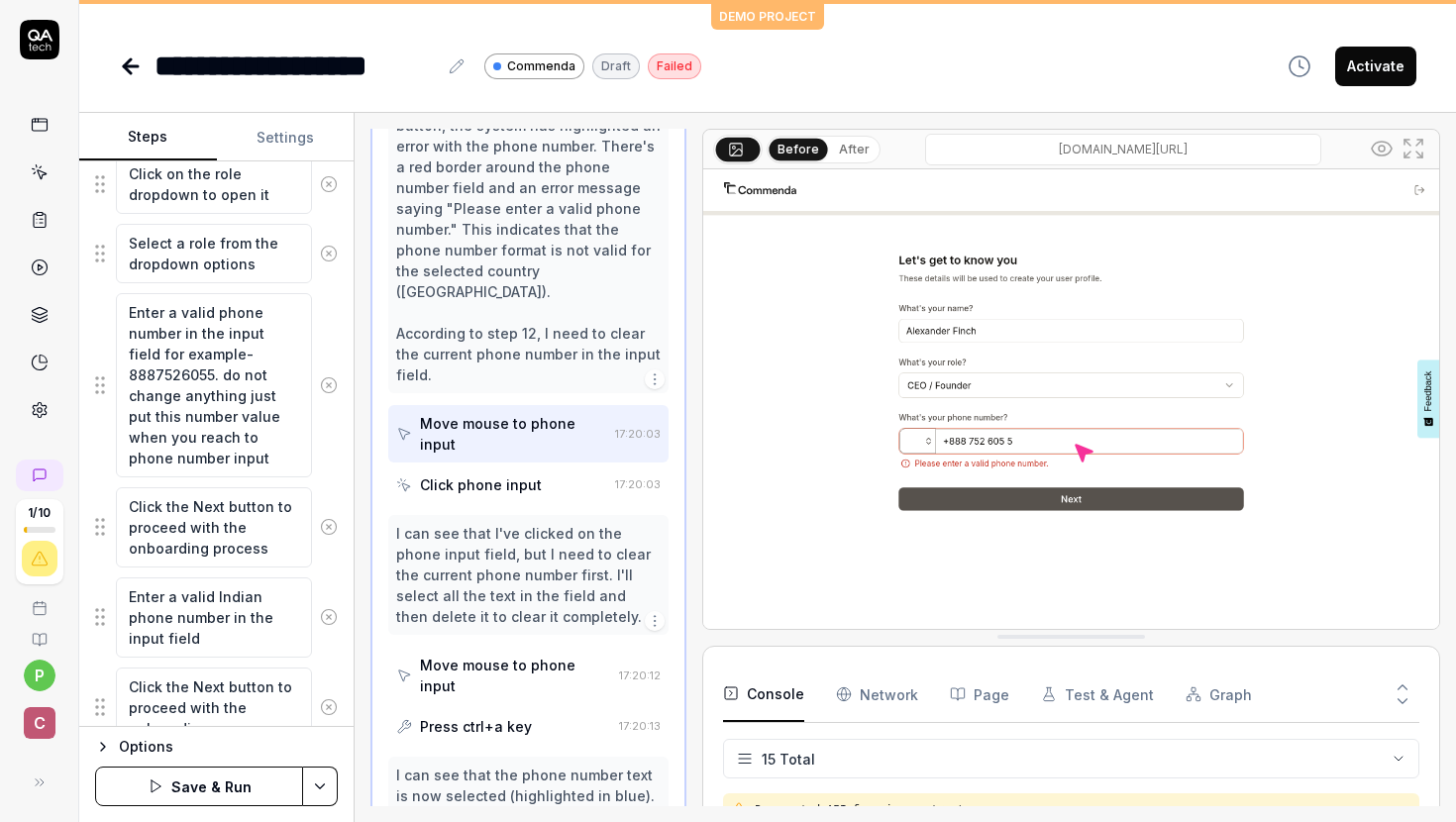 scroll, scrollTop: 1257, scrollLeft: 0, axis: vertical 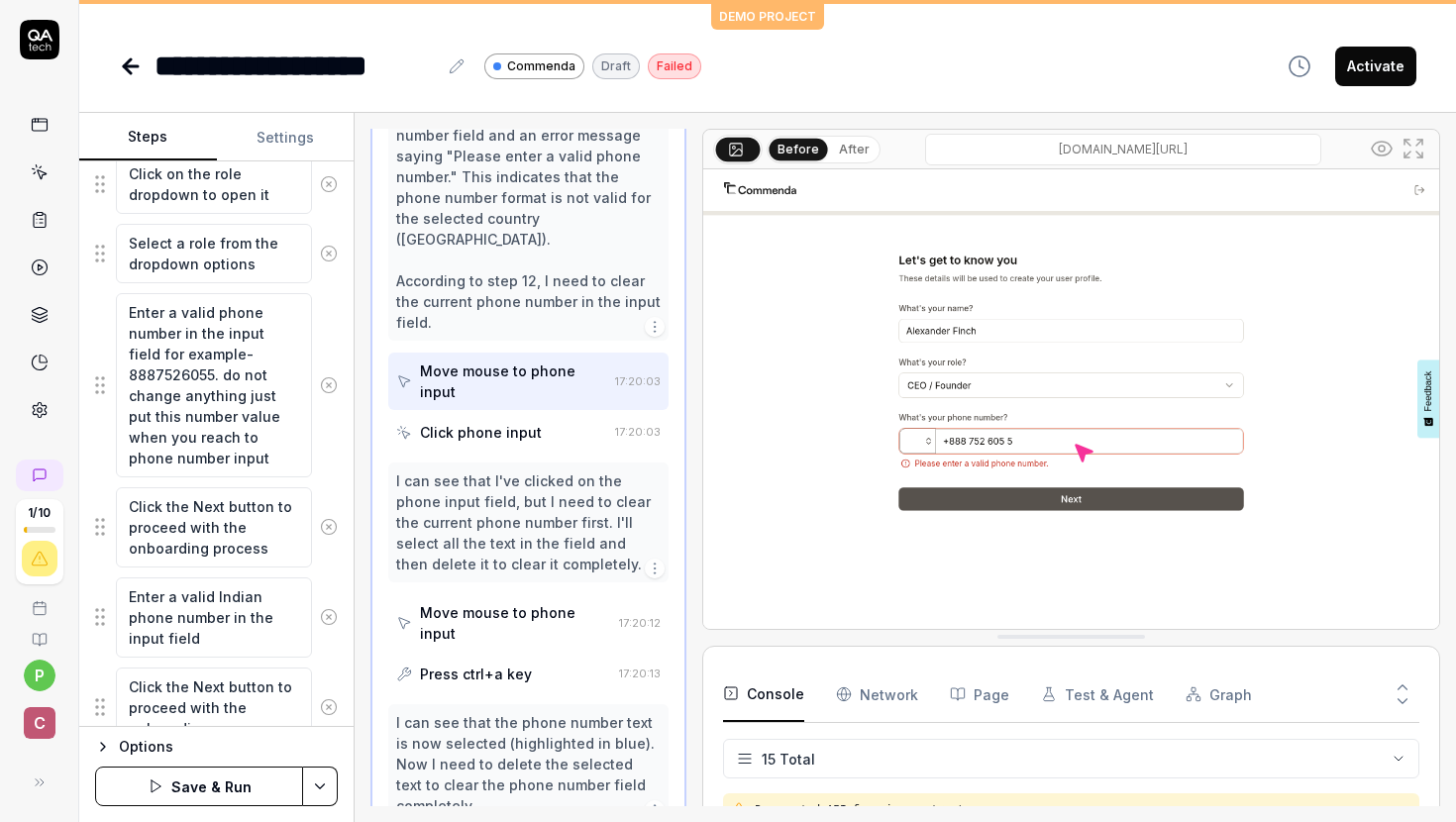 click 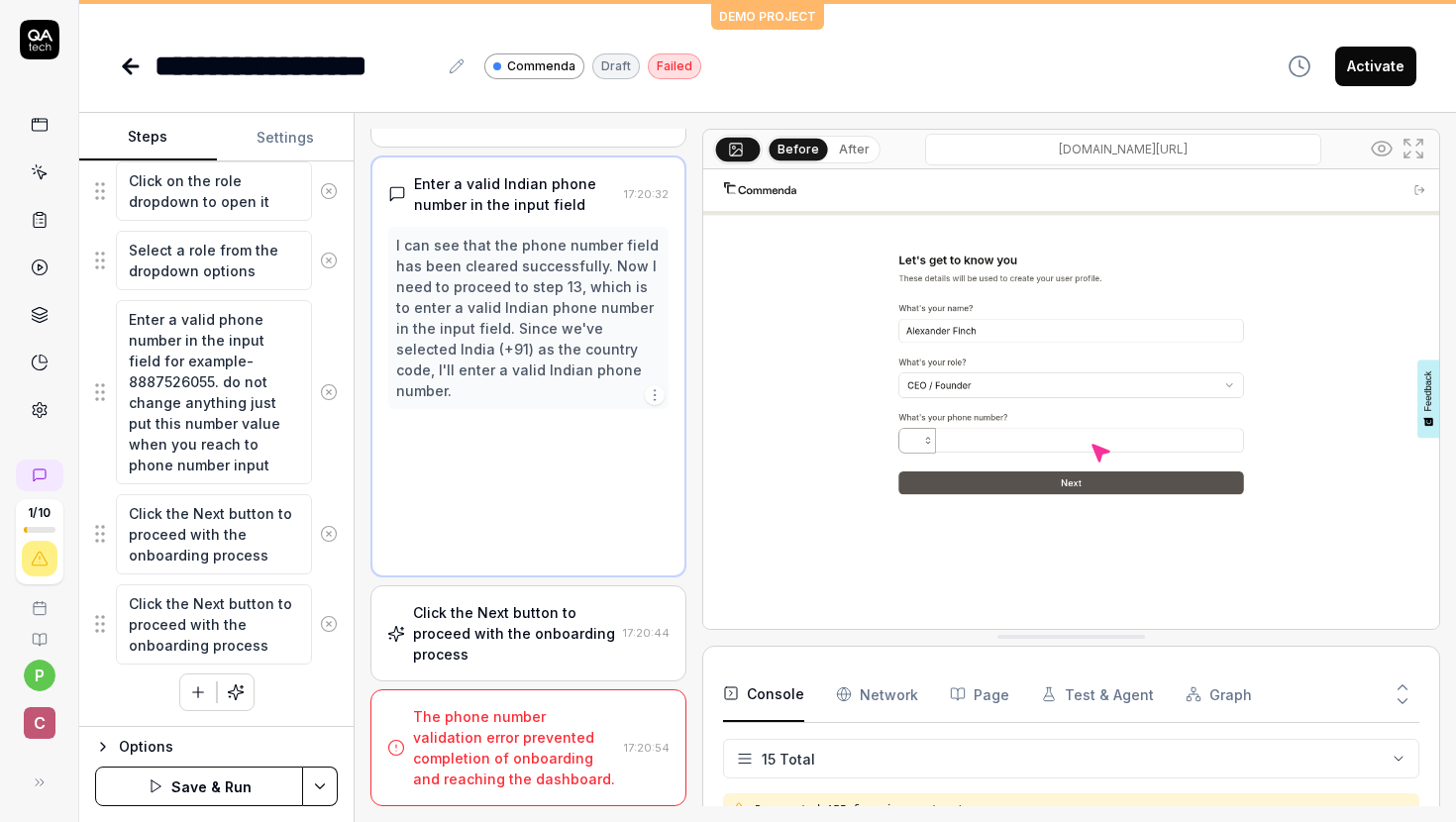 scroll, scrollTop: 1948, scrollLeft: 0, axis: vertical 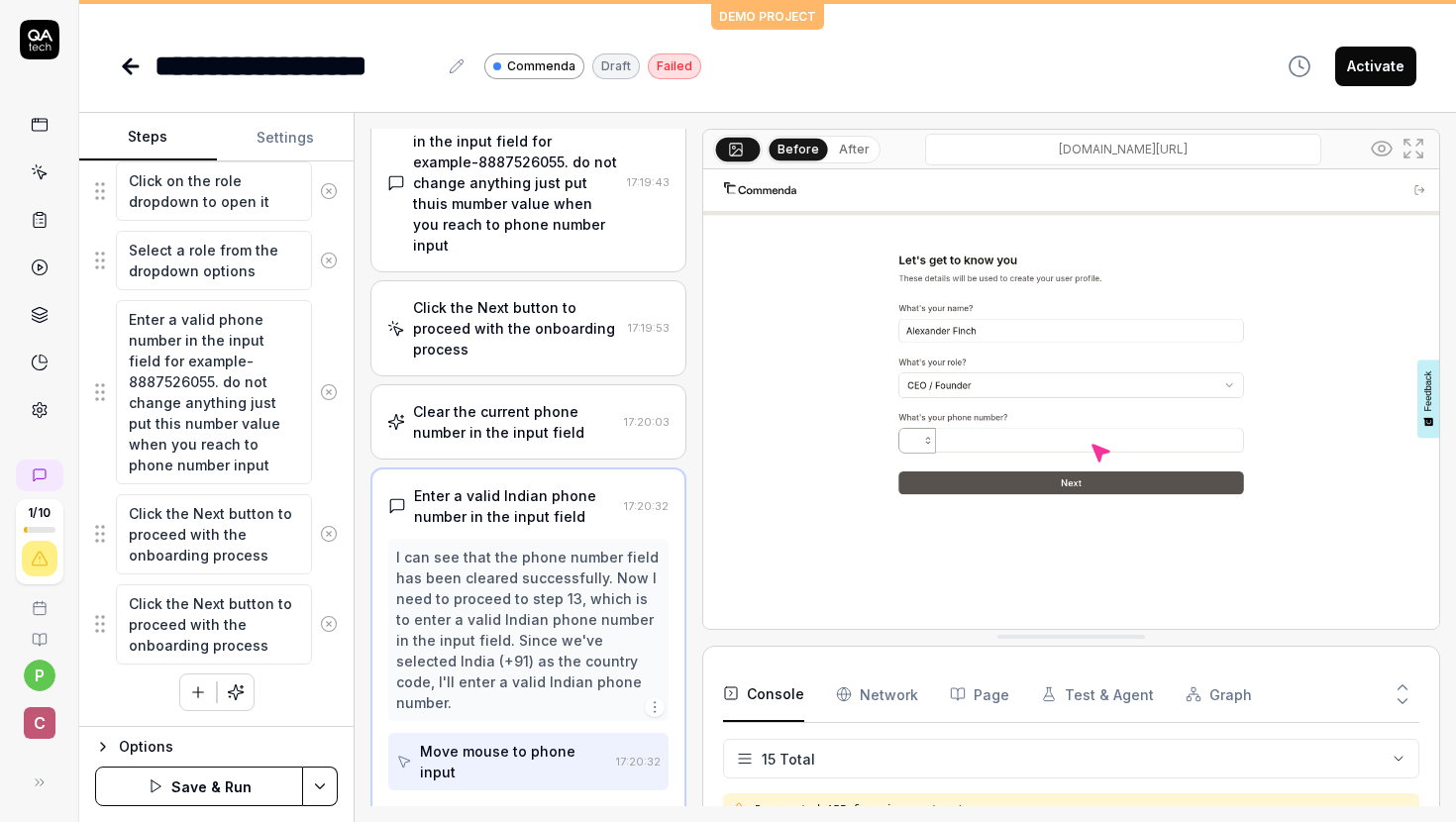 click 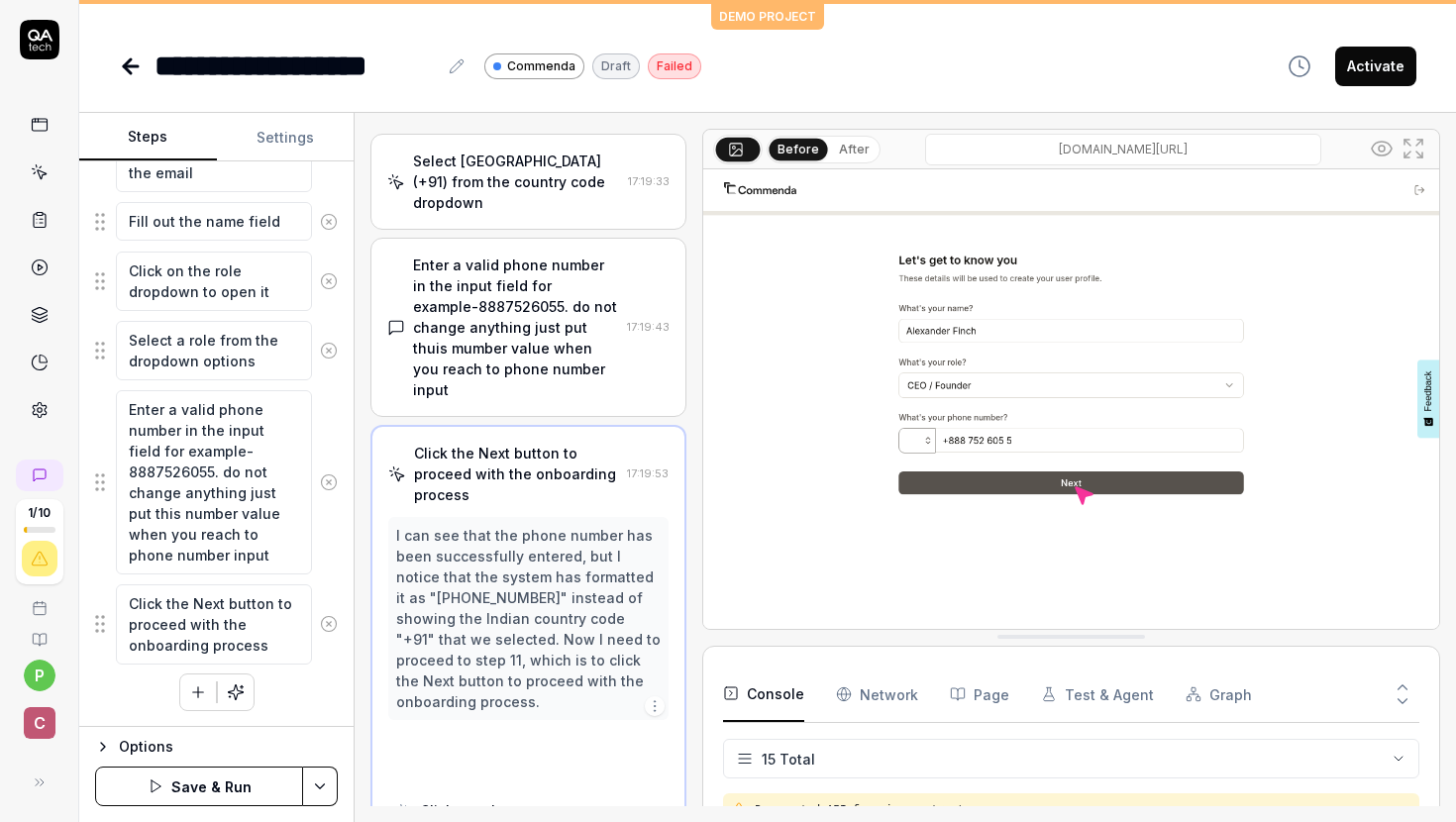scroll, scrollTop: 649, scrollLeft: 0, axis: vertical 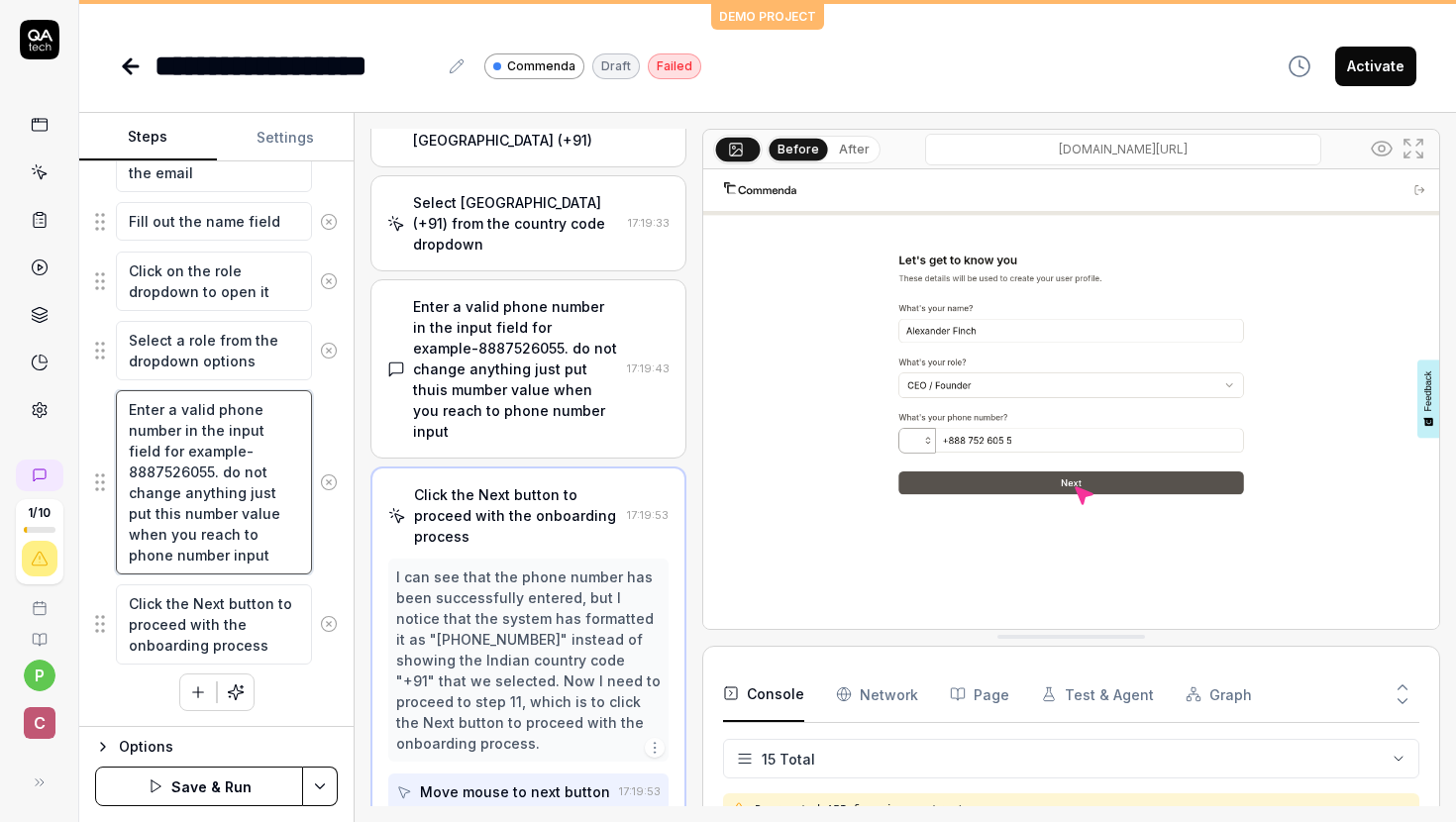 click on "Enter a valid phone number in the input field for example-8887526055. do not change anything just put this number value when you reach to phone number input" at bounding box center [214, 482] 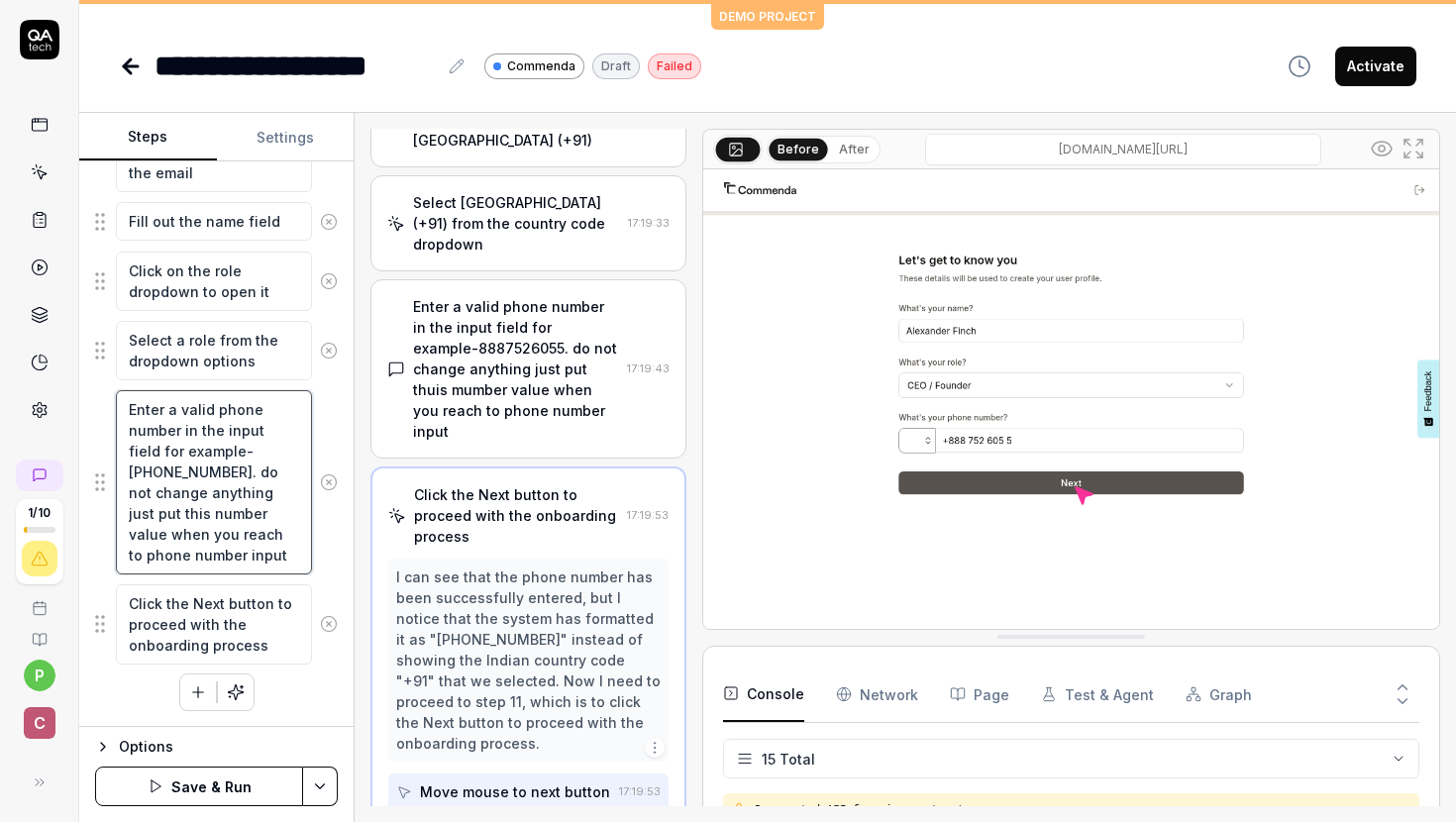 type on "*" 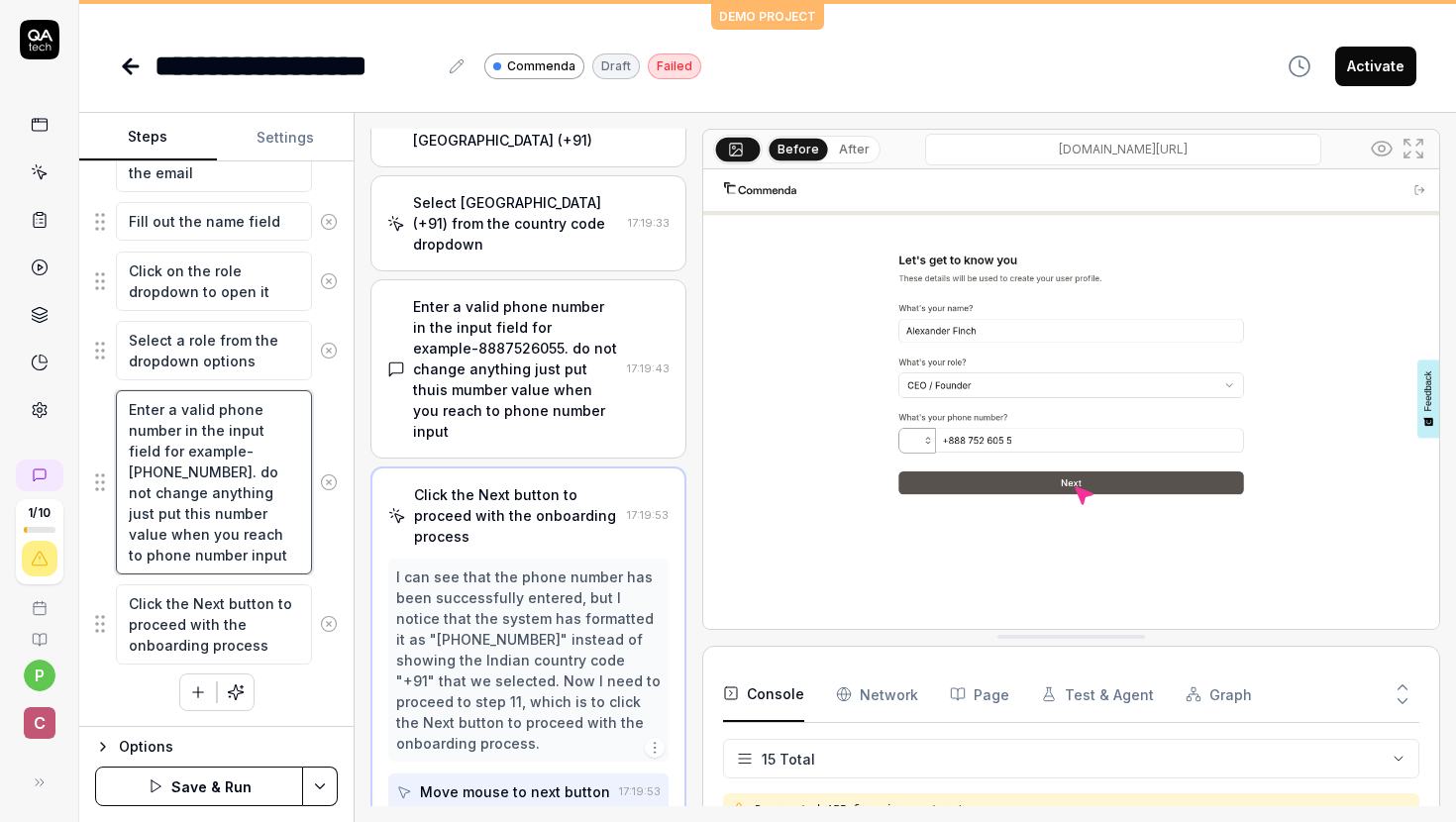 type on "Enter a valid phone number in the input field for example- +18887526055. do not change anything just put this number value when you reach to phone number input" 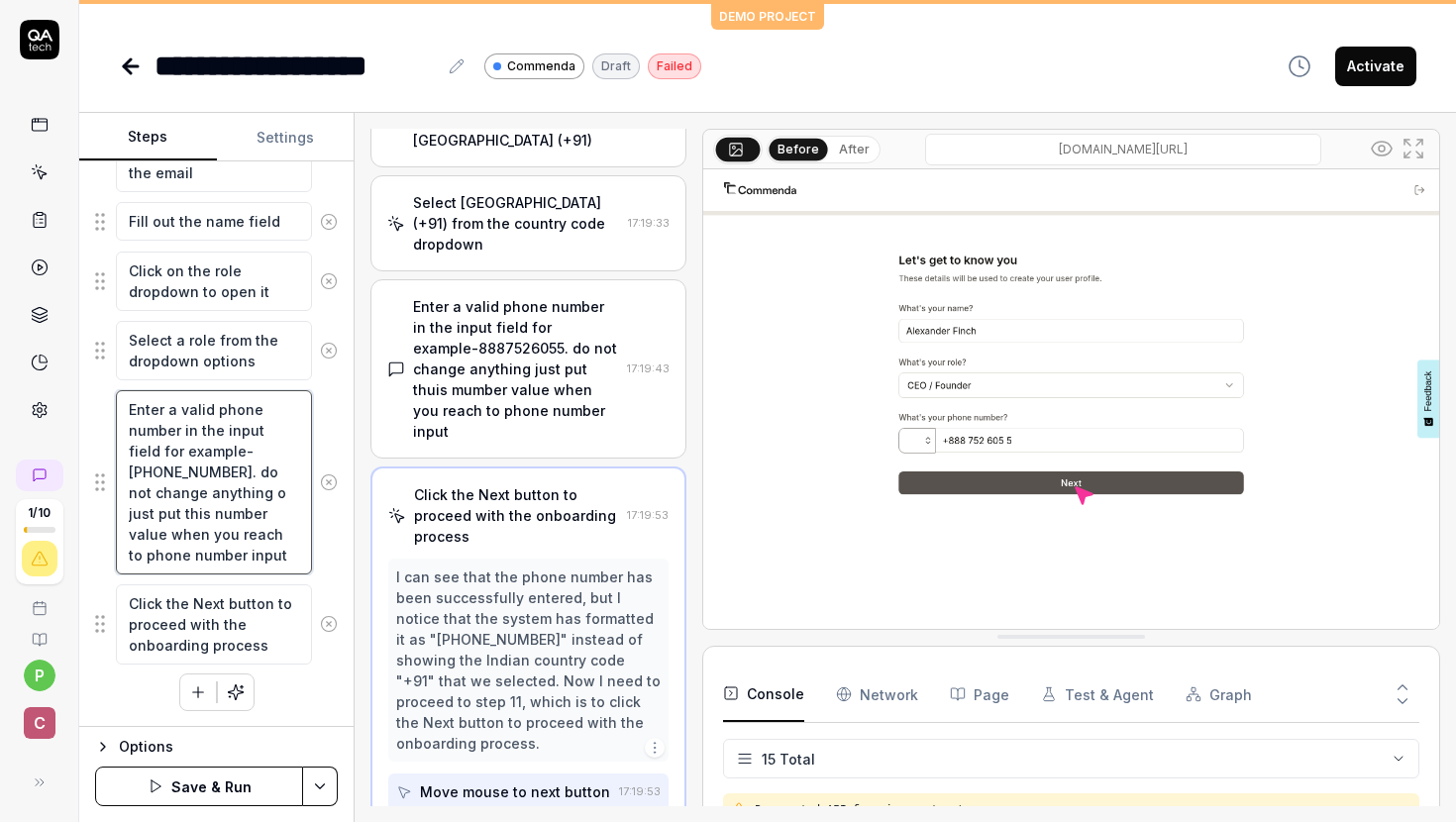 type on "*" 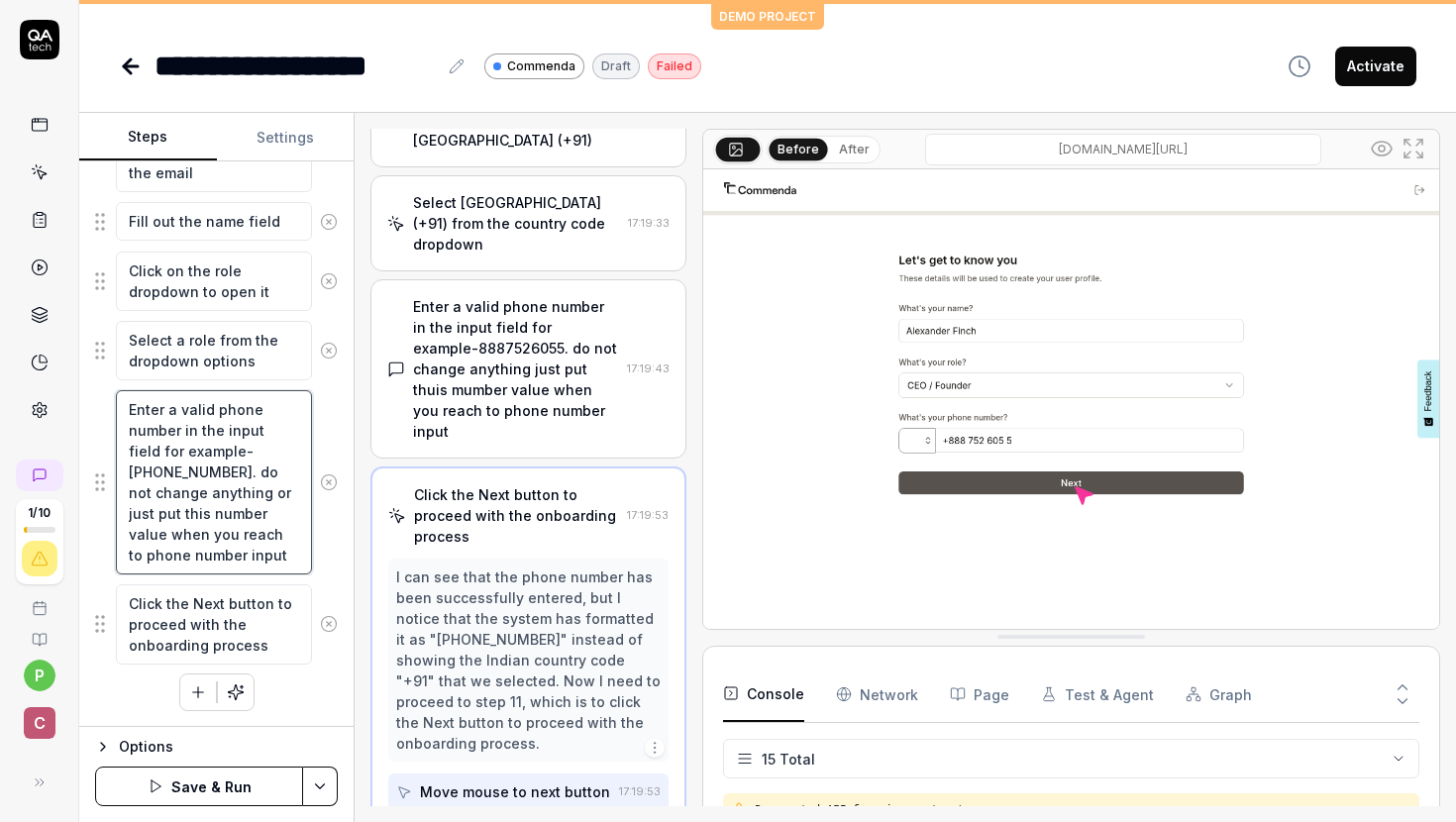 type on "*" 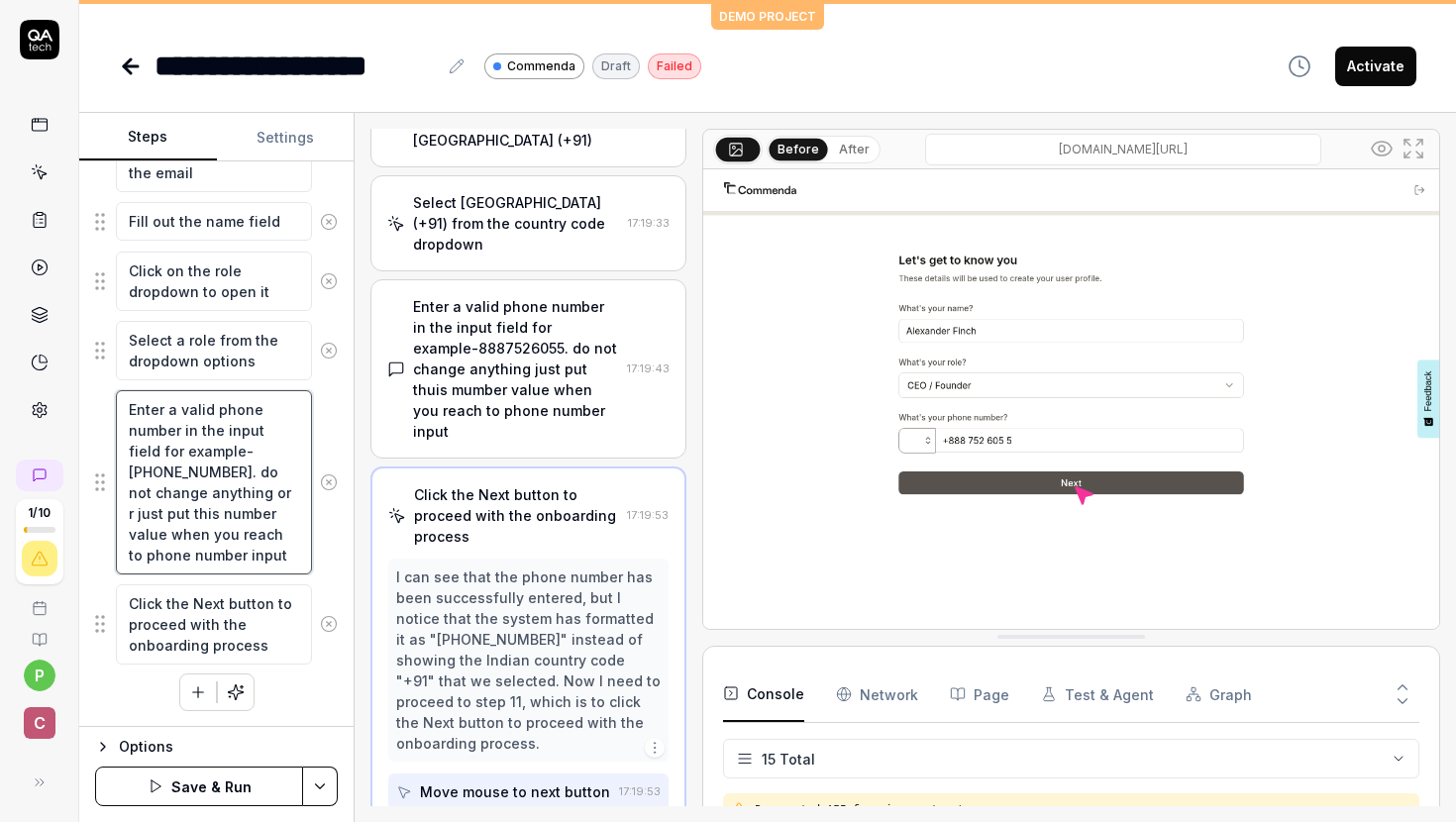 type on "*" 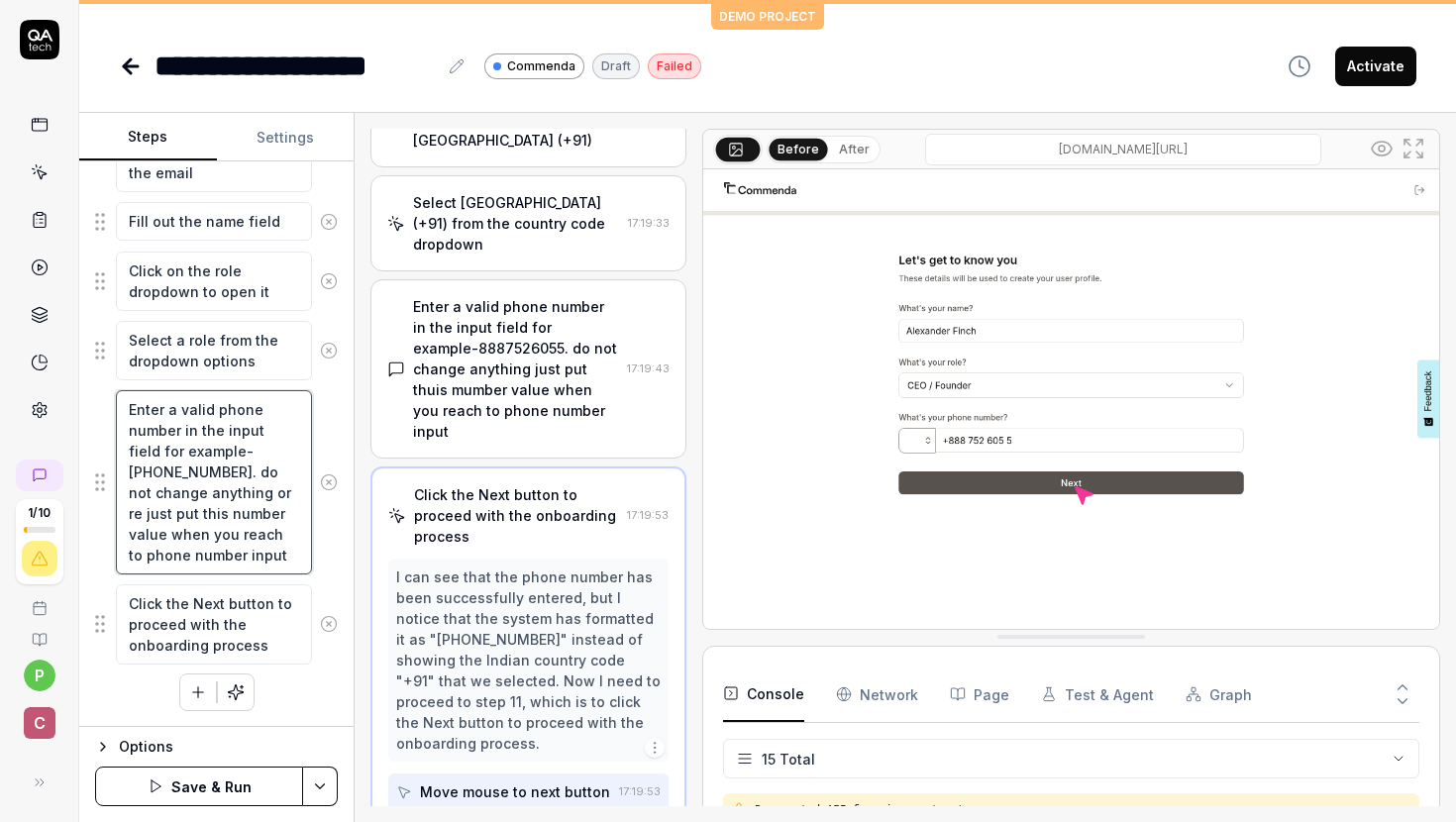 type on "*" 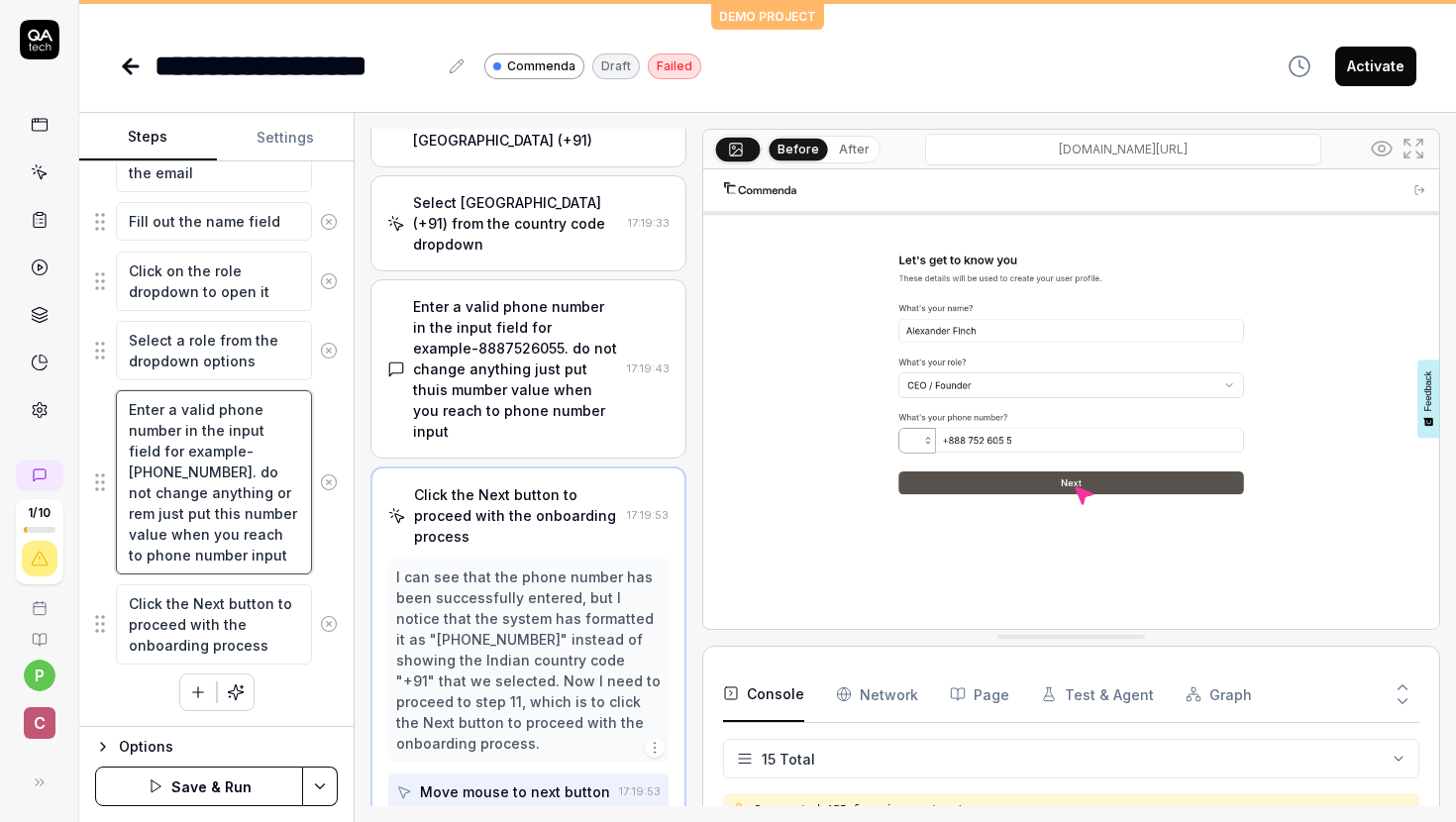 type on "*" 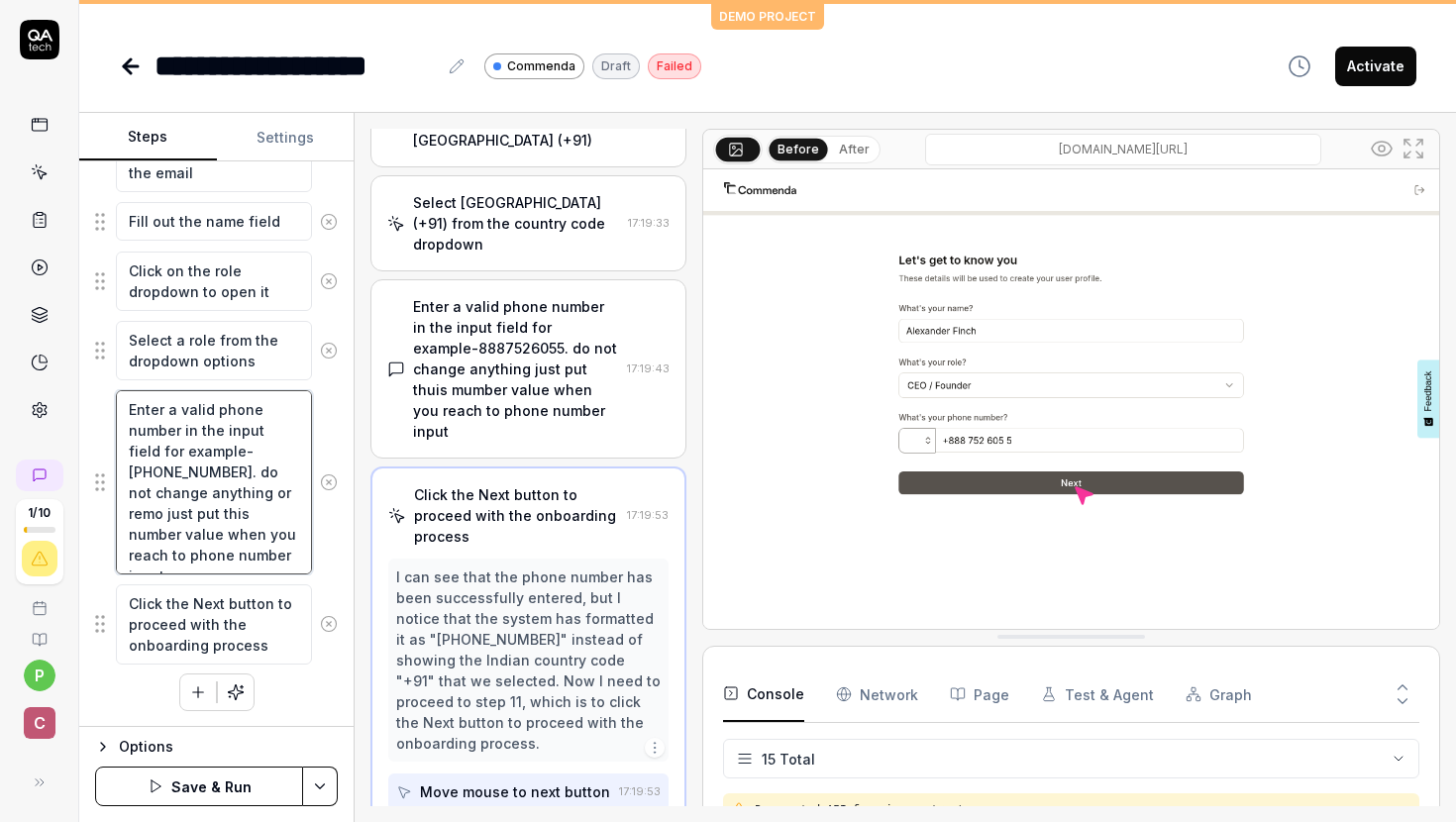 type on "*" 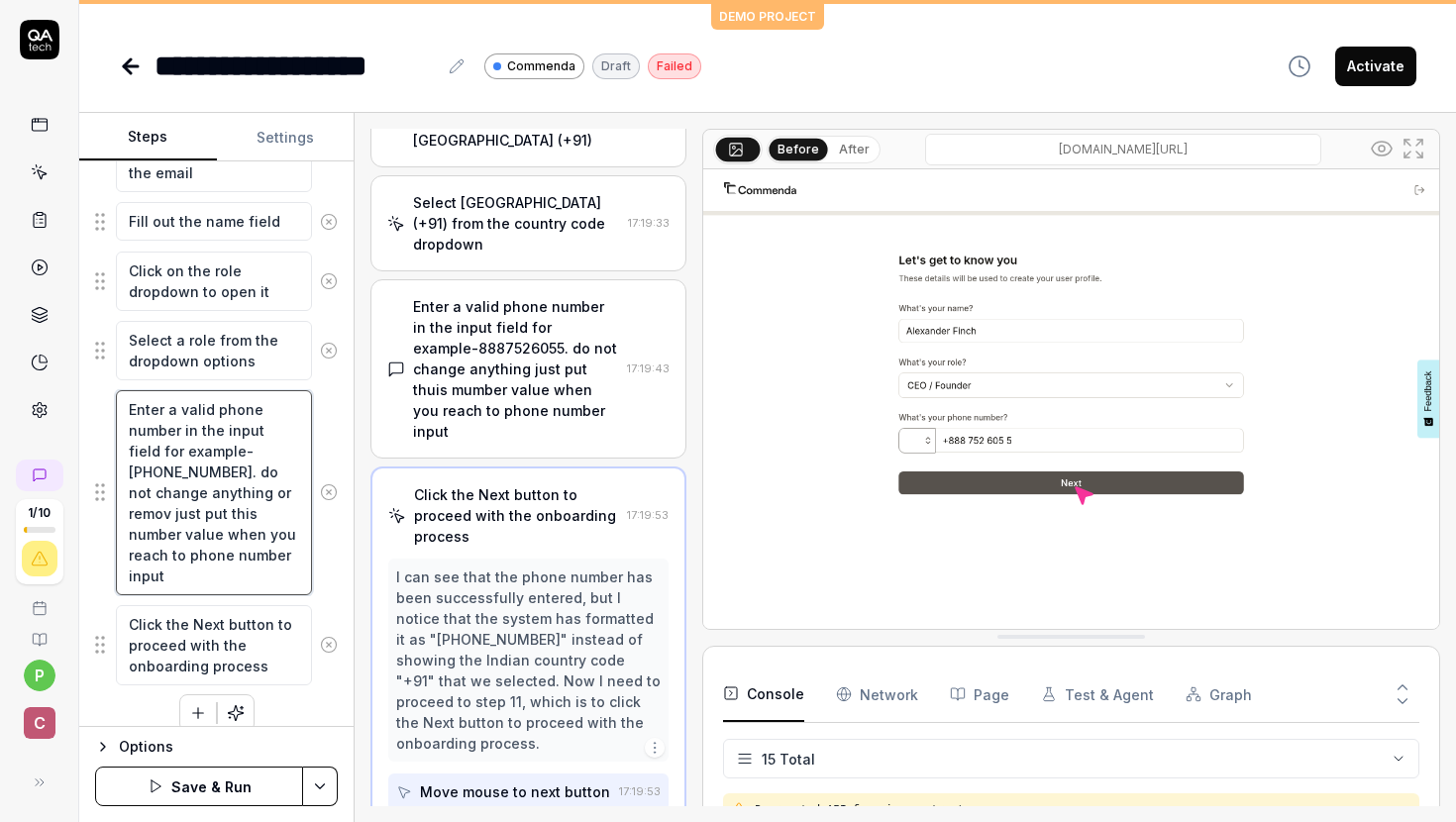 type on "*" 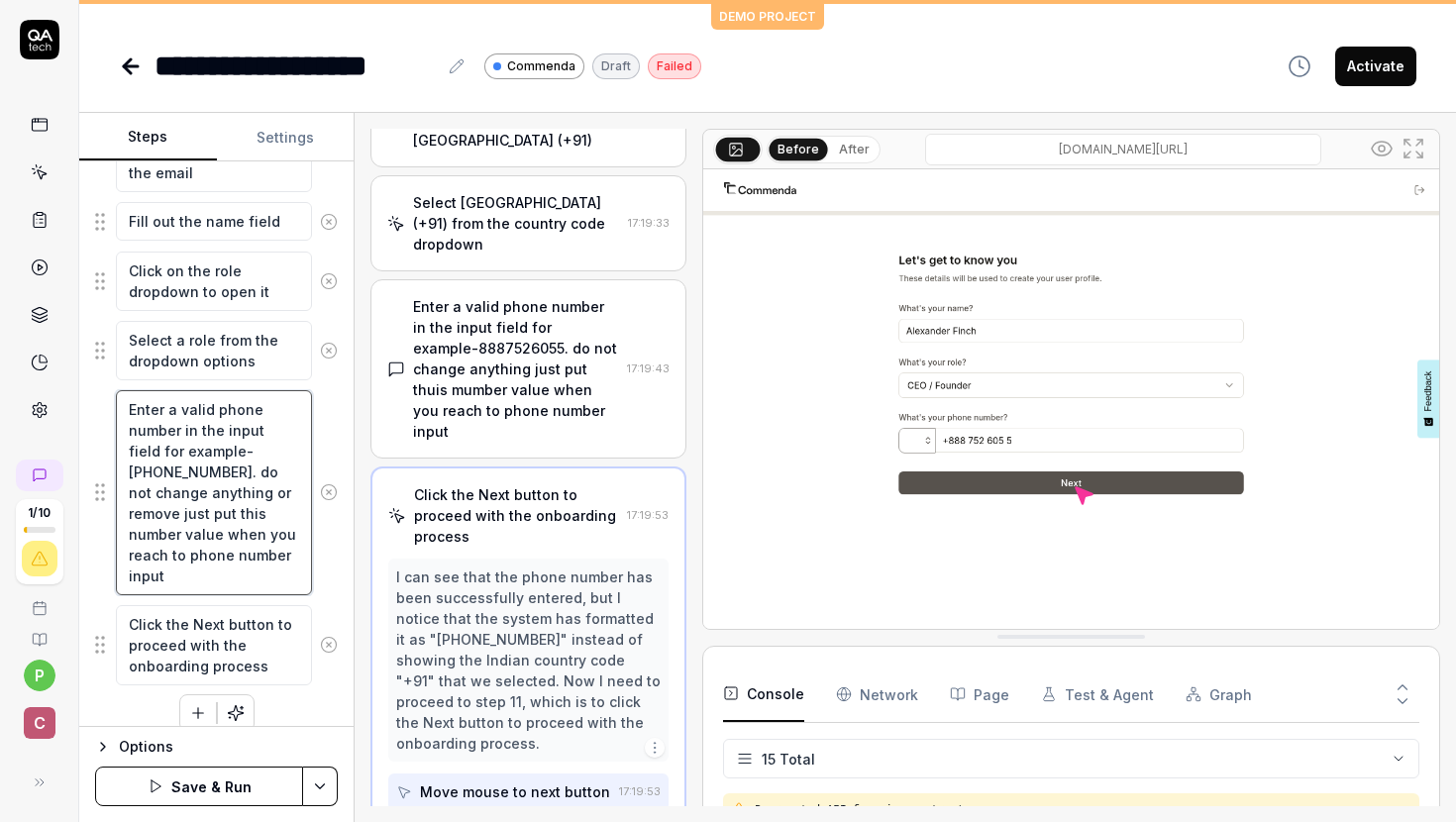 type on "Enter a valid phone number in the input field for example- +1 8887526055. do not change anything or remove  just put this number value when you reach to phone number input" 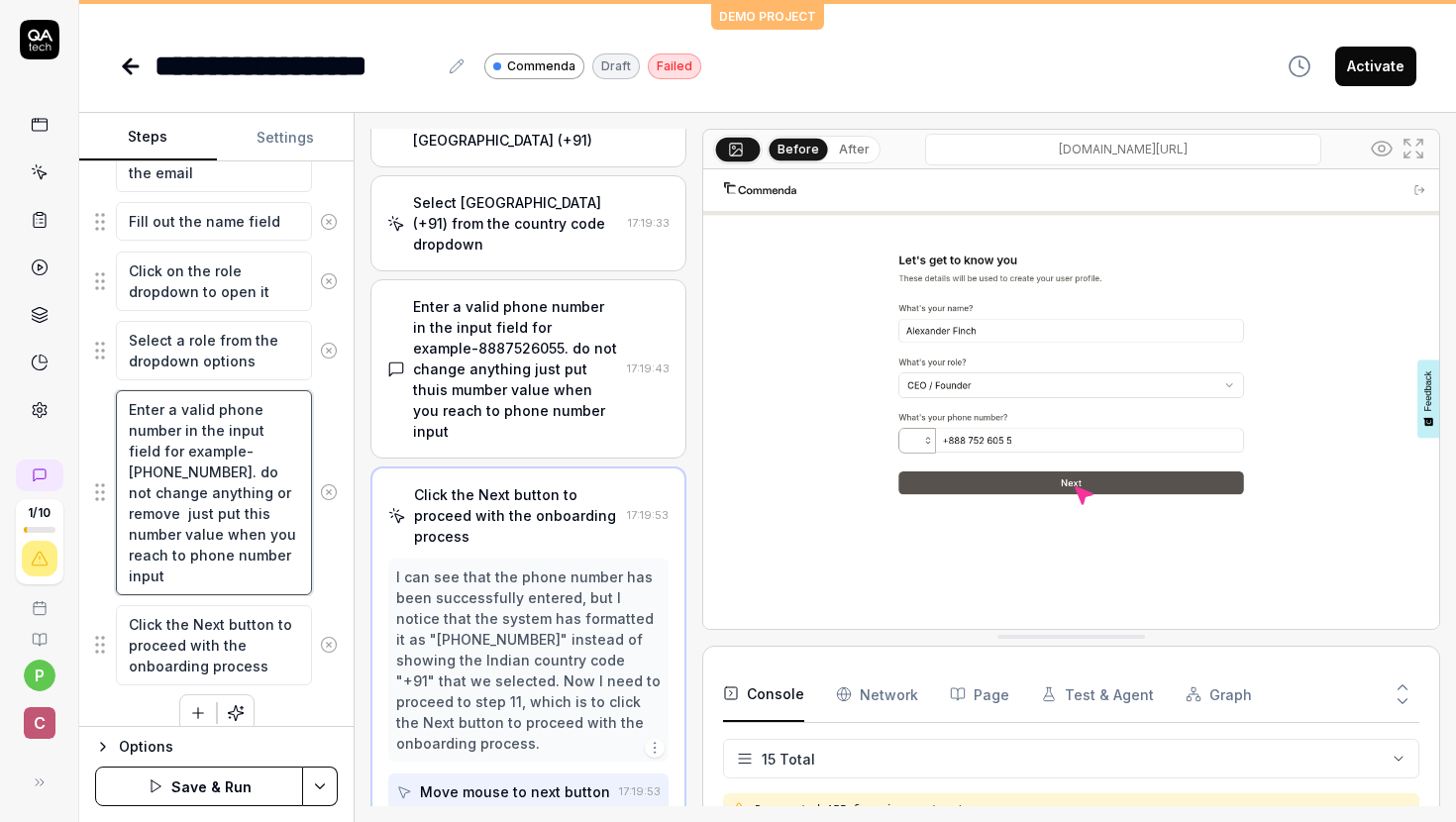 type on "*" 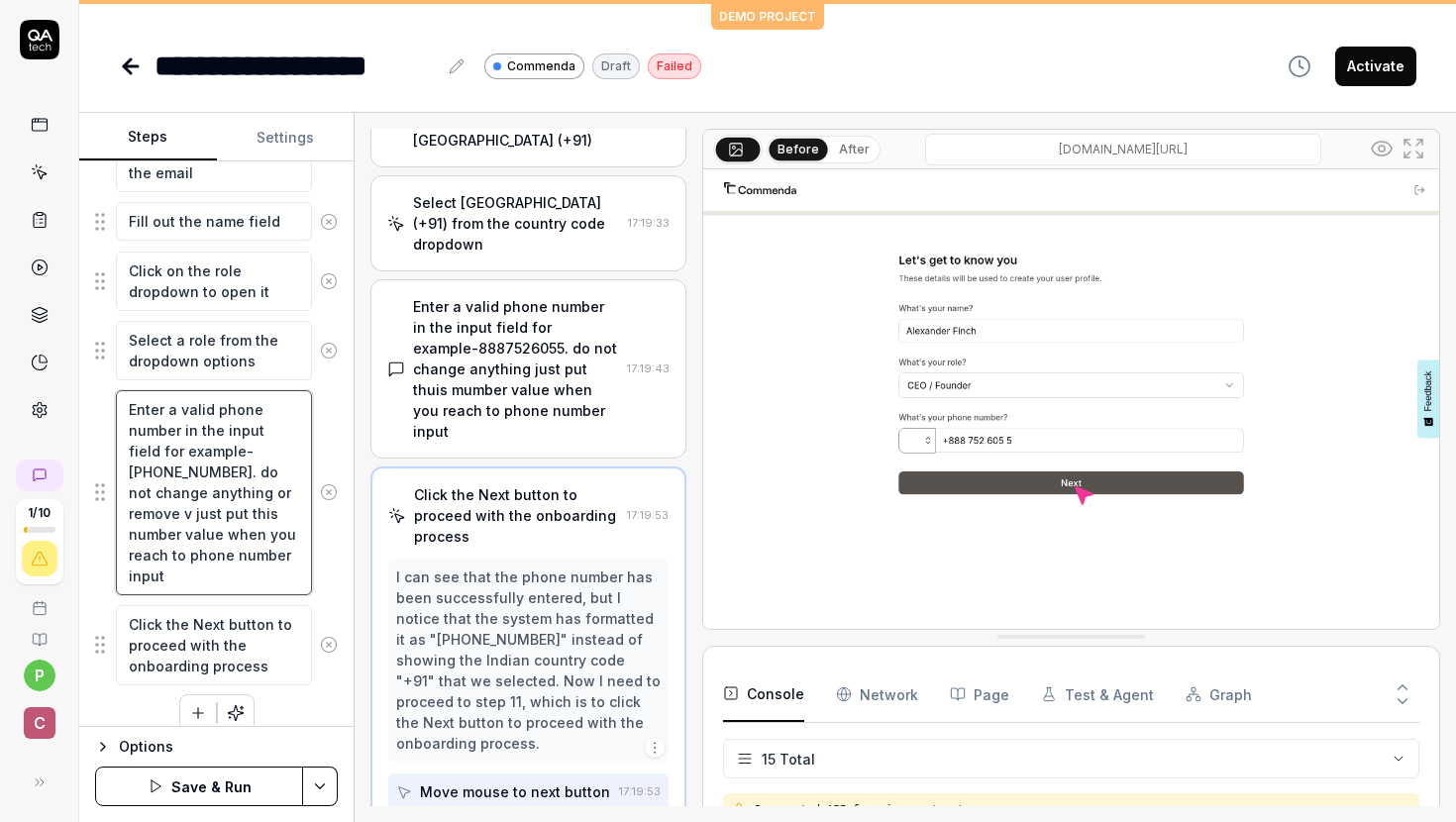 type on "*" 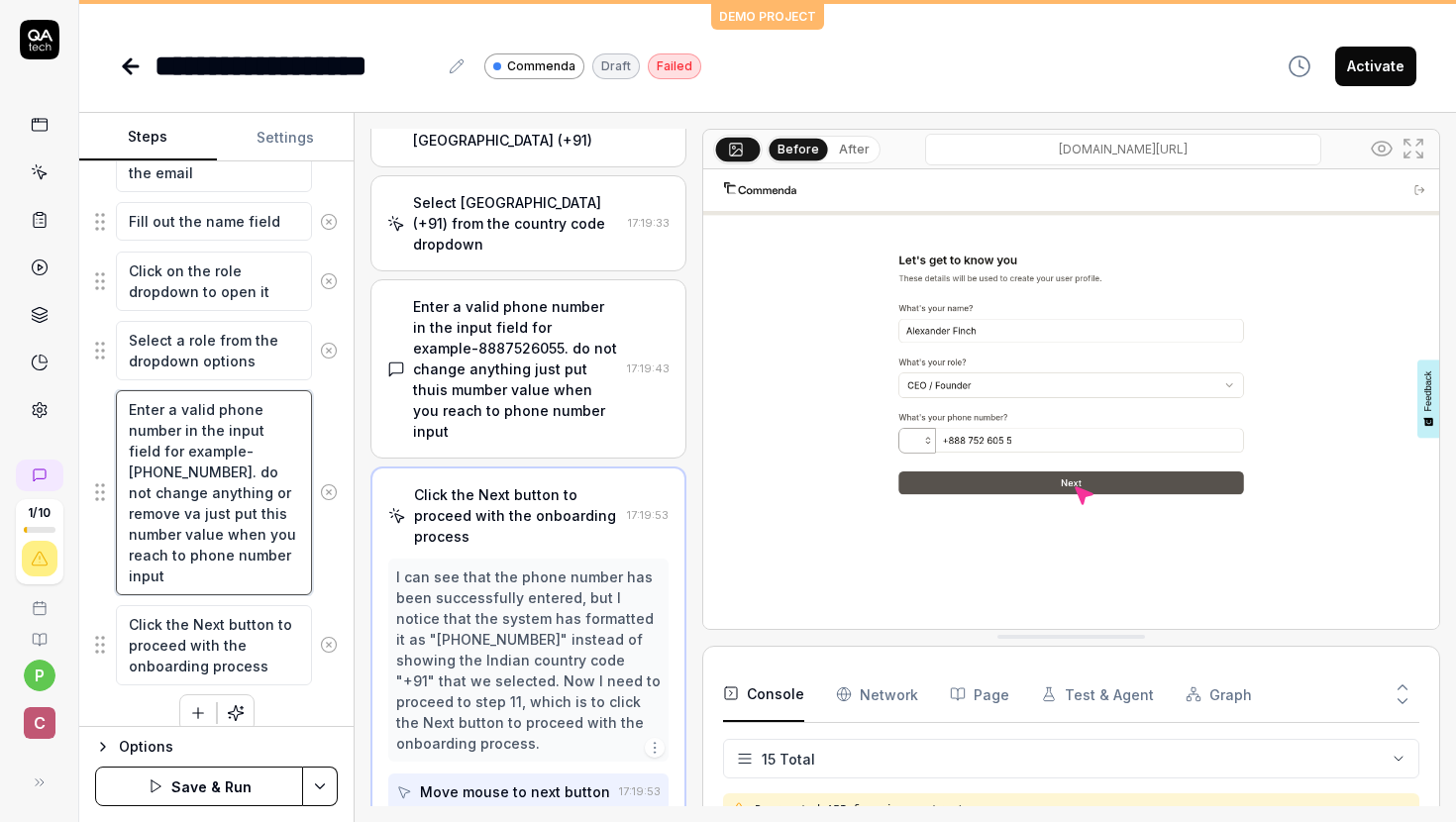 type on "*" 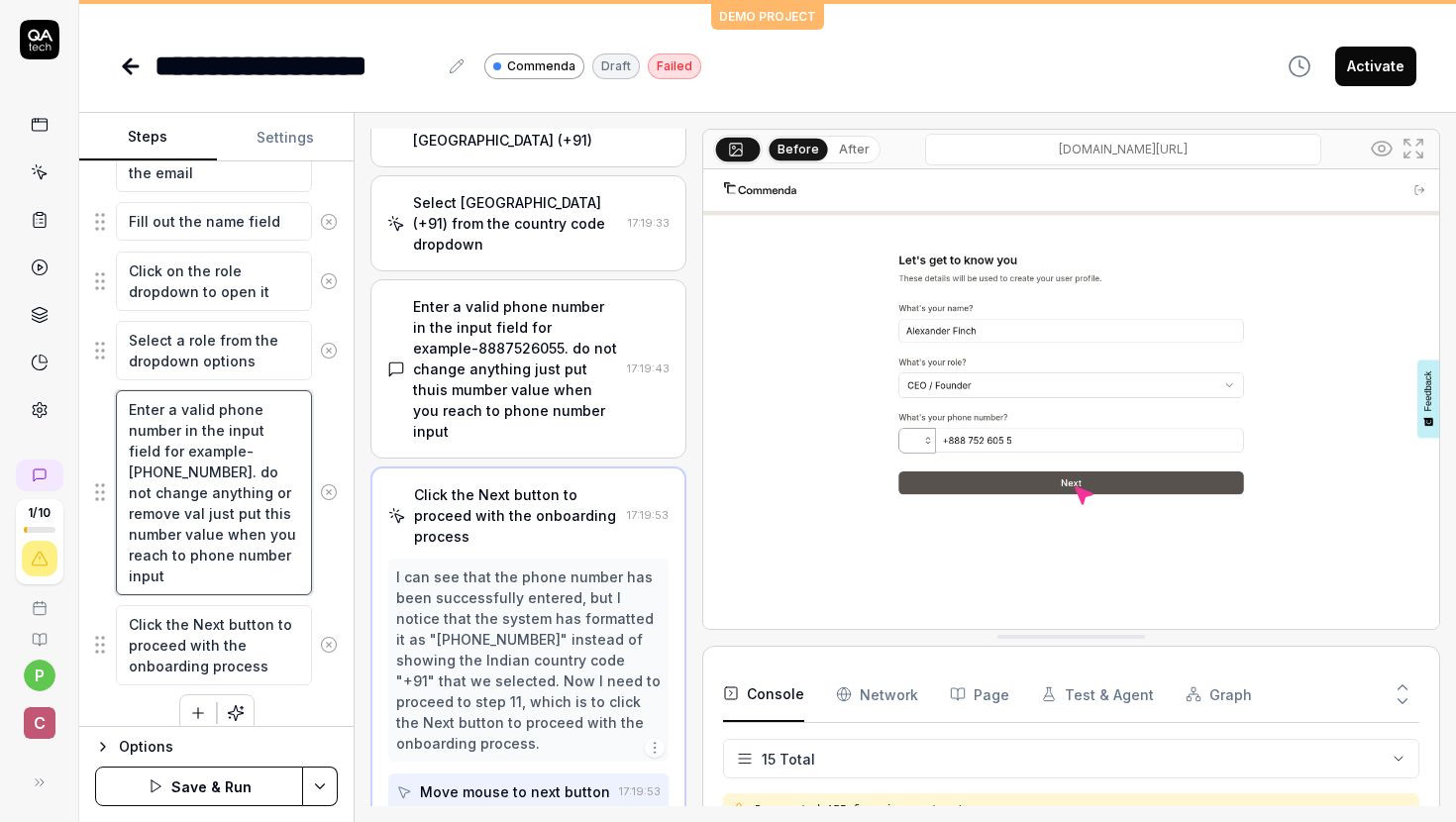 type on "*" 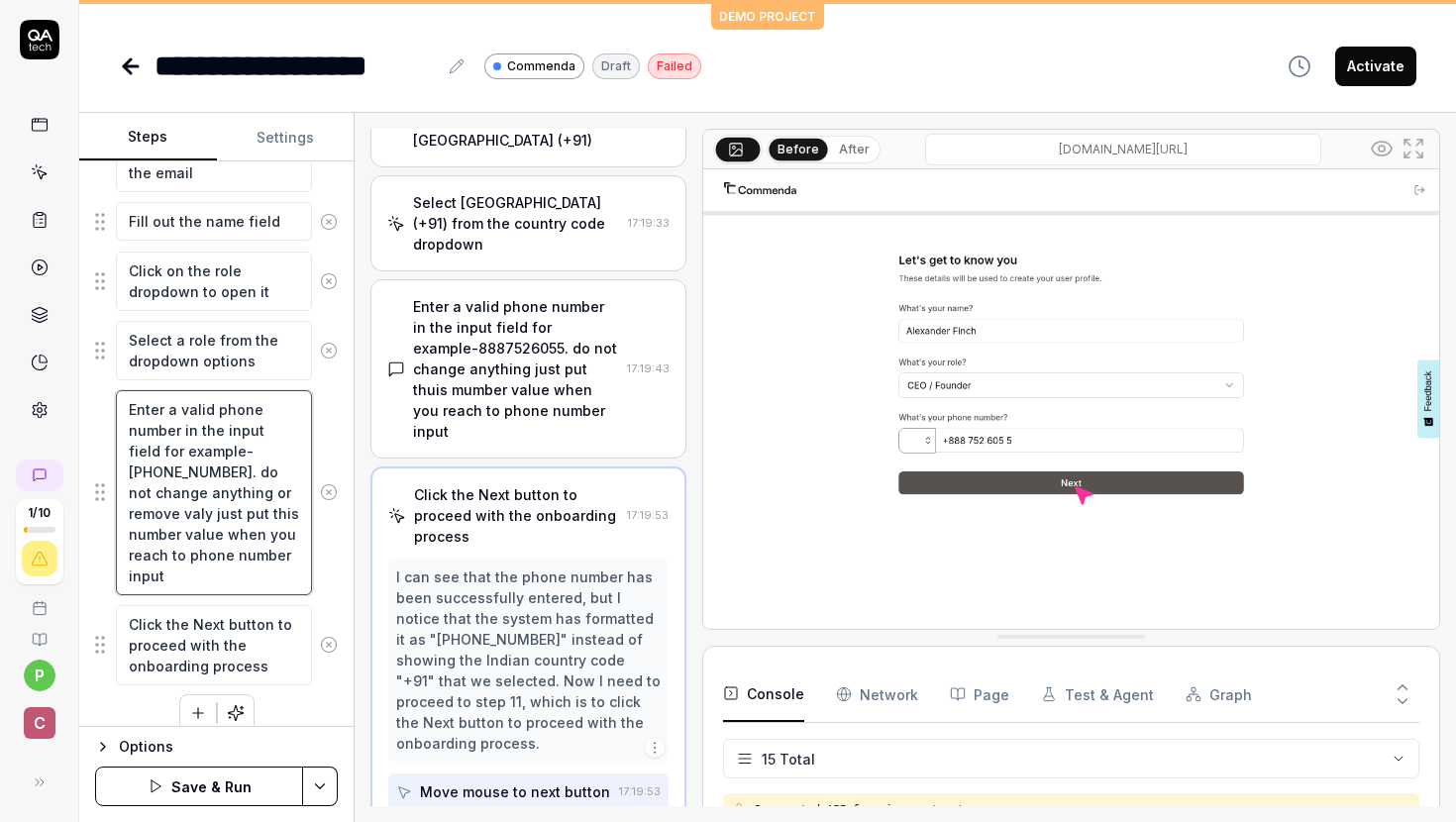 type on "*" 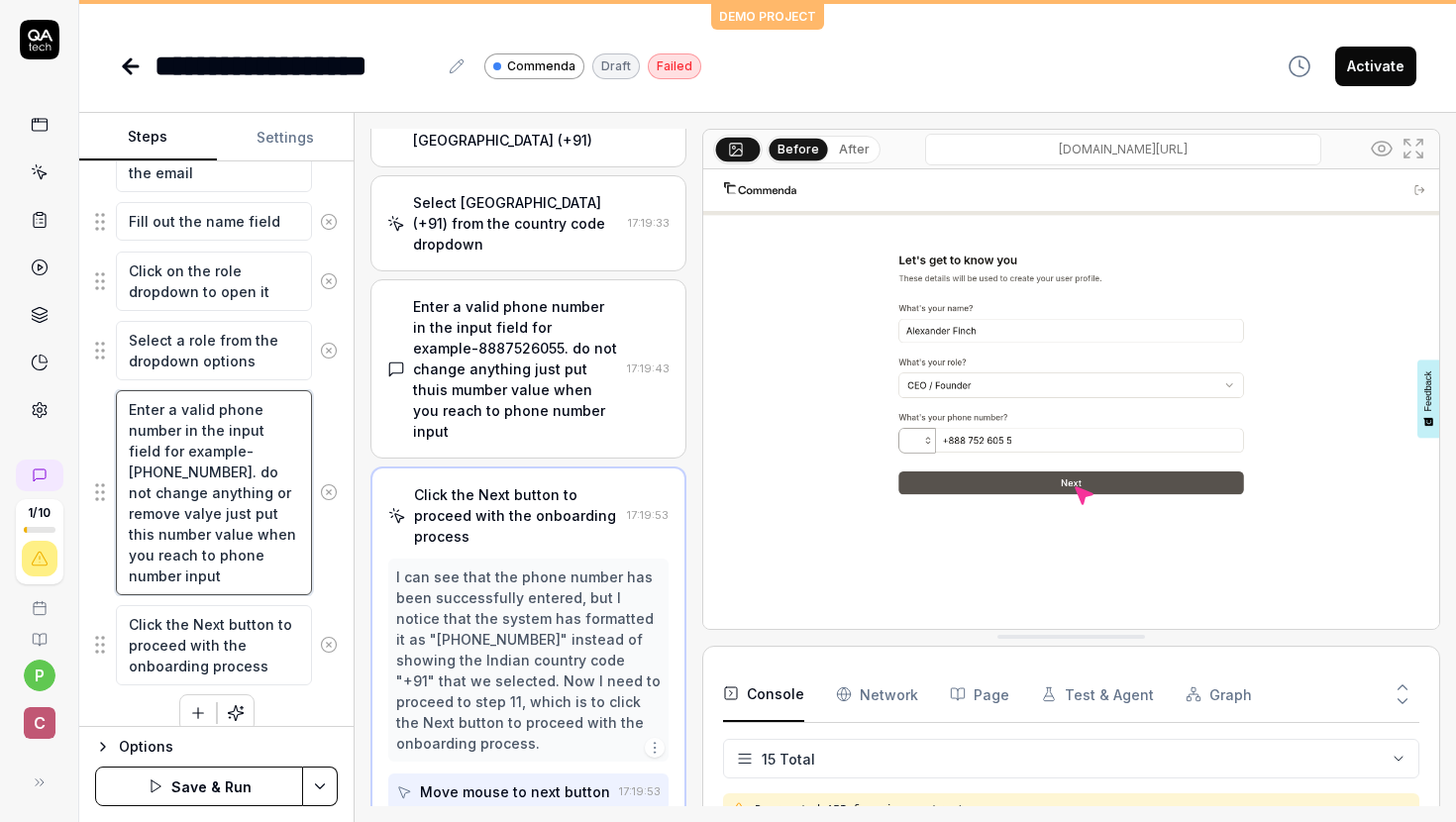 click on "Enter a valid phone number in the input field for example- +1 8887526055. do not change anything or remove valye just put this number value when you reach to phone number input" at bounding box center (214, 492) 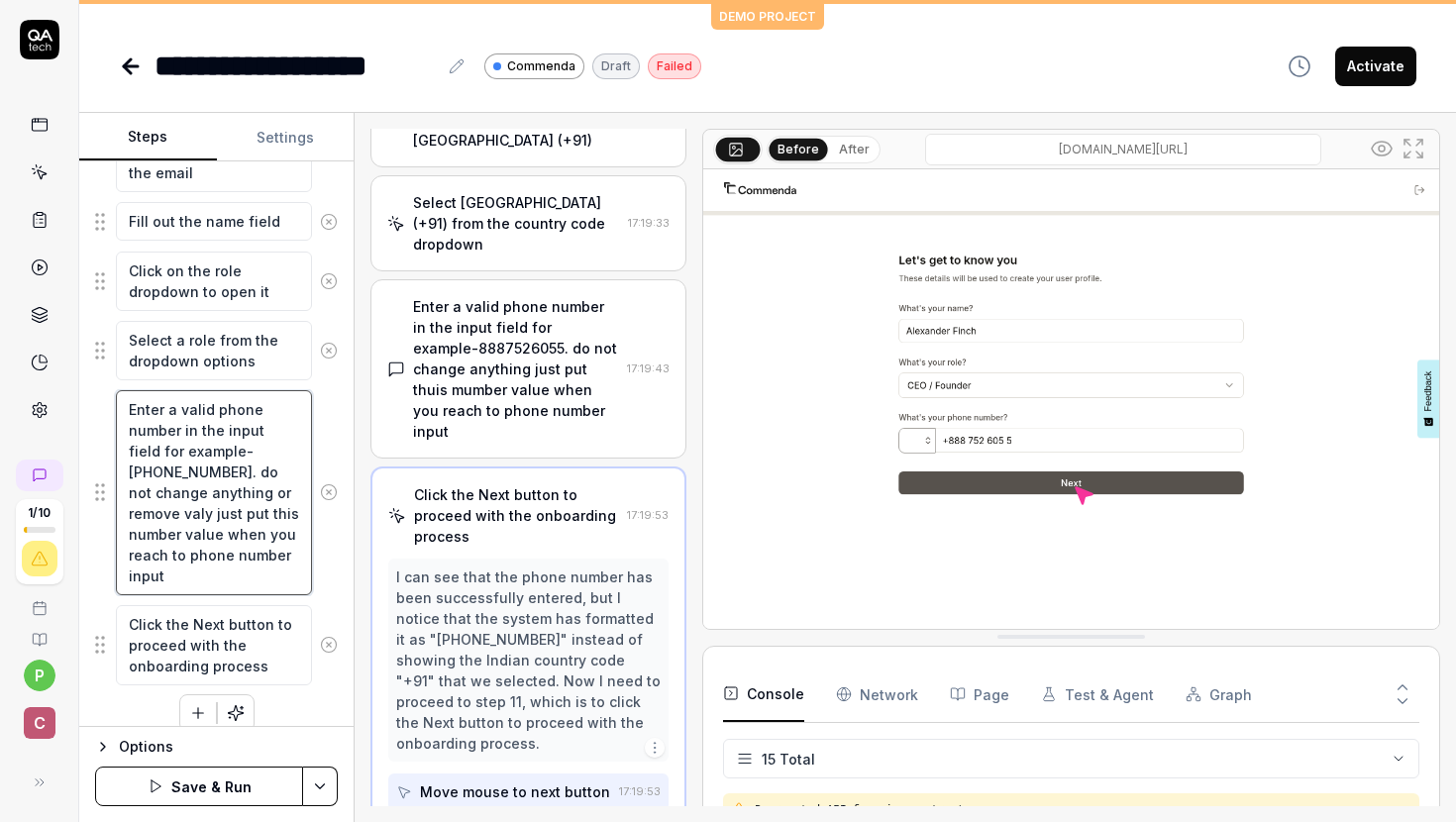 type on "*" 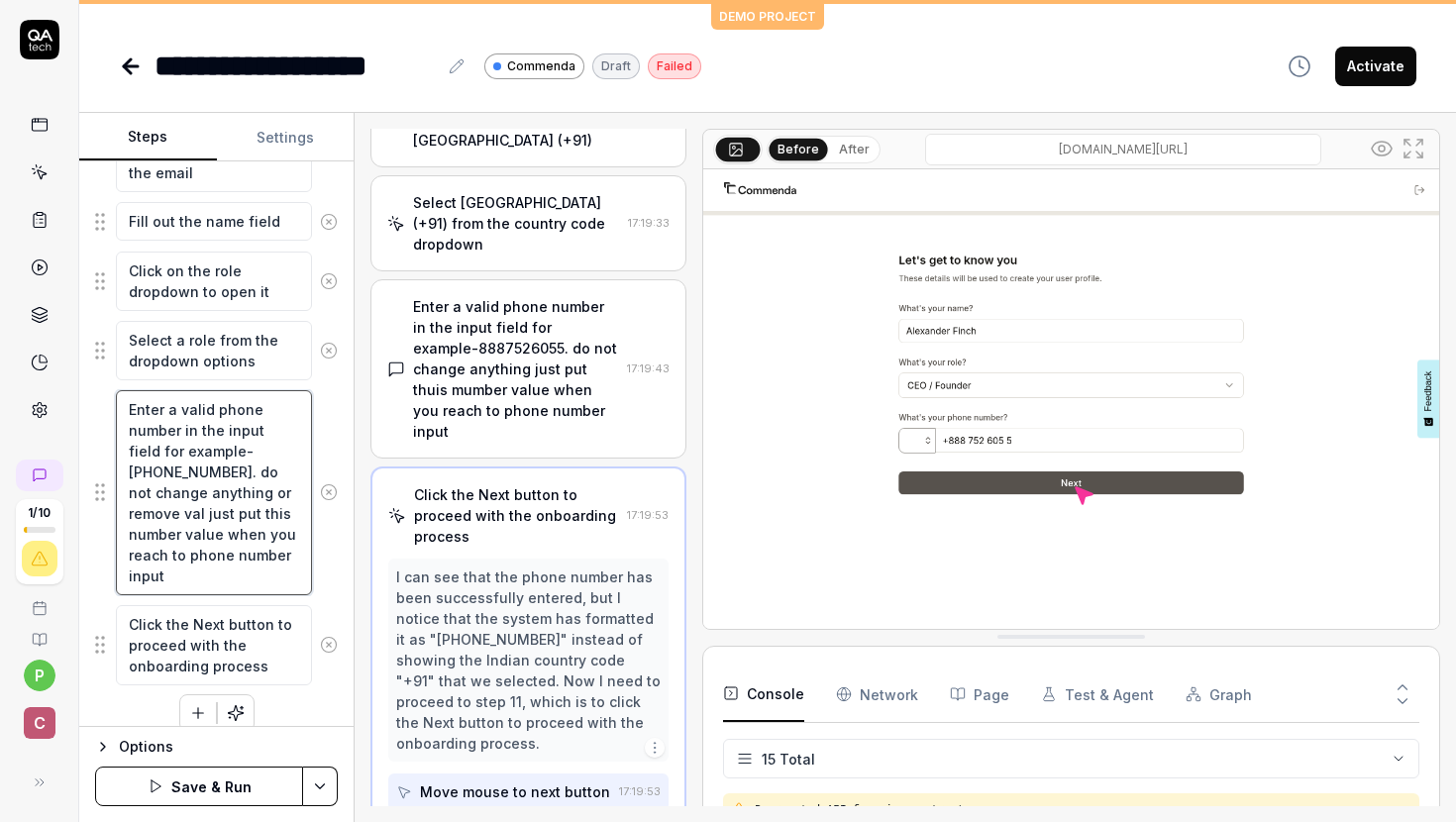 type on "*" 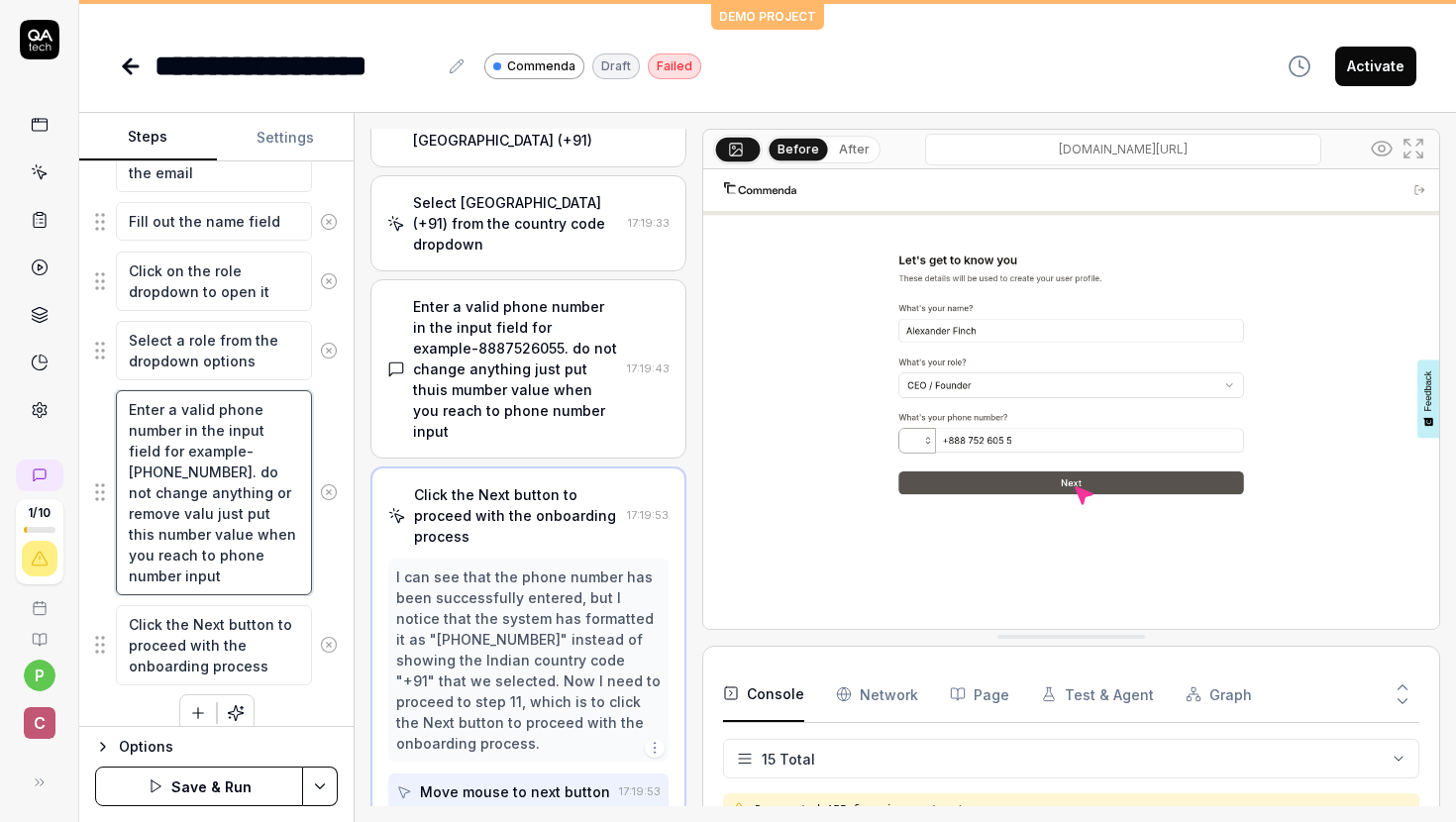 type on "*" 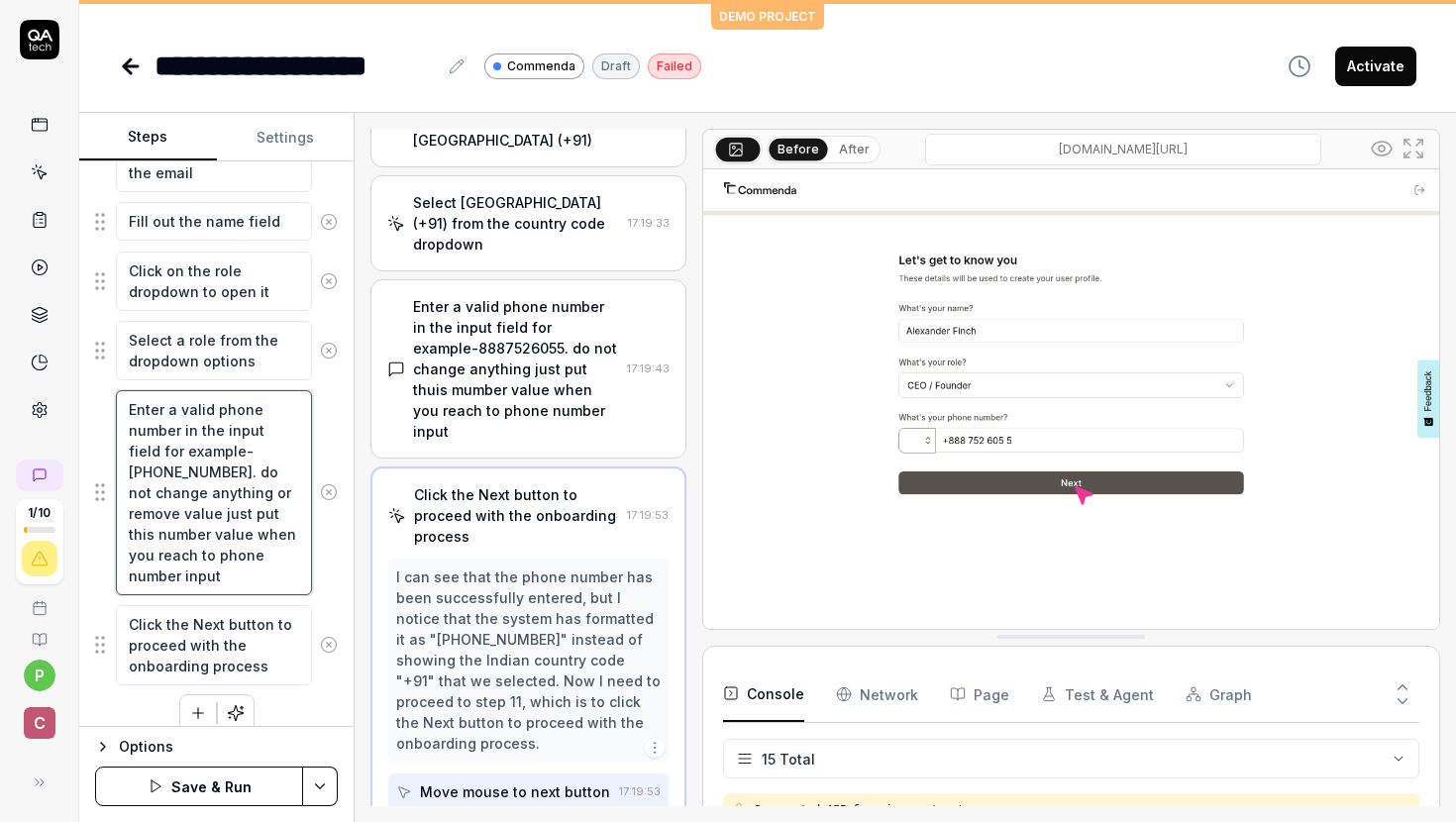 type on "*" 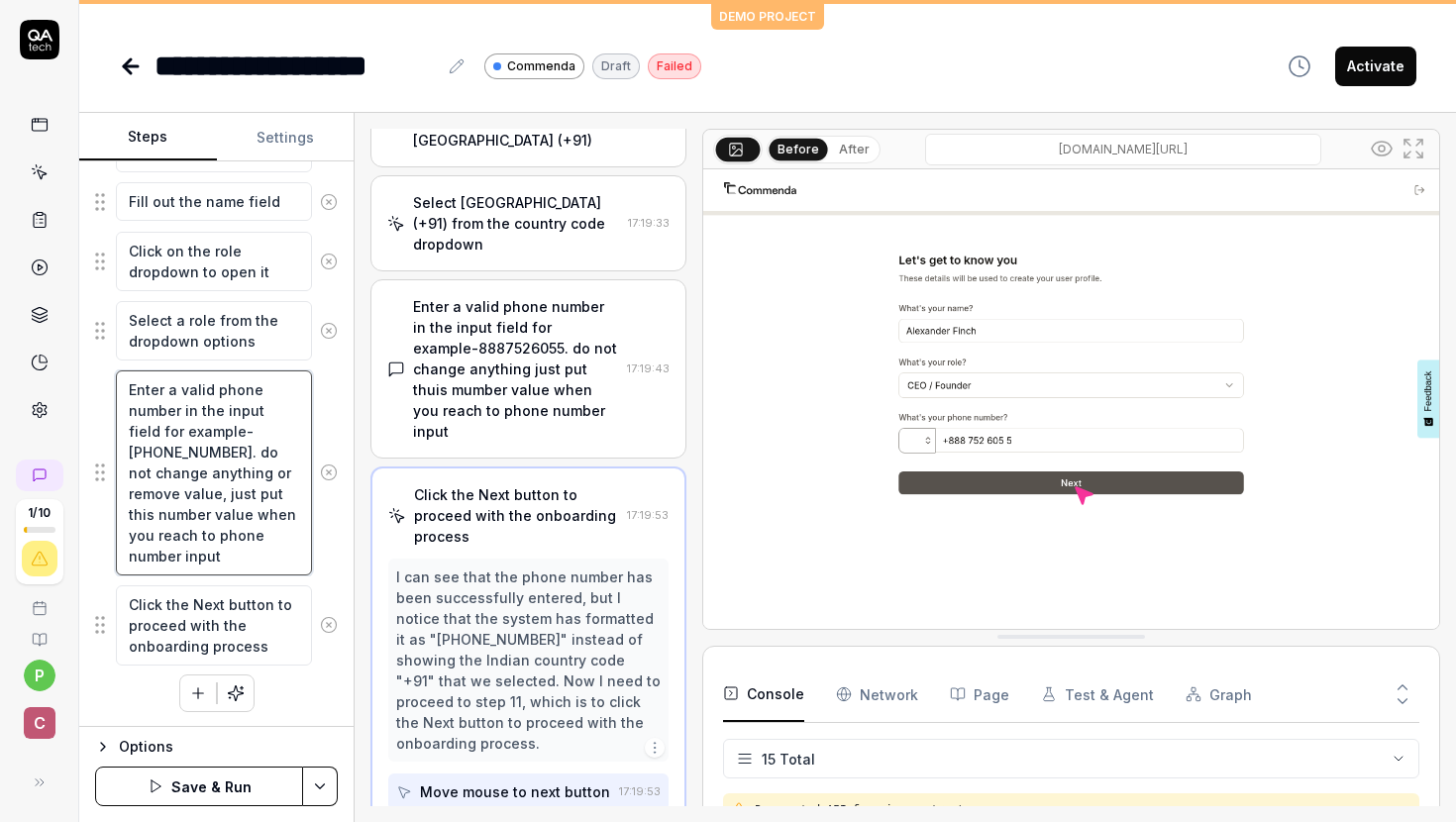 scroll, scrollTop: 1879, scrollLeft: 0, axis: vertical 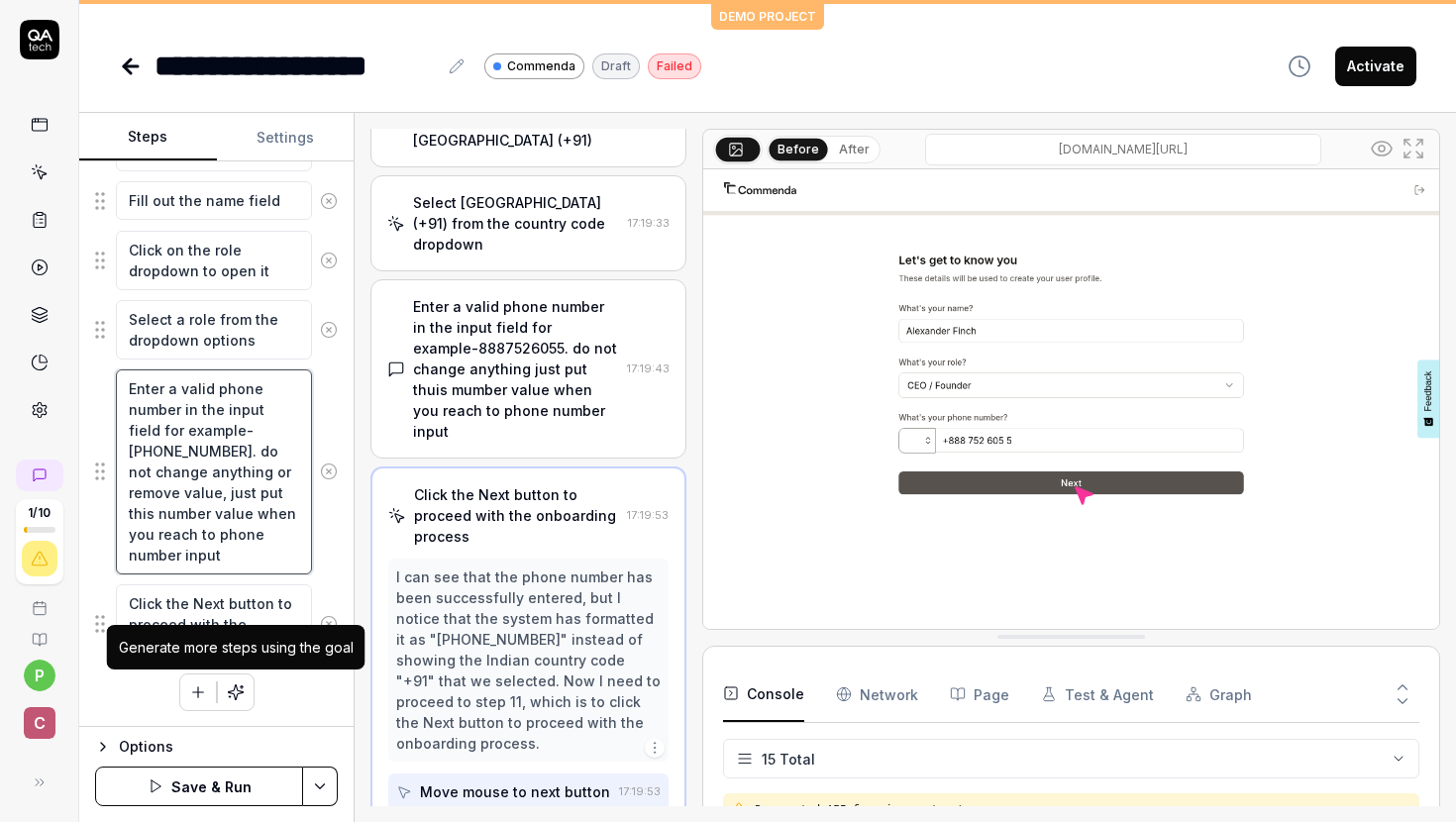 type on "Enter a valid phone number in the input field for example- +1 8887526055. do not change anything or remove value, just put this number value when you reach to phone number input" 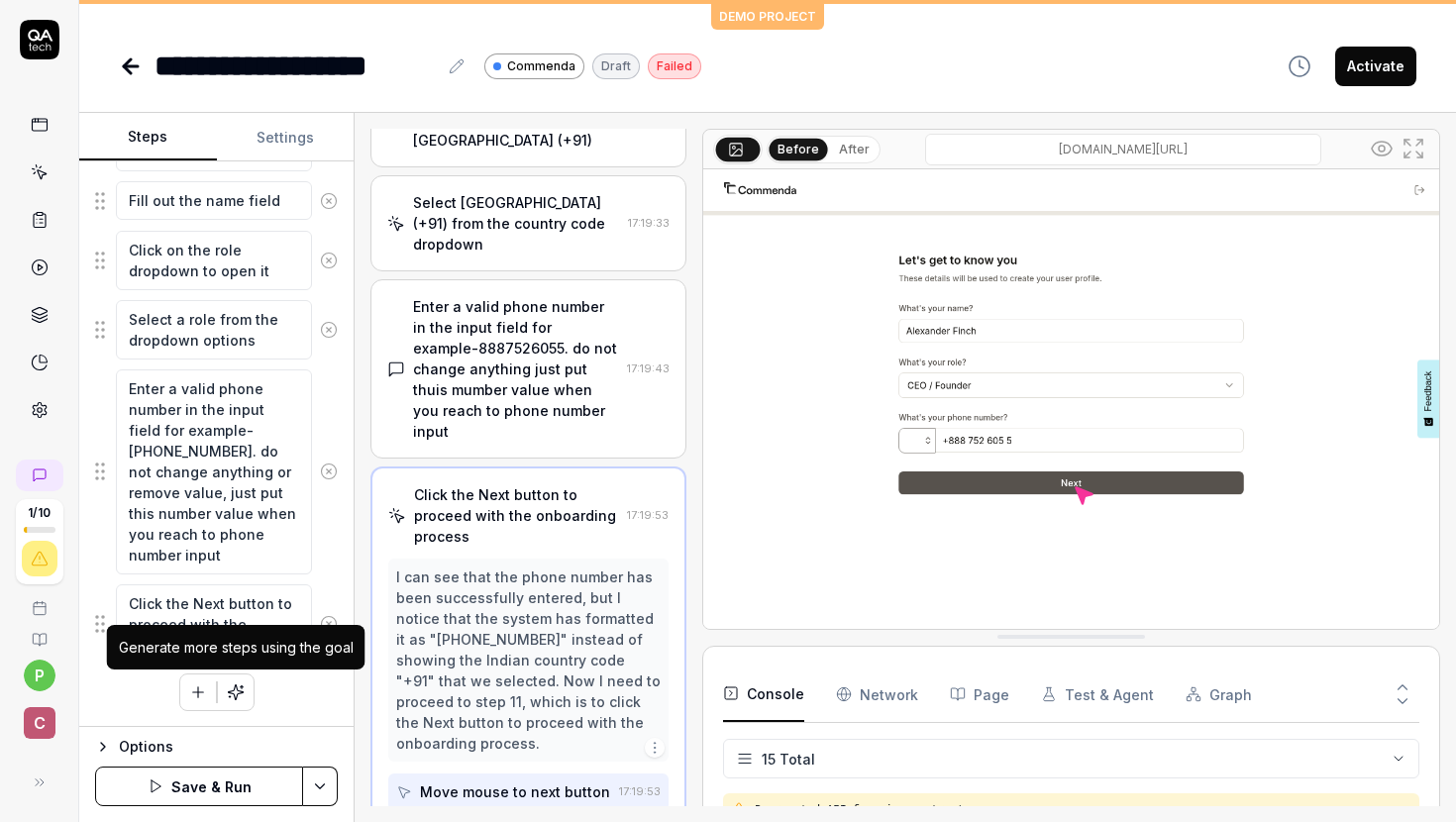 click 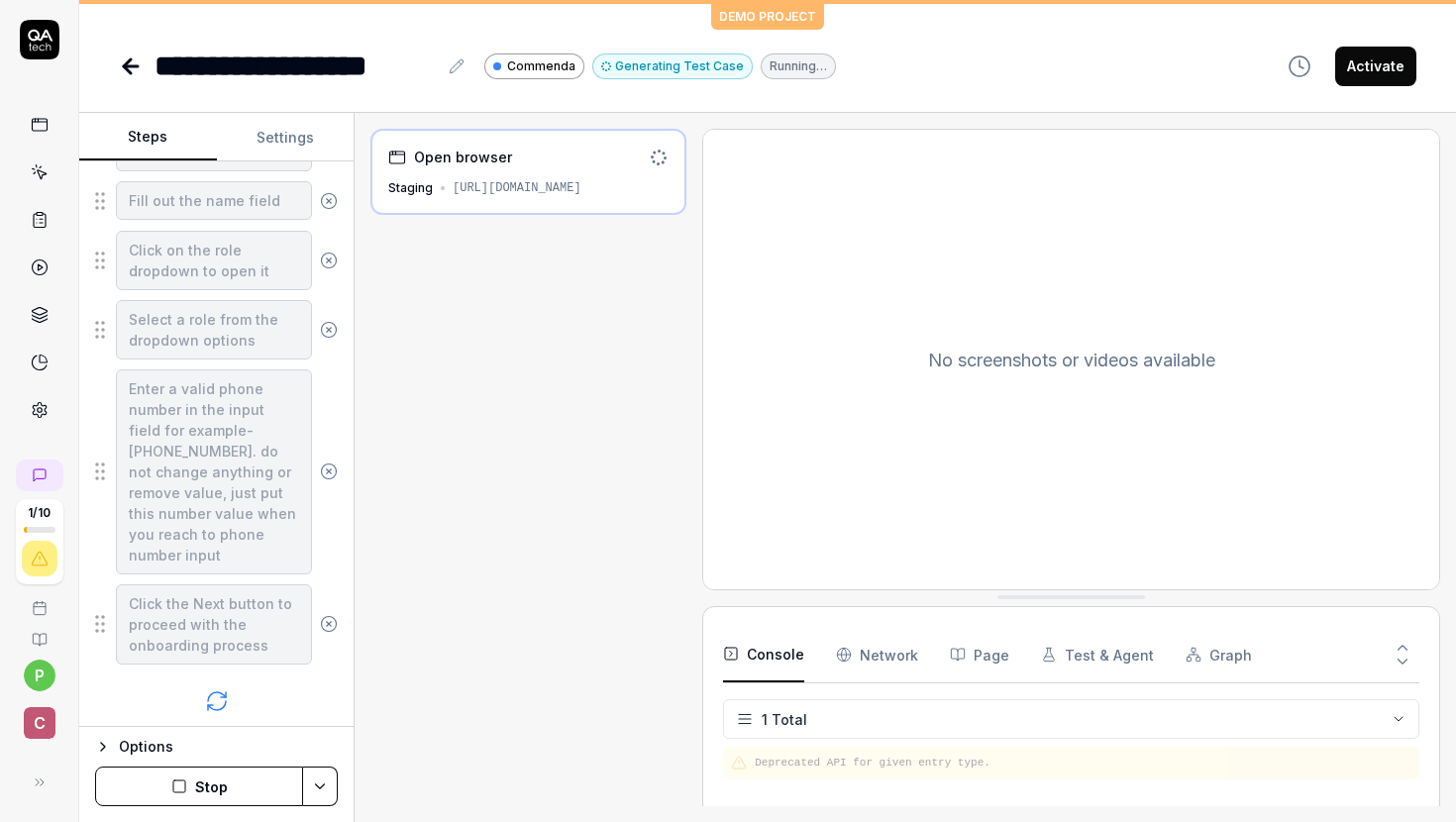 scroll, scrollTop: 1992, scrollLeft: 0, axis: vertical 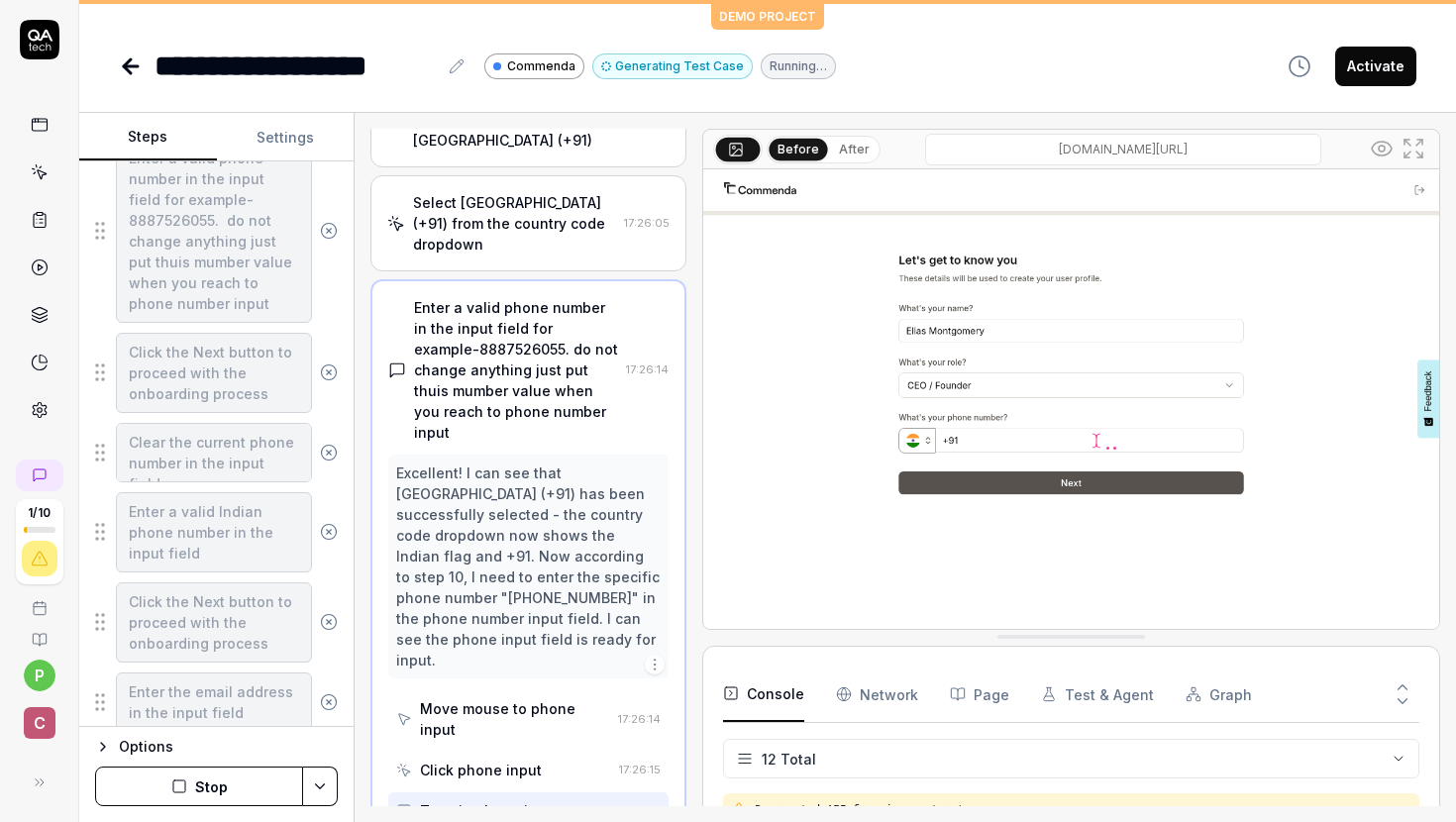click at bounding box center [1071, 399] 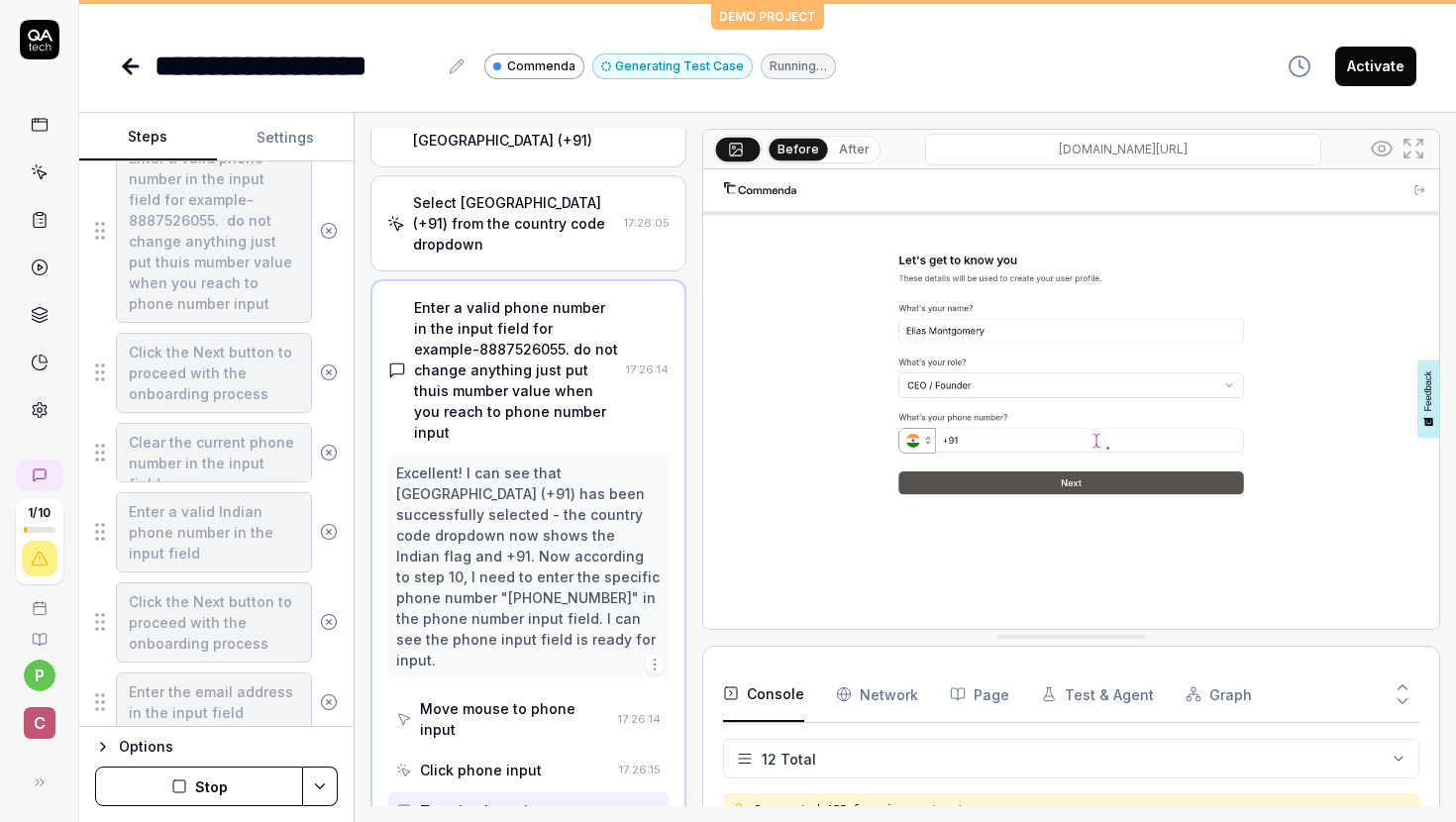 click on "Thinking..." at bounding box center (542, 882) 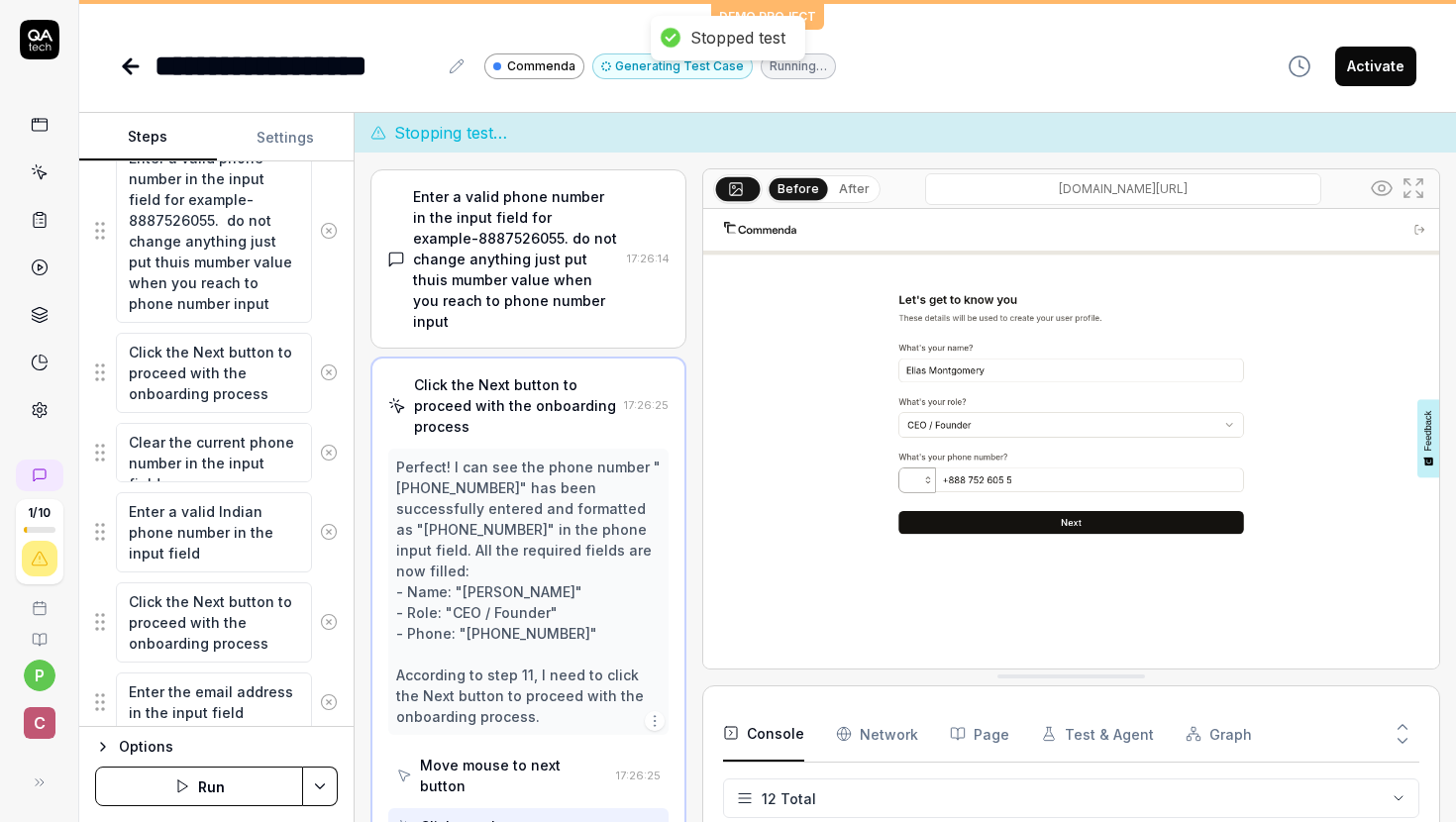 scroll, scrollTop: 858, scrollLeft: 0, axis: vertical 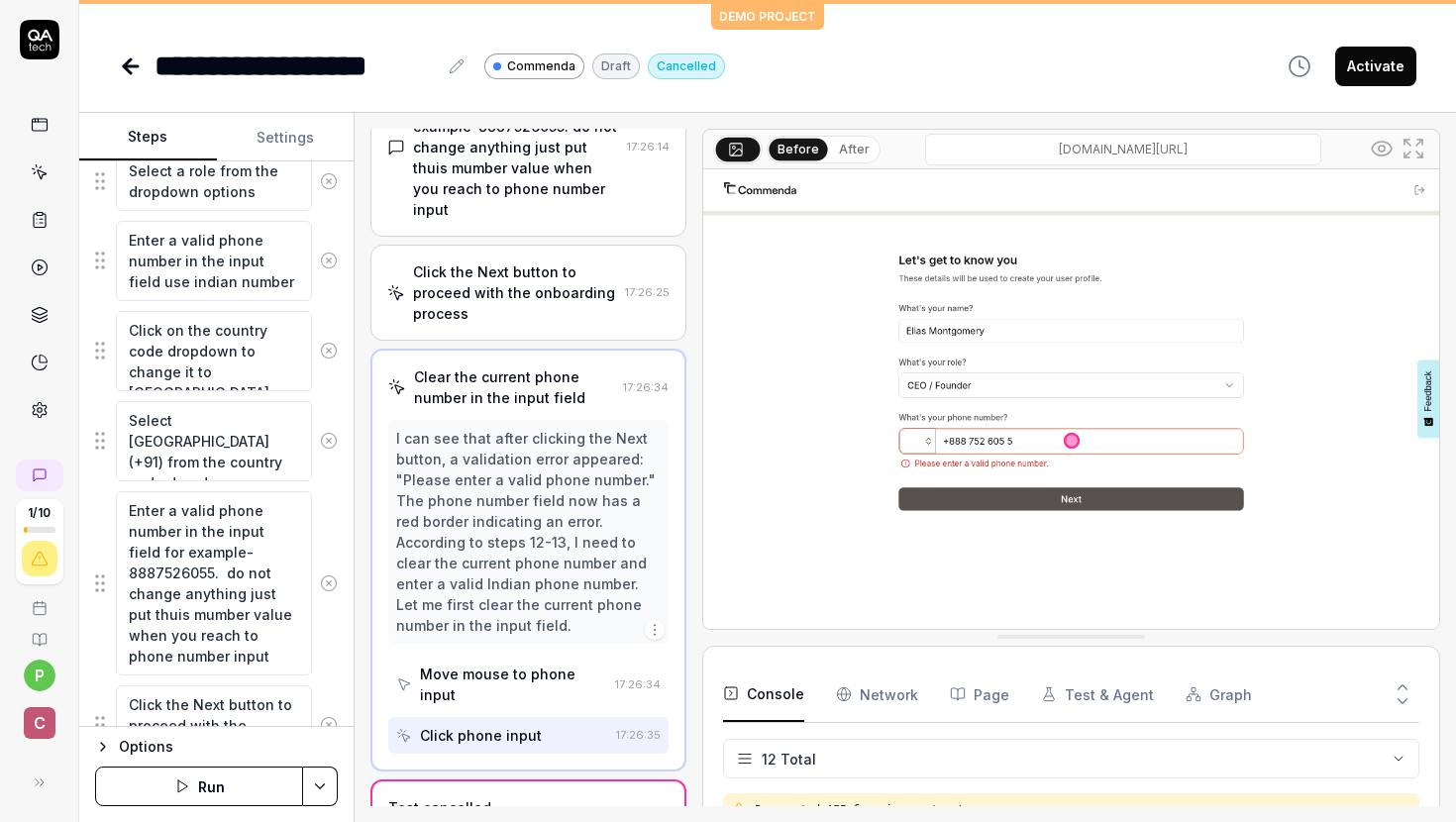 click 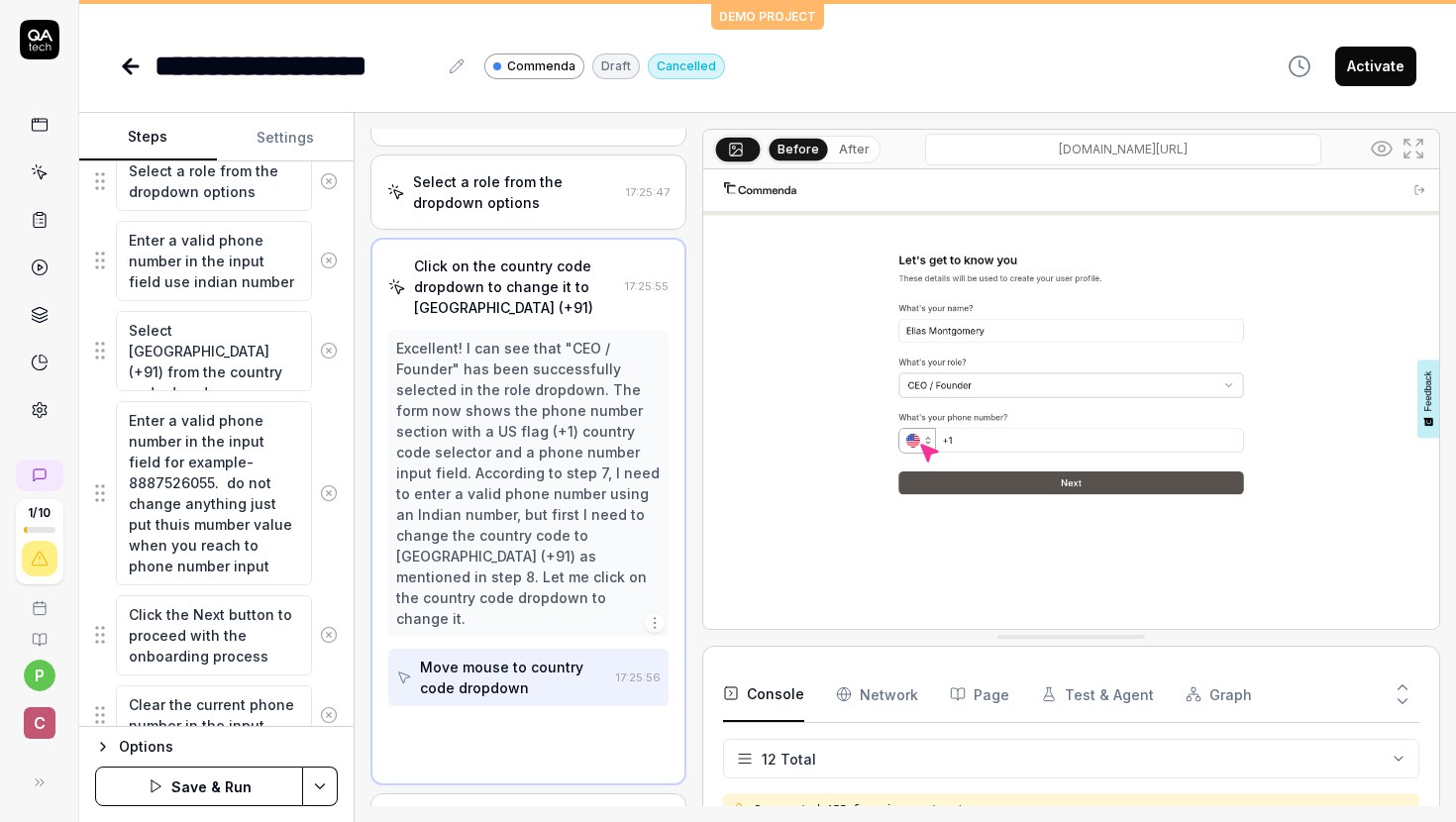 scroll, scrollTop: 503, scrollLeft: 0, axis: vertical 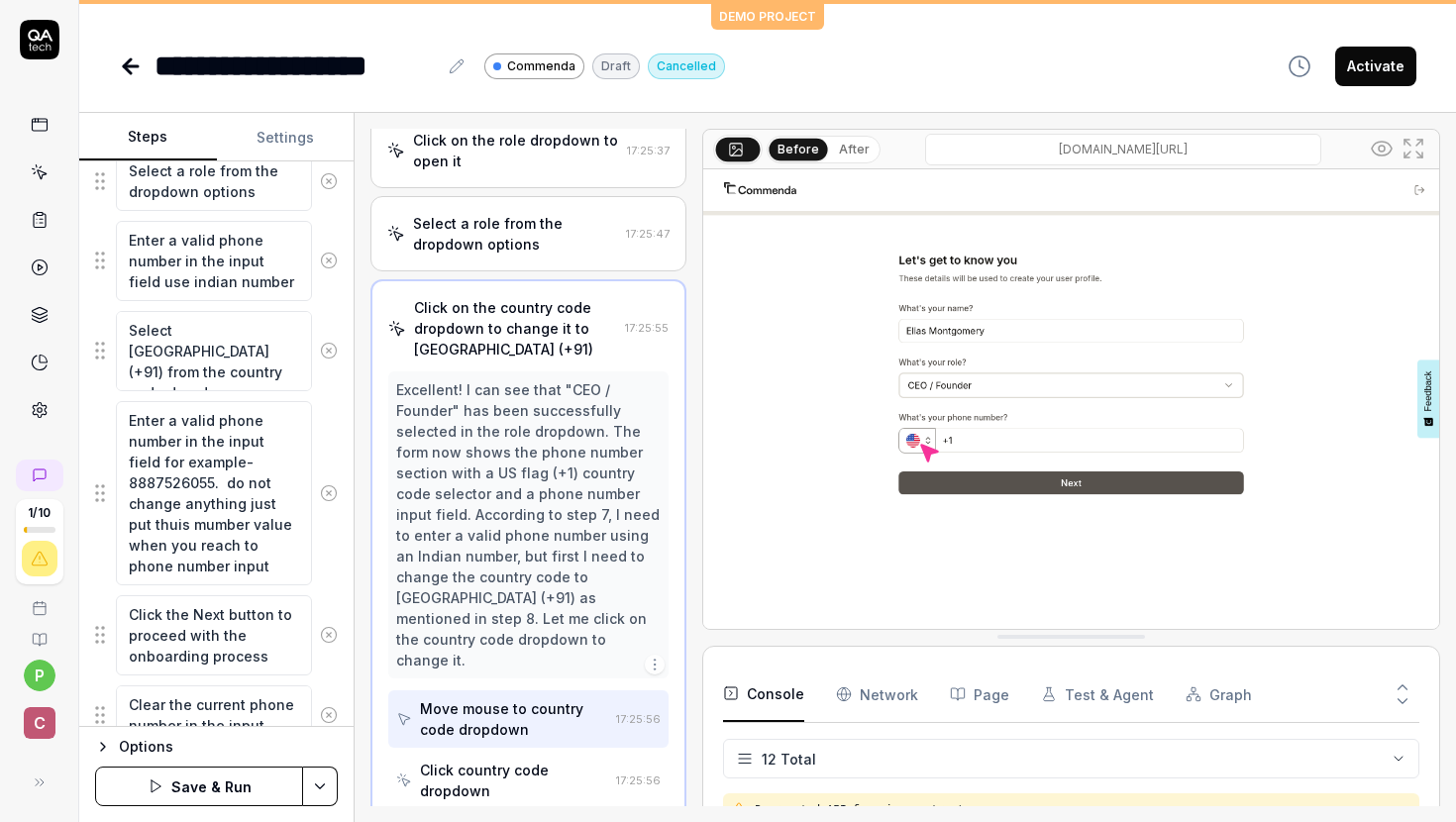 click 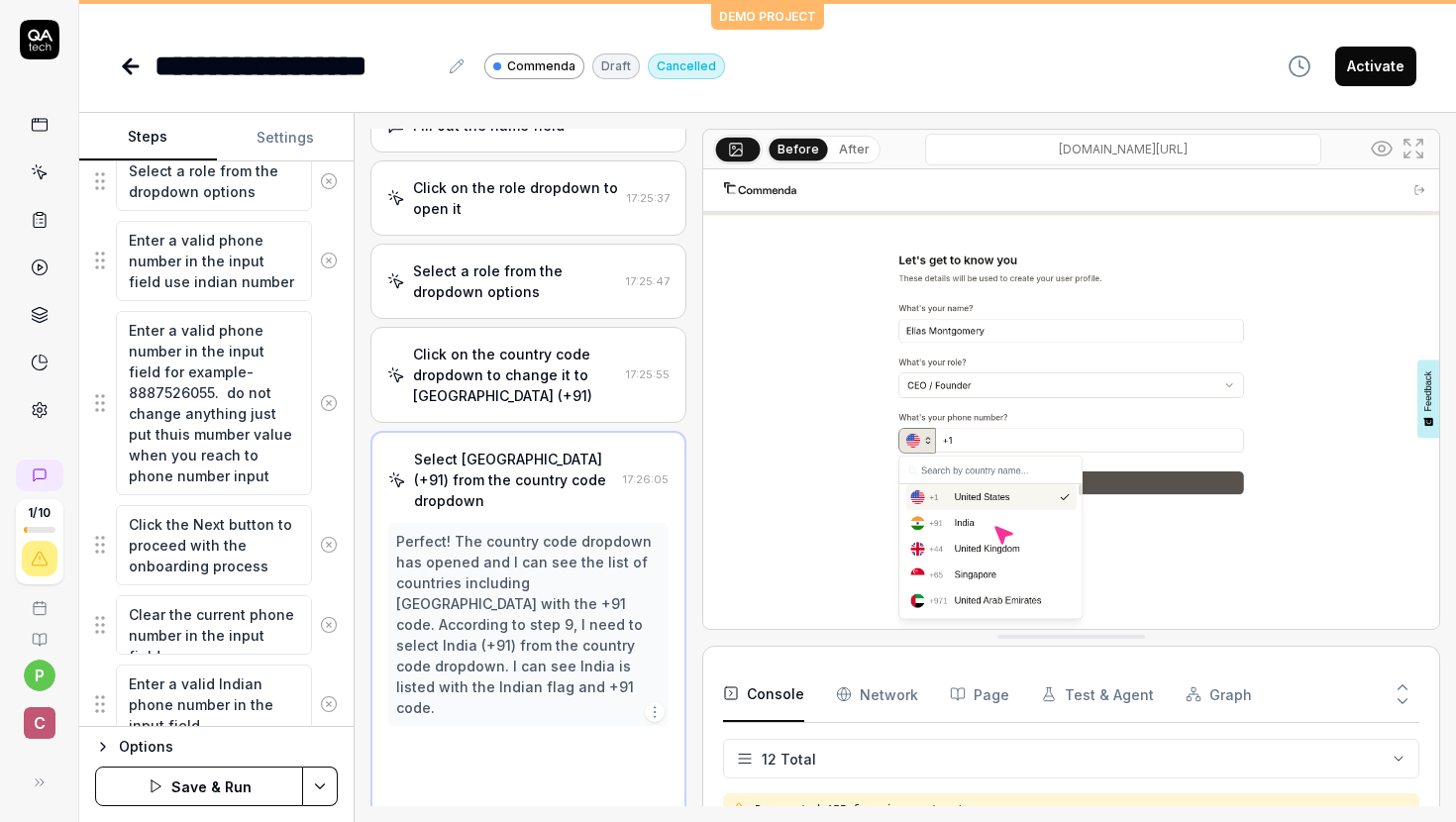 scroll, scrollTop: 420, scrollLeft: 0, axis: vertical 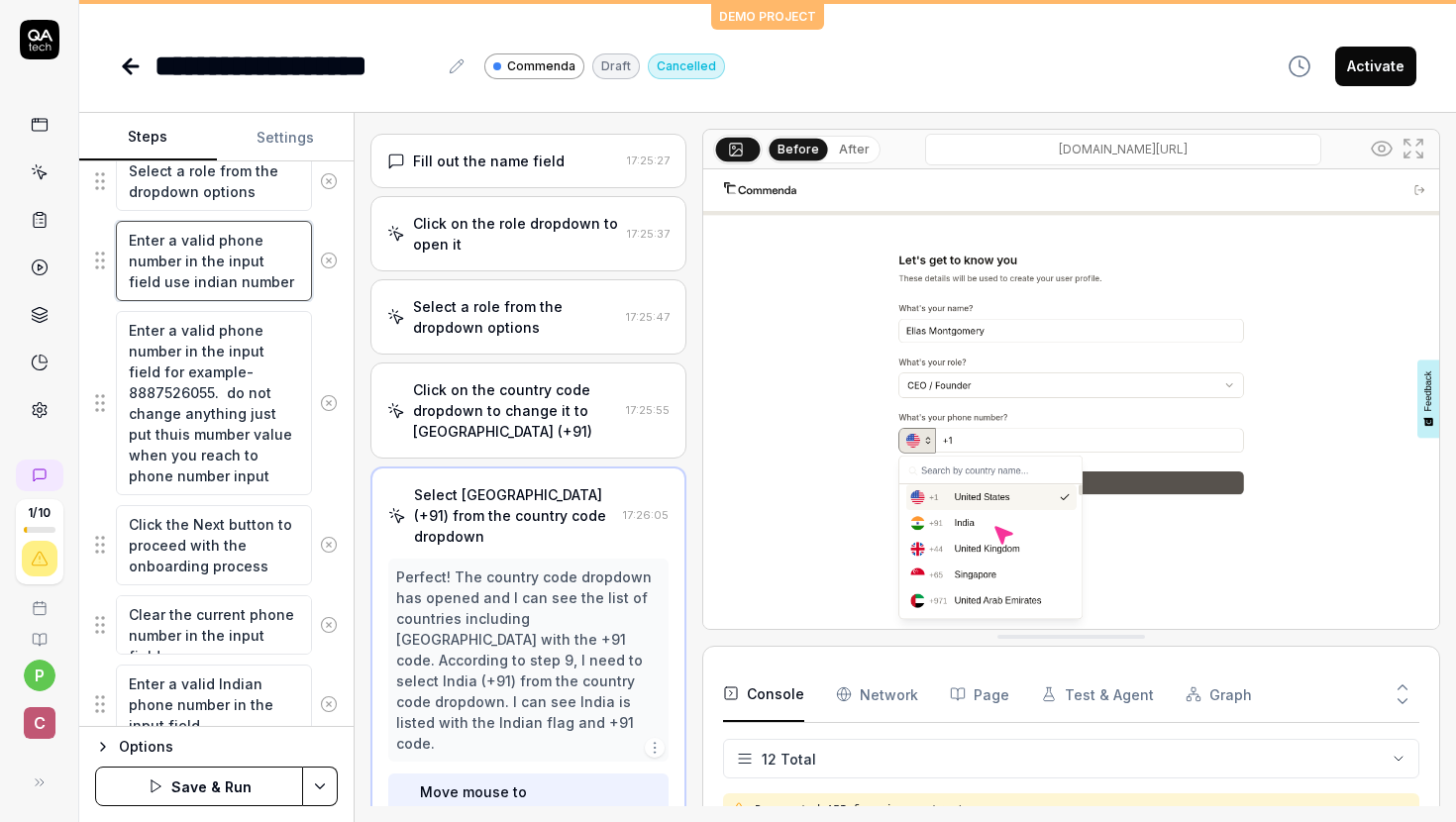 click on "Enter a valid phone number in the input field use indian number" at bounding box center [214, 260] 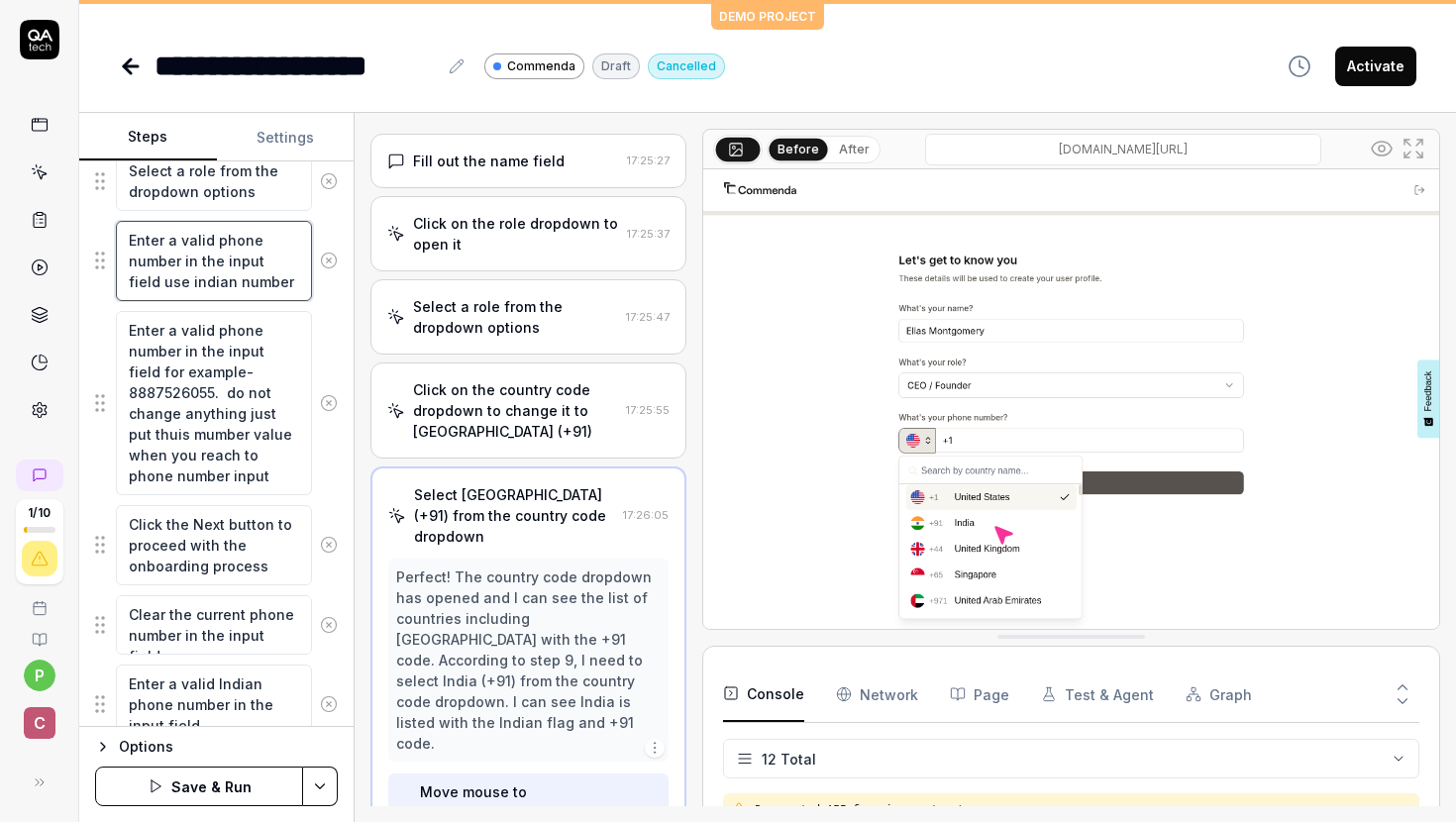 click on "Enter a valid phone number in the input field use indian number" at bounding box center (214, 260) 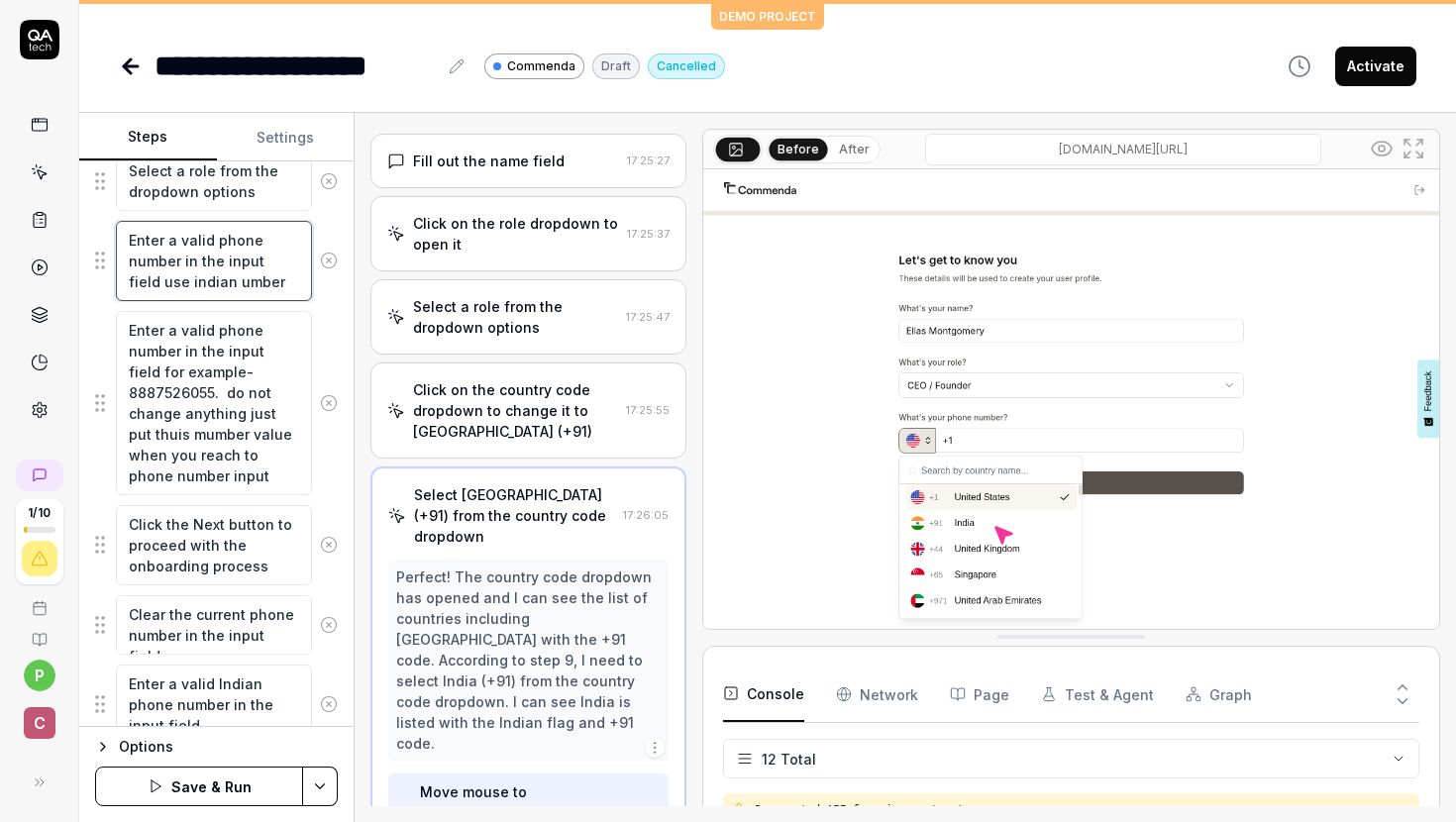 type on "*" 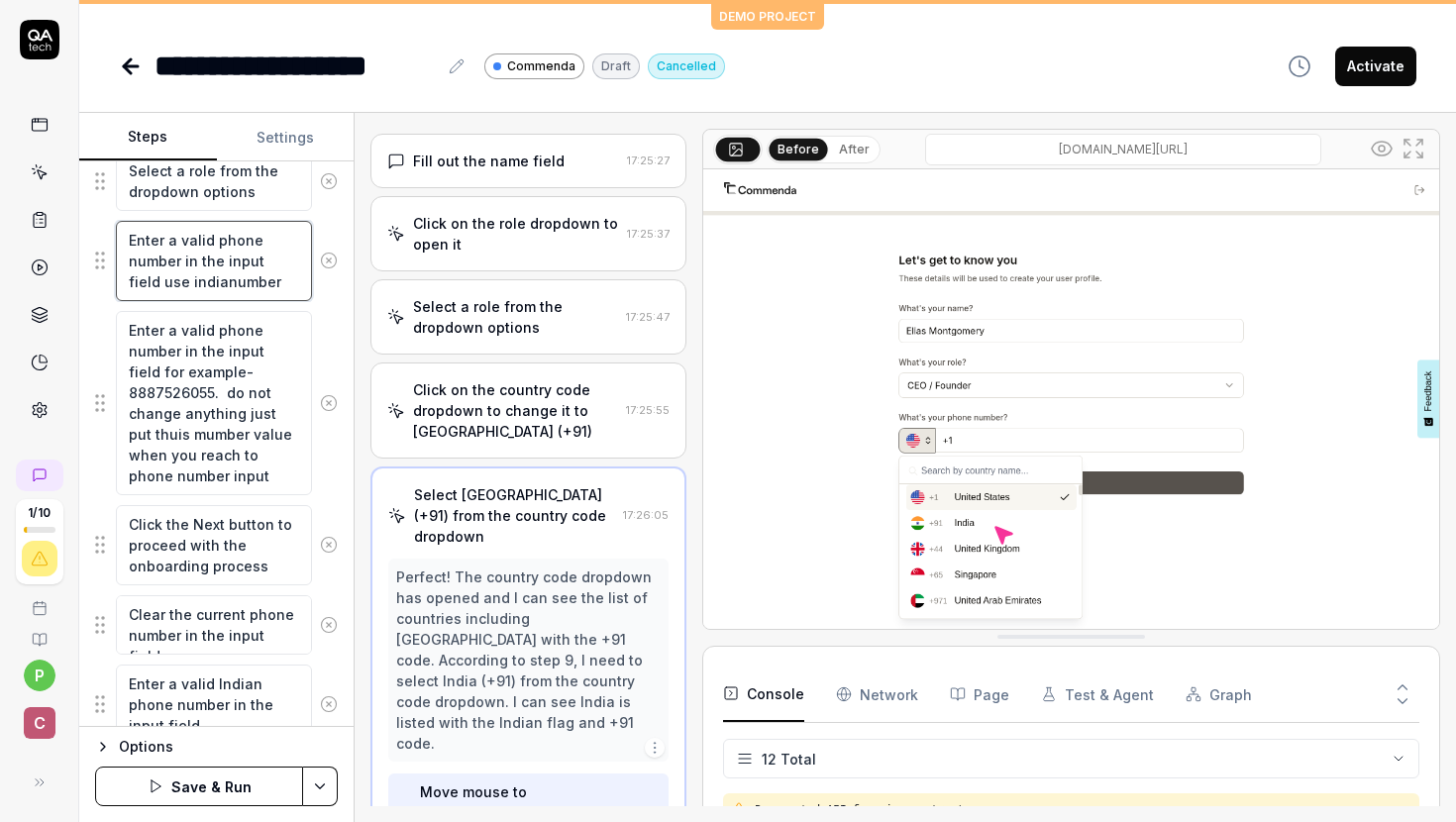 type on "*" 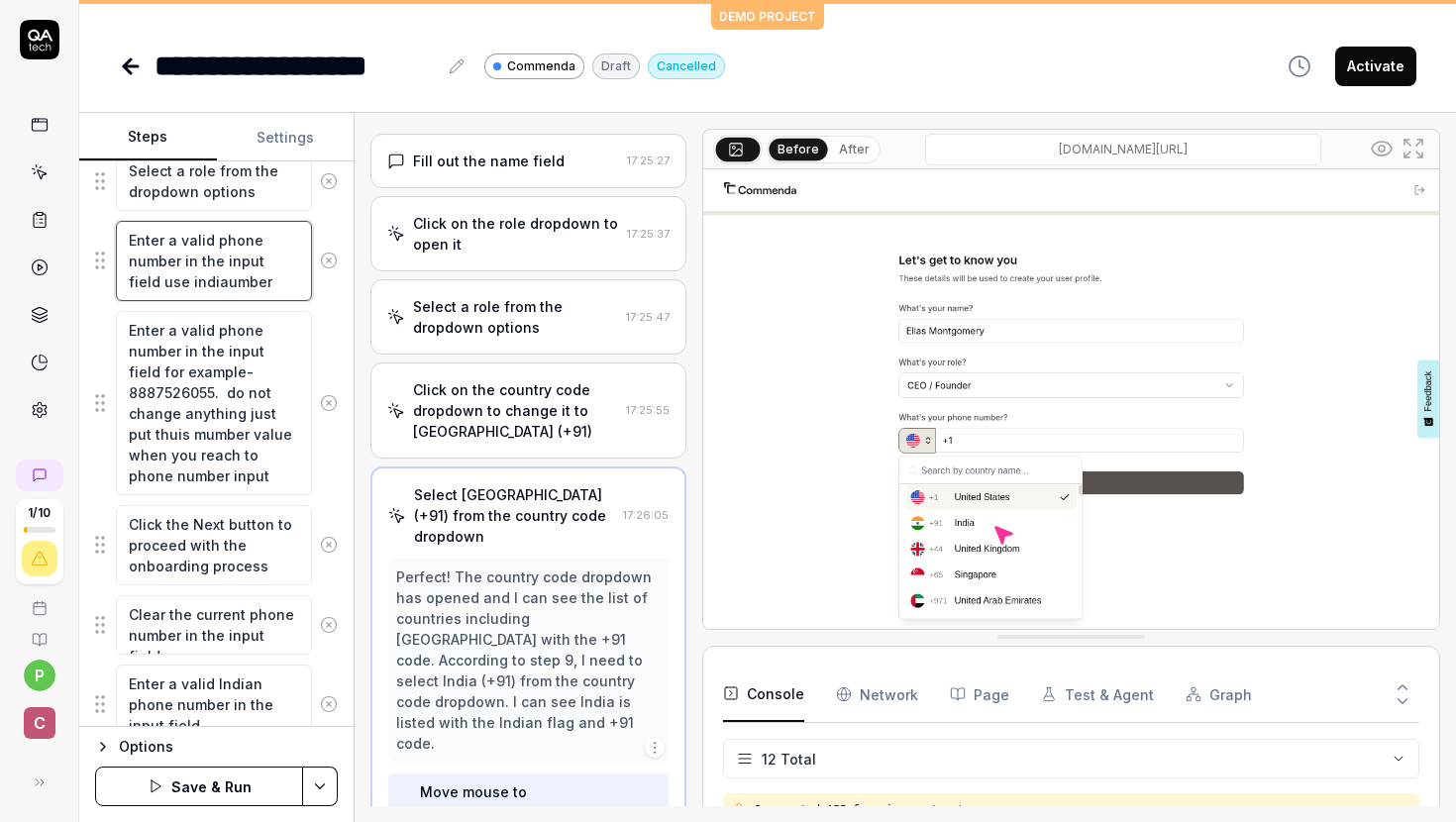 type on "*" 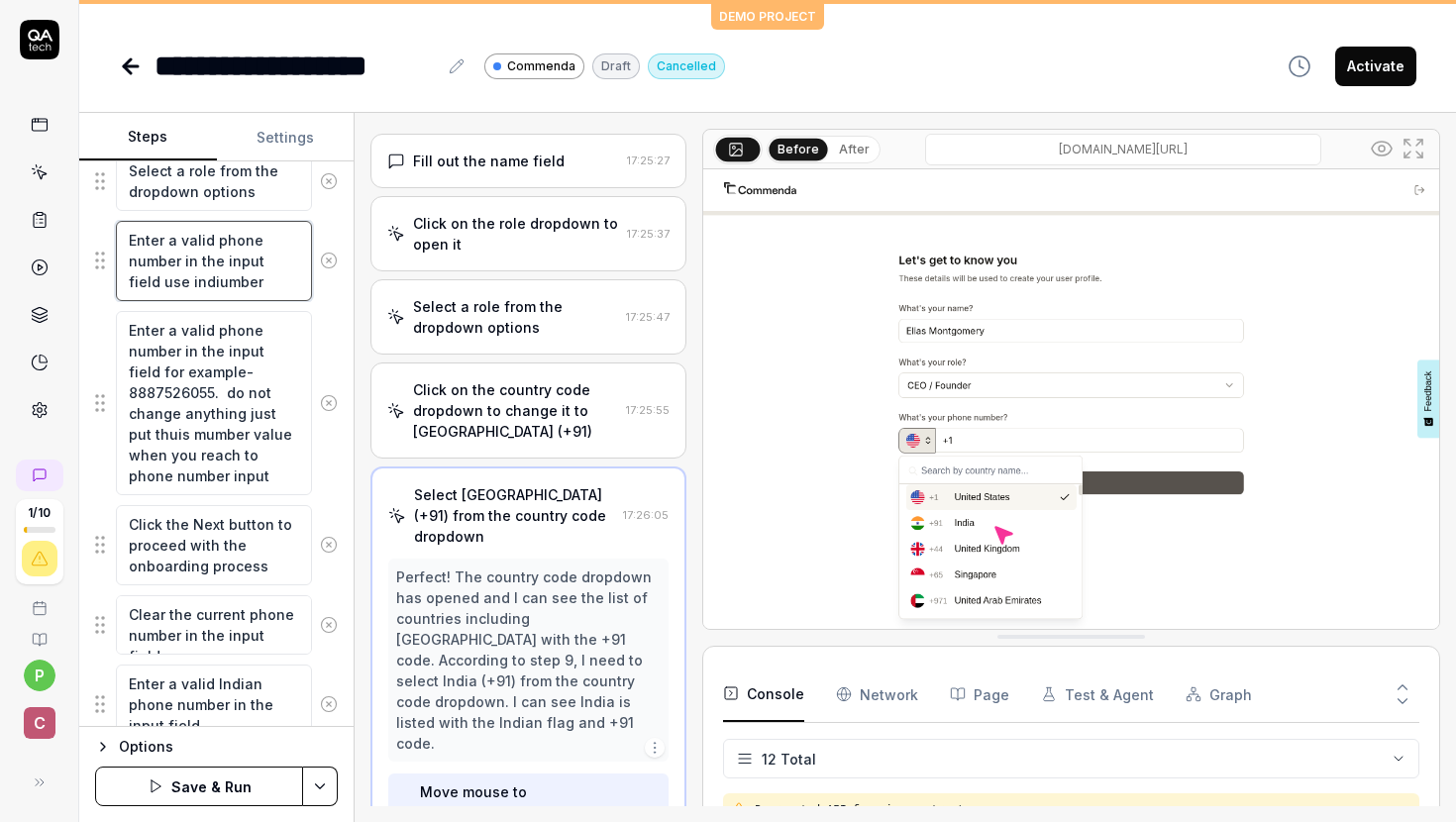 type on "*" 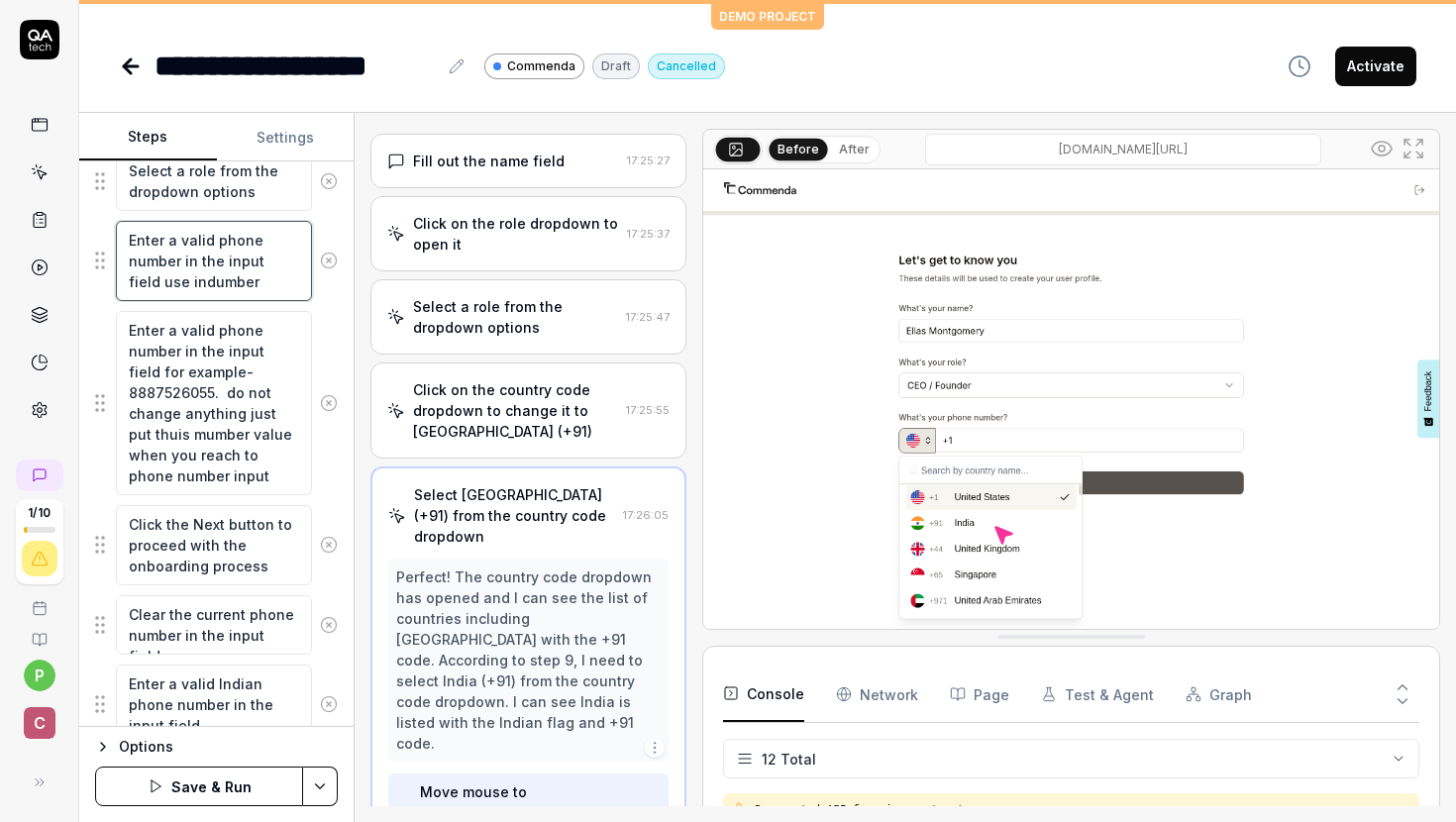 type on "*" 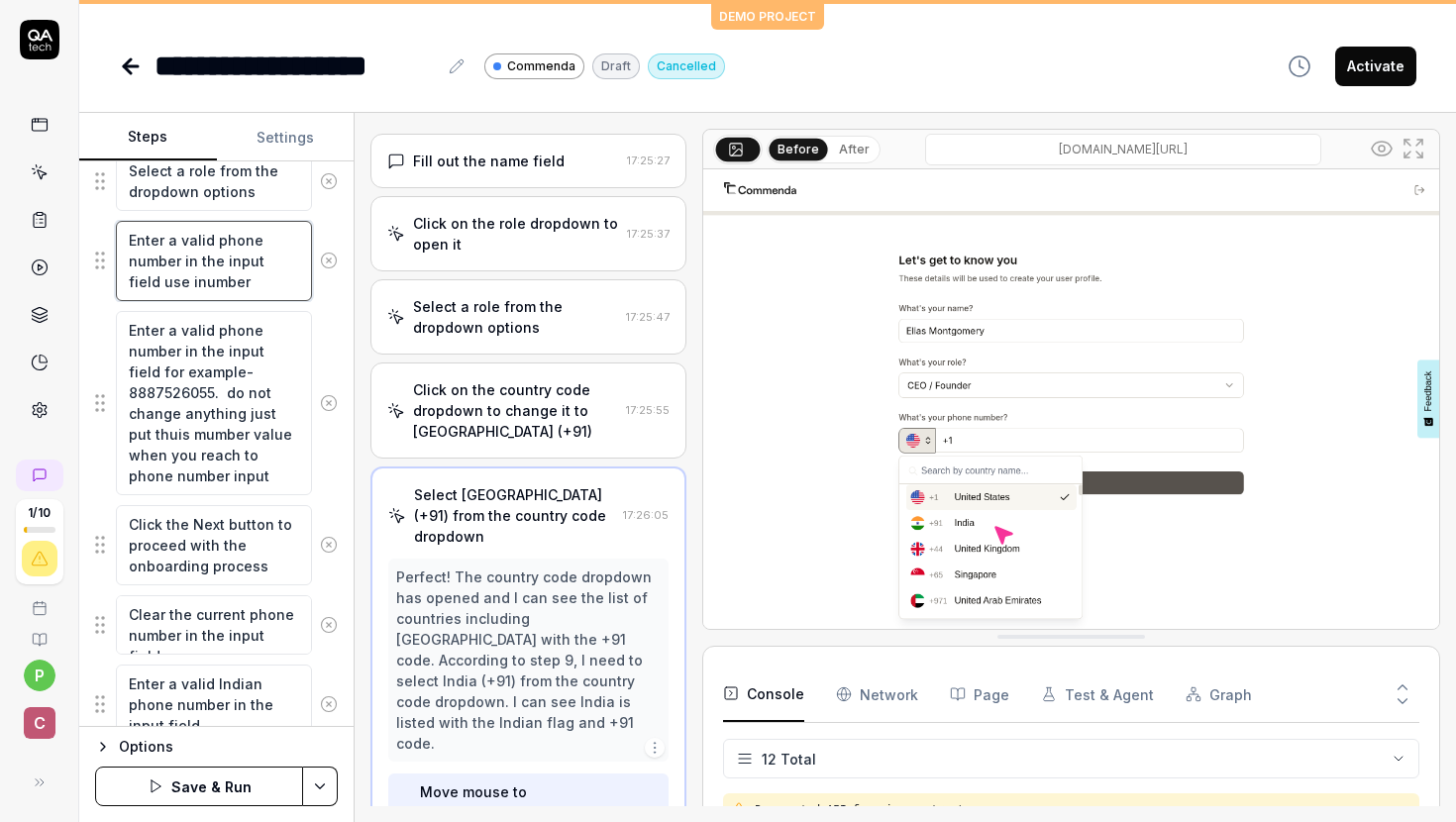 type on "*" 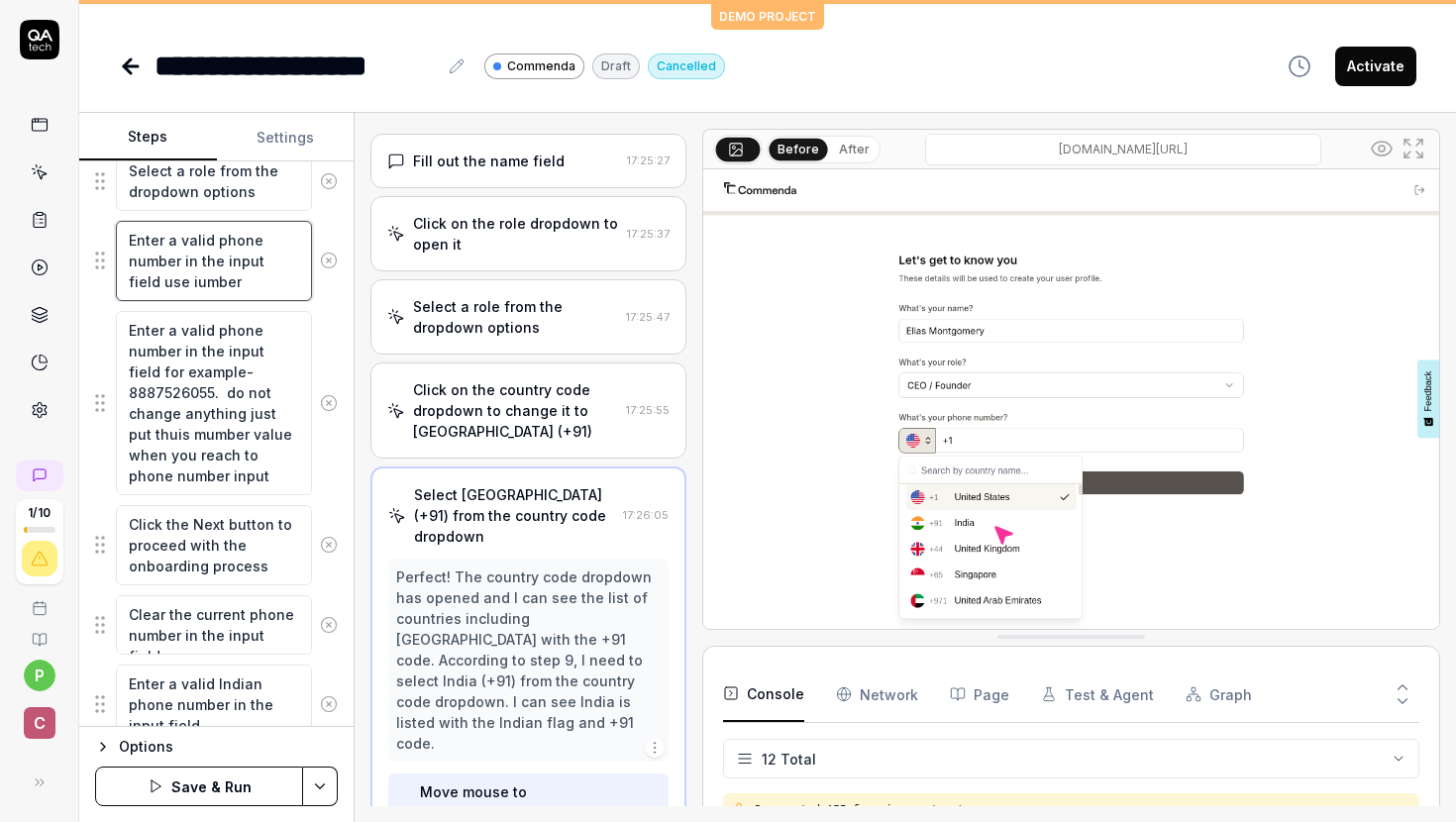type on "*" 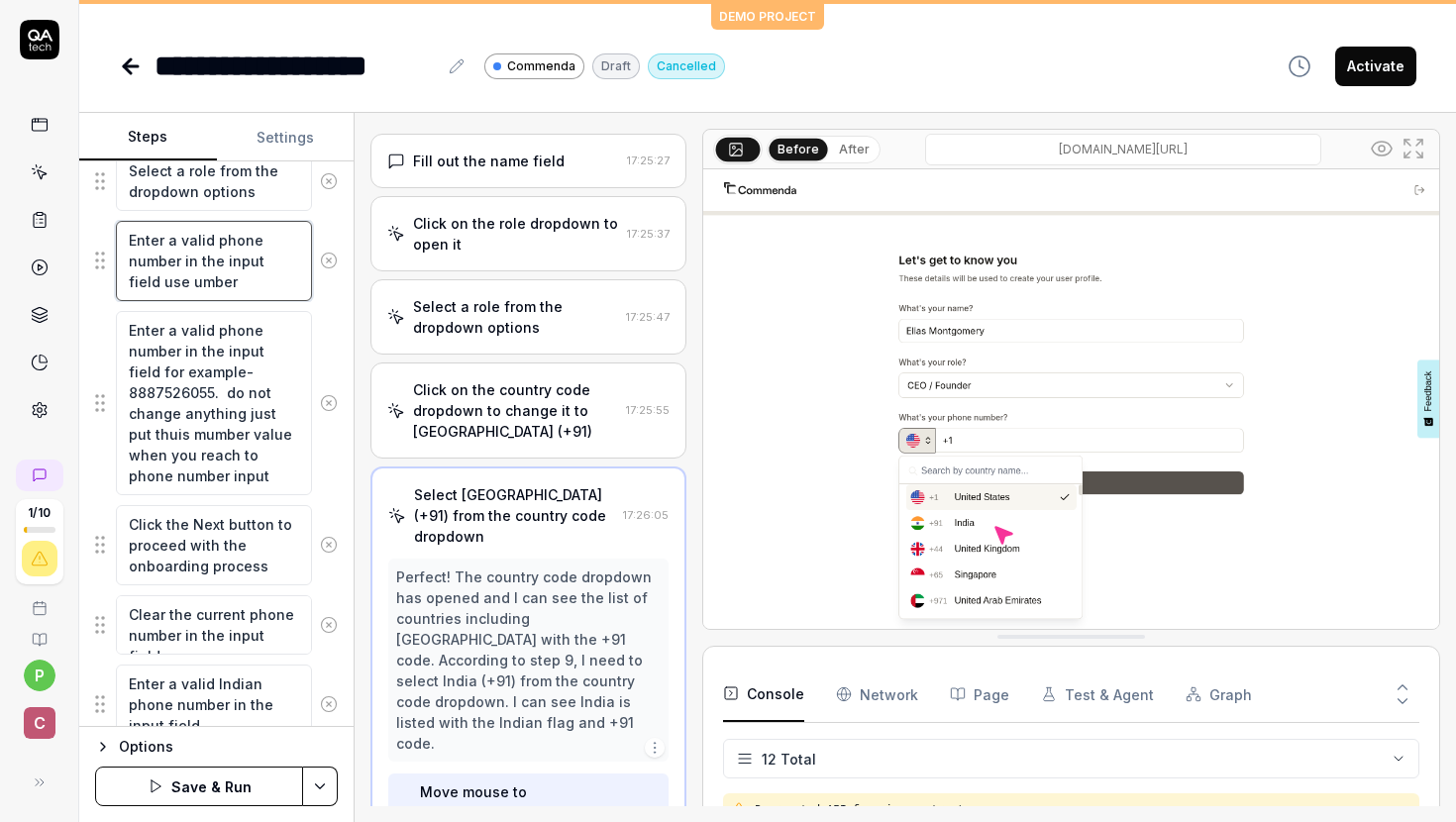 drag, startPoint x: 207, startPoint y: 280, endPoint x: 124, endPoint y: 286, distance: 83.21658 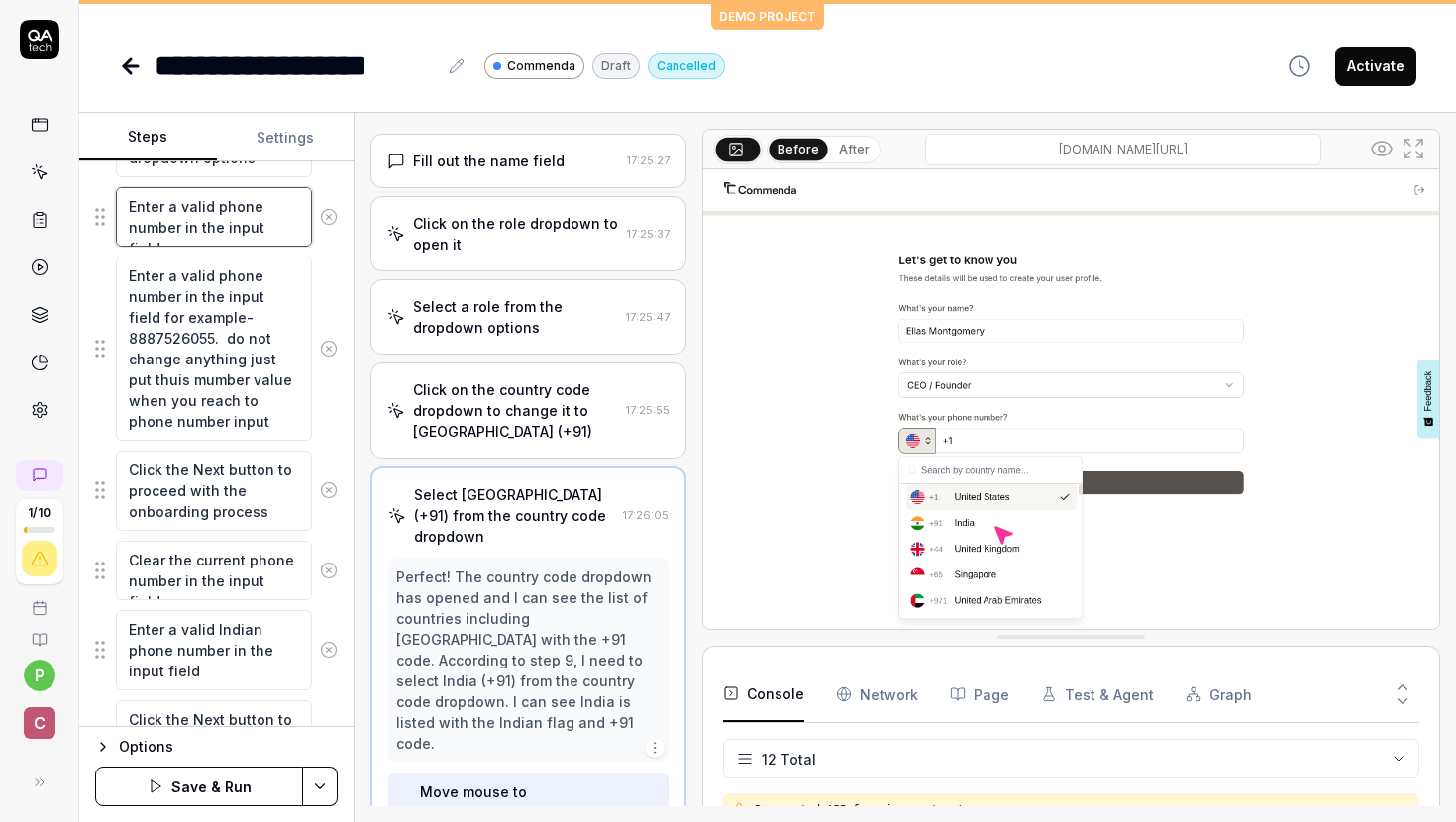 scroll, scrollTop: 811, scrollLeft: 0, axis: vertical 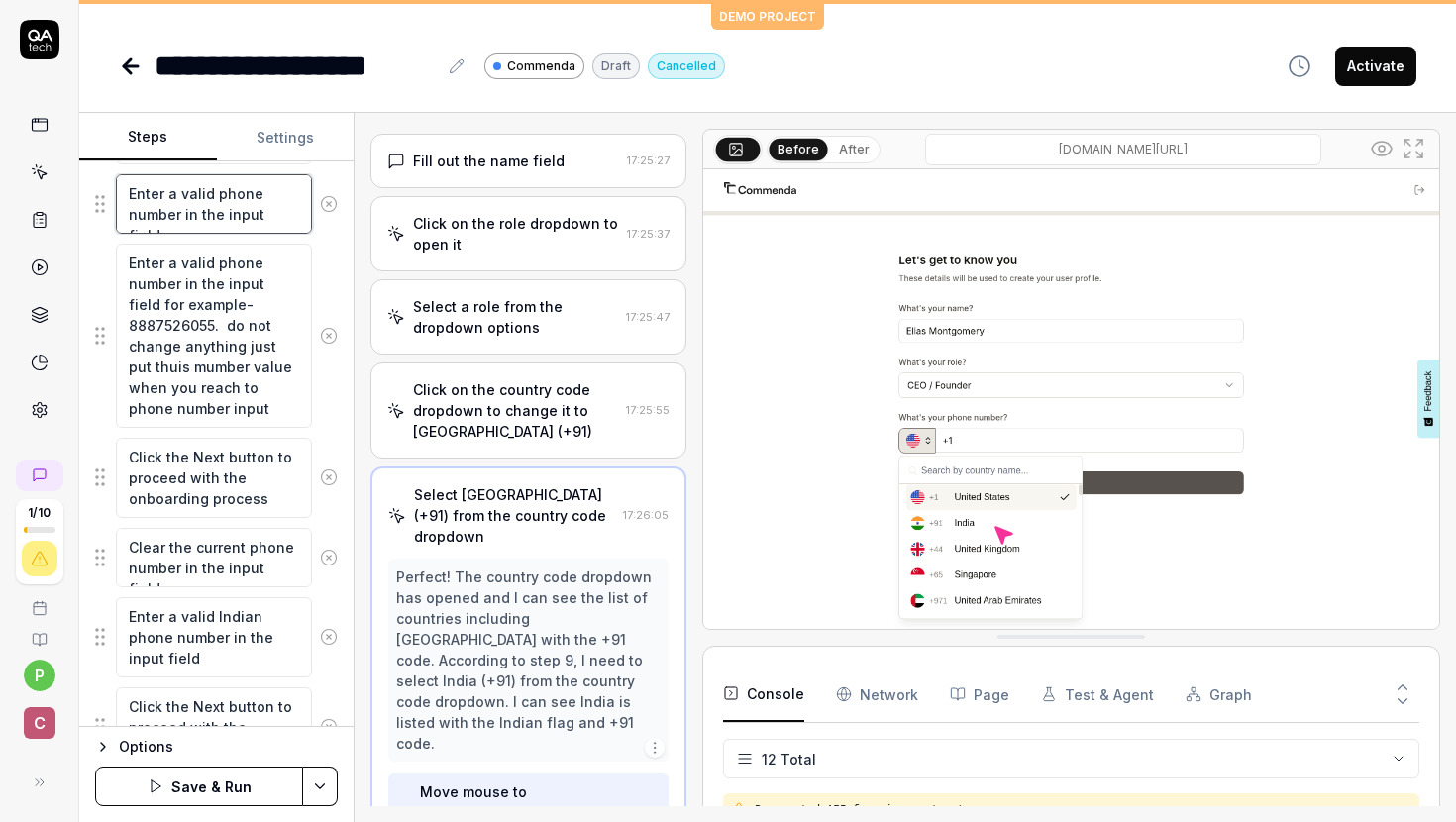 type on "Enter a valid phone number in the input field" 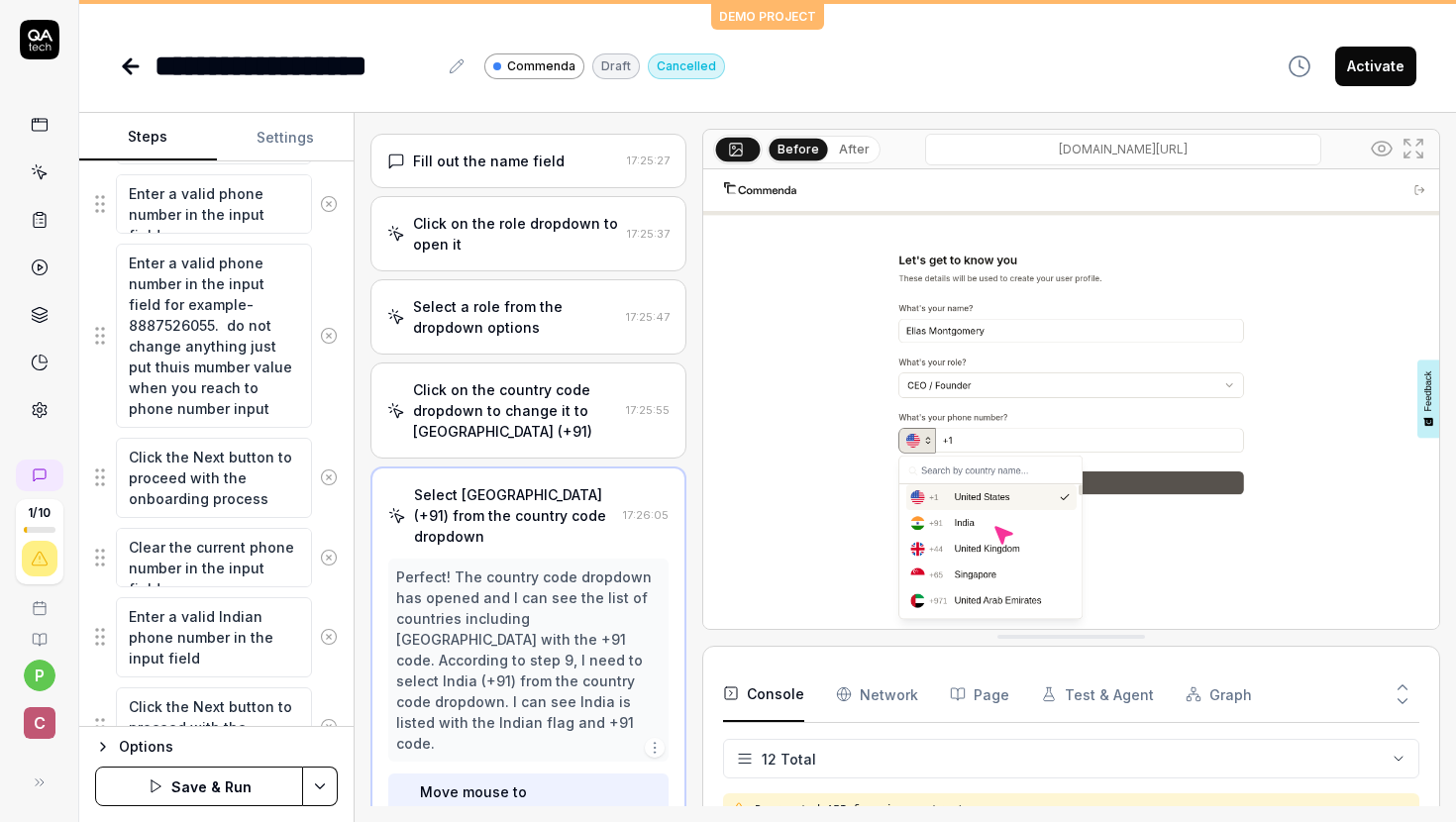 click 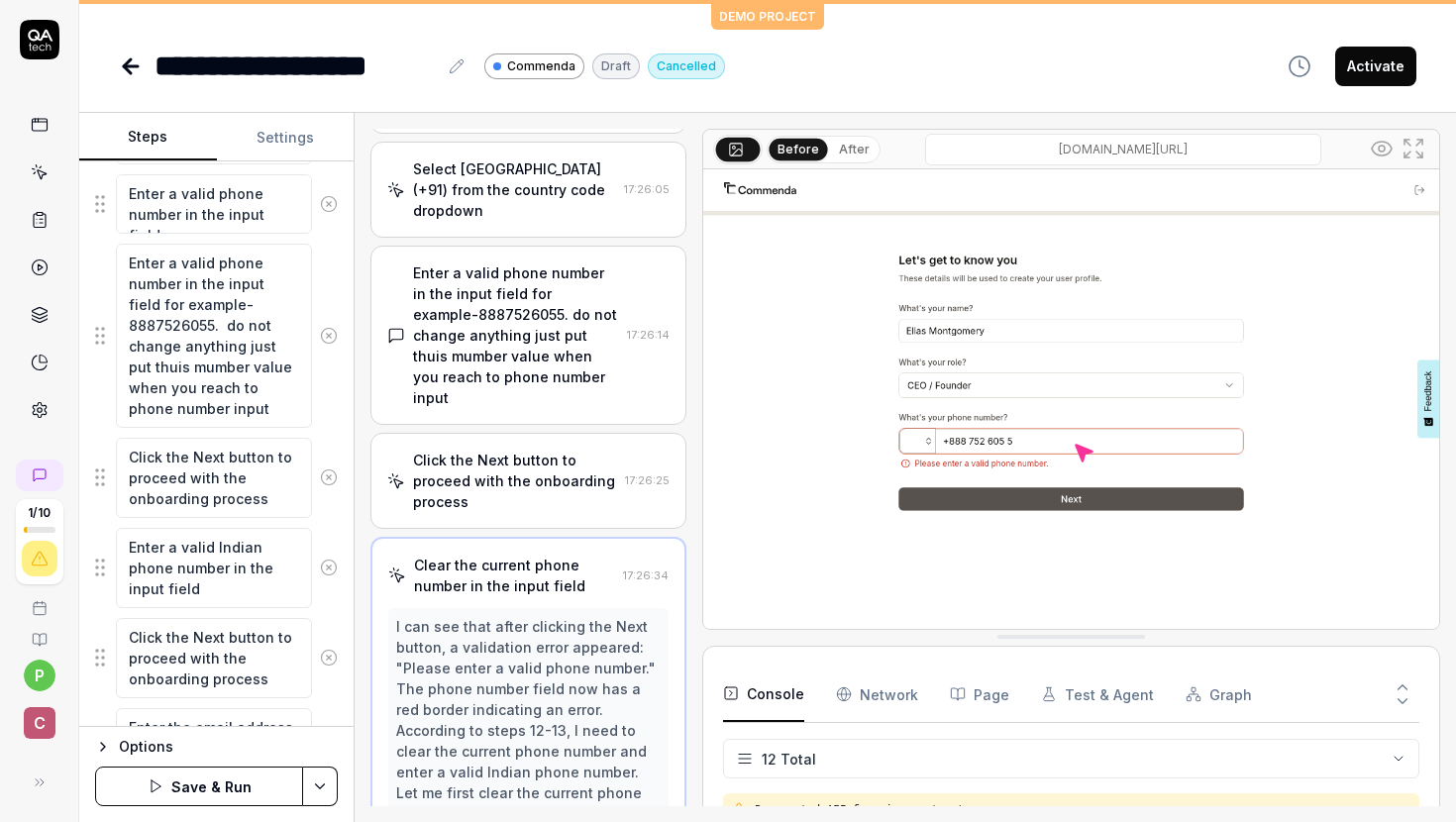 click 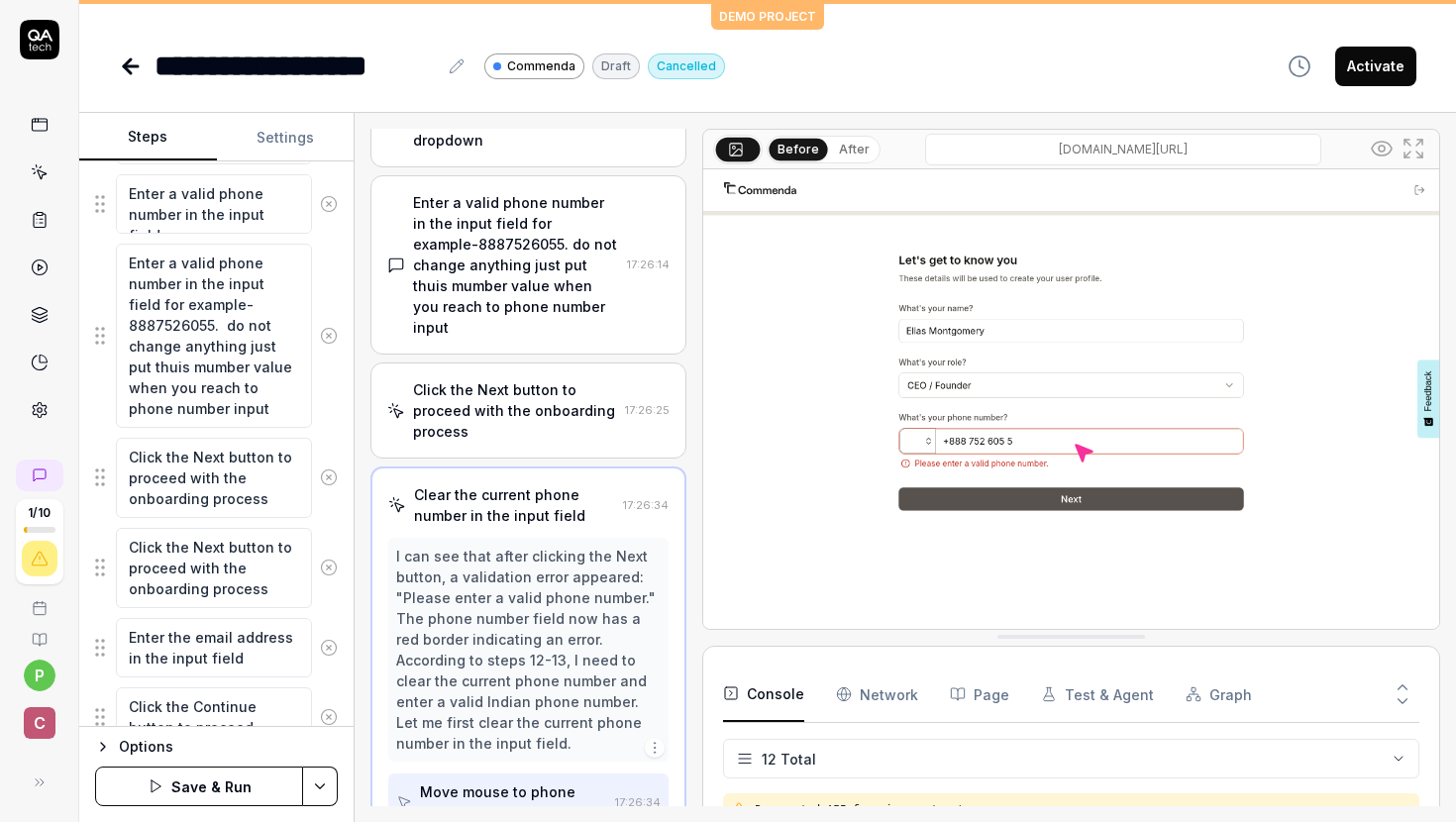 click 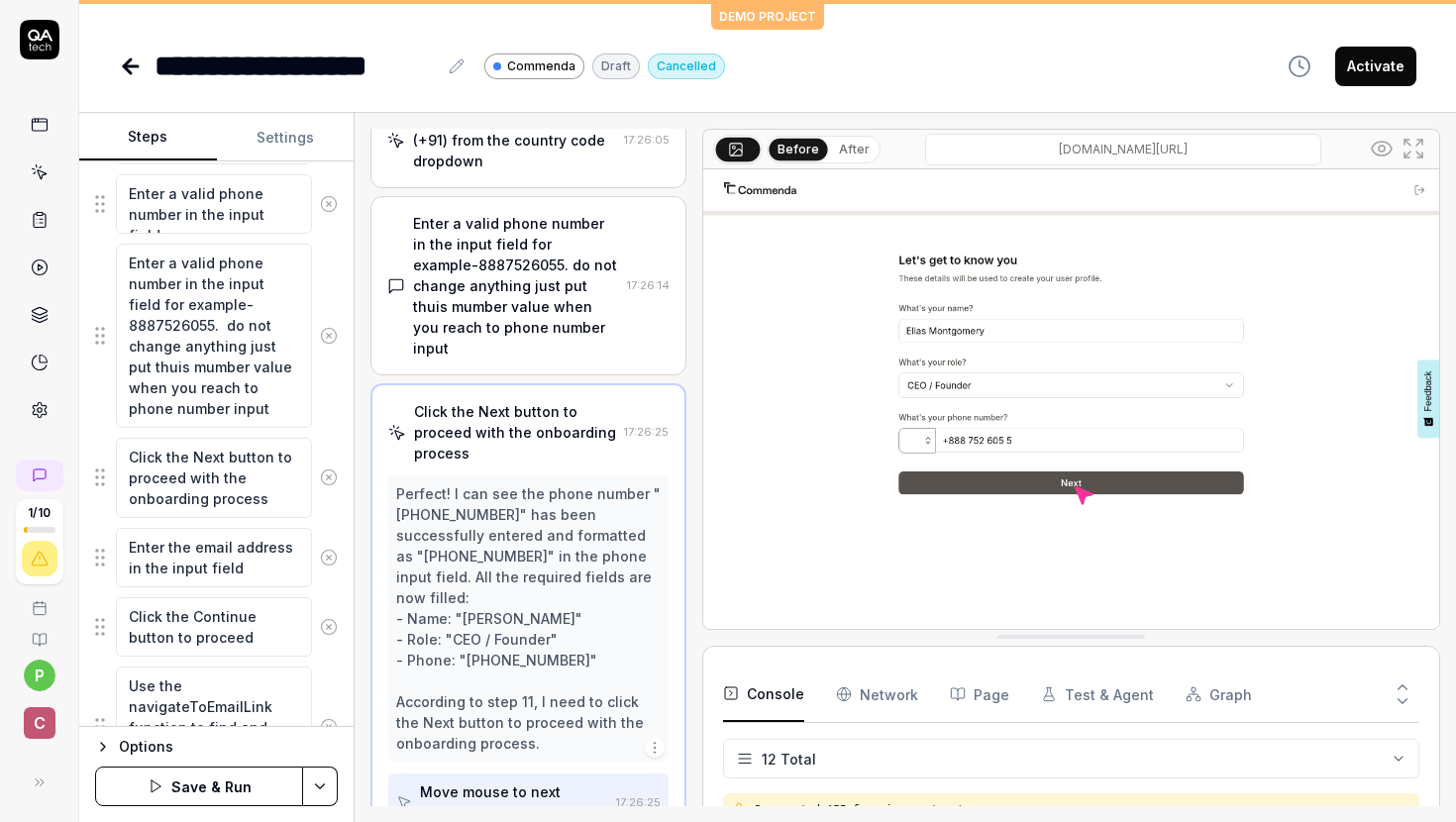 click 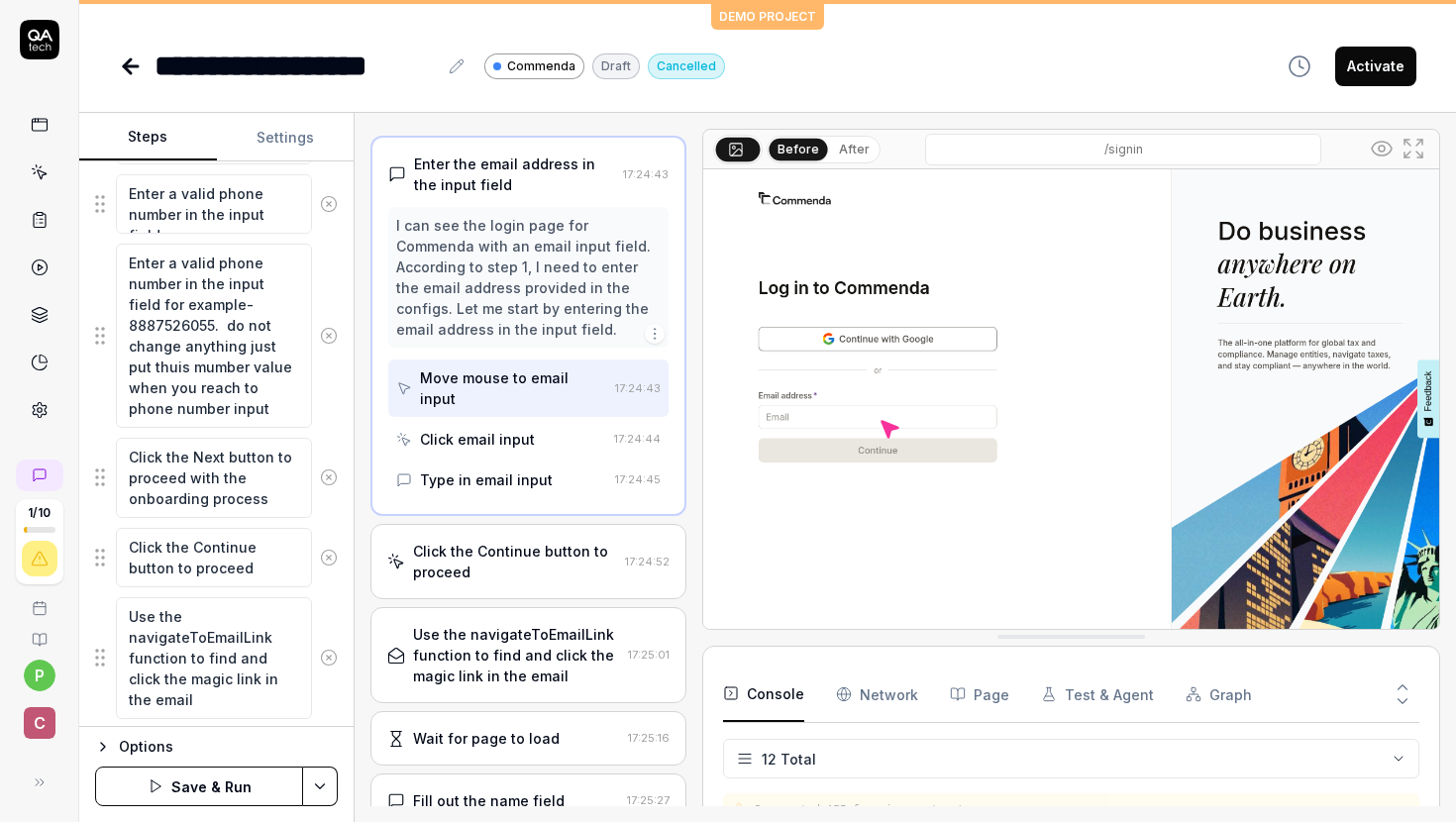 scroll, scrollTop: 4, scrollLeft: 0, axis: vertical 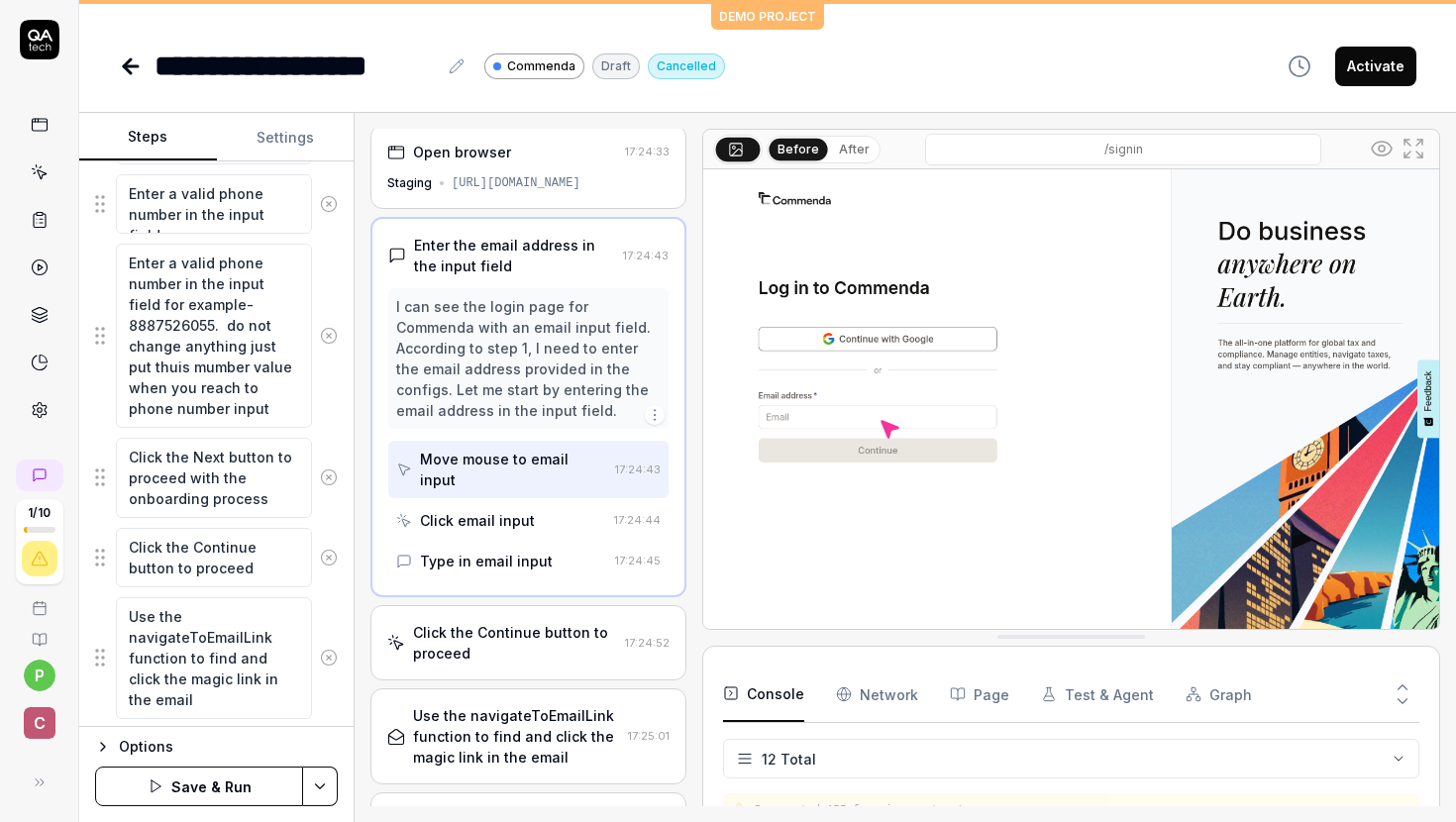 click 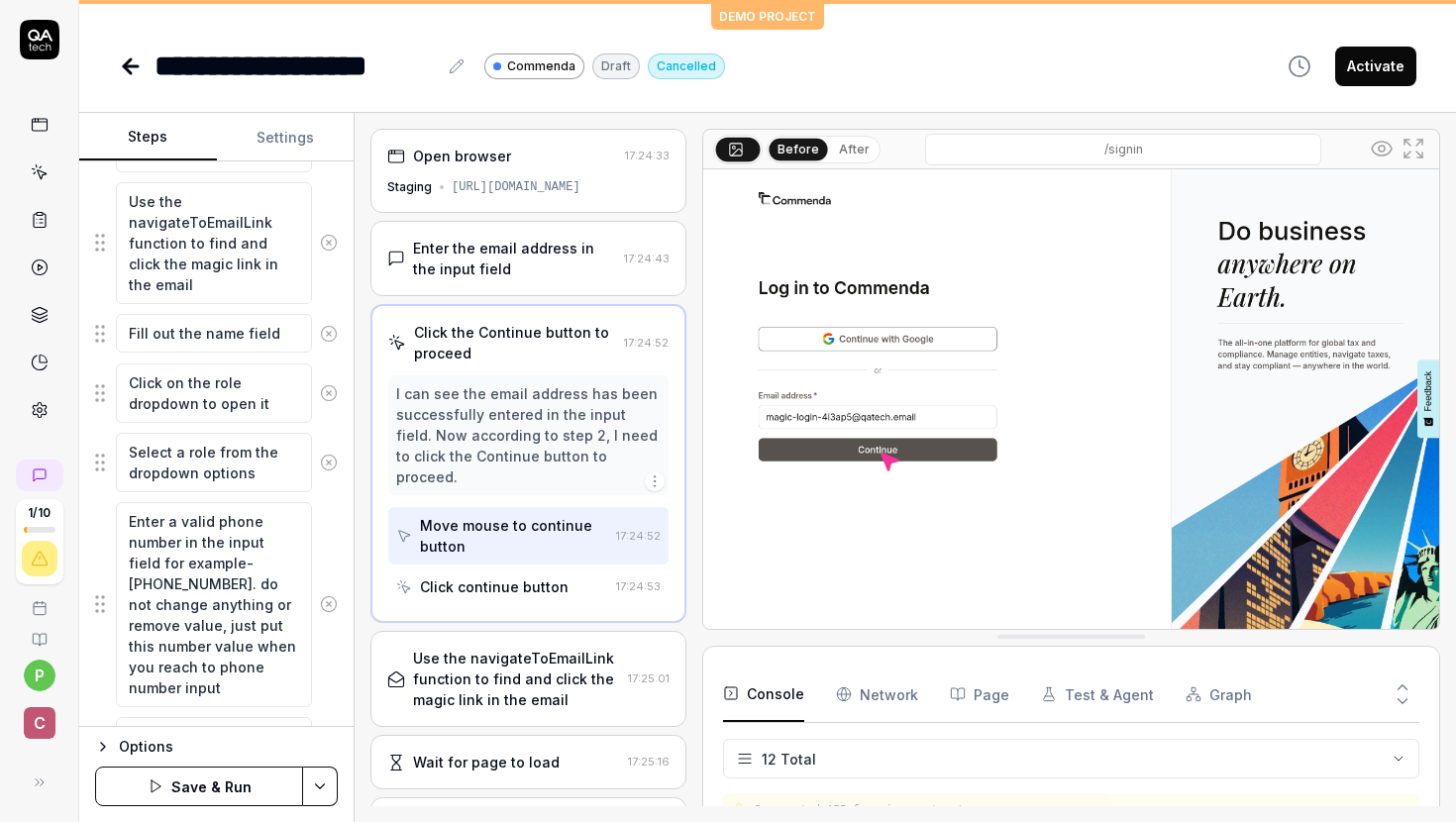 scroll, scrollTop: 1289, scrollLeft: 0, axis: vertical 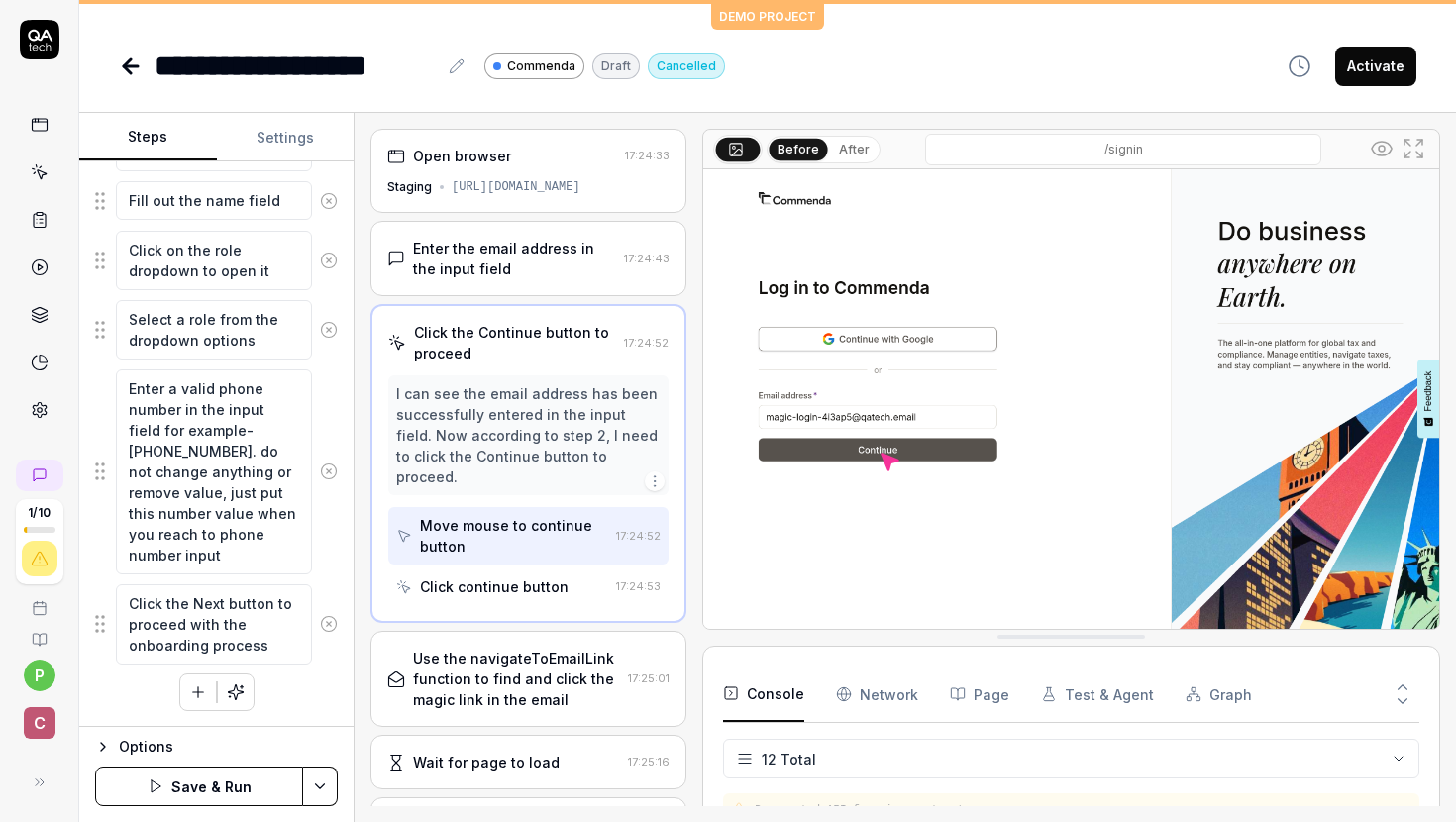 click on "Save & Run" at bounding box center (199, 786) 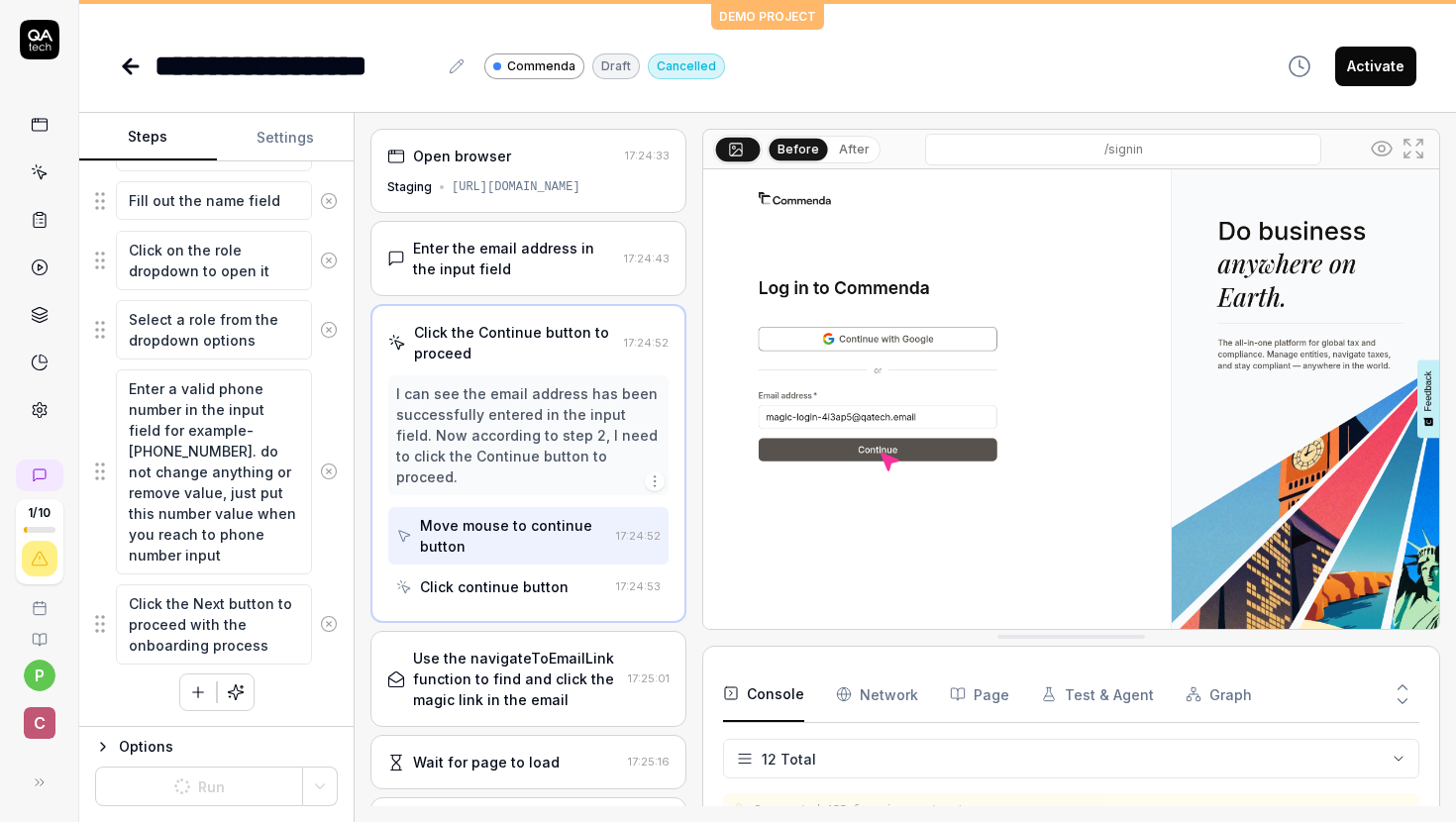 type on "*" 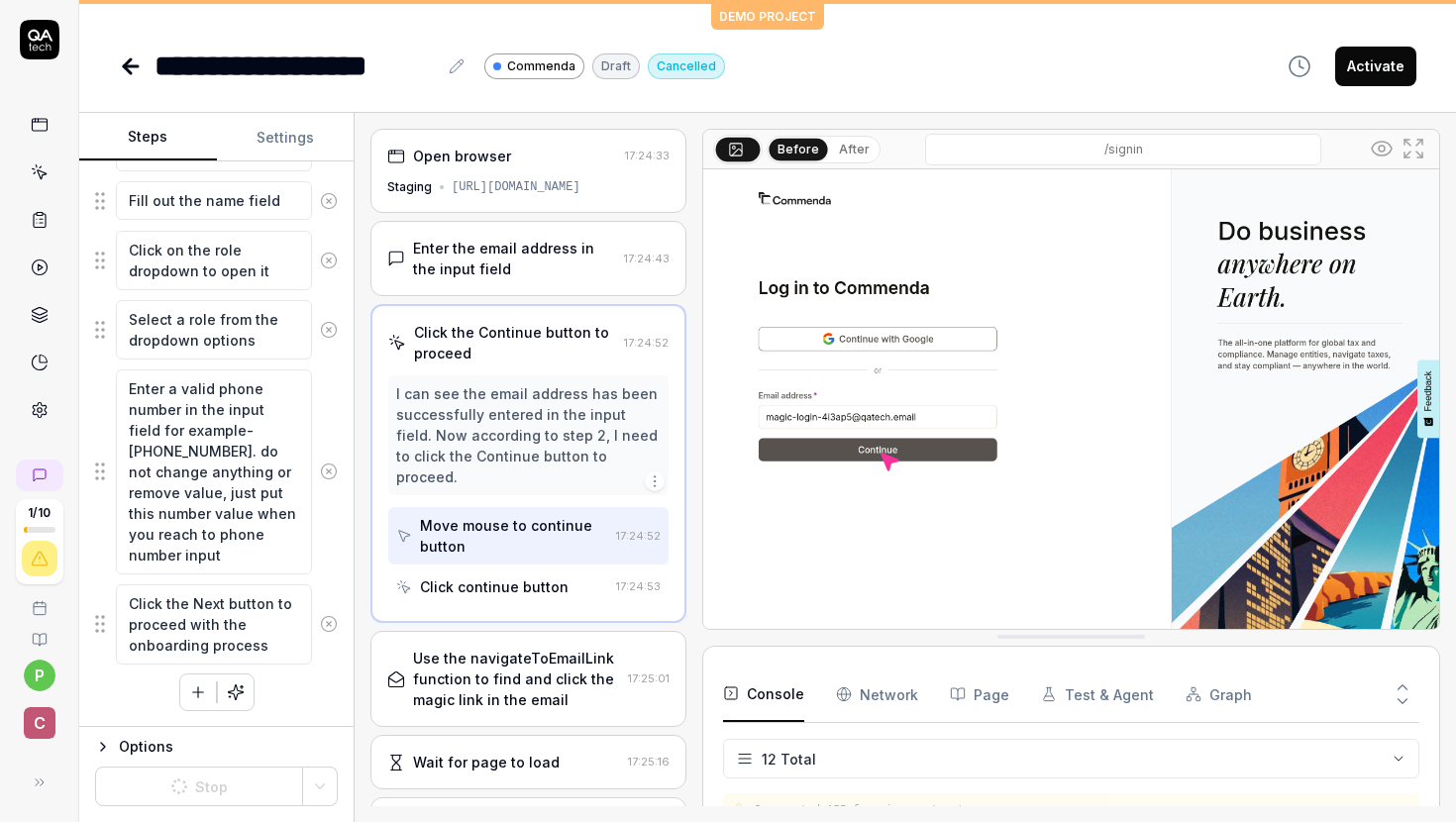 scroll, scrollTop: 850, scrollLeft: 0, axis: vertical 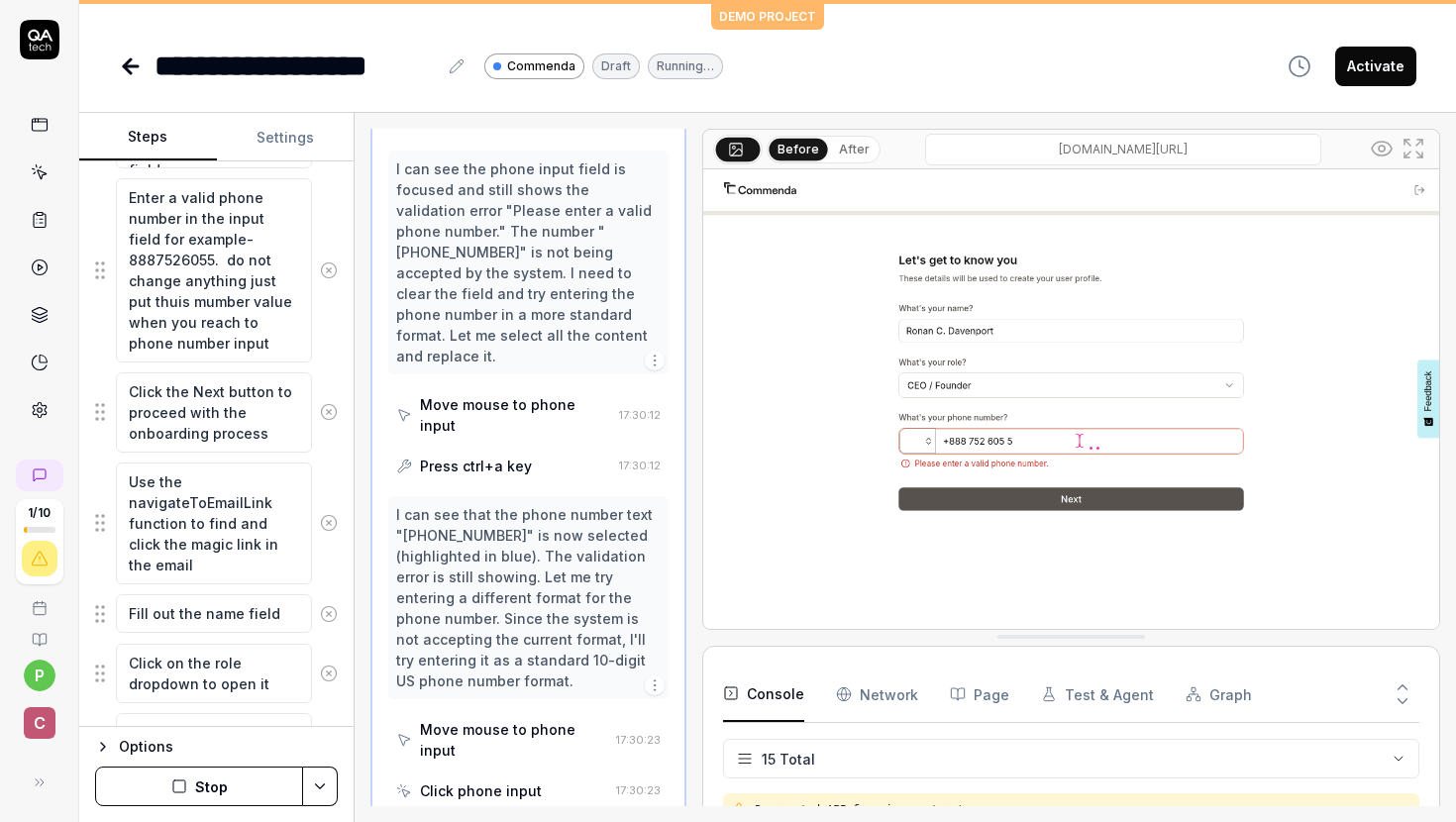 click 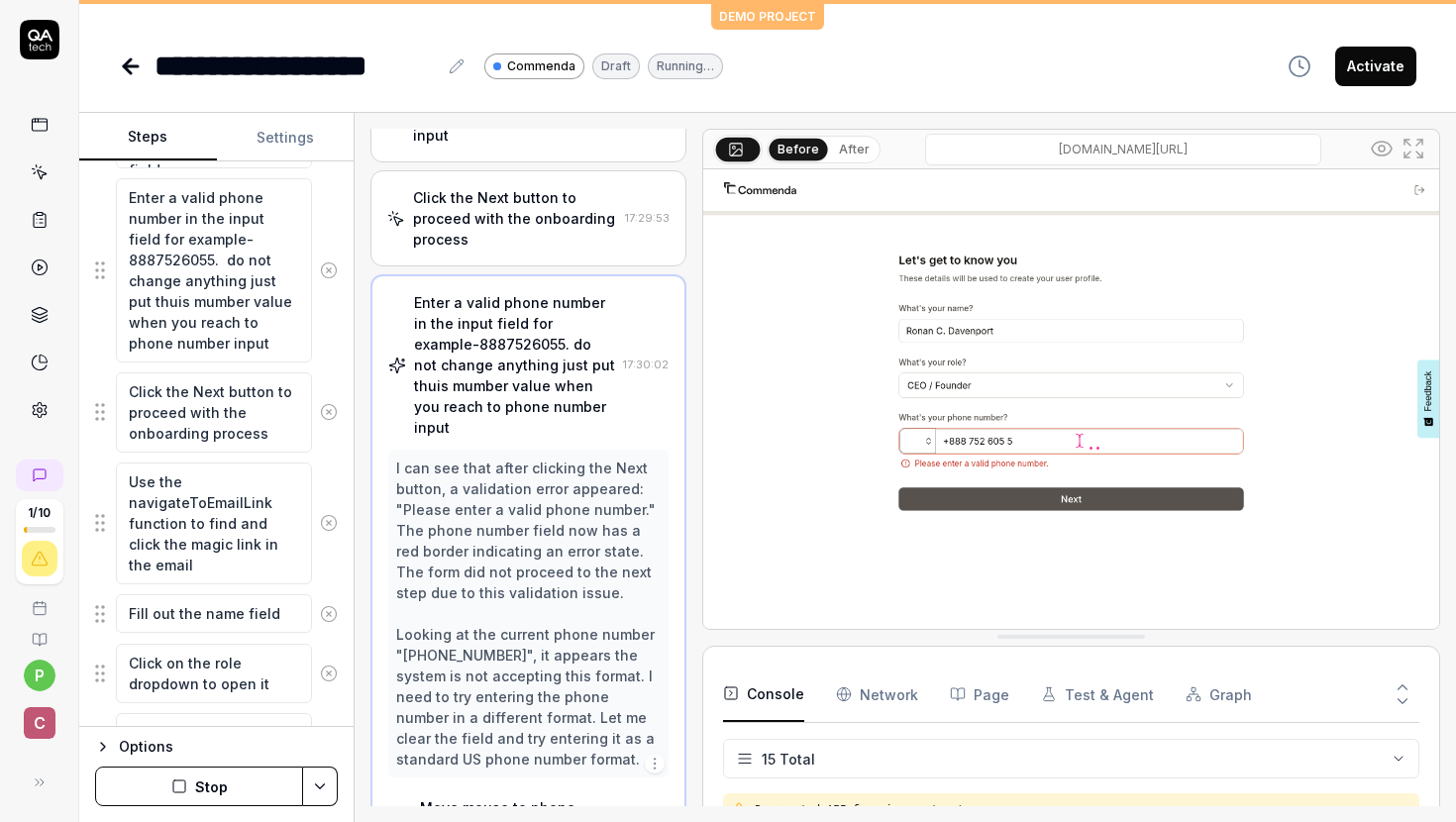click at bounding box center (328, 523) 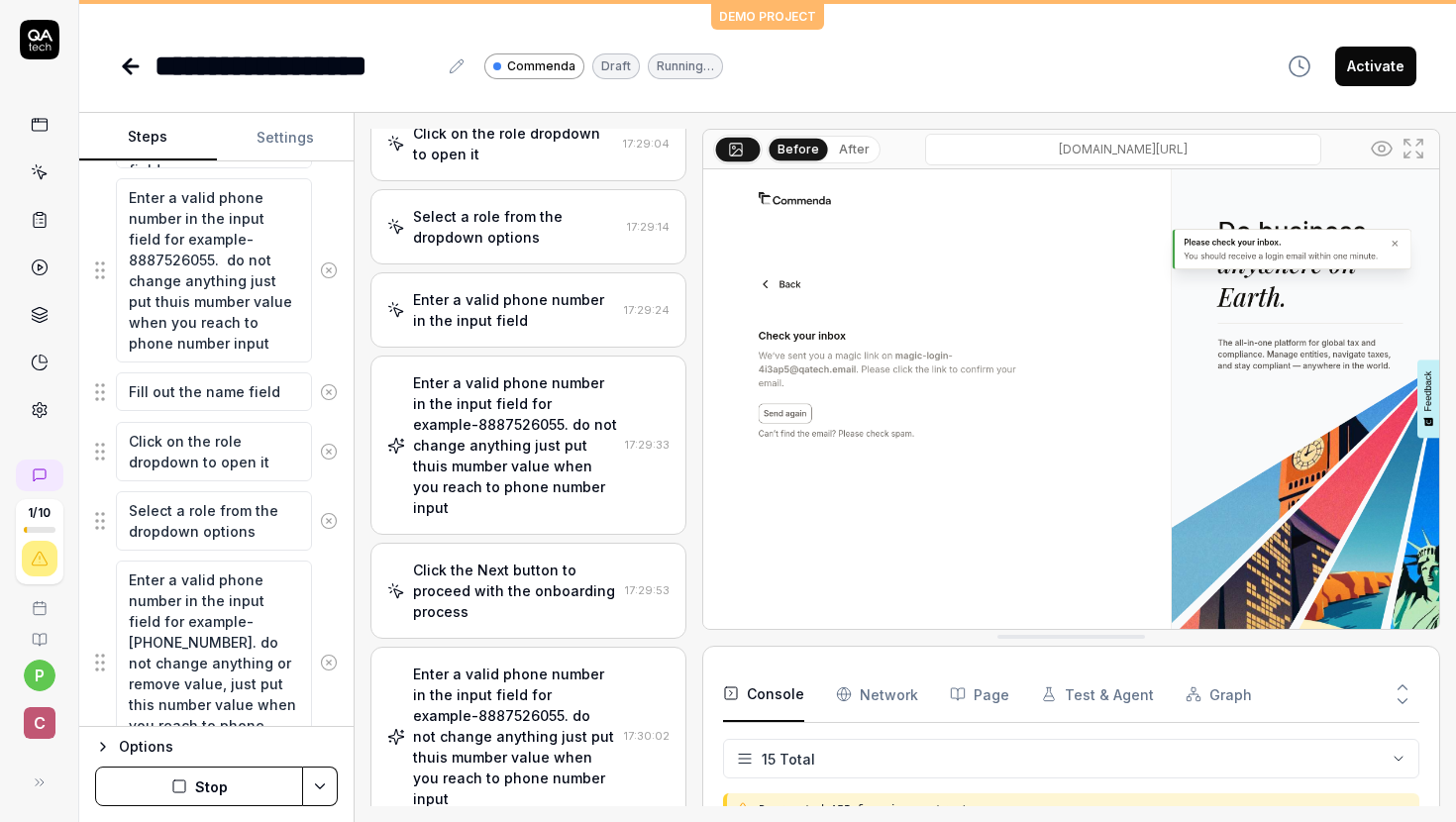 click on "Enter the email address in the input field Click the Continue button to proceed Use the navigateToEmailLink function to find and click the magic link in the email Fill out the name field Click on the role dropdown to open it Select a role from the dropdown options Enter a valid phone number in the input field Enter a valid phone number in the input field for example-8887526055.  do not change anything just  put thuis mumber value when you reach to phone number input Fill out the name field Click on the role dropdown to open it Select a role from the dropdown options Enter a valid phone number in the input field for example- +1 8887526055. do not change anything or remove value, just put this number value when you reach to phone number input Click the Next button to proceed with the onboarding process
To pick up a draggable item, press the space bar.
While dragging, use the arrow keys to move the item.
Press space again to drop the item in its new position, or press escape to cancel." at bounding box center [216, 253] 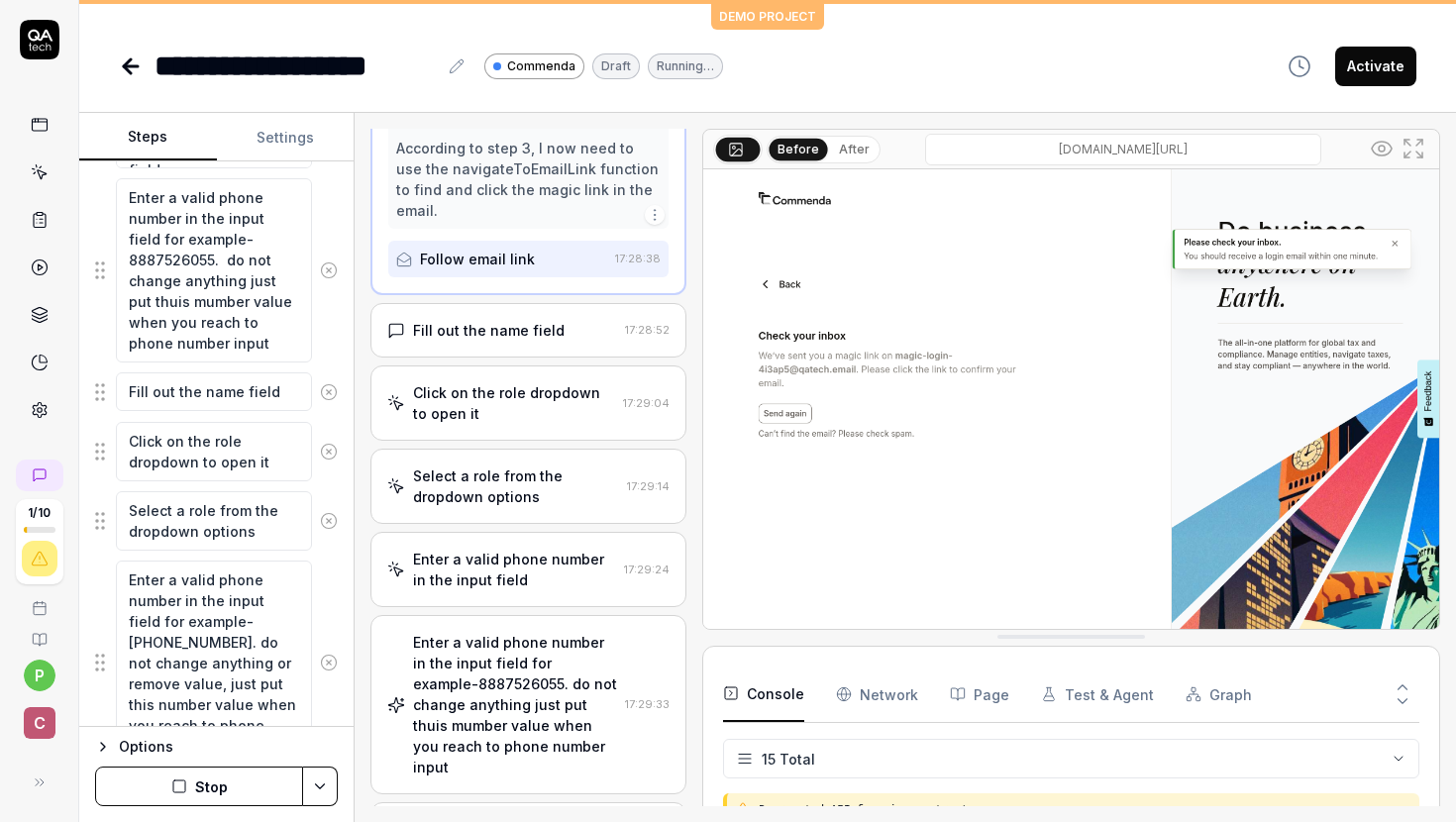 click on "Enter the email address in the input field Click the Continue button to proceed Use the navigateToEmailLink function to find and click the magic link in the email Fill out the name field Click on the role dropdown to open it Select a role from the dropdown options Enter a valid phone number in the input field Enter a valid phone number in the input field for example-8887526055.  do not change anything just  put thuis mumber value when you reach to phone number input Fill out the name field Click on the role dropdown to open it Select a role from the dropdown options Enter a valid phone number in the input field for example- +1 8887526055. do not change anything or remove value, just put this number value when you reach to phone number input Click the Next button to proceed with the onboarding process
To pick up a draggable item, press the space bar.
While dragging, use the arrow keys to move the item.
Press space again to drop the item in its new position, or press escape to cancel." at bounding box center [216, 253] 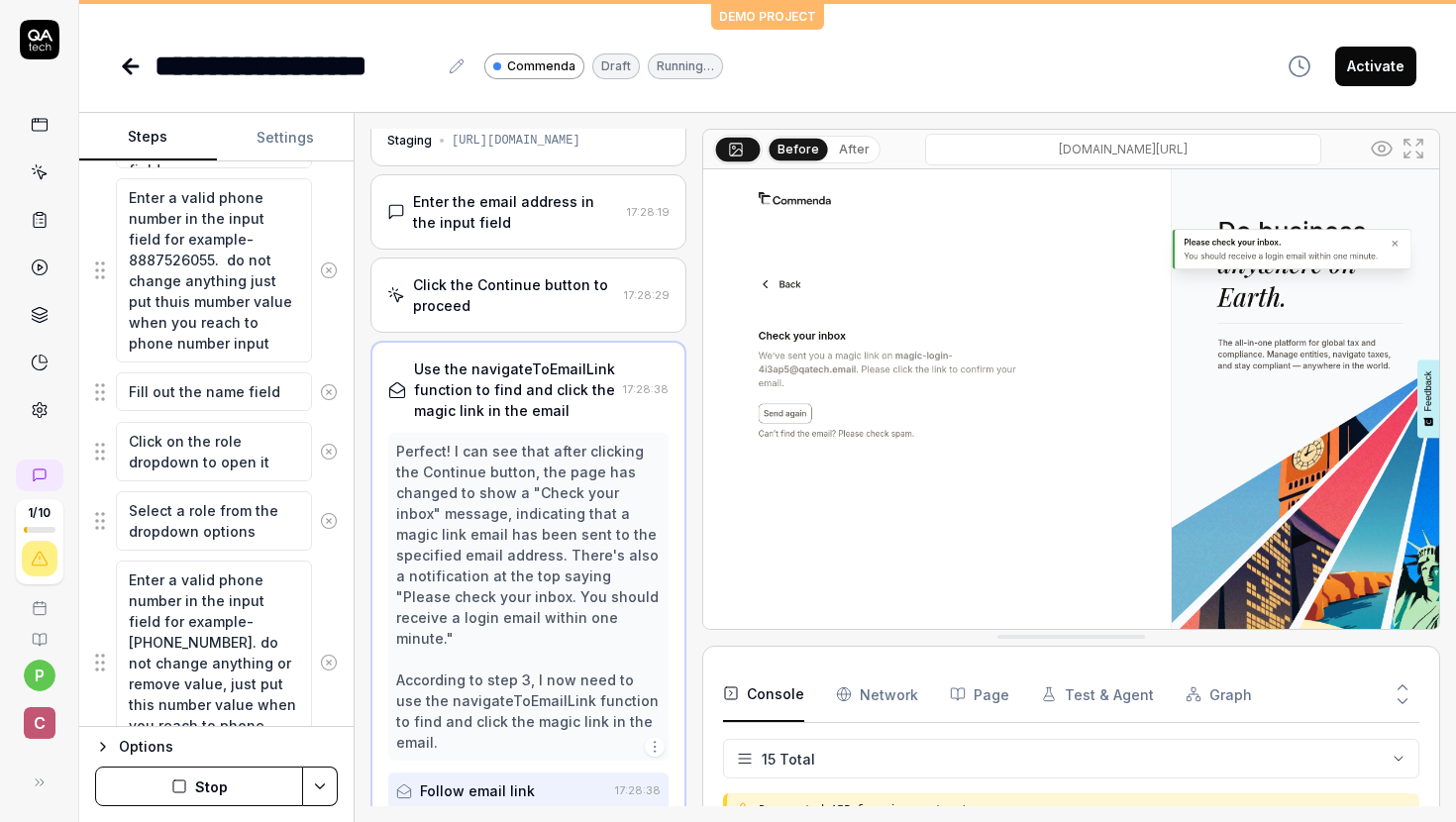 click 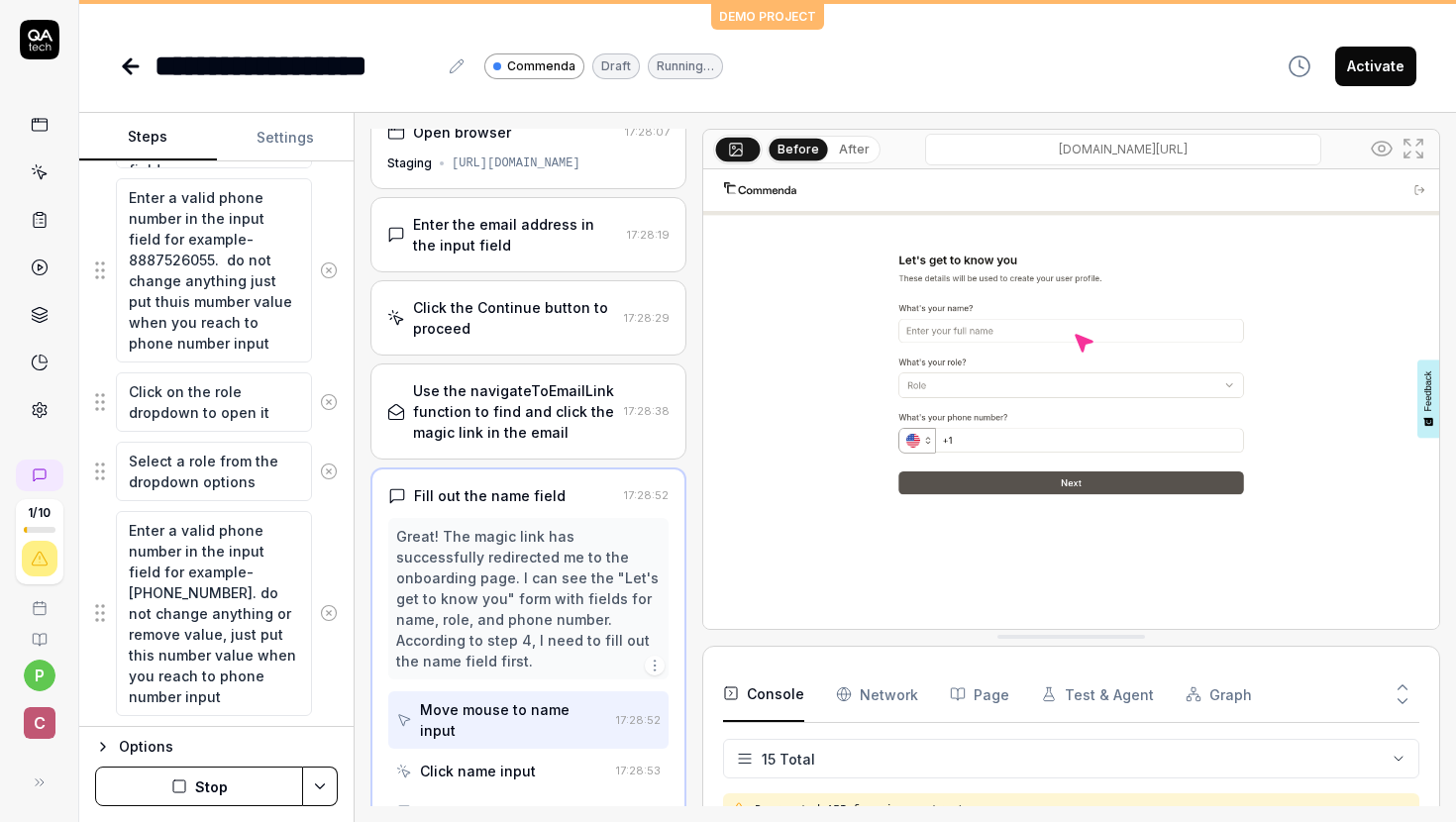 click 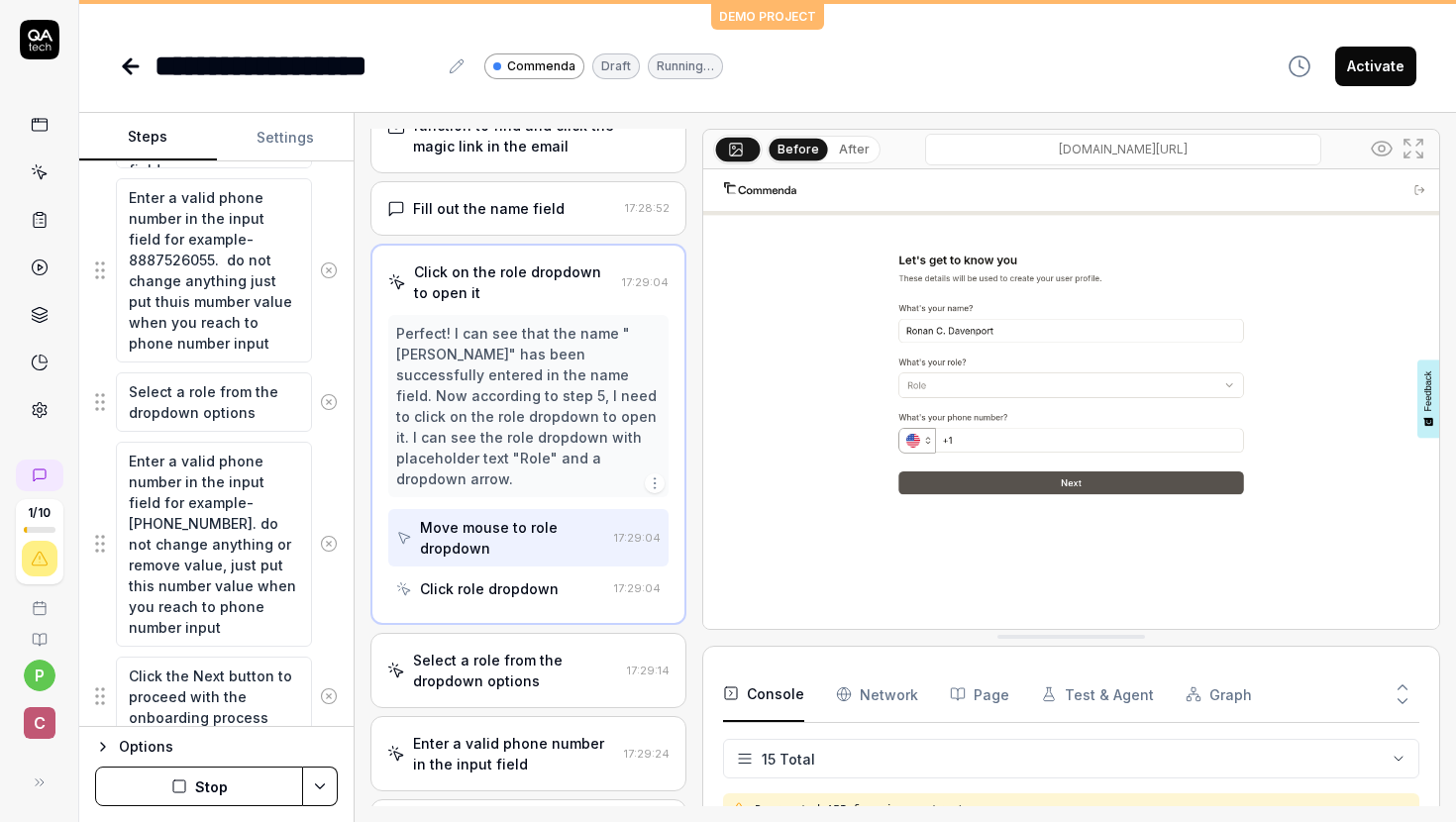 click at bounding box center (328, 402) 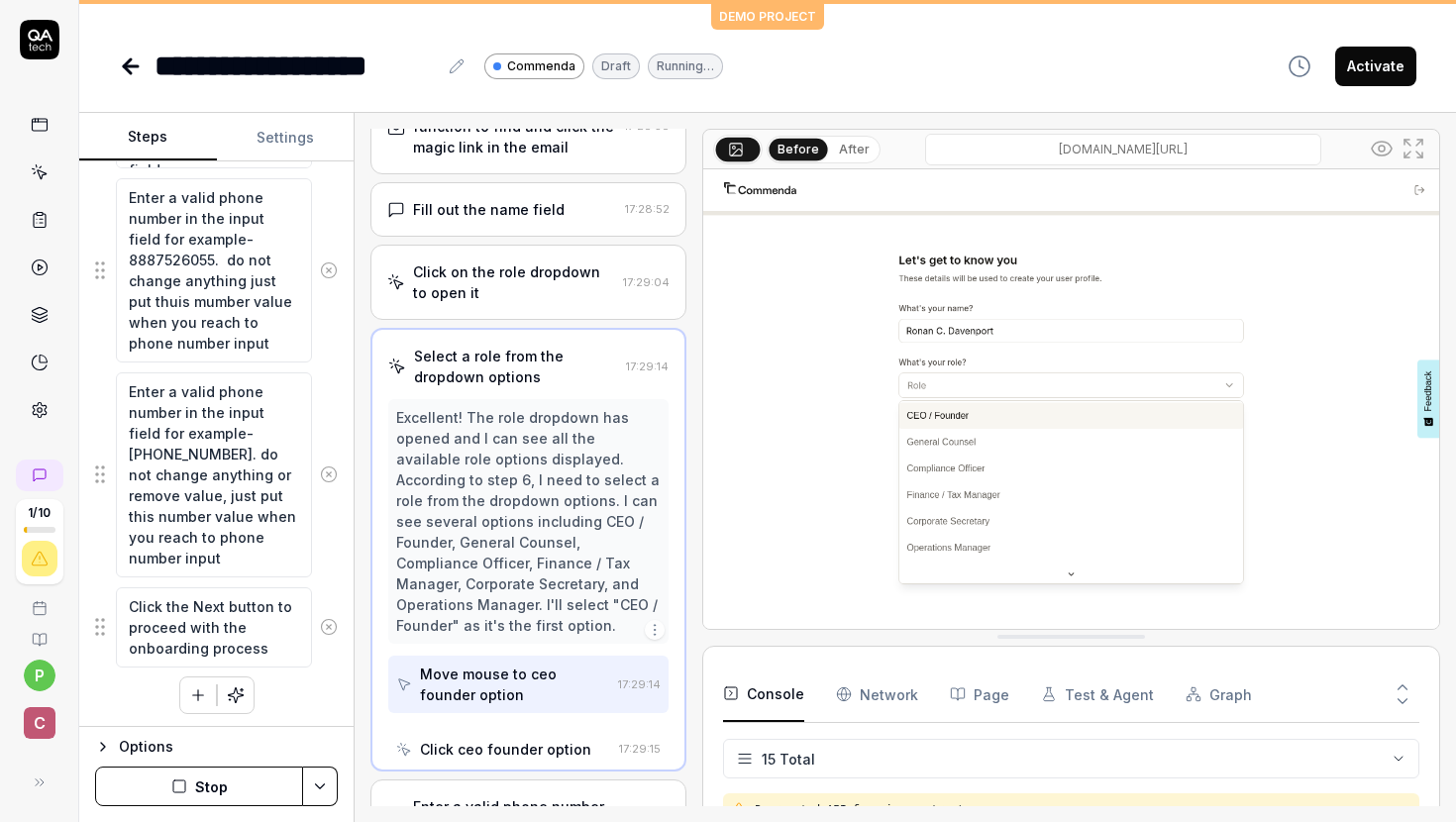 scroll, scrollTop: 274, scrollLeft: 0, axis: vertical 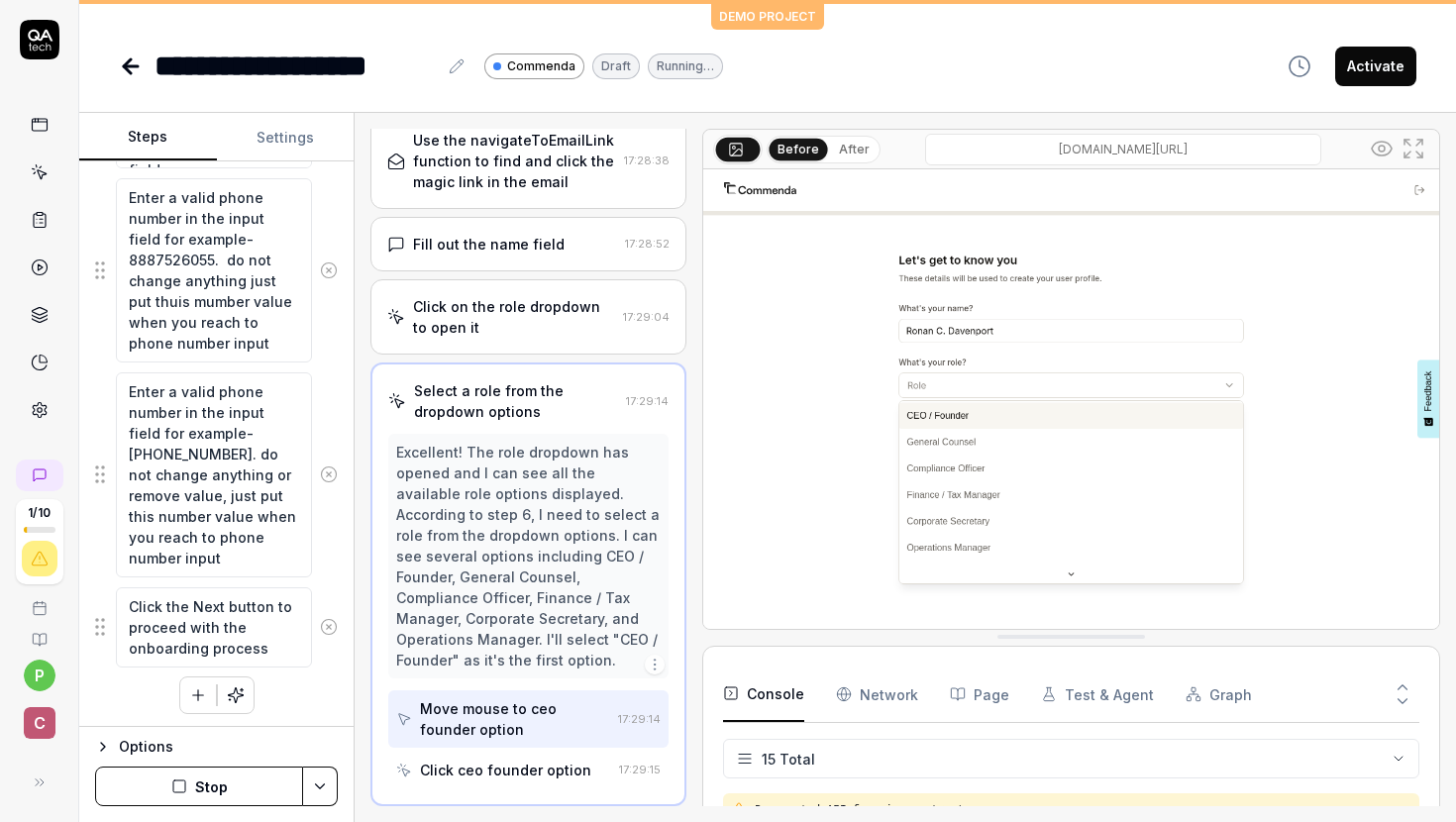 click 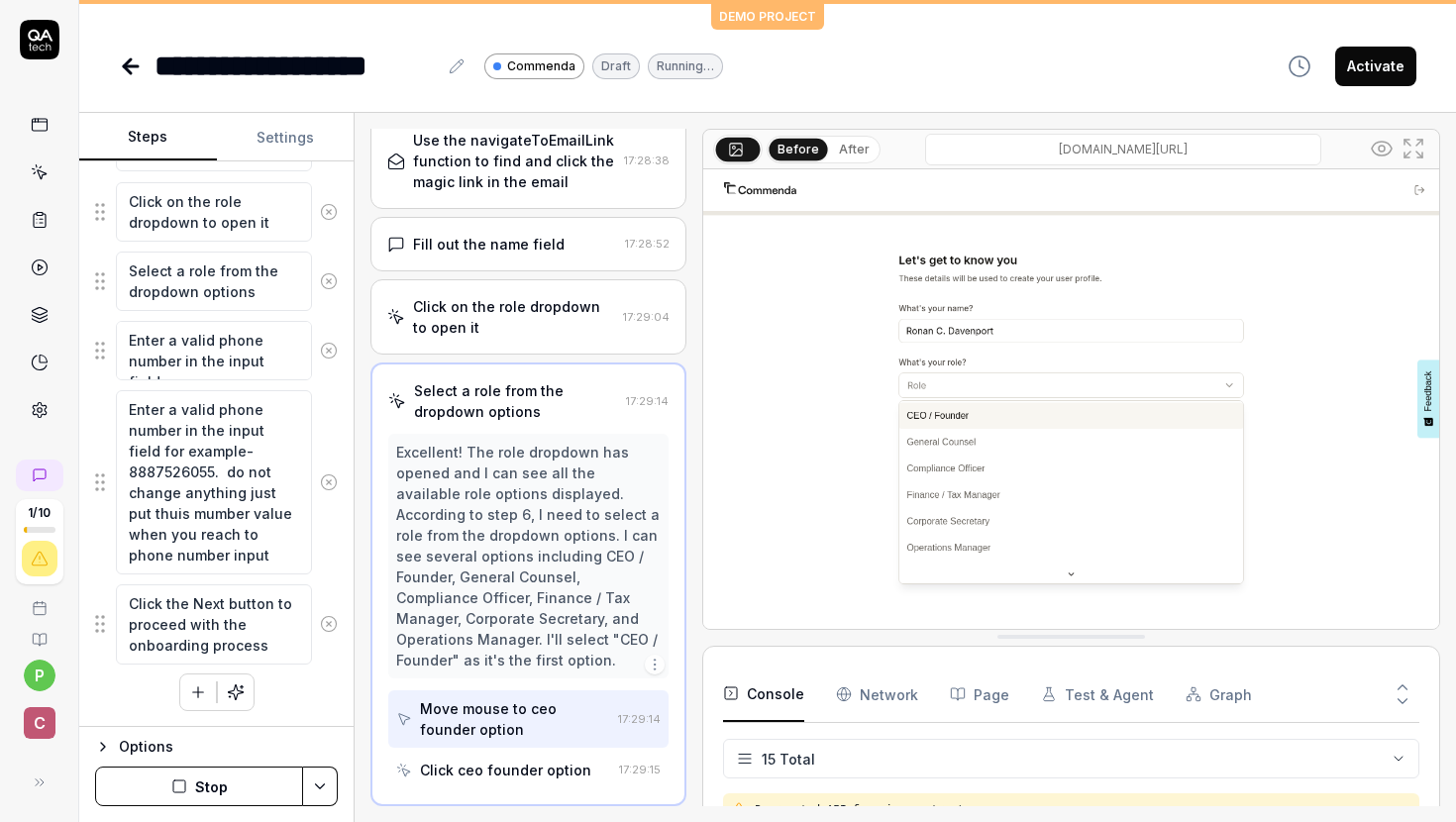 scroll, scrollTop: 665, scrollLeft: 0, axis: vertical 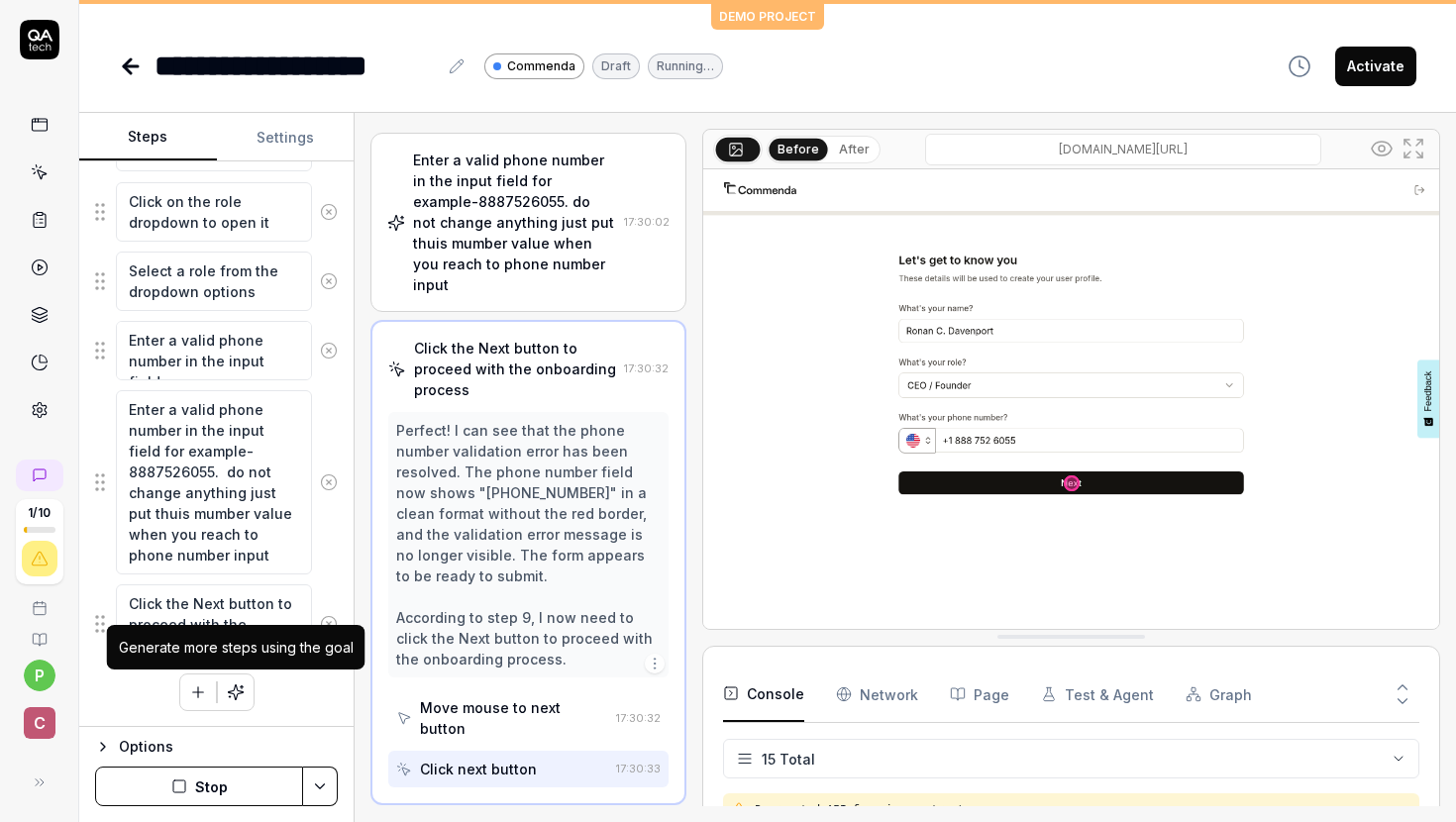 click 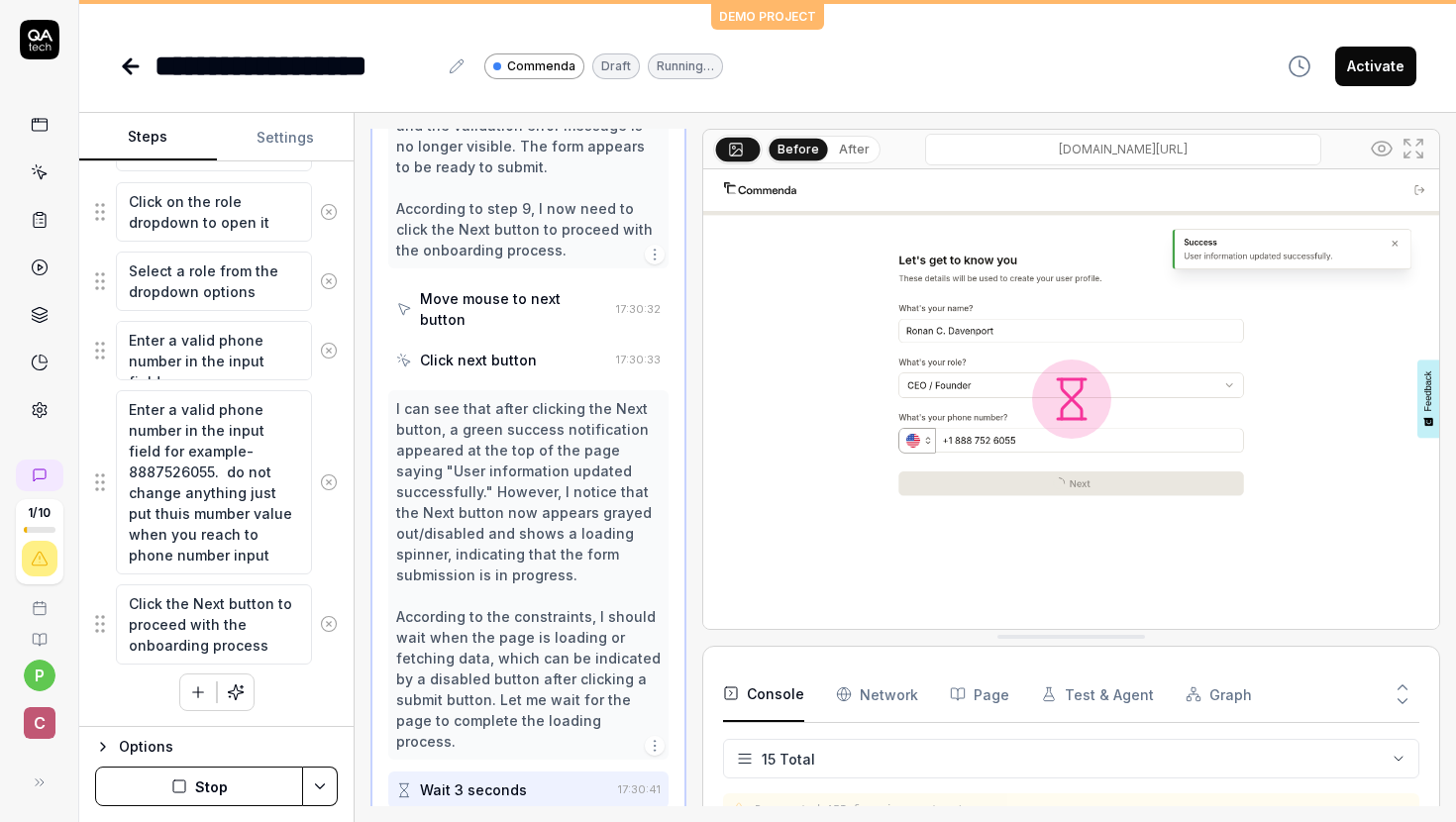 scroll, scrollTop: 1371, scrollLeft: 0, axis: vertical 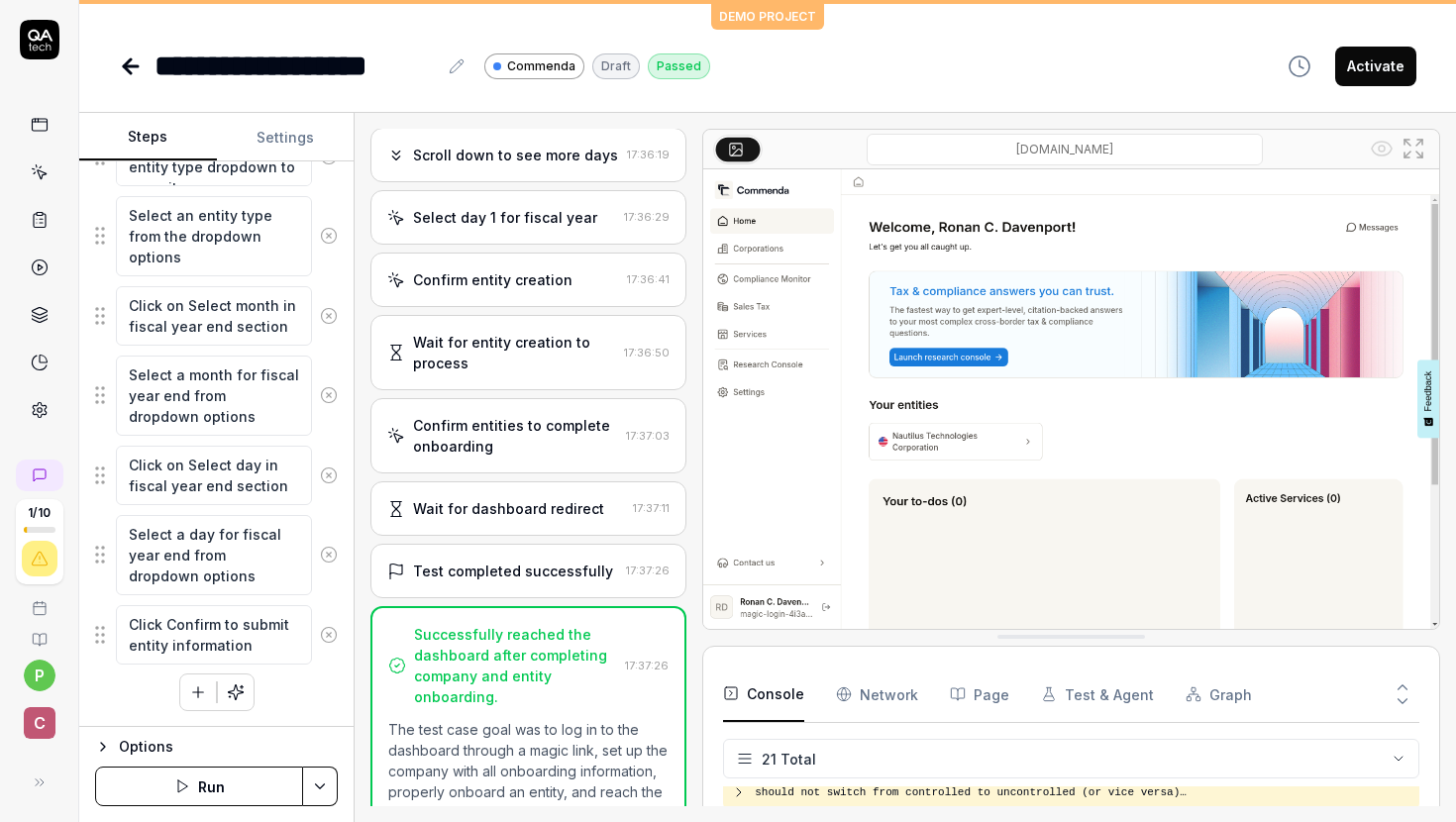 click at bounding box center (1071, 399) 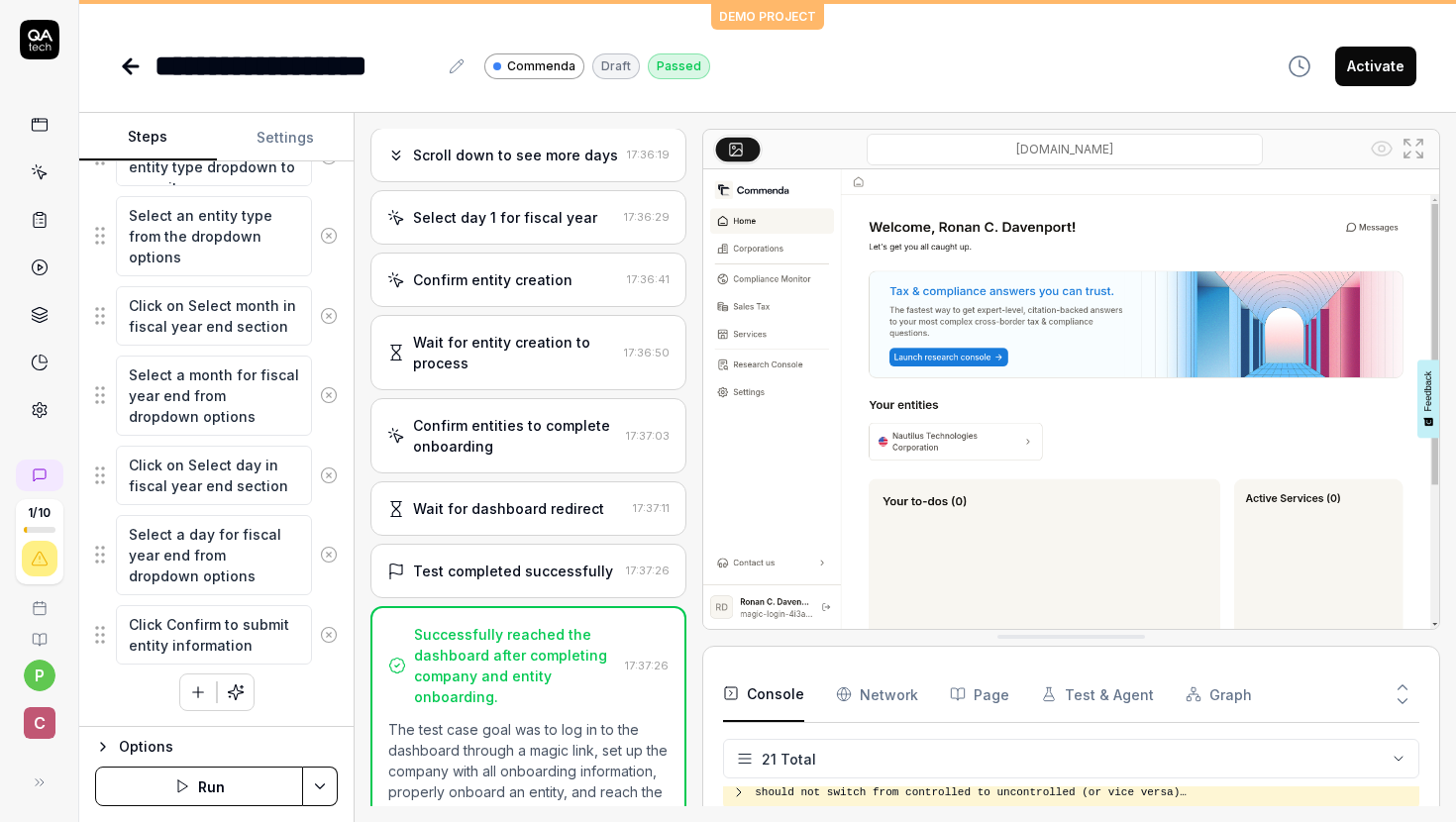 type on "*" 